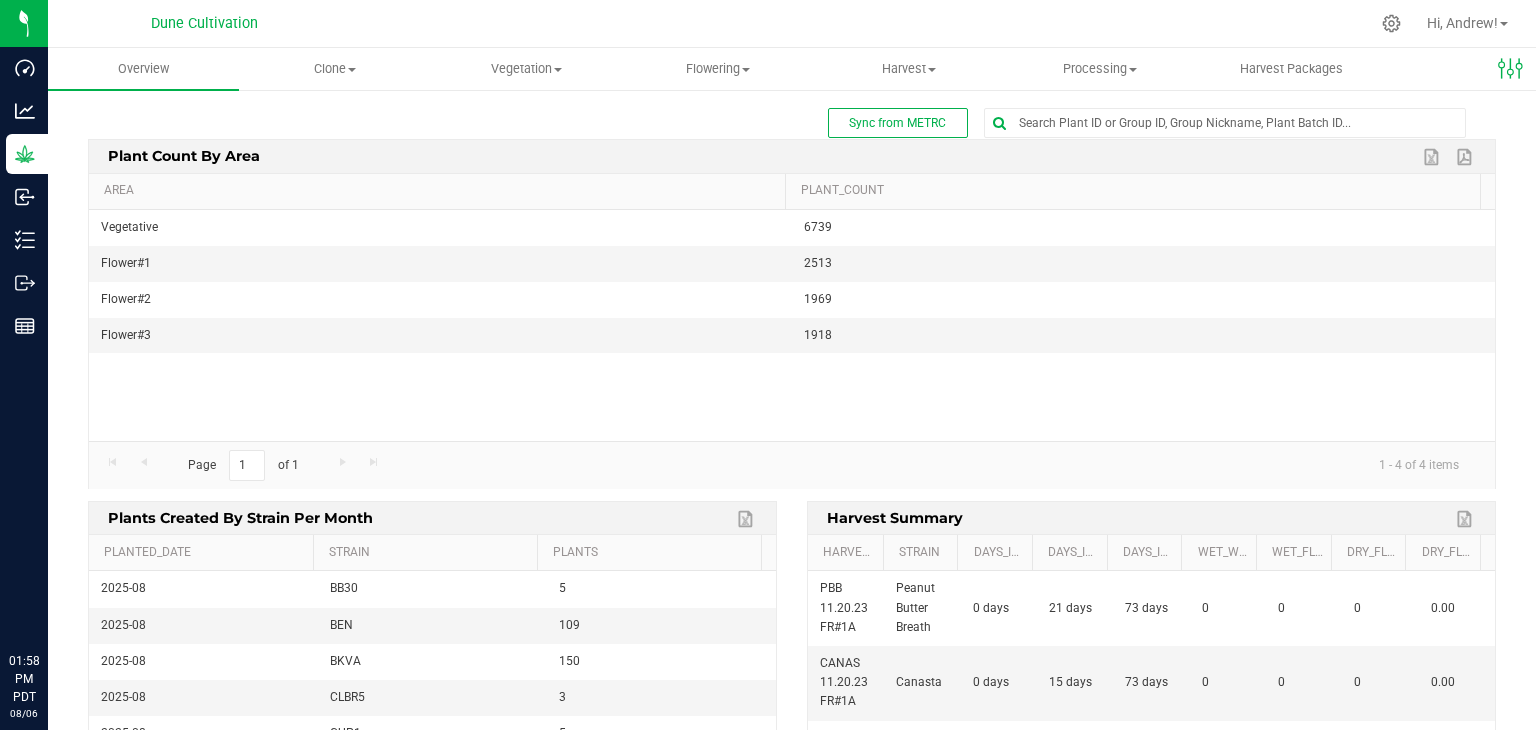 scroll, scrollTop: 0, scrollLeft: 0, axis: both 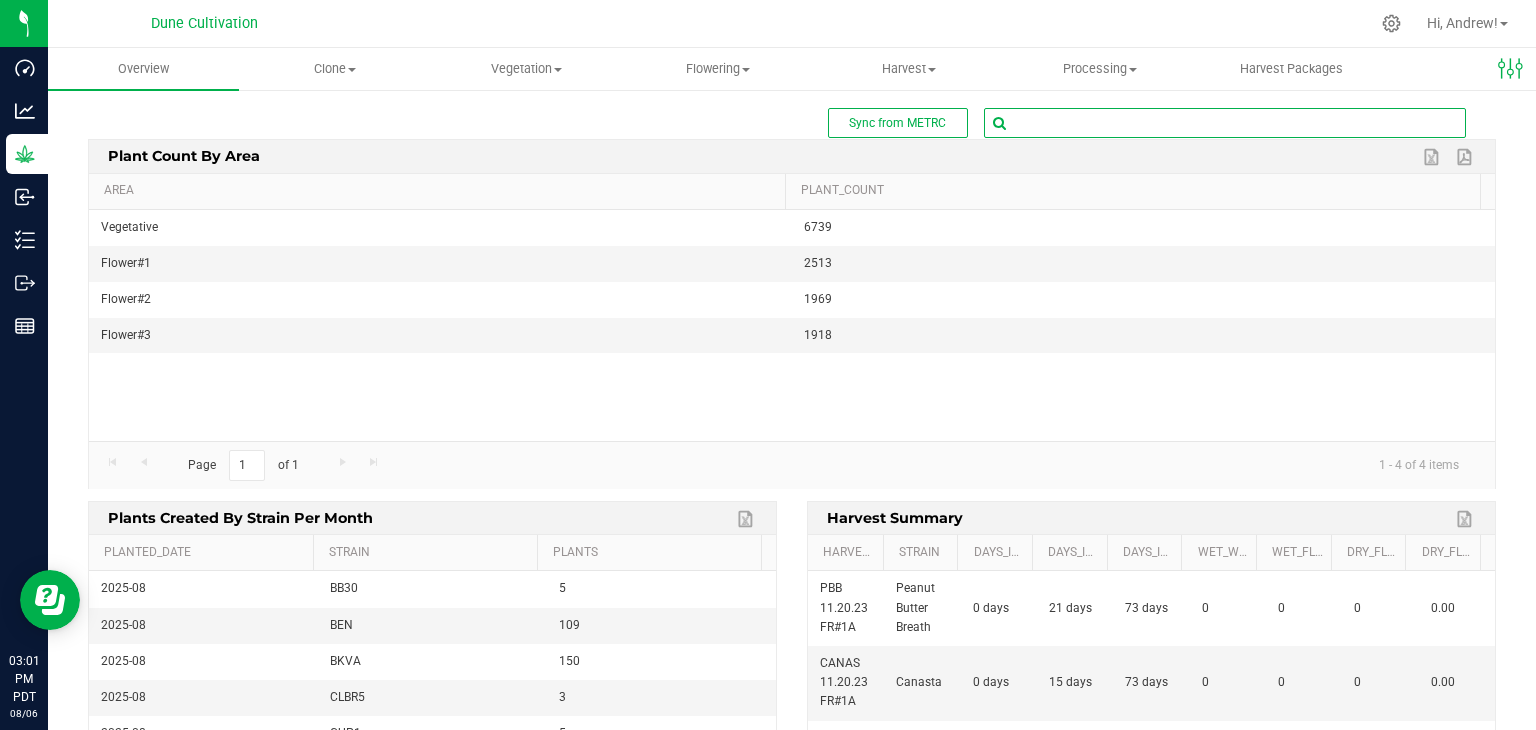 click at bounding box center [1225, 123] 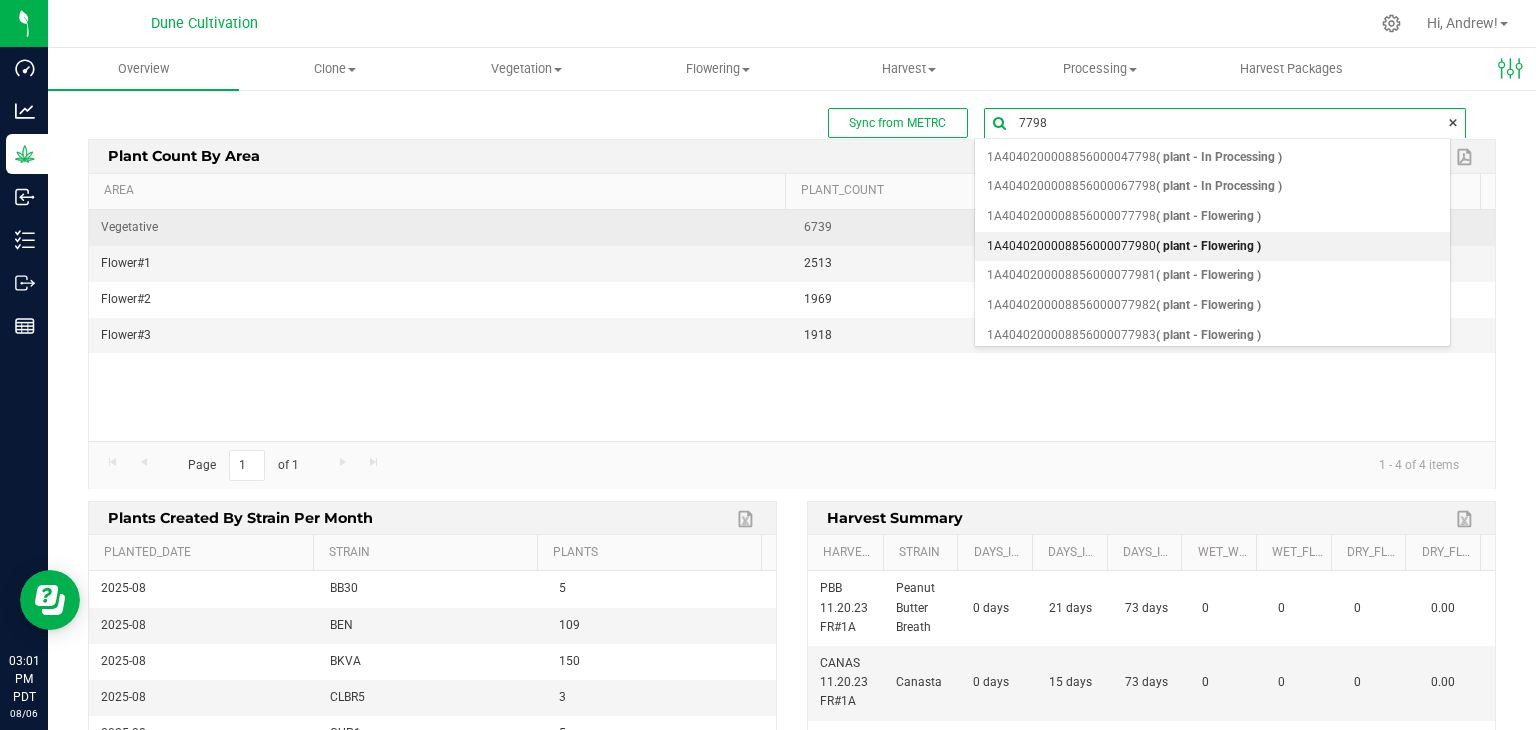 type on "77984" 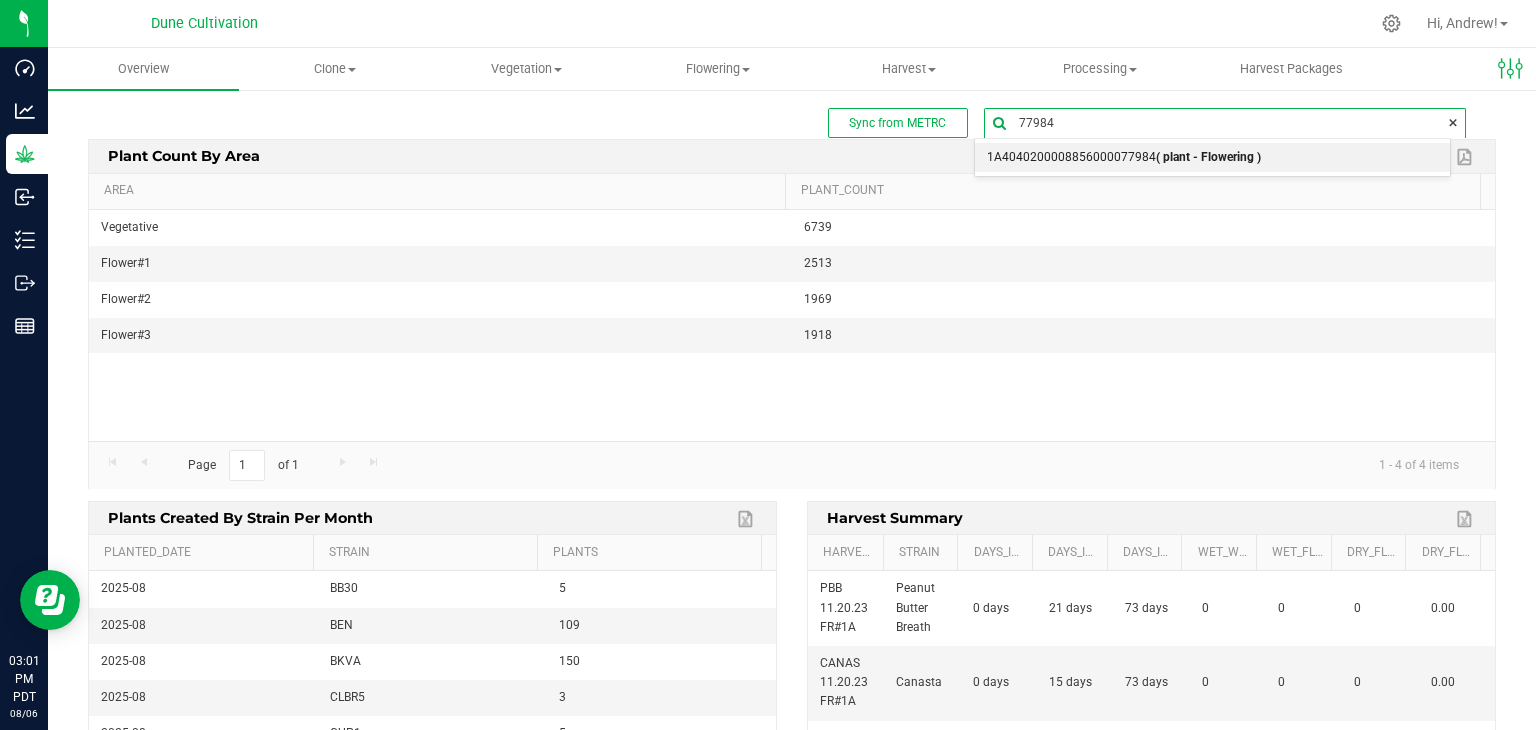 click on "( plant - Flowering )" at bounding box center (1208, 157) 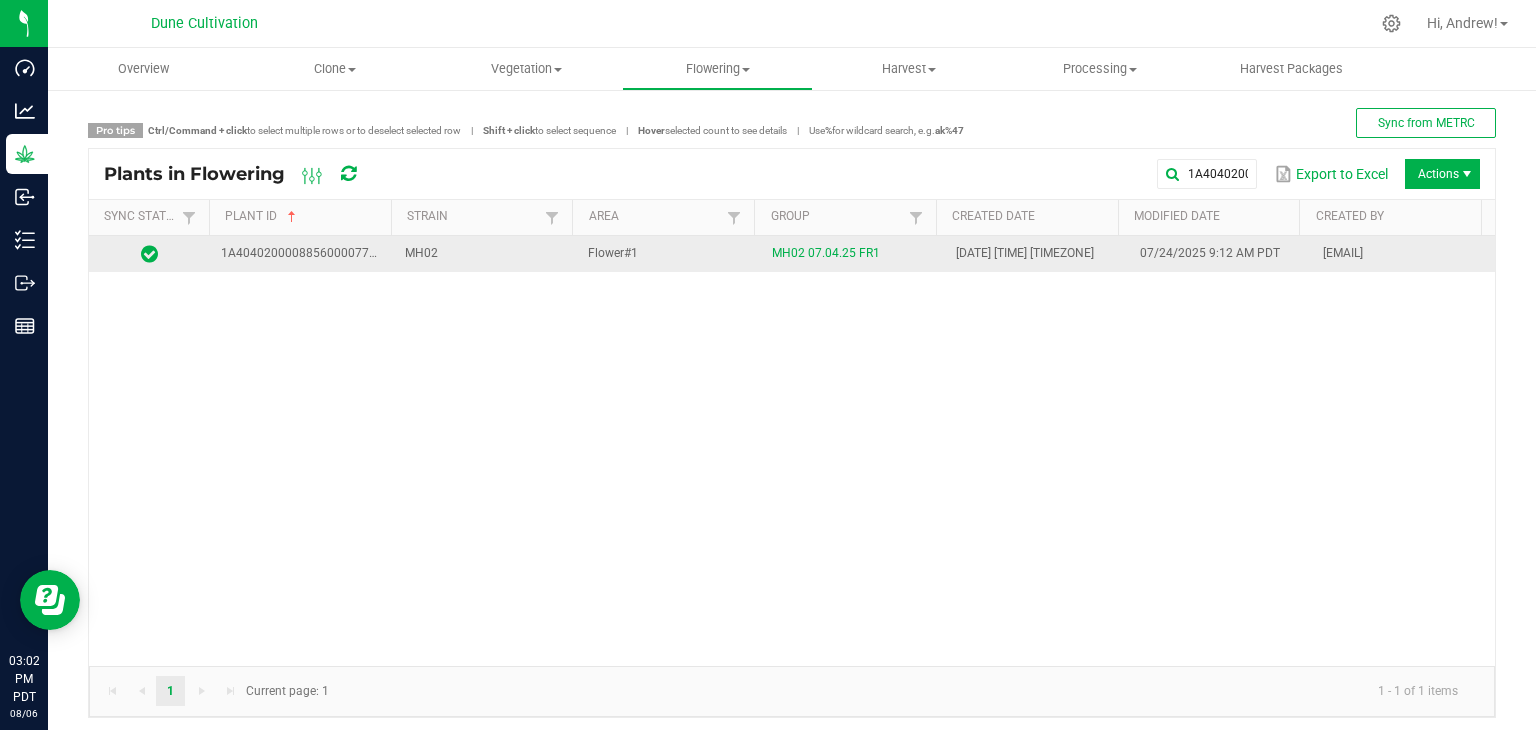 click on "Flower#1" at bounding box center (668, 254) 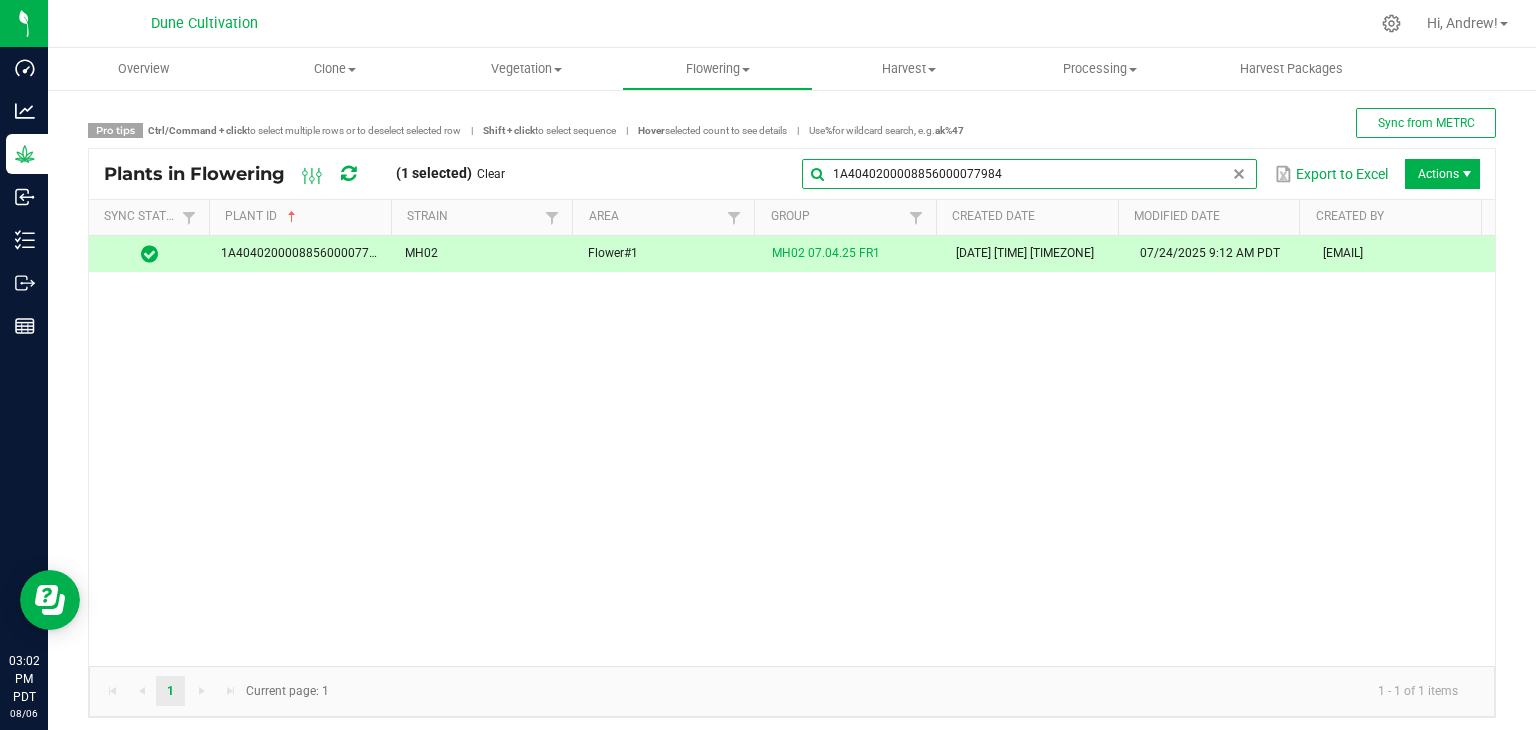 click on "1A4040200008856000077984" at bounding box center [1029, 174] 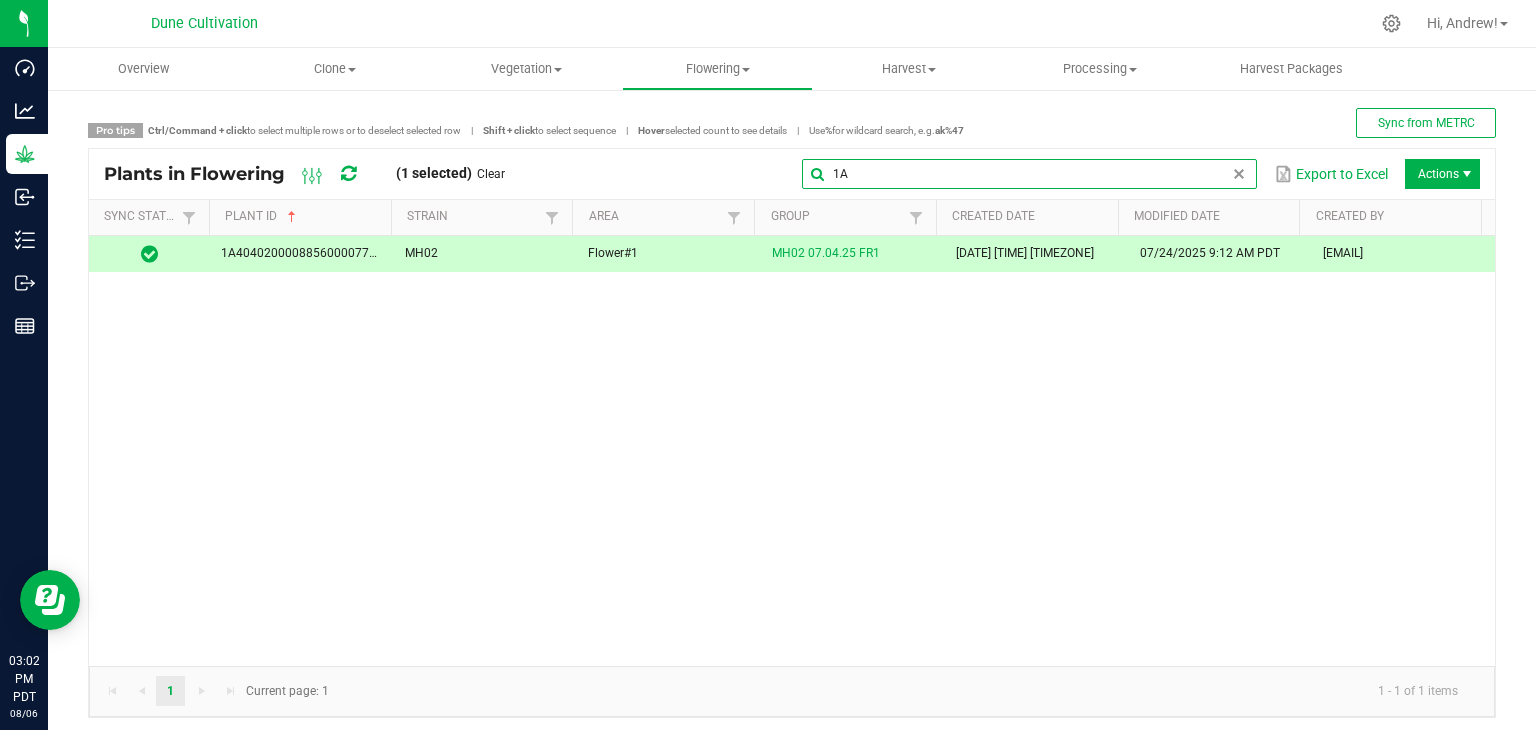 type on "1" 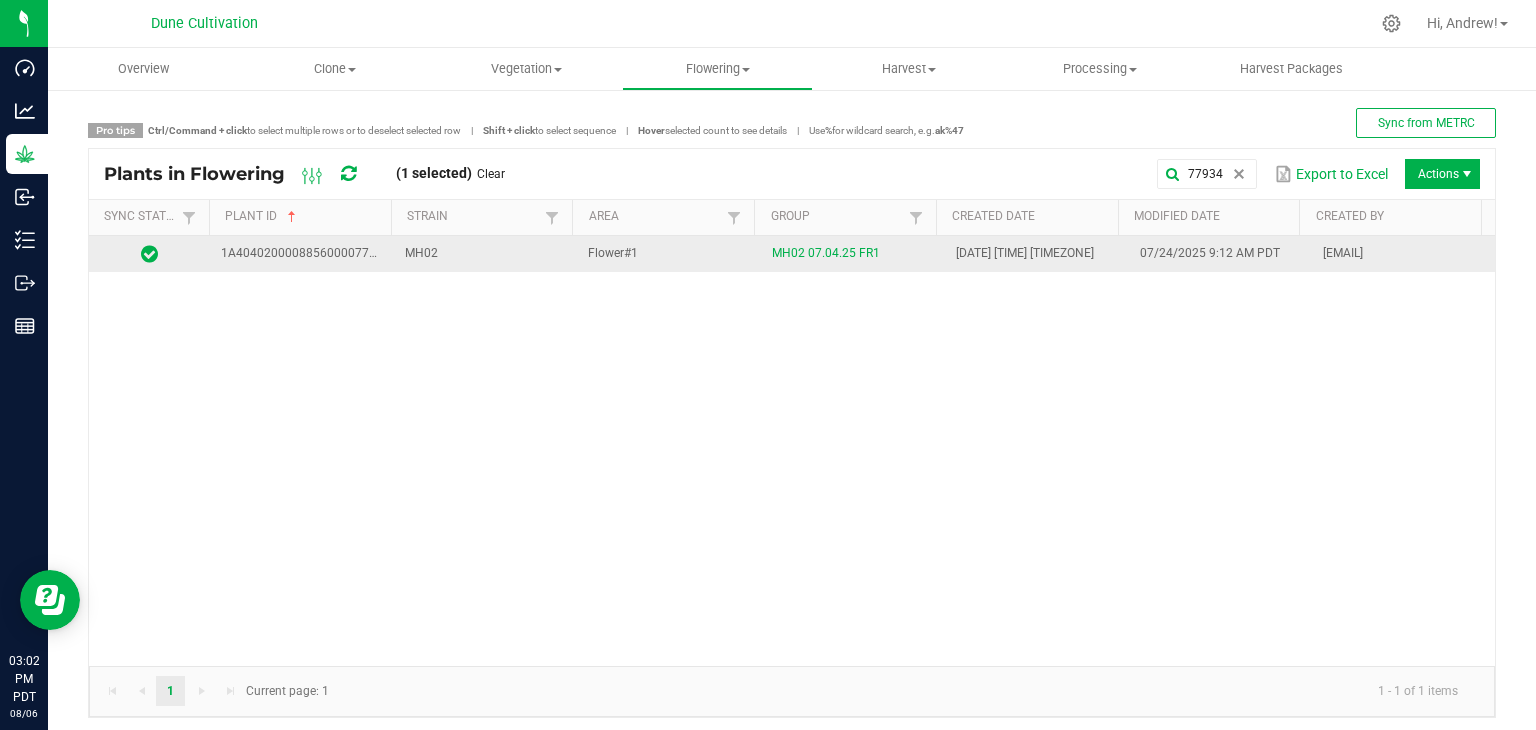 click on "Flower#1" at bounding box center [668, 254] 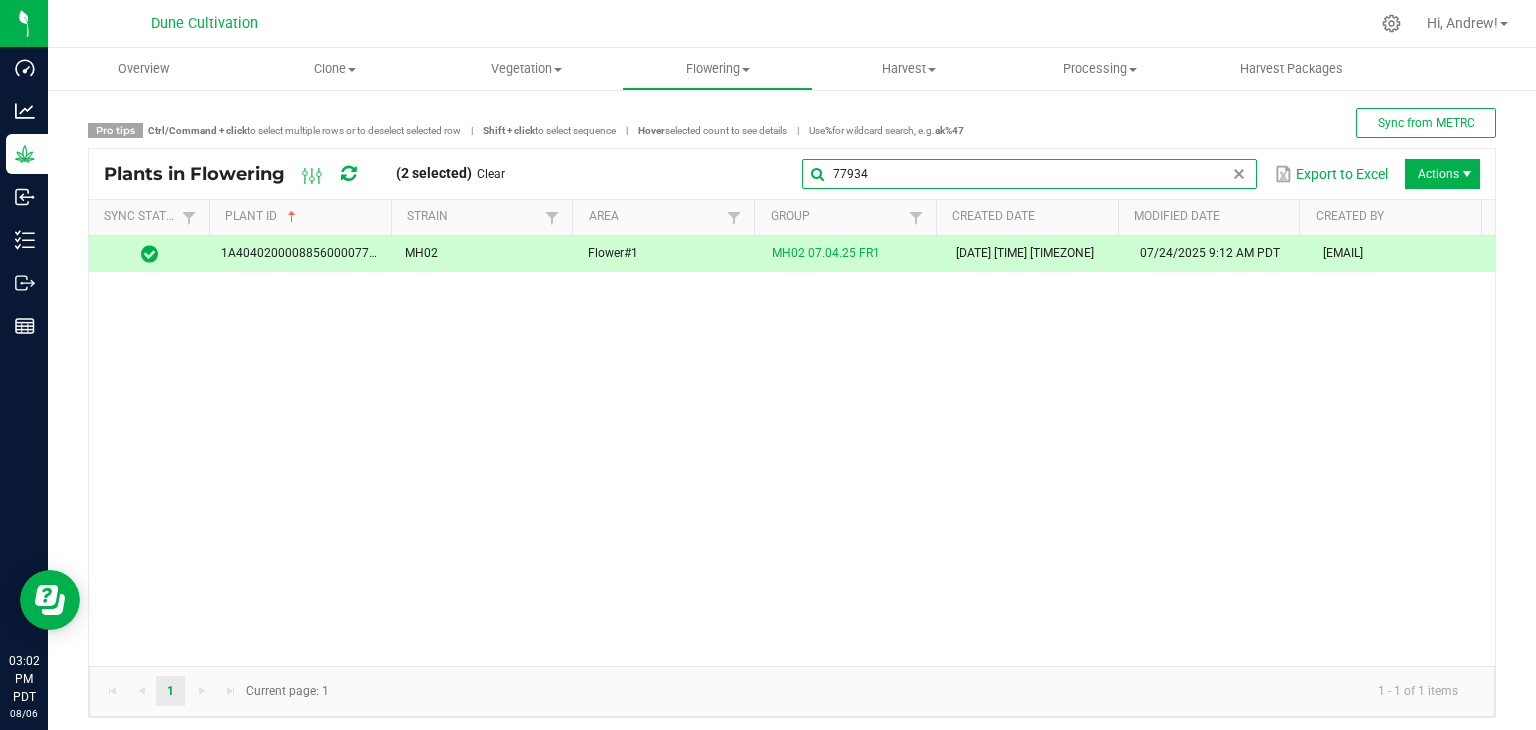 click on "77934" at bounding box center (1029, 174) 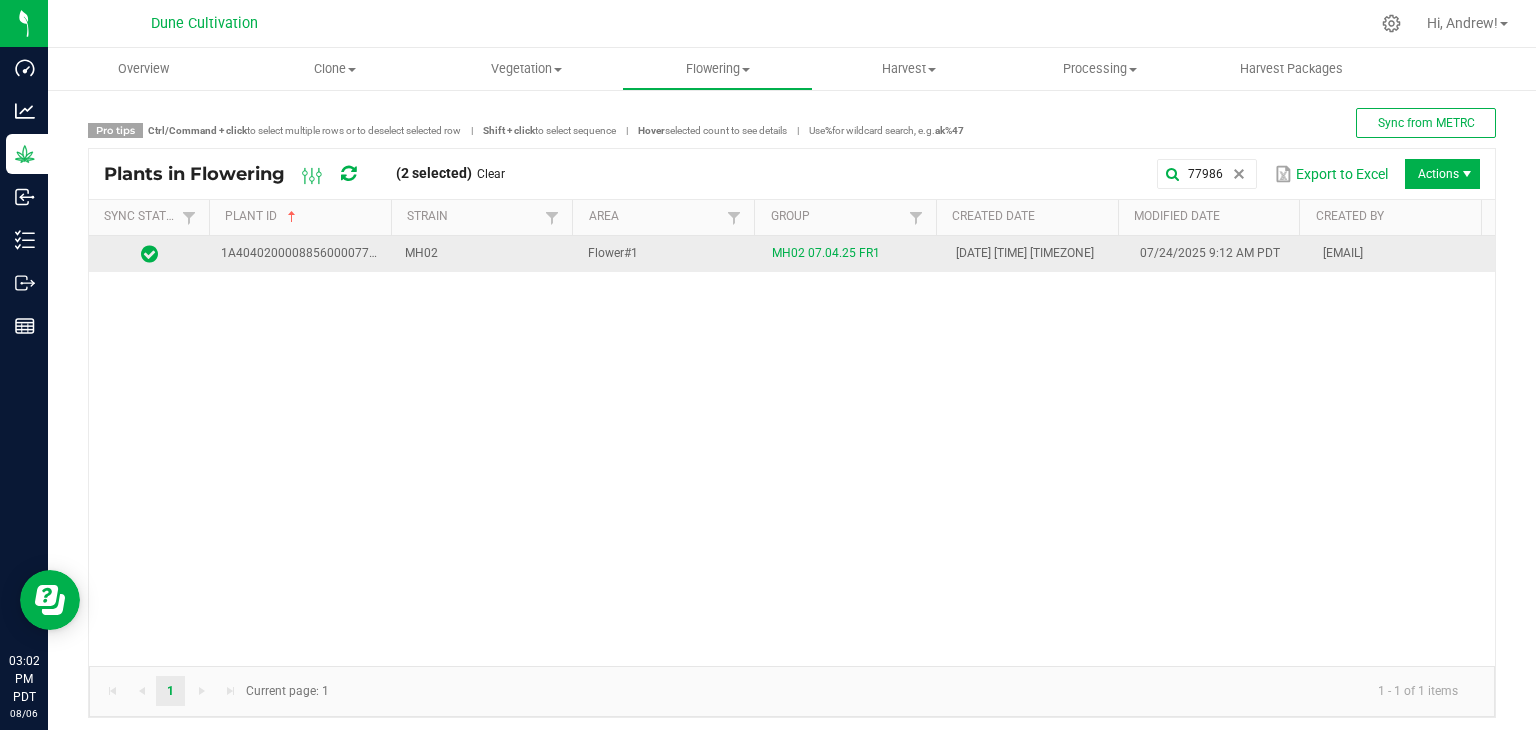 click on "MH02" at bounding box center [485, 254] 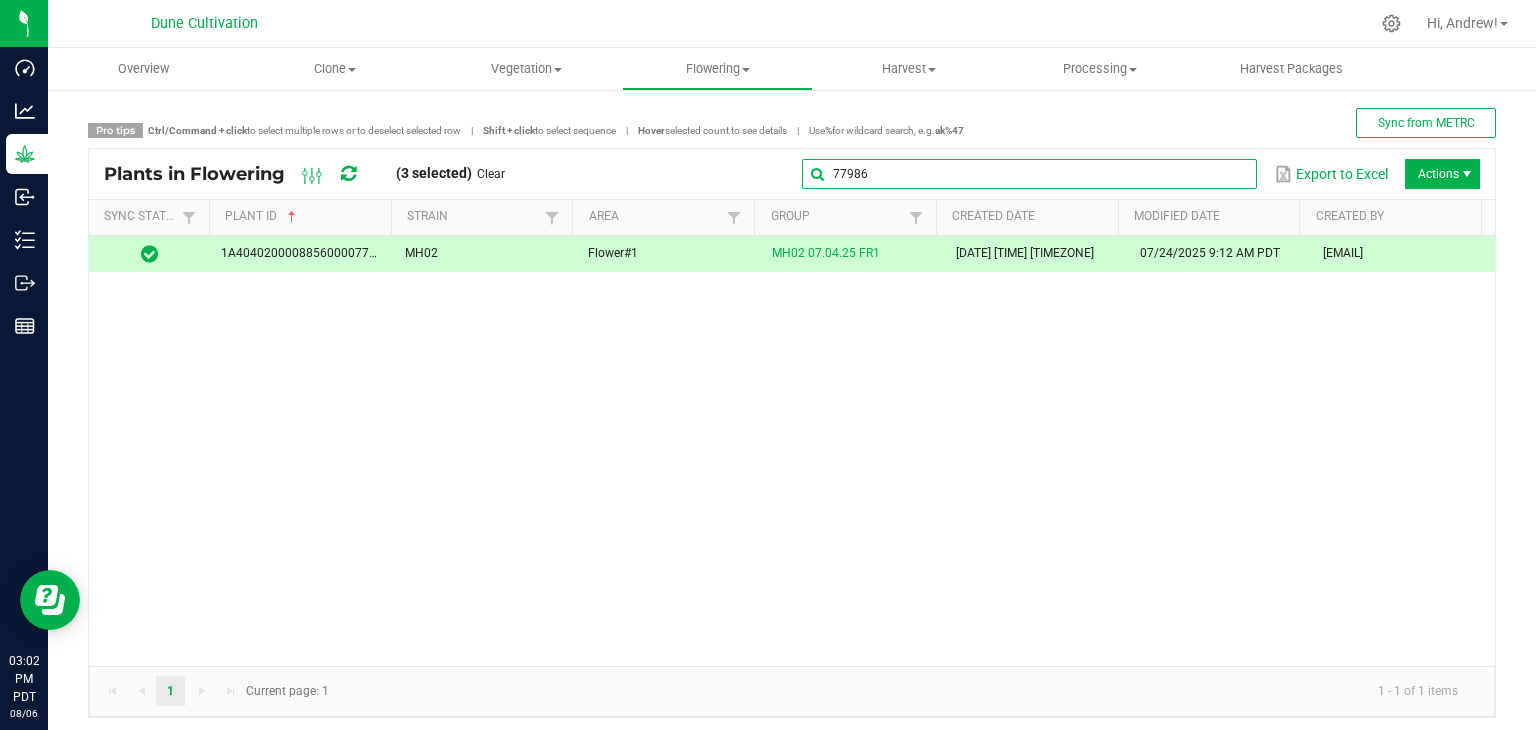click on "77986" at bounding box center [1029, 174] 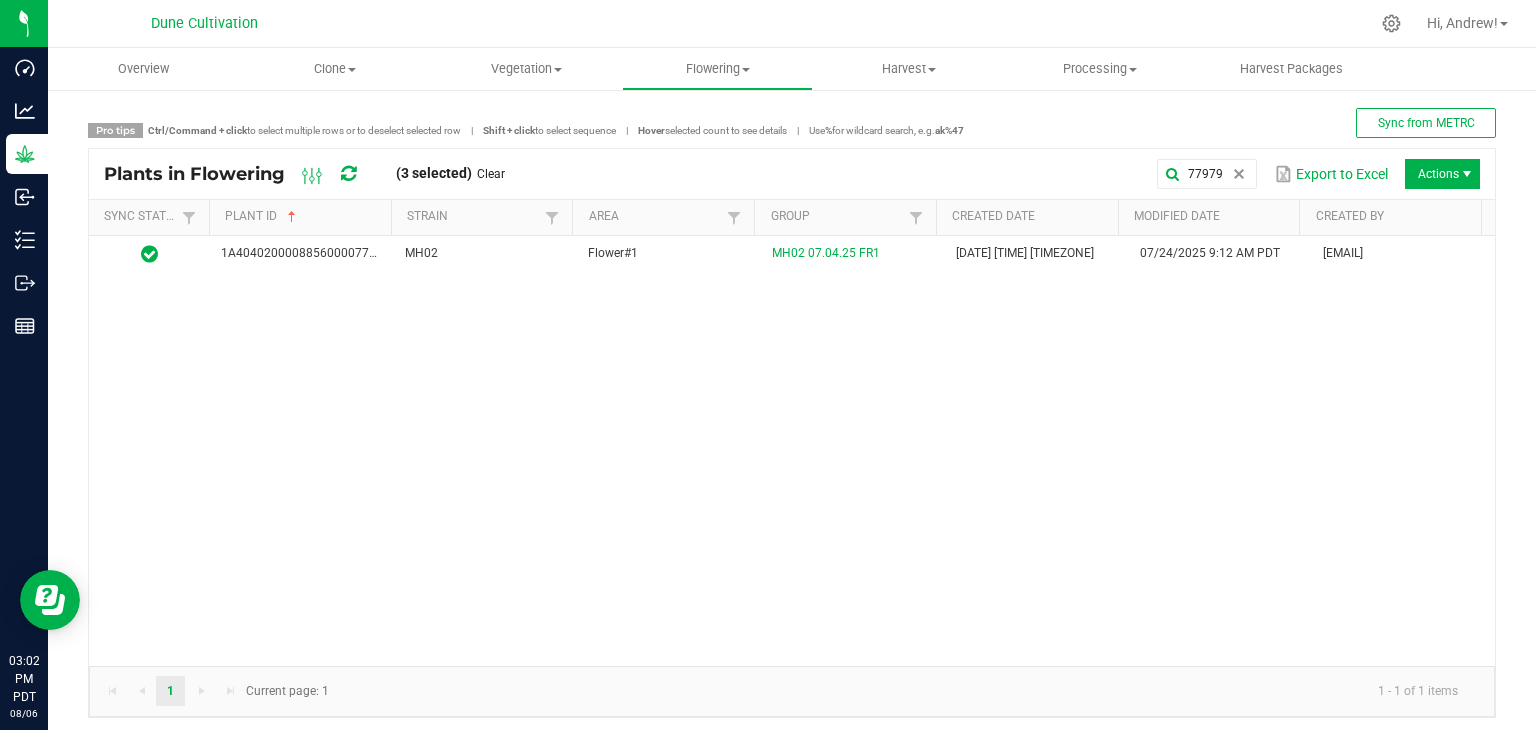 click on "1A4040200008856000077979   MH02   Flower#1   MH02 07.04.25 FR1   06/24/2025 10:26 AM PDT   07/24/2025 9:12 AM PDT   [EMAIL]" at bounding box center [792, 451] 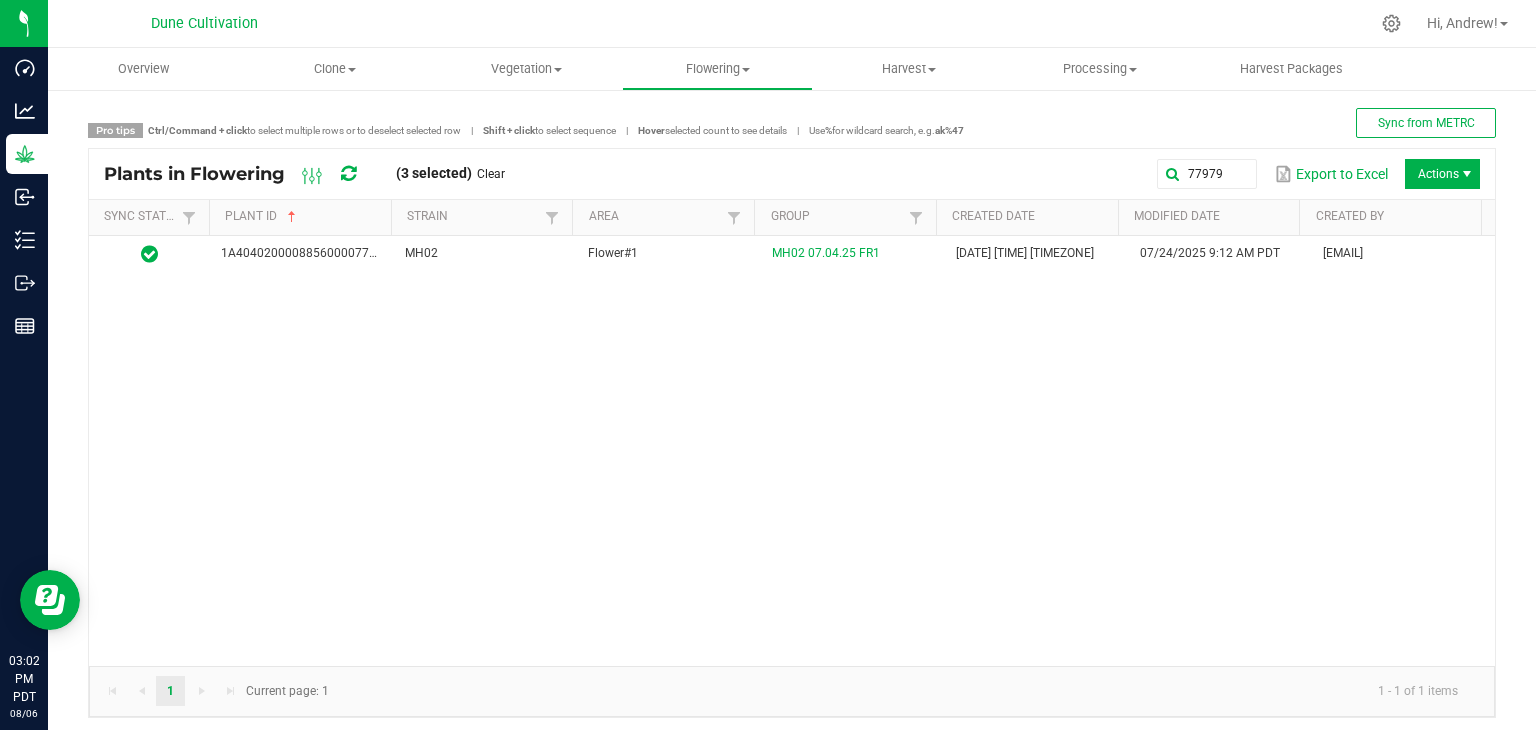 click on "1A4040200008856000077979   MH02   Flower#1   MH02 07.04.25 FR1   06/24/2025 10:26 AM PDT   07/24/2025 9:12 AM PDT   [EMAIL]" at bounding box center (792, 451) 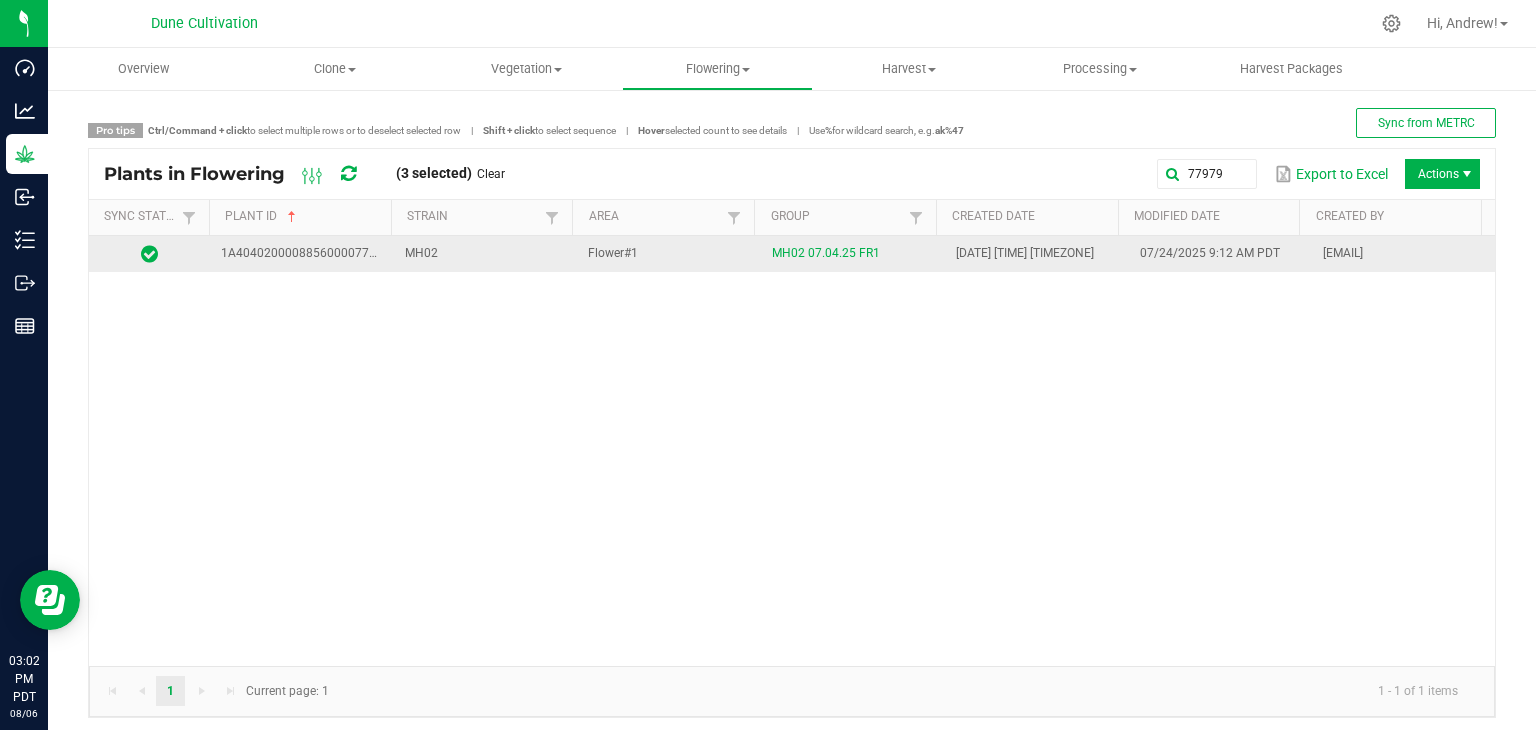 click on "MH02" at bounding box center [485, 254] 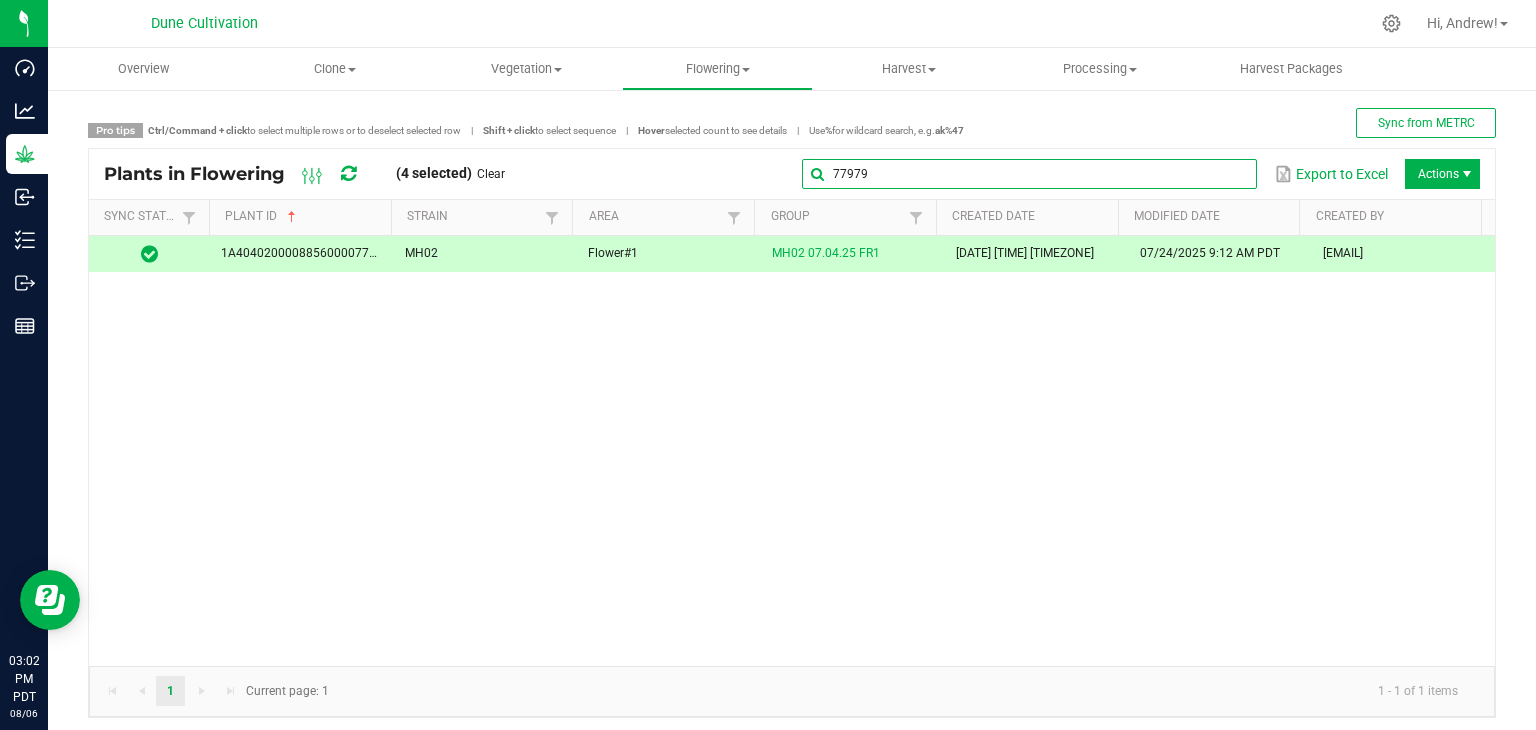 click on "77979" at bounding box center (1029, 174) 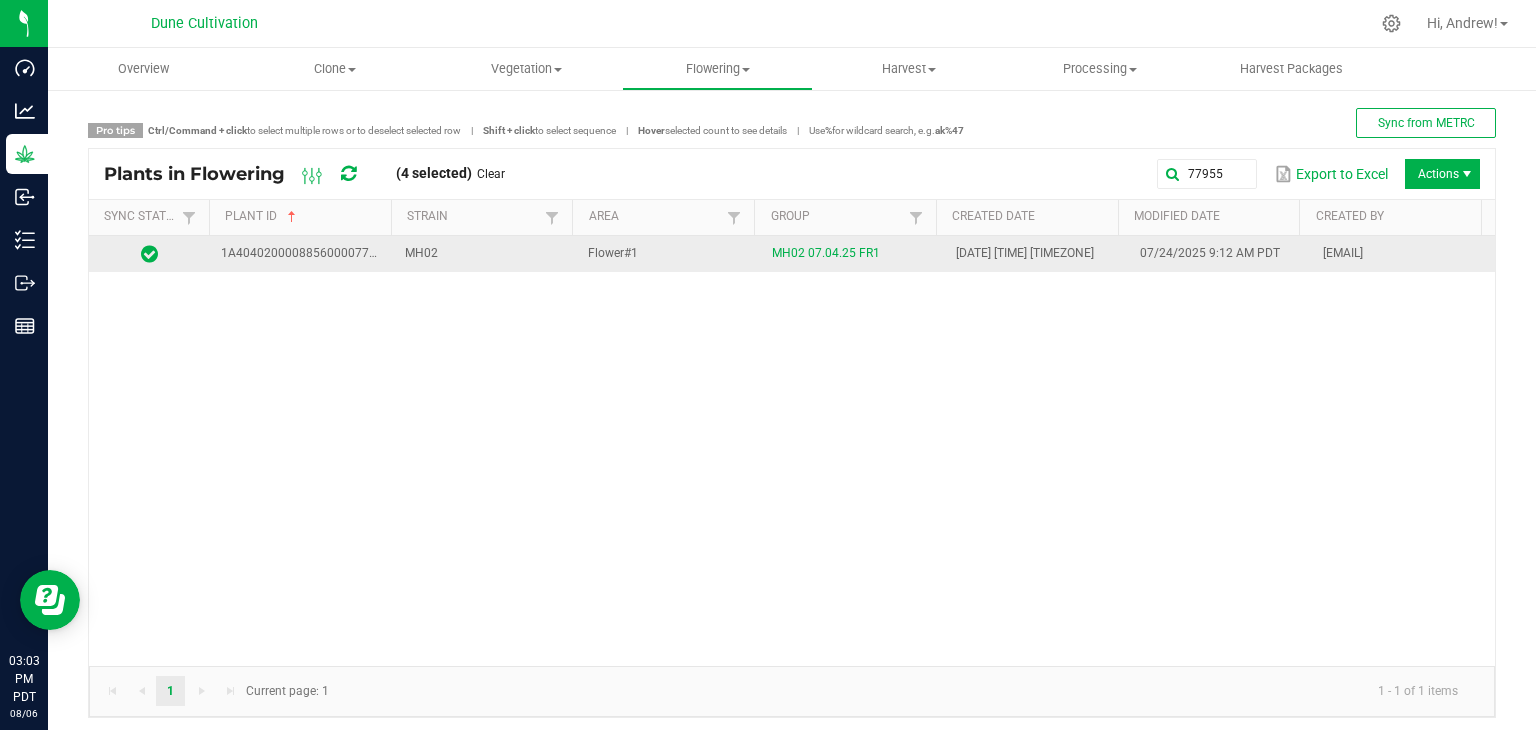 click on "MH02" at bounding box center (485, 254) 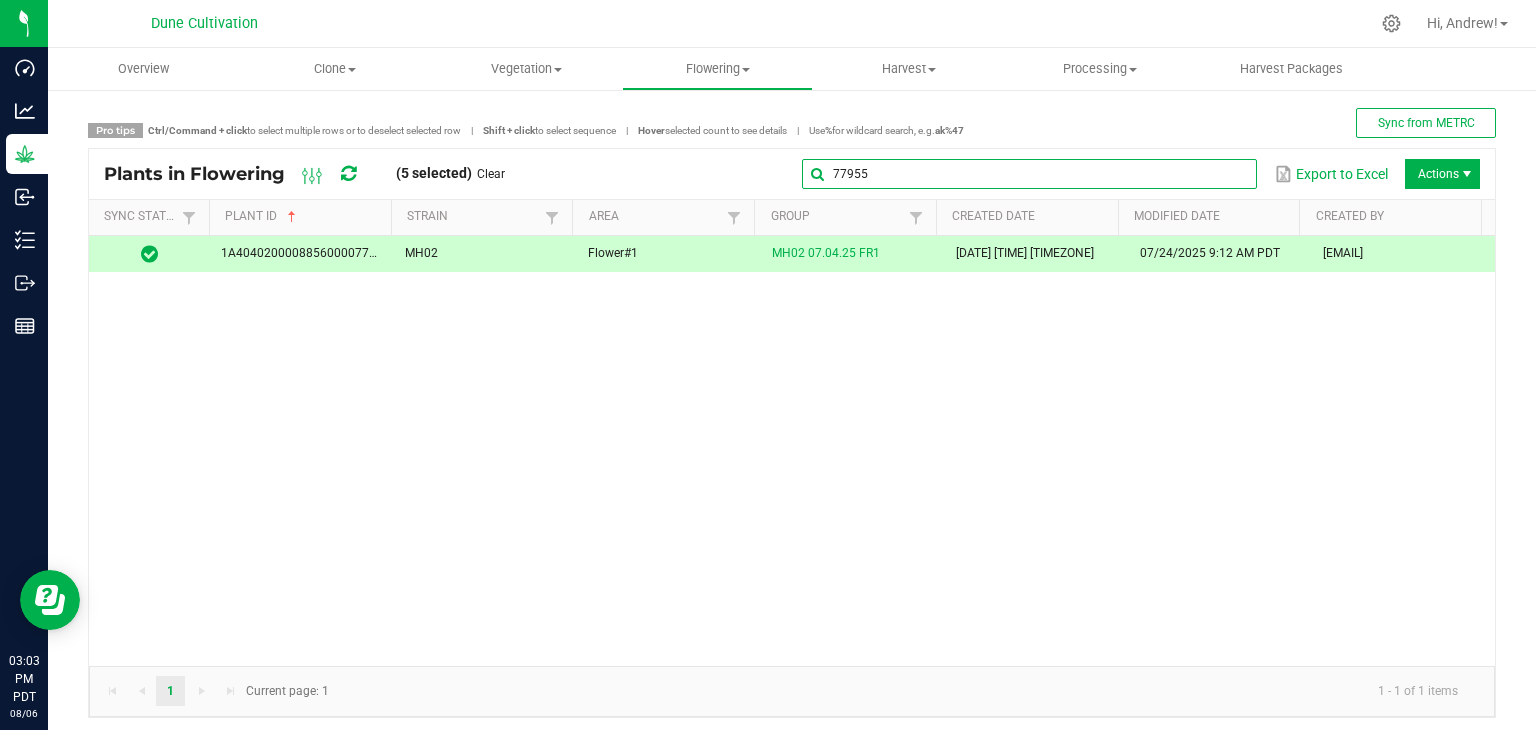 click on "77955" at bounding box center [1029, 174] 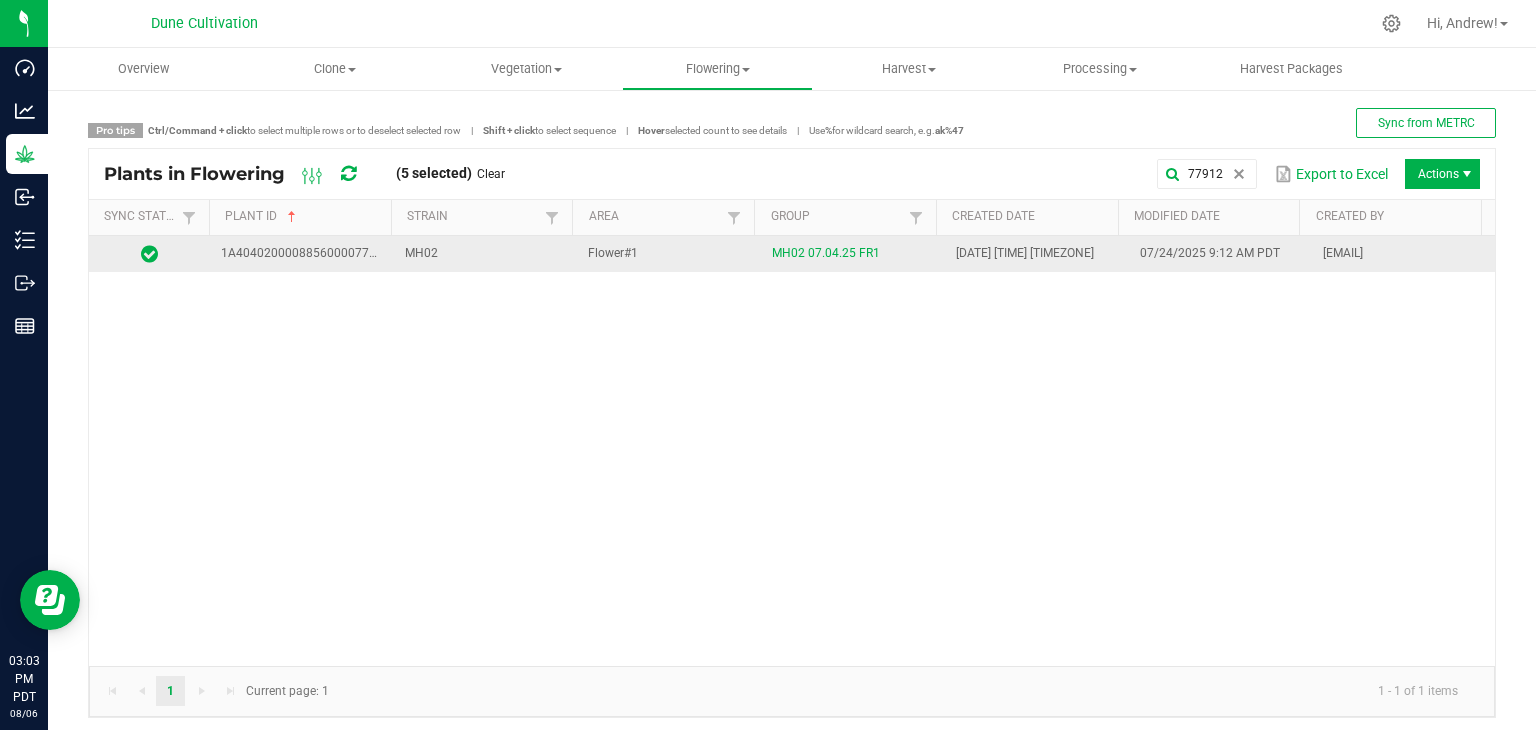 click on "Flower#1" at bounding box center (668, 254) 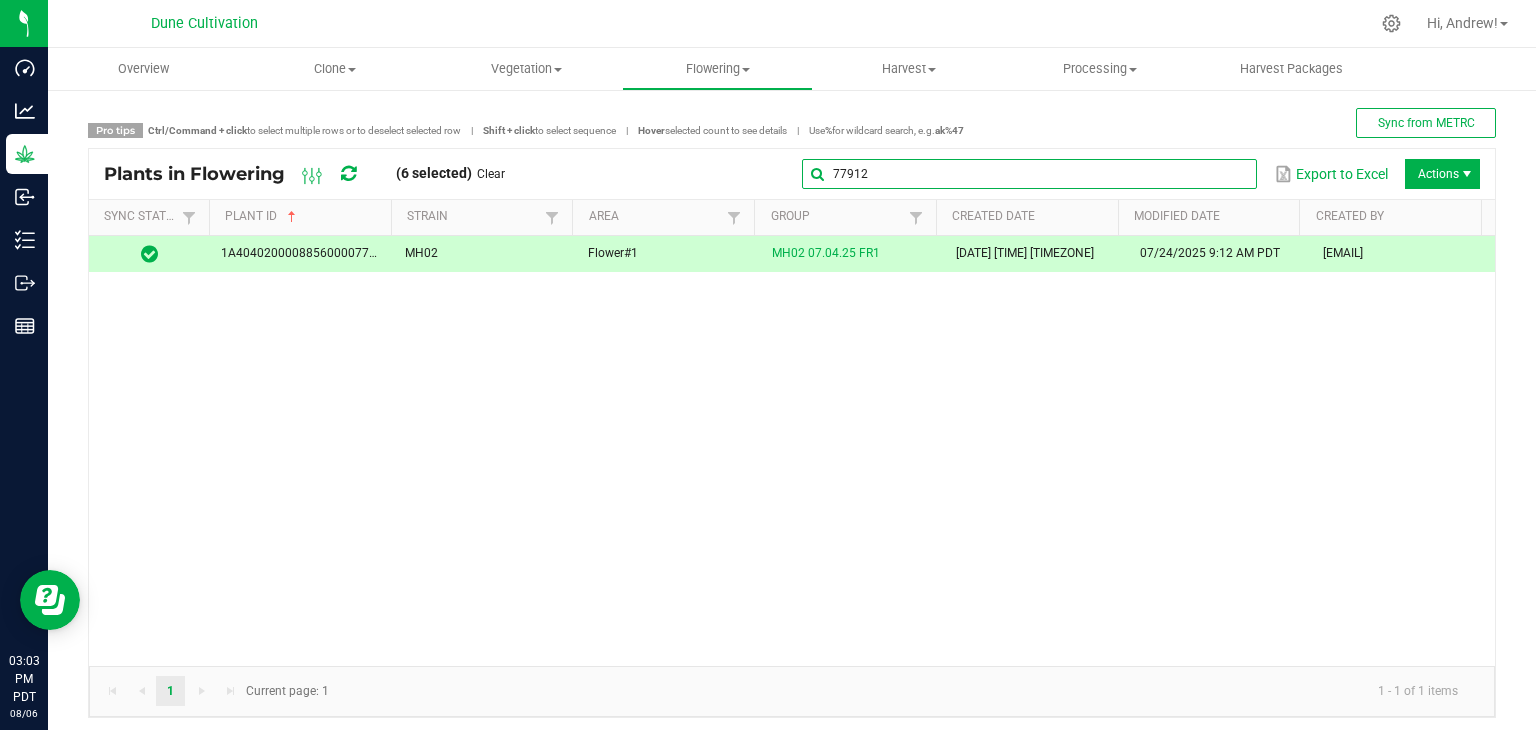 click on "77912" at bounding box center (1029, 174) 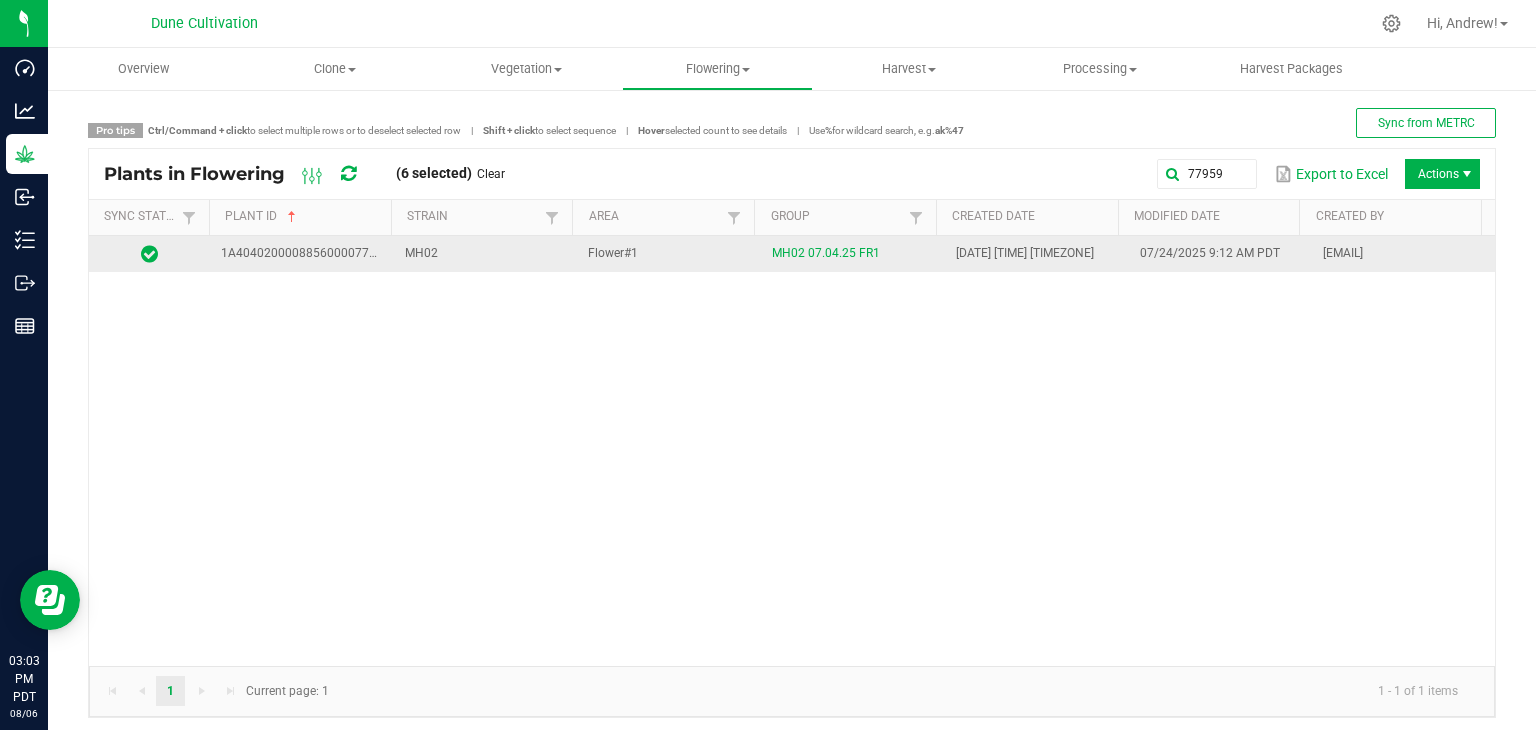 click on "Flower#1" at bounding box center [668, 254] 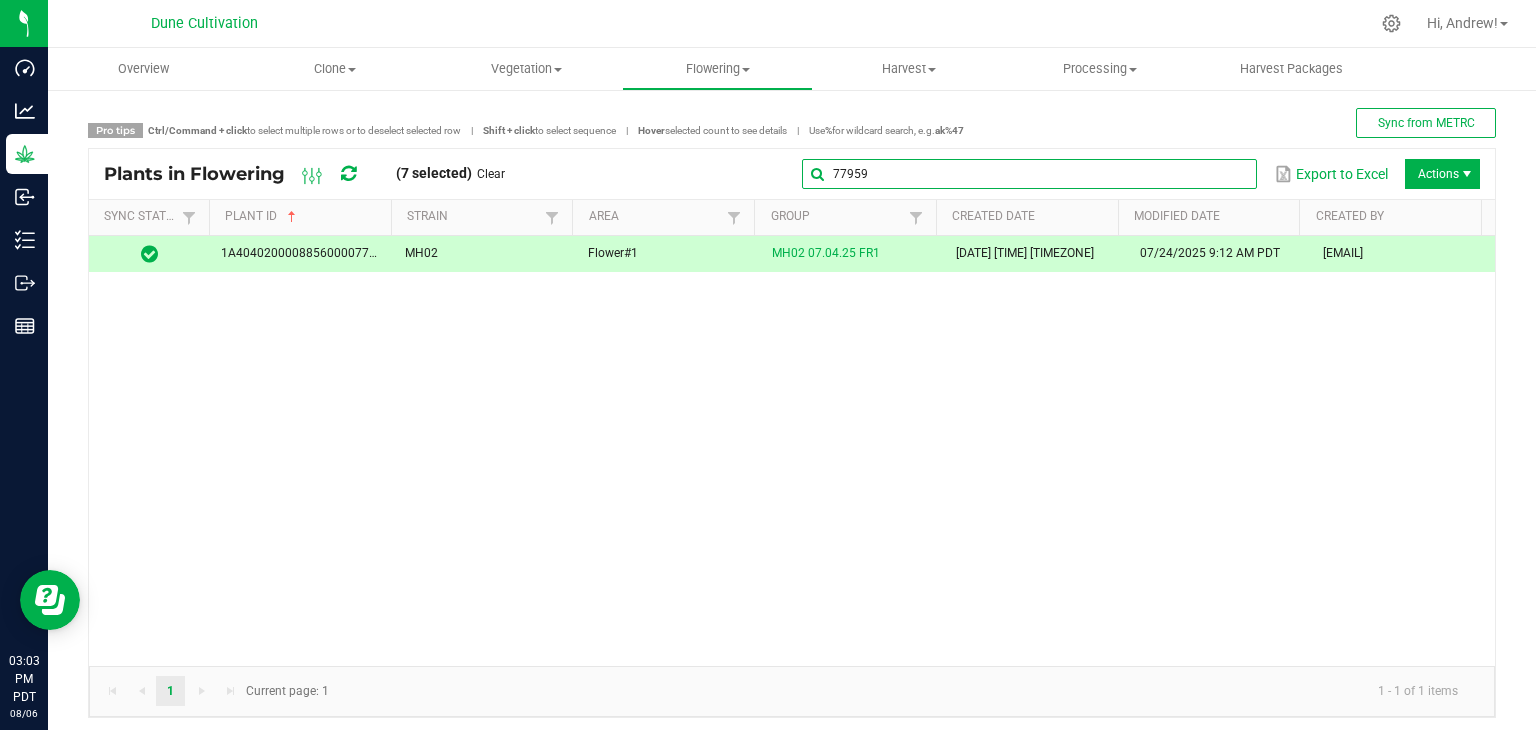 click on "77959" at bounding box center [1029, 174] 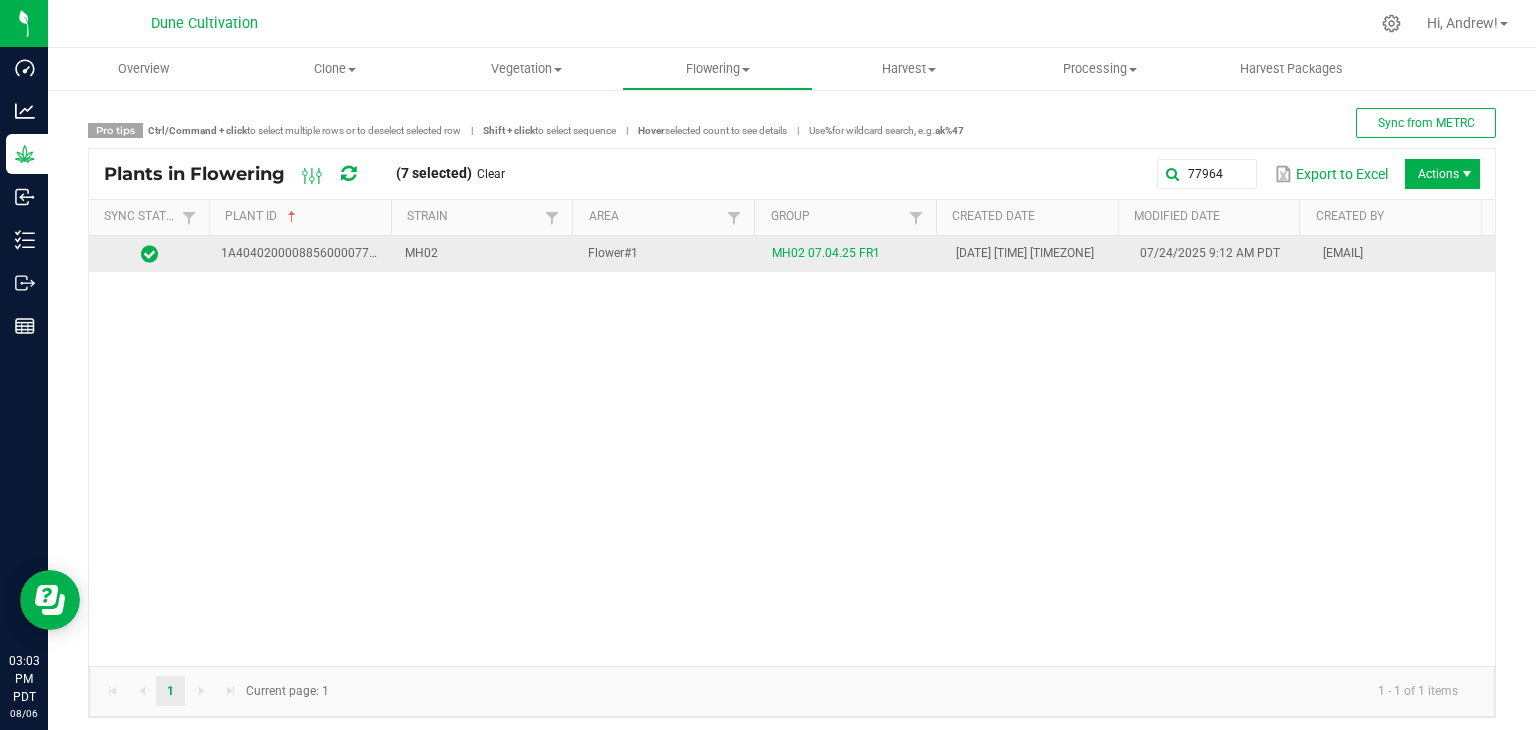 drag, startPoint x: 675, startPoint y: 254, endPoint x: 664, endPoint y: 245, distance: 14.21267 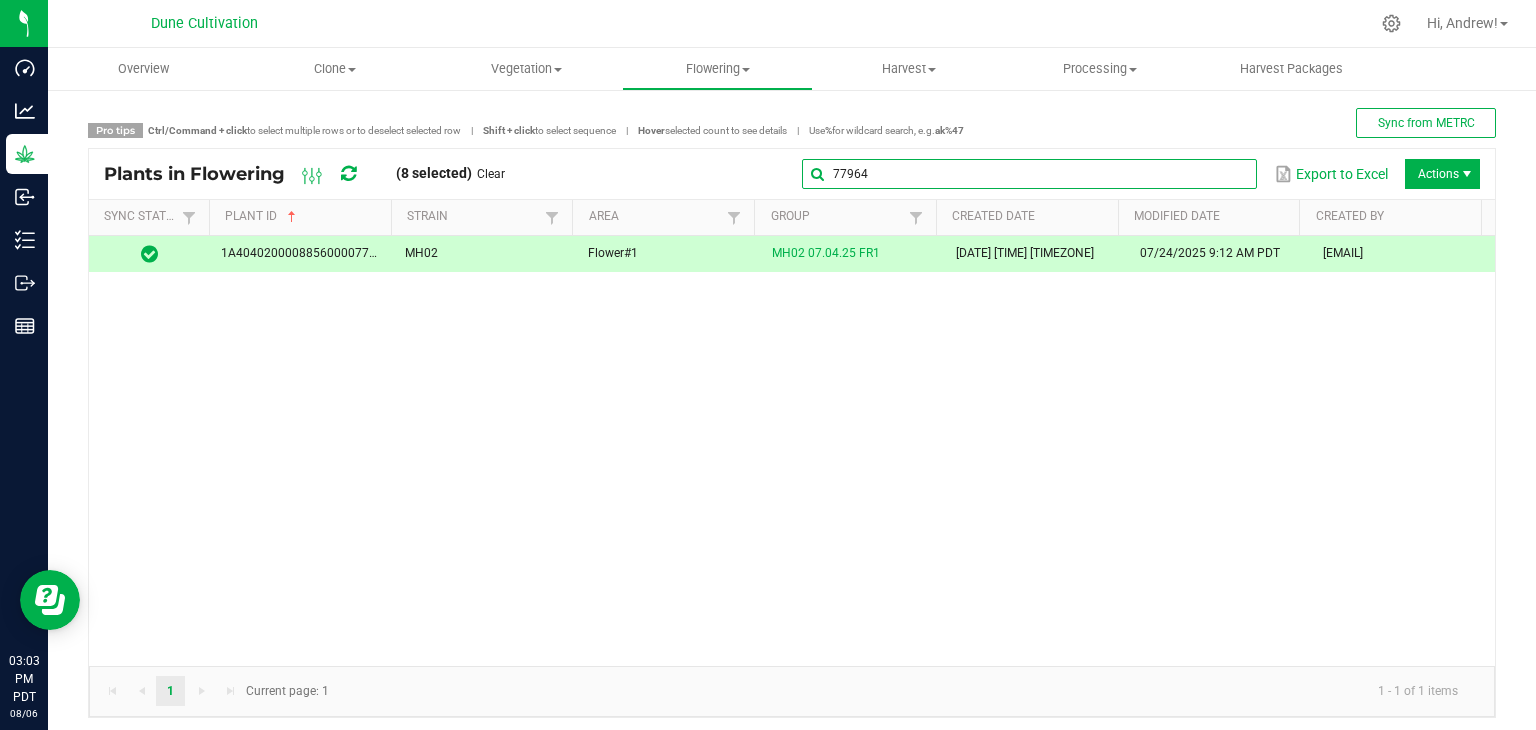 click on "77964" at bounding box center [1029, 174] 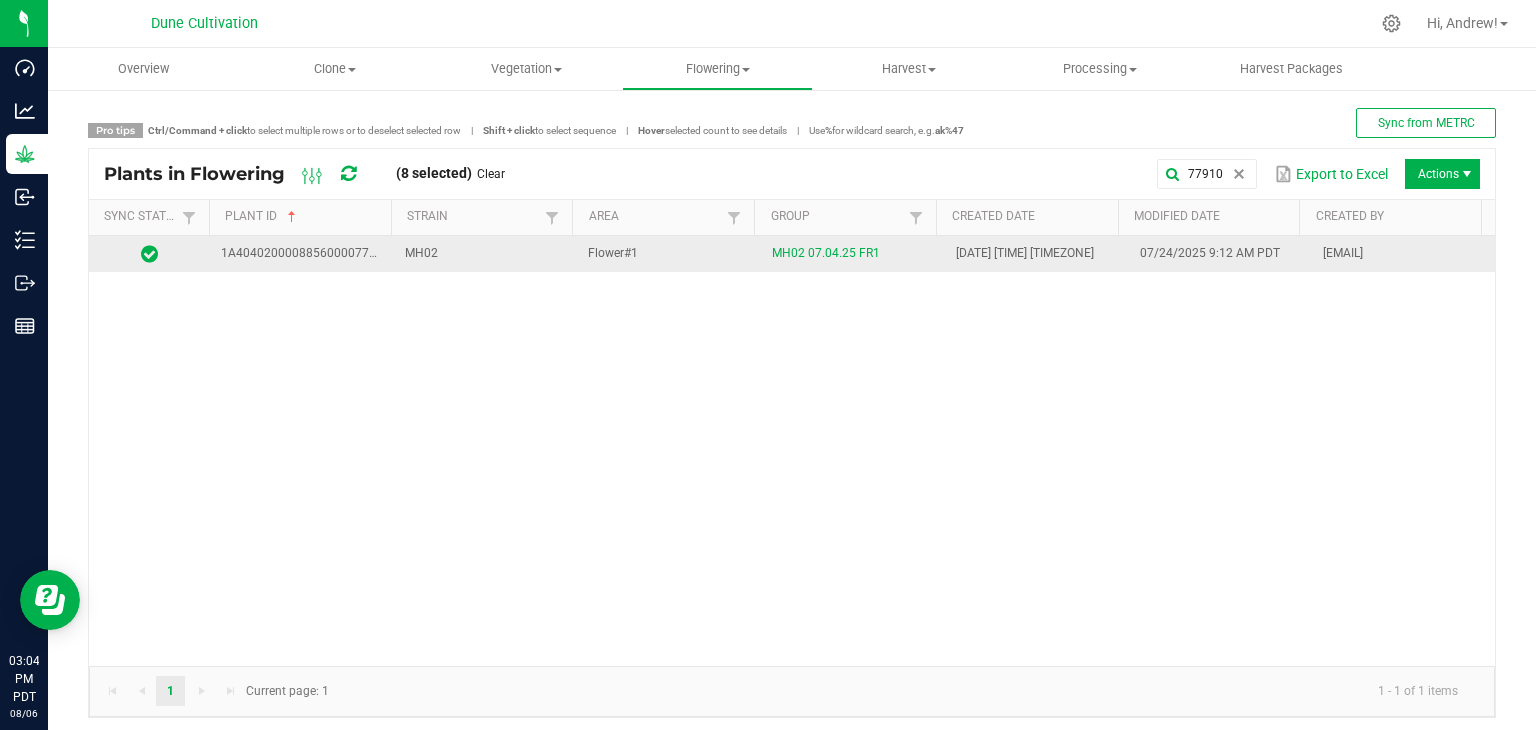 click on "1A4040200008856000077910" at bounding box center (305, 253) 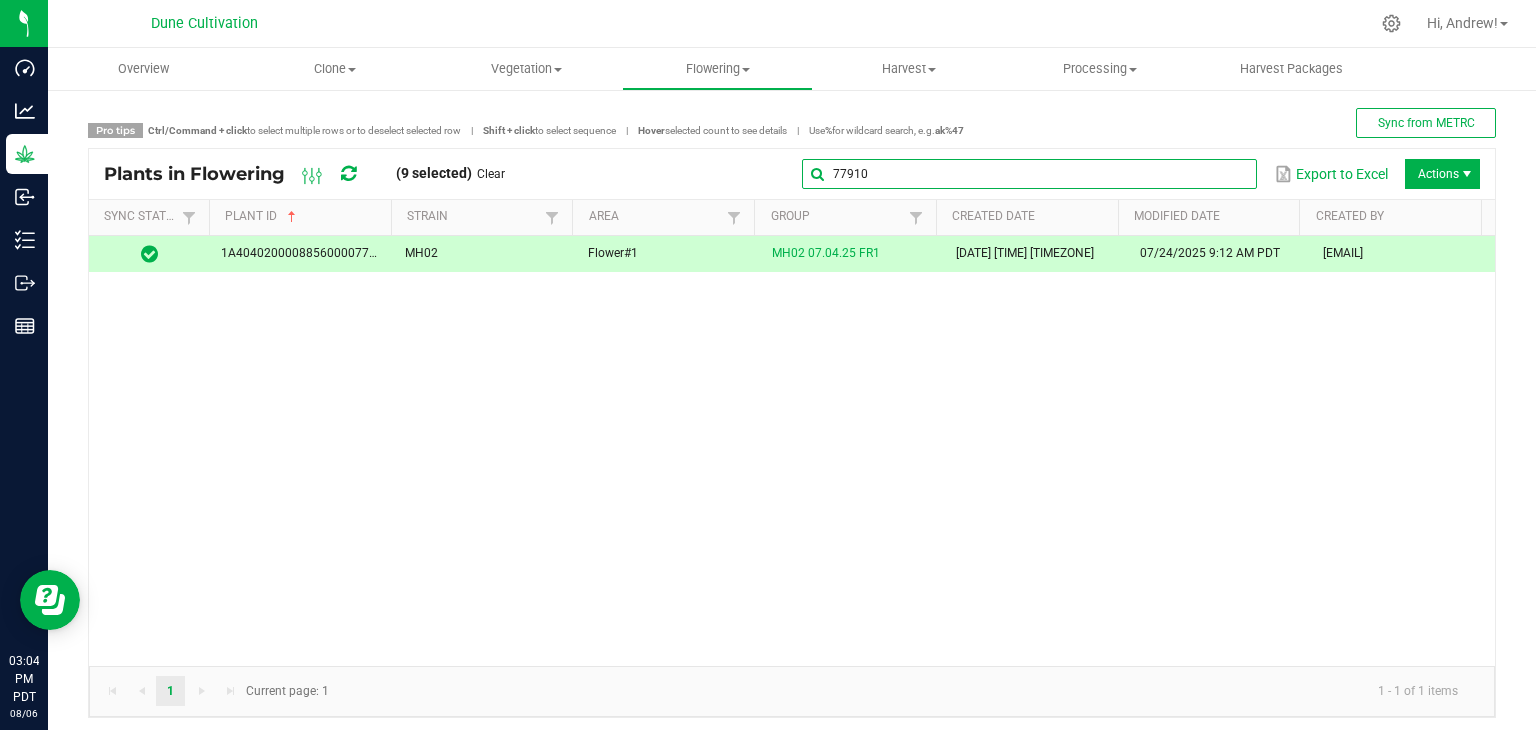 click on "77910" at bounding box center [1029, 174] 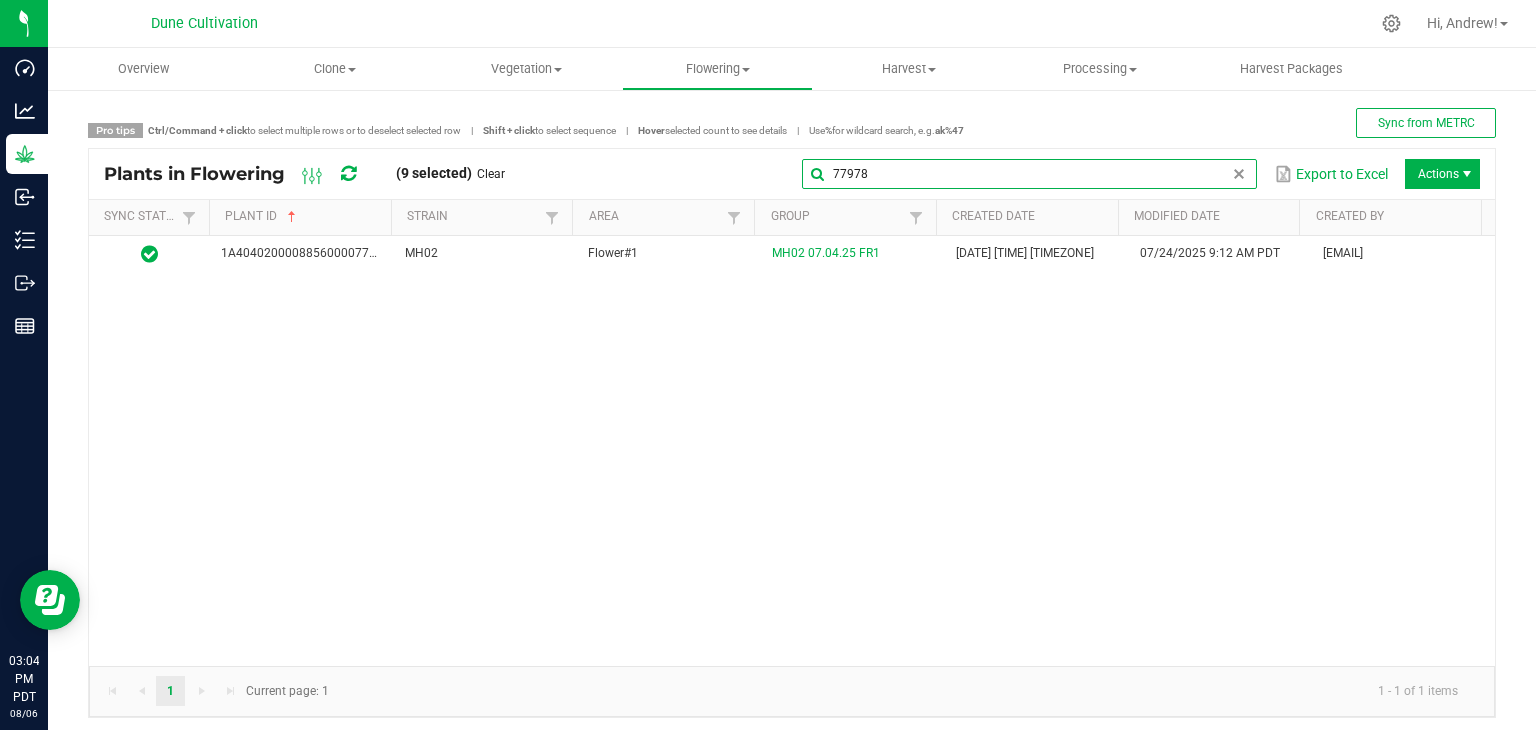 type on "77978" 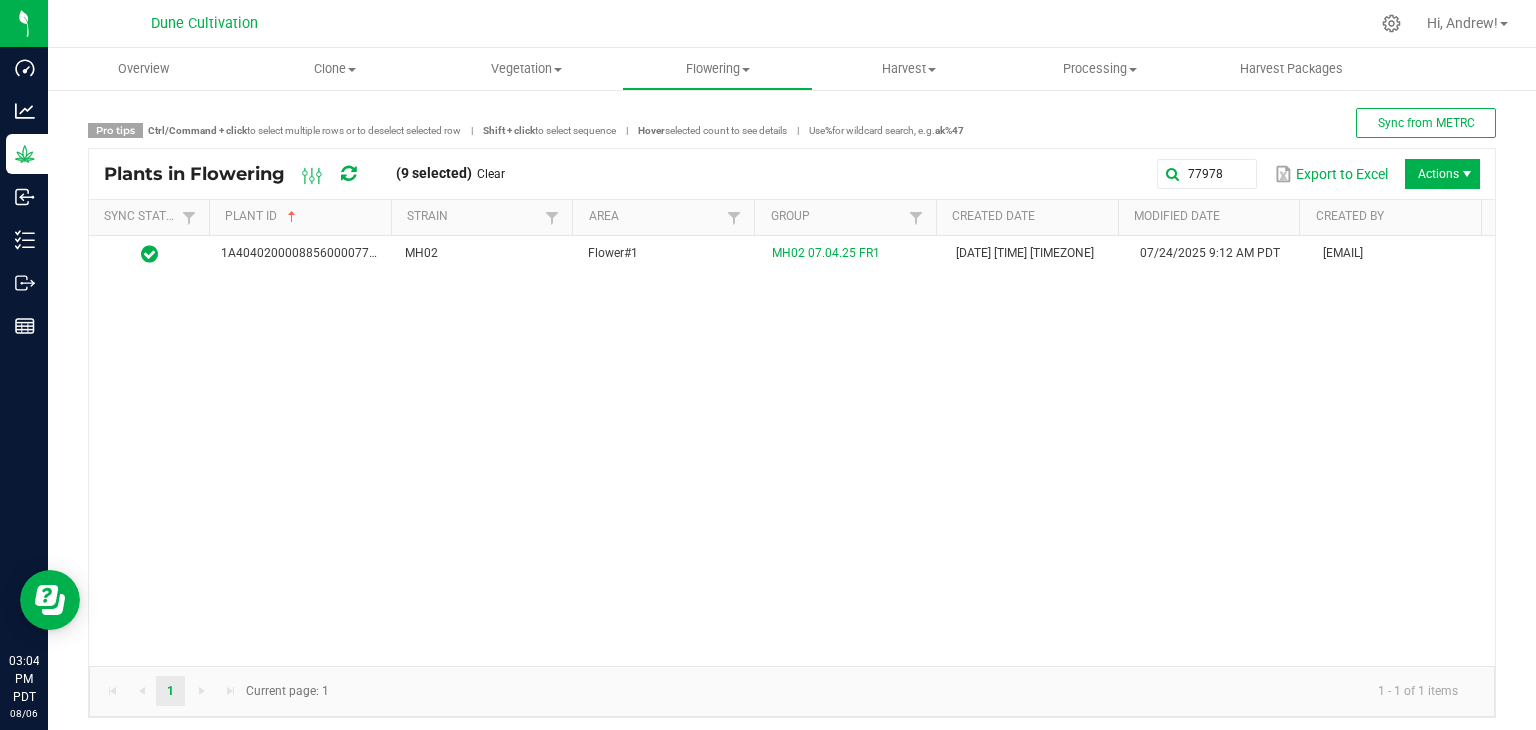 click on "Area" at bounding box center (663, 218) 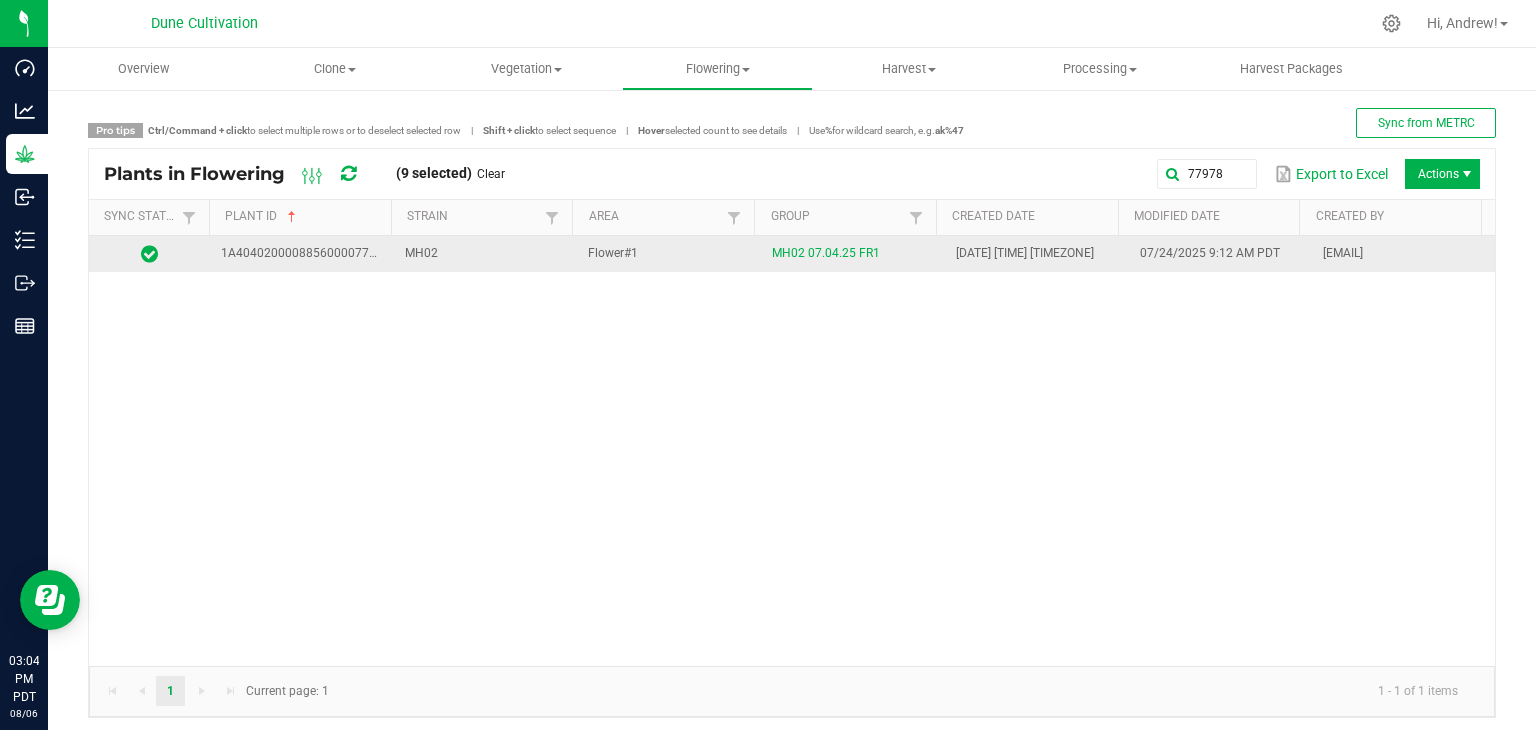 click on "Flower#1" at bounding box center (668, 254) 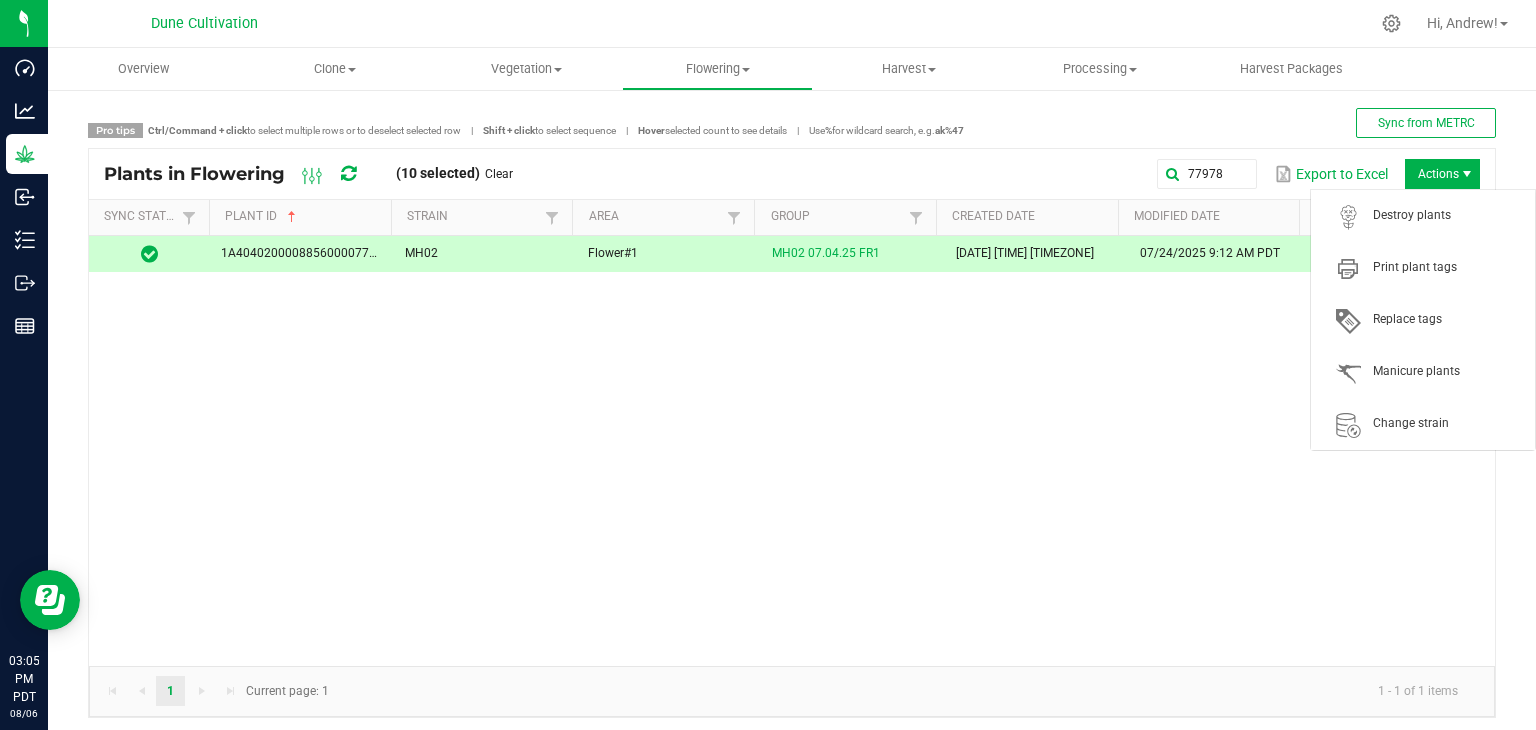 click on "Actions" at bounding box center [1442, 174] 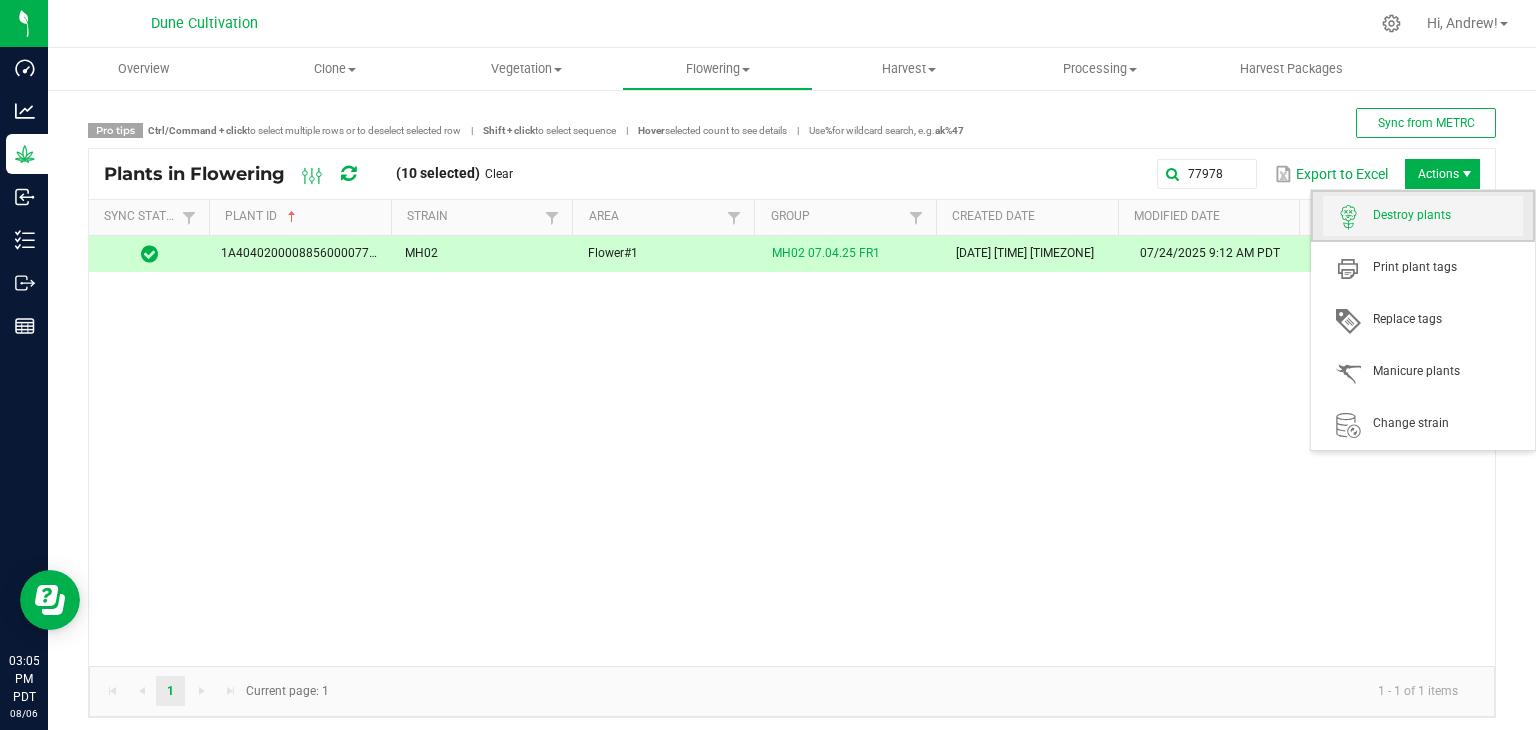 click on "Destroy plants" at bounding box center (1423, 216) 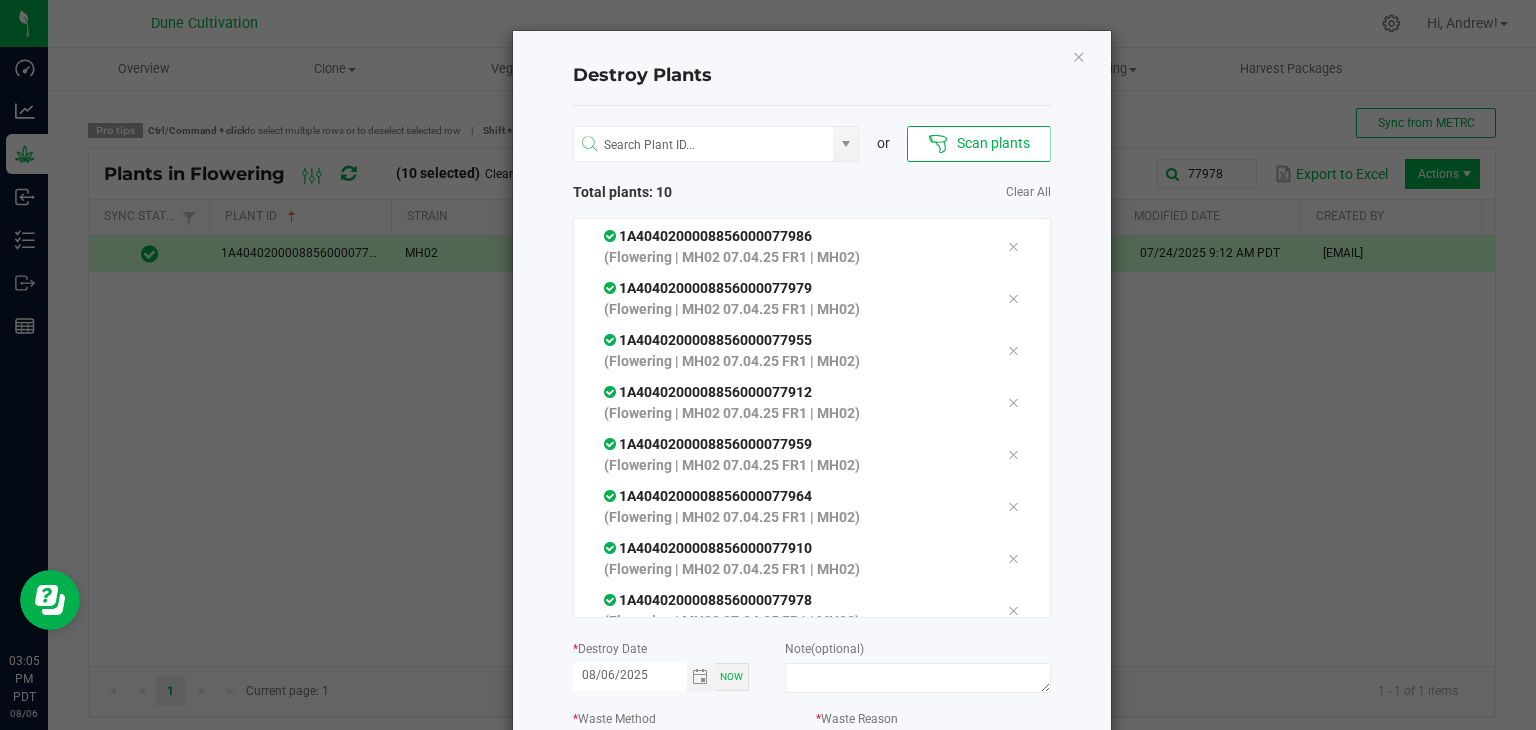 scroll, scrollTop: 171, scrollLeft: 0, axis: vertical 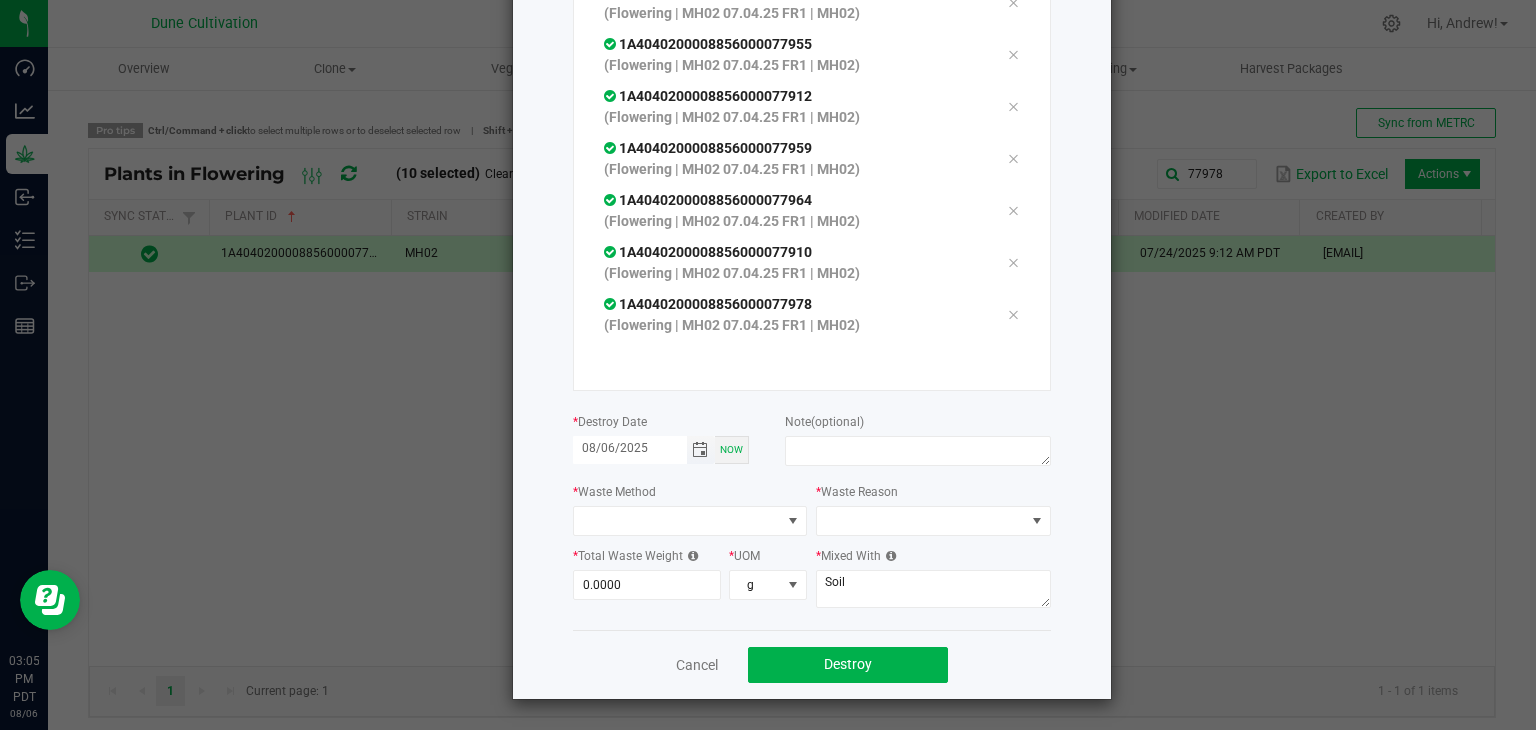 click at bounding box center [700, 450] 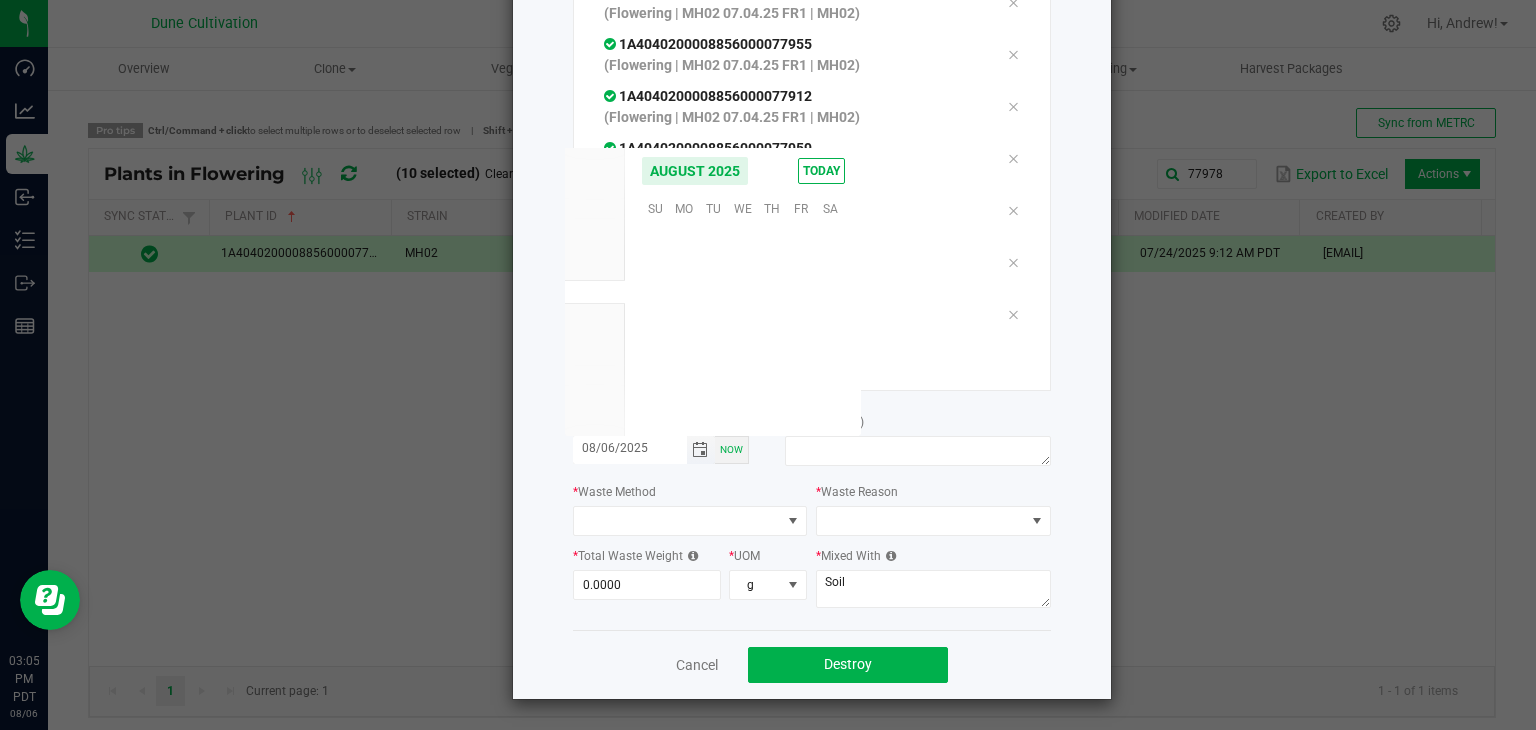 scroll, scrollTop: 0, scrollLeft: 0, axis: both 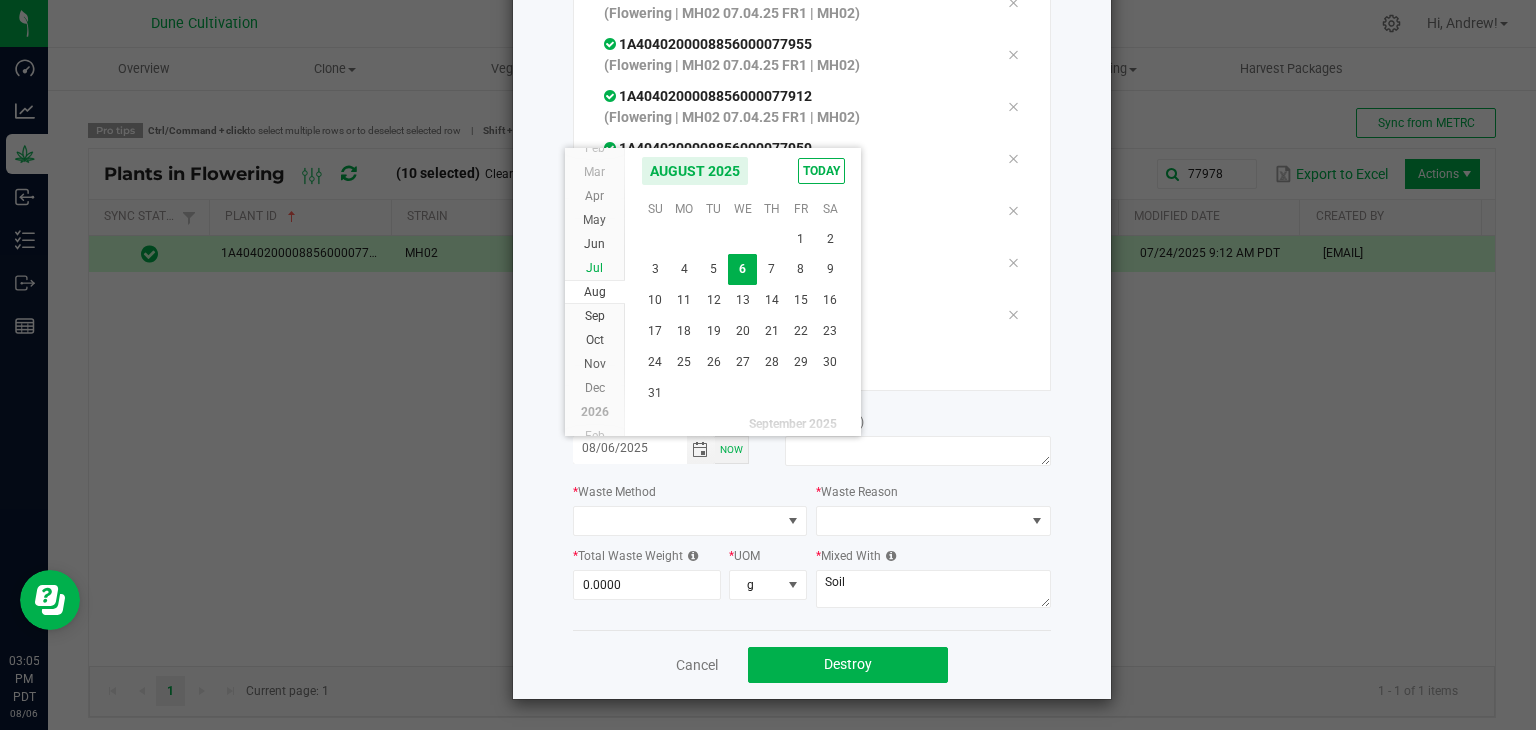 click on "Jul" at bounding box center [595, 268] 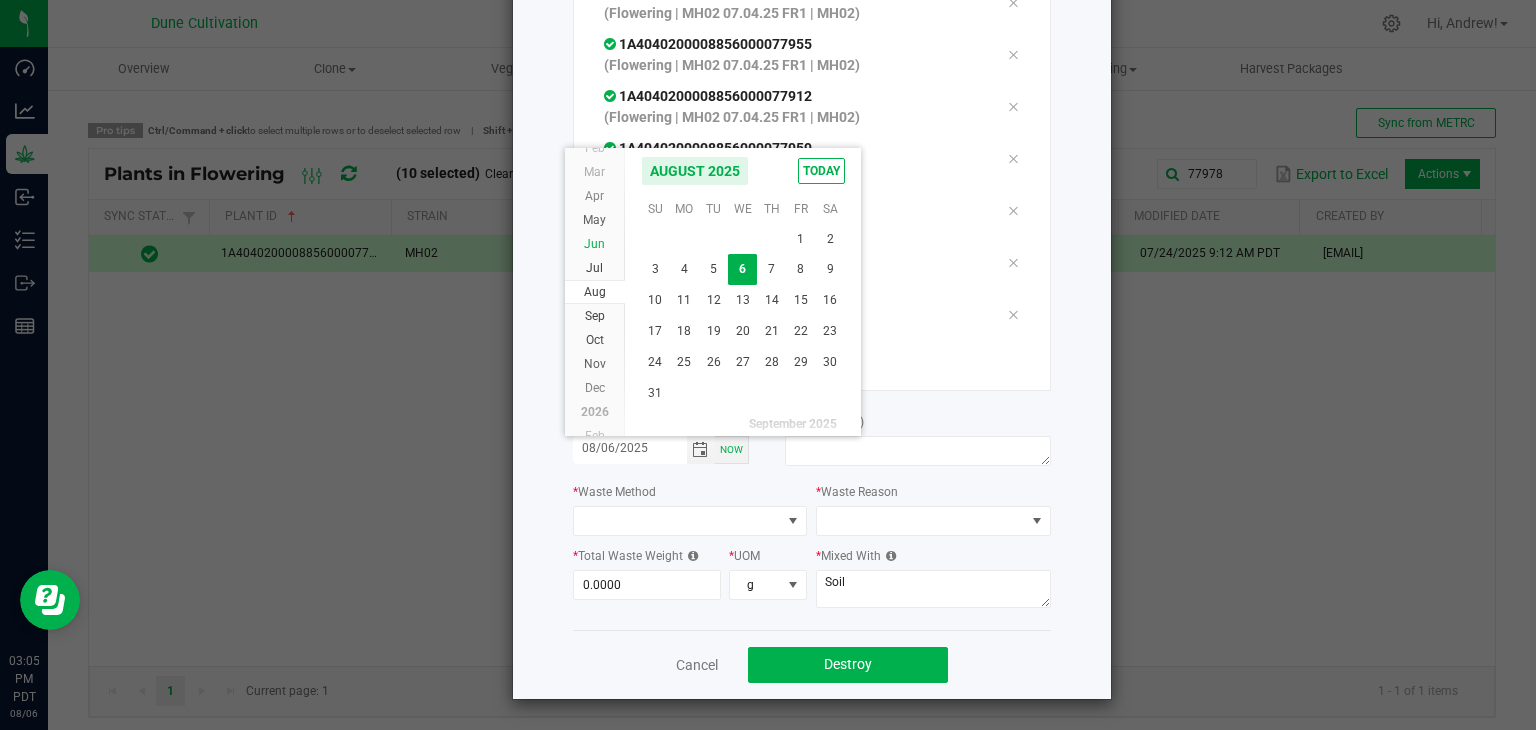 scroll, scrollTop: 36148, scrollLeft: 0, axis: vertical 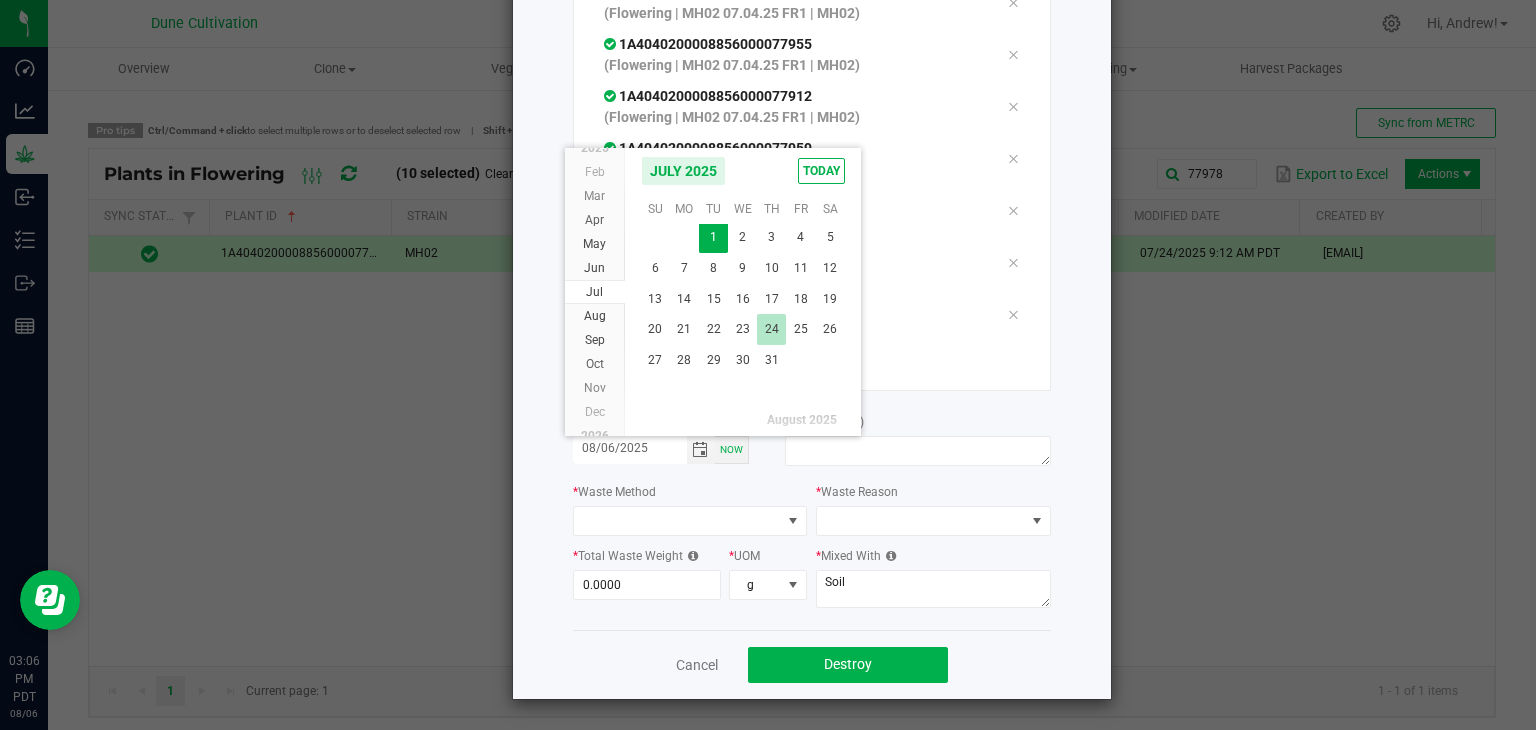 click on "24" at bounding box center [771, 329] 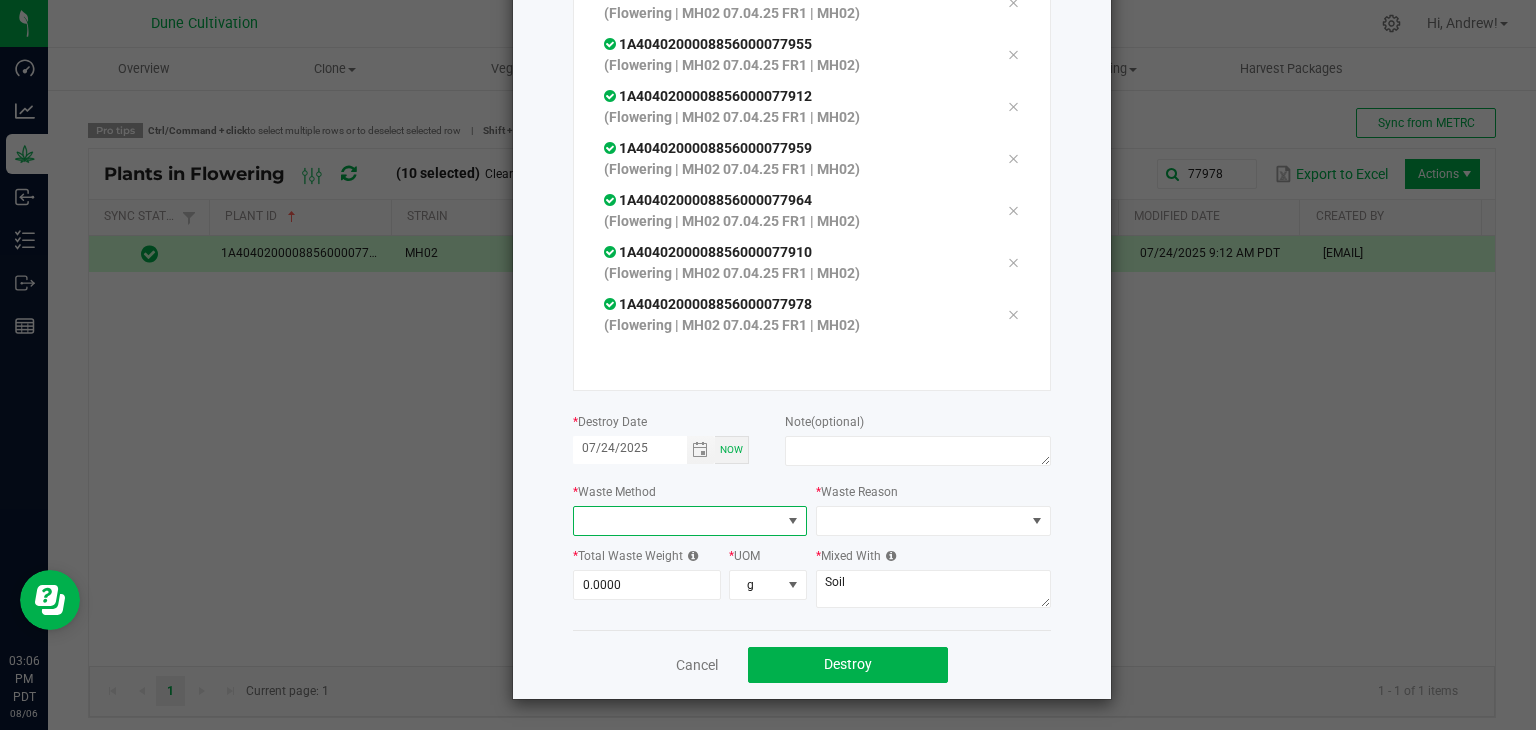 click at bounding box center (678, 521) 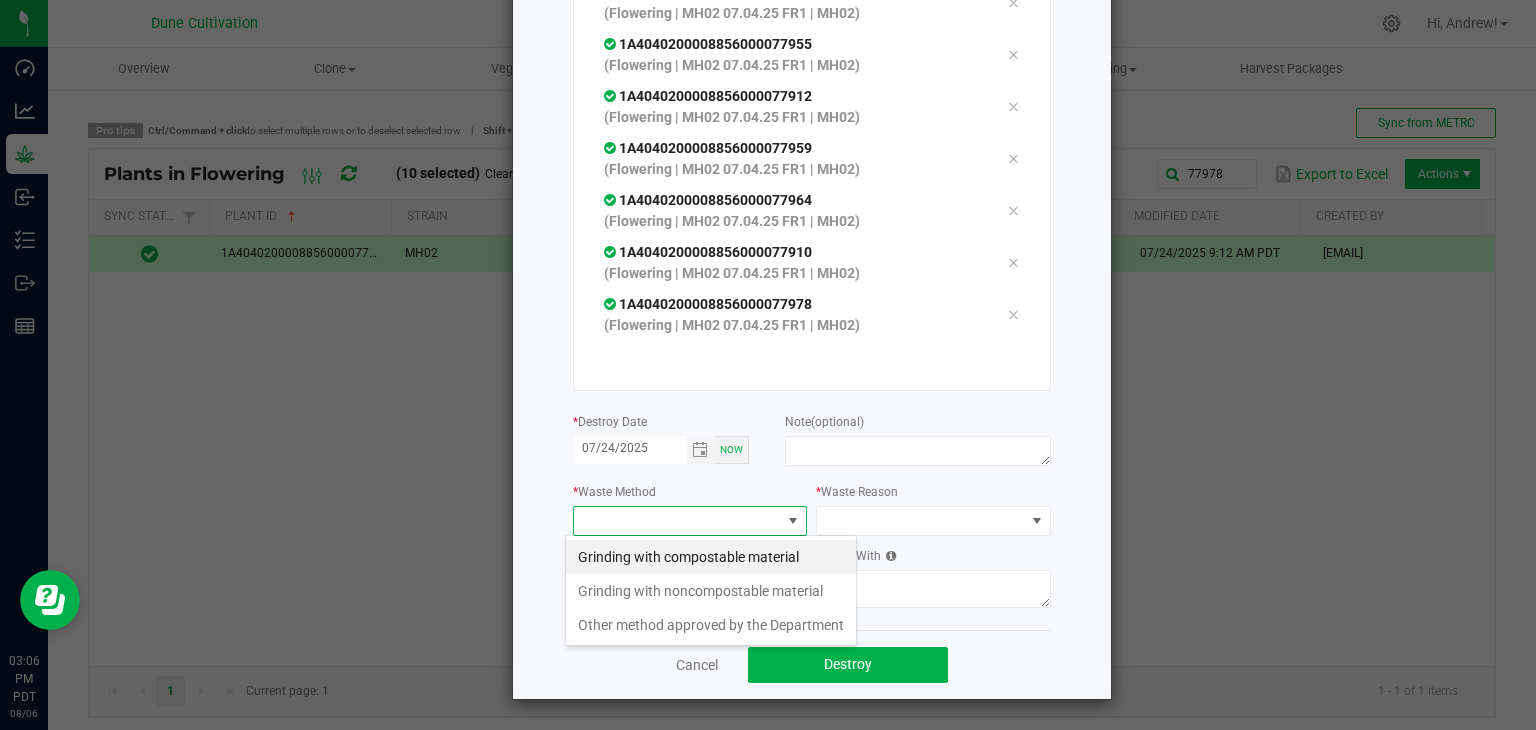 scroll, scrollTop: 99970, scrollLeft: 99765, axis: both 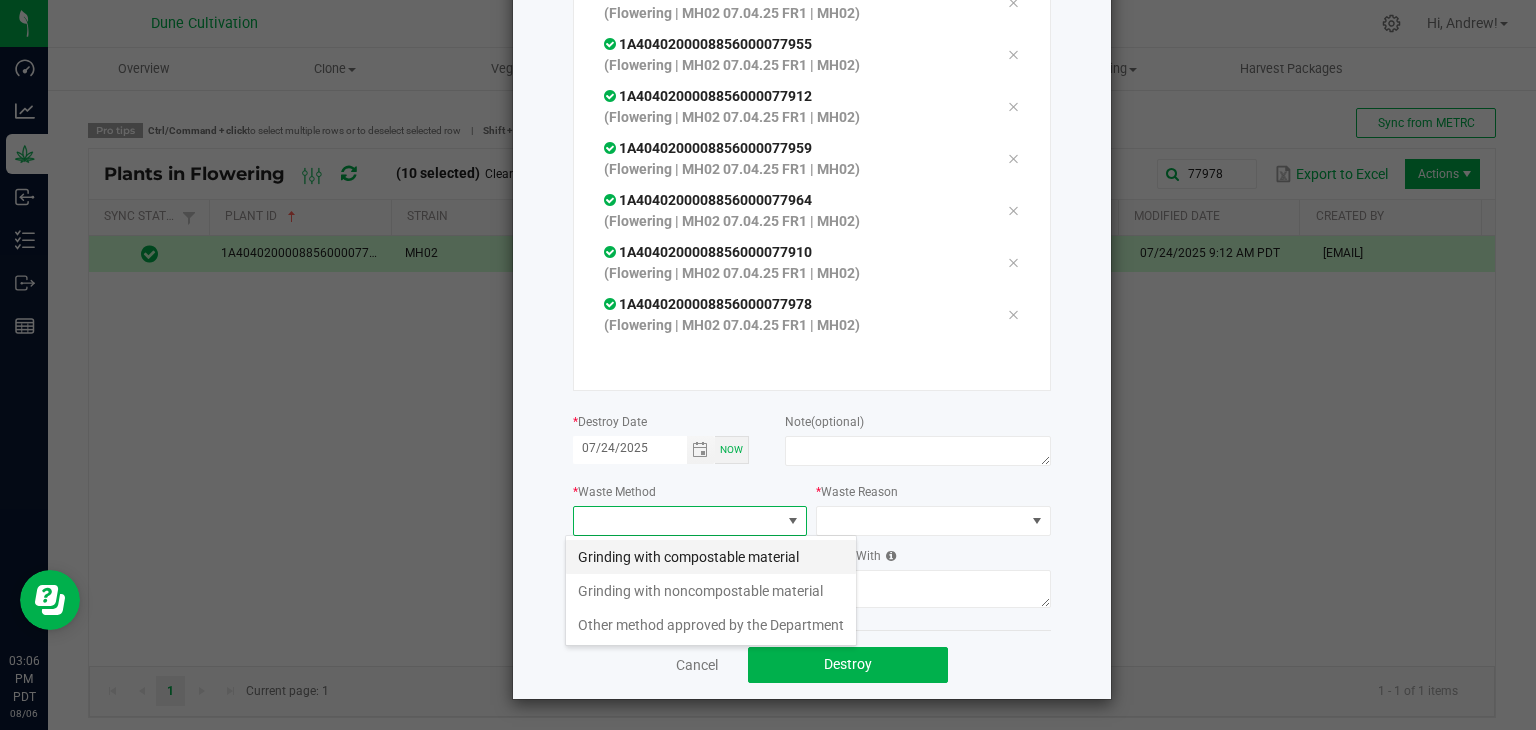 click on "Grinding with compostable material" at bounding box center [711, 557] 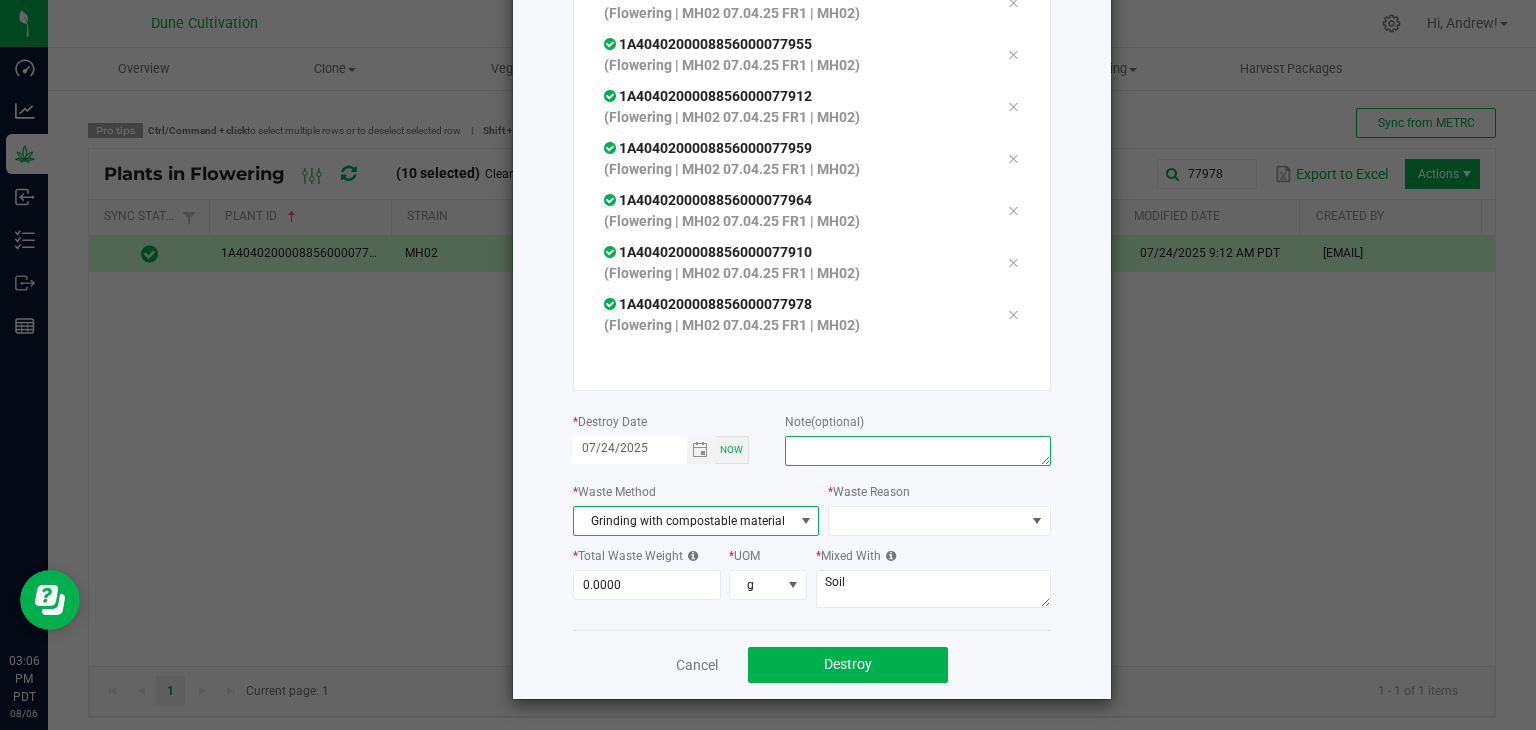 click at bounding box center [917, 451] 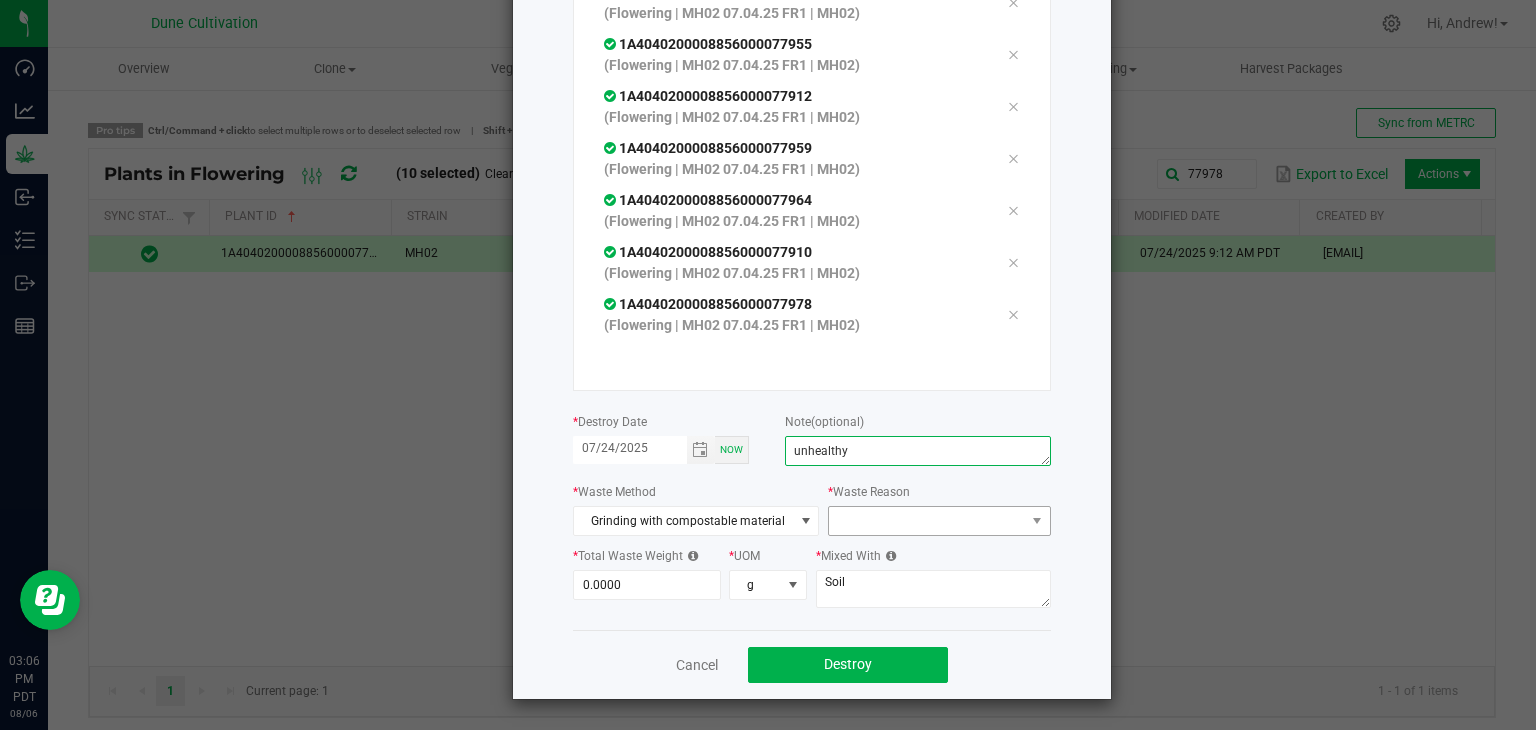 type on "unhealthy" 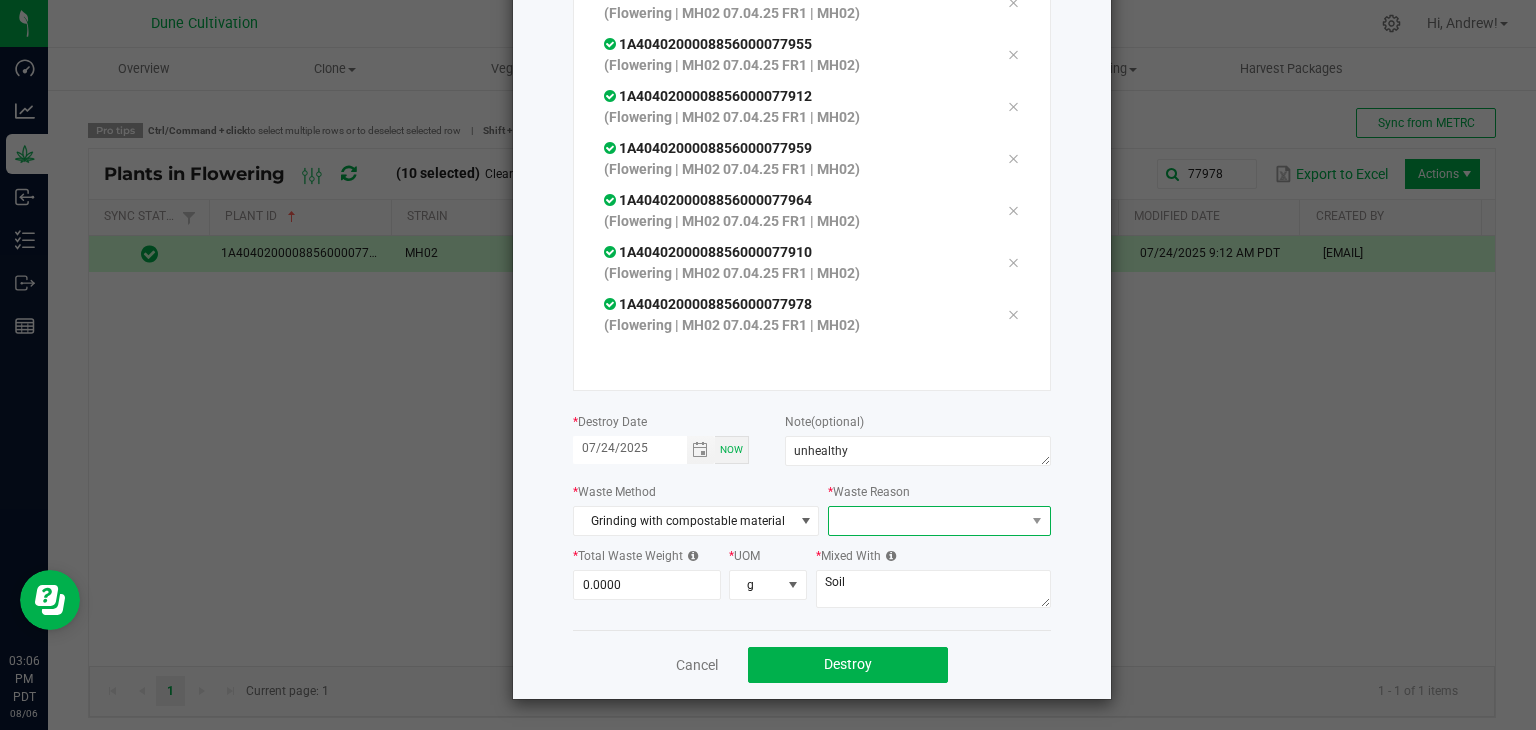 click at bounding box center (926, 521) 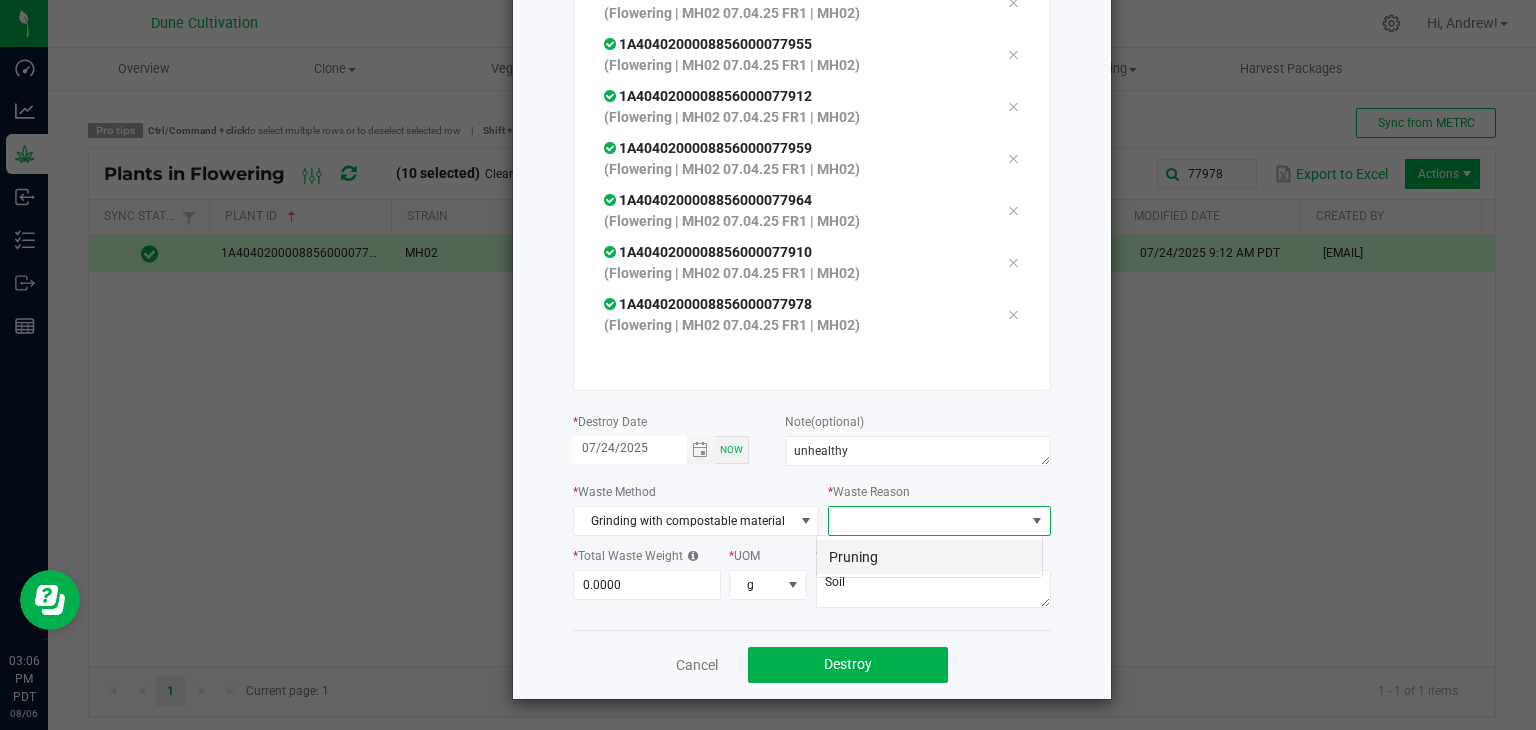 scroll, scrollTop: 99970, scrollLeft: 99772, axis: both 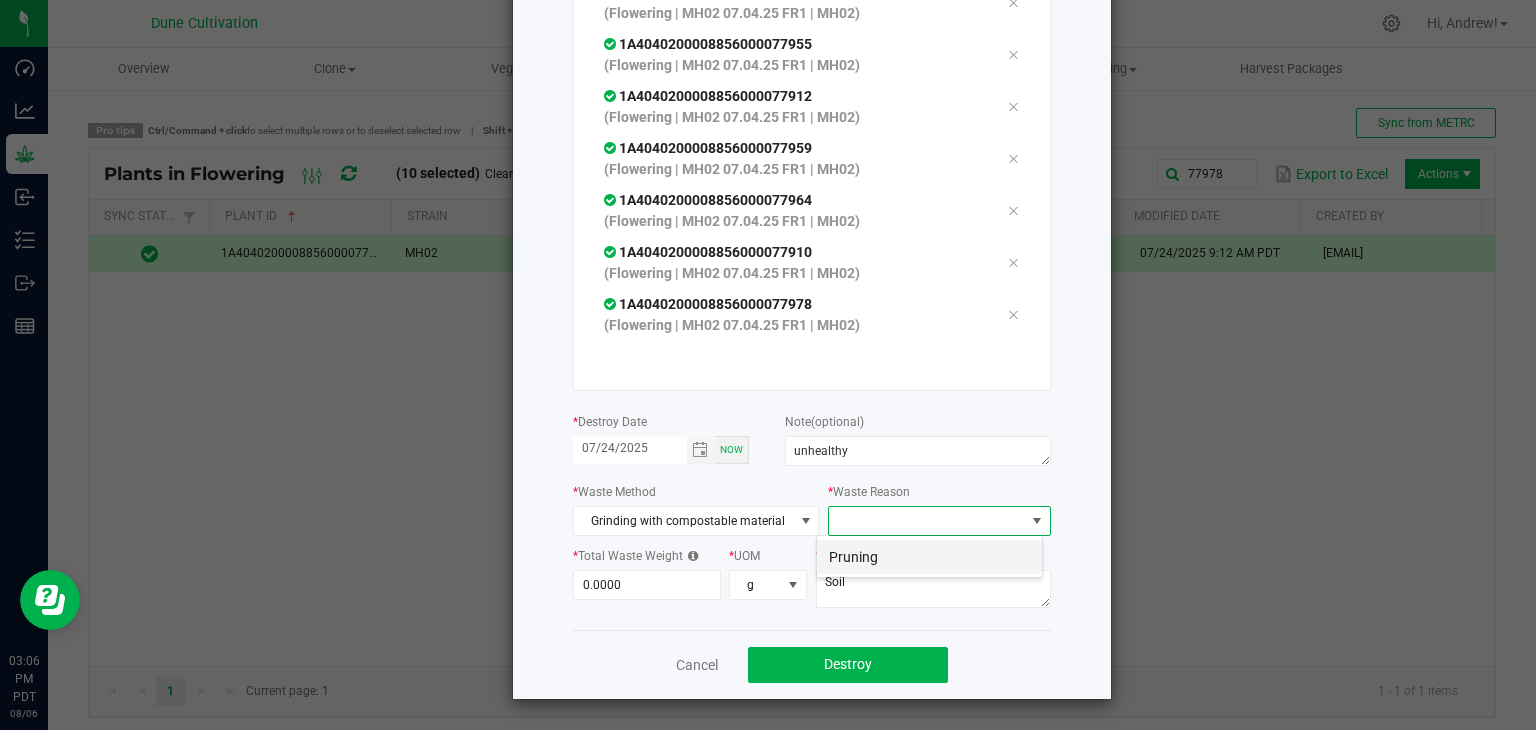 click on "Pruning" at bounding box center [929, 557] 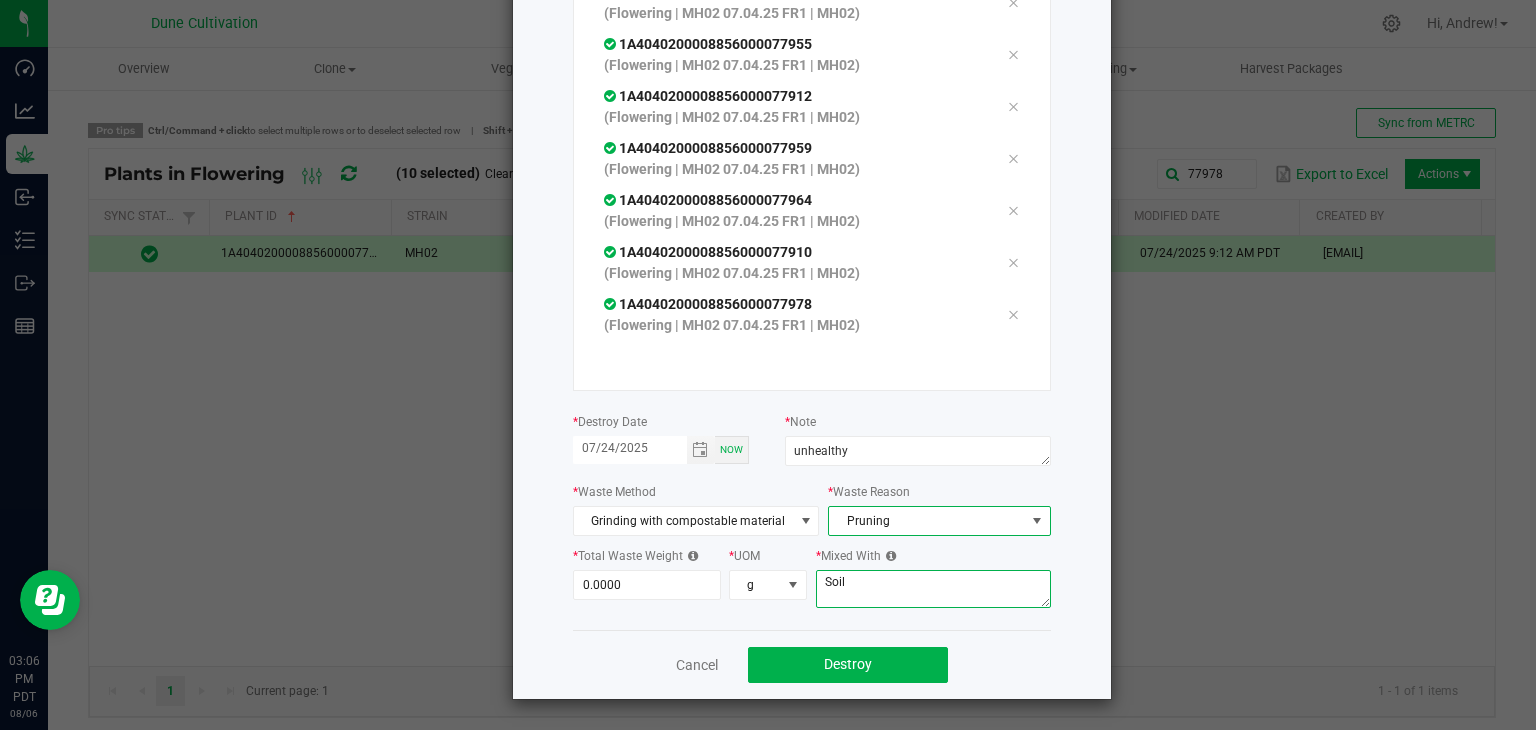 click on "Soil" at bounding box center (933, 589) 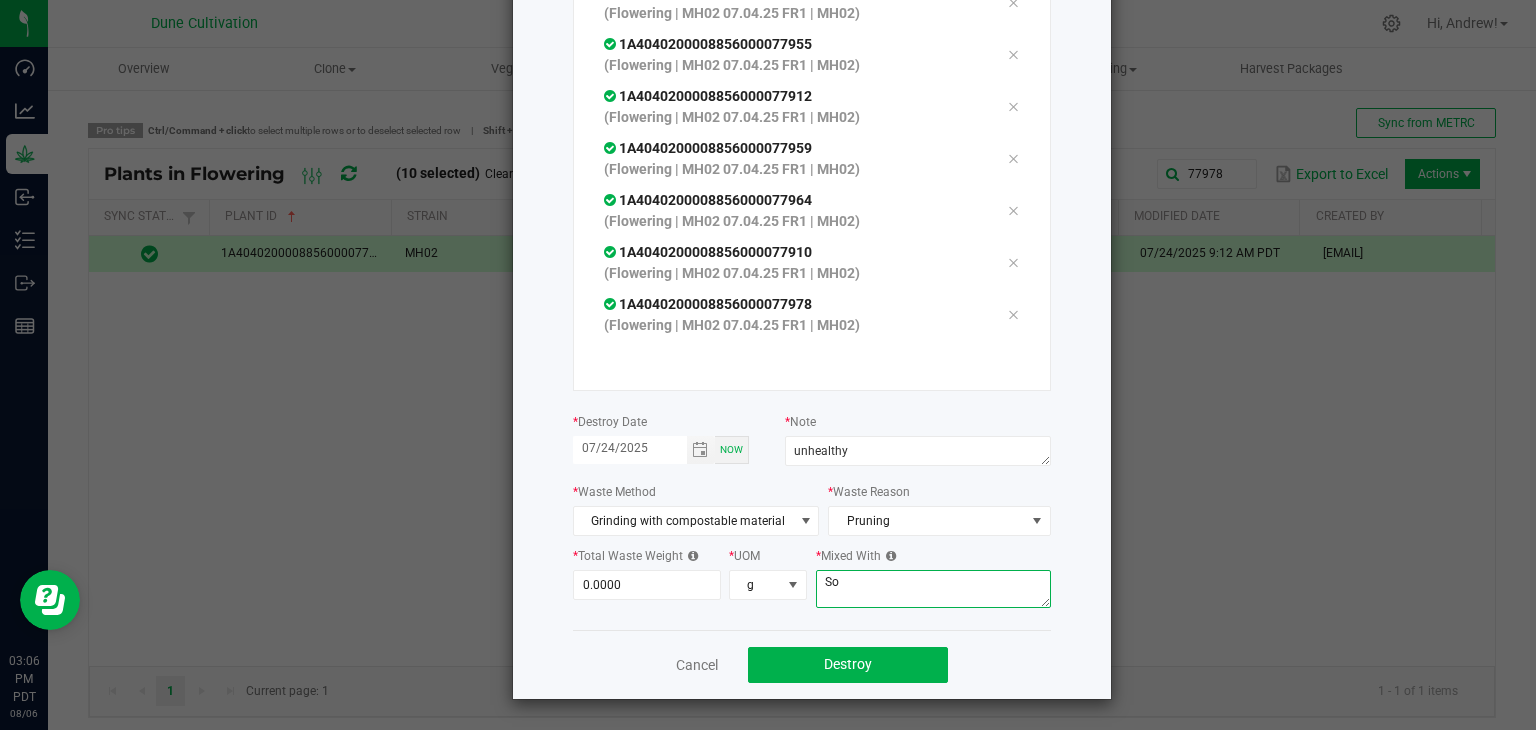 type on "S" 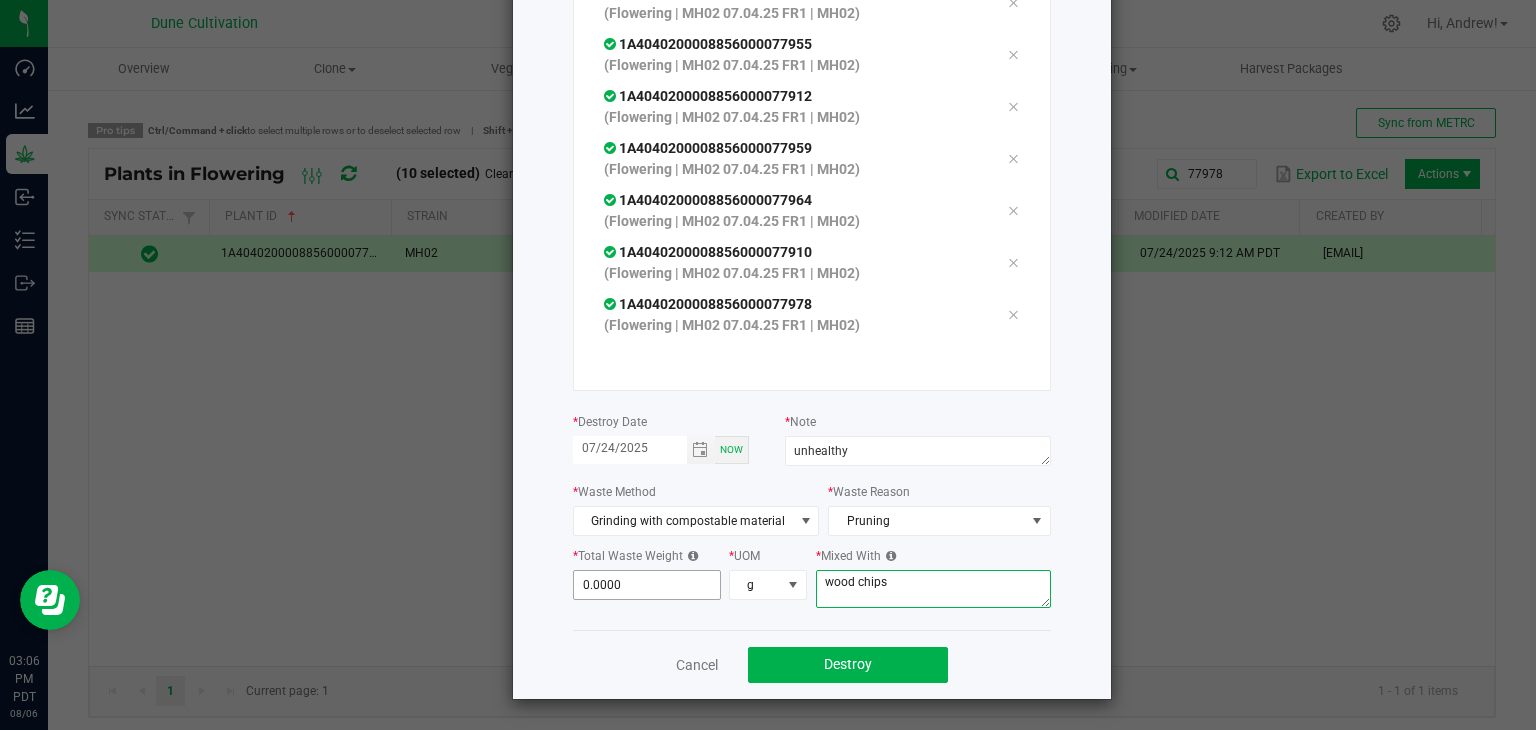 type on "wood chips" 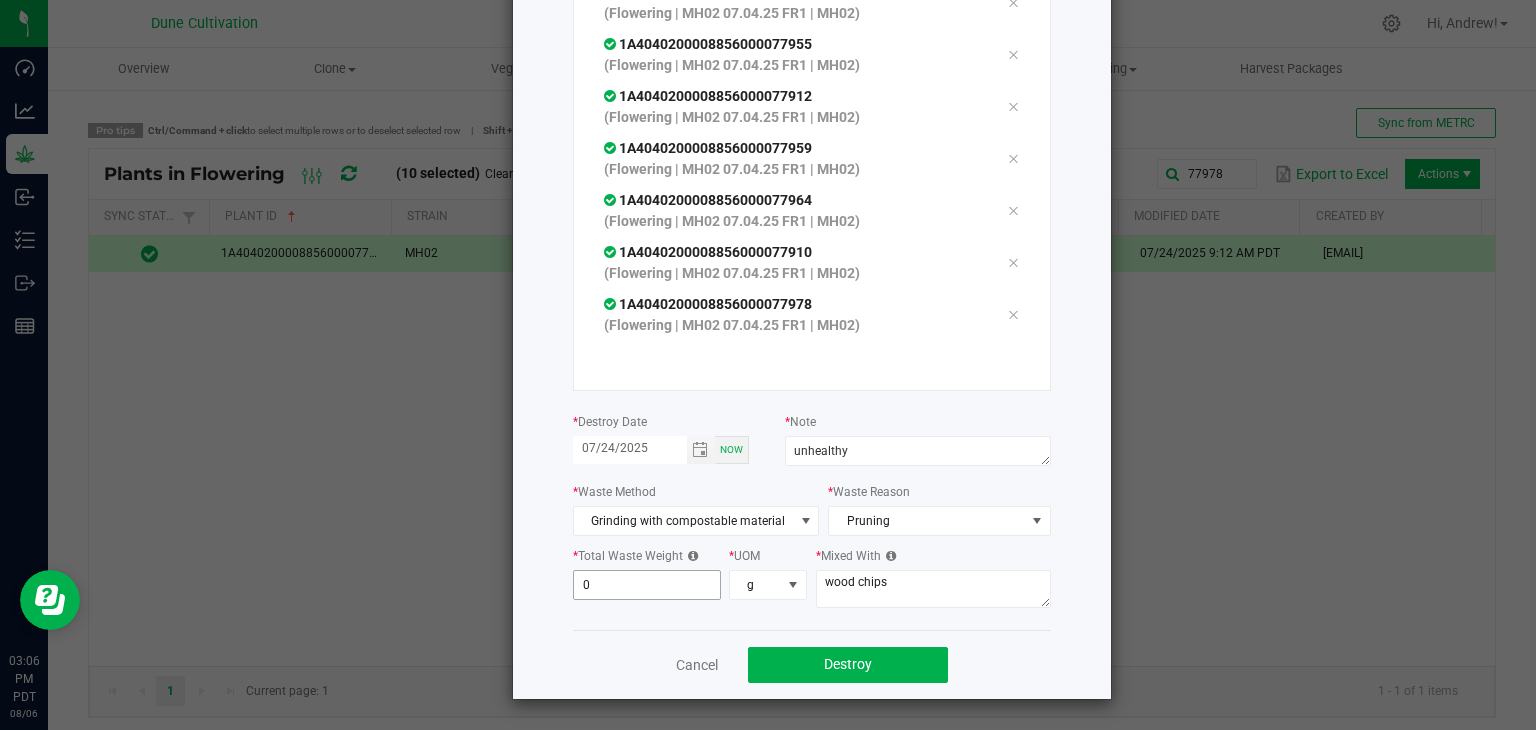 click on "0" at bounding box center [647, 585] 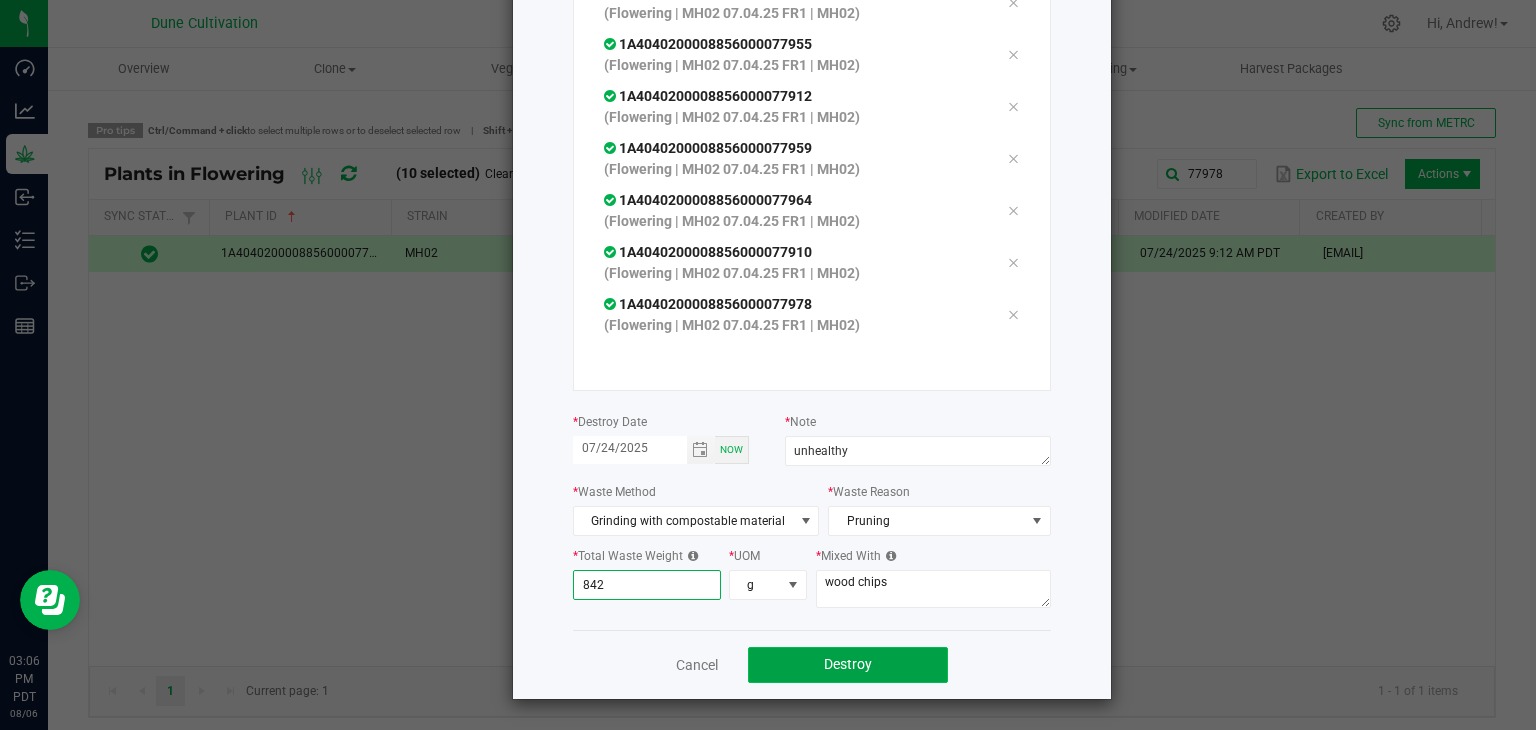 type on "842.0000" 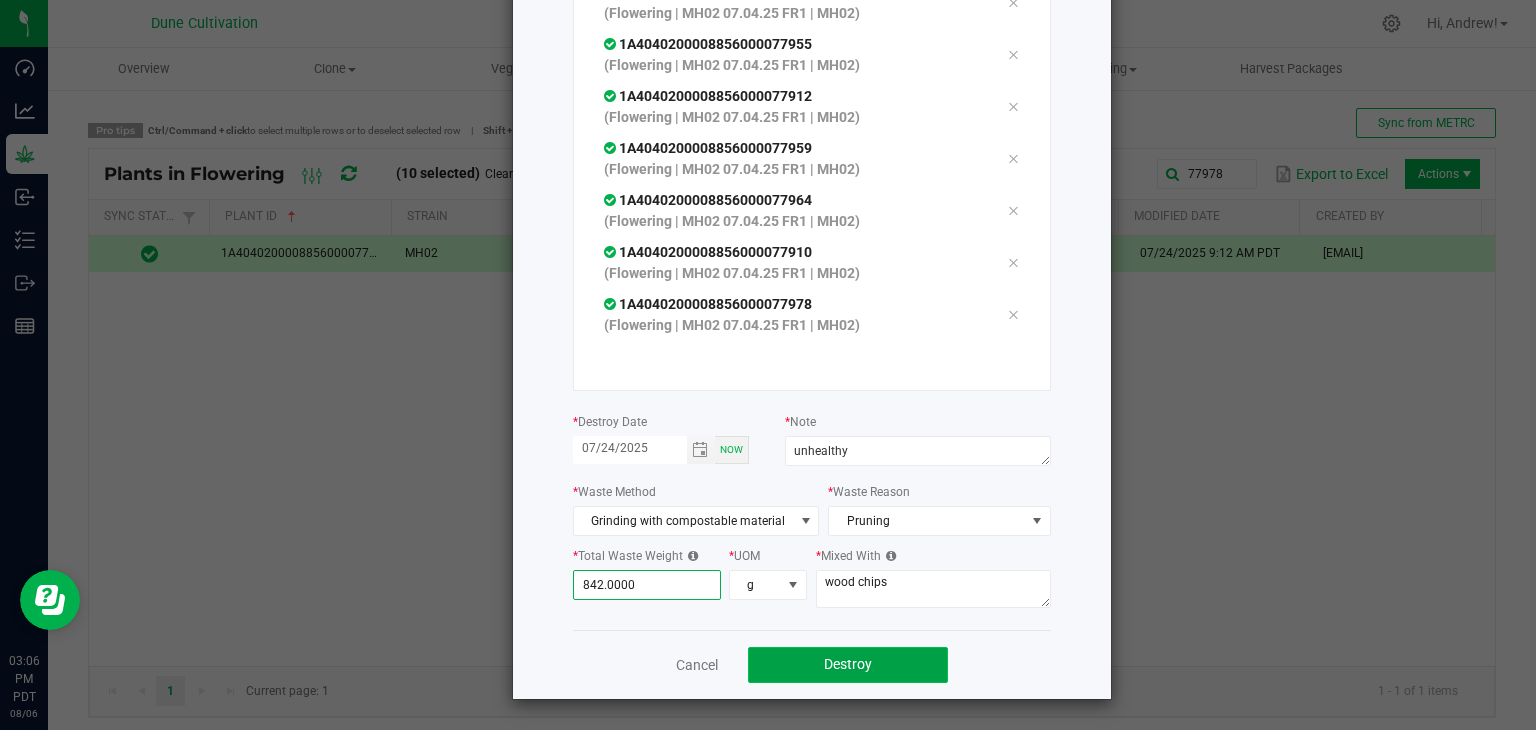 click on "Destroy" 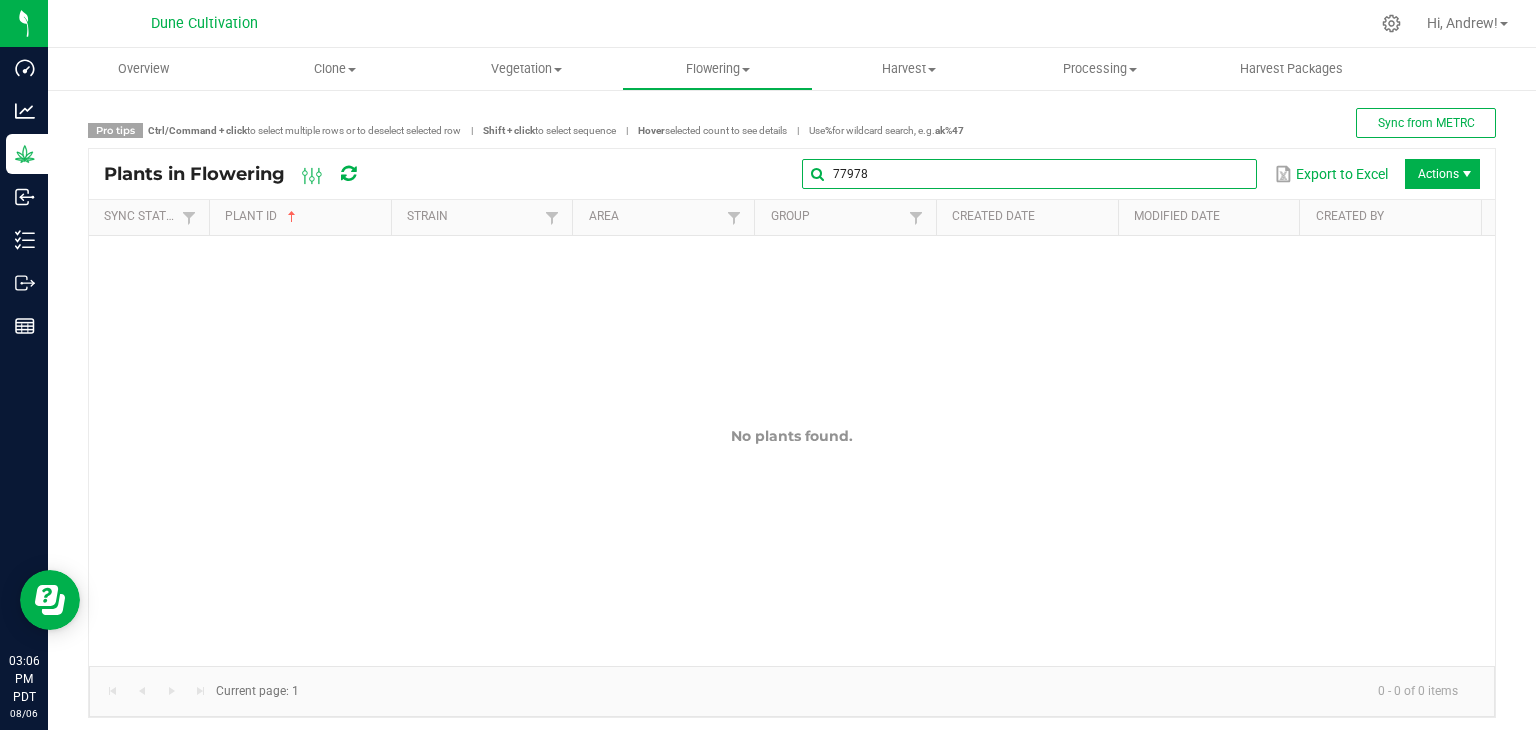 click on "77978" at bounding box center (1029, 174) 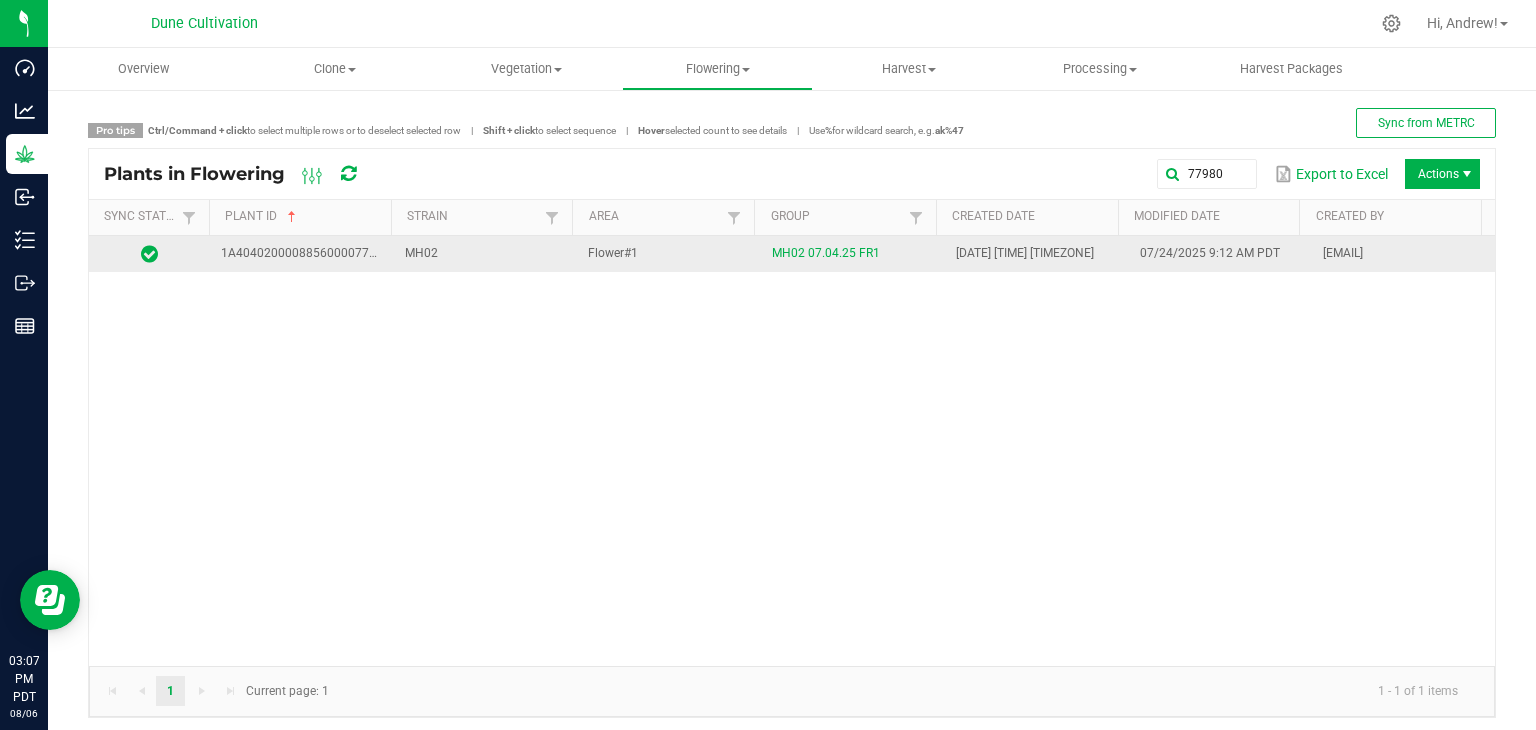 click on "MH02" at bounding box center (485, 254) 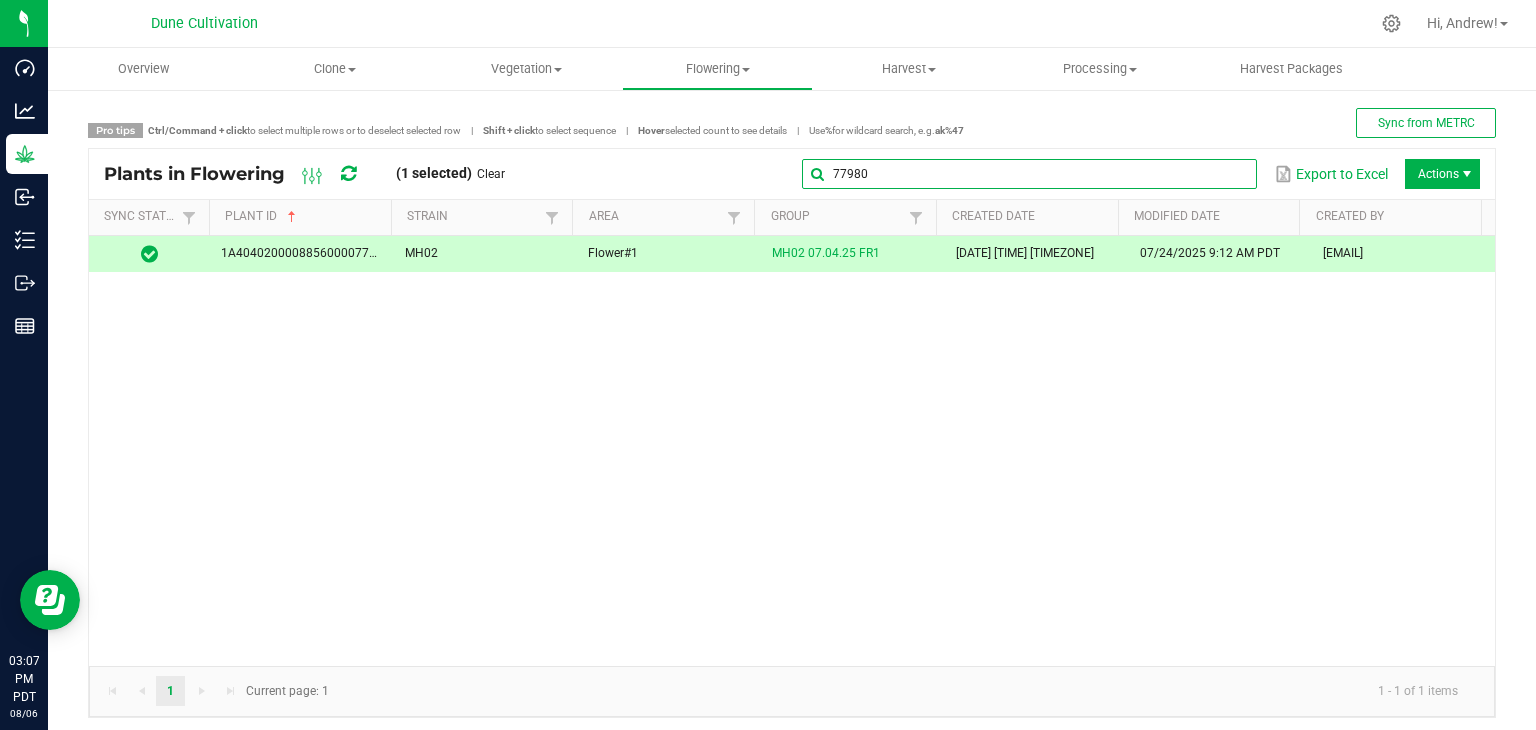 click on "77980" at bounding box center (1029, 174) 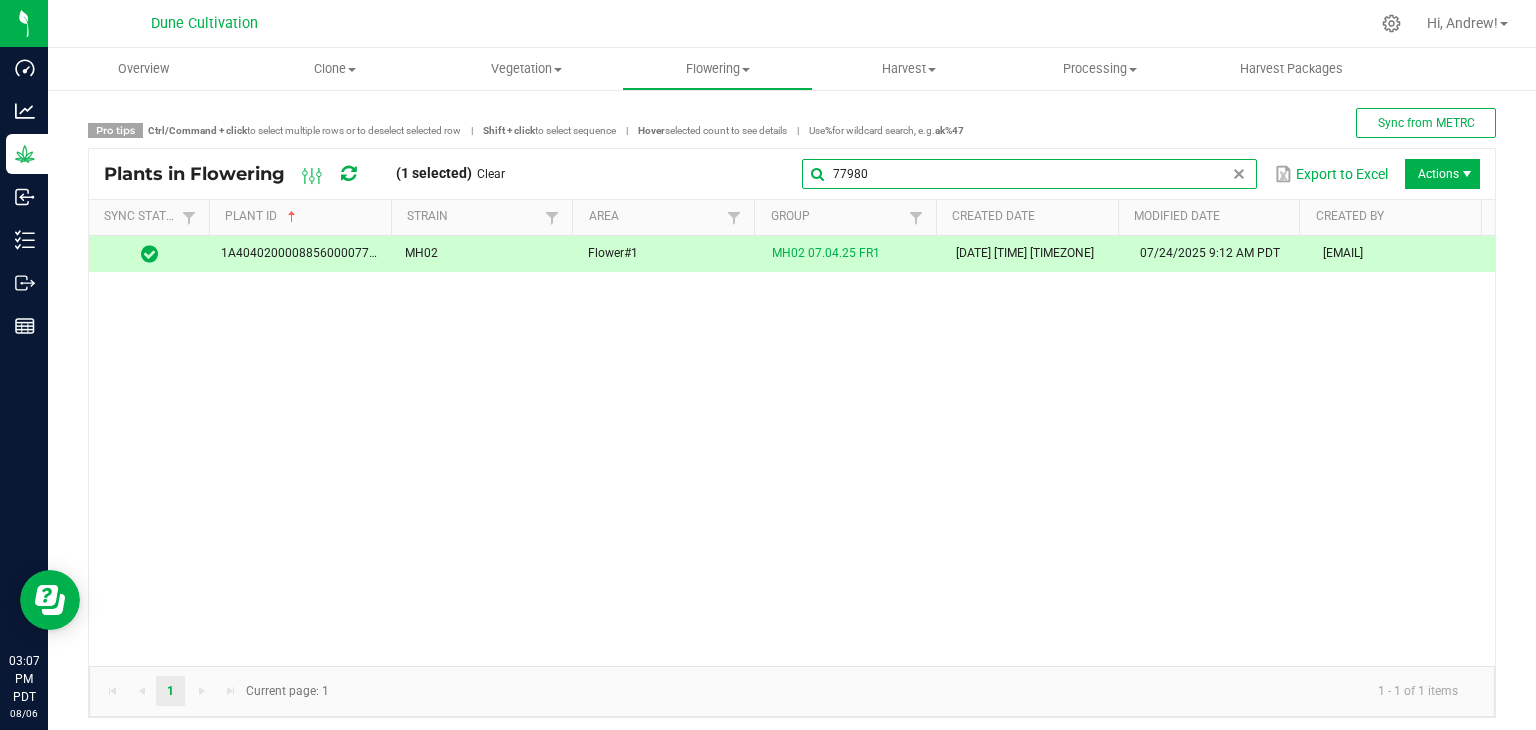 click on "77980" at bounding box center [1029, 174] 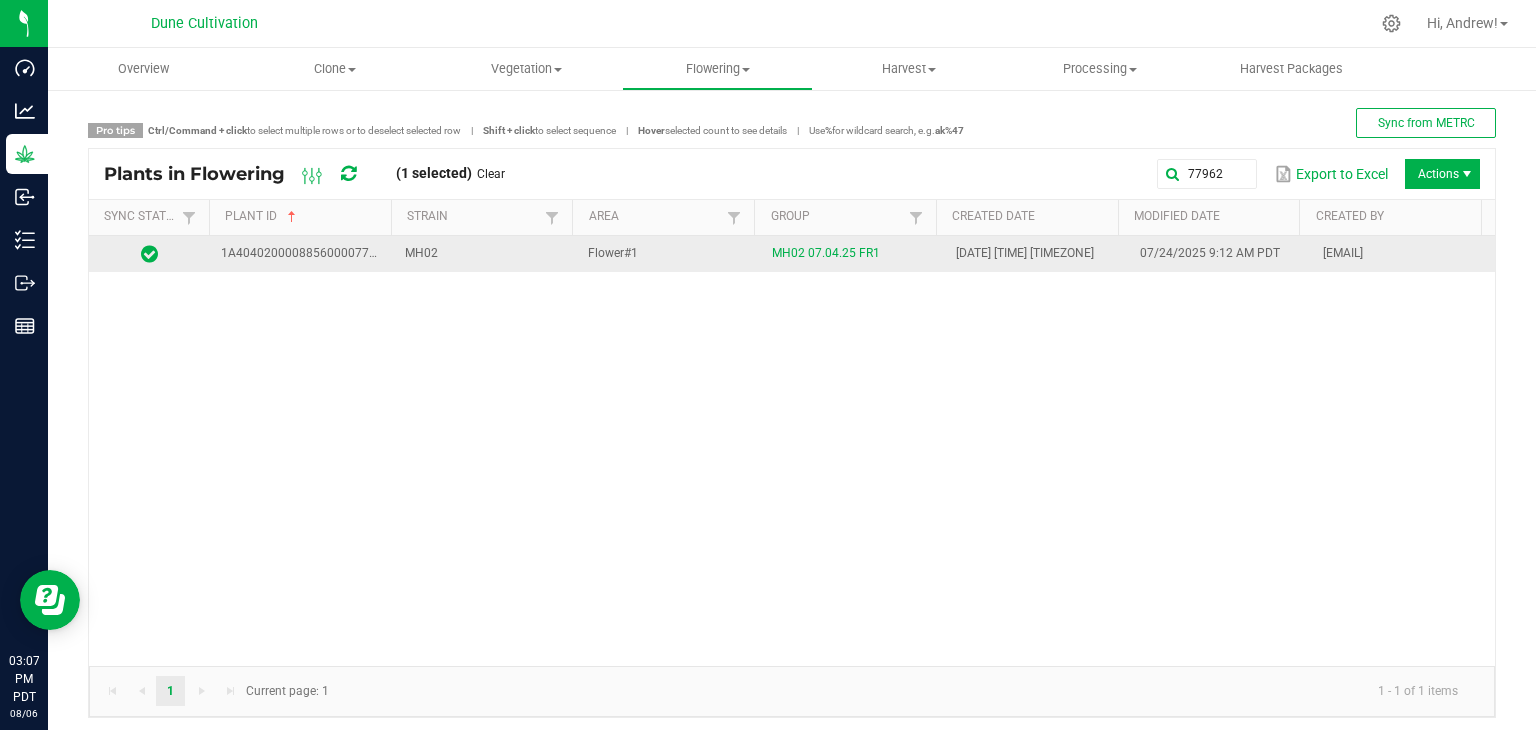 click on "Flower#1" at bounding box center [668, 254] 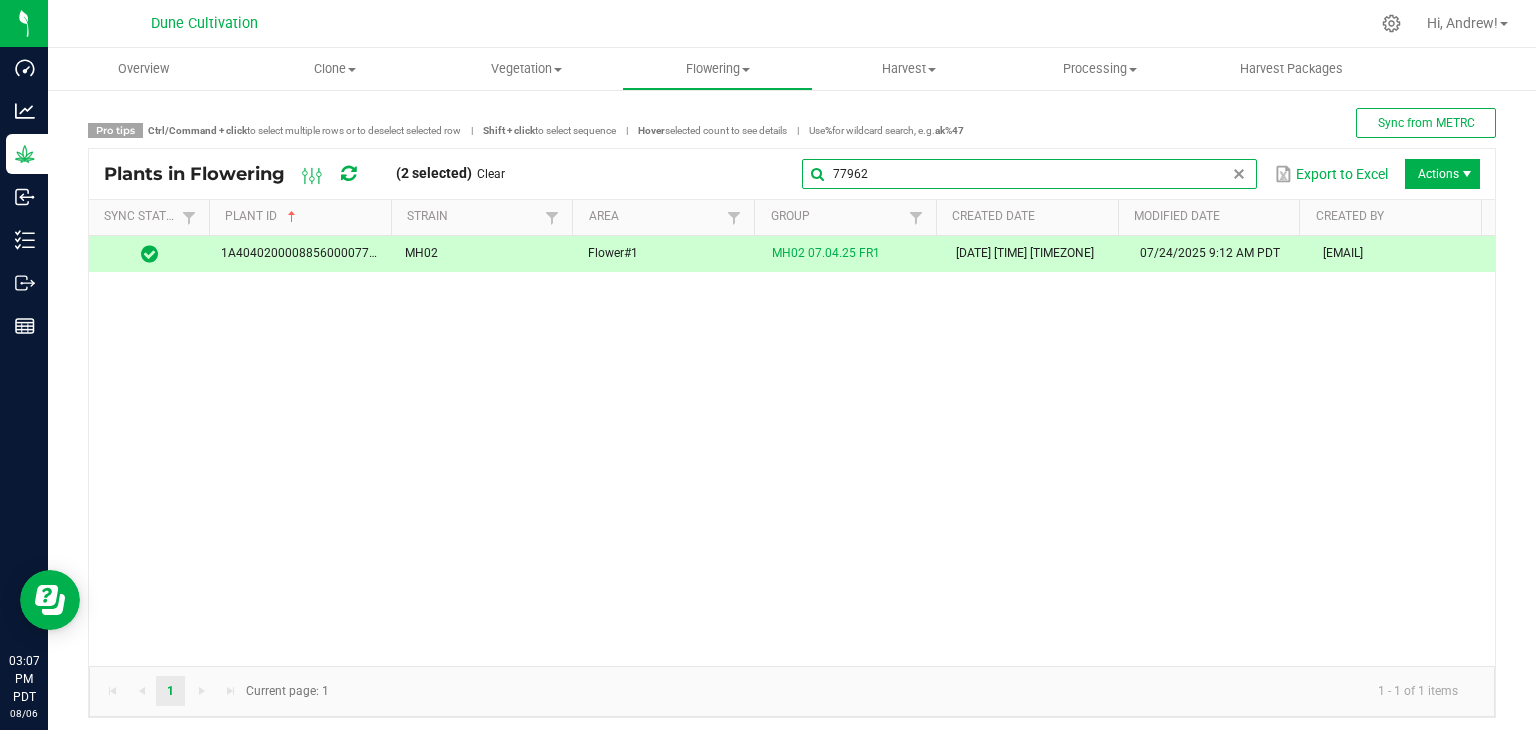 click on "77962" at bounding box center (1029, 174) 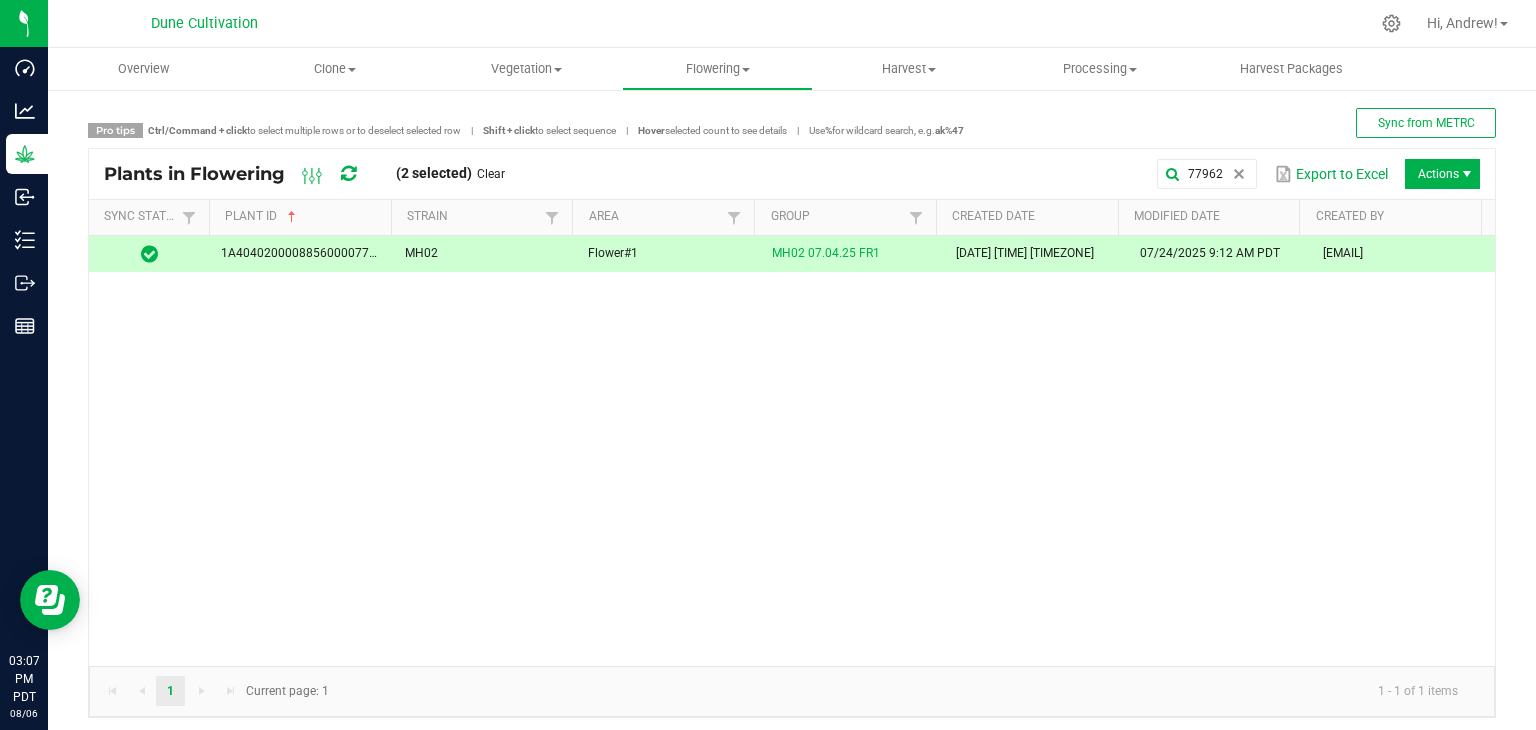 click on "Plants in Flowering   (2 selected)   Clear  77962  Export to Excel   Actions" at bounding box center [792, 174] 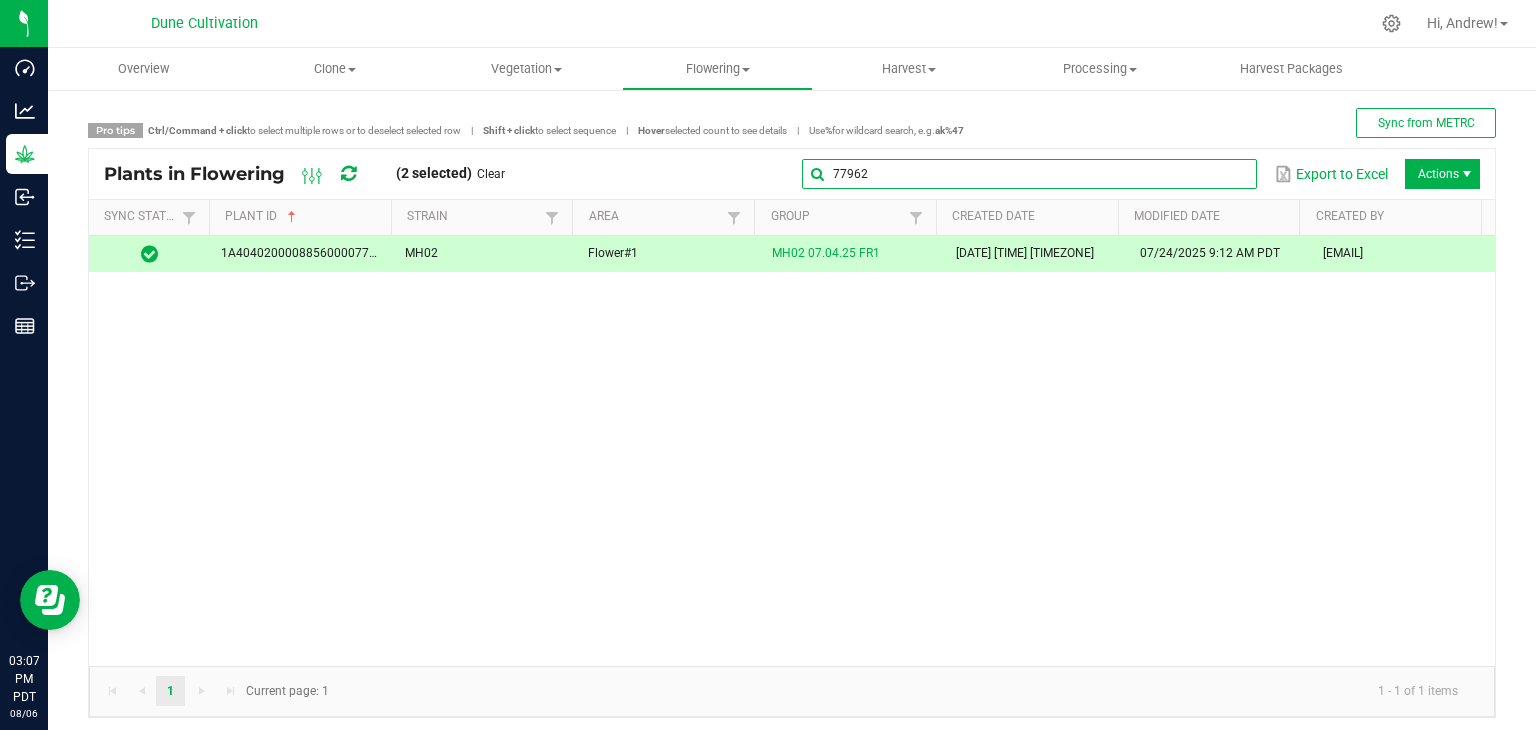 click on "77962" at bounding box center [1029, 174] 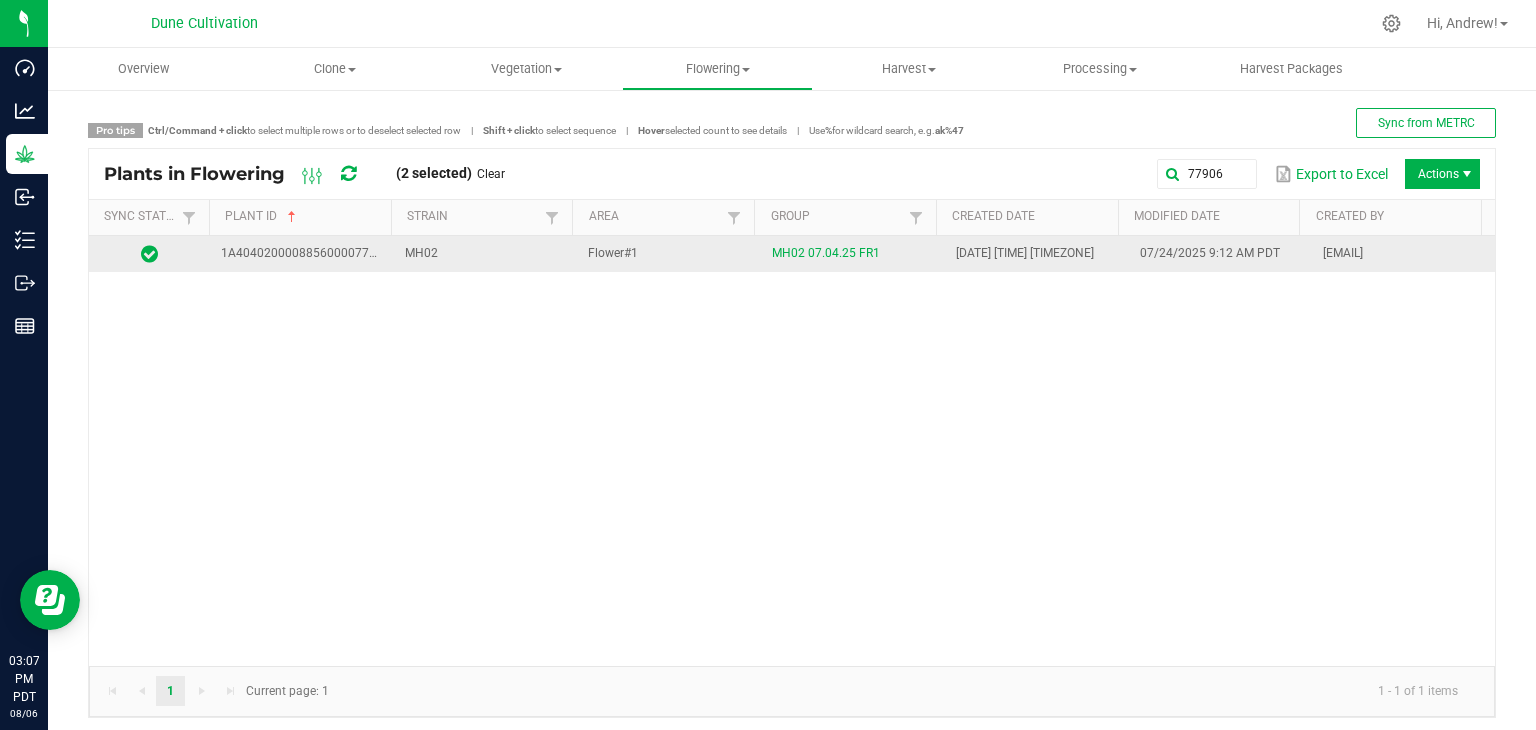 click on "[DATE] [TIME] [TIMEZONE]" at bounding box center (1036, 254) 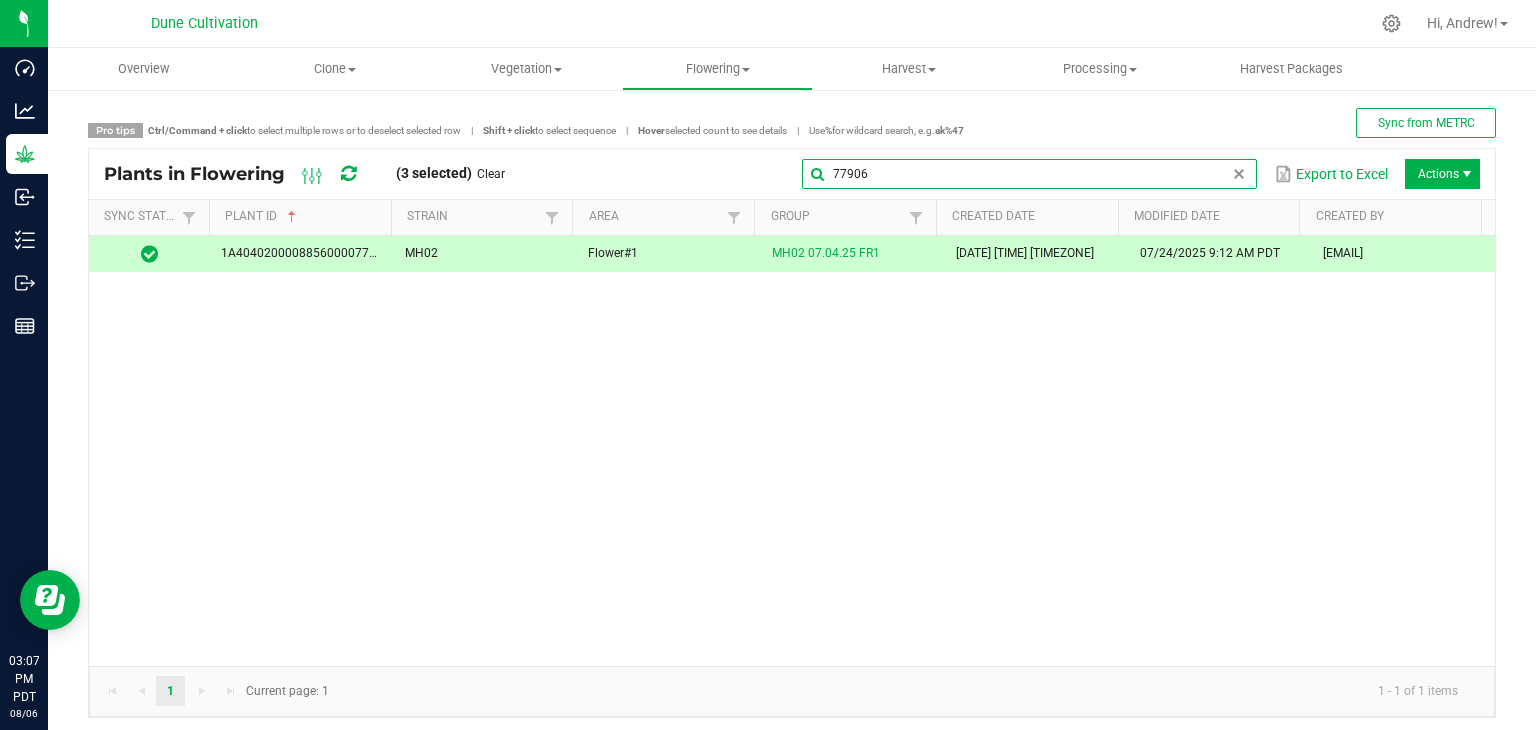 click on "77906" at bounding box center [1029, 174] 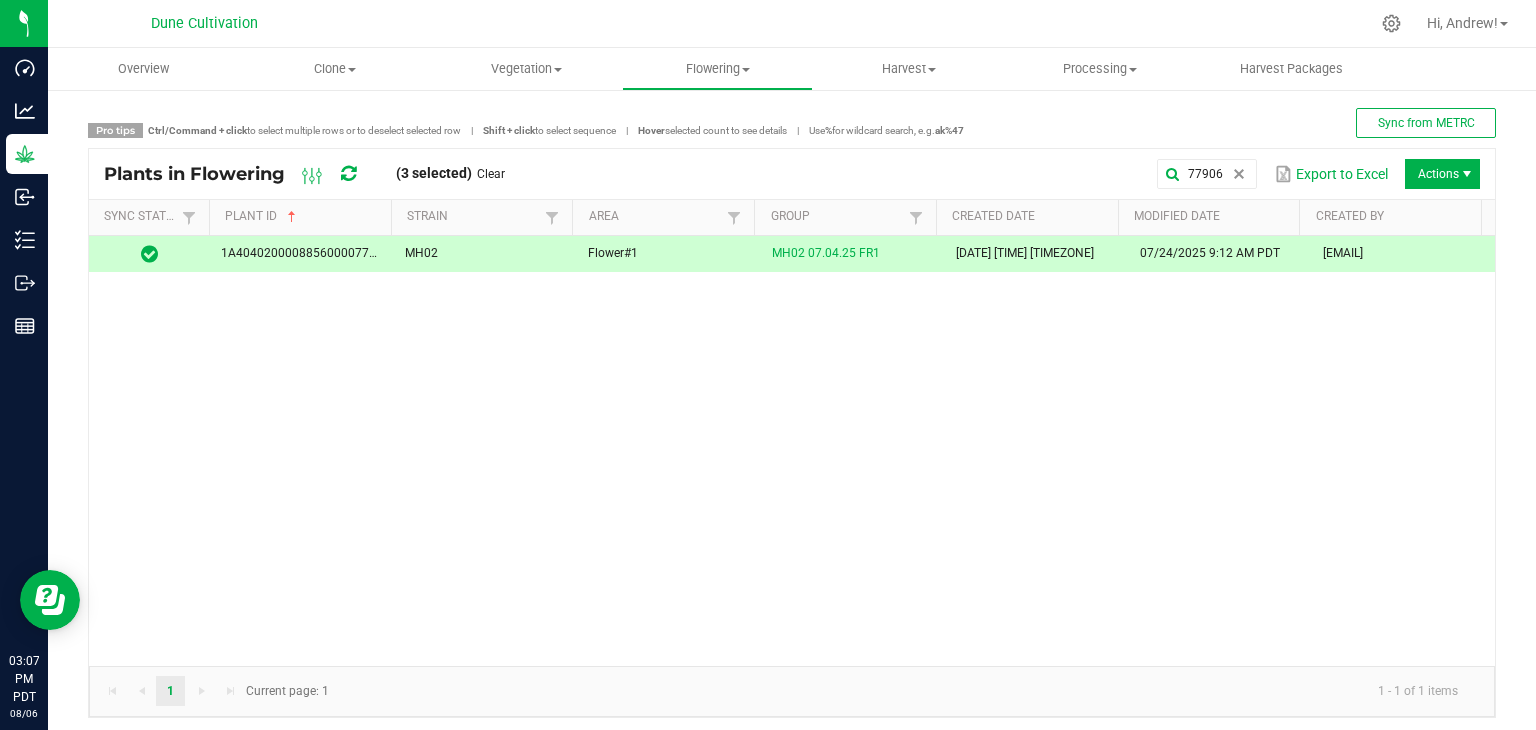 click on "Plants in Flowering   (3 selected)   Clear  77906  Export to Excel   Actions" at bounding box center (792, 174) 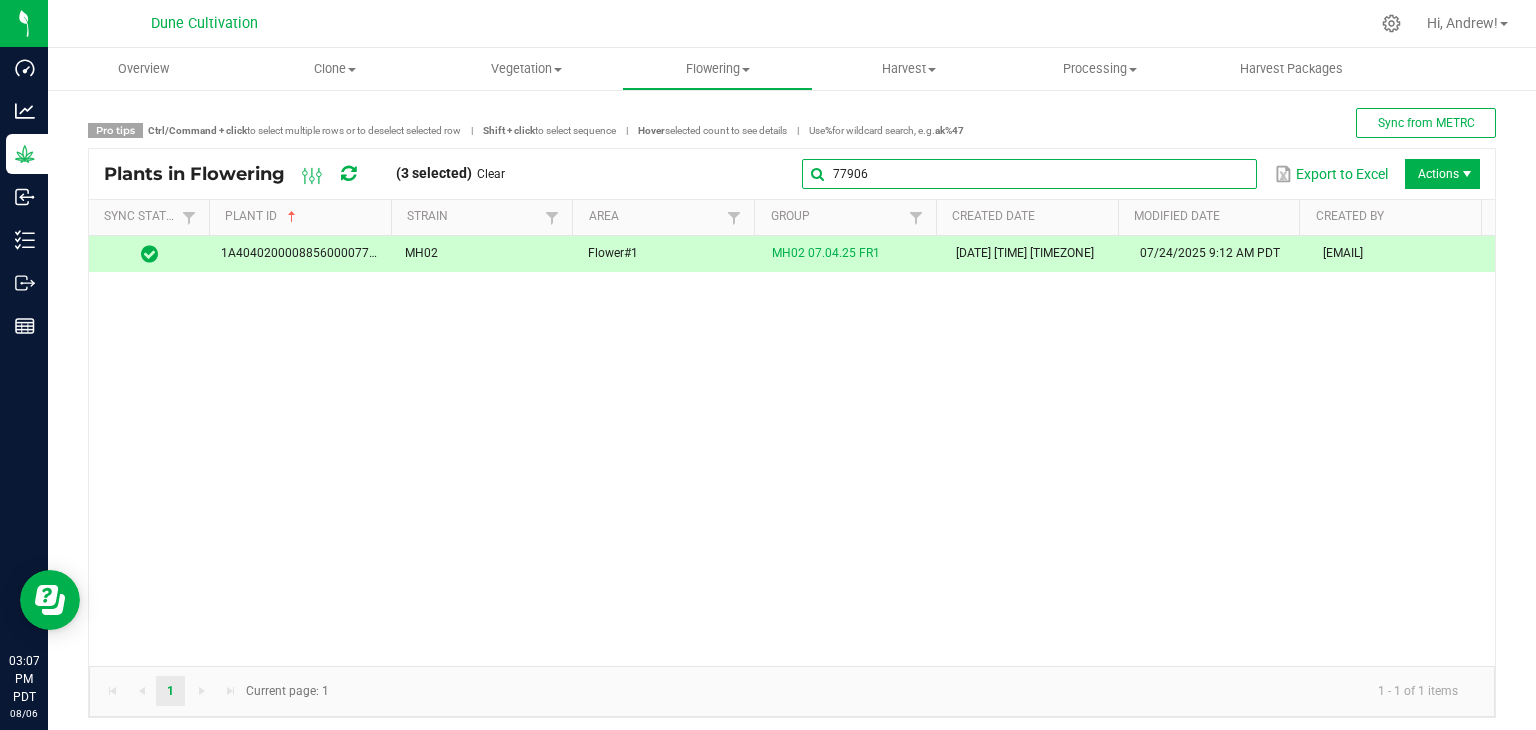 click on "77906" at bounding box center [1029, 174] 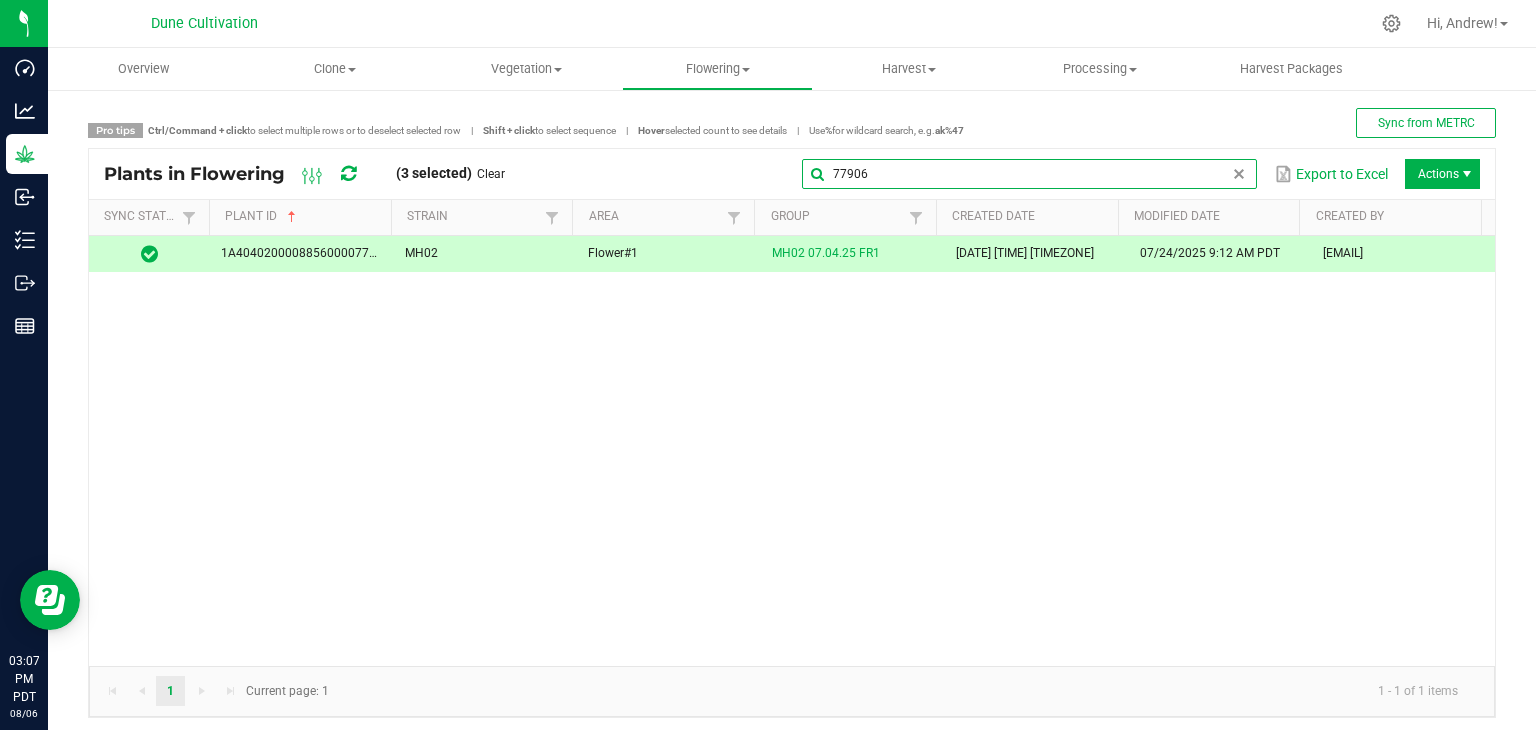 click on "77906" at bounding box center (1029, 174) 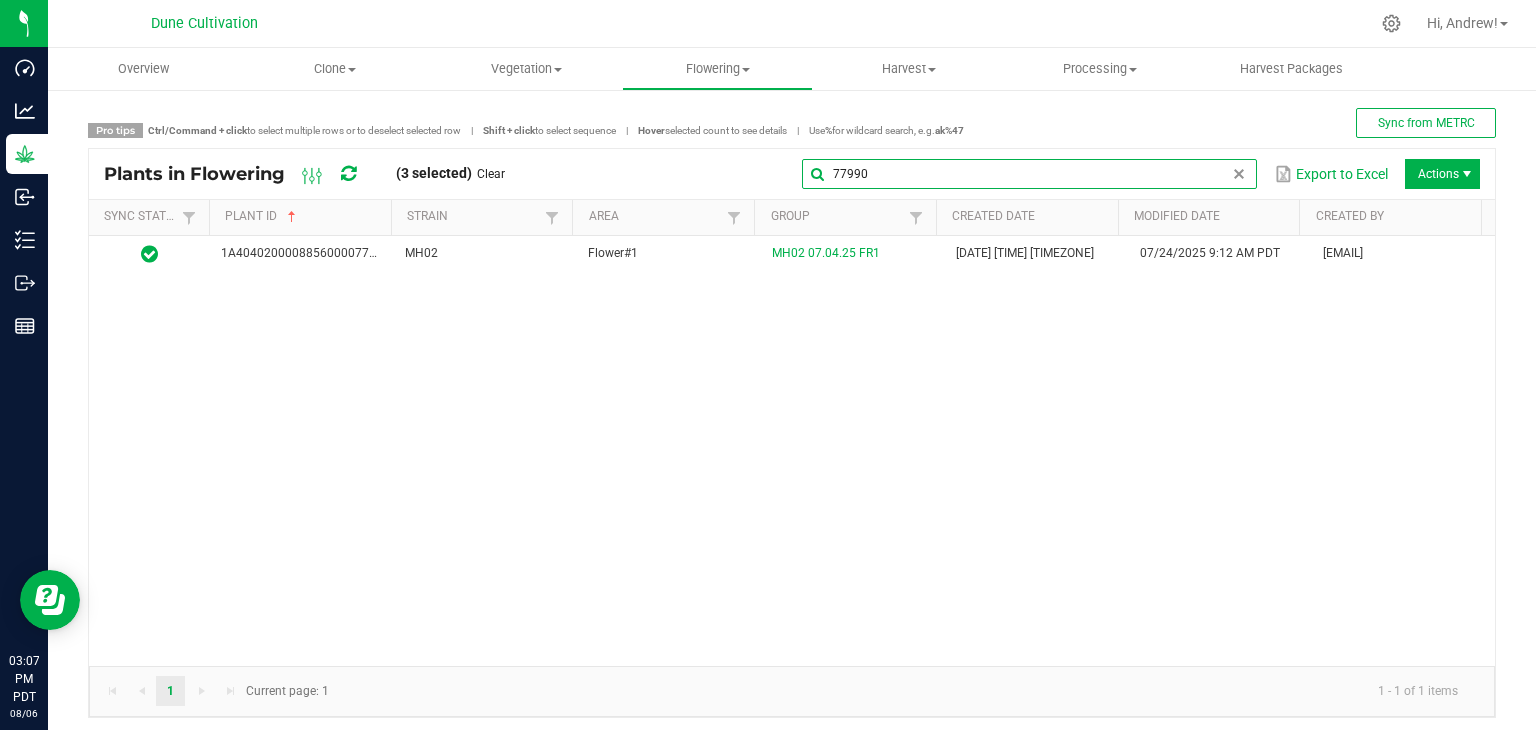 type on "77990" 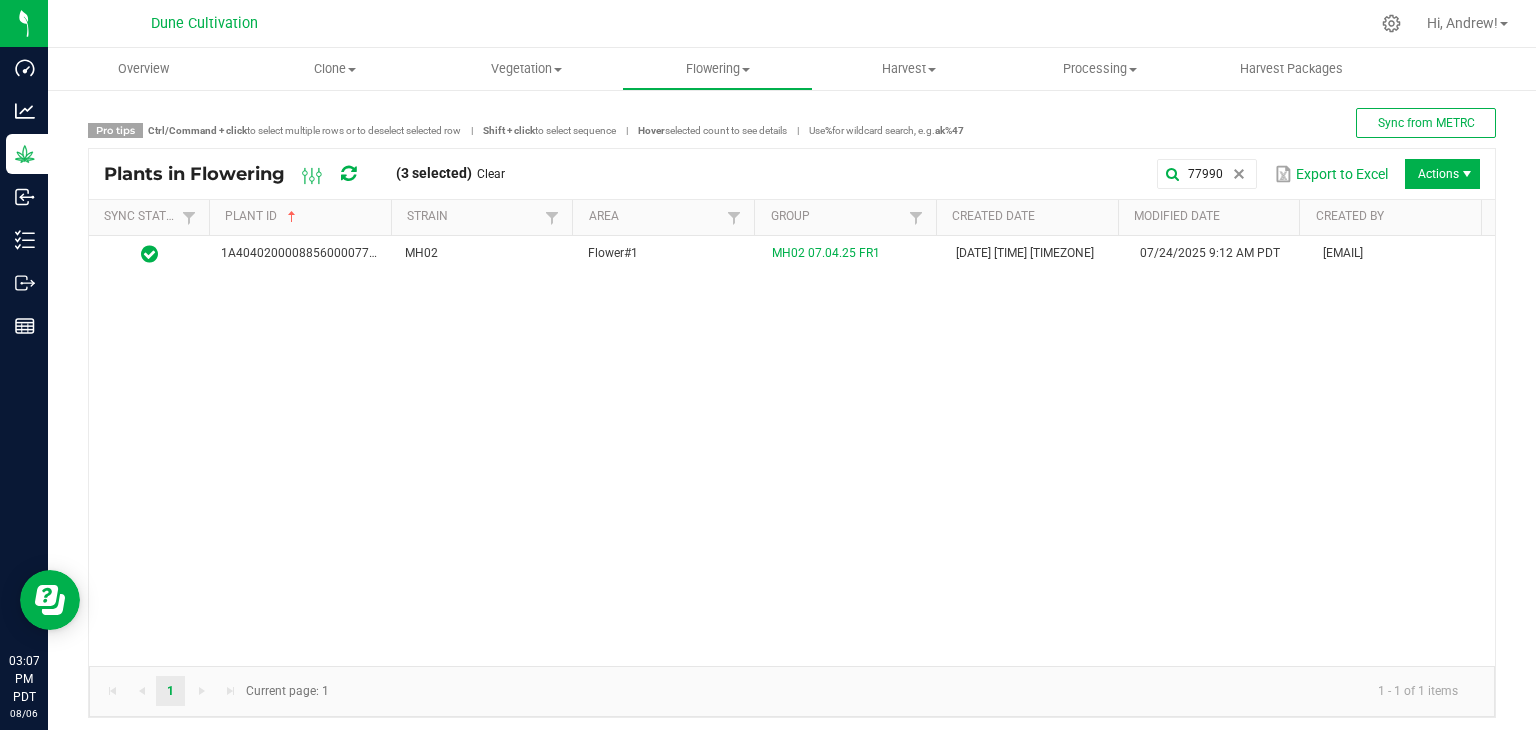 click on "[ID]   [CODE]   Flower#1   [CODE] [DATE] [TIMEZONE]   [DATE] [TIME] [TIMEZONE]   [EMAIL]" at bounding box center [792, 451] 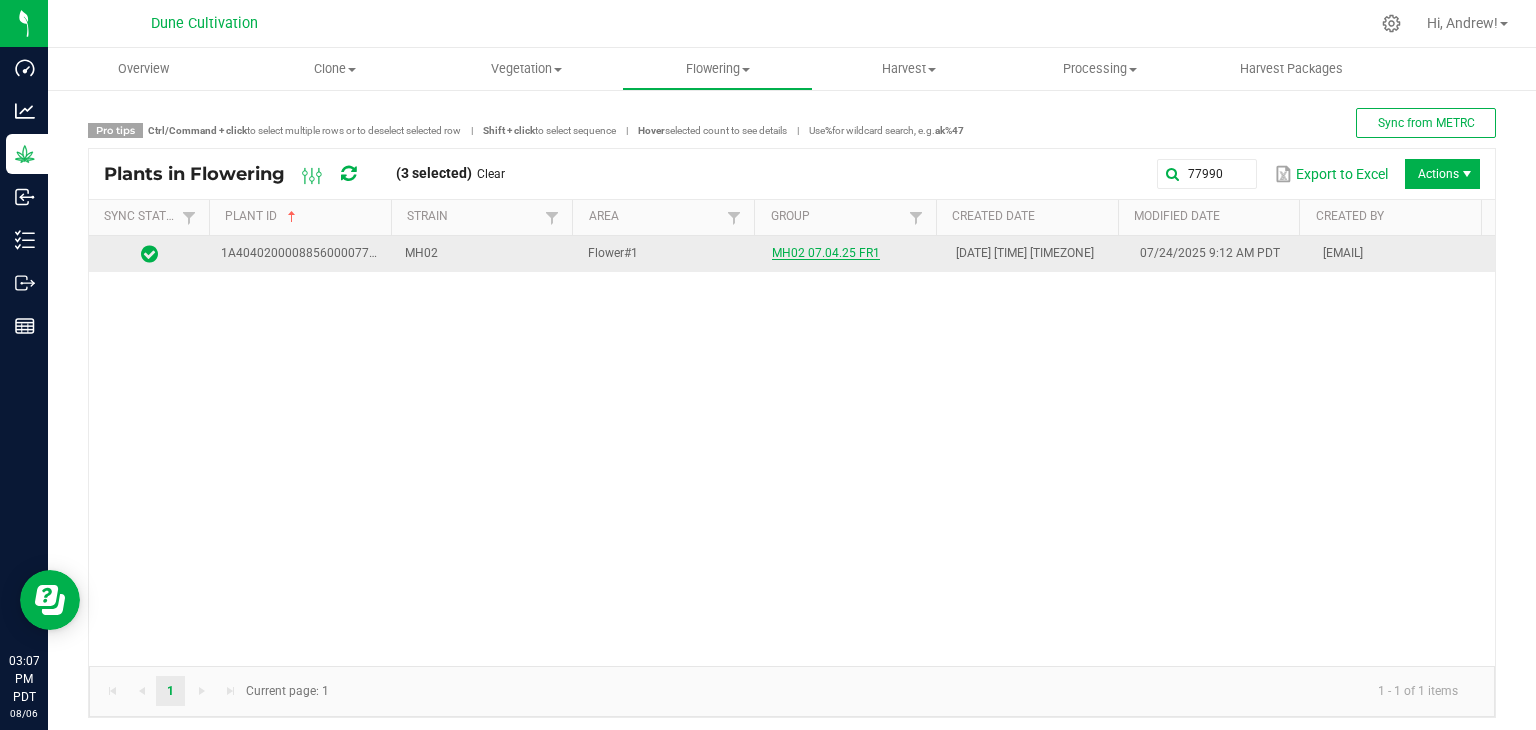 click on "MH02 07.04.25 FR1" at bounding box center (826, 253) 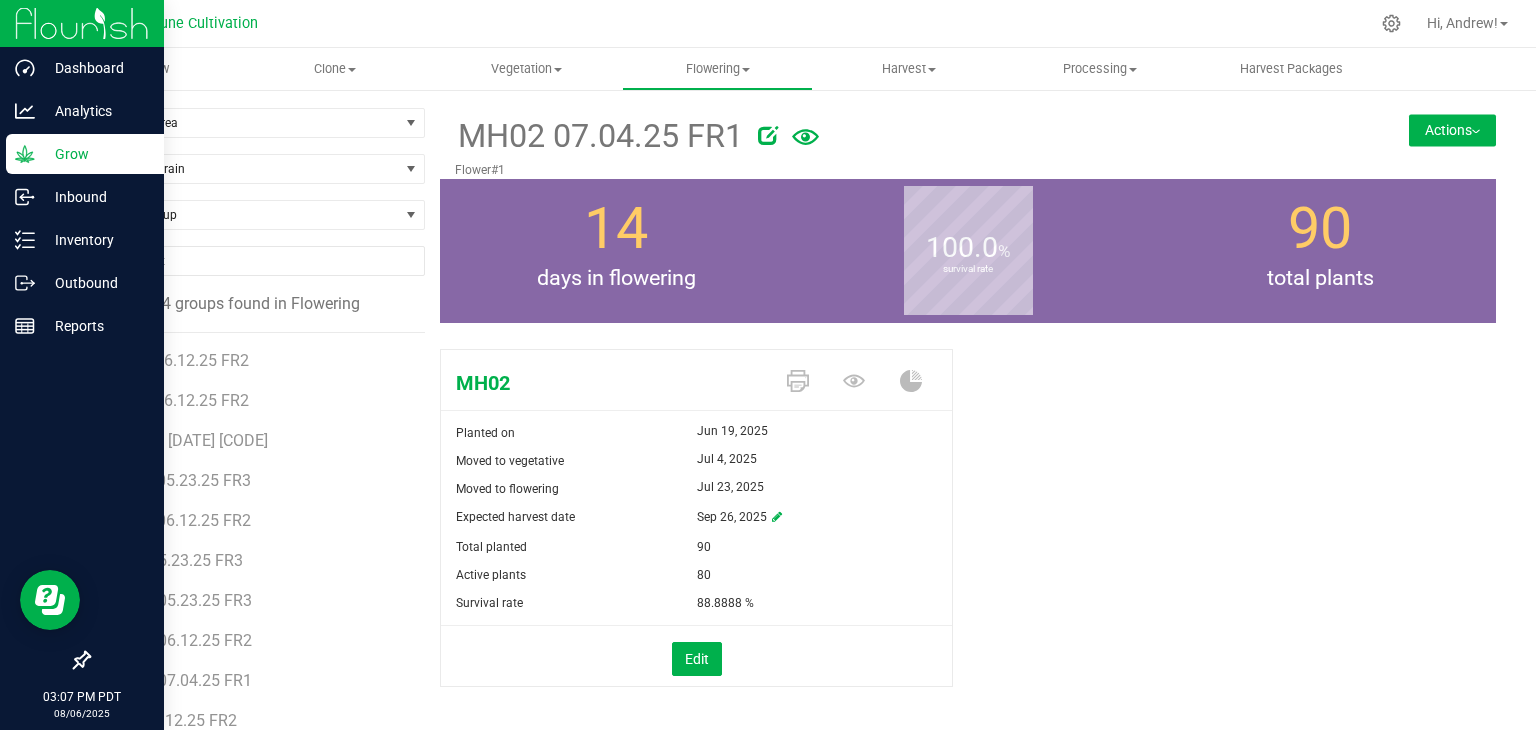 click on "Grow" at bounding box center (95, 154) 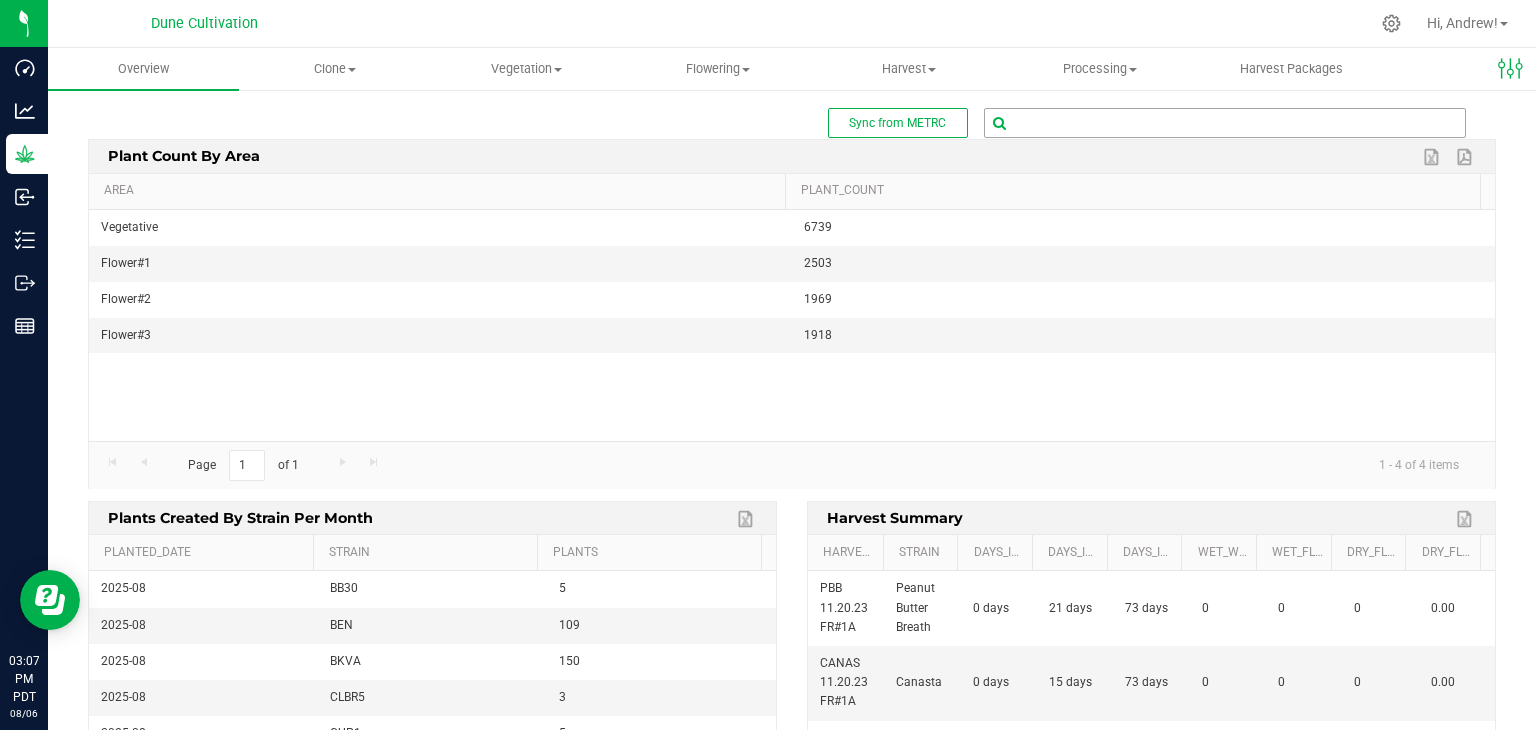 click at bounding box center (1225, 123) 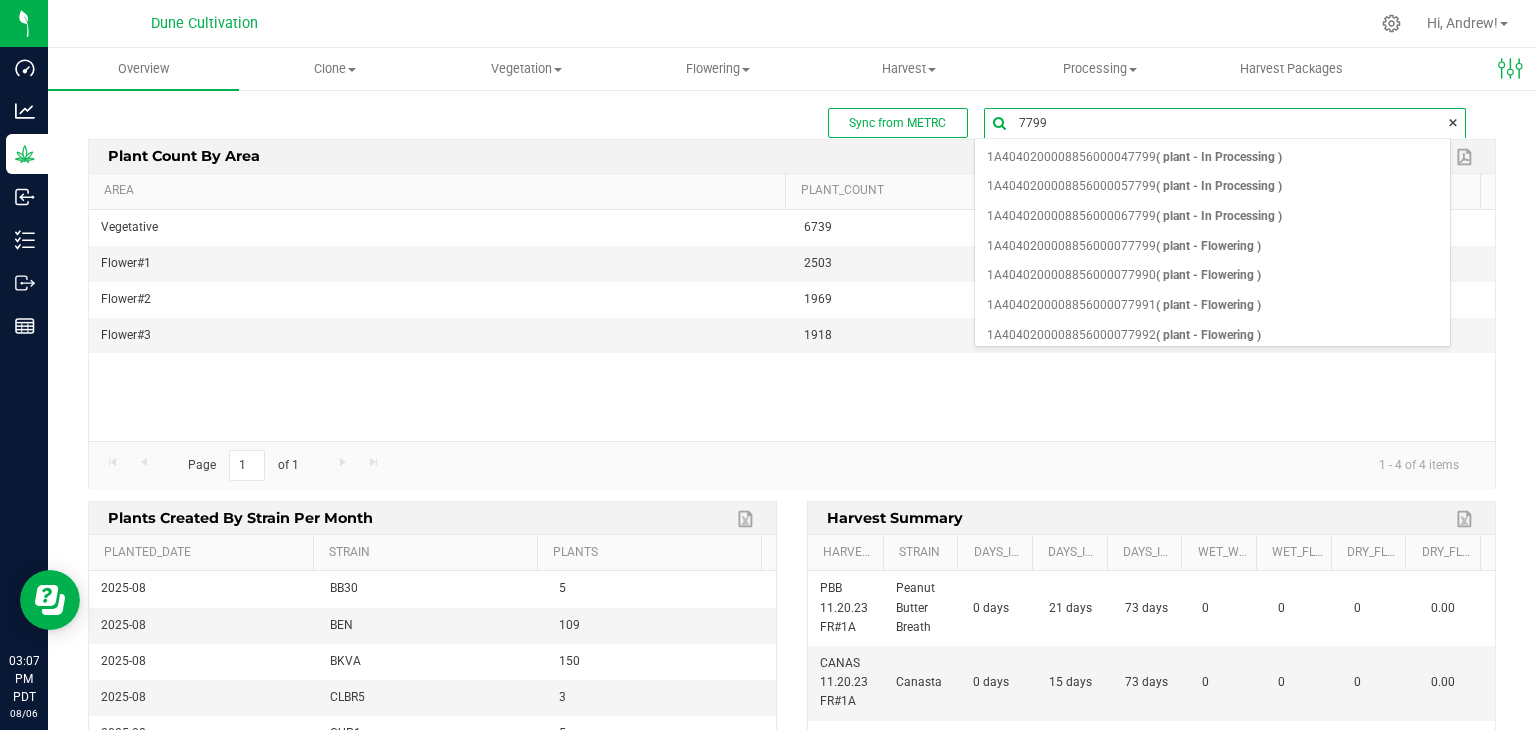 type on "77990" 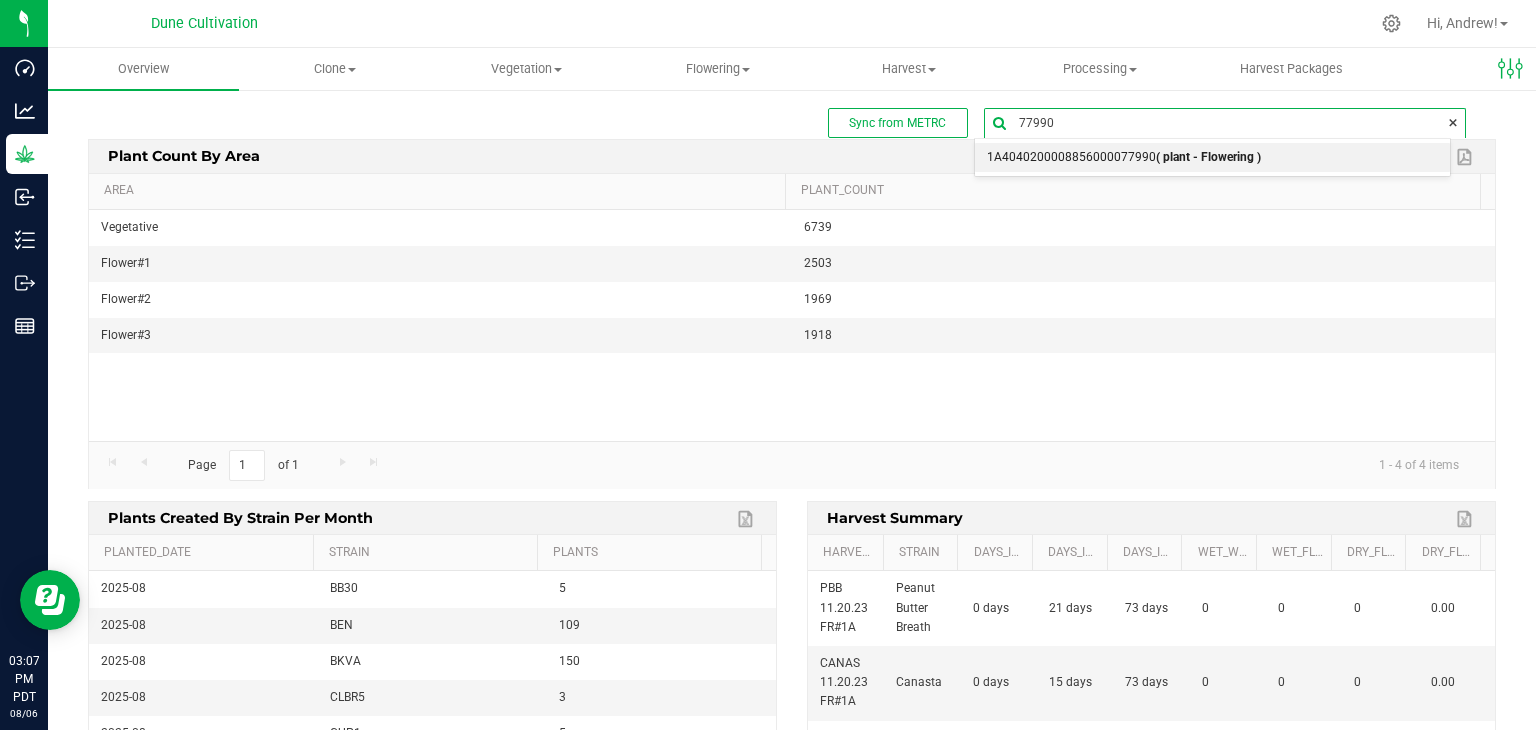 click on "( plant - Flowering )" at bounding box center [1208, 157] 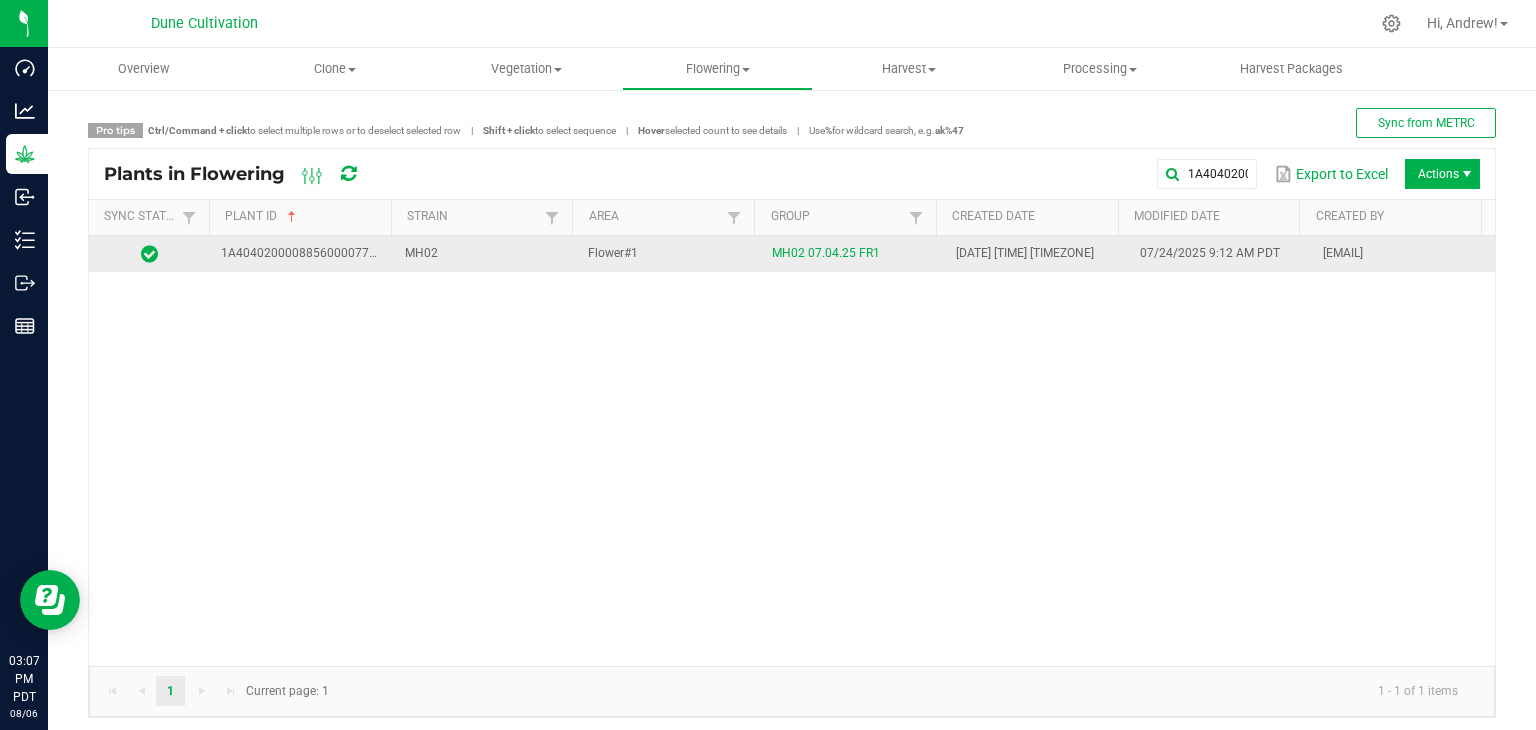 click on "MH02" at bounding box center [485, 254] 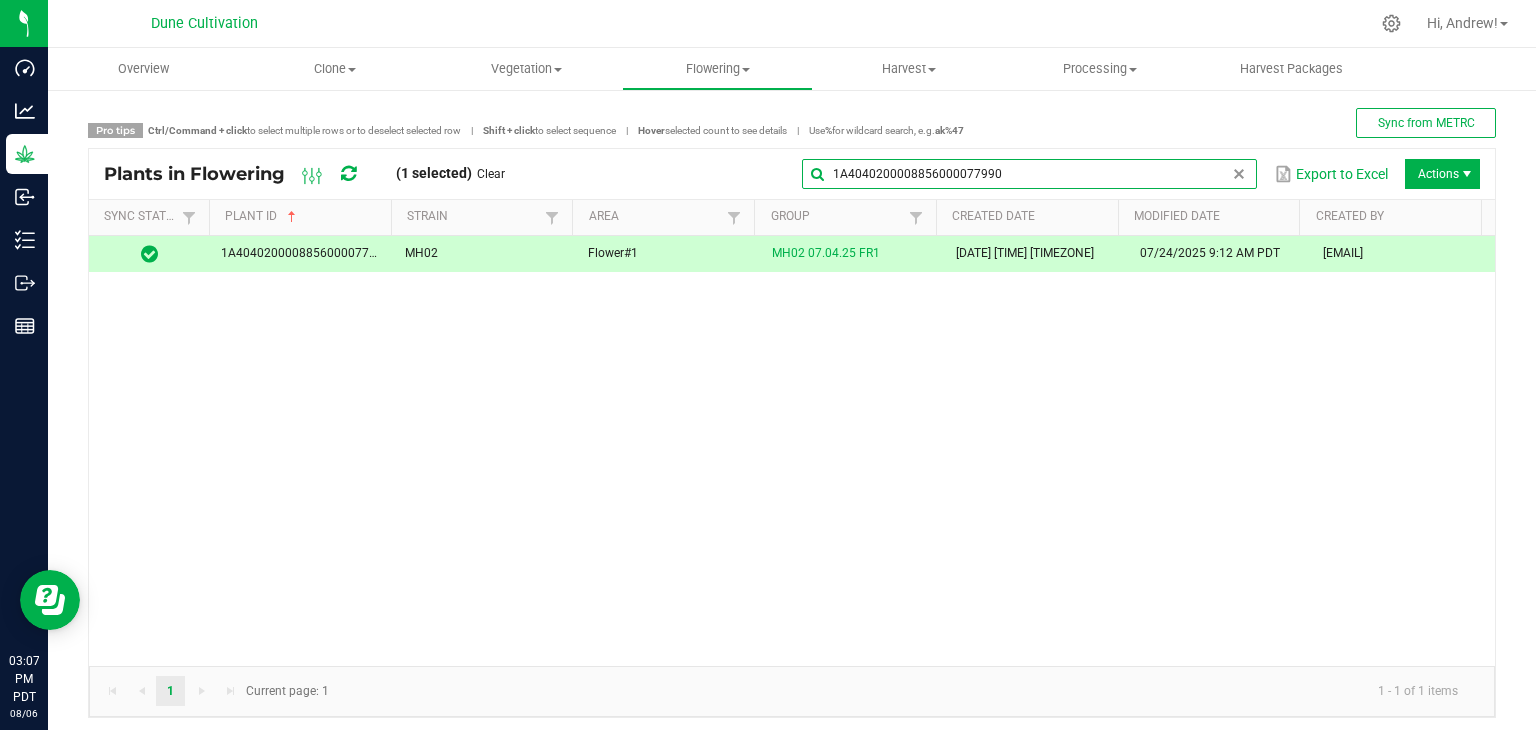 click on "1A4040200008856000077990" at bounding box center [1029, 174] 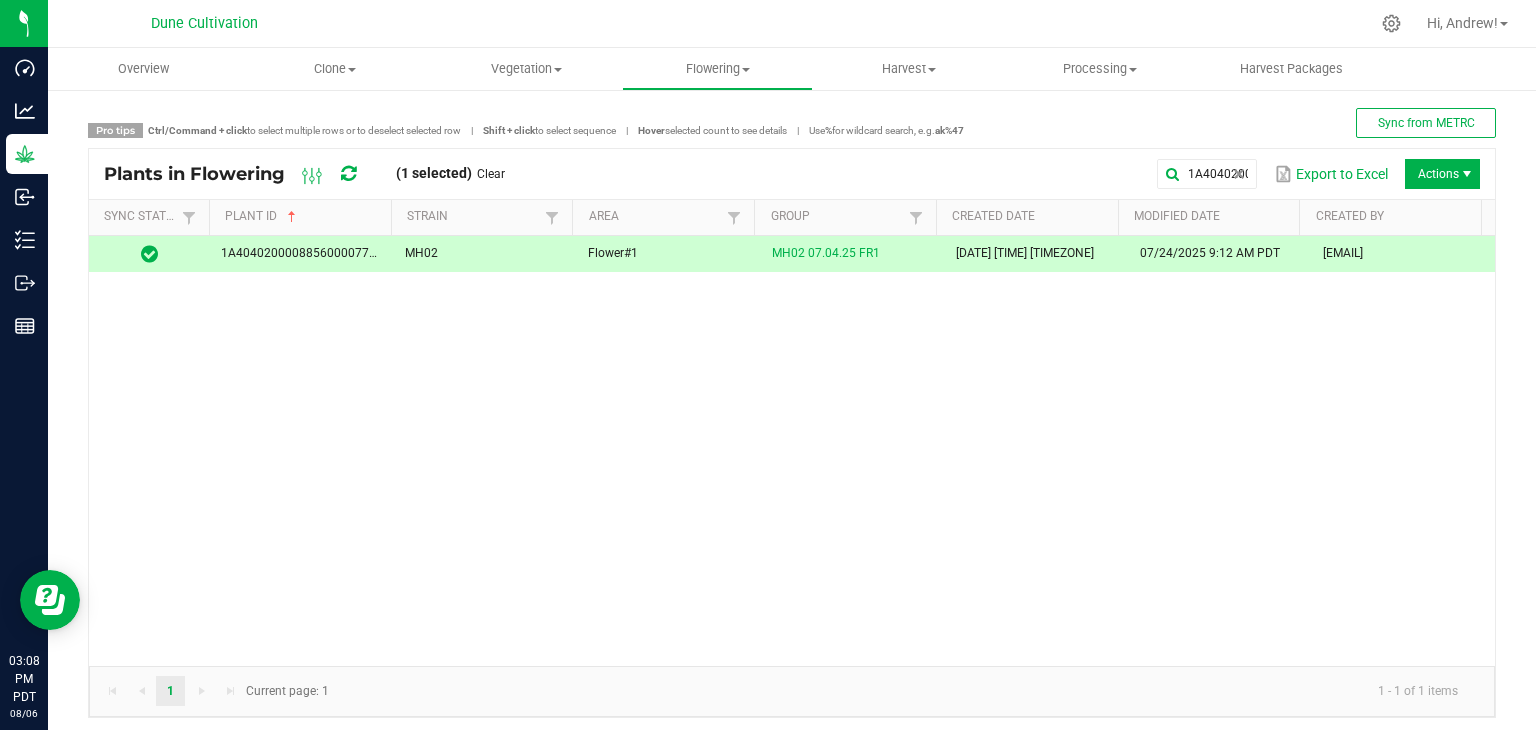 click on "Plants in Flowering   (1 selected)   Clear  1A4040200008856000077990  Export to Excel   Actions" at bounding box center (792, 174) 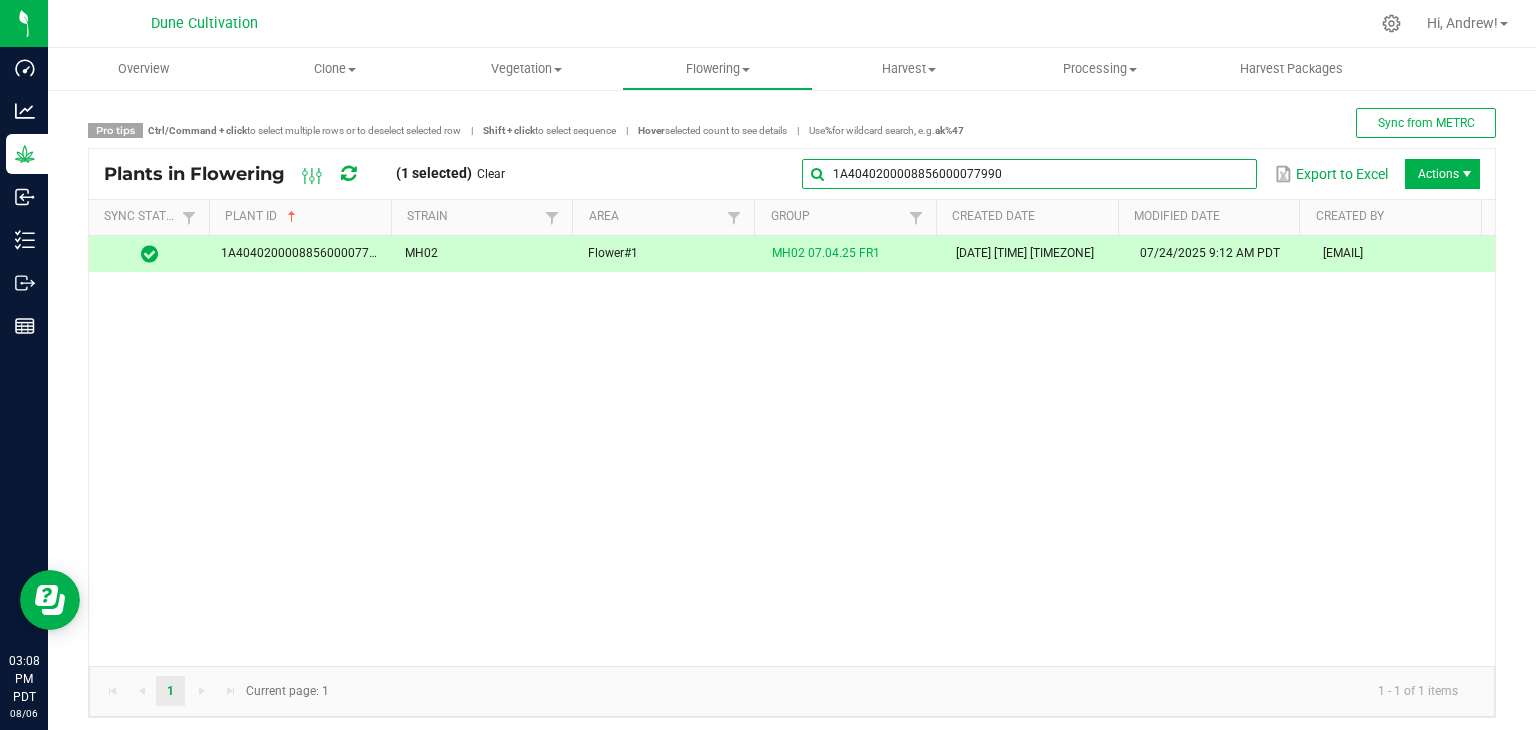 click on "1A4040200008856000077990" at bounding box center [1029, 174] 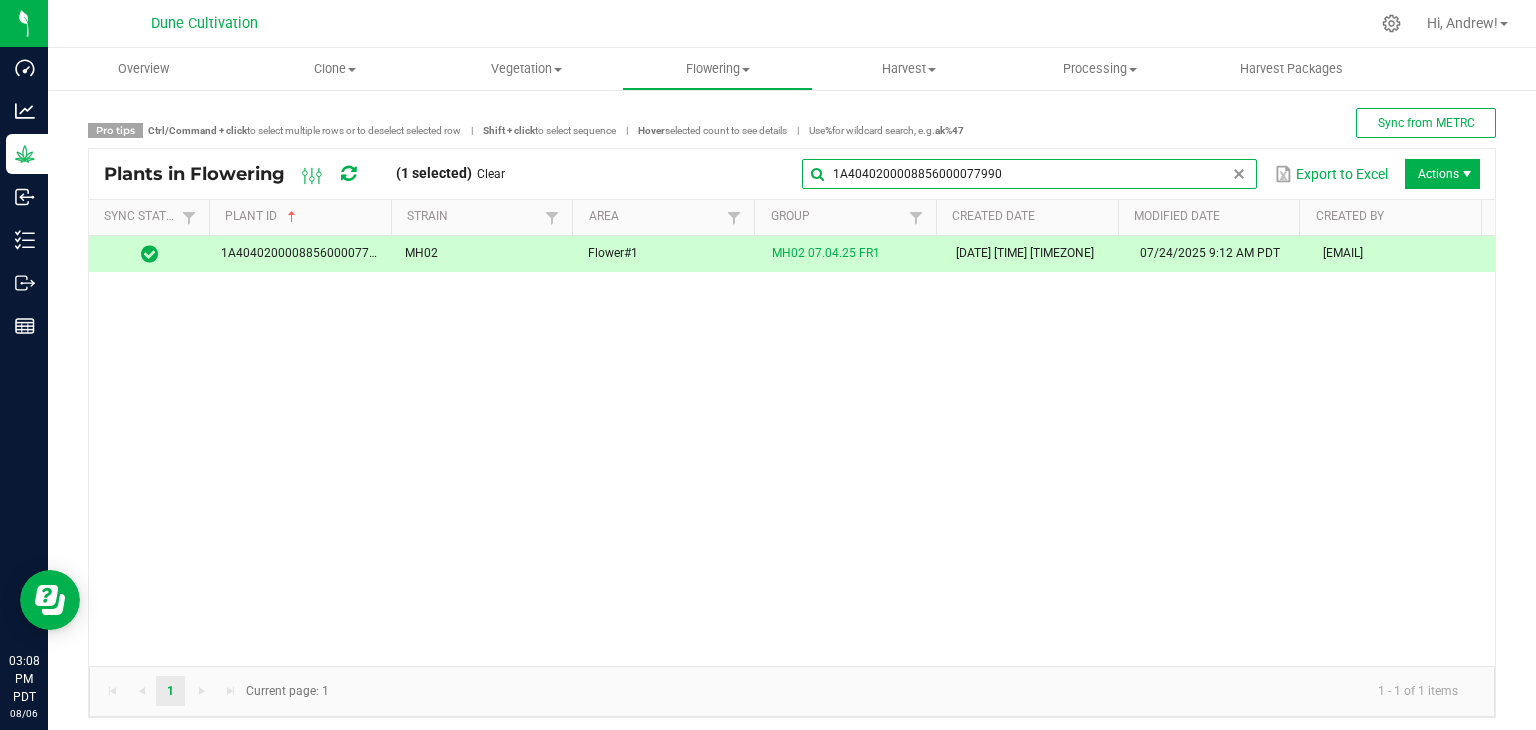 drag, startPoint x: 1068, startPoint y: 165, endPoint x: 803, endPoint y: 174, distance: 265.15277 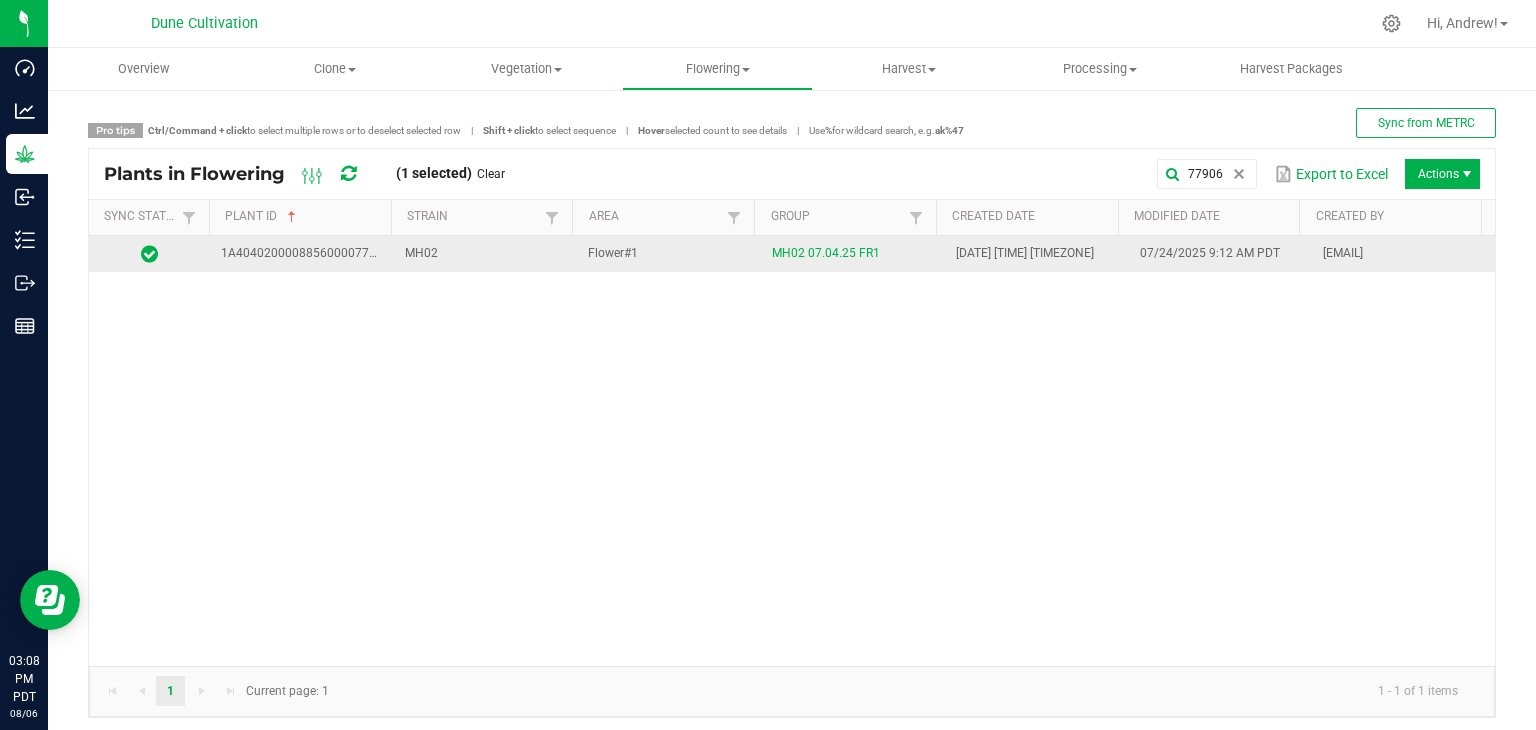 click on "MH02" at bounding box center [485, 254] 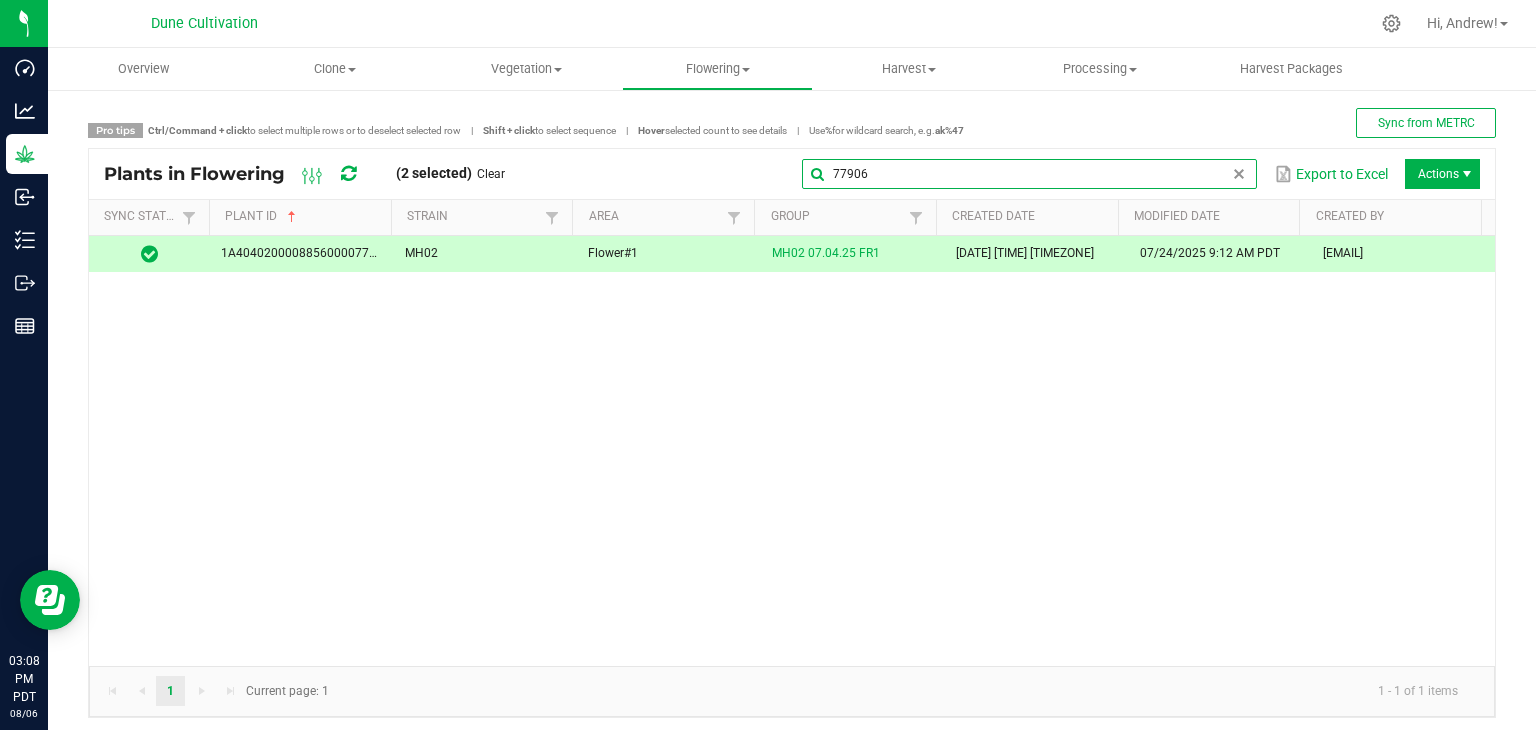 click on "77906" at bounding box center (1029, 174) 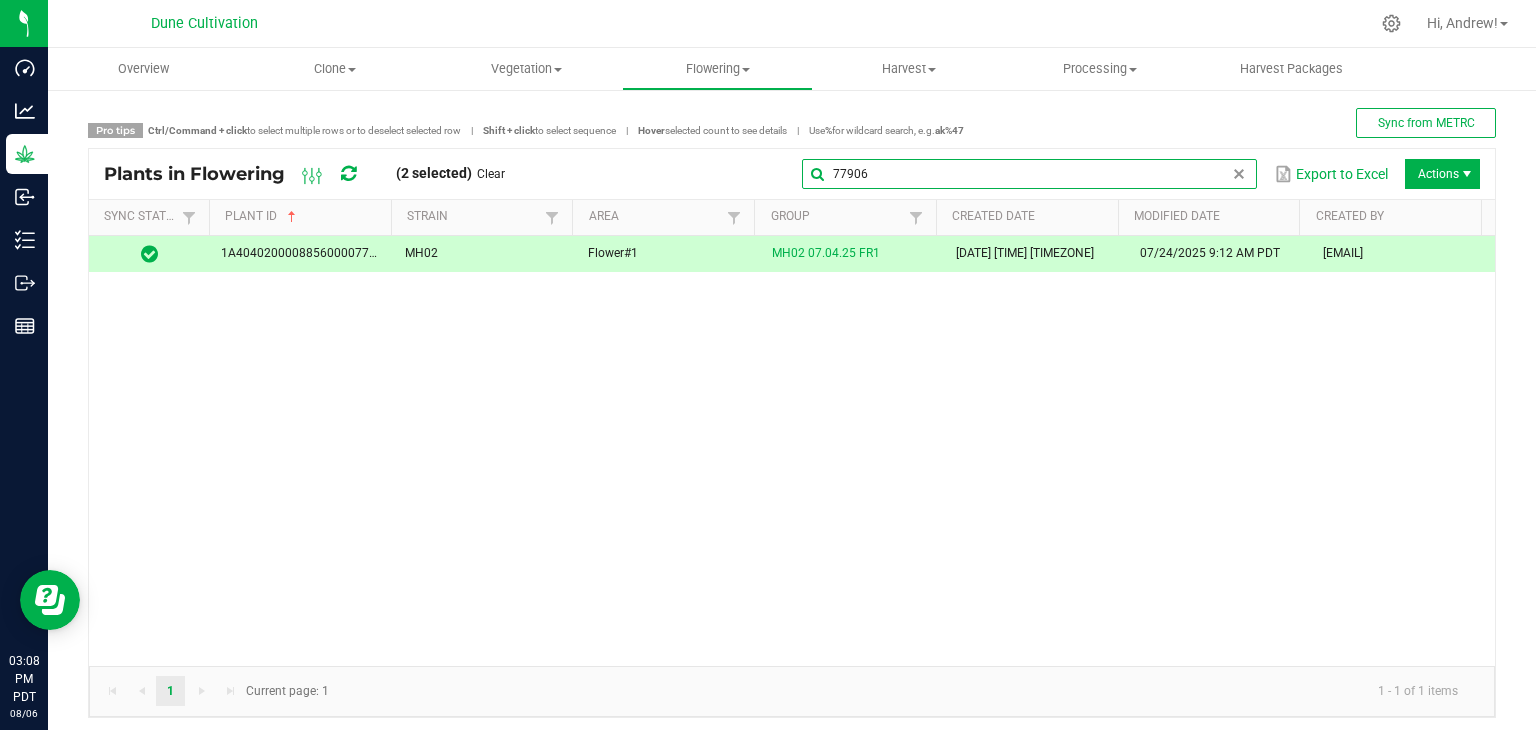 click on "77906" at bounding box center (1029, 174) 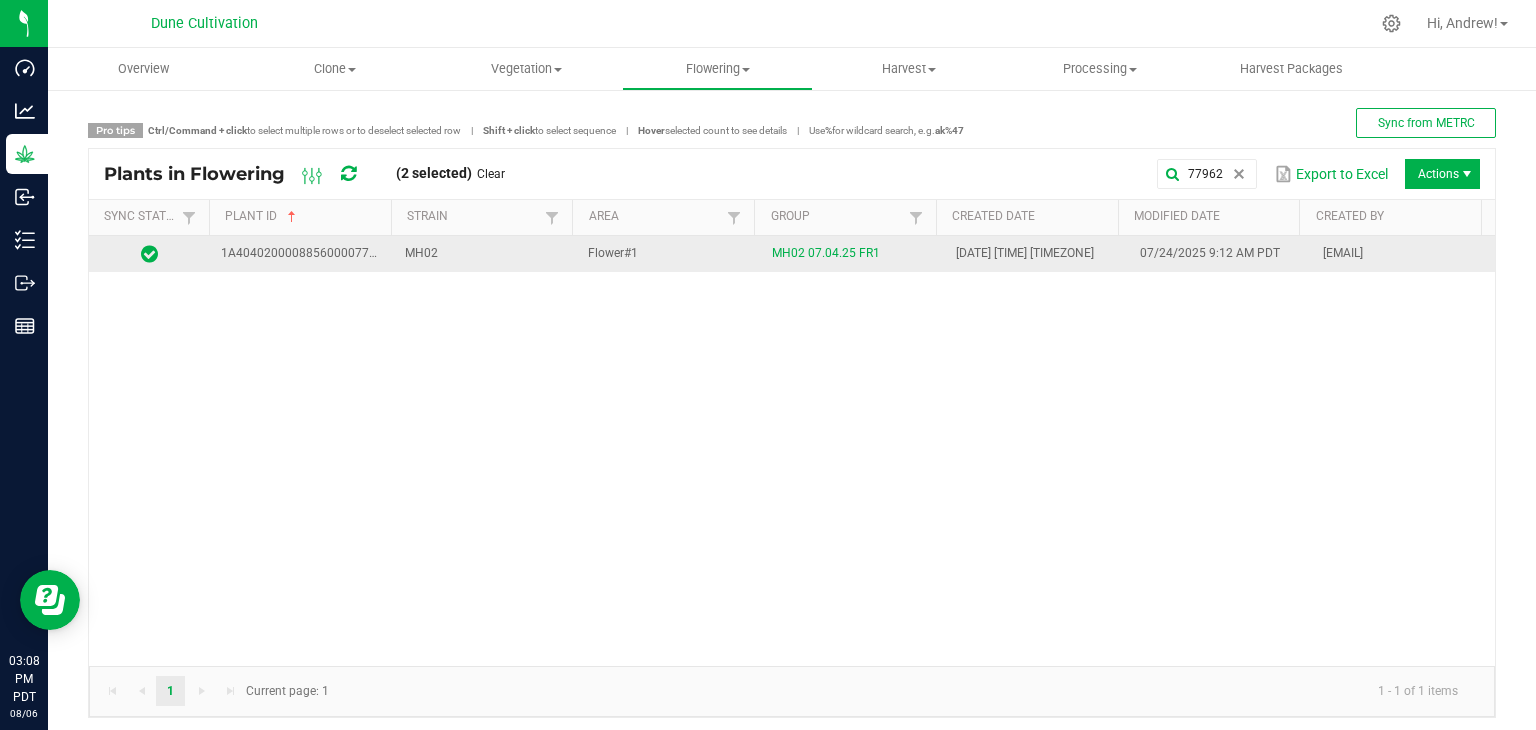 click on "MH02" at bounding box center [485, 254] 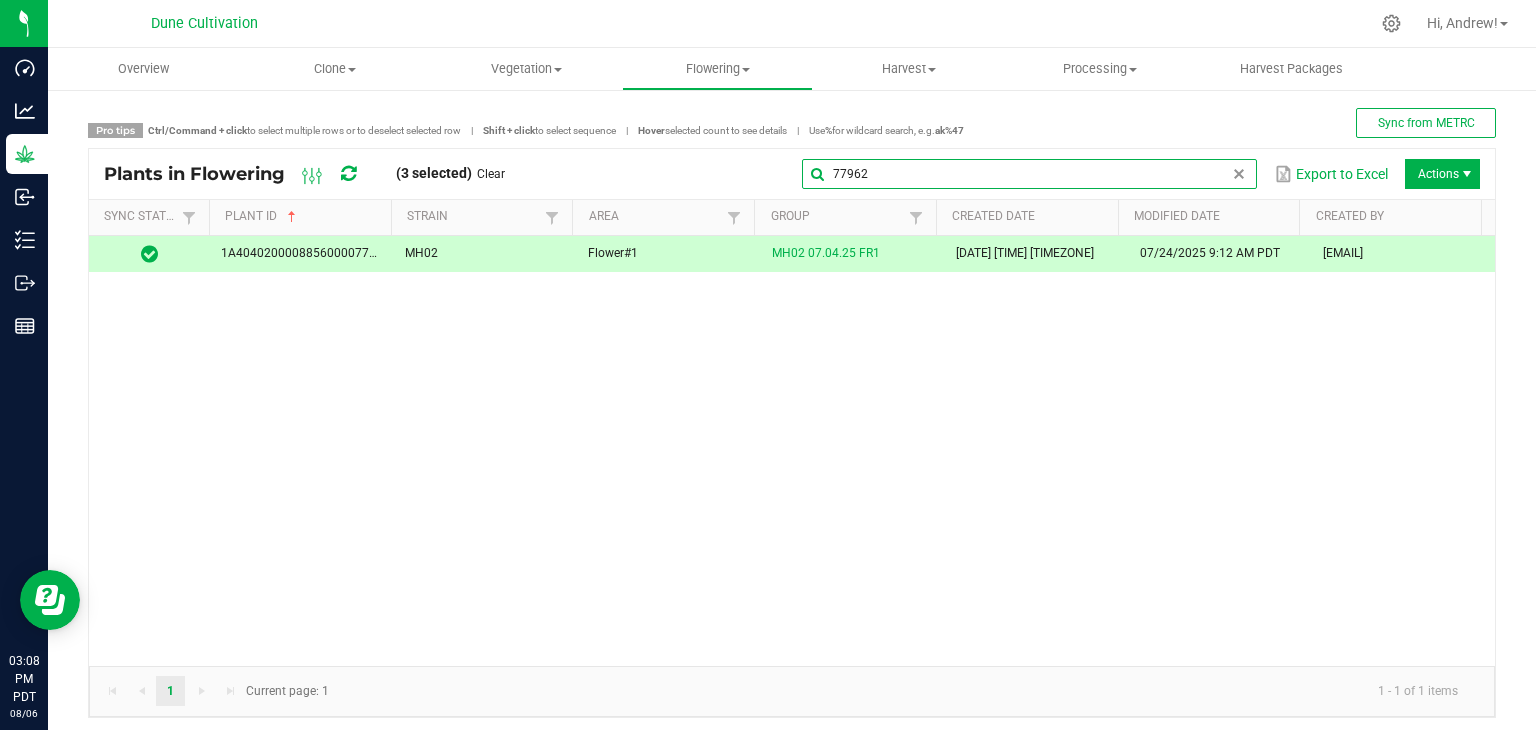 click on "77962" at bounding box center (1029, 174) 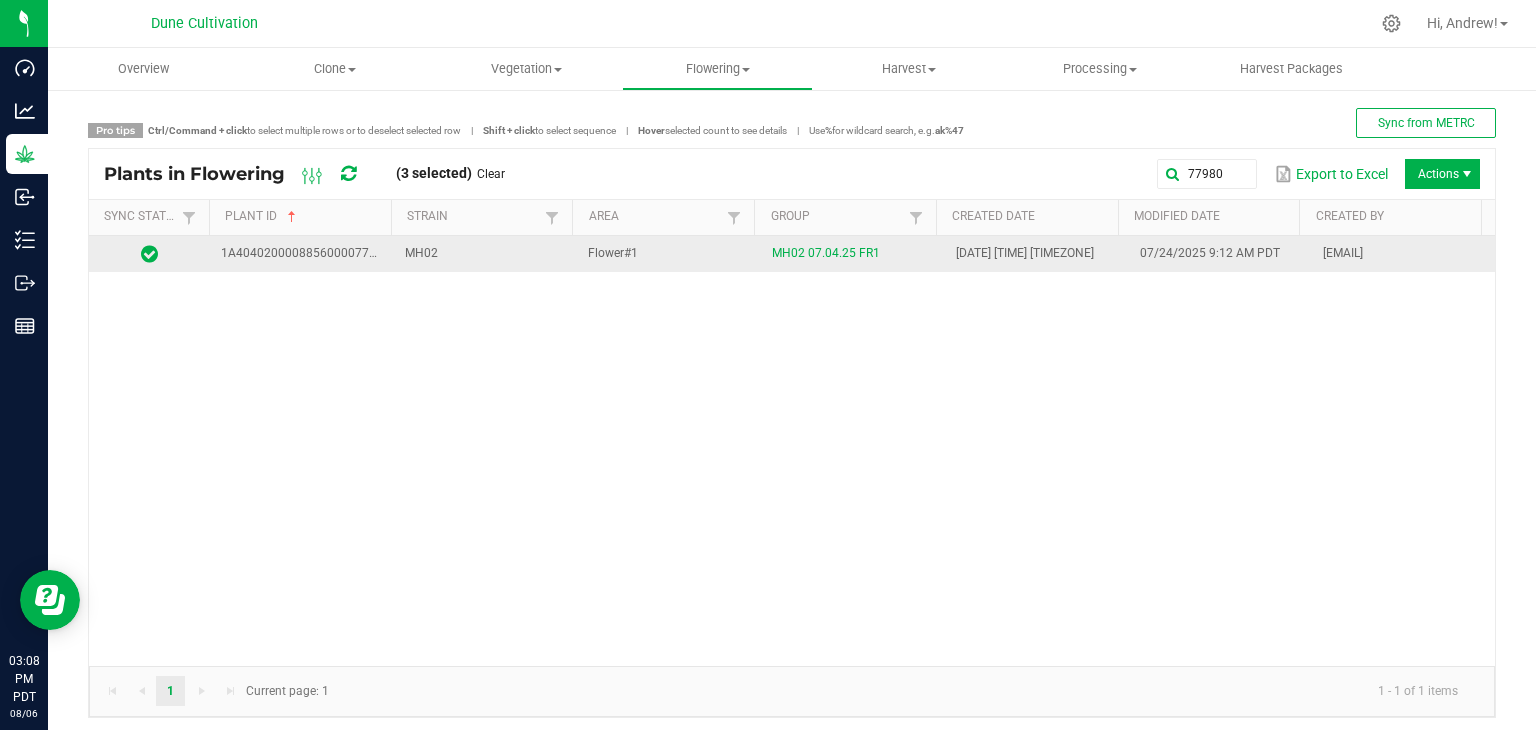 click on "MH02" at bounding box center (485, 254) 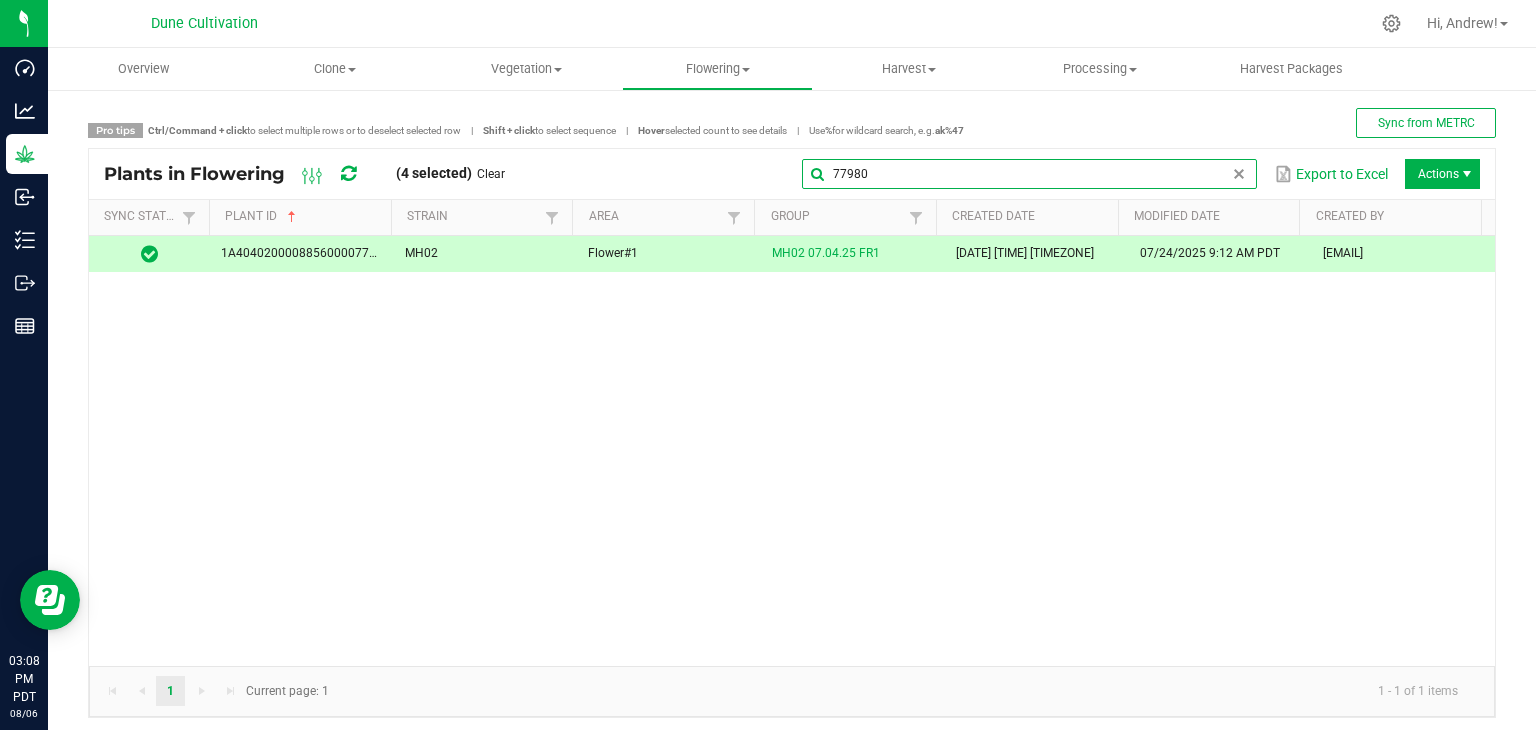 click on "77980" at bounding box center [1029, 174] 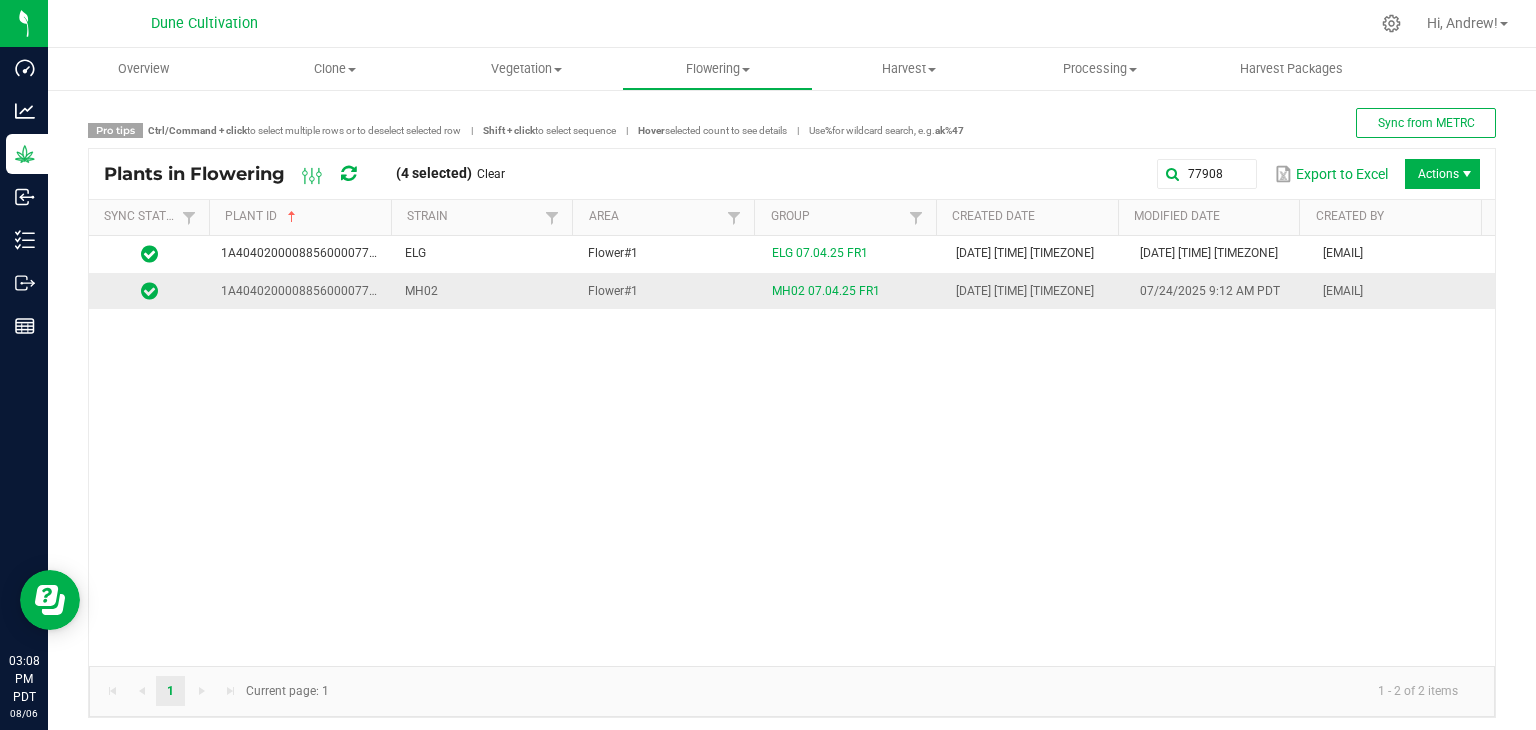 click on "MH02" at bounding box center (485, 291) 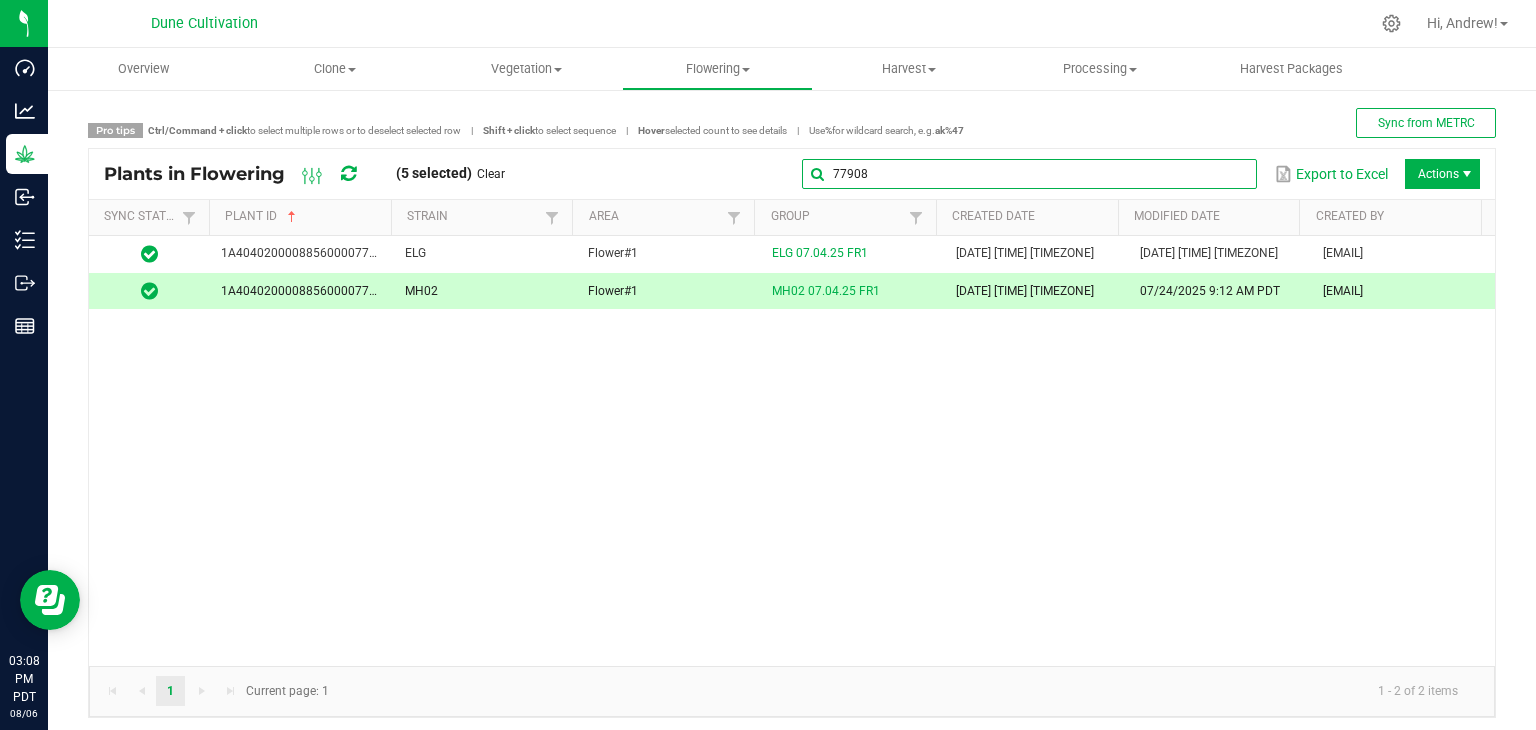 click on "77908" at bounding box center (1029, 174) 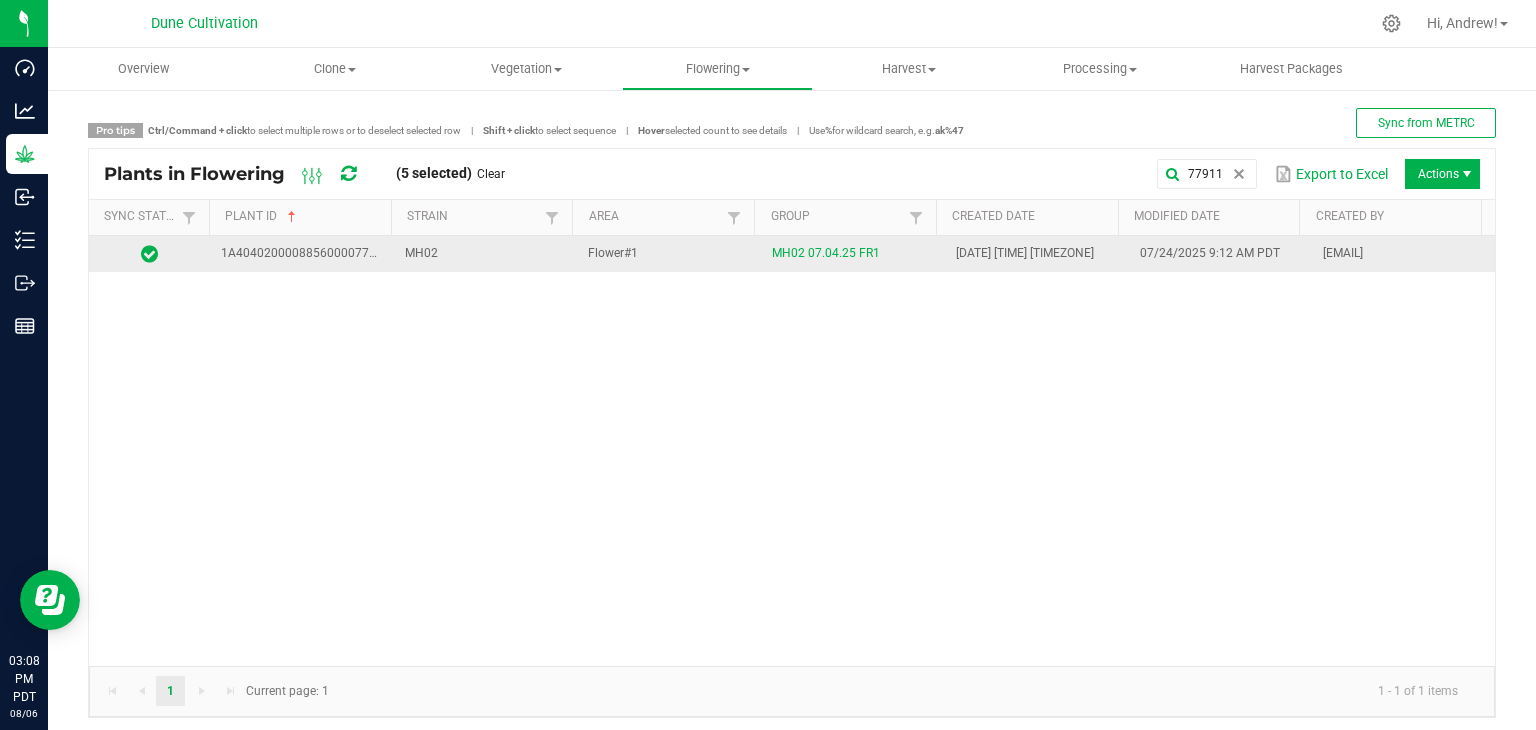click on "Flower#1" at bounding box center (668, 254) 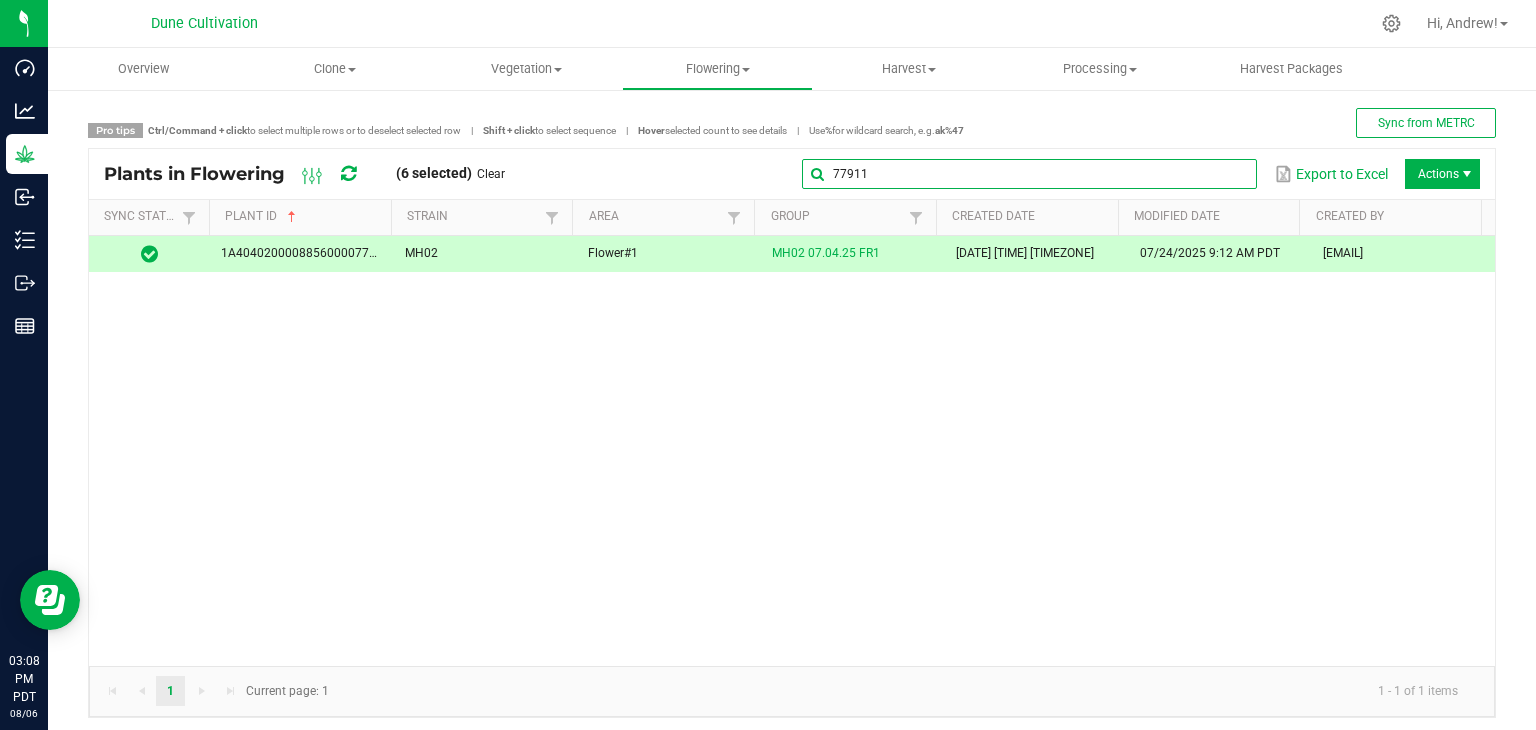 click on "77911" at bounding box center (1029, 174) 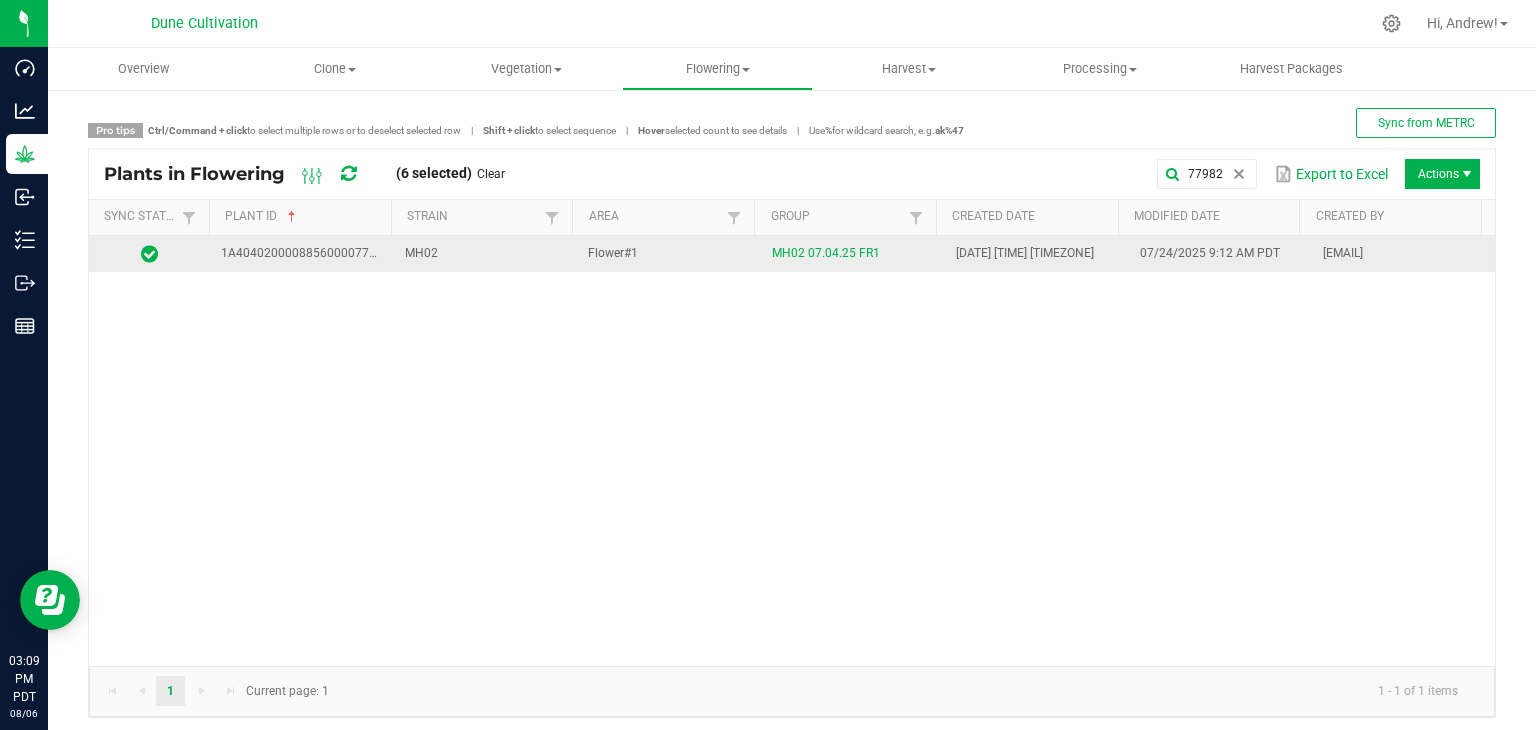 click on "MH02" at bounding box center (485, 254) 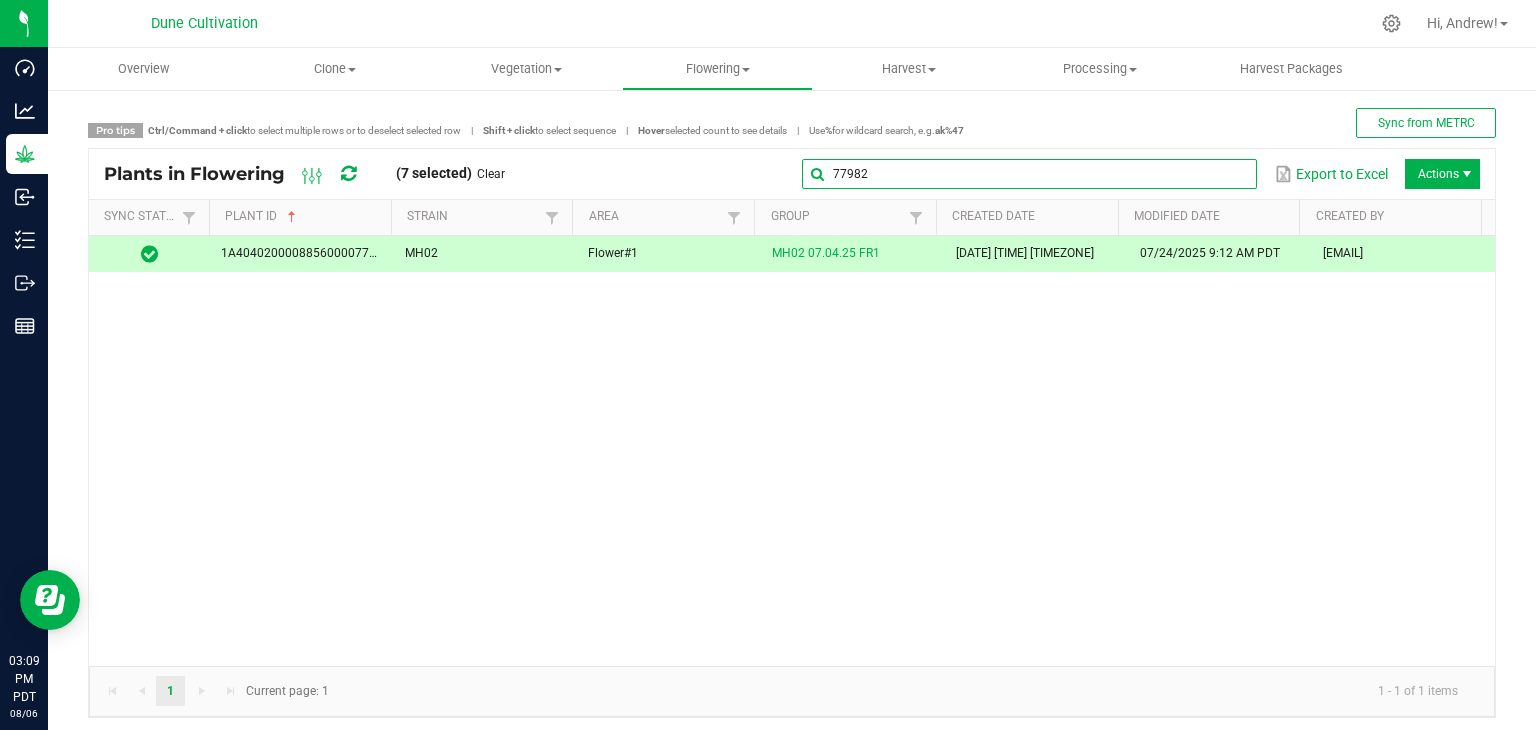 click on "77982" at bounding box center [1029, 174] 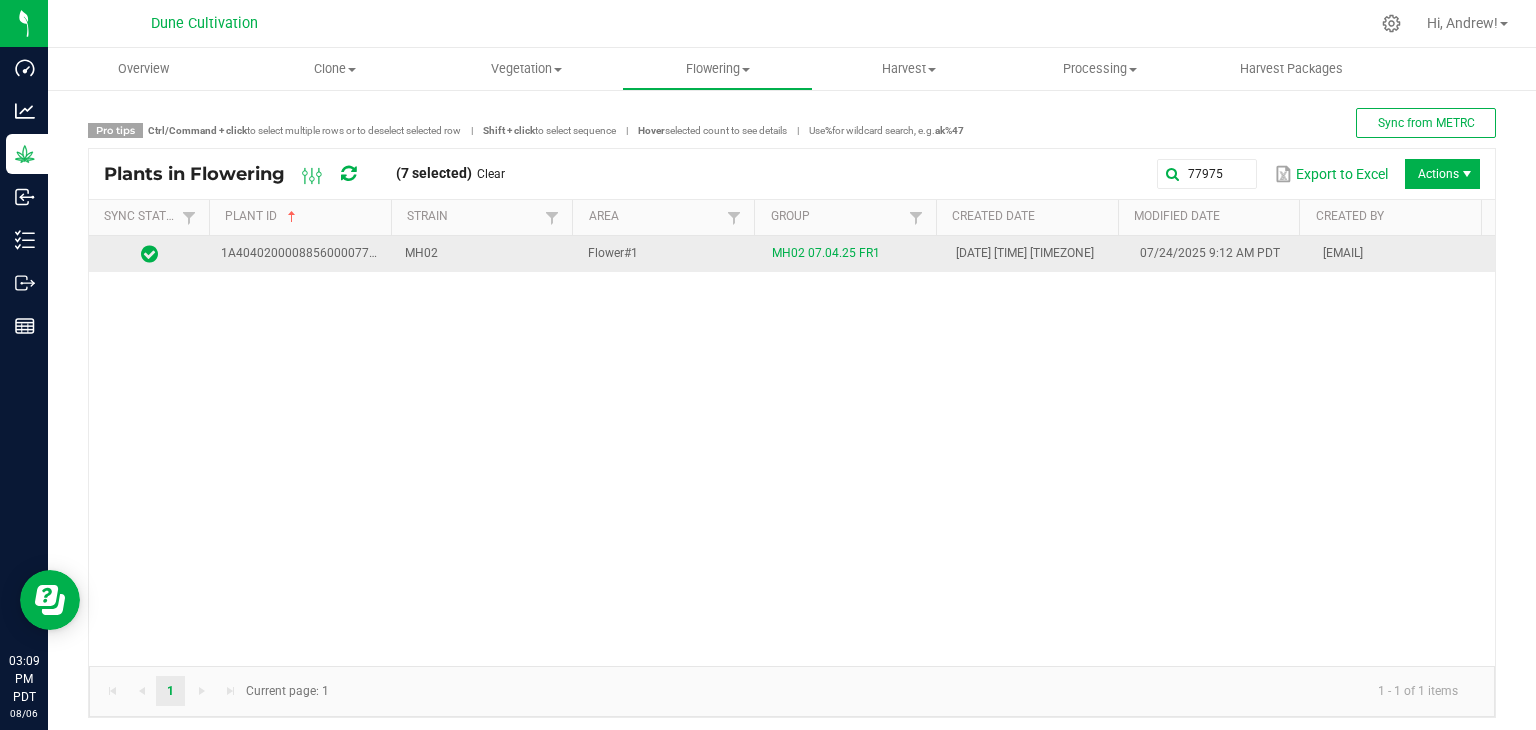 click on "MH02" at bounding box center (485, 254) 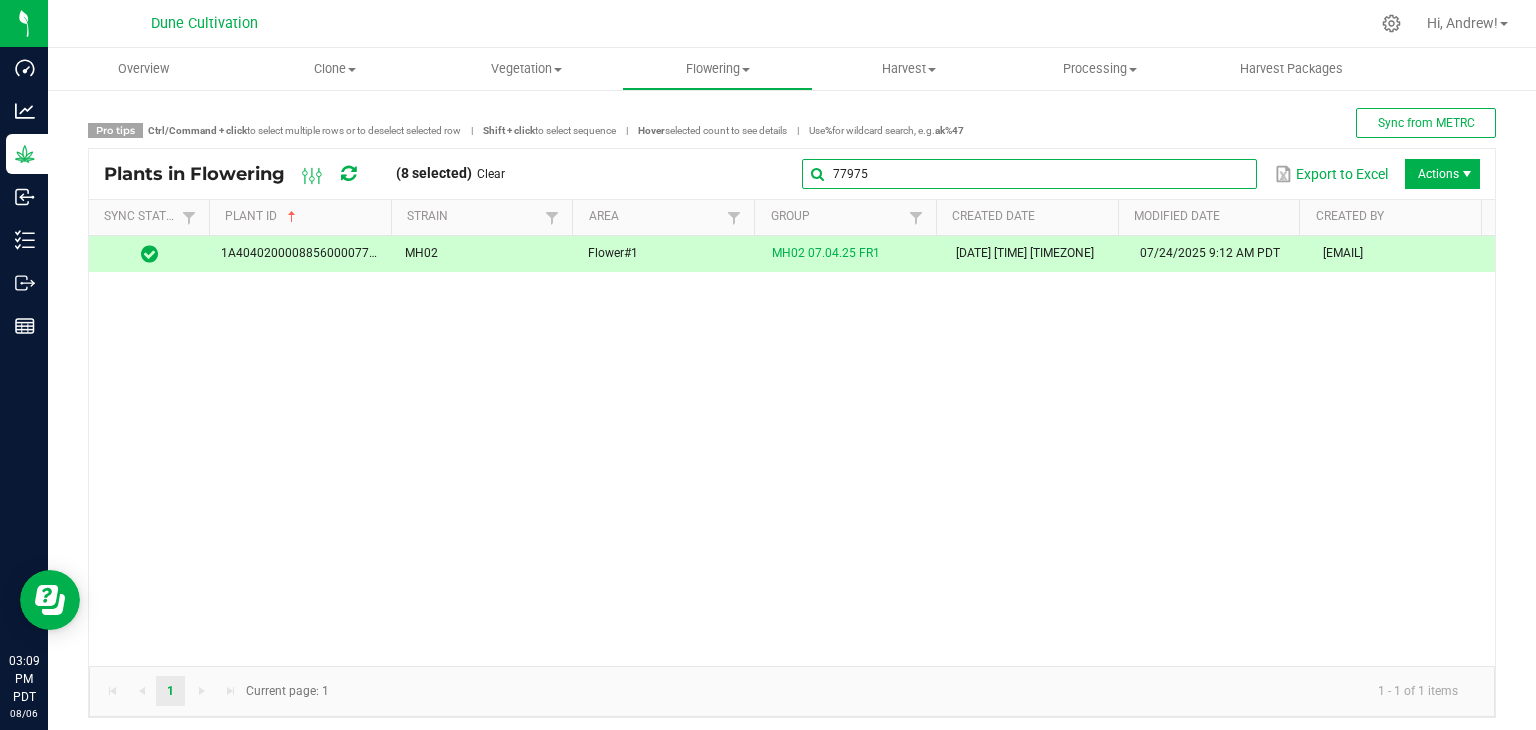 click on "77975" at bounding box center [1029, 174] 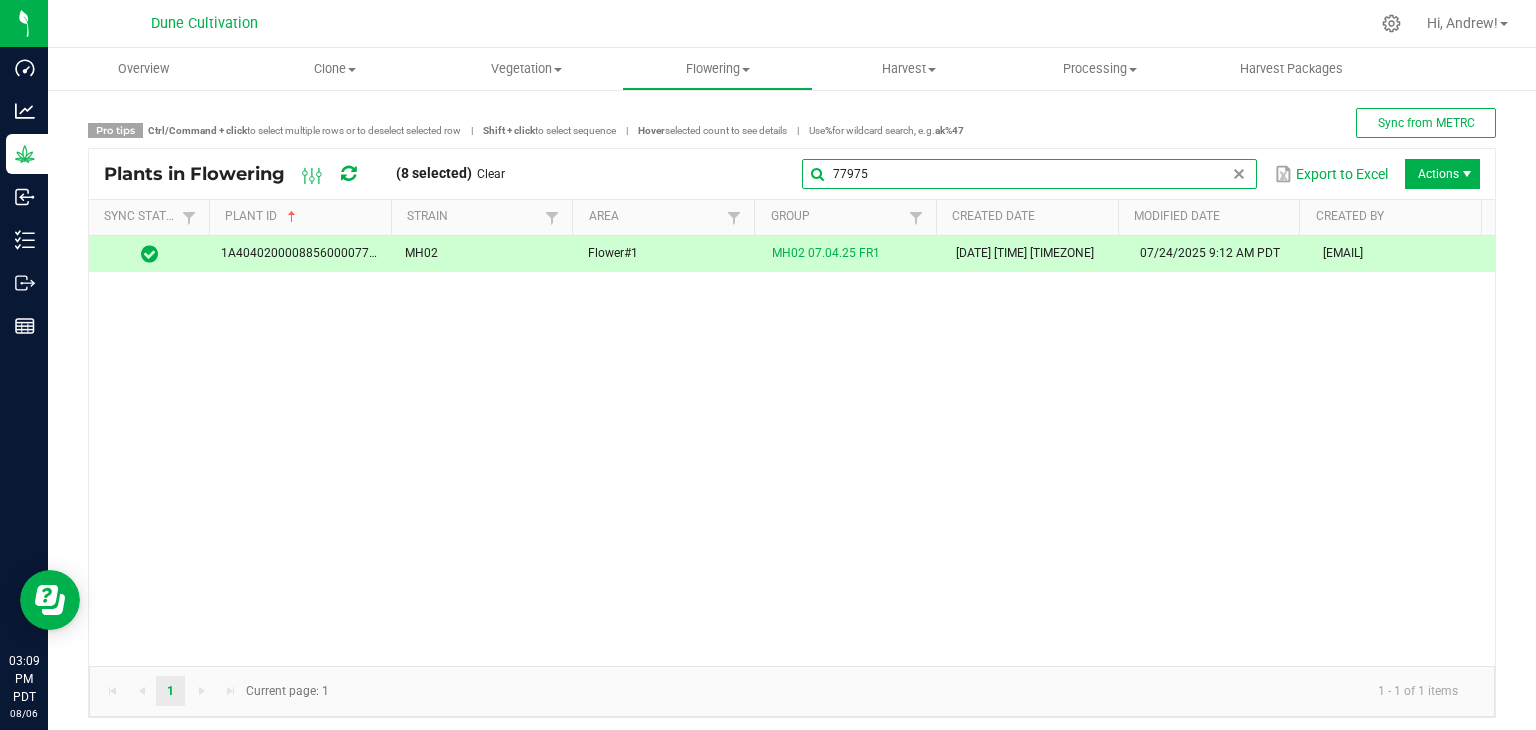 click on "77975" at bounding box center (1029, 174) 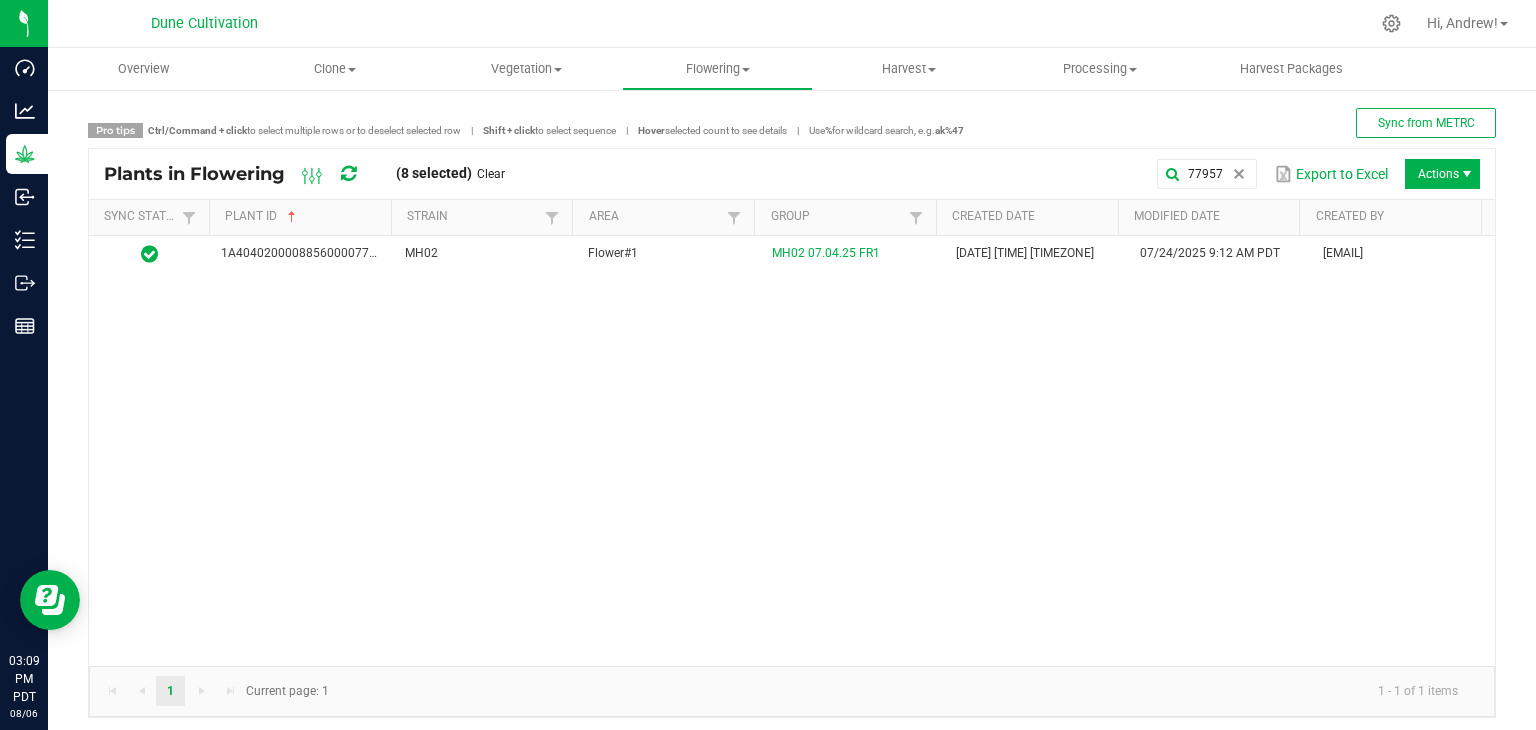 click on "[ID]   [CODE]   Flower#1   [CODE] [DATE] [TIMEZONE]   [DATE] [TIME] [TIMEZONE]   [EMAIL]" at bounding box center (792, 451) 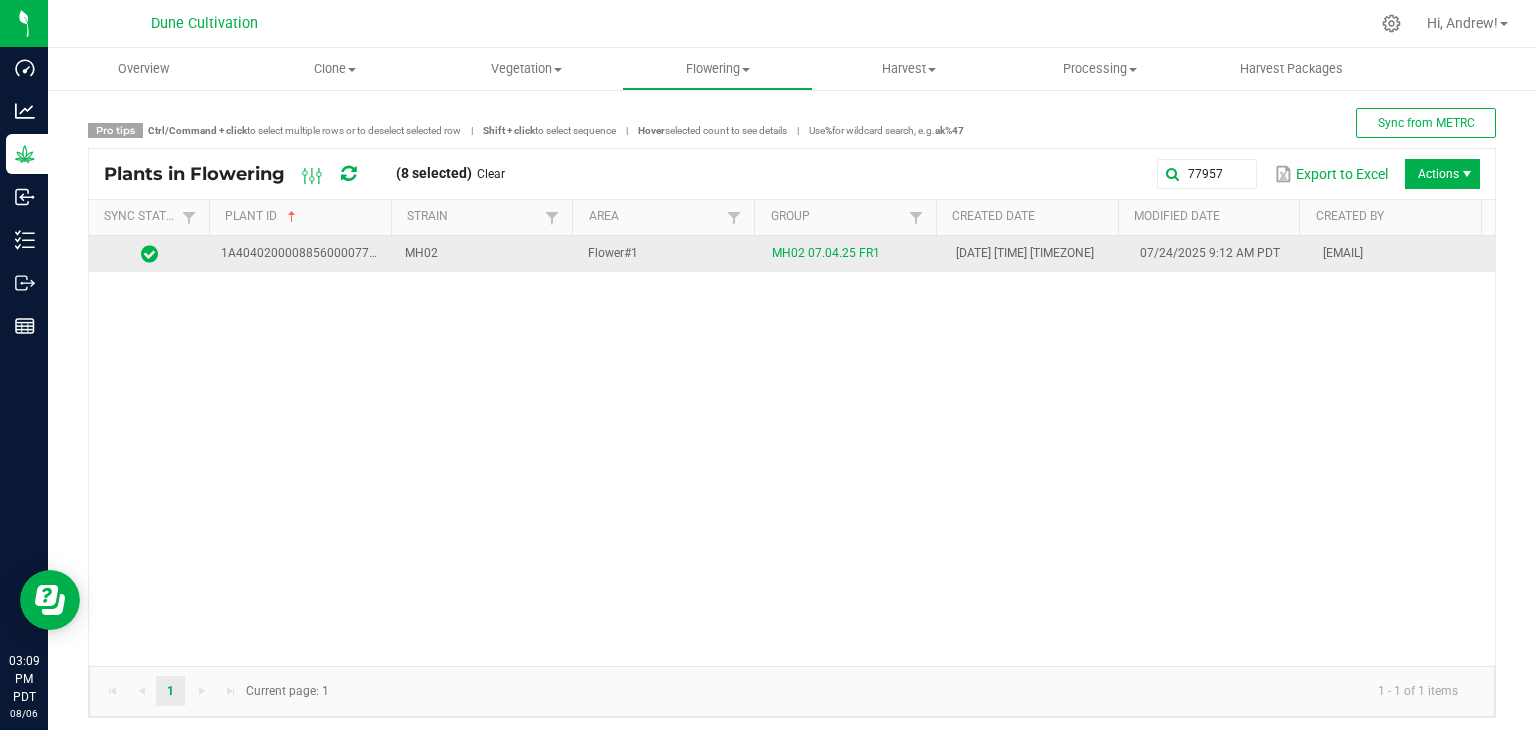 click on "MH02" at bounding box center [485, 254] 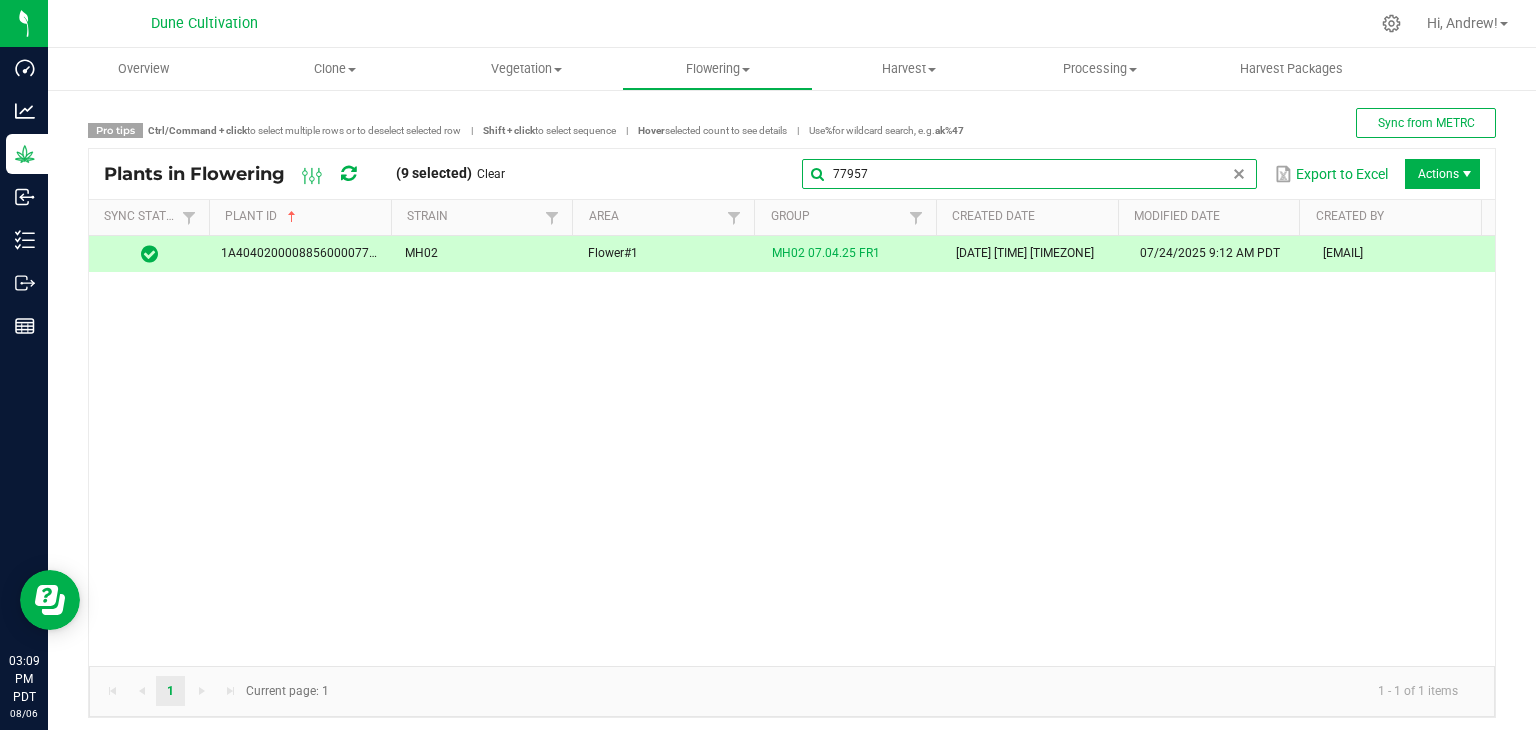 click on "77957" at bounding box center [1029, 174] 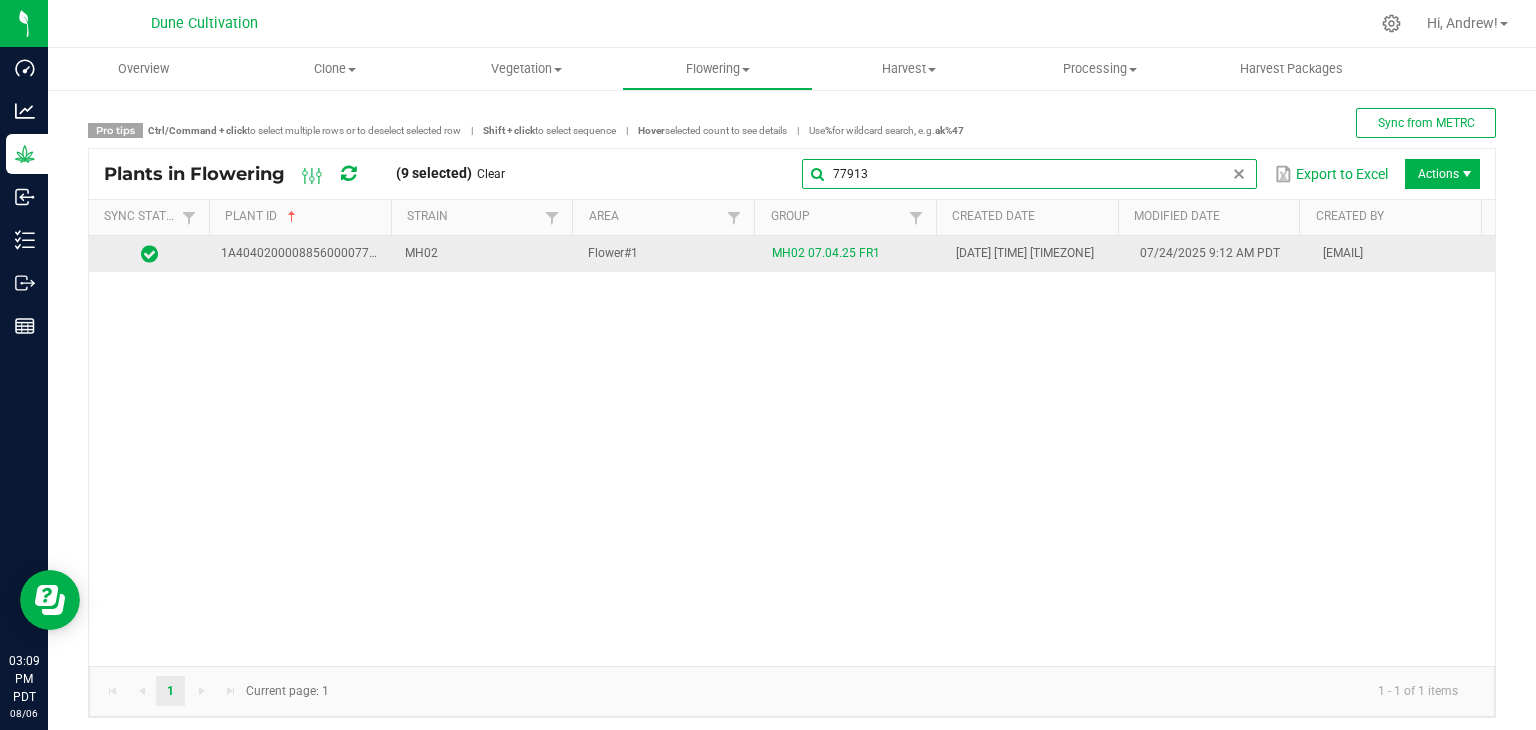 type on "77913" 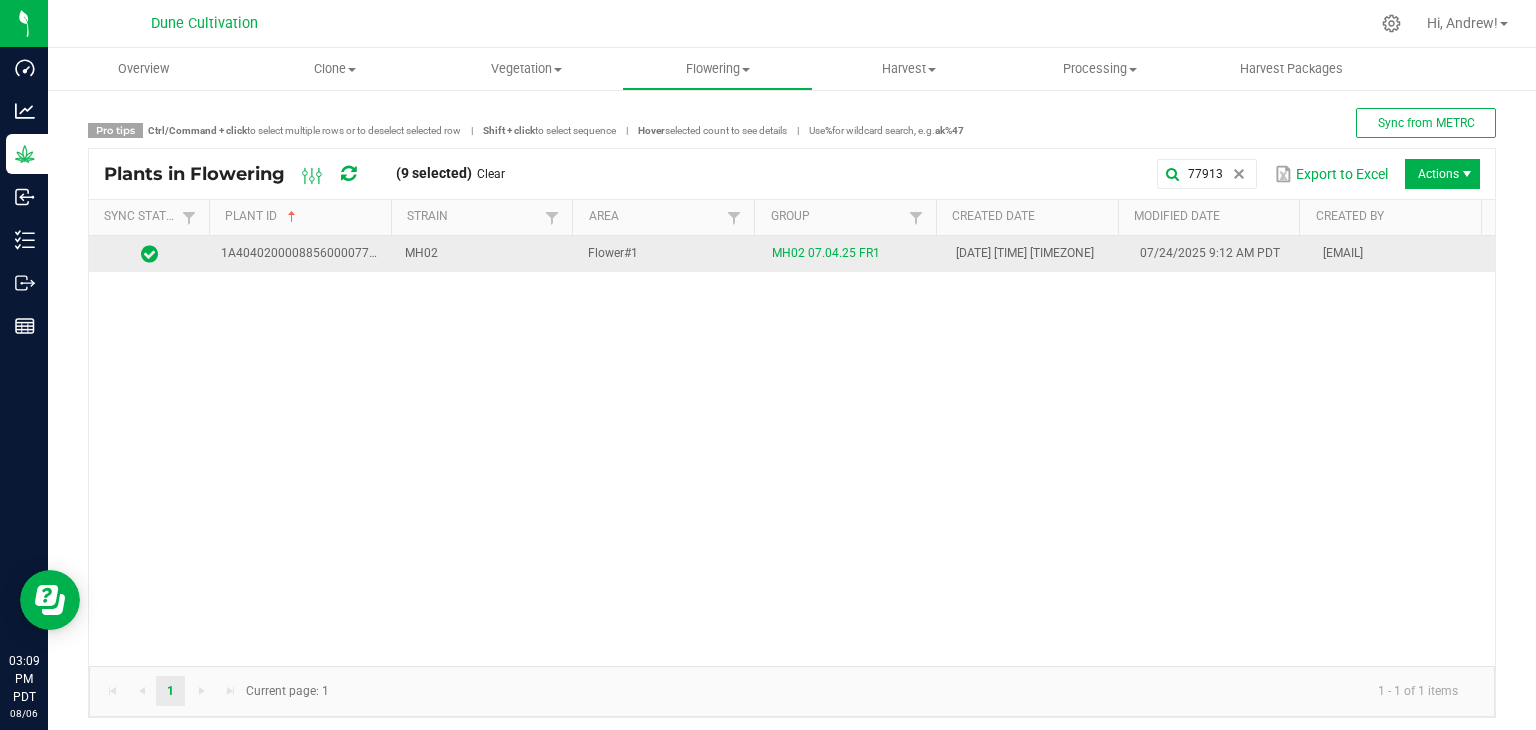 click on "Flower#1" at bounding box center [668, 254] 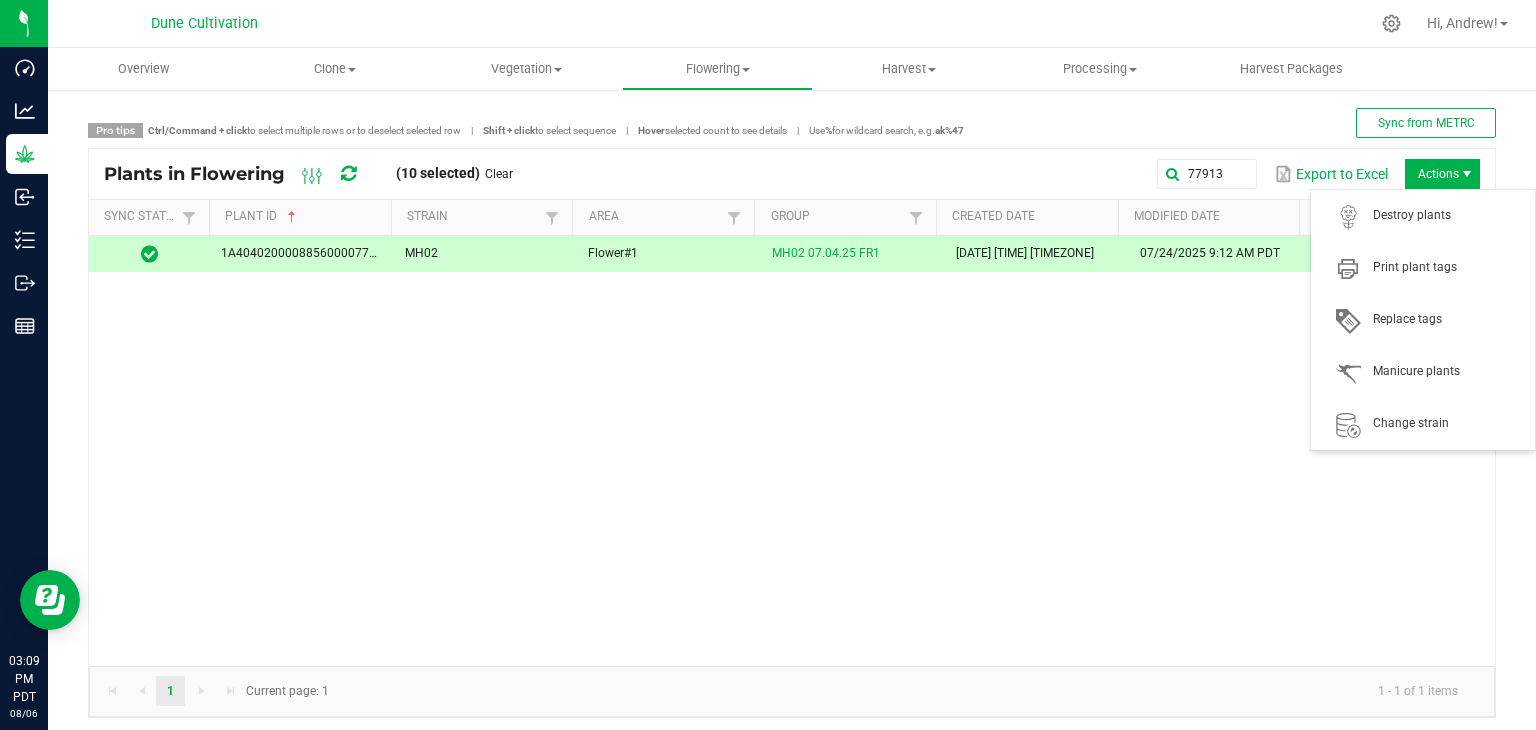 click on "Actions" at bounding box center [1442, 174] 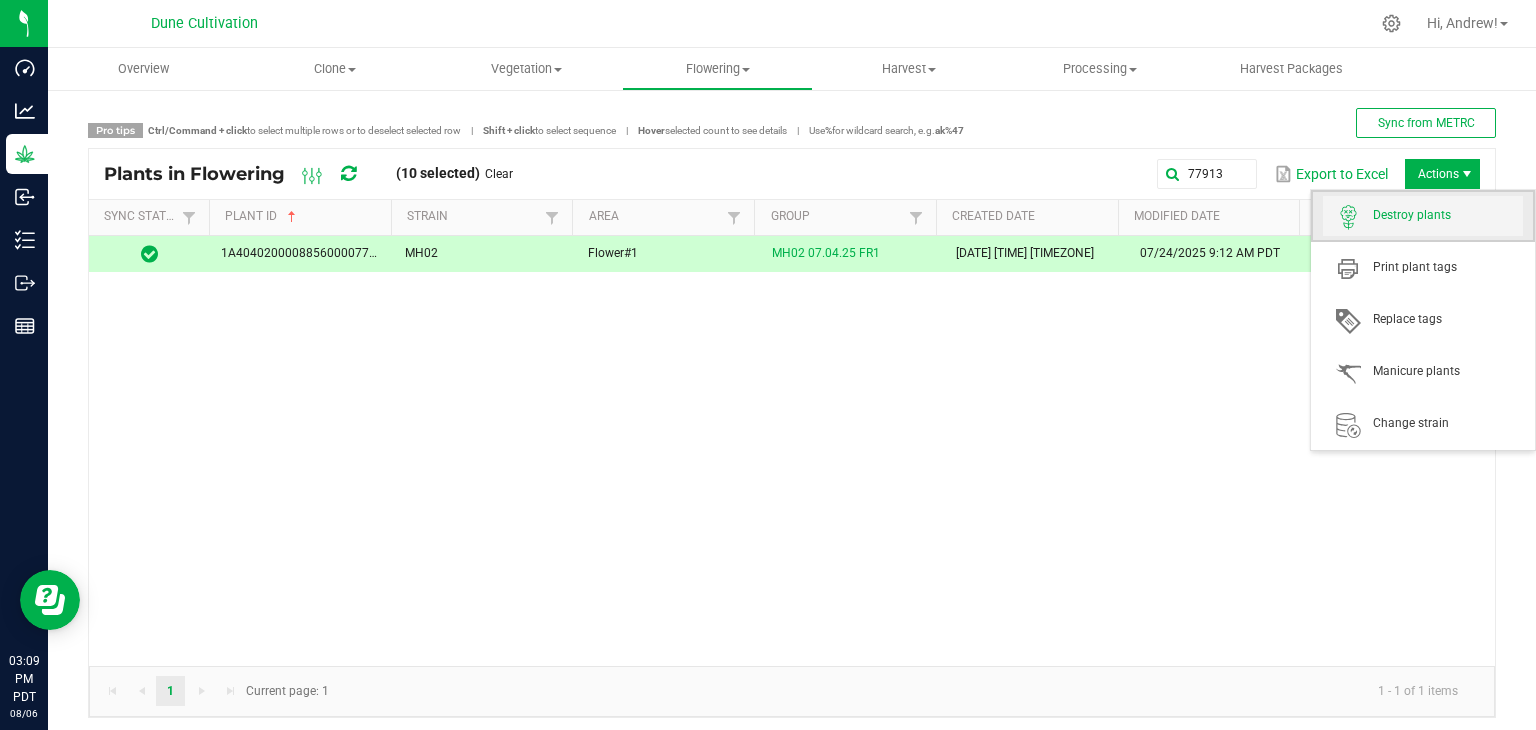 click on "Destroy plants" at bounding box center (1423, 216) 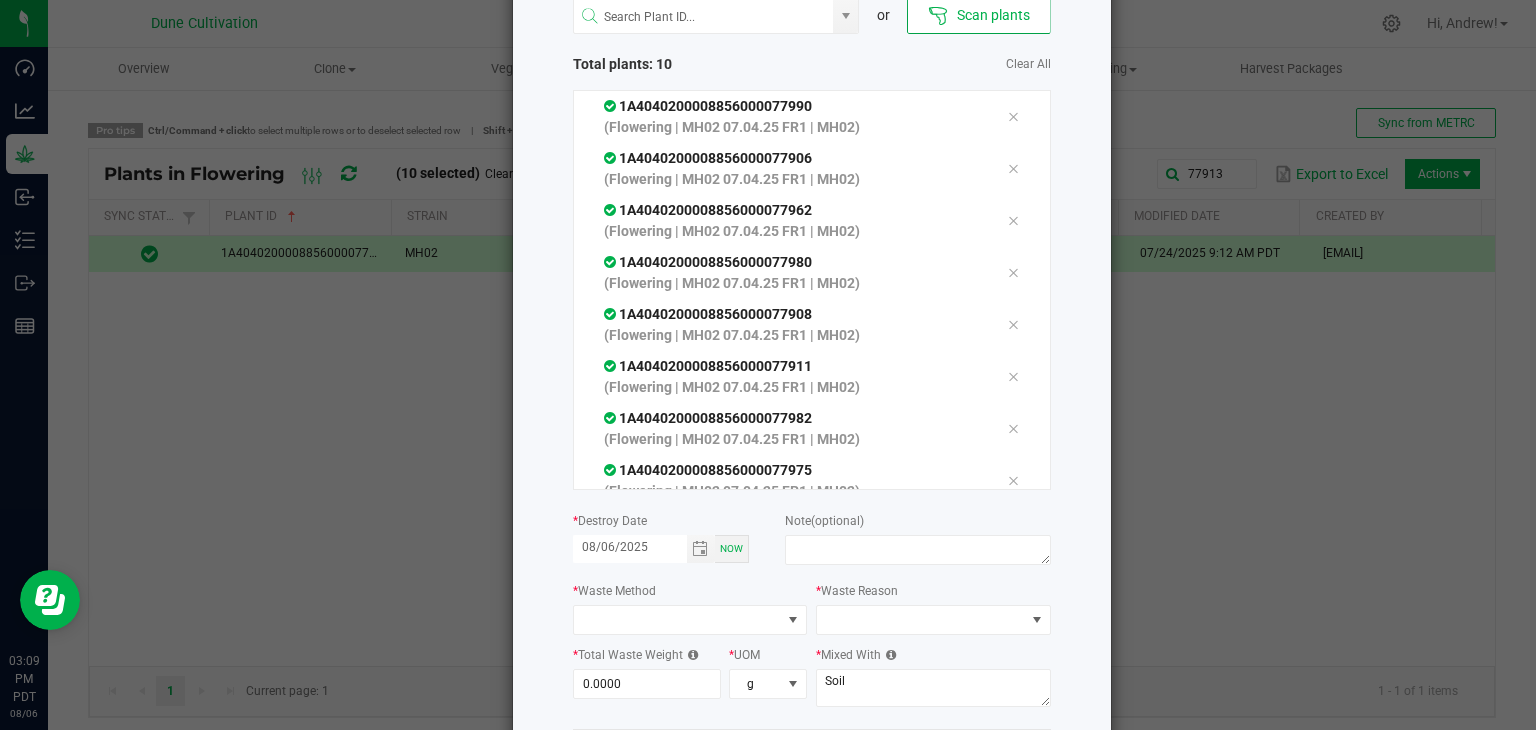 scroll, scrollTop: 227, scrollLeft: 0, axis: vertical 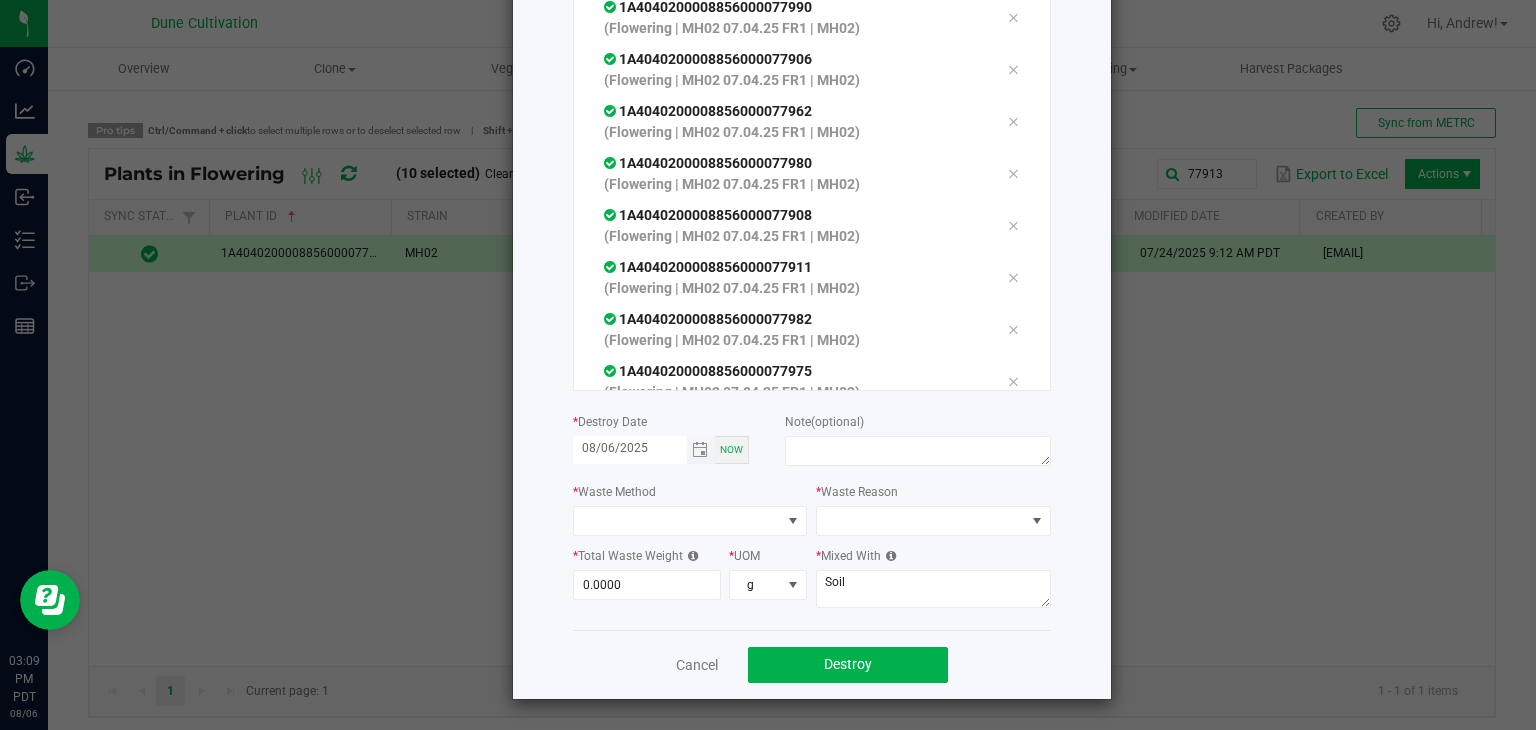 click at bounding box center (701, 450) 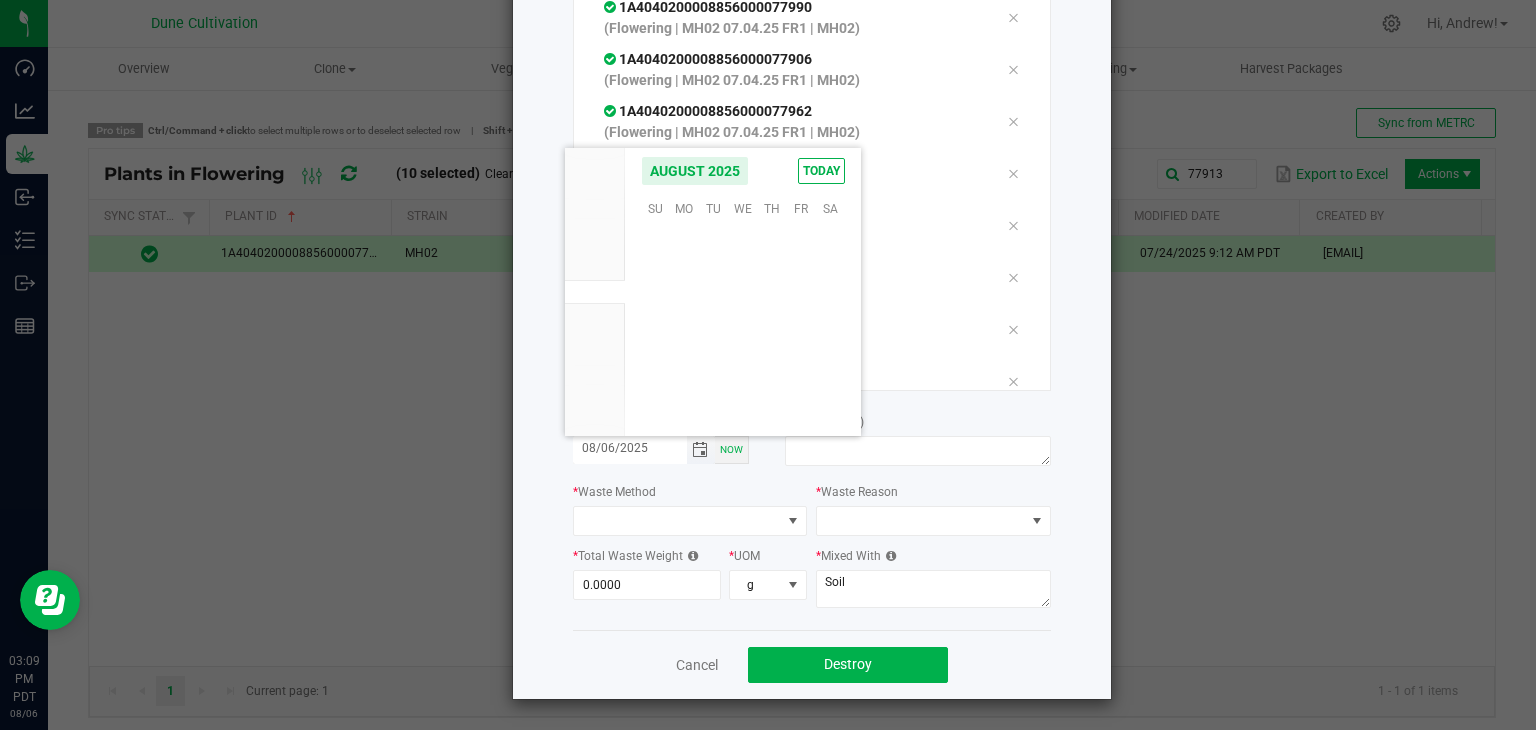 scroll, scrollTop: 36168, scrollLeft: 0, axis: vertical 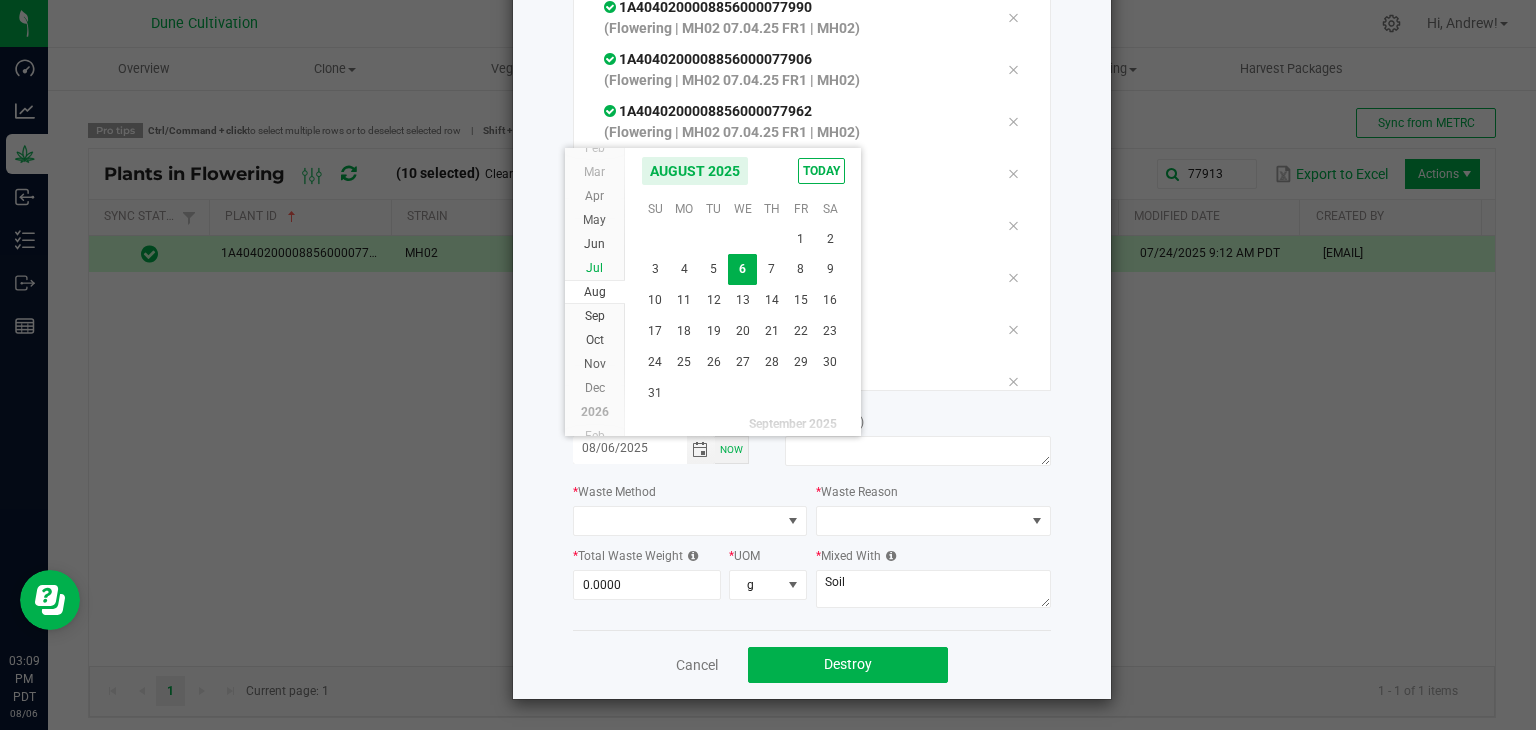 click on "Jul" at bounding box center (595, 268) 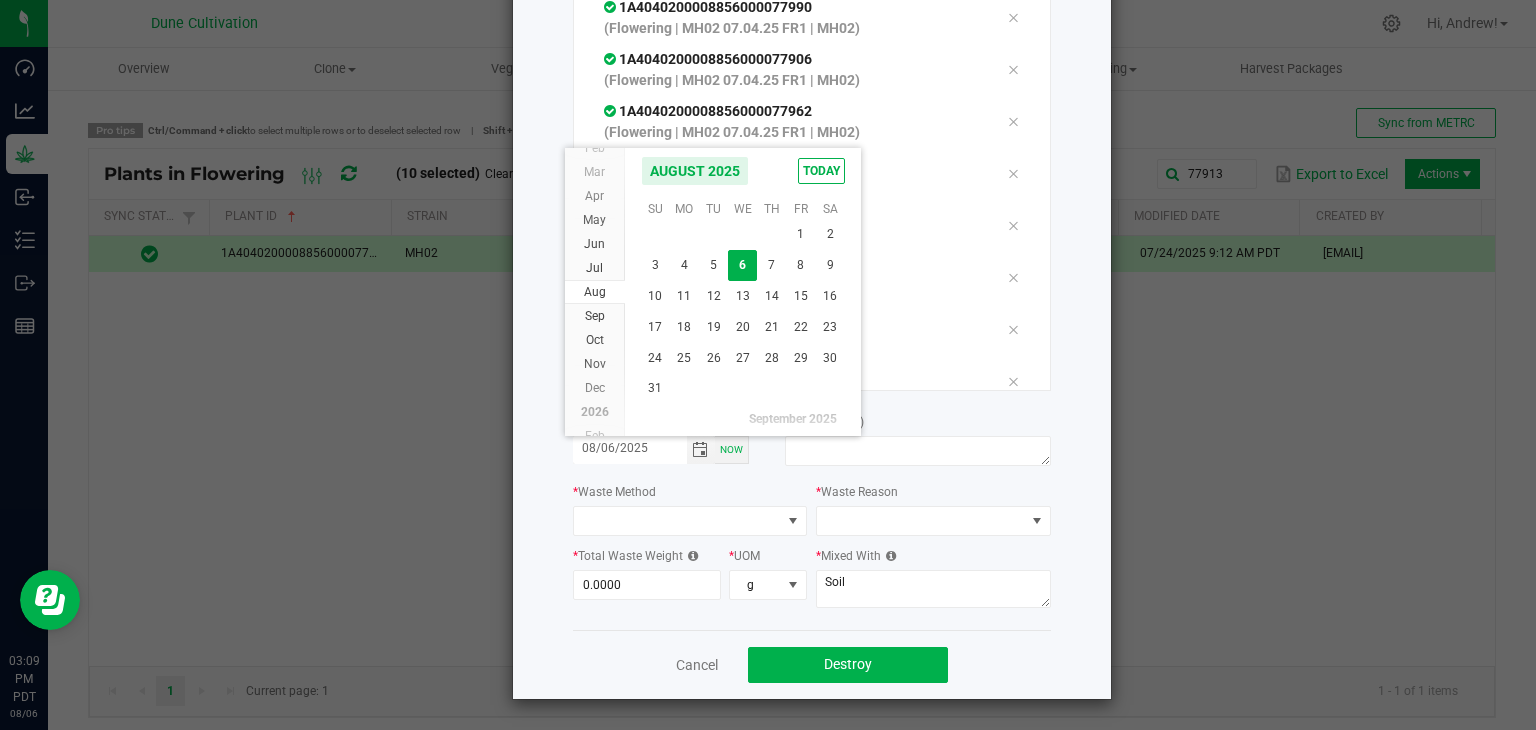 scroll, scrollTop: 36144, scrollLeft: 0, axis: vertical 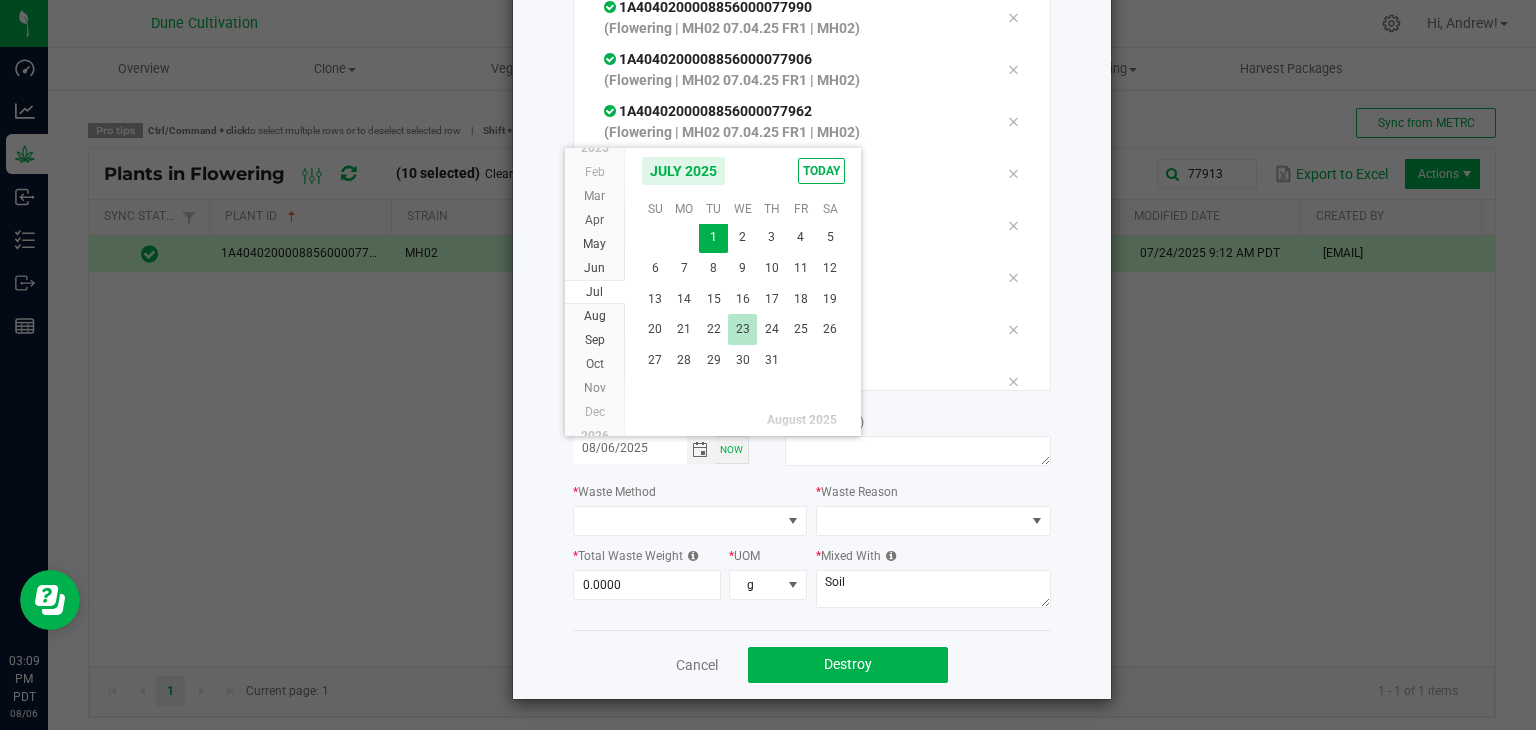 click on "23" at bounding box center (742, 329) 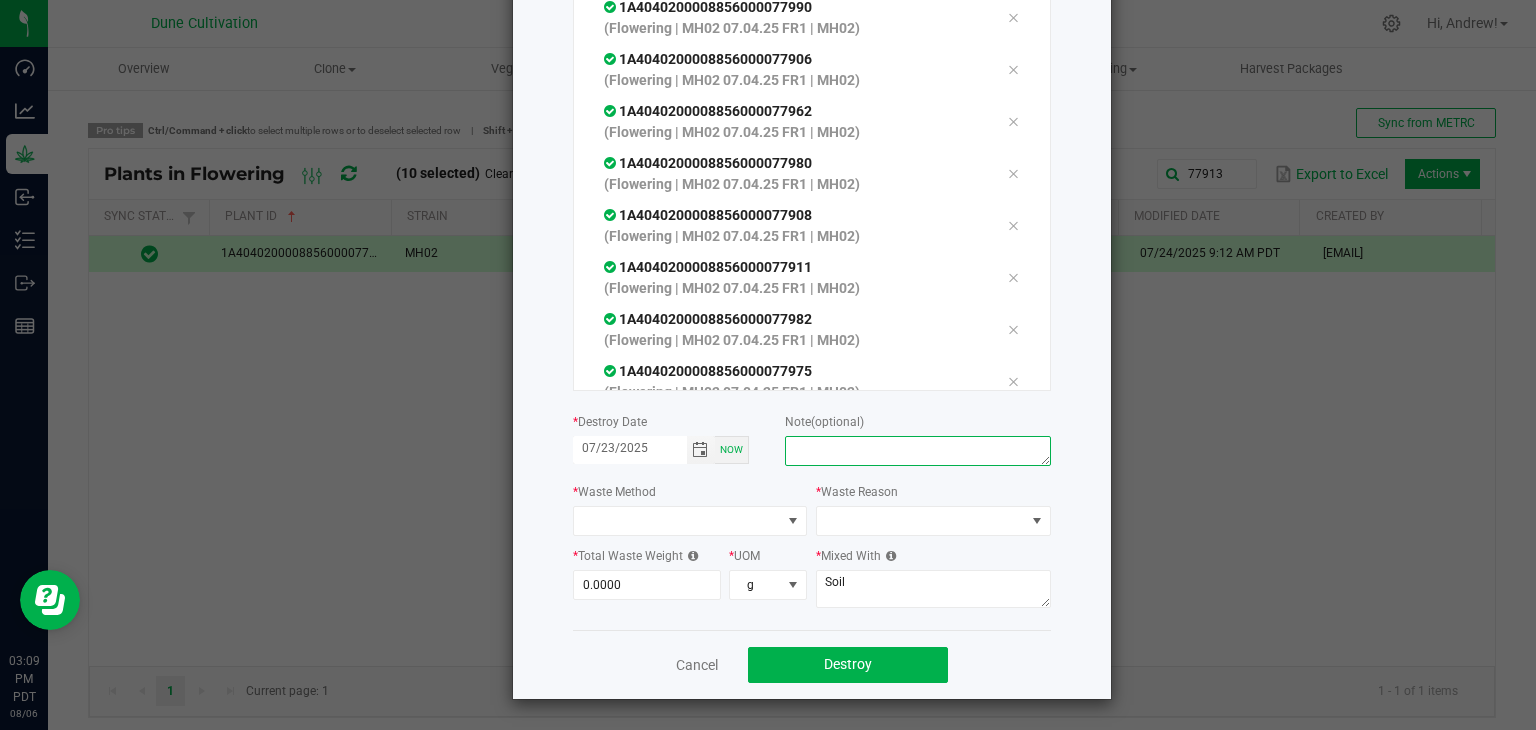click at bounding box center (917, 451) 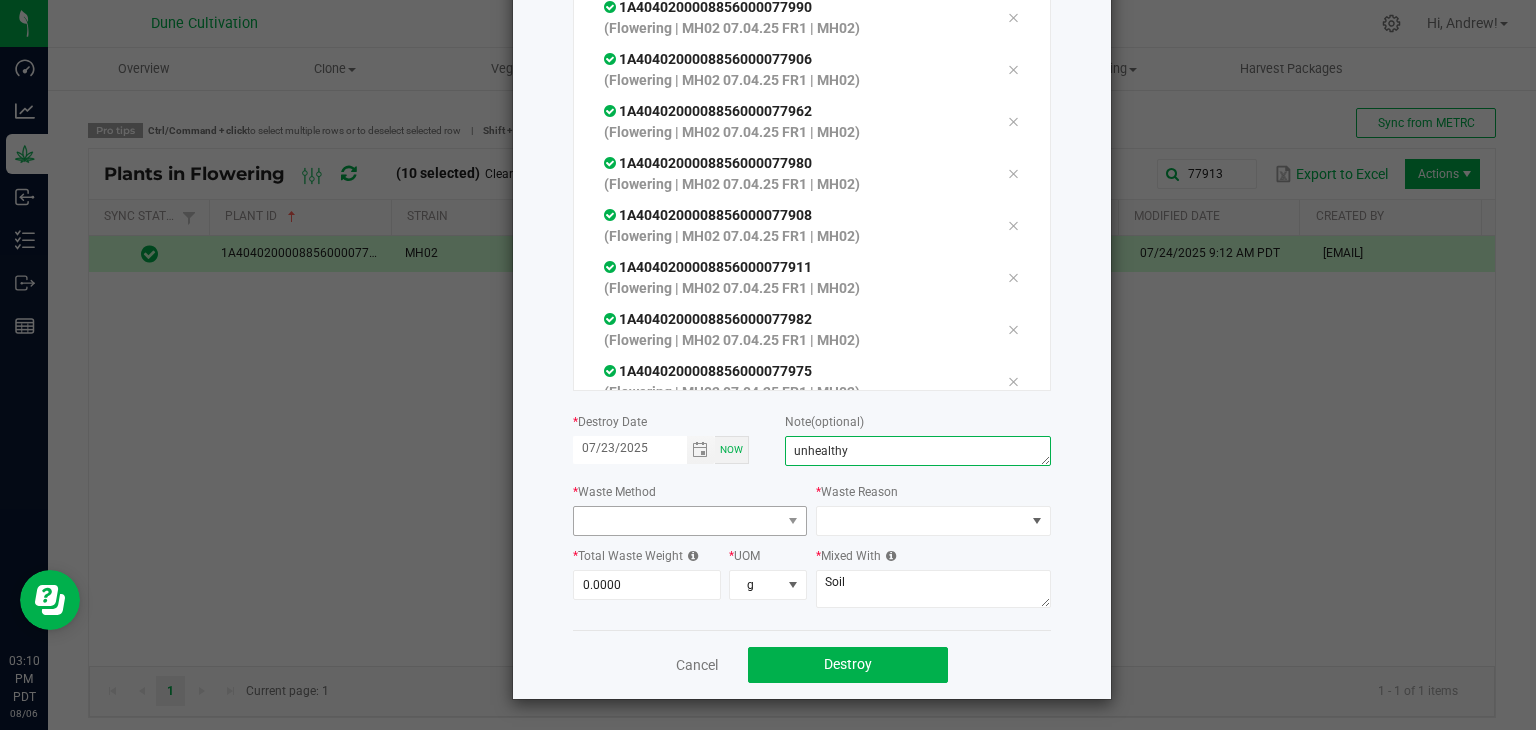 type on "unhealthy" 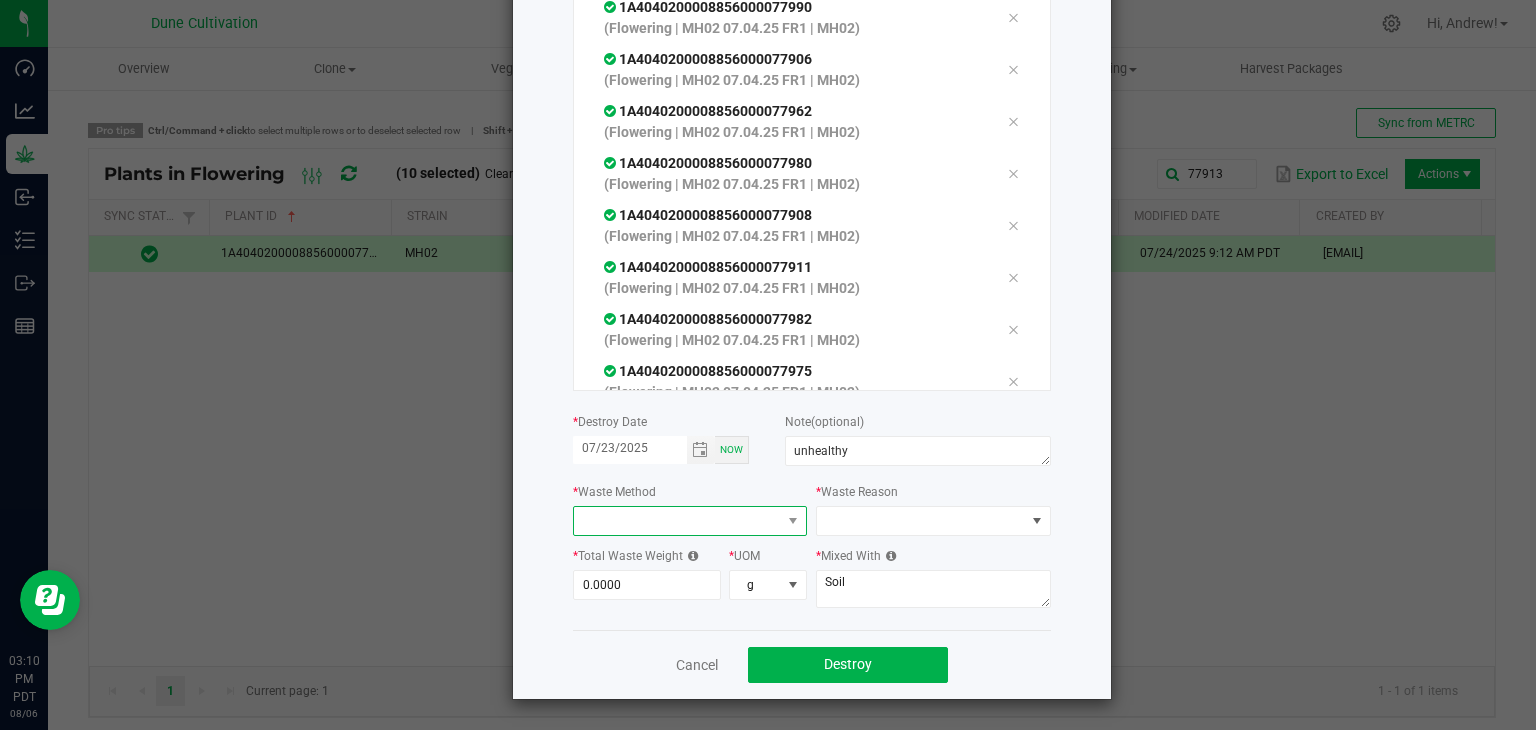 click at bounding box center [678, 521] 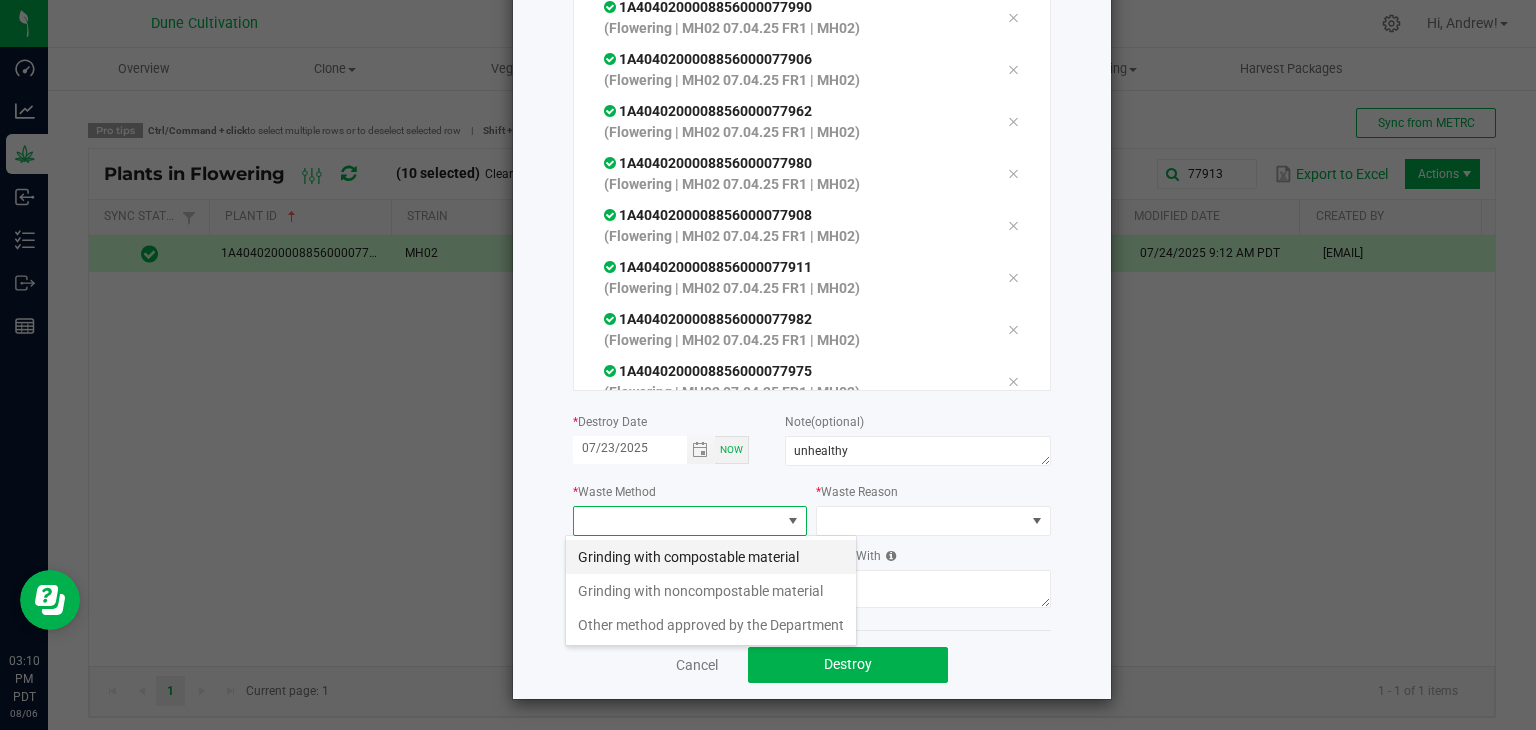 scroll, scrollTop: 99970, scrollLeft: 99765, axis: both 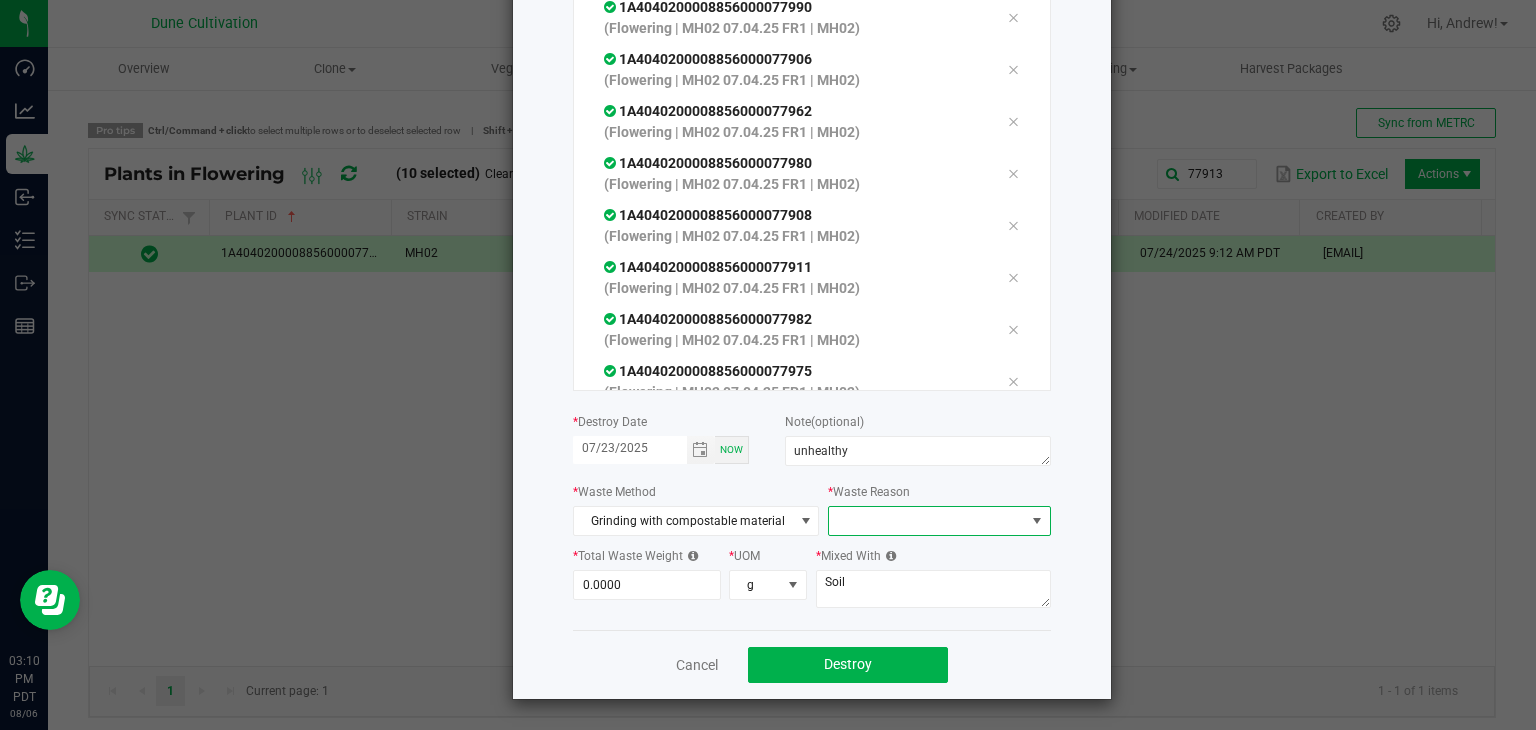 click at bounding box center [926, 521] 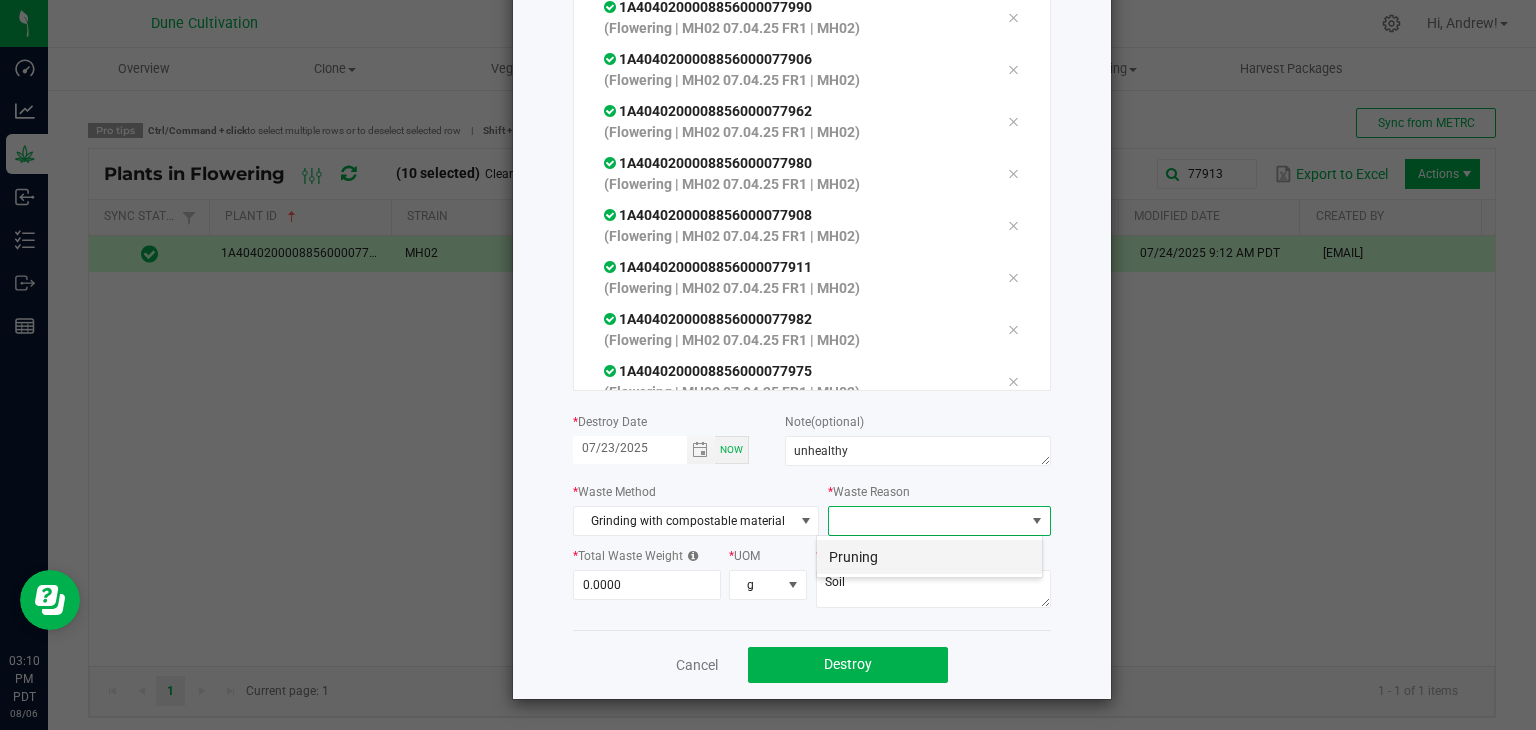 scroll, scrollTop: 99970, scrollLeft: 99772, axis: both 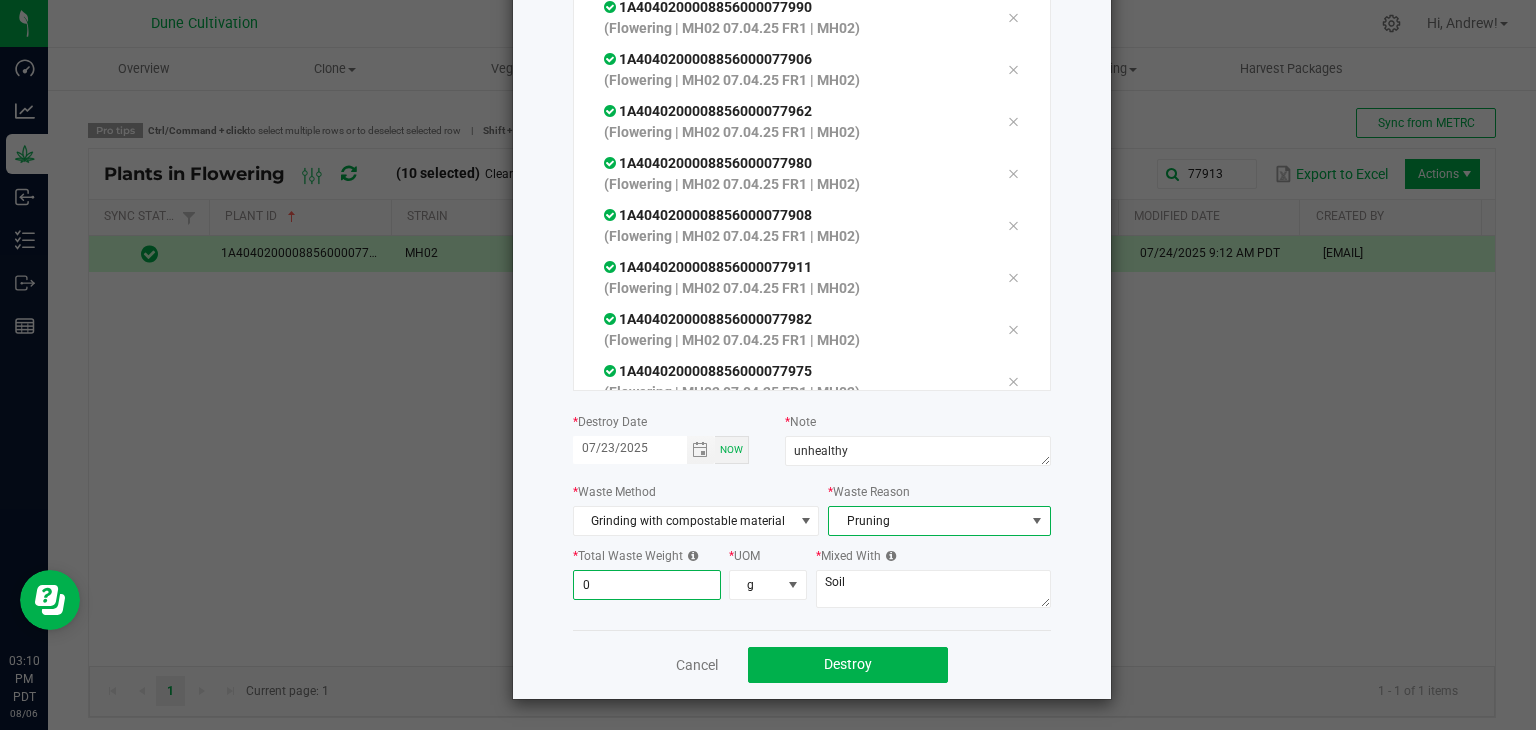 click on "0" at bounding box center (647, 585) 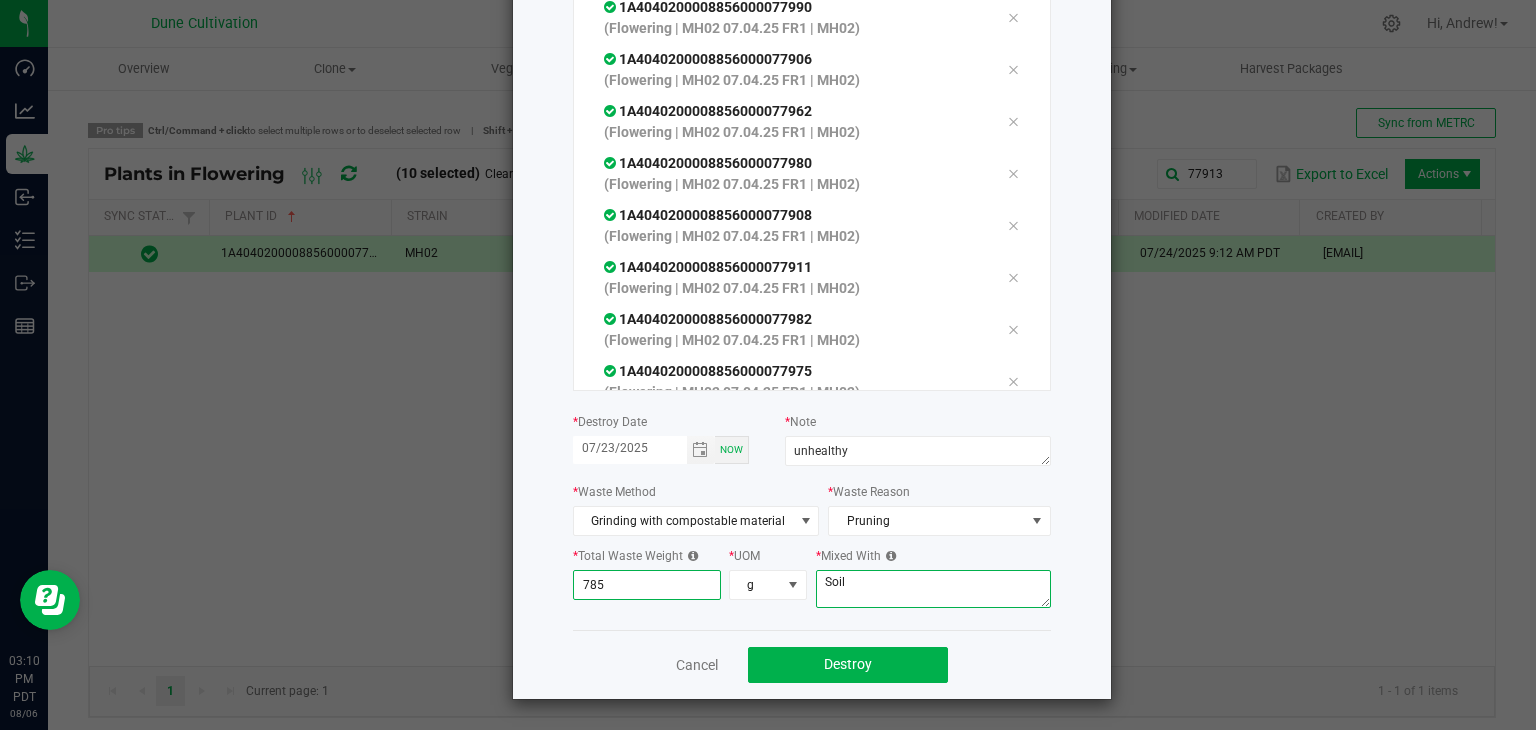 type on "785.0000" 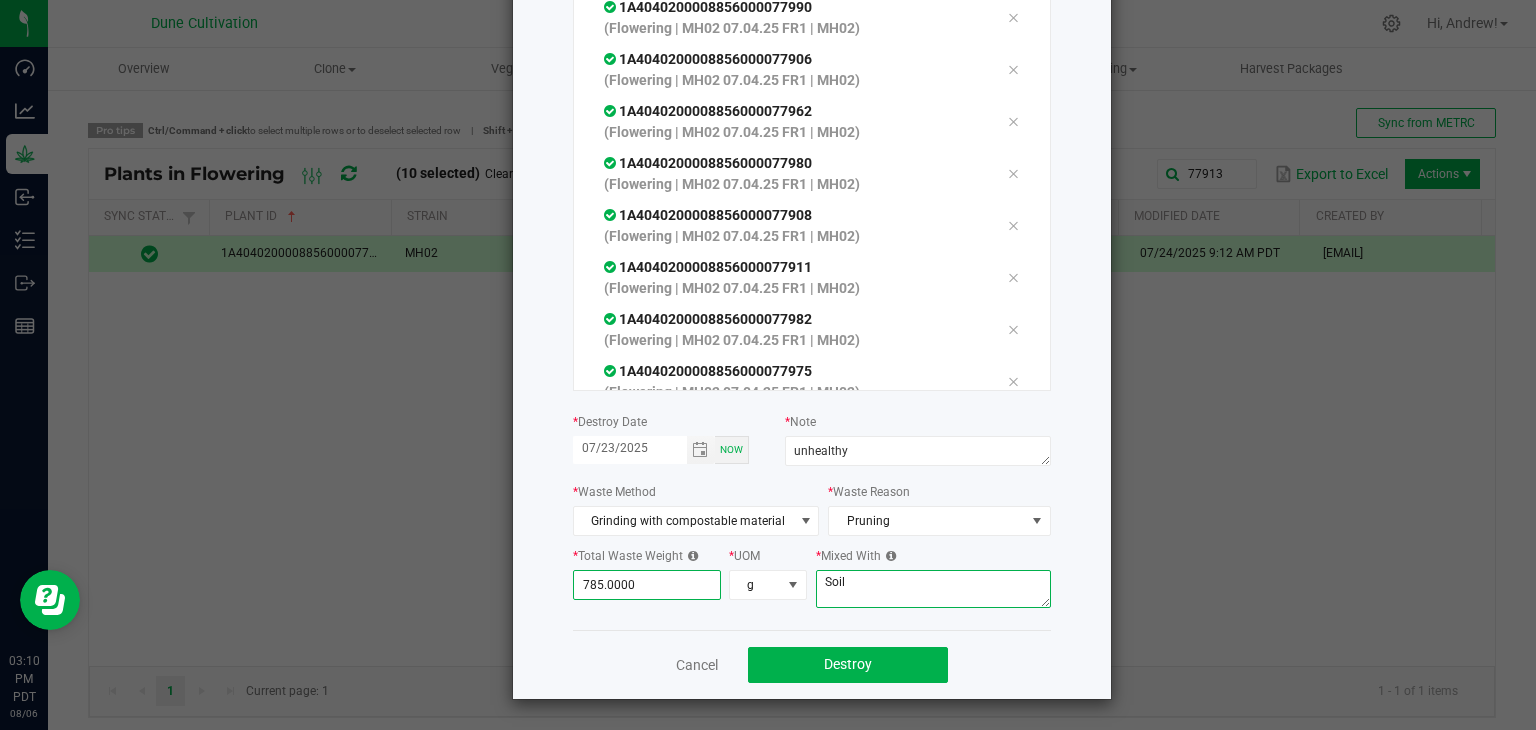click on "Soil" at bounding box center (933, 589) 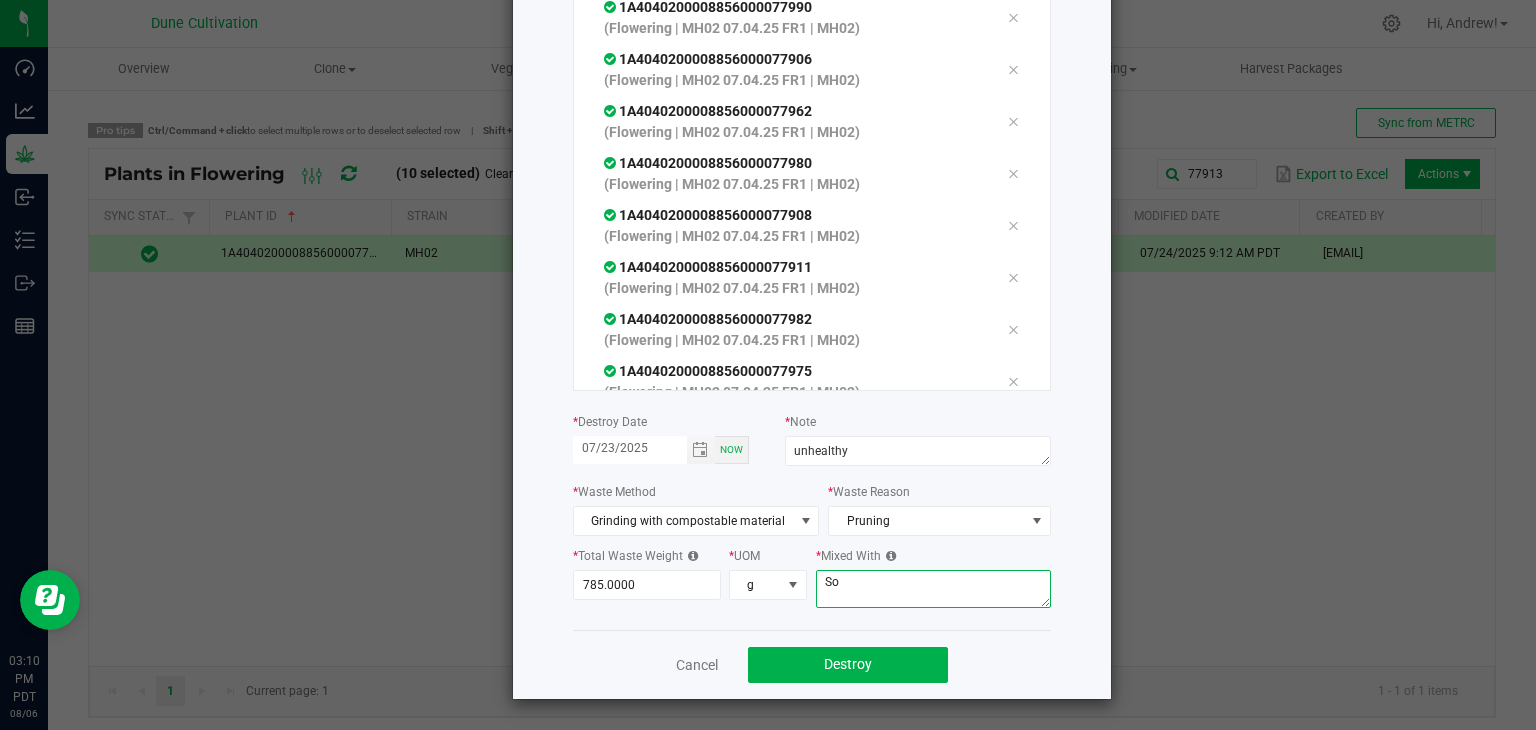 type on "S" 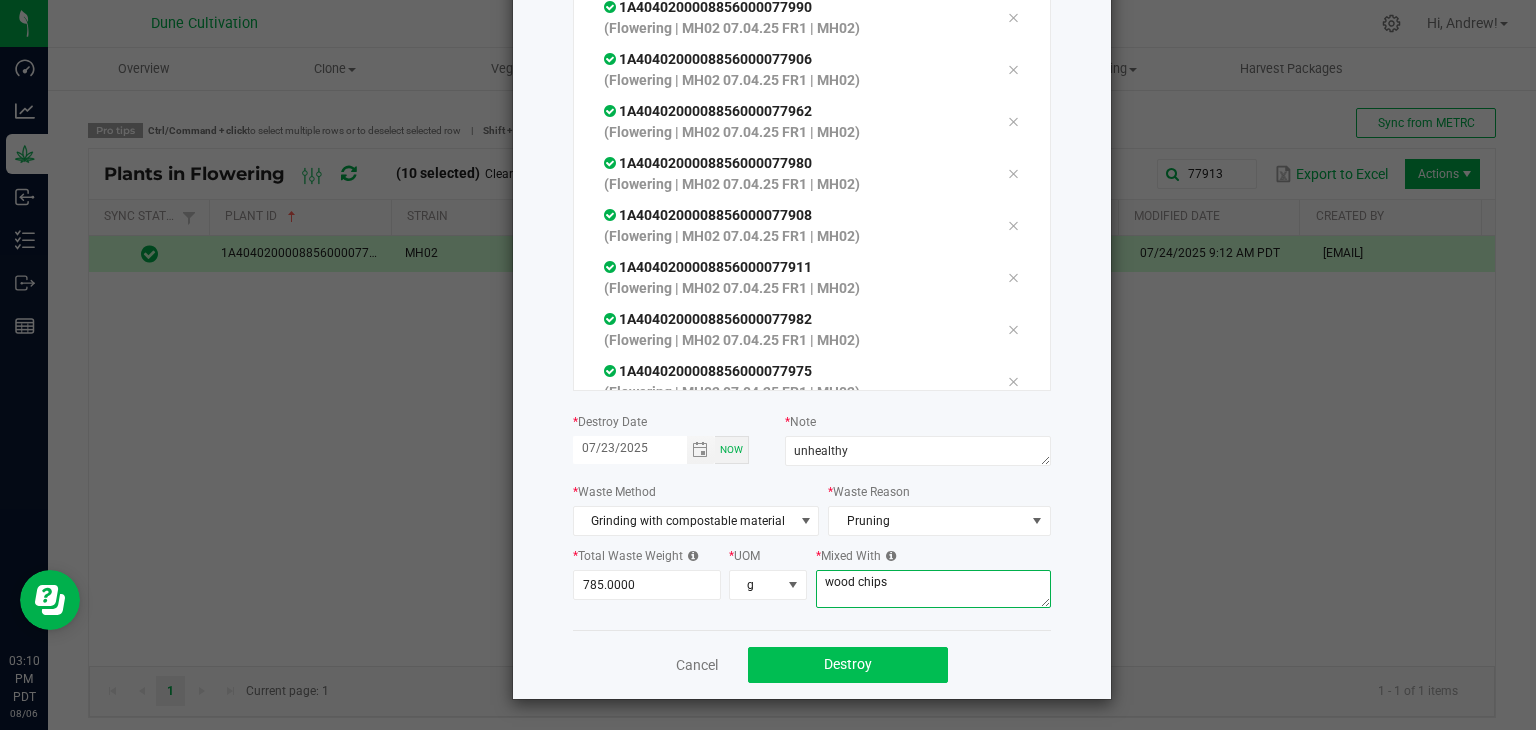 type on "wood chips" 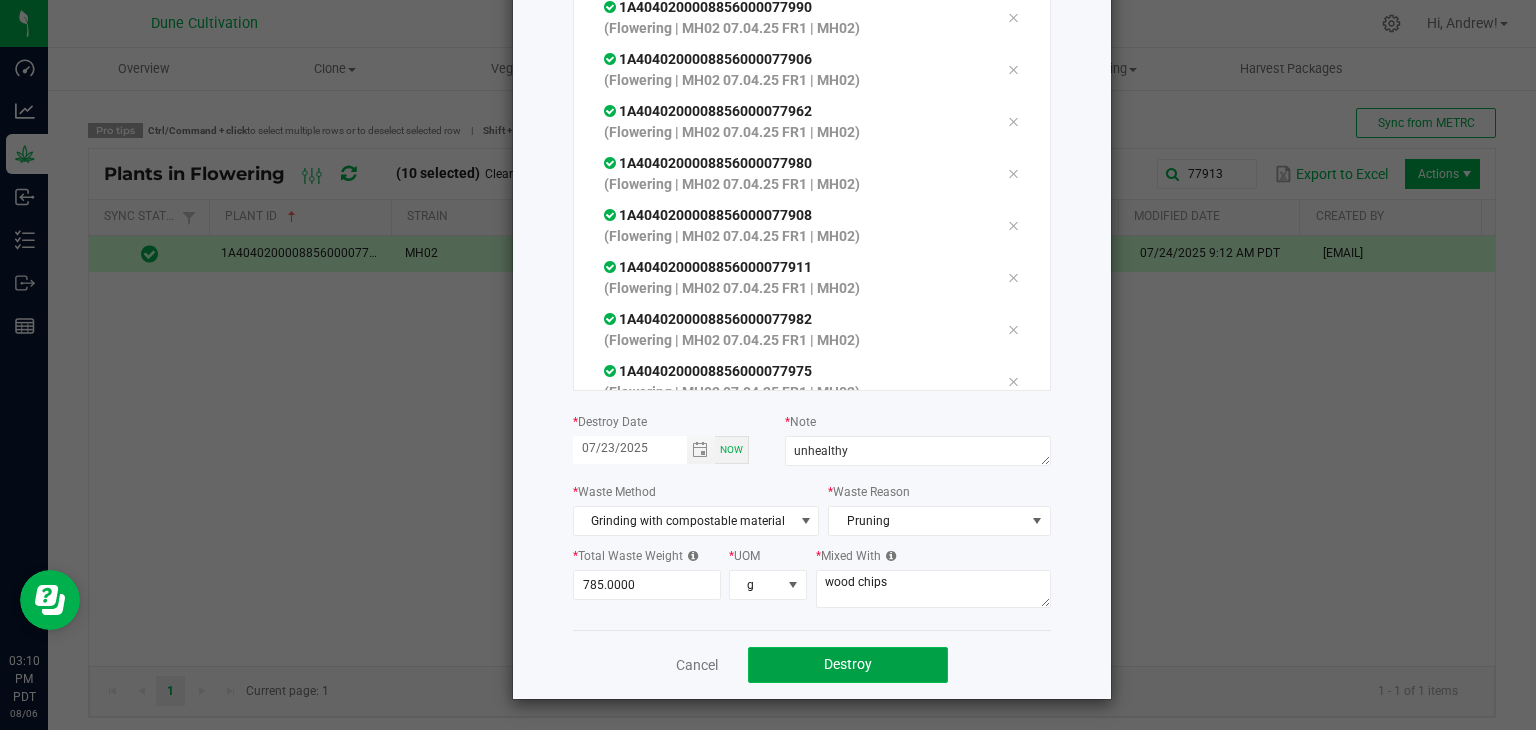 click on "Destroy" 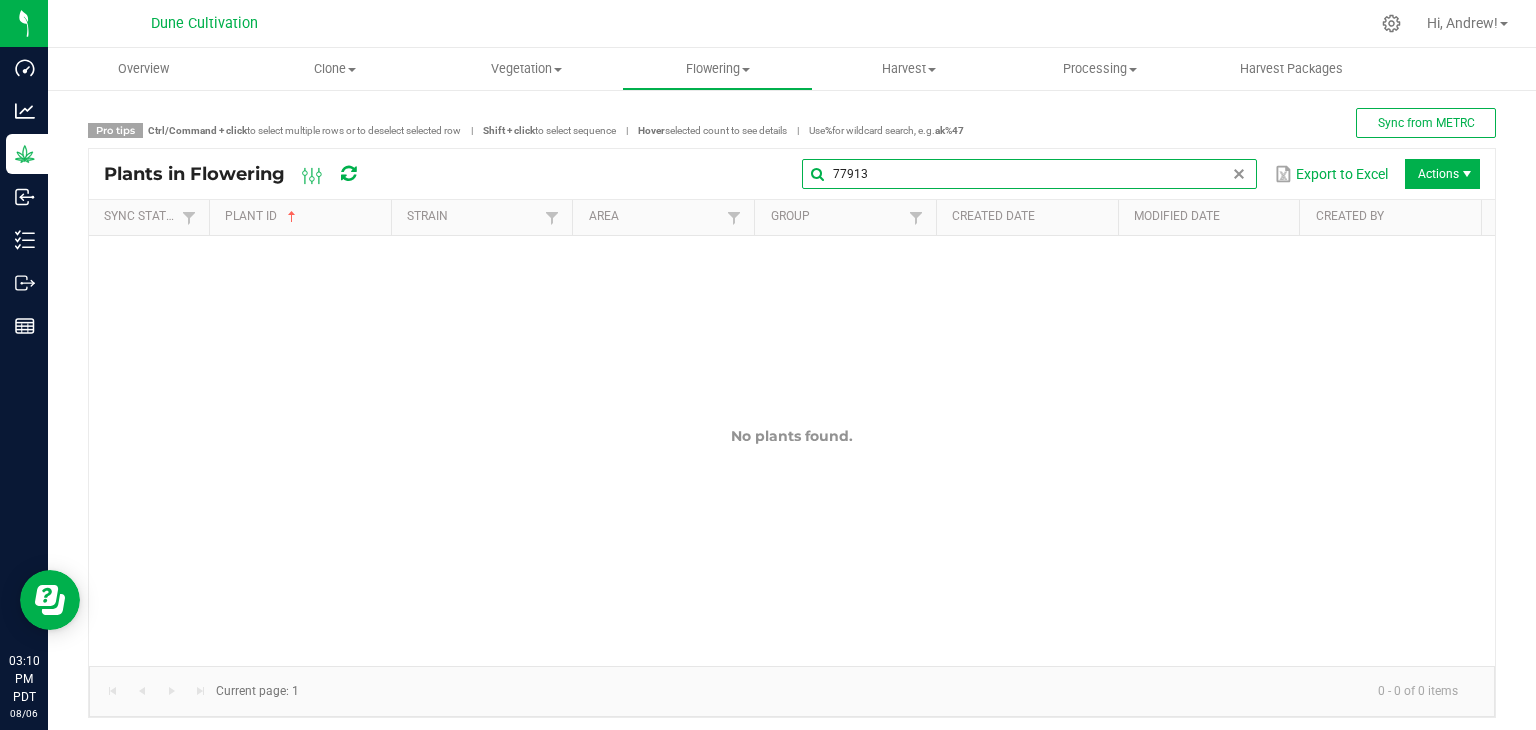 click on "77913" at bounding box center (1029, 174) 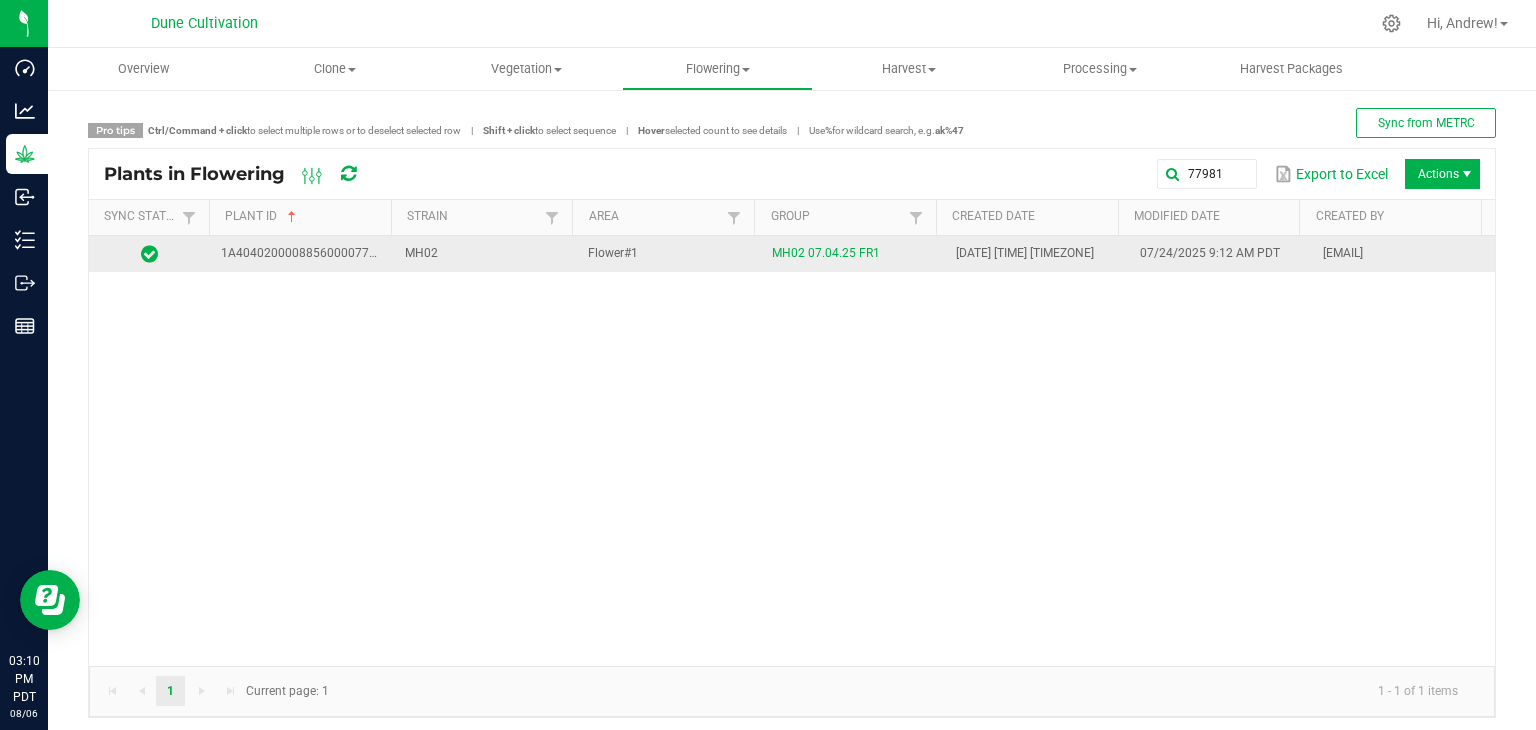 drag, startPoint x: 664, startPoint y: 256, endPoint x: 654, endPoint y: 264, distance: 12.806249 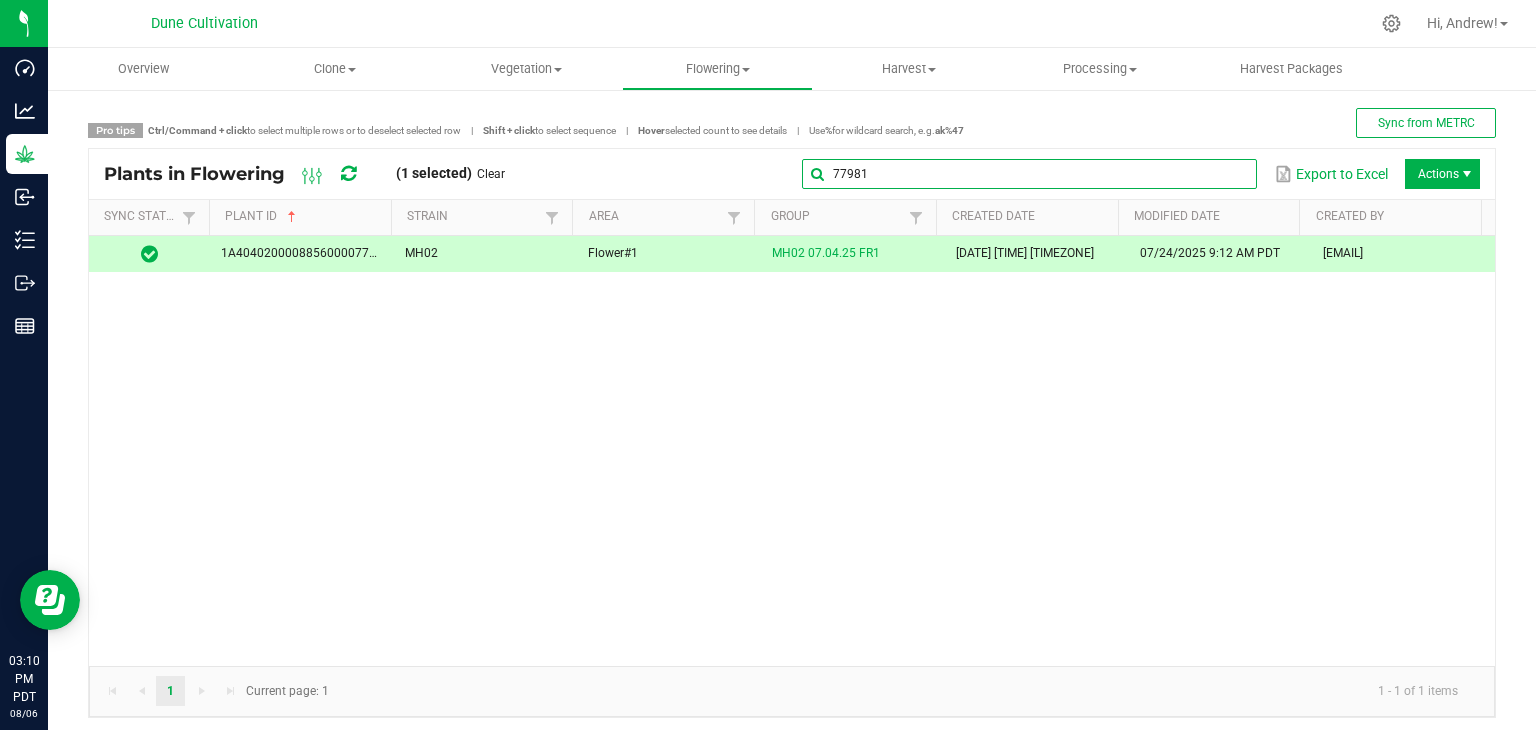 click on "77981" at bounding box center [1029, 174] 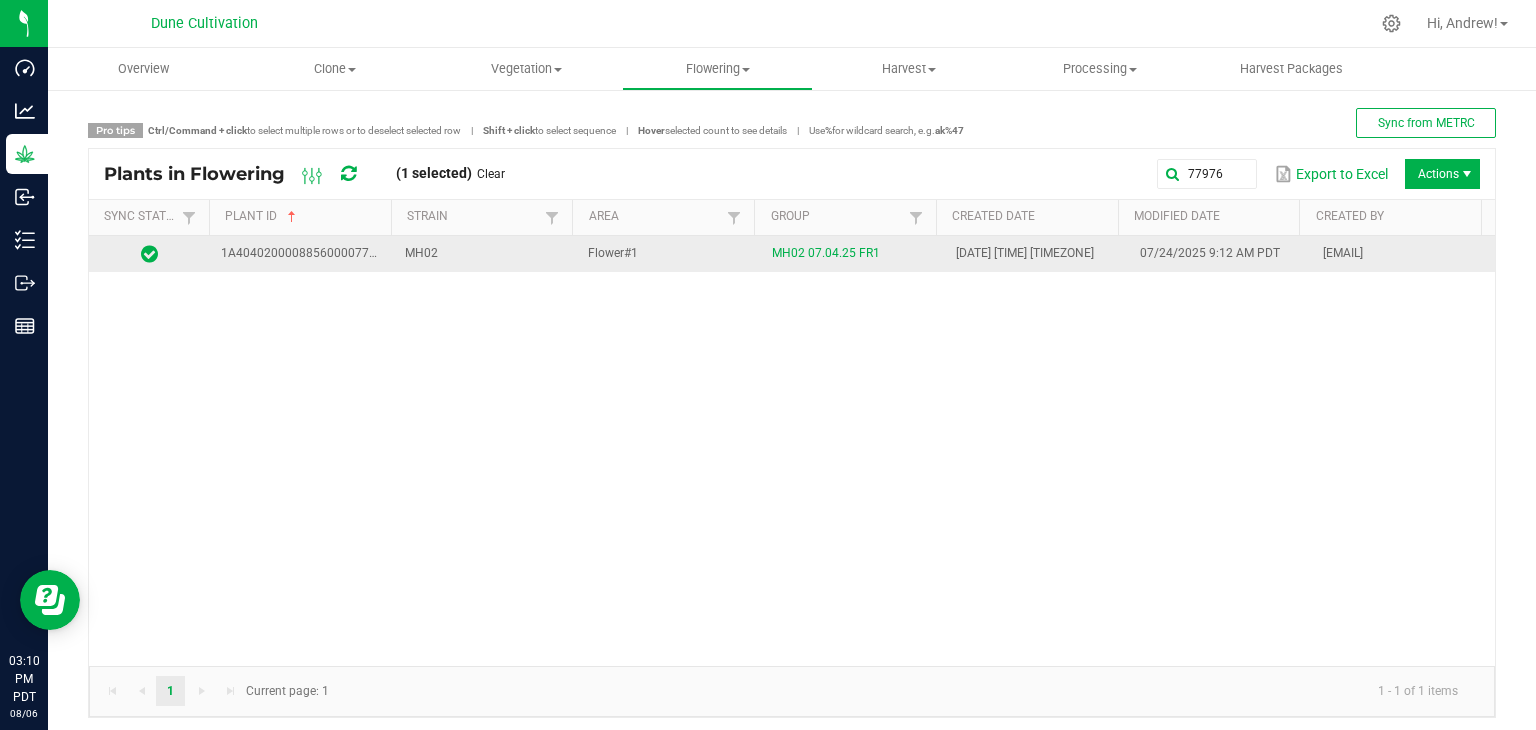 click on "Flower#1" at bounding box center (668, 254) 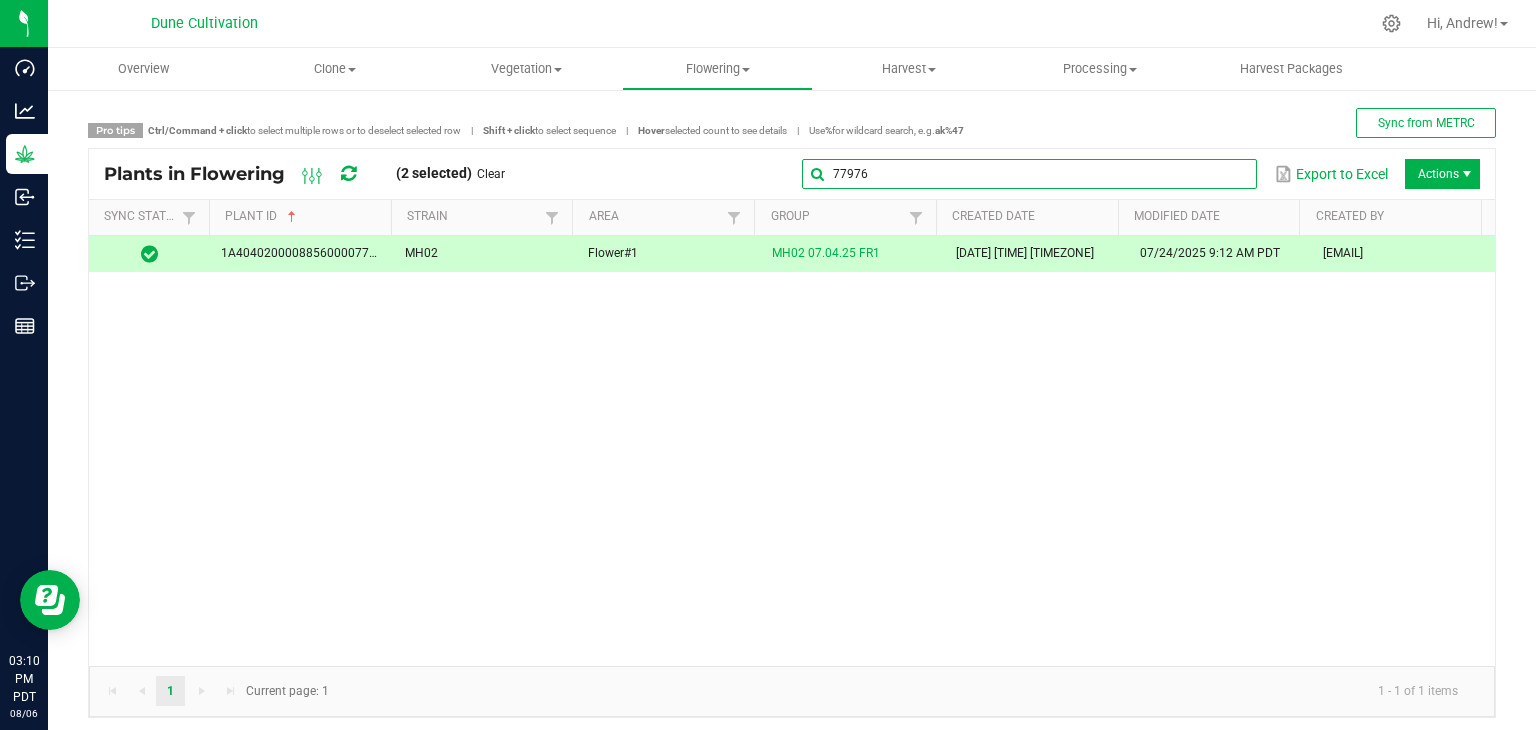 click on "77976" at bounding box center (1029, 174) 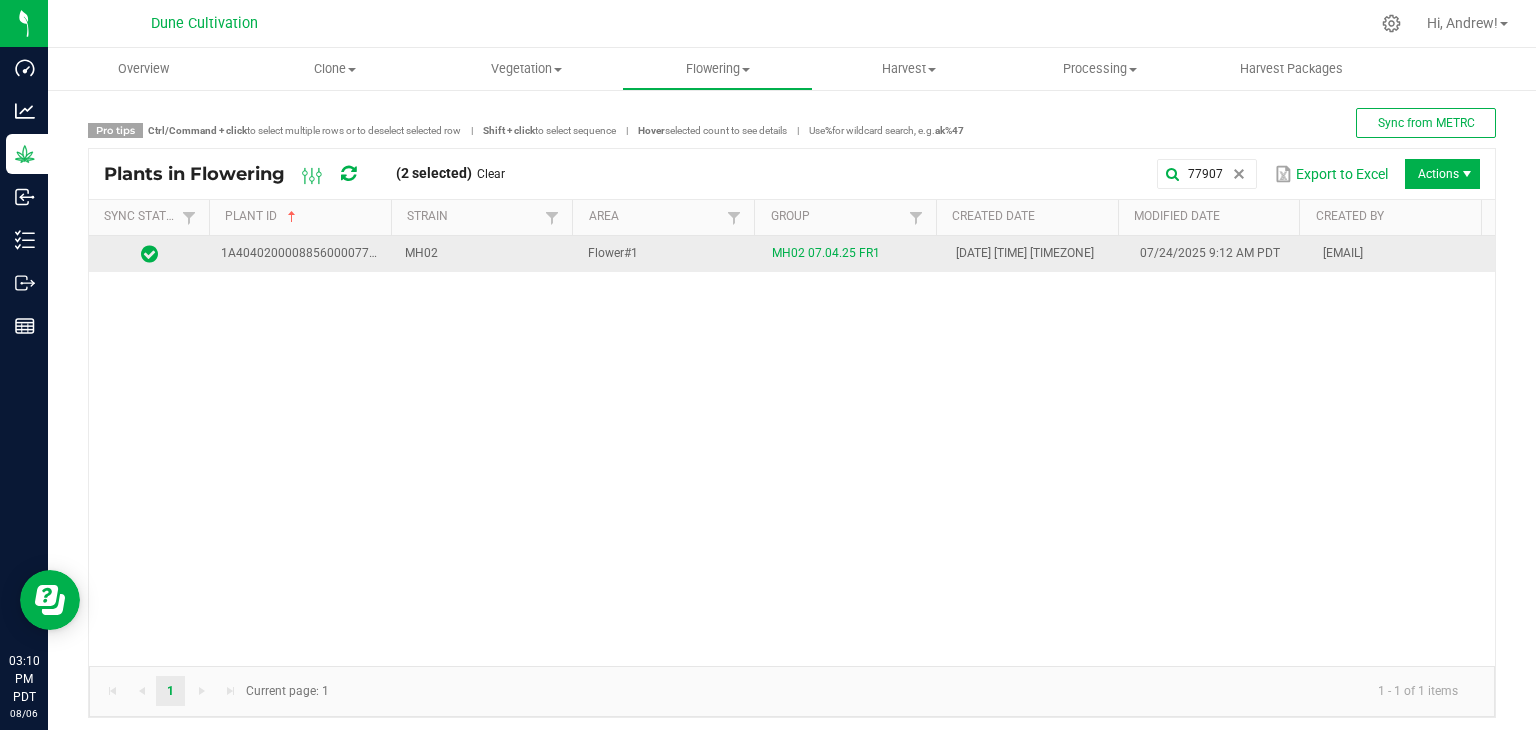 click on "MH02" at bounding box center (485, 254) 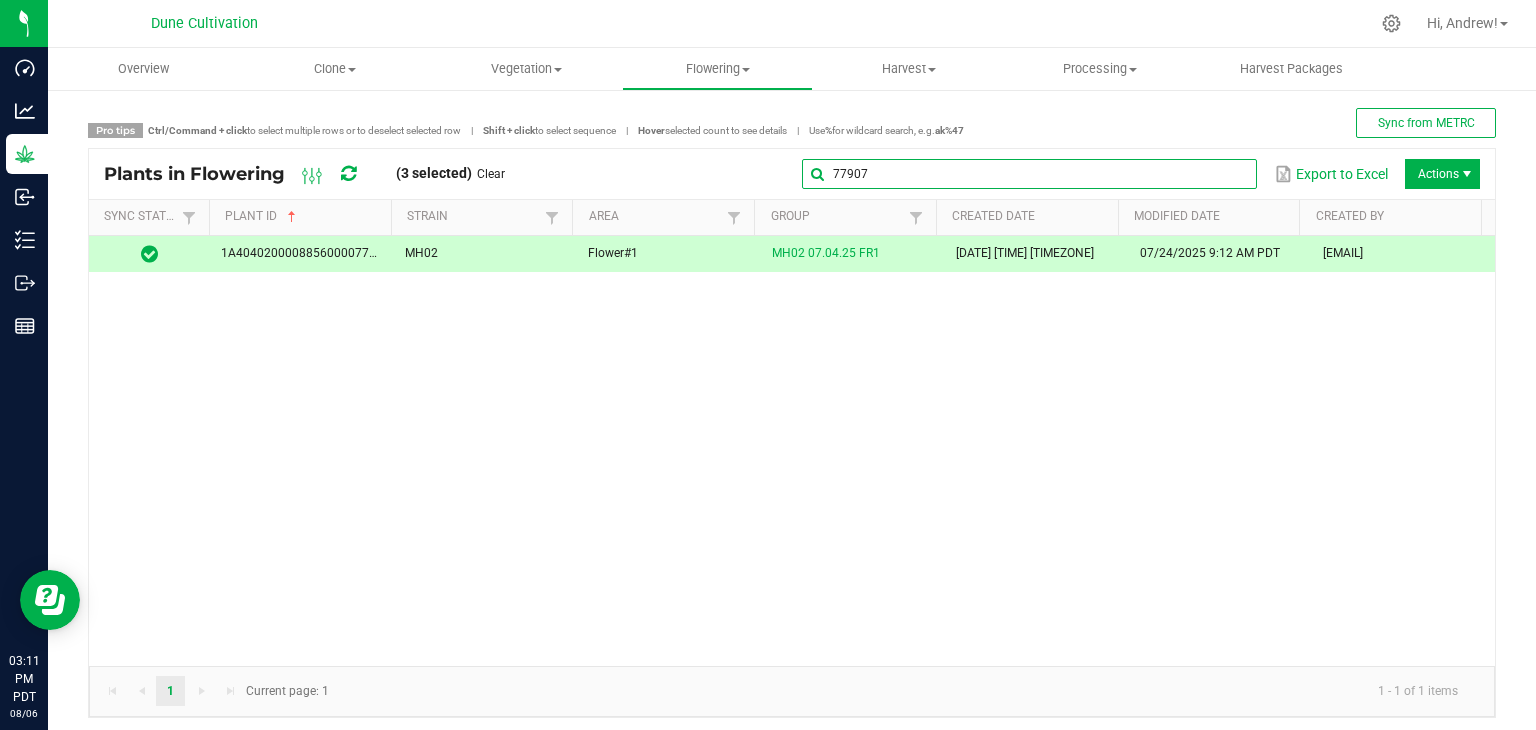 click on "77907" at bounding box center [1029, 174] 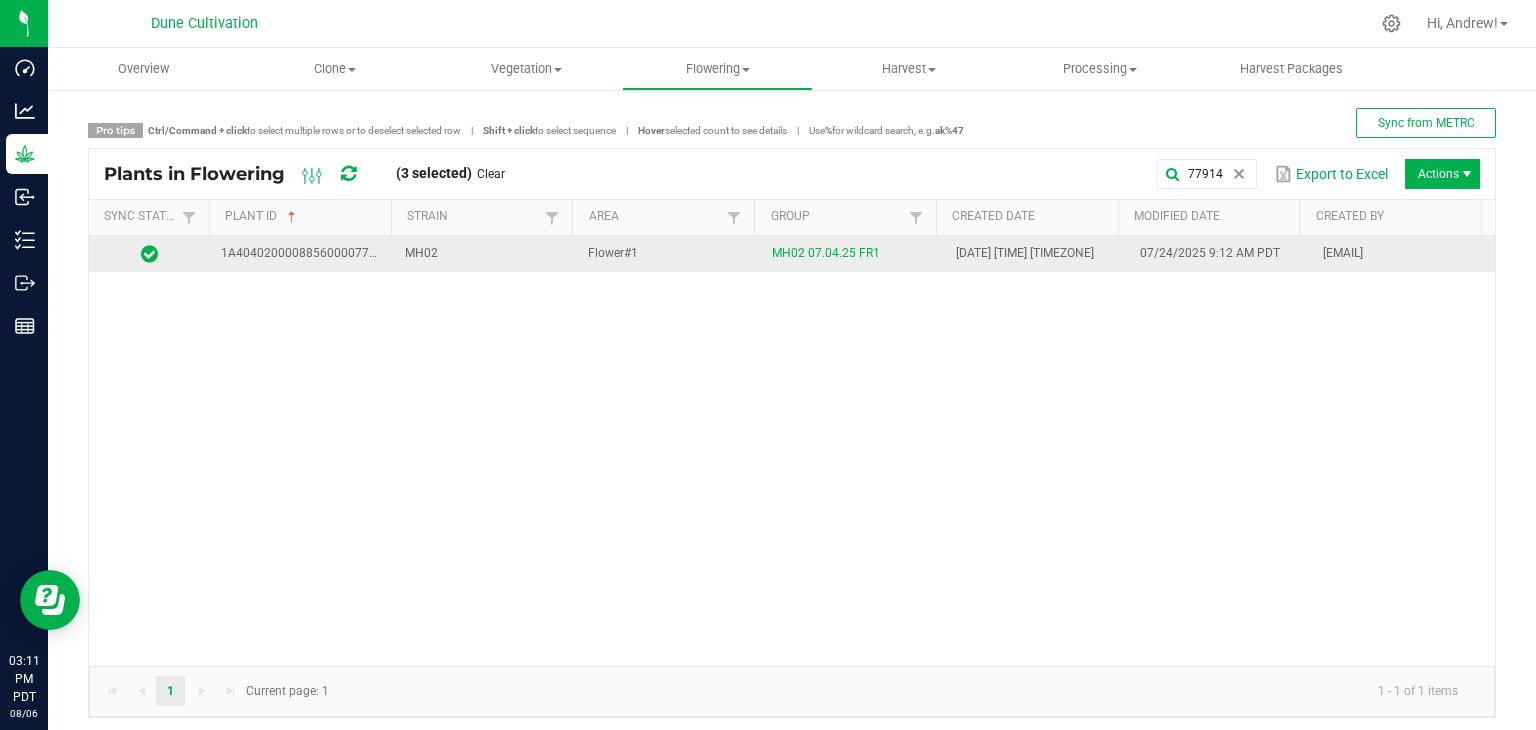 click on "MH02" at bounding box center (485, 254) 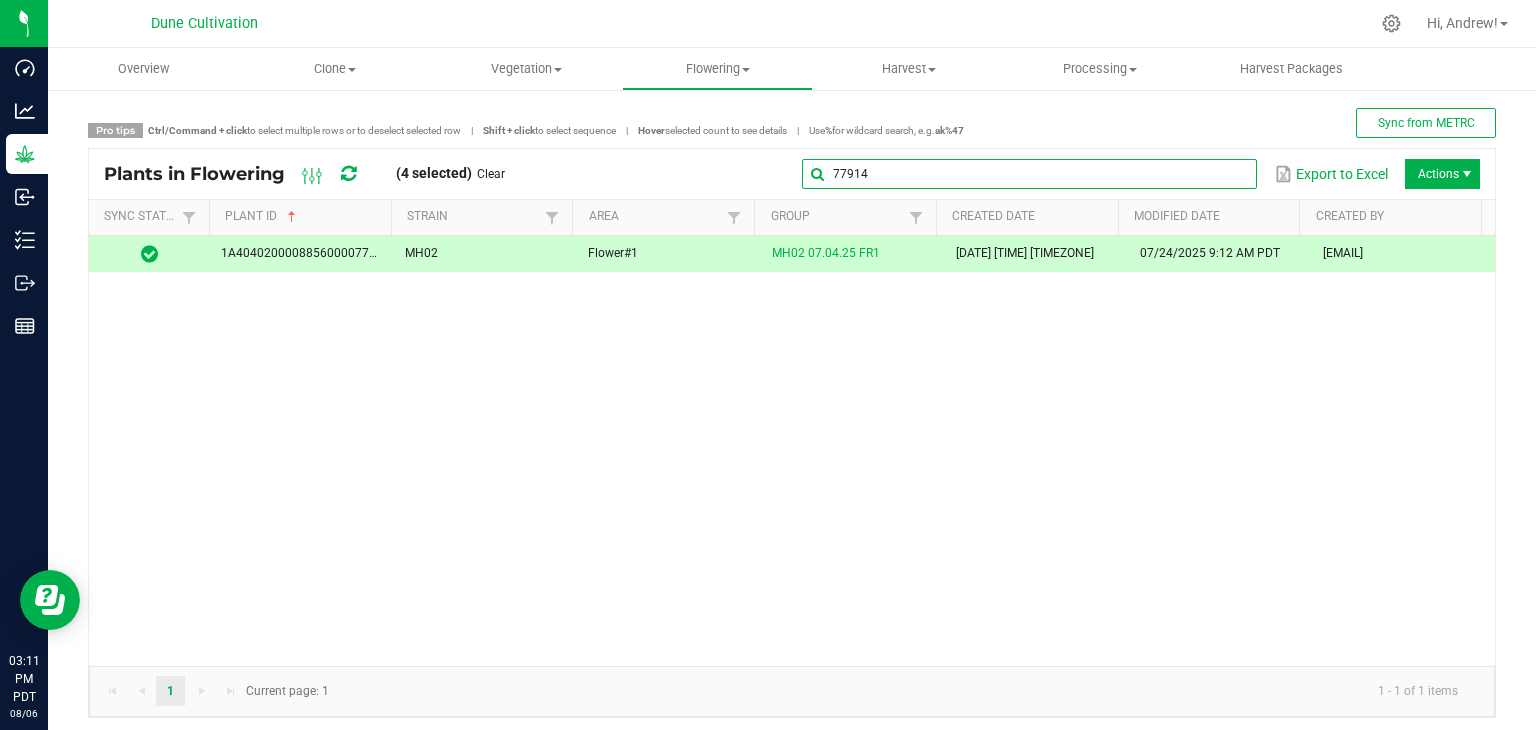 click on "77914" at bounding box center [1029, 174] 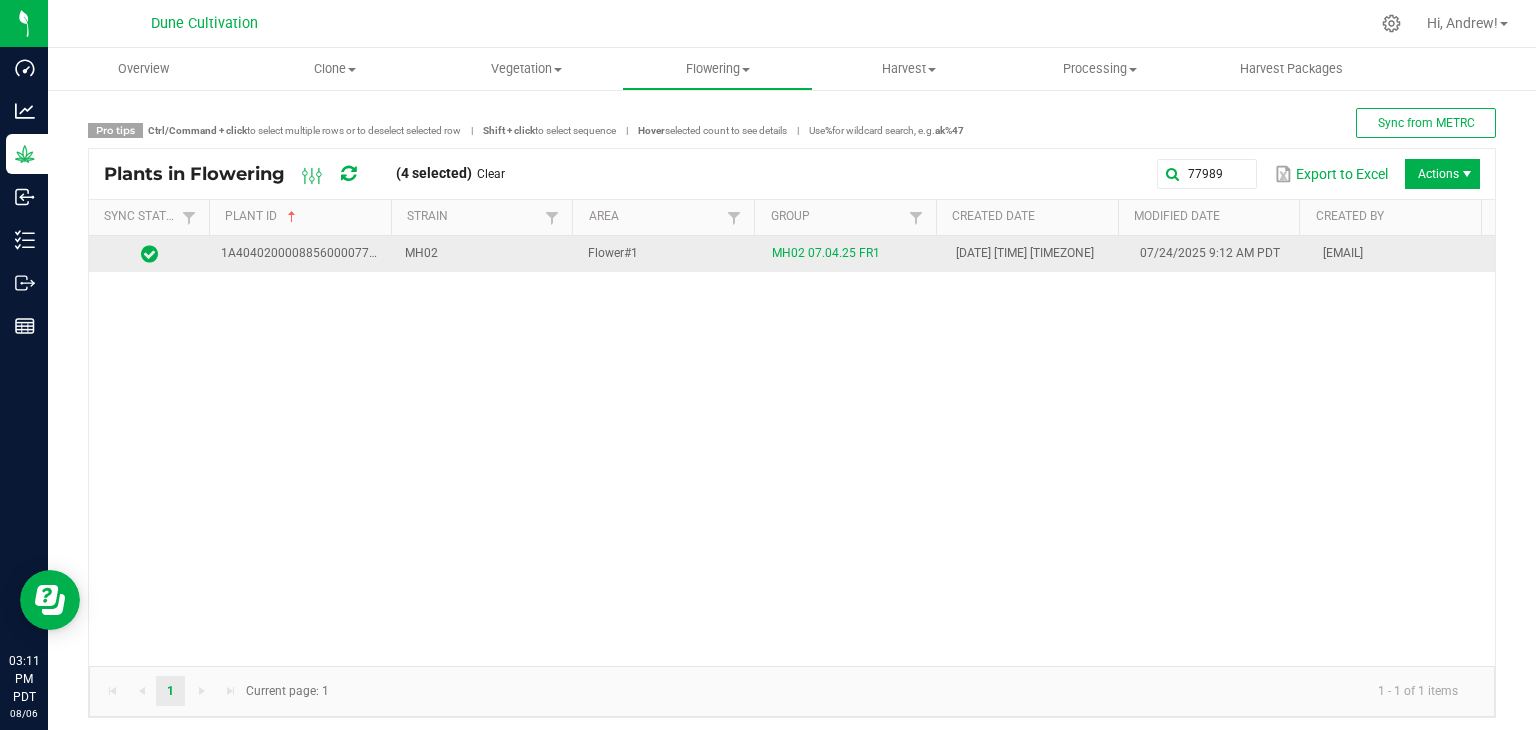 click on "MH02" at bounding box center (485, 254) 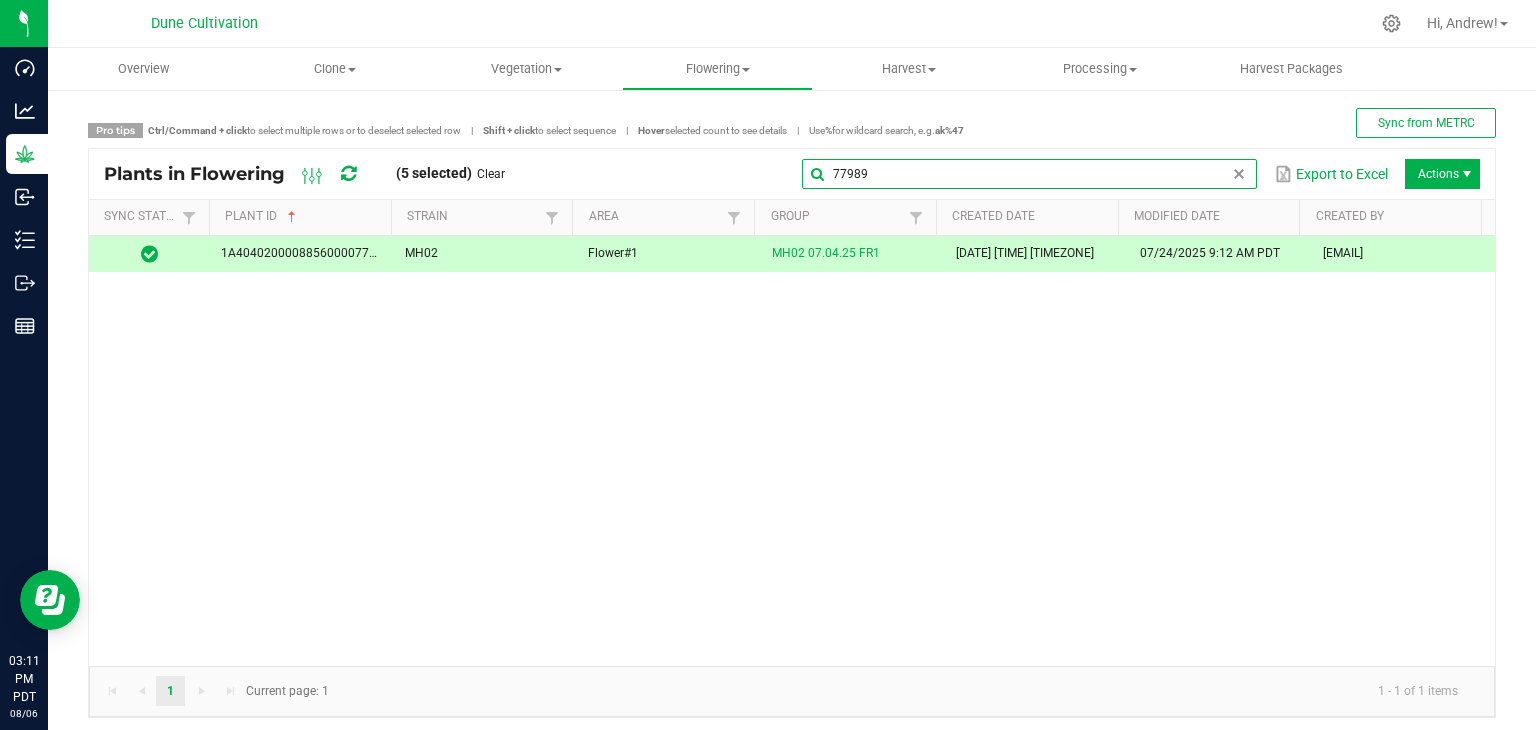 drag, startPoint x: 1212, startPoint y: 176, endPoint x: 1197, endPoint y: 174, distance: 15.132746 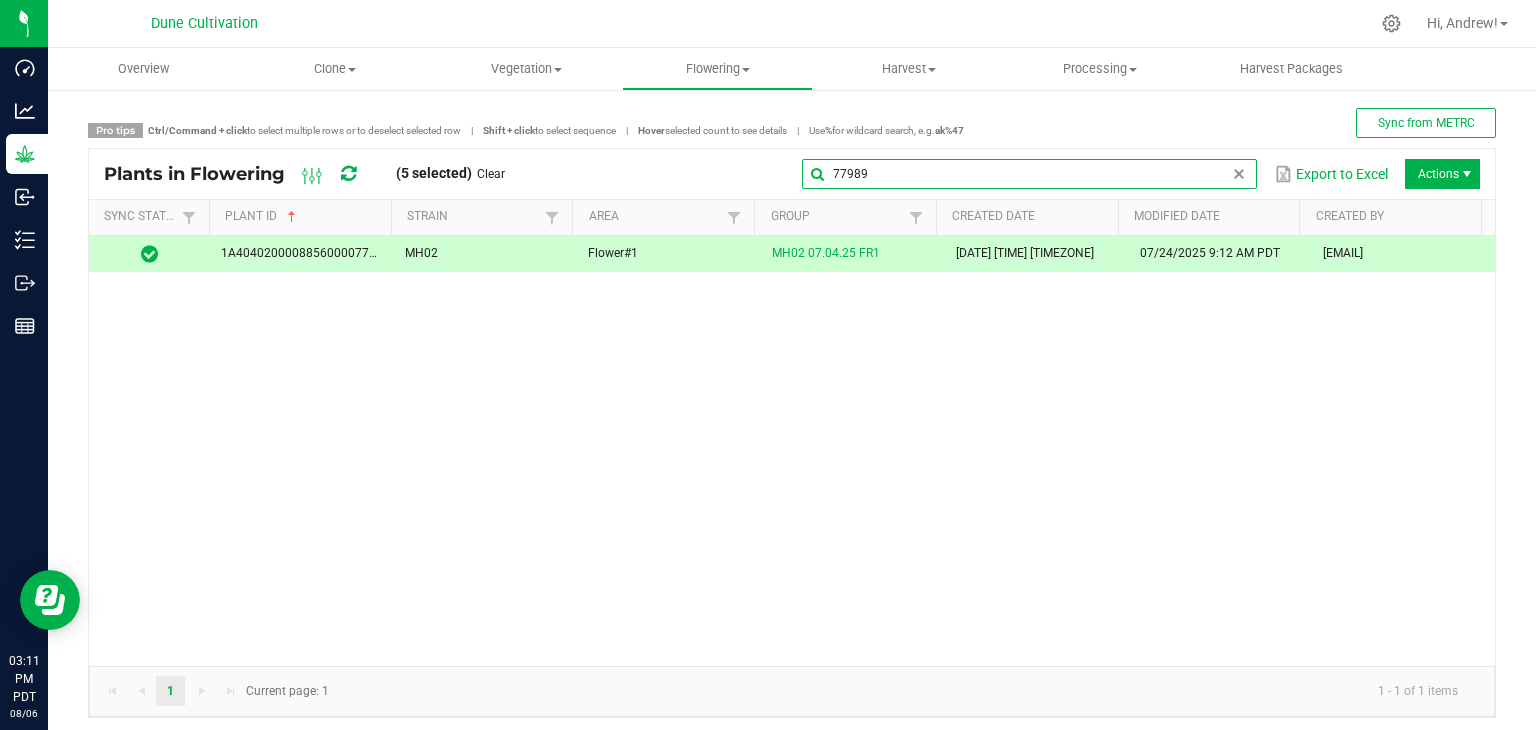 click on "77989" at bounding box center [1029, 174] 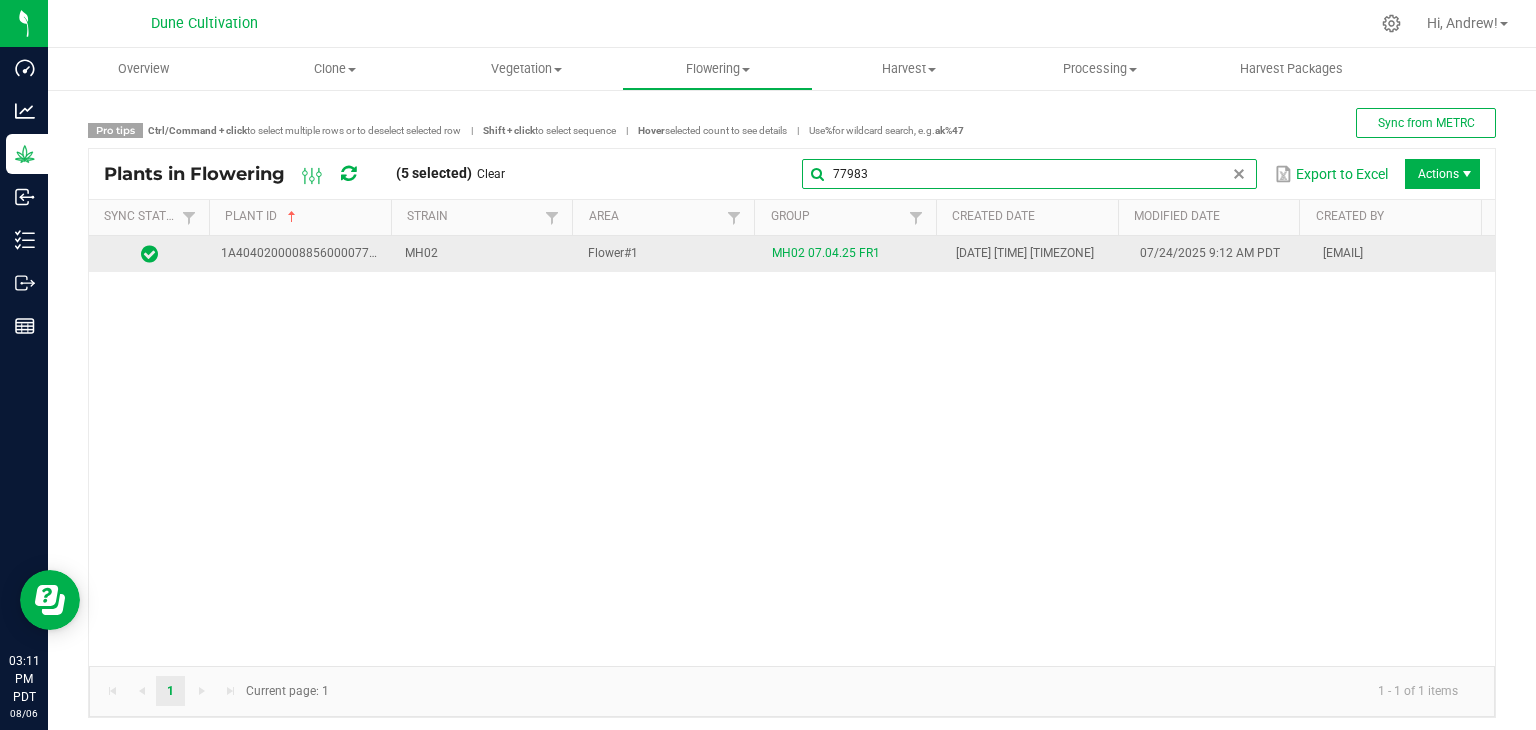 type on "77983" 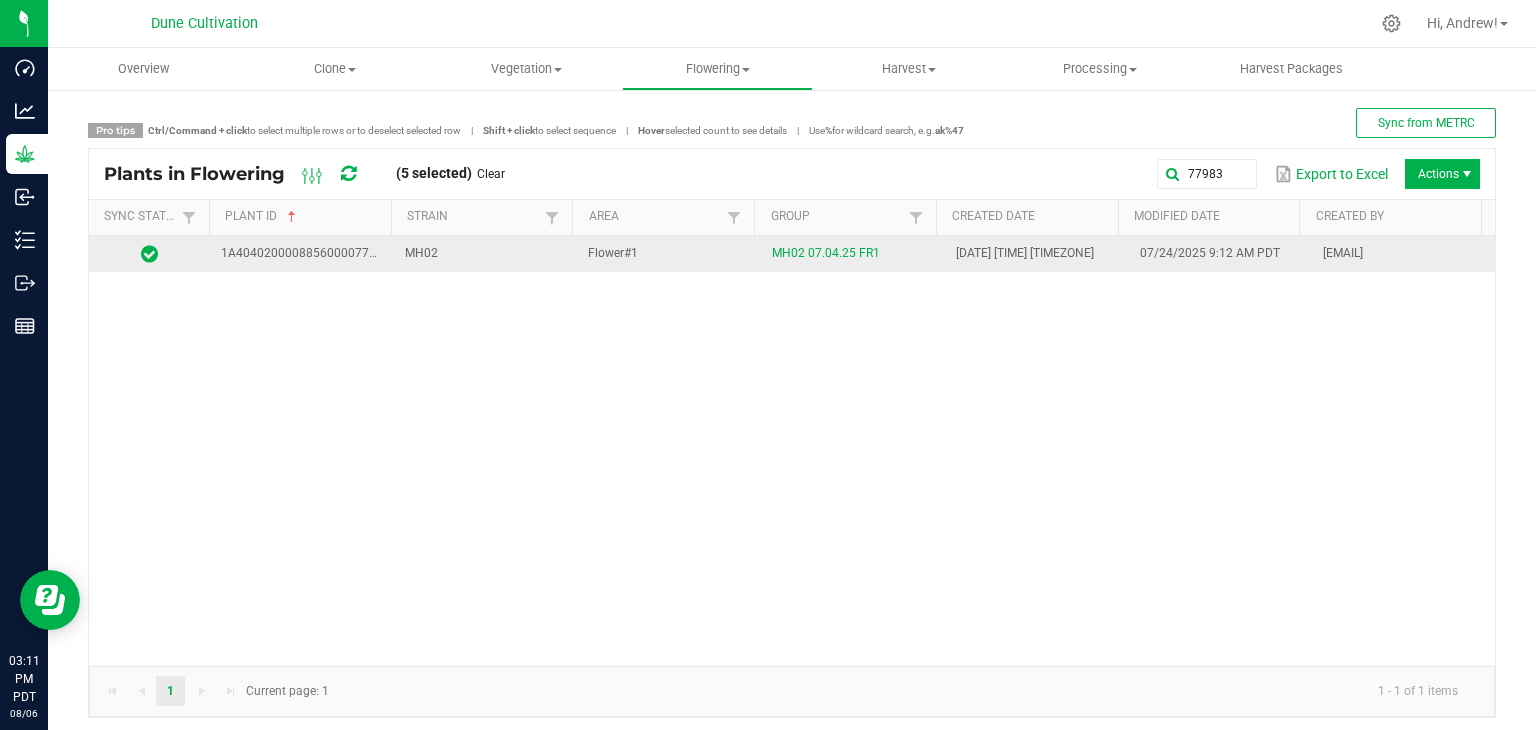 click on "Flower#1" at bounding box center [668, 254] 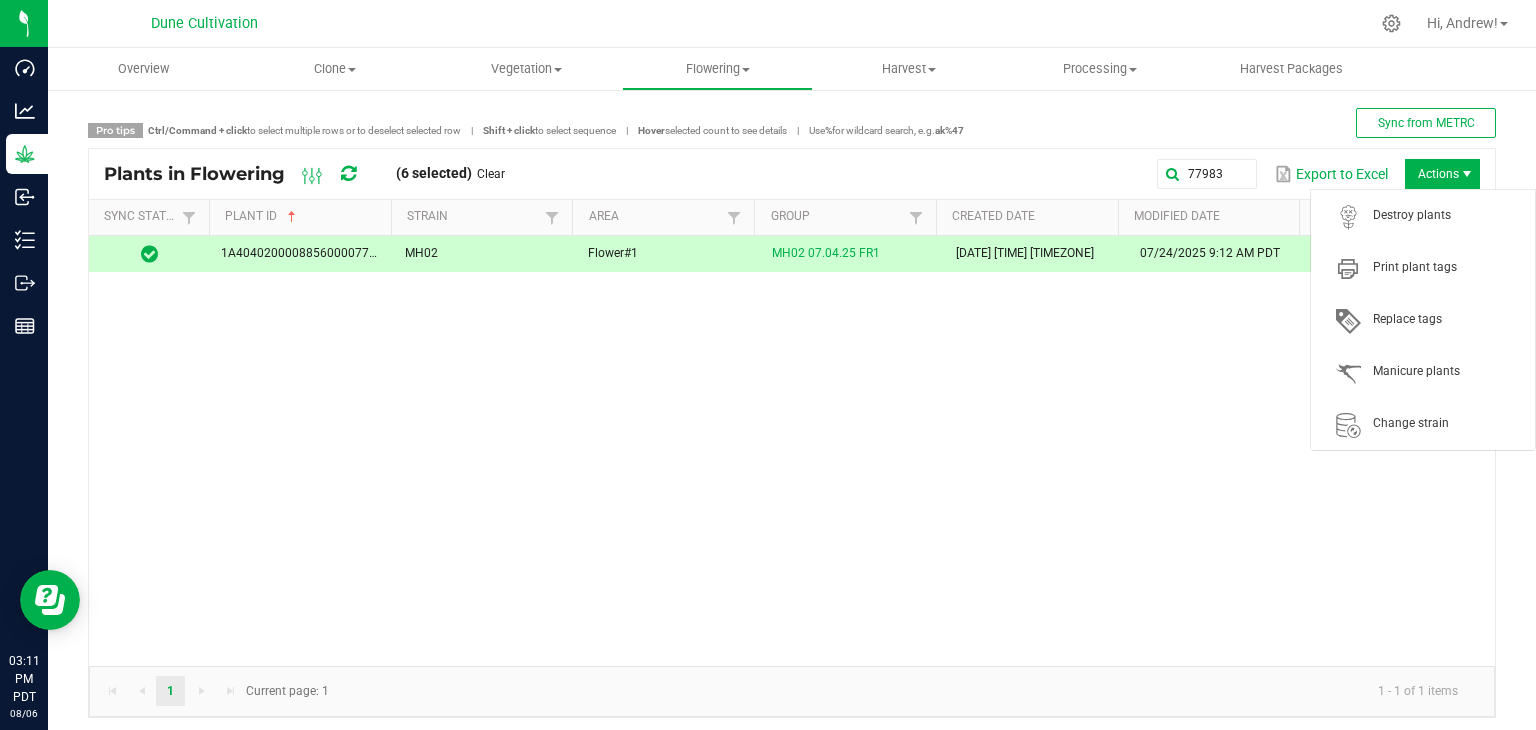 click on "Actions" at bounding box center [1442, 174] 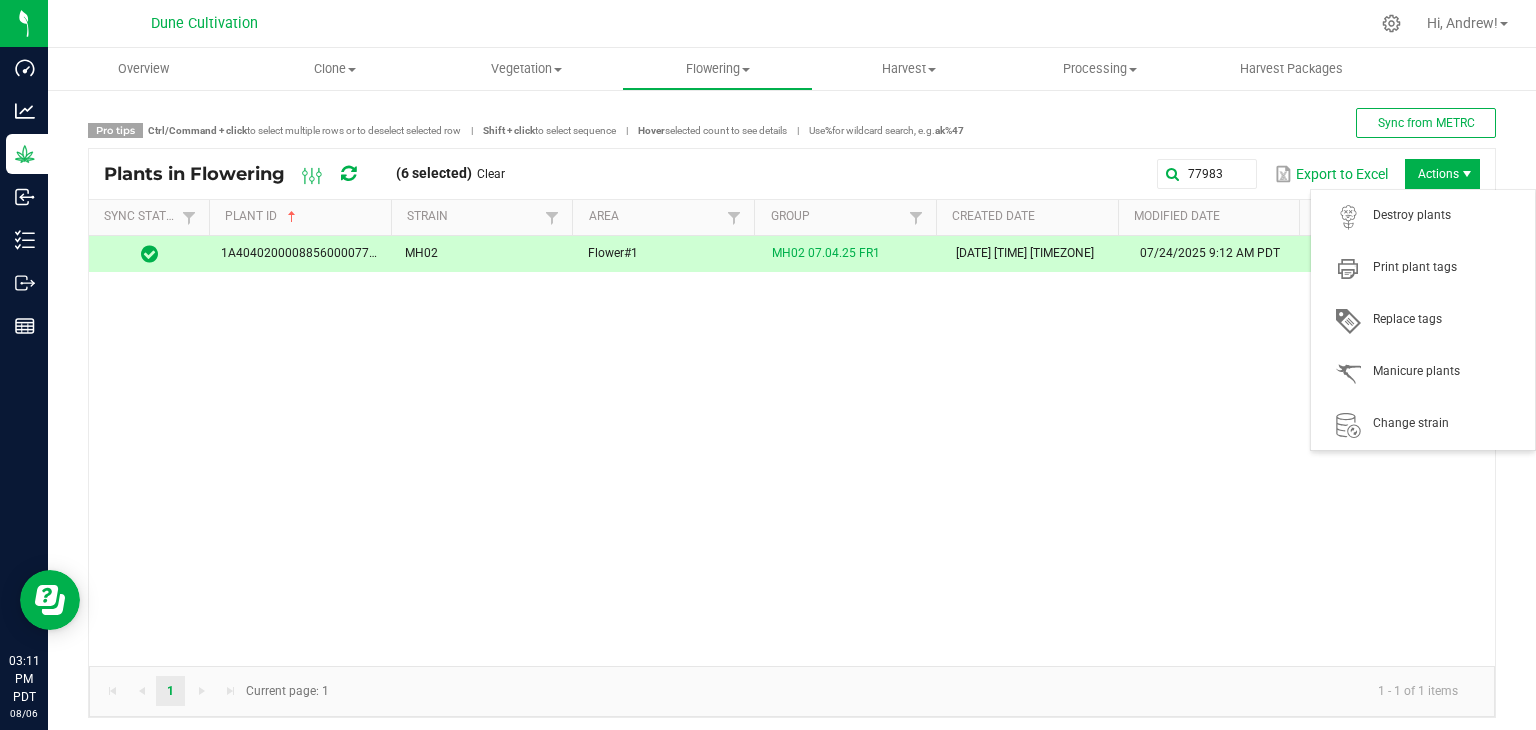 click on "Actions" at bounding box center [1442, 174] 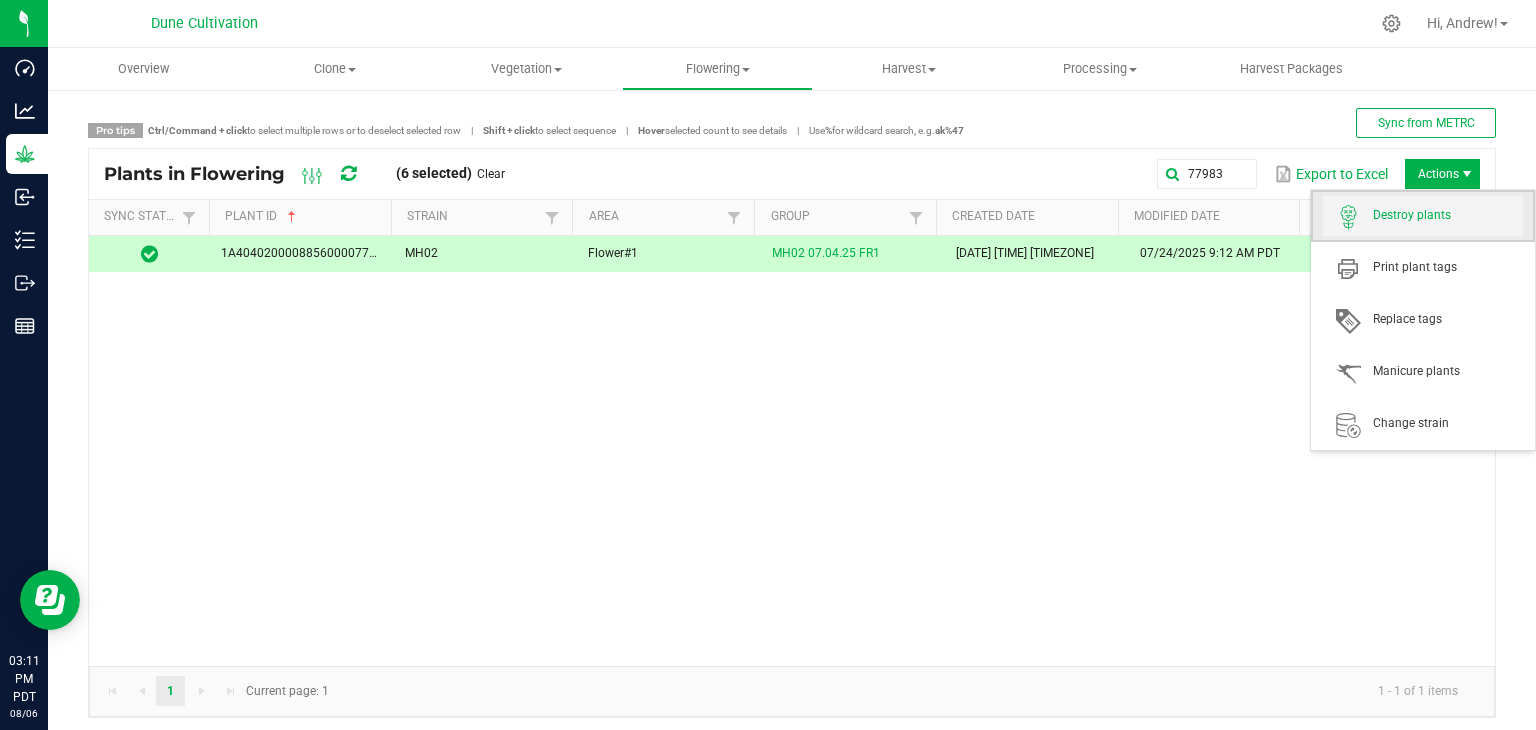 click on "Destroy plants" at bounding box center (1448, 215) 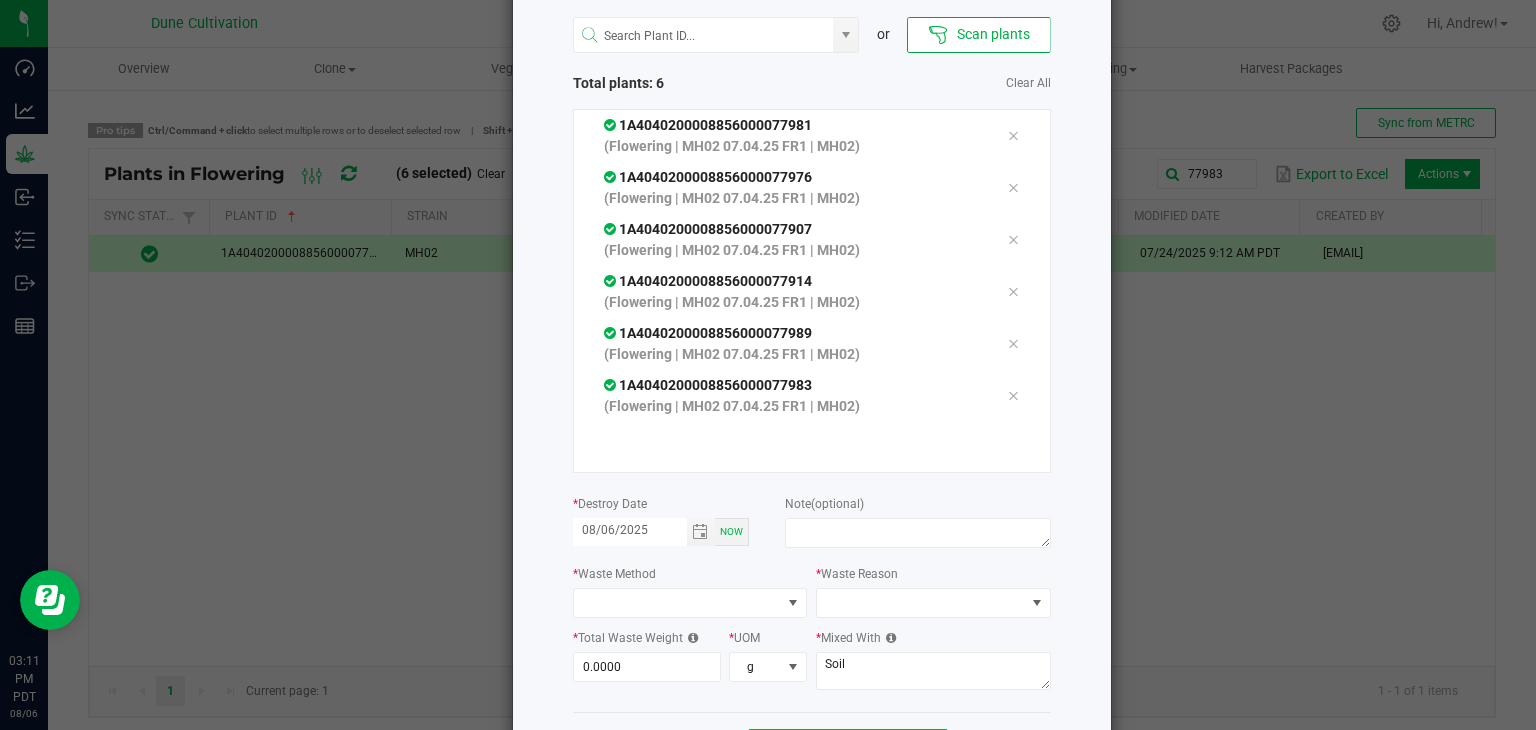 scroll, scrollTop: 190, scrollLeft: 0, axis: vertical 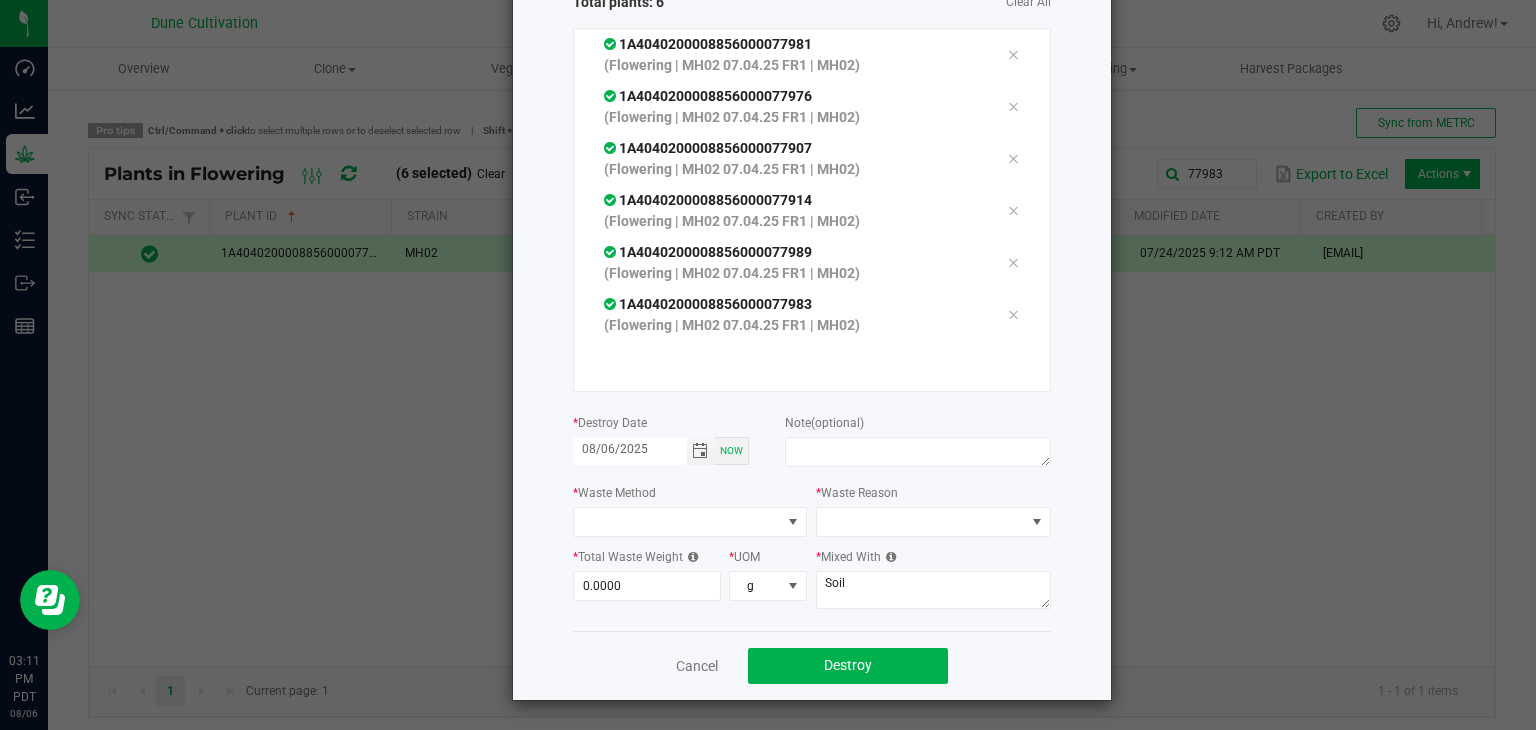 drag, startPoint x: 632, startPoint y: 451, endPoint x: 604, endPoint y: 477, distance: 38.209946 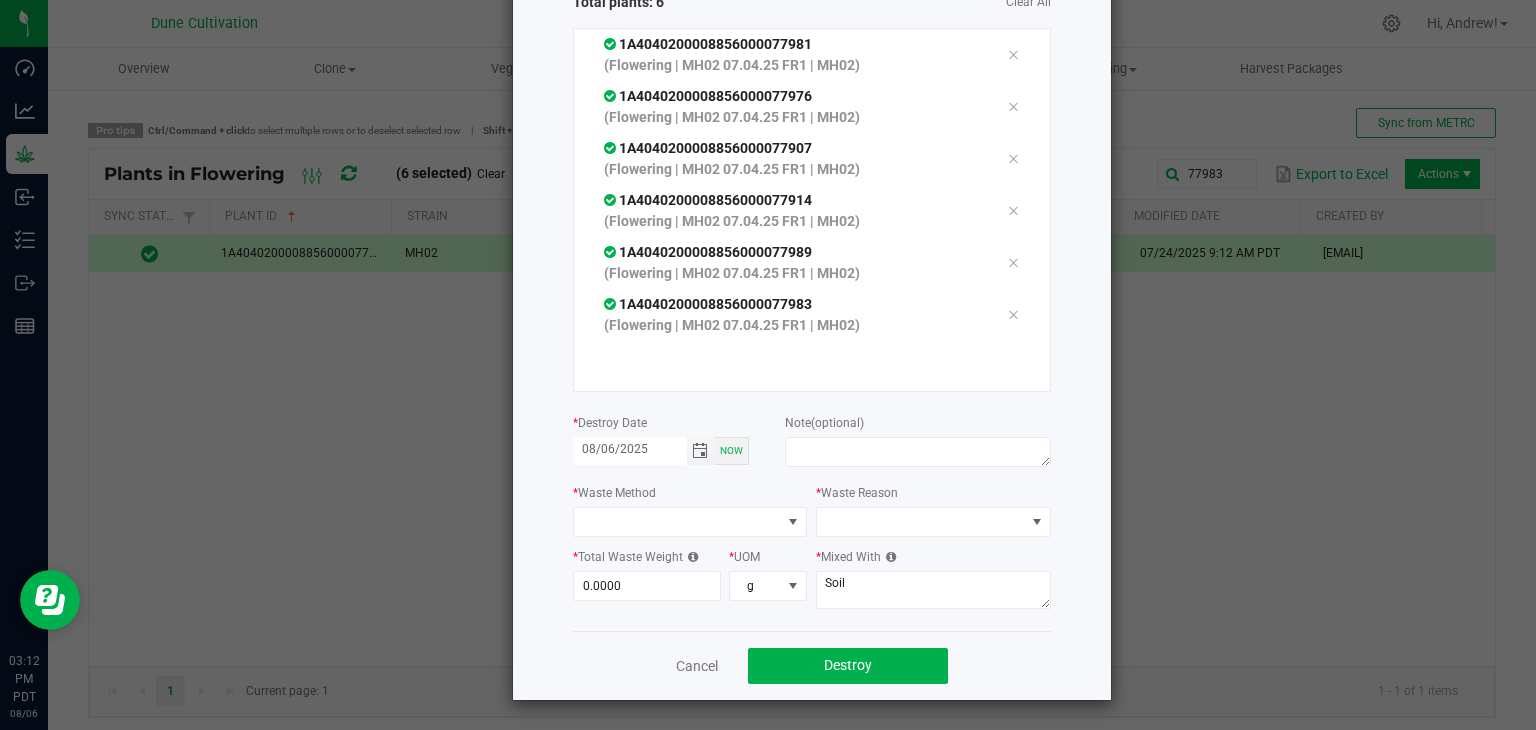 click at bounding box center (700, 451) 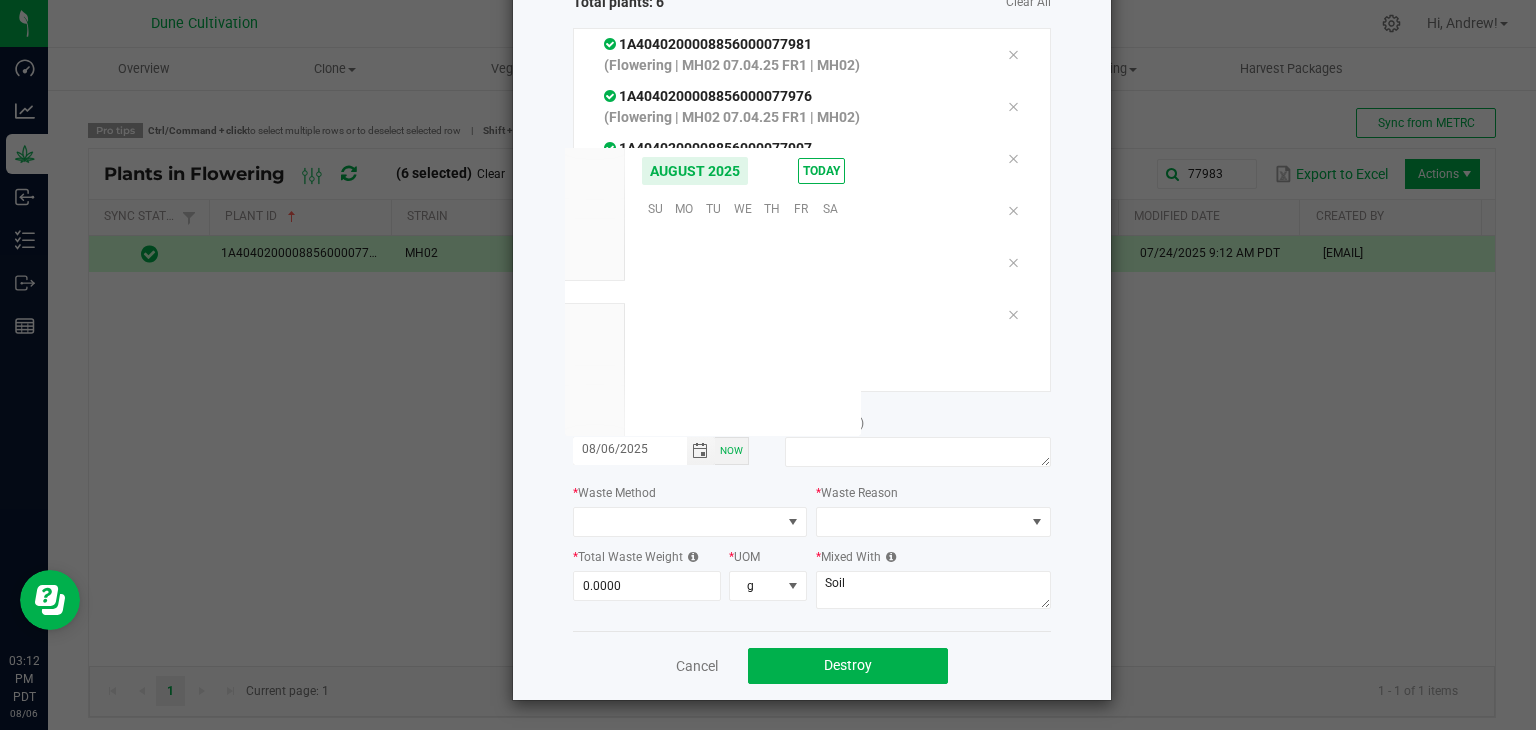 scroll, scrollTop: 0, scrollLeft: 0, axis: both 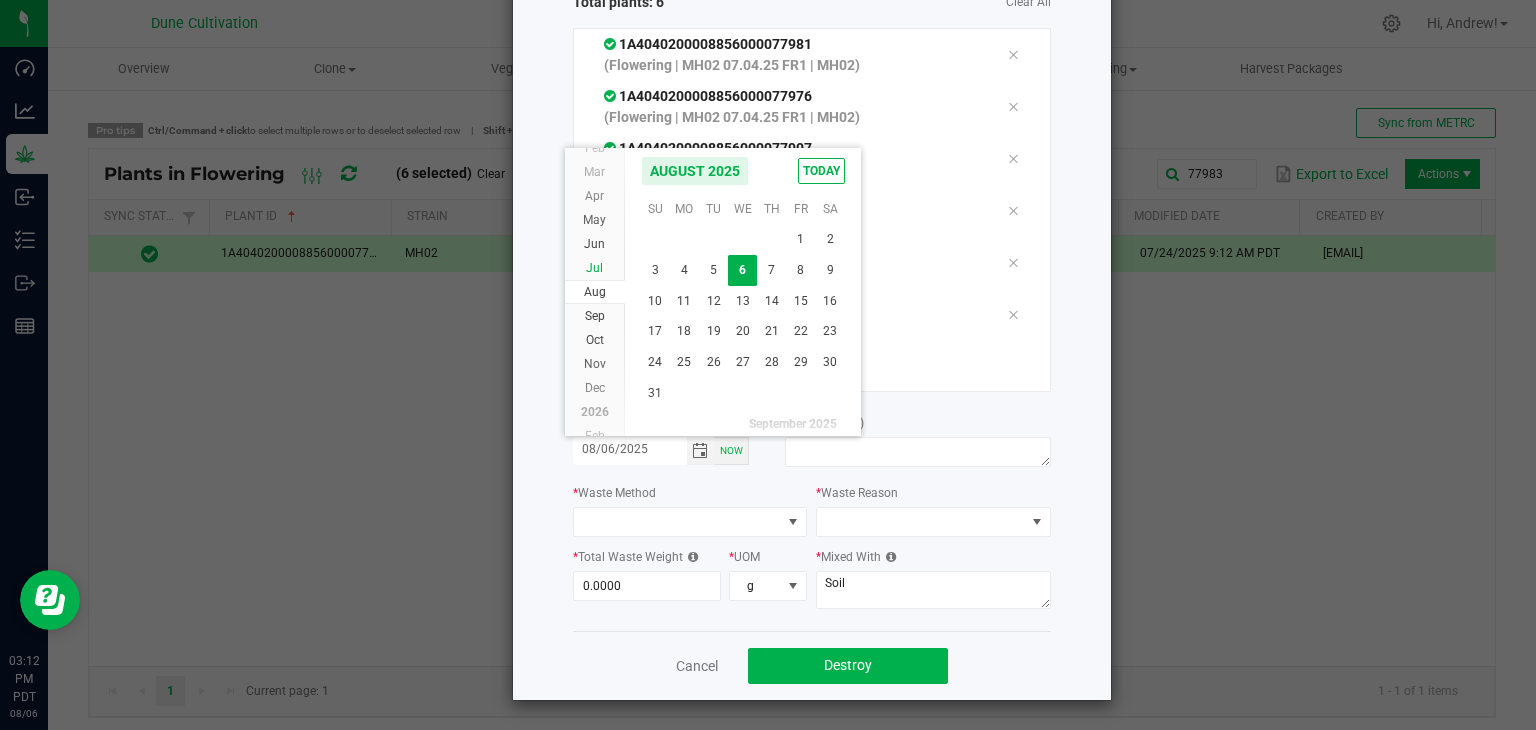 click on "Jul" at bounding box center [595, 268] 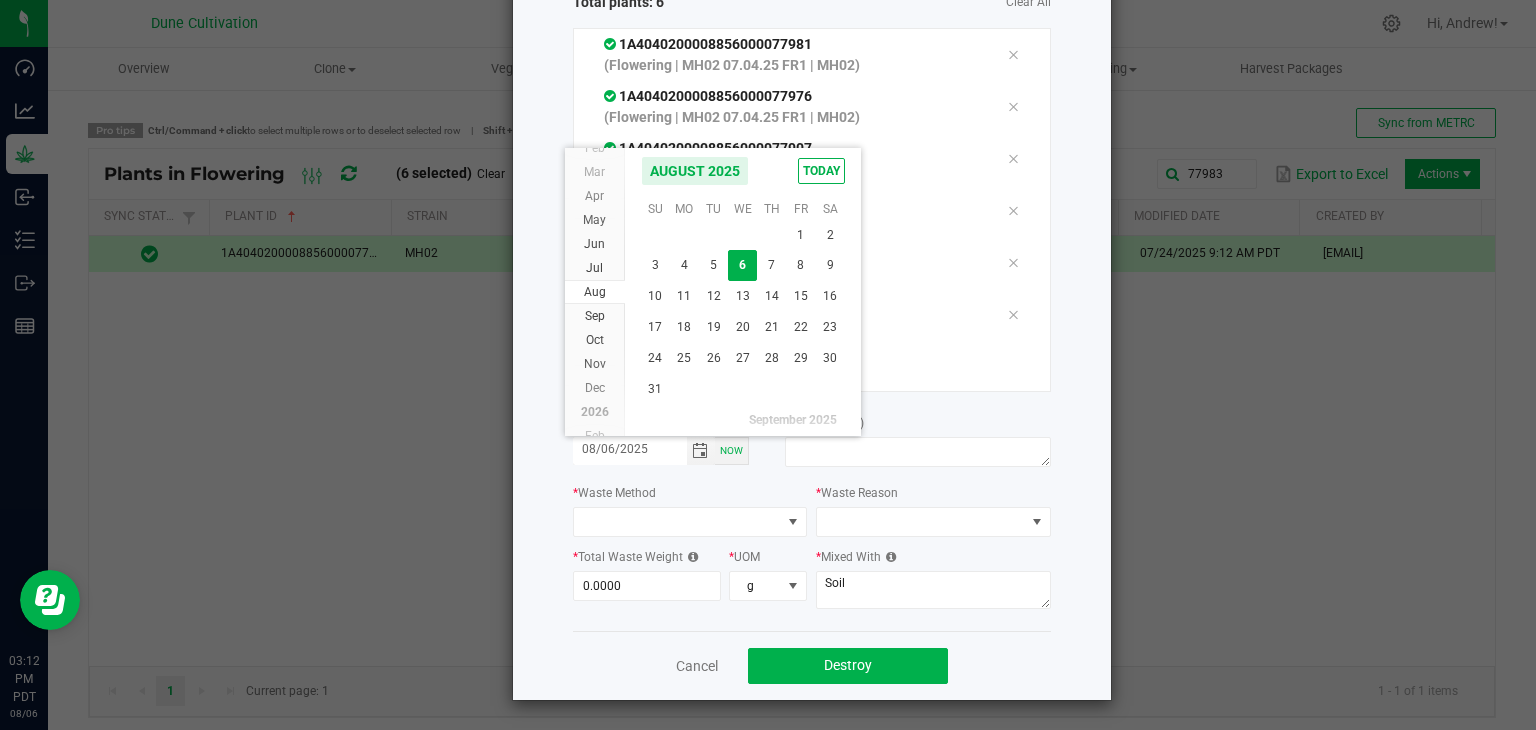 scroll, scrollTop: 36144, scrollLeft: 0, axis: vertical 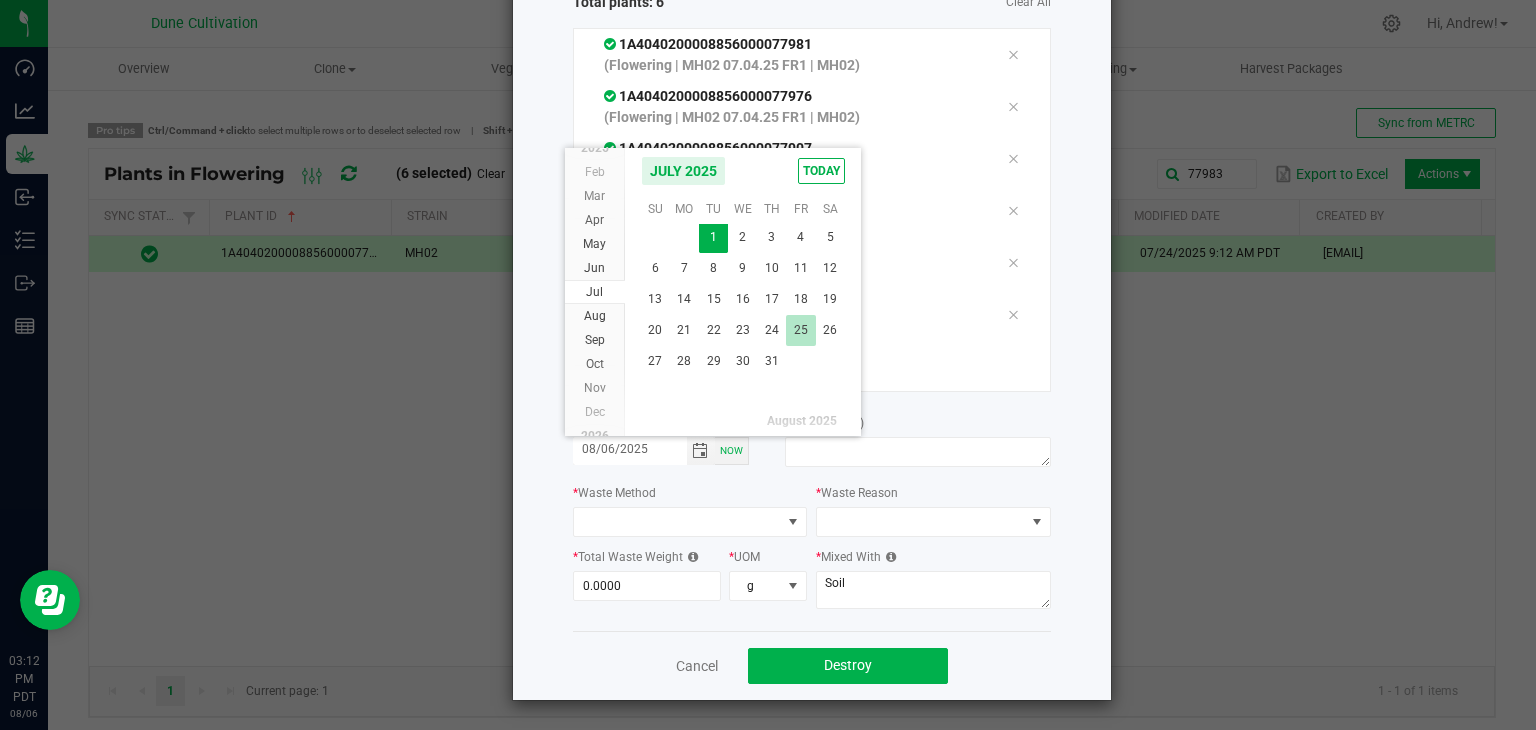 click on "25" at bounding box center [800, 330] 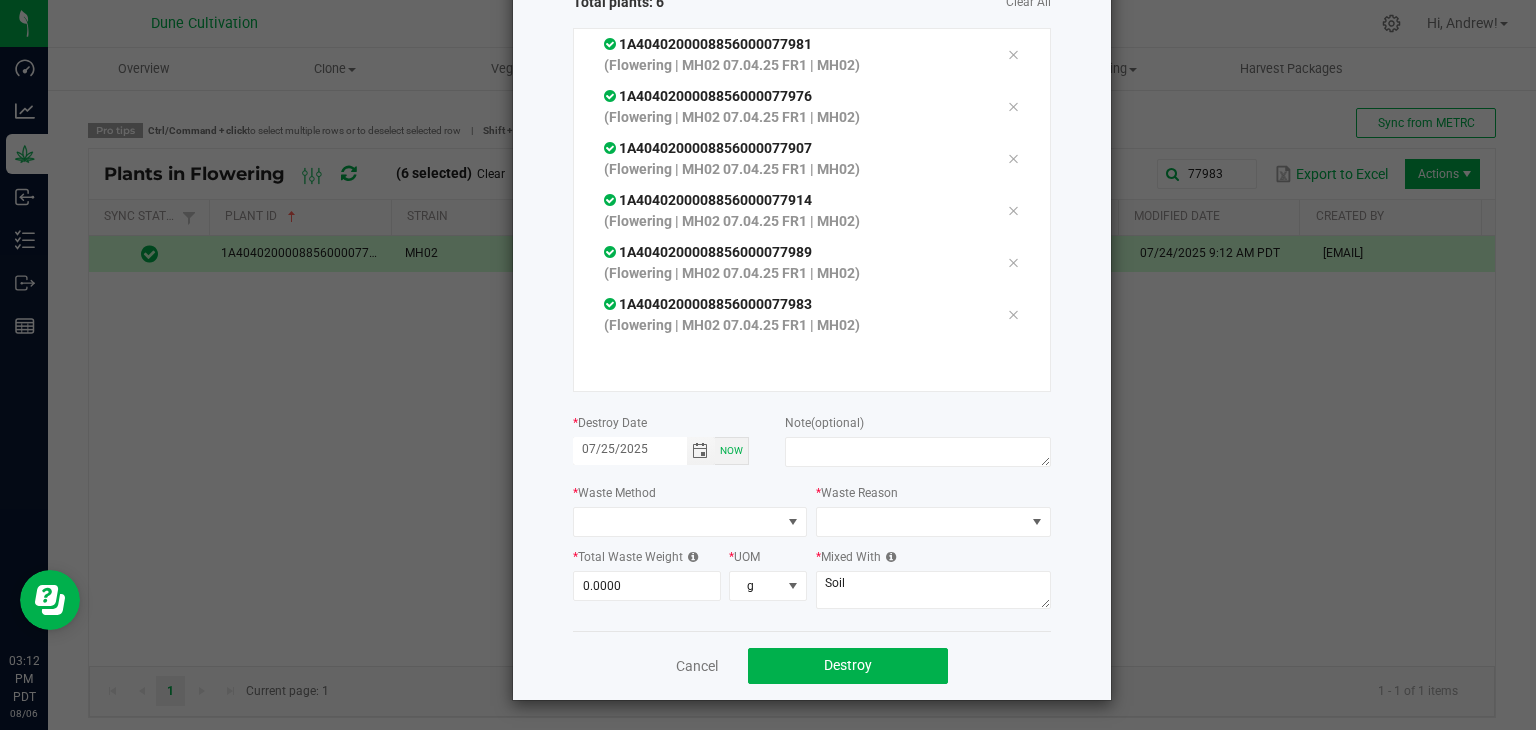click on "Note   (optional)" 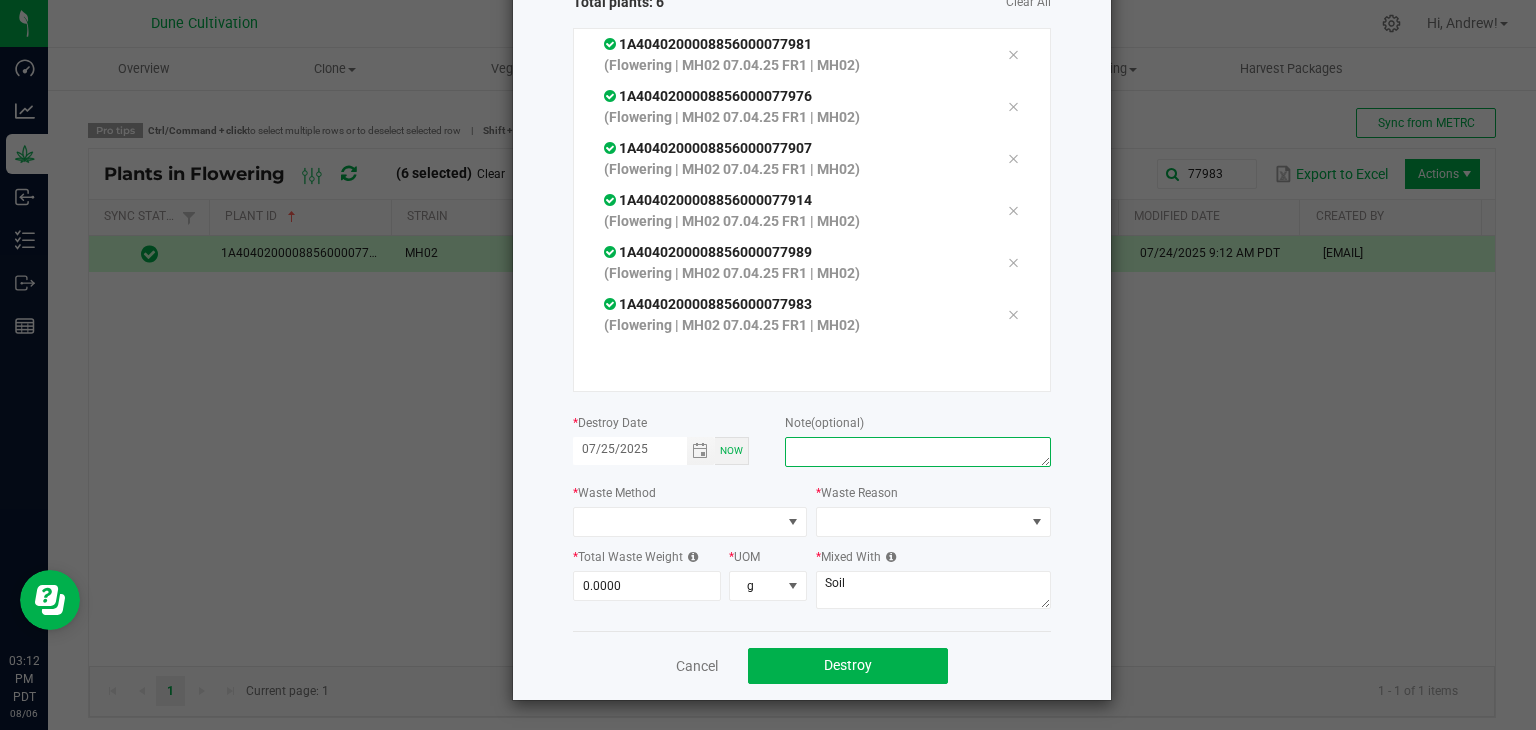 drag, startPoint x: 808, startPoint y: 443, endPoint x: 803, endPoint y: 453, distance: 11.18034 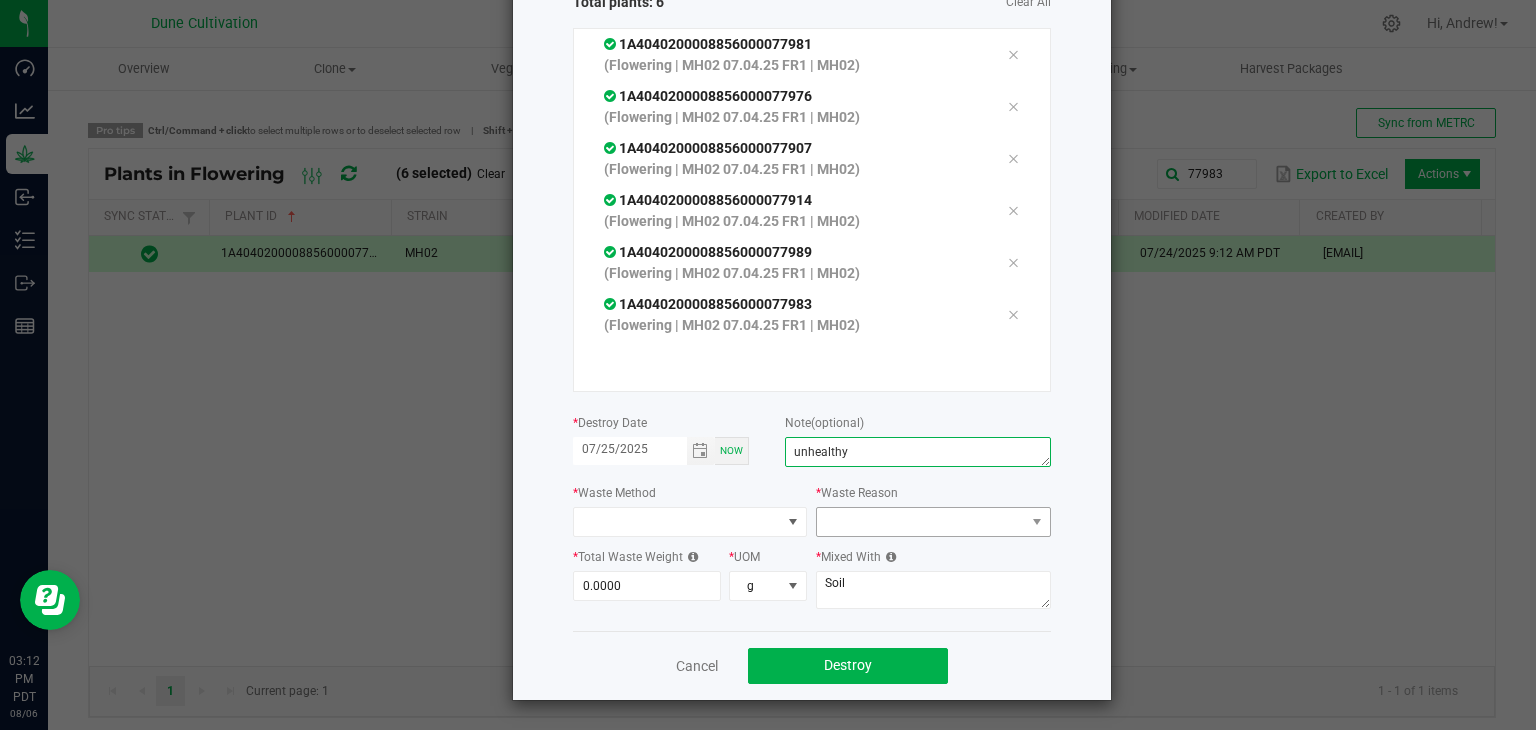 type on "unhealthy" 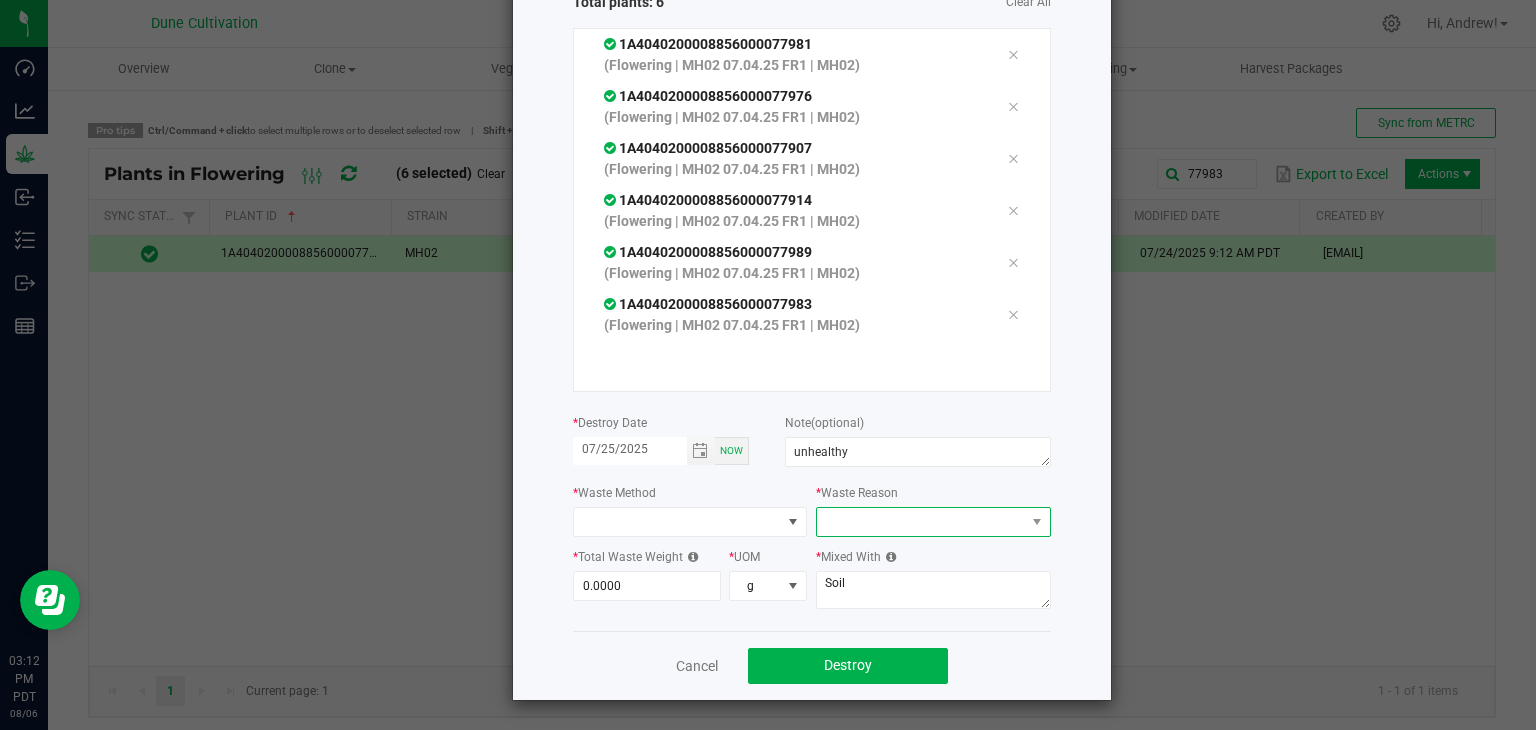 click at bounding box center (921, 522) 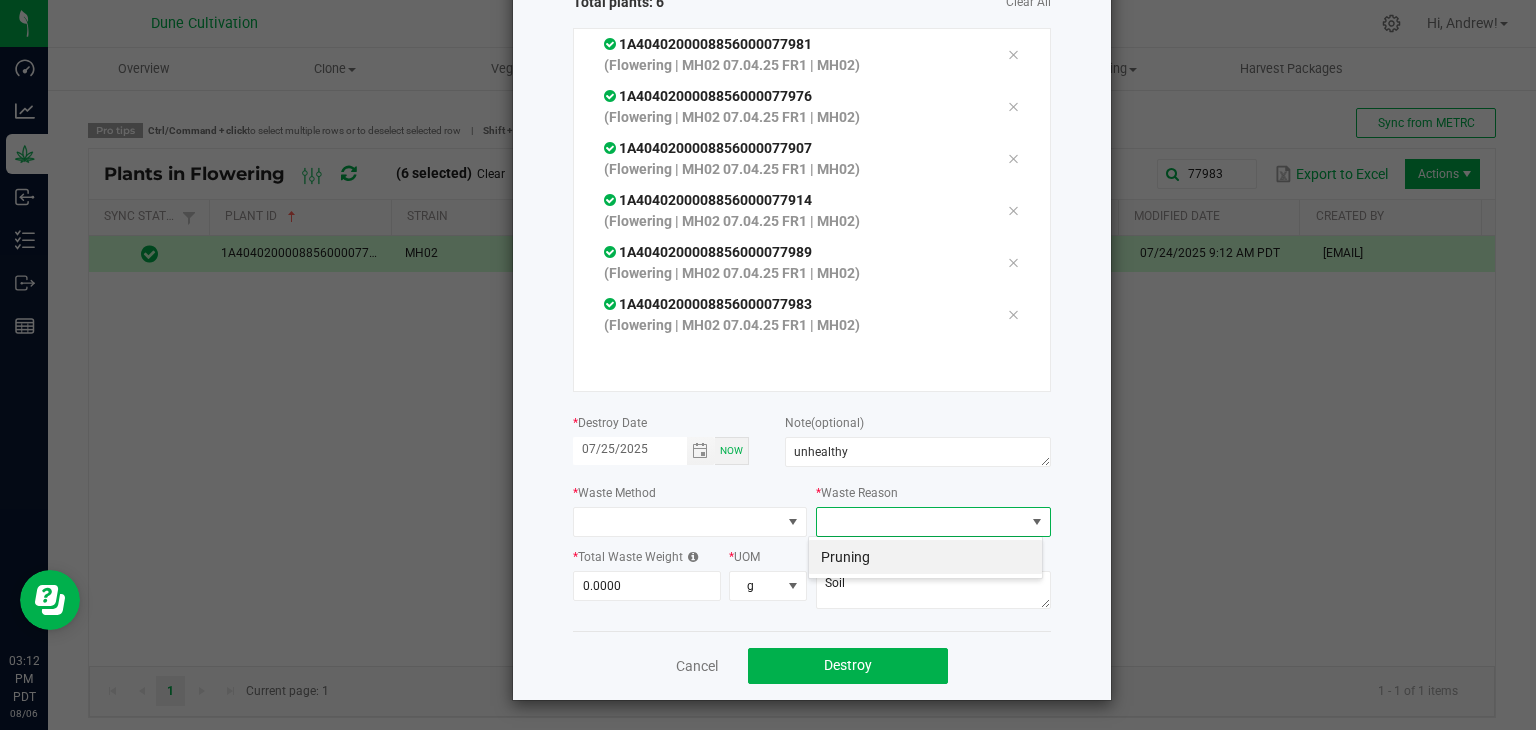 scroll, scrollTop: 99970, scrollLeft: 99765, axis: both 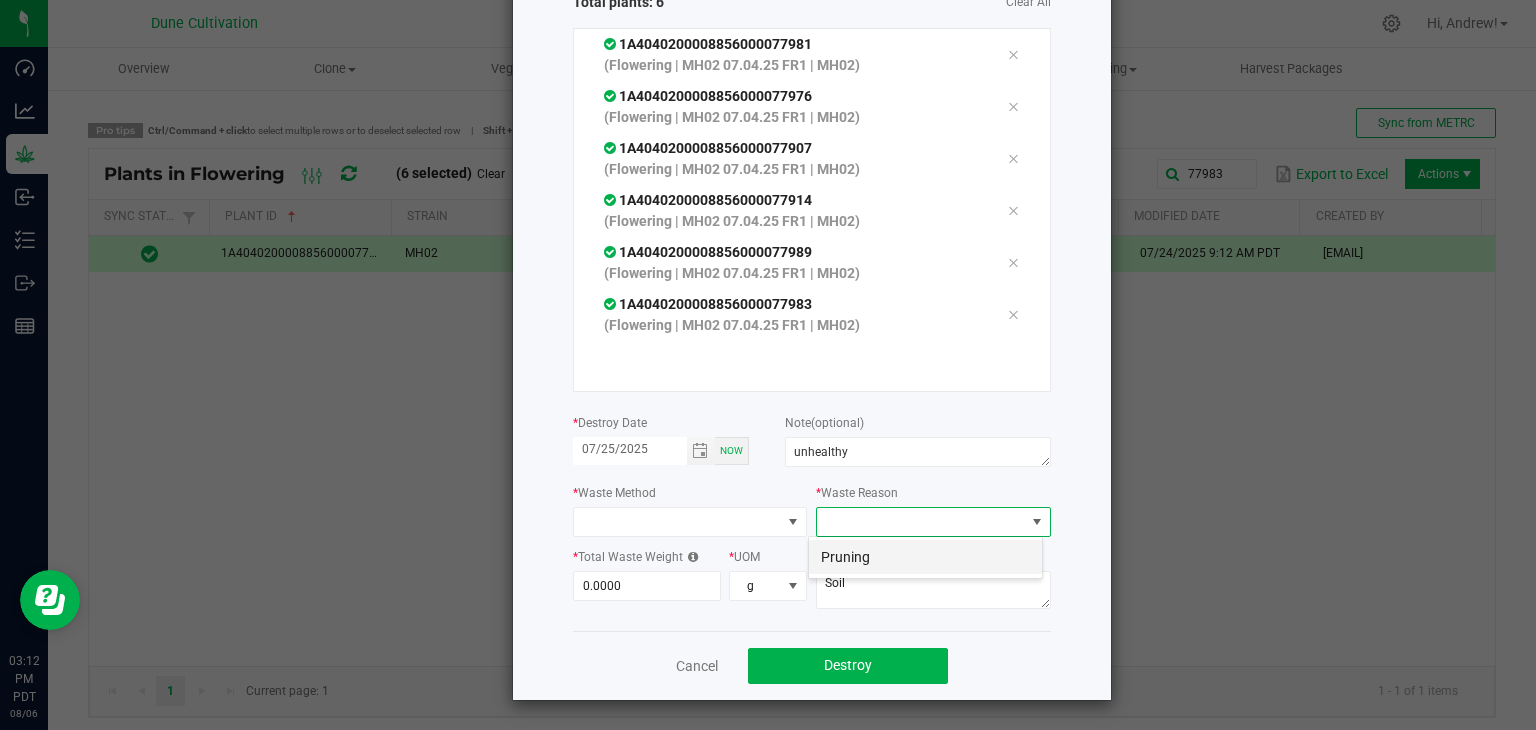 click on "Pruning" at bounding box center [925, 557] 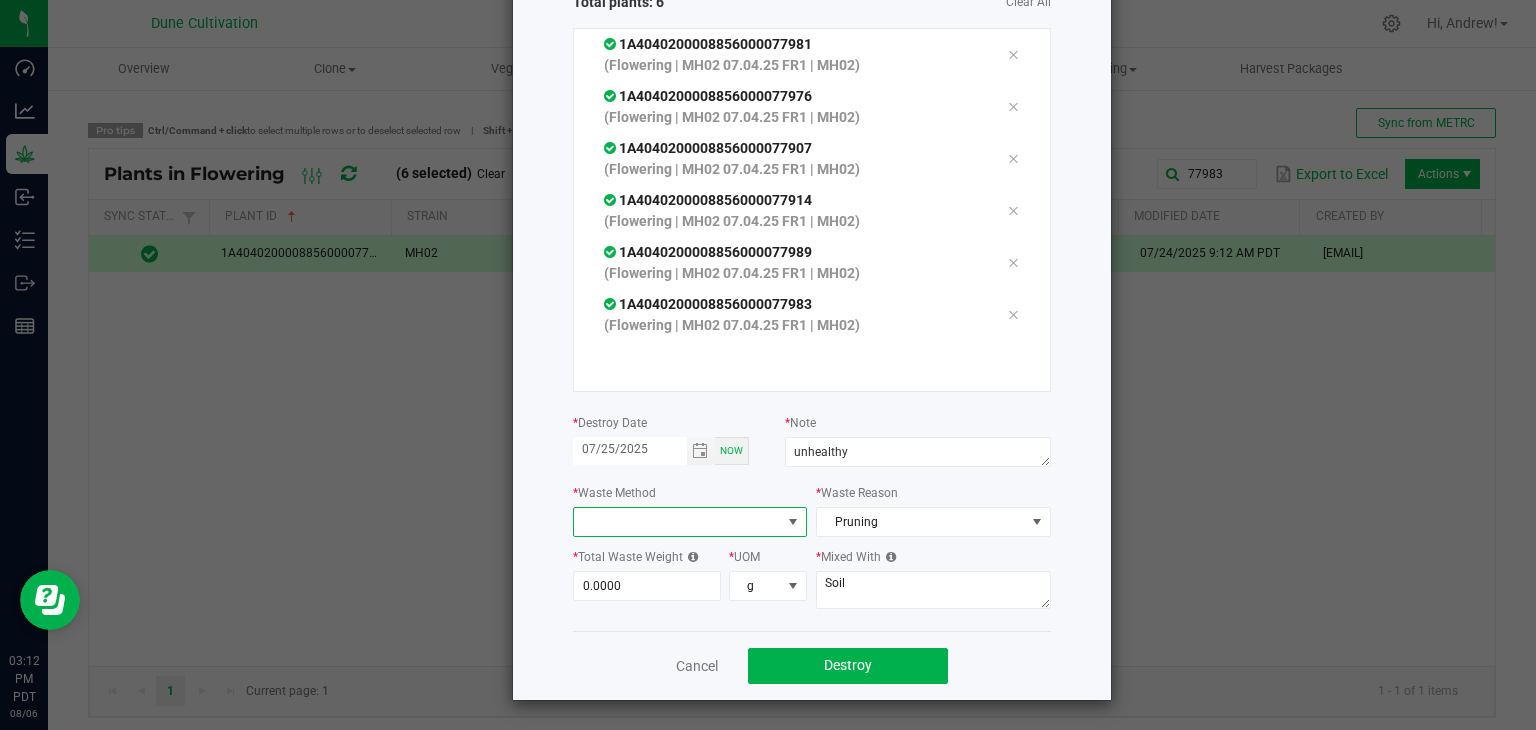 click at bounding box center [678, 522] 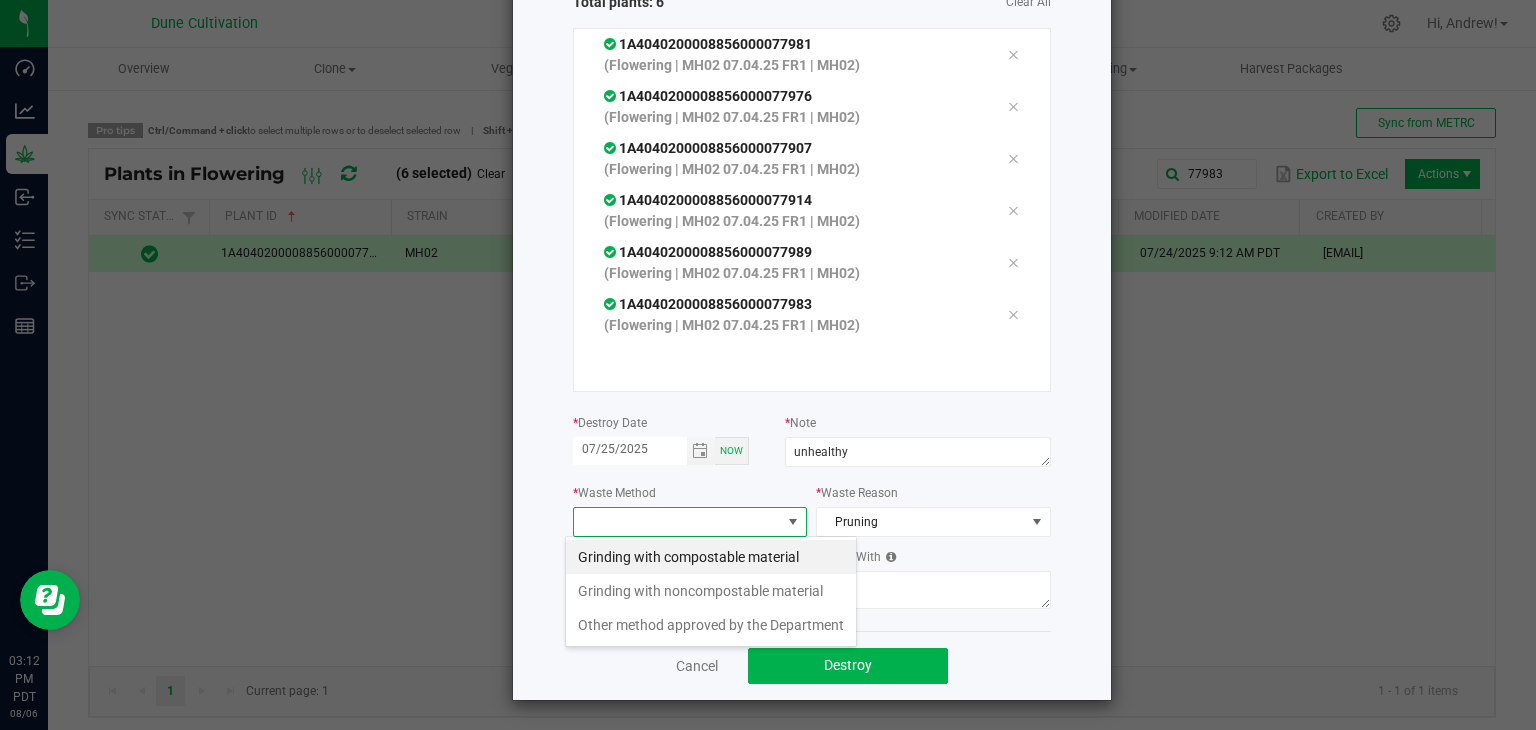 scroll, scrollTop: 99970, scrollLeft: 99765, axis: both 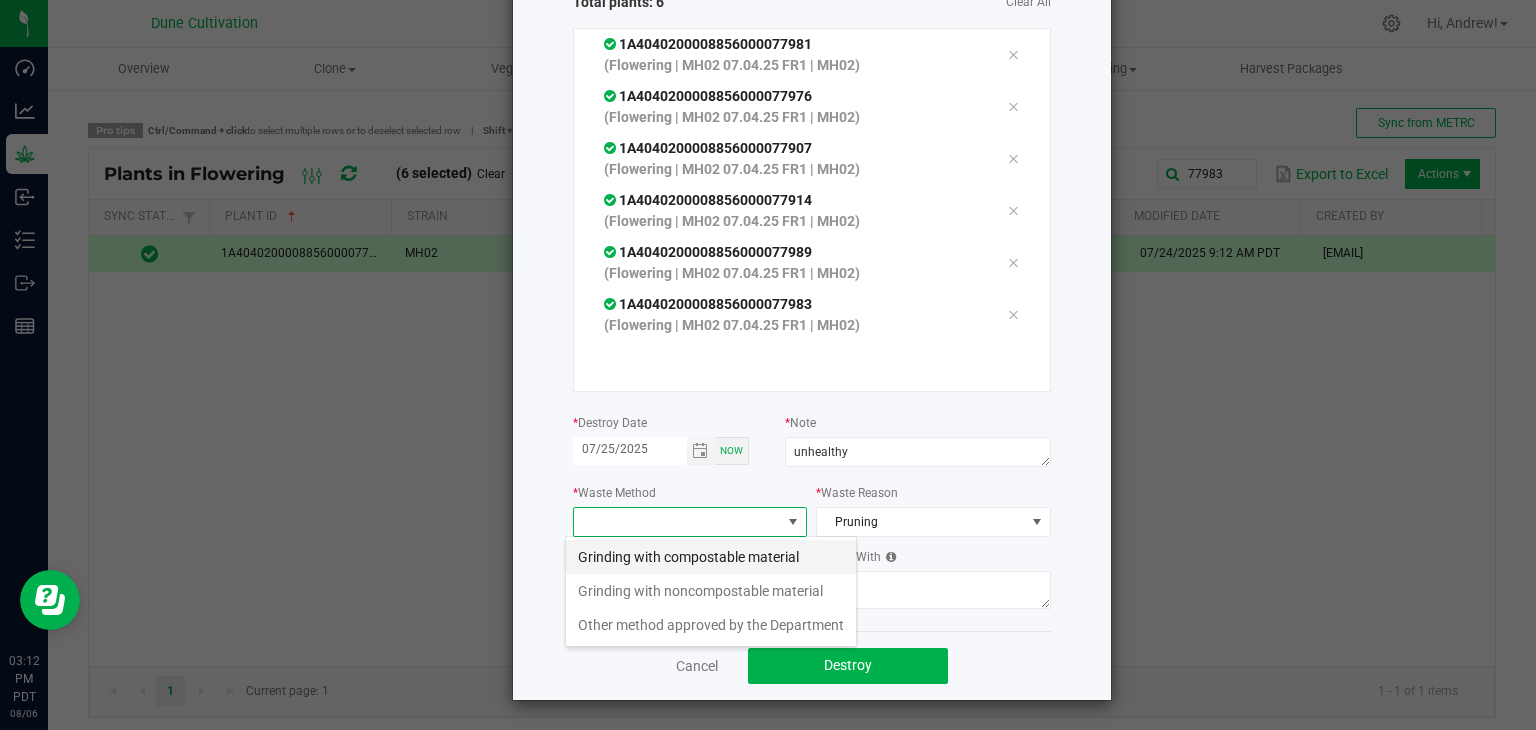 click on "Grinding with compostable material" at bounding box center (711, 557) 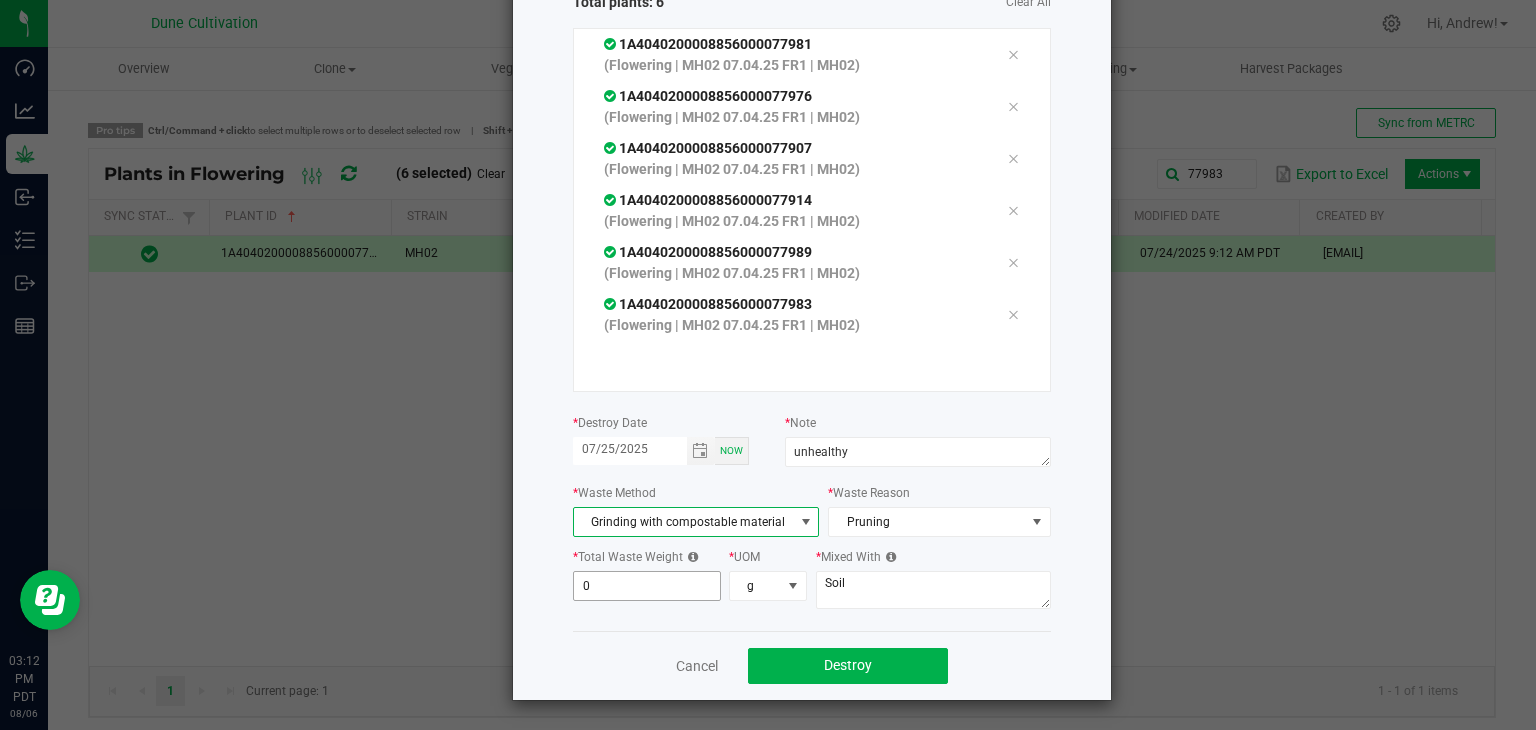 click on "0" at bounding box center (647, 586) 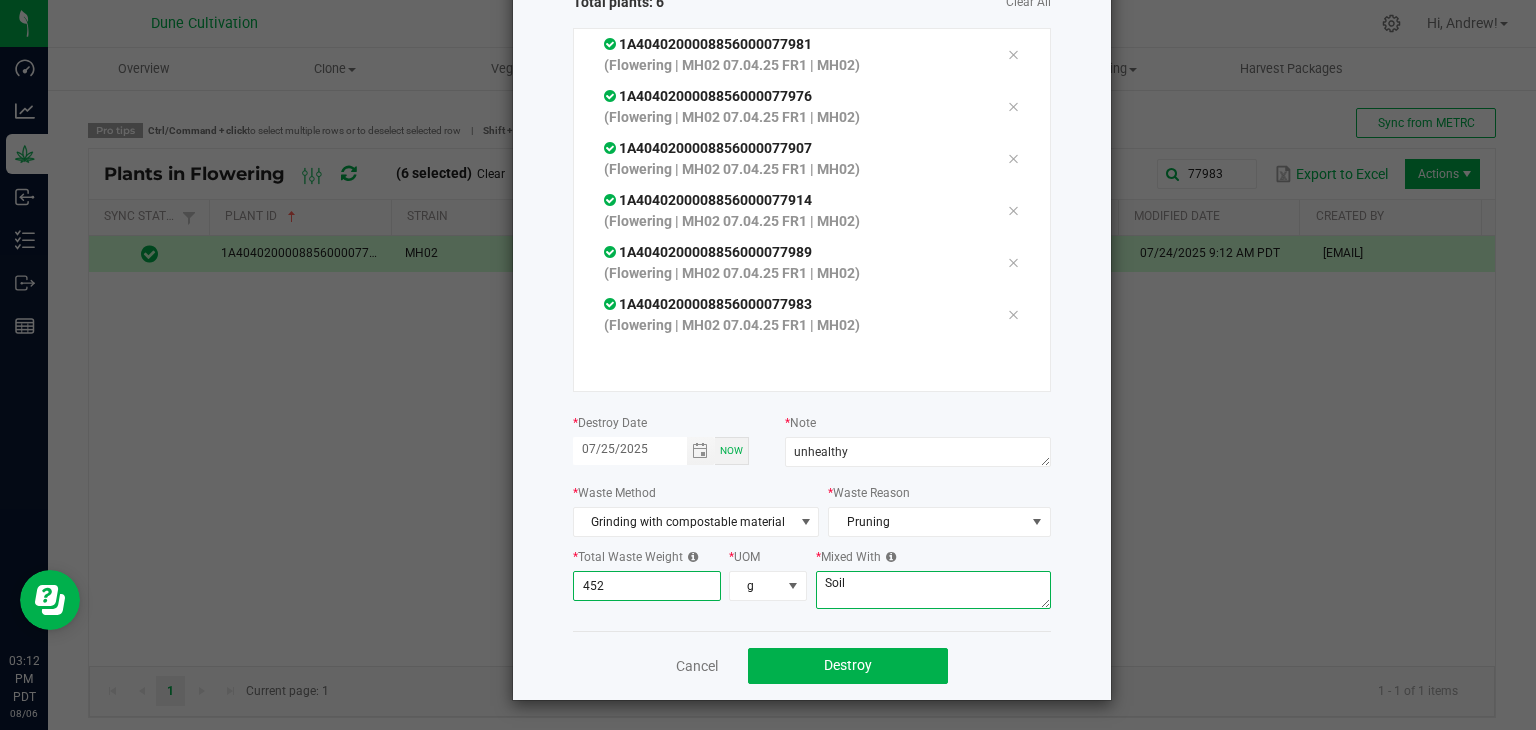 type on "452.0000" 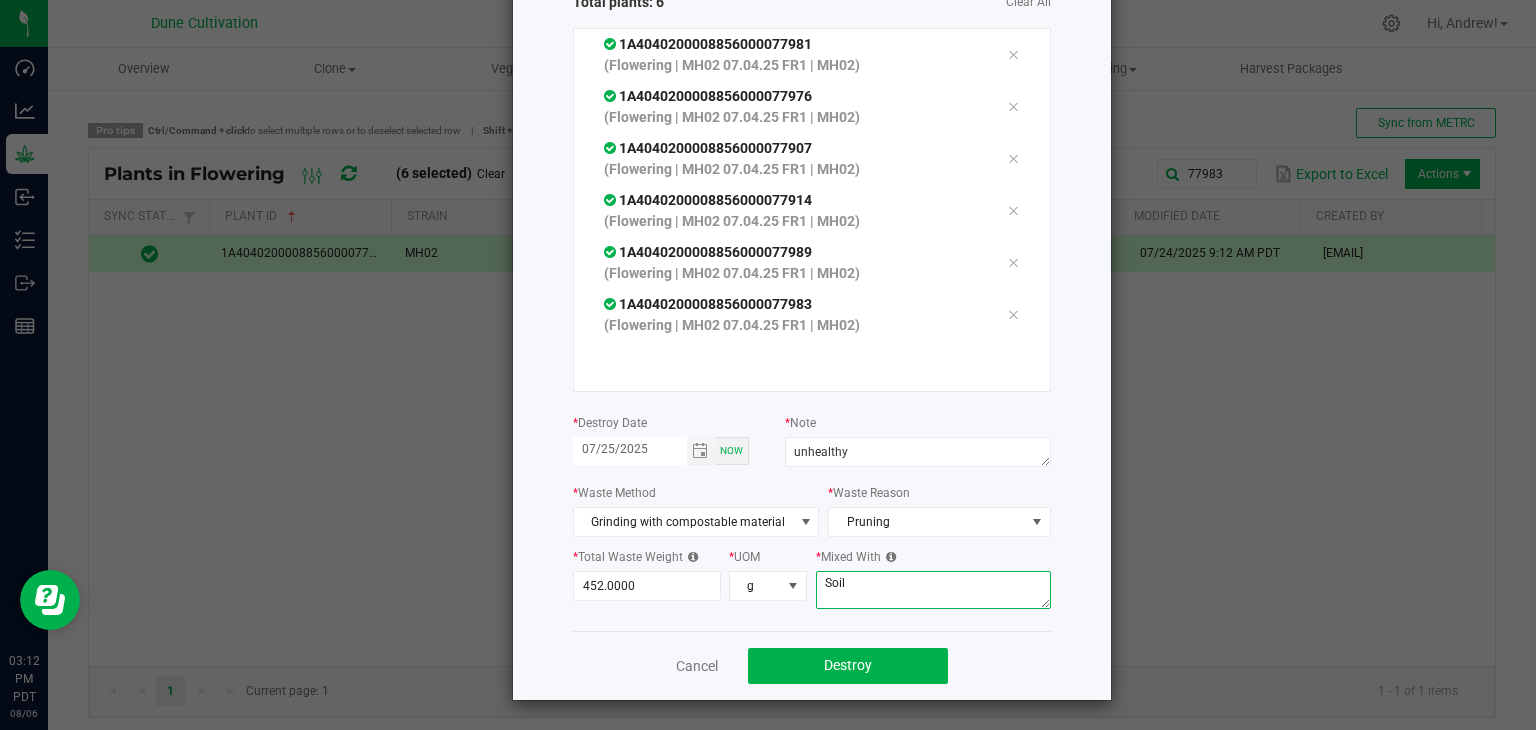 click on "Soil" at bounding box center (933, 590) 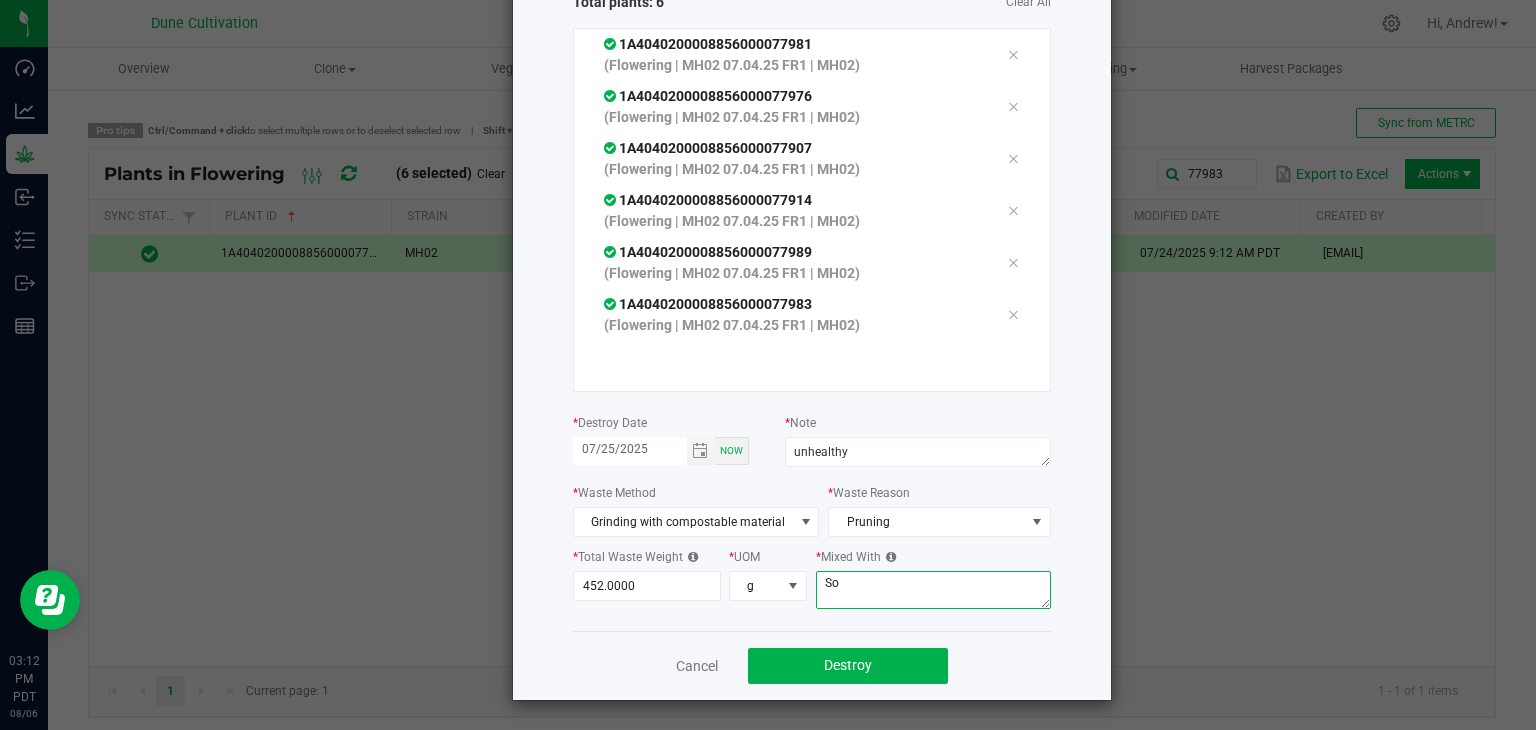 type on "S" 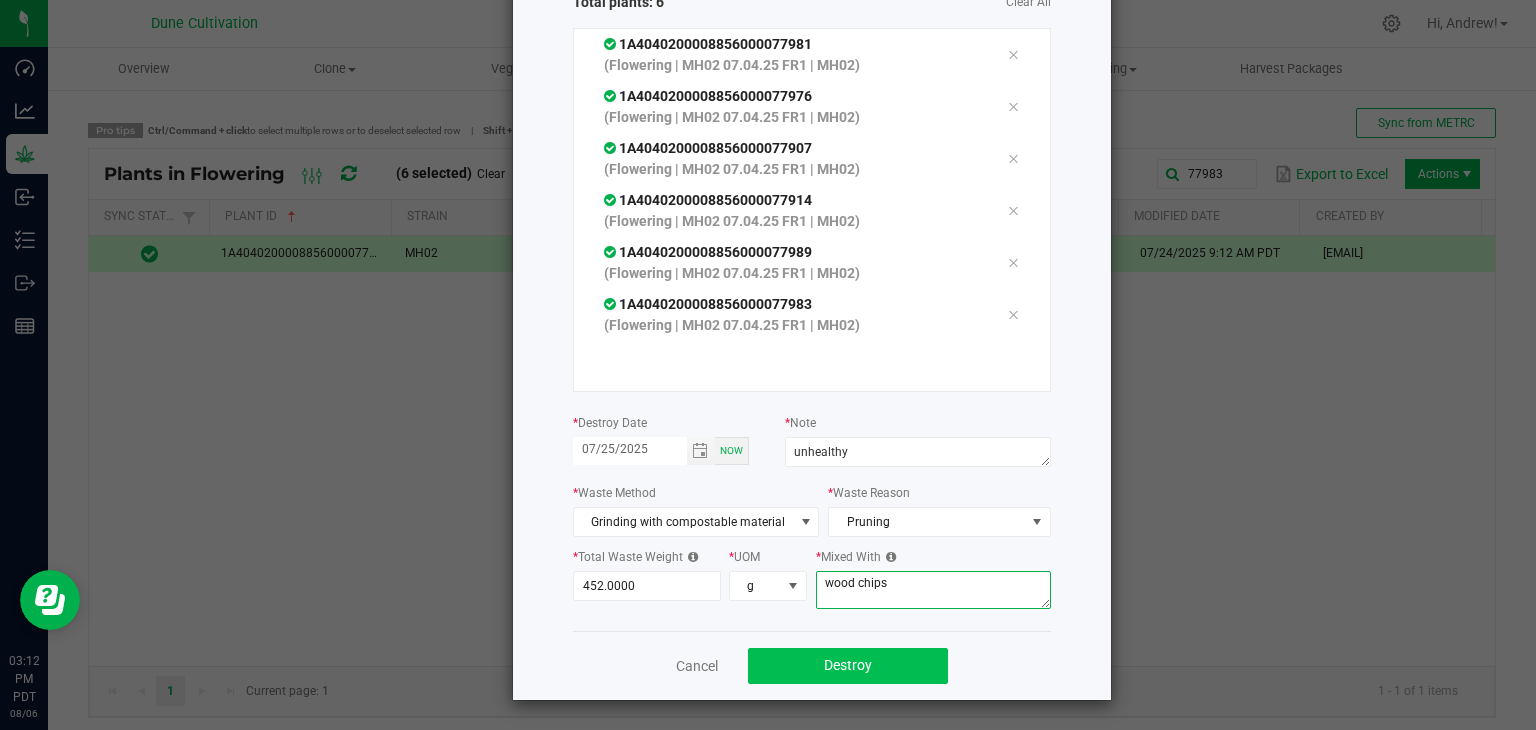 type on "wood chips" 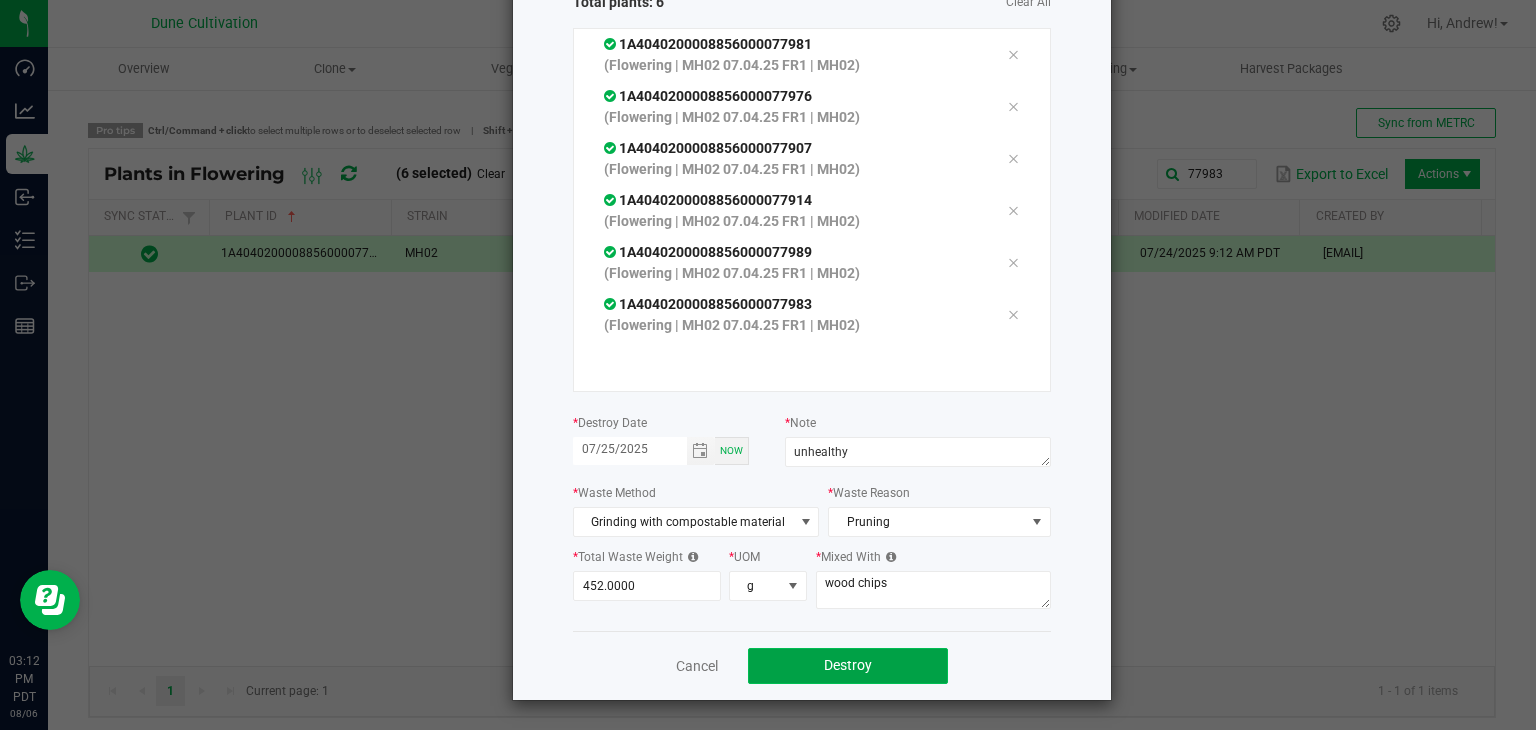 click on "Destroy" 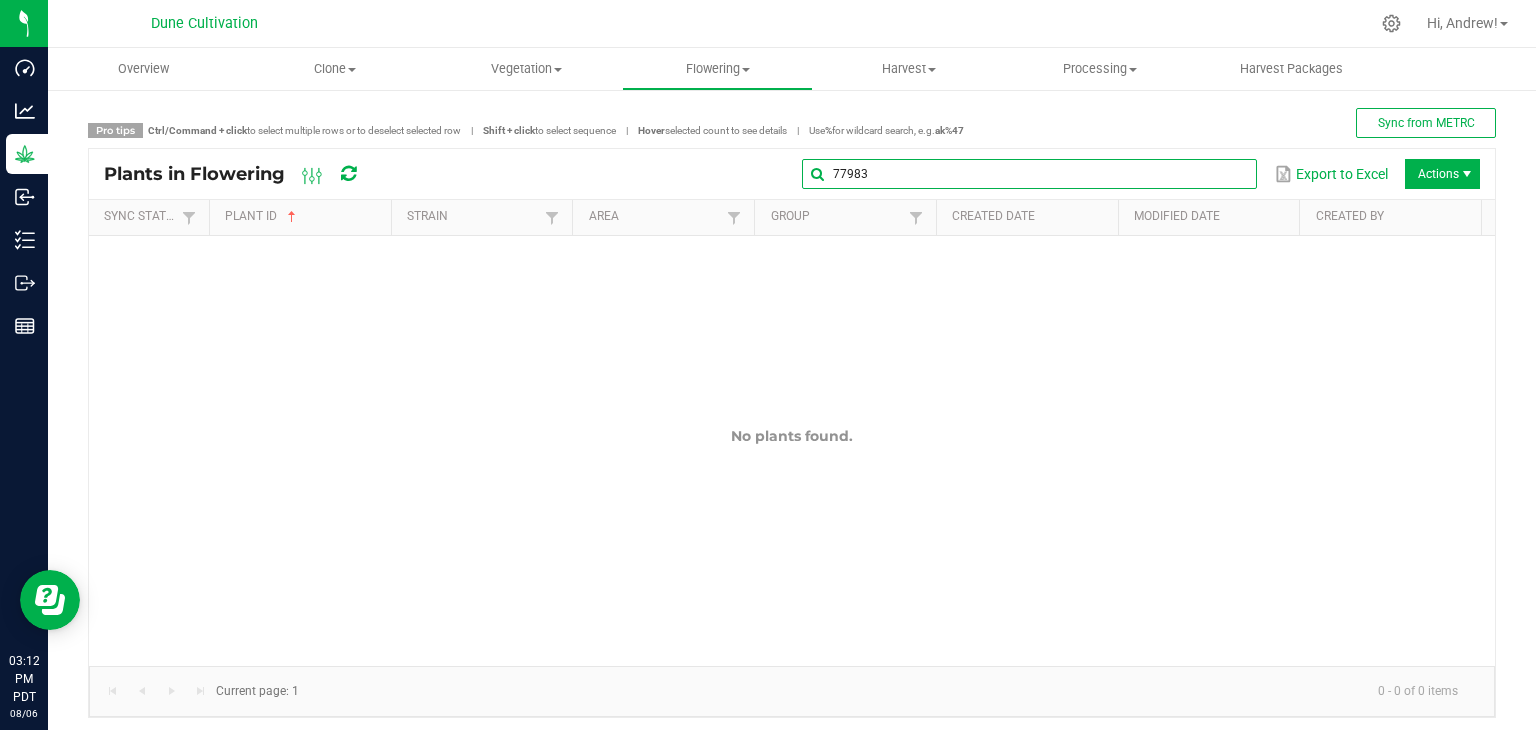 click on "77983" at bounding box center [1029, 174] 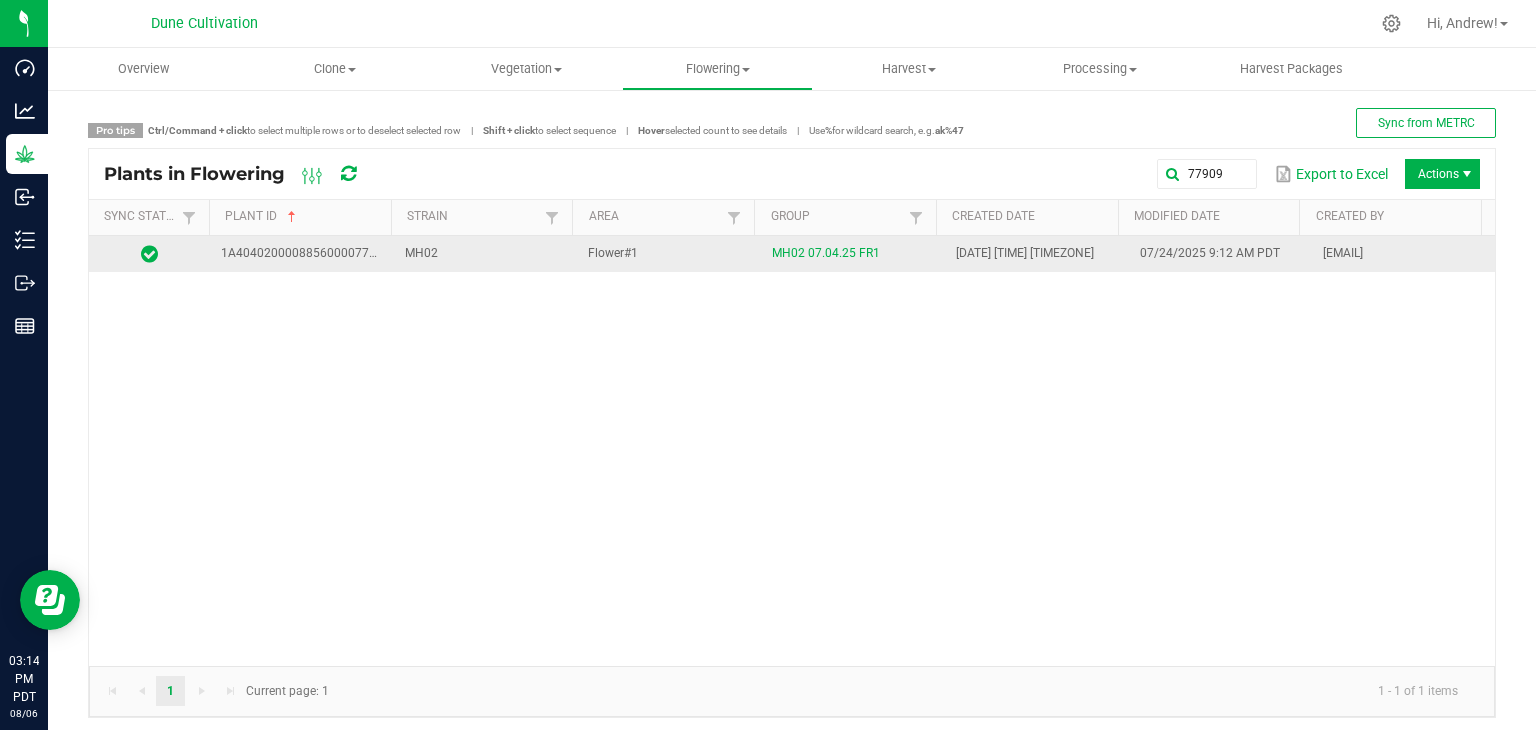 click on "MH02" at bounding box center (421, 253) 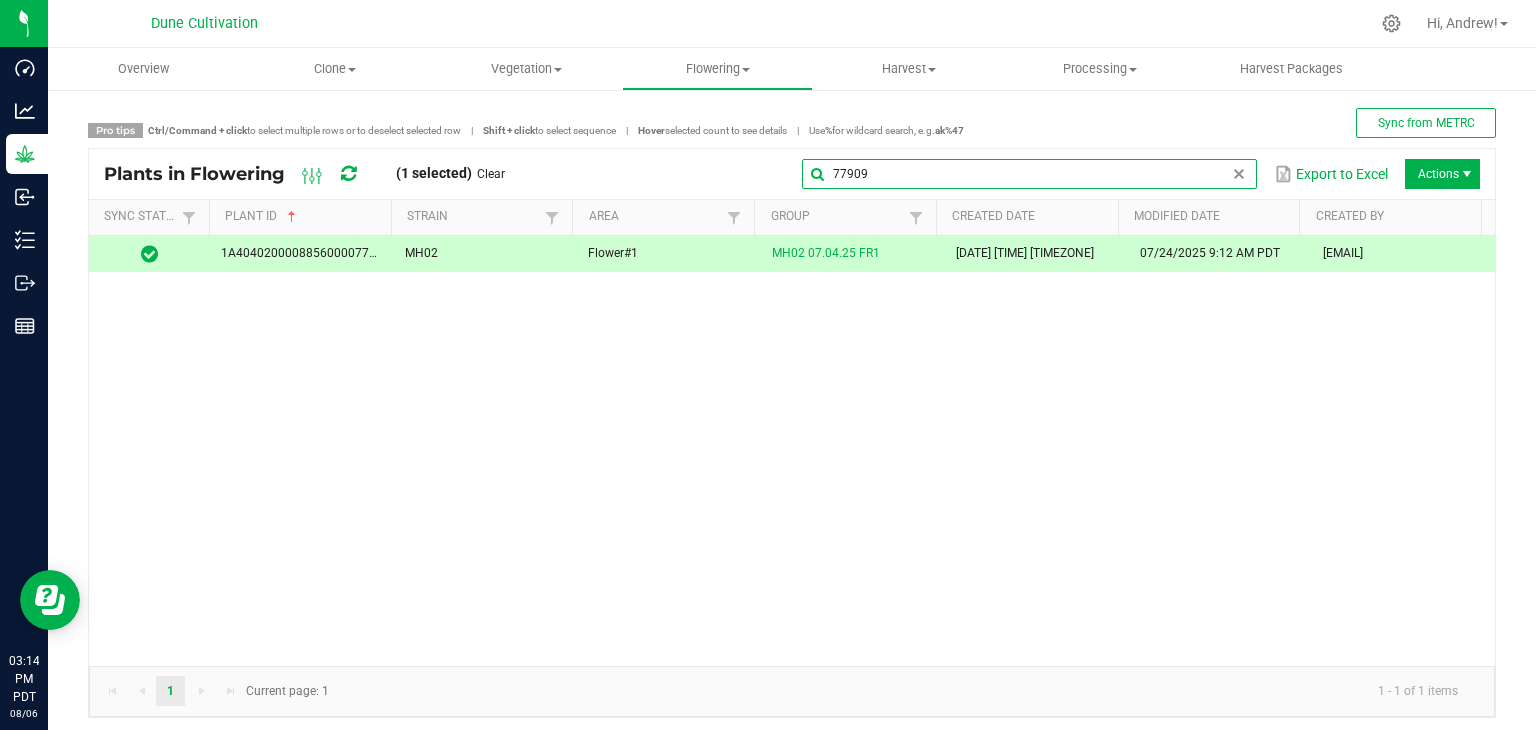 drag, startPoint x: 1232, startPoint y: 169, endPoint x: 1214, endPoint y: 181, distance: 21.633308 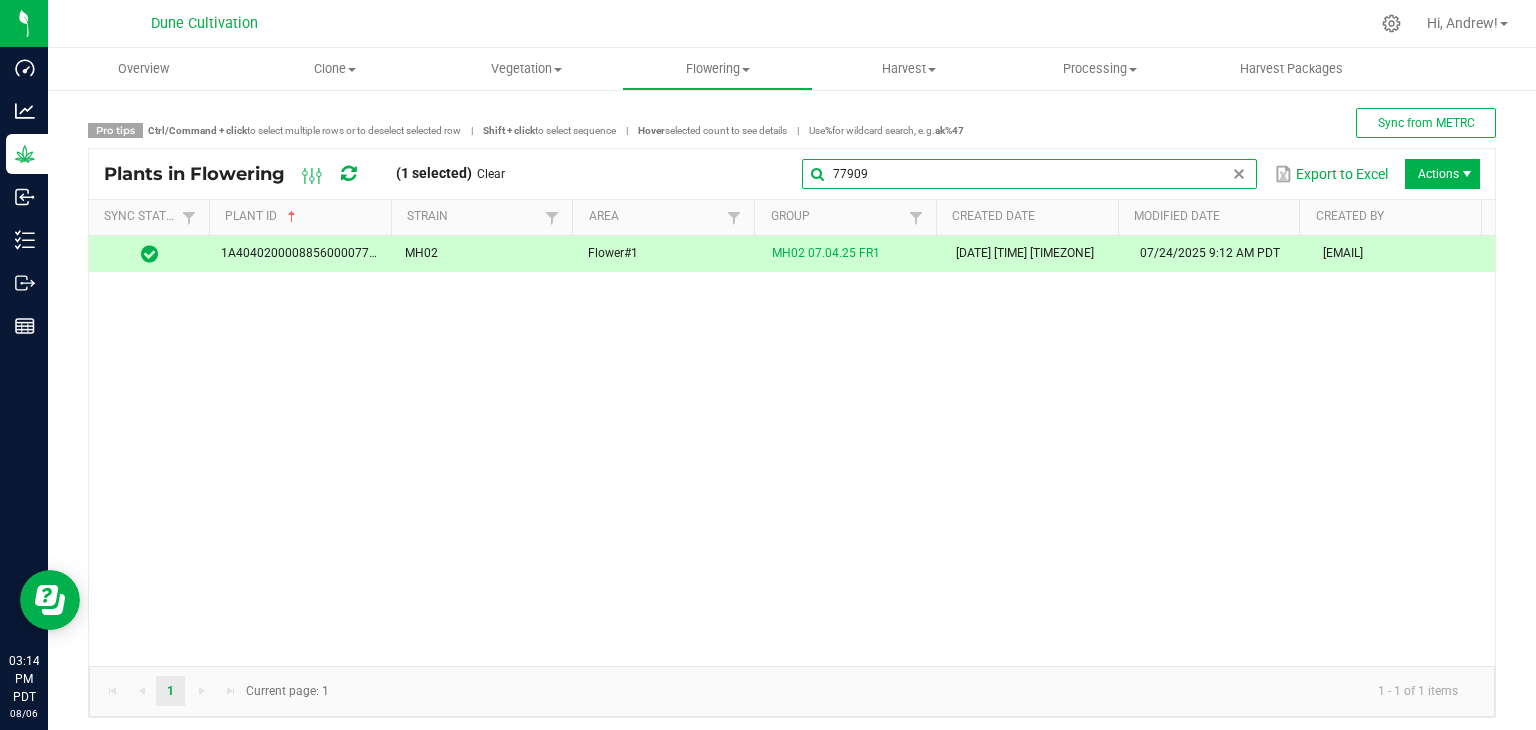 click on "77909" at bounding box center [1029, 174] 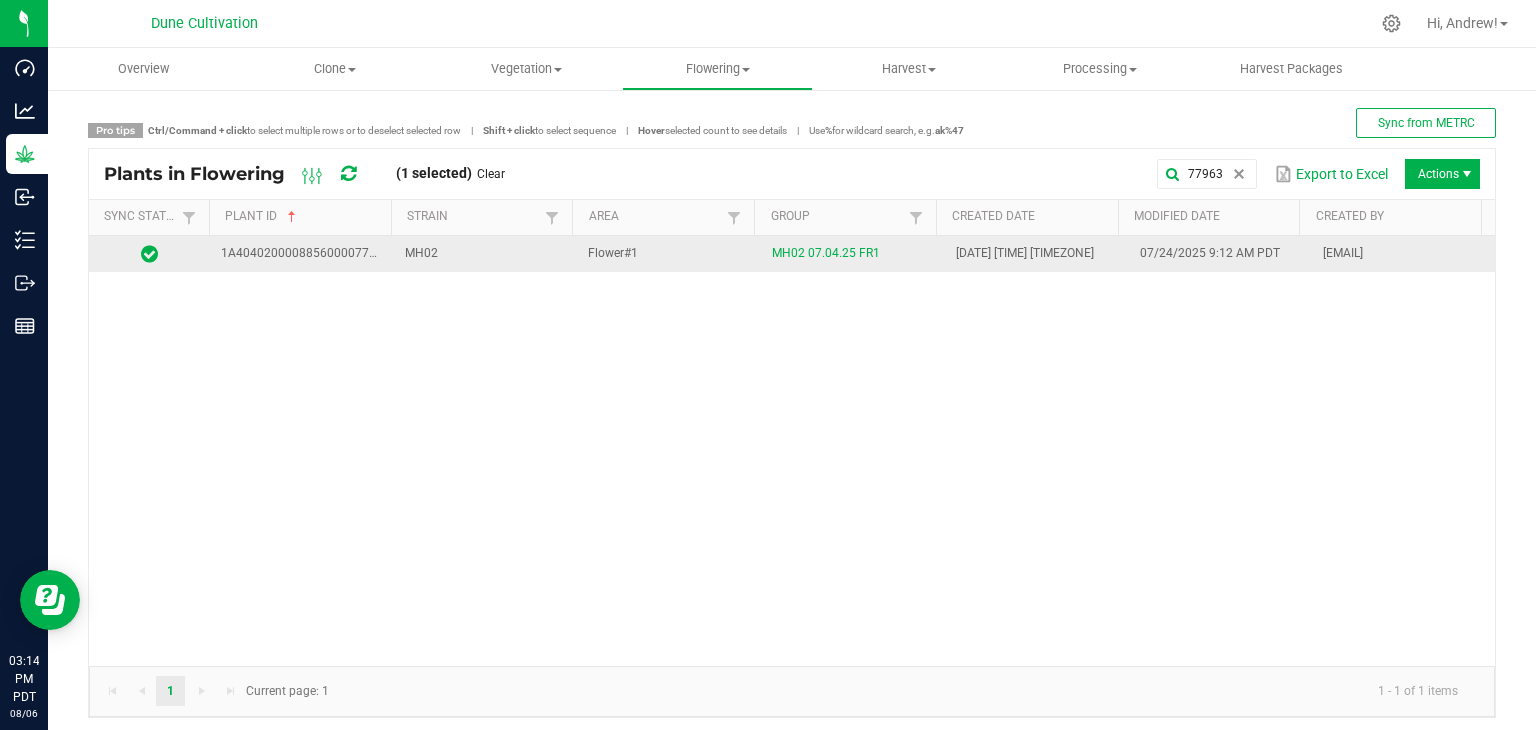 click on "Flower#1" at bounding box center [668, 254] 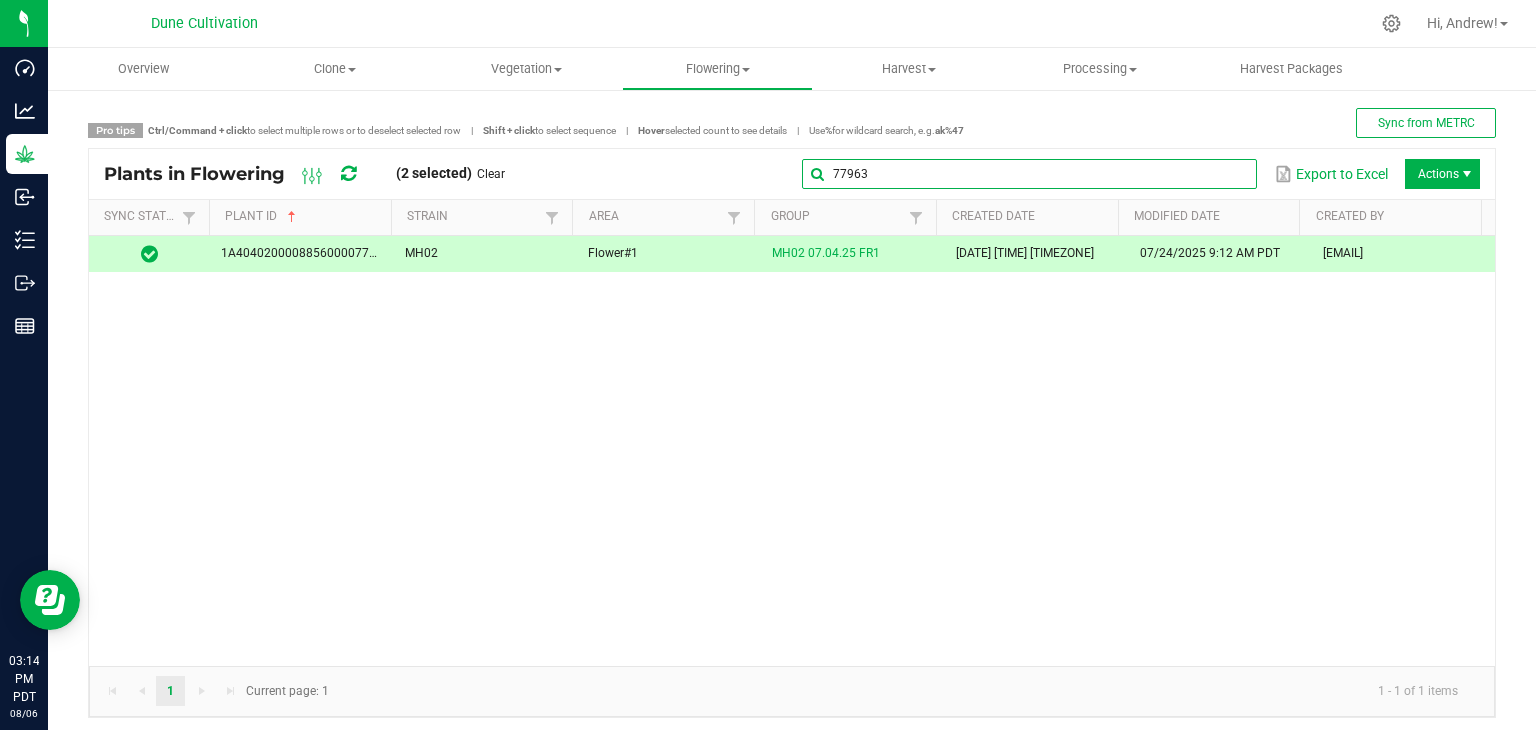 click on "77963" at bounding box center [1029, 174] 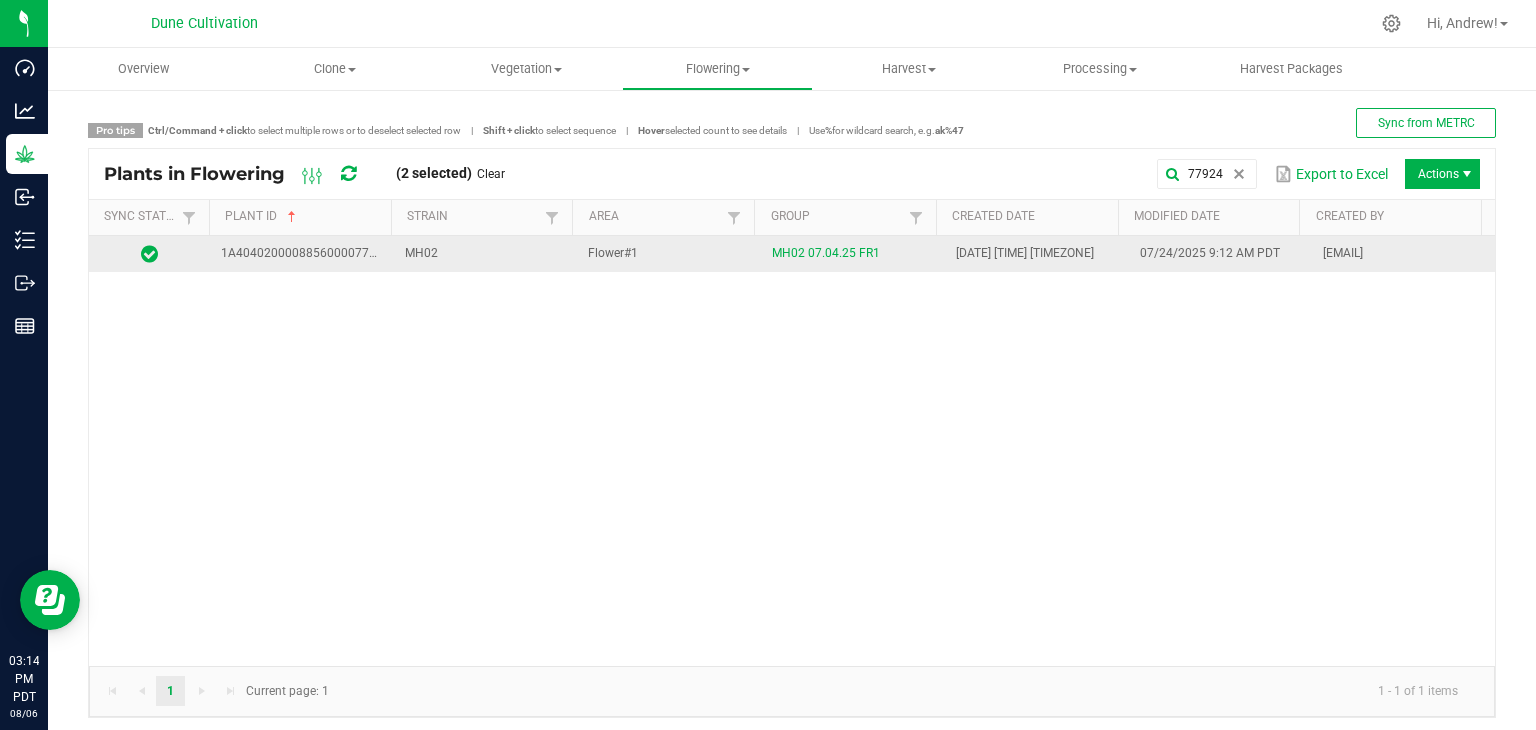 click on "Flower#1" at bounding box center [668, 254] 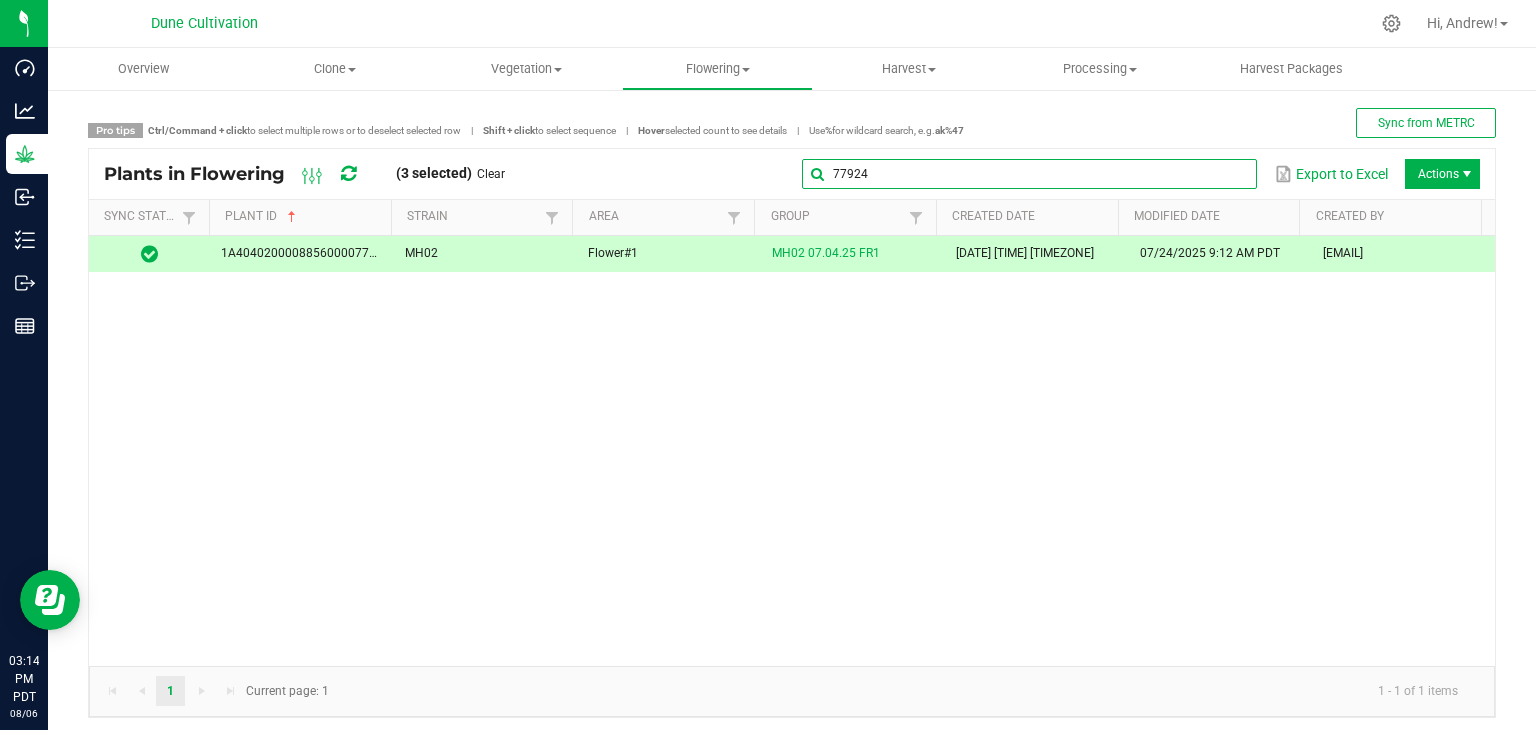 click on "77924" at bounding box center (1029, 174) 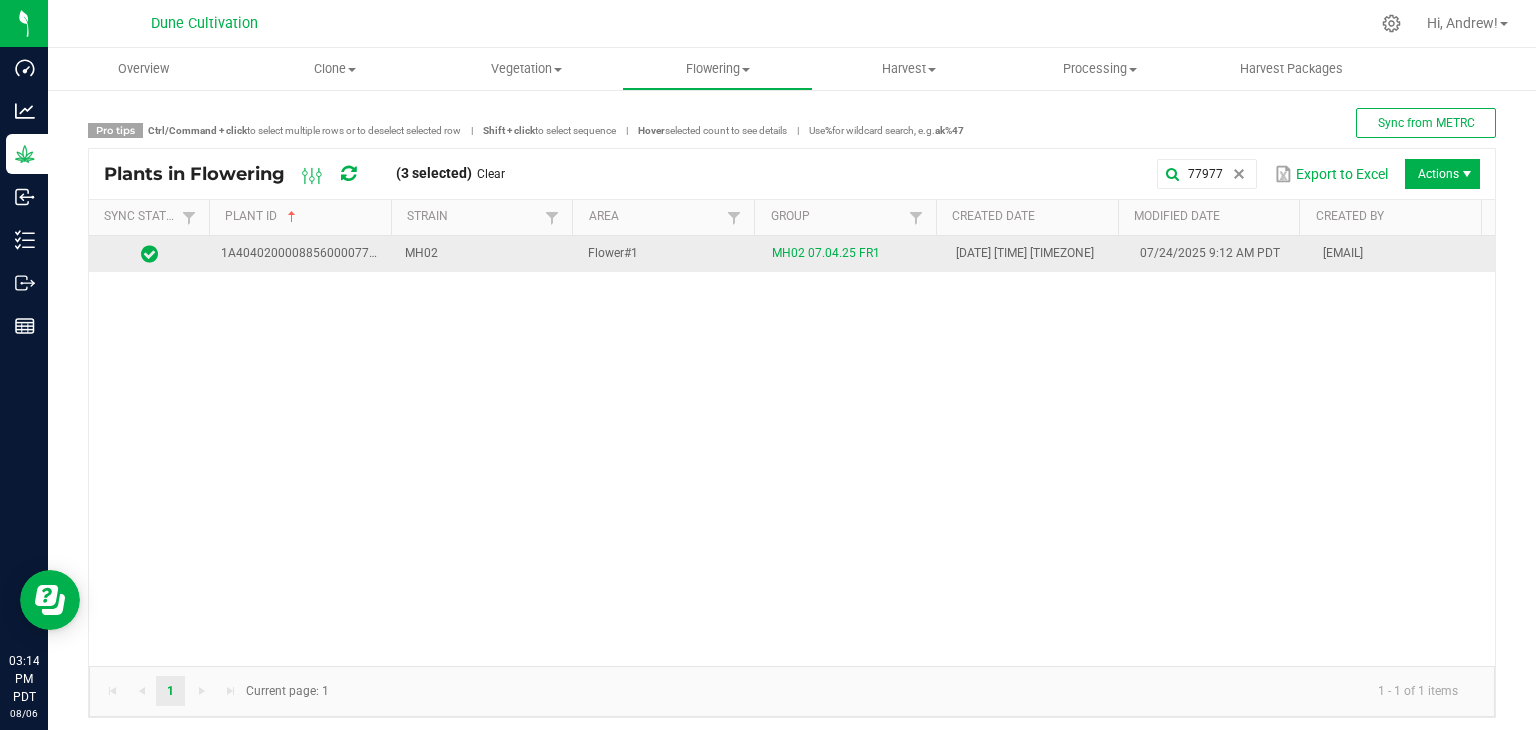 click on "Flower#1" at bounding box center (613, 253) 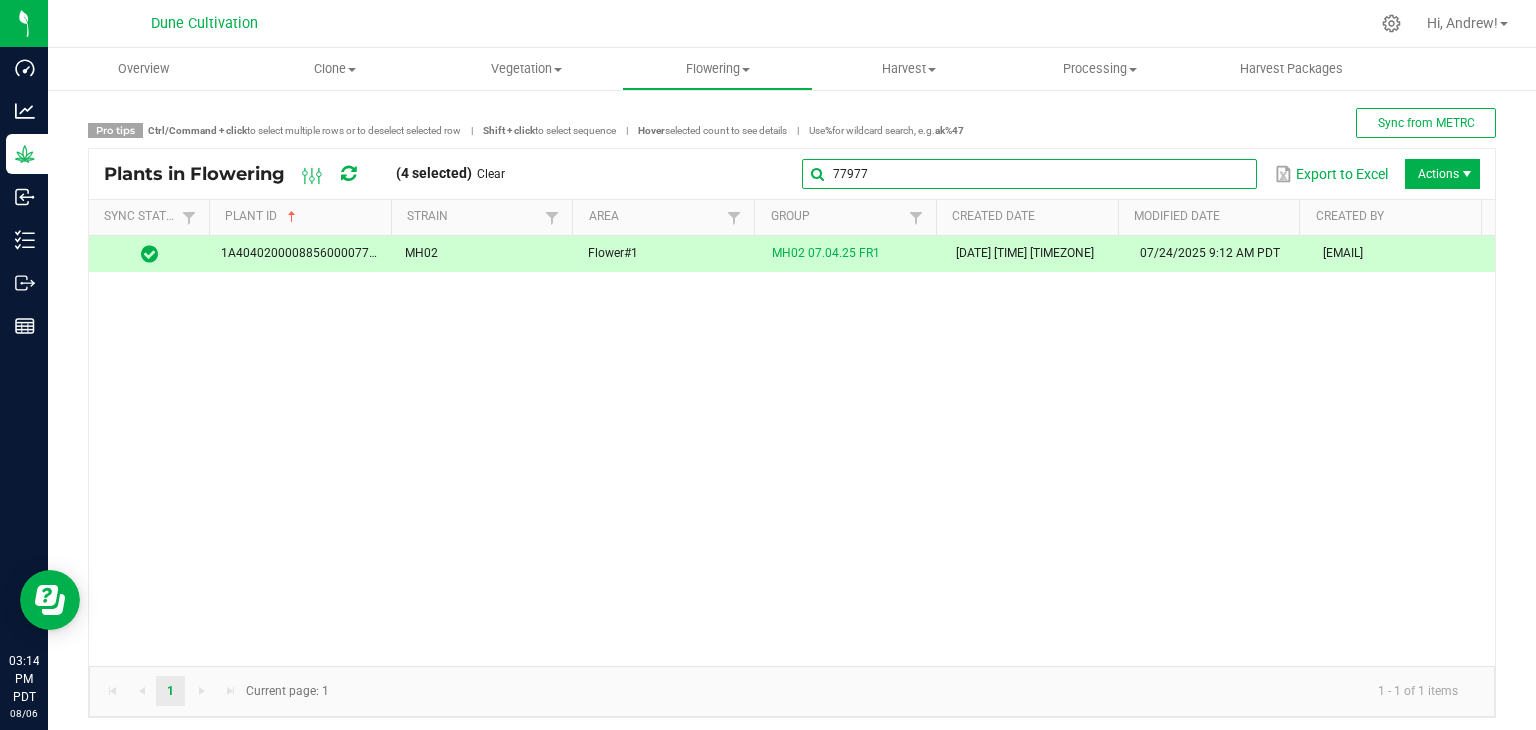 click on "77977" at bounding box center [1029, 174] 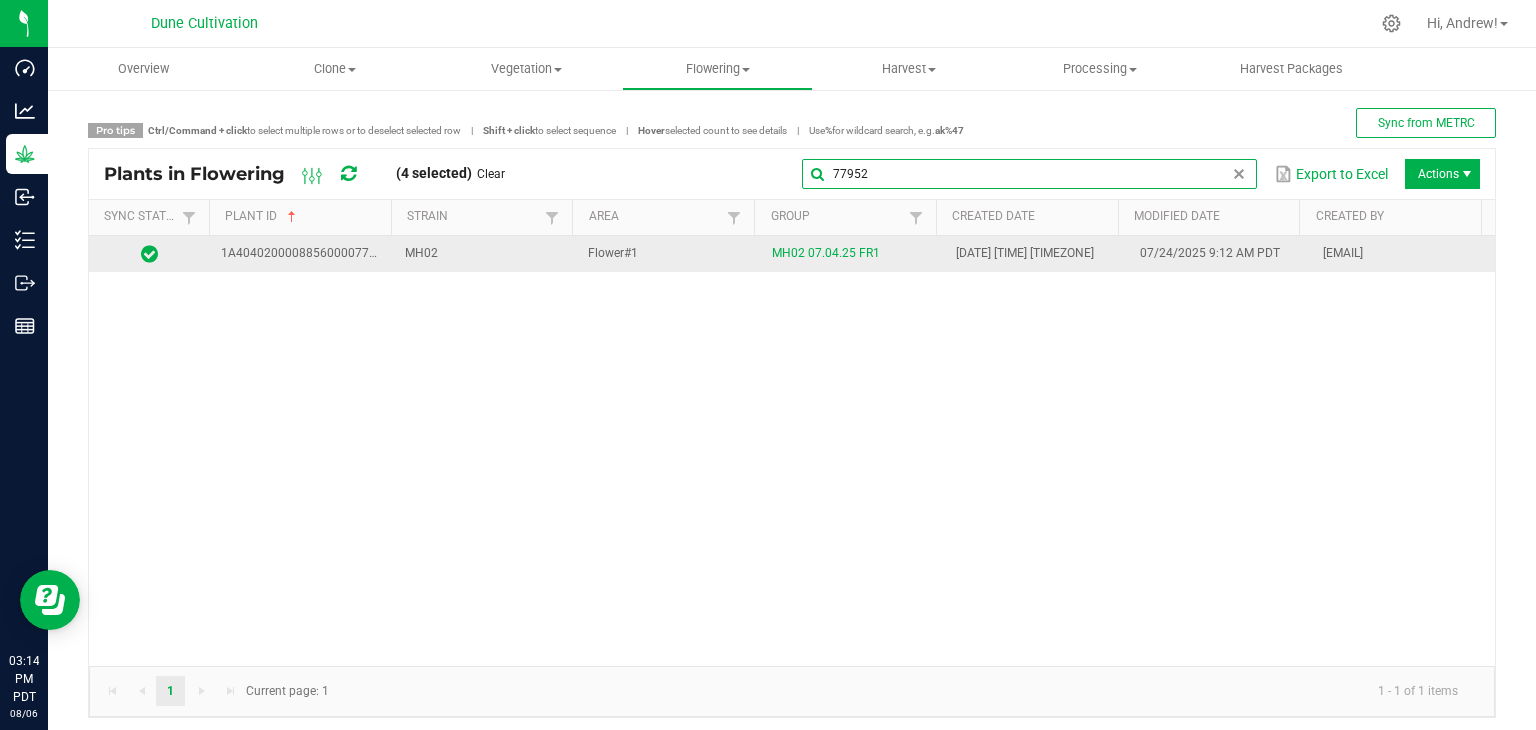 type on "77952" 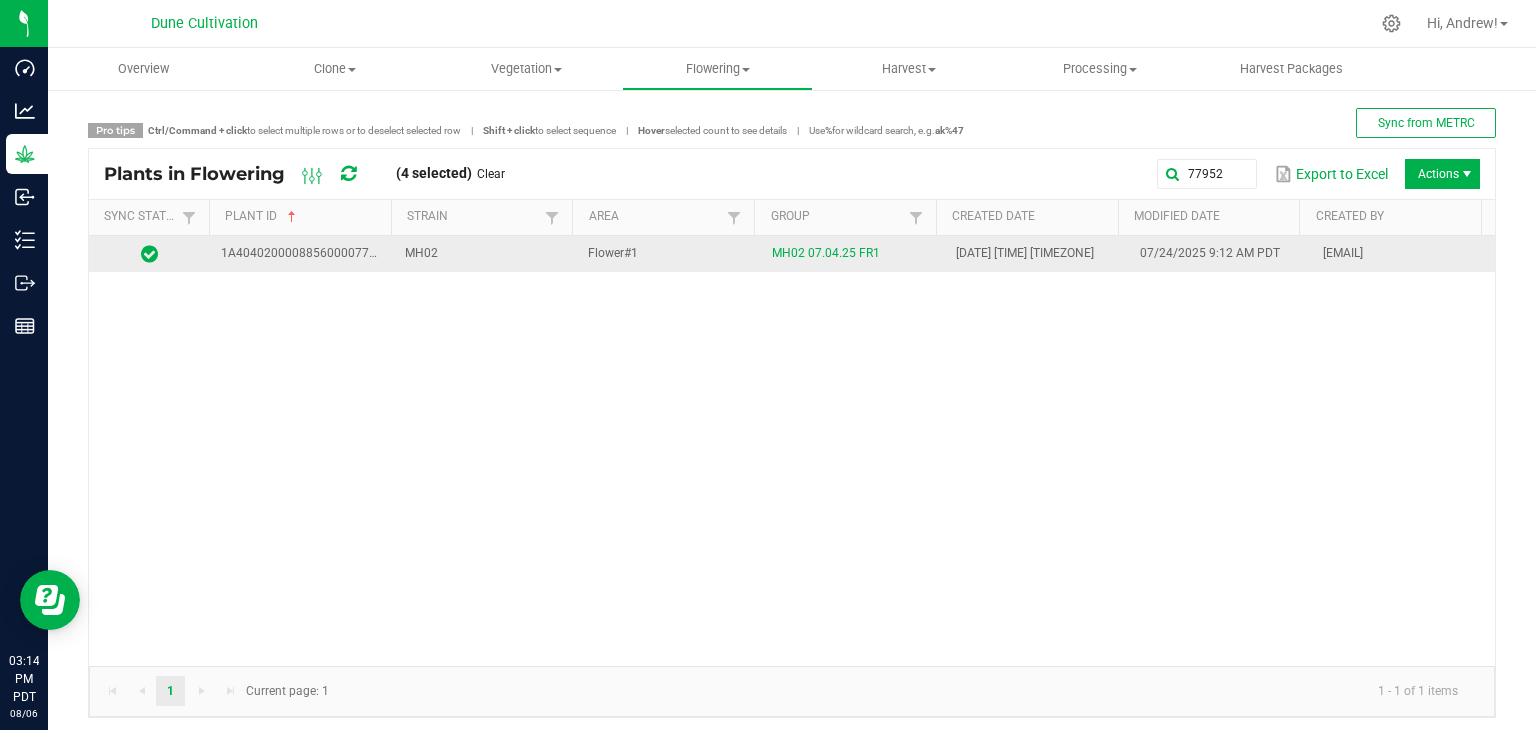 click on "MH02" at bounding box center [485, 254] 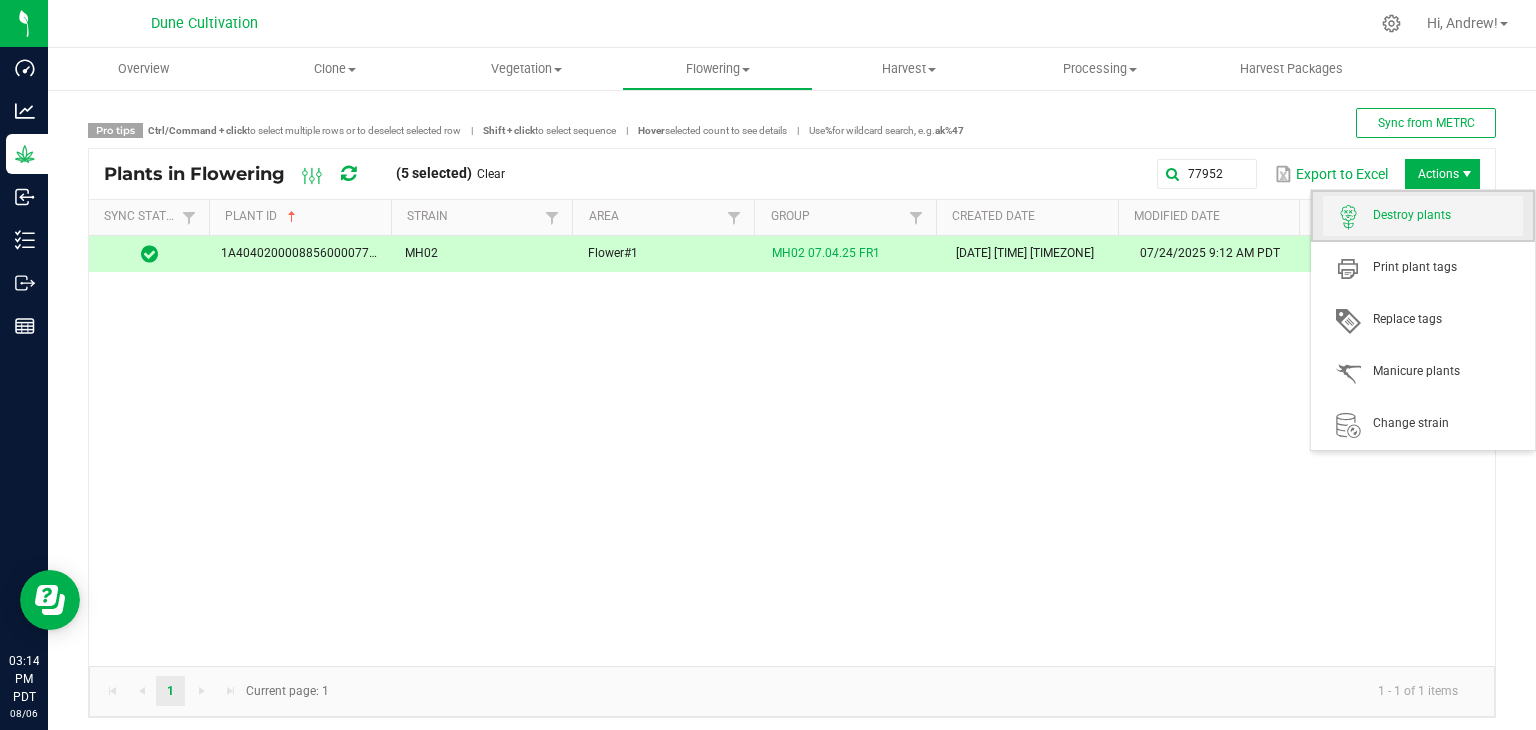 click on "Destroy plants" at bounding box center (1423, 216) 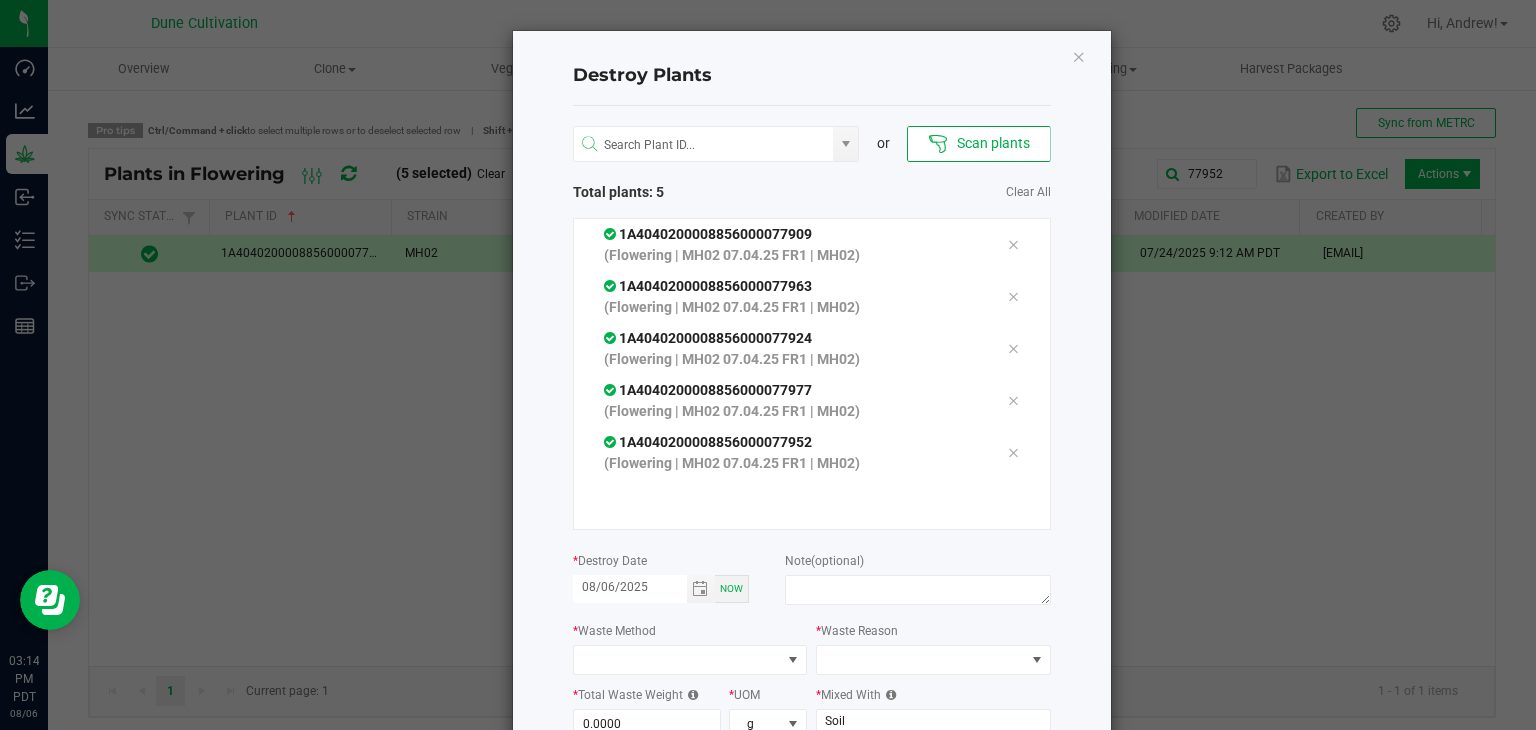 scroll, scrollTop: 138, scrollLeft: 0, axis: vertical 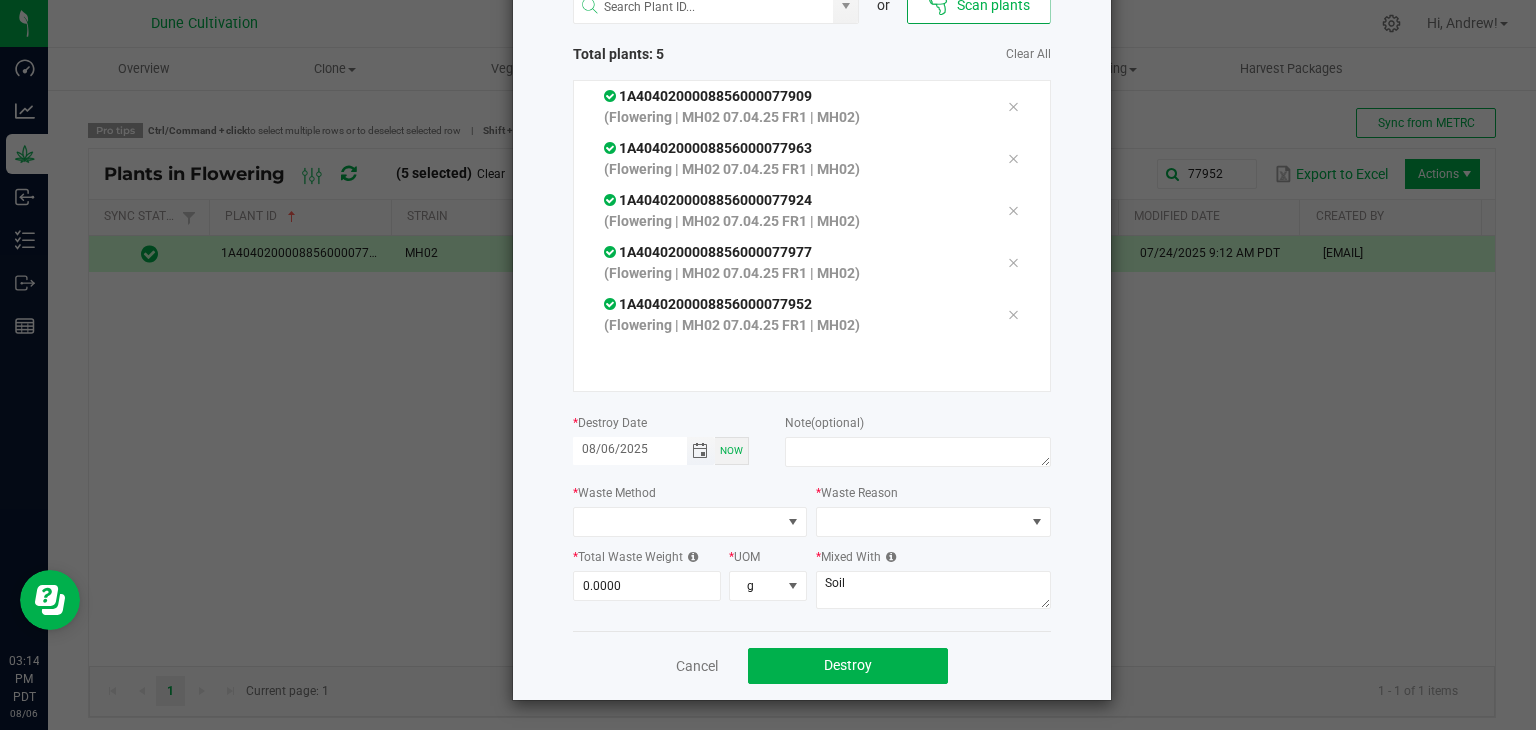click at bounding box center [700, 451] 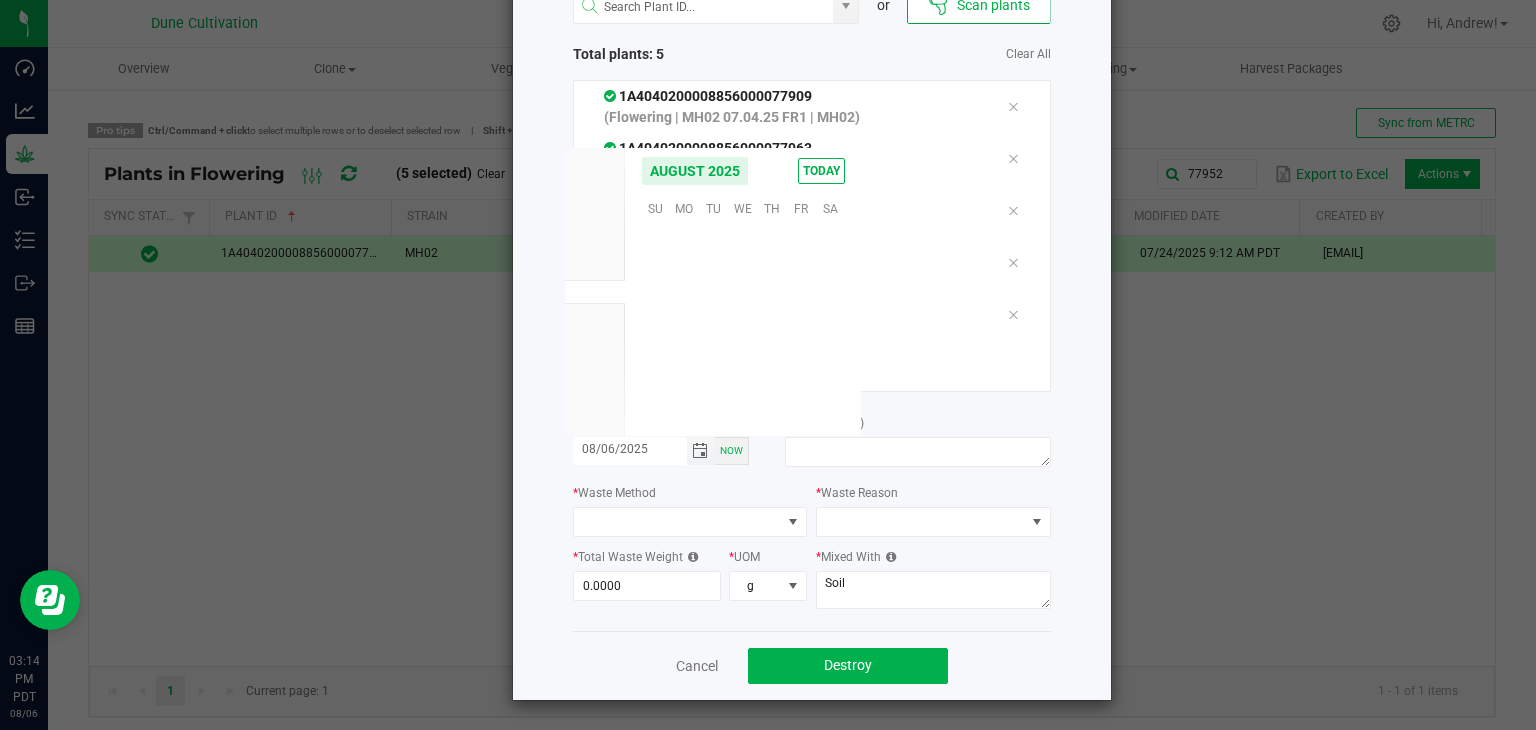 scroll, scrollTop: 0, scrollLeft: 0, axis: both 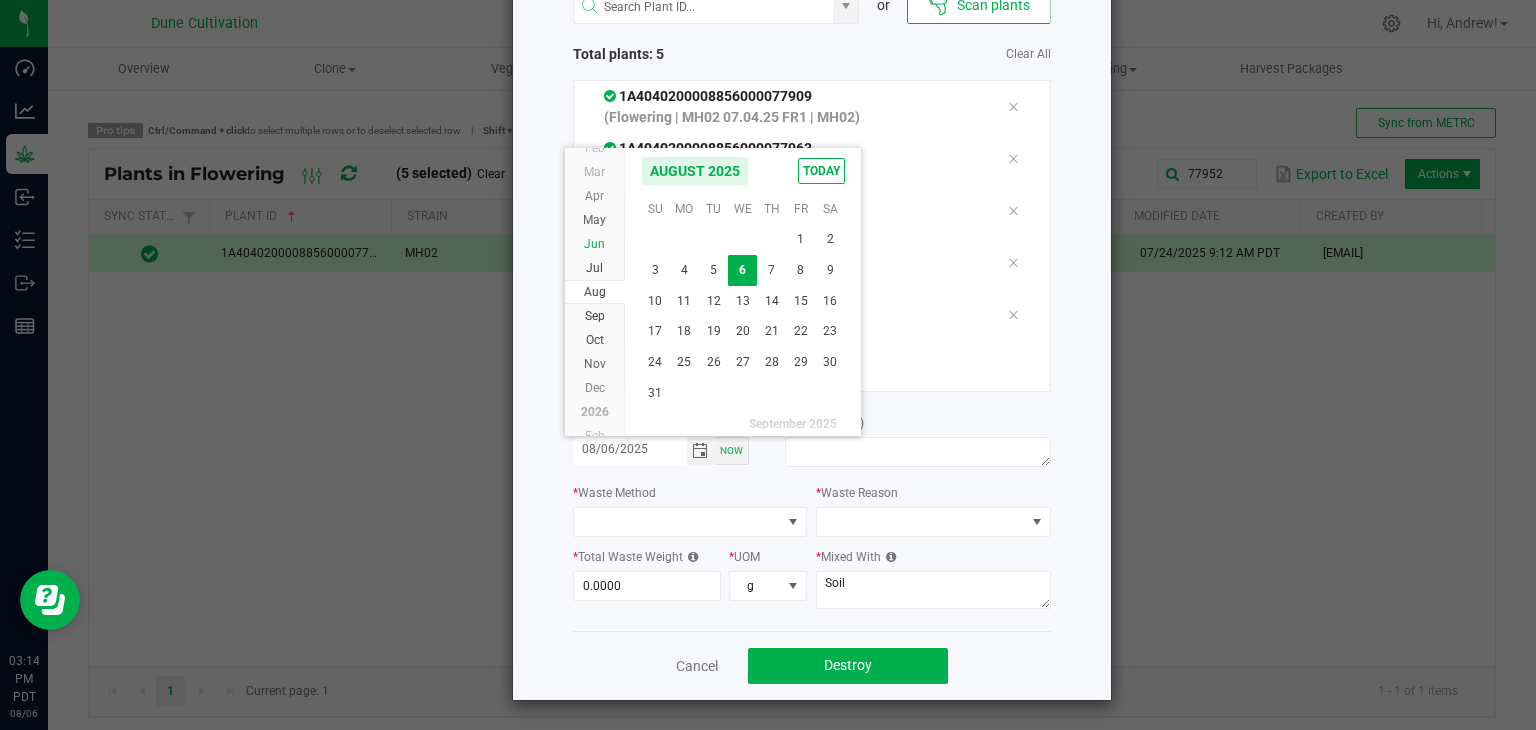 click on "Jun" at bounding box center [595, 244] 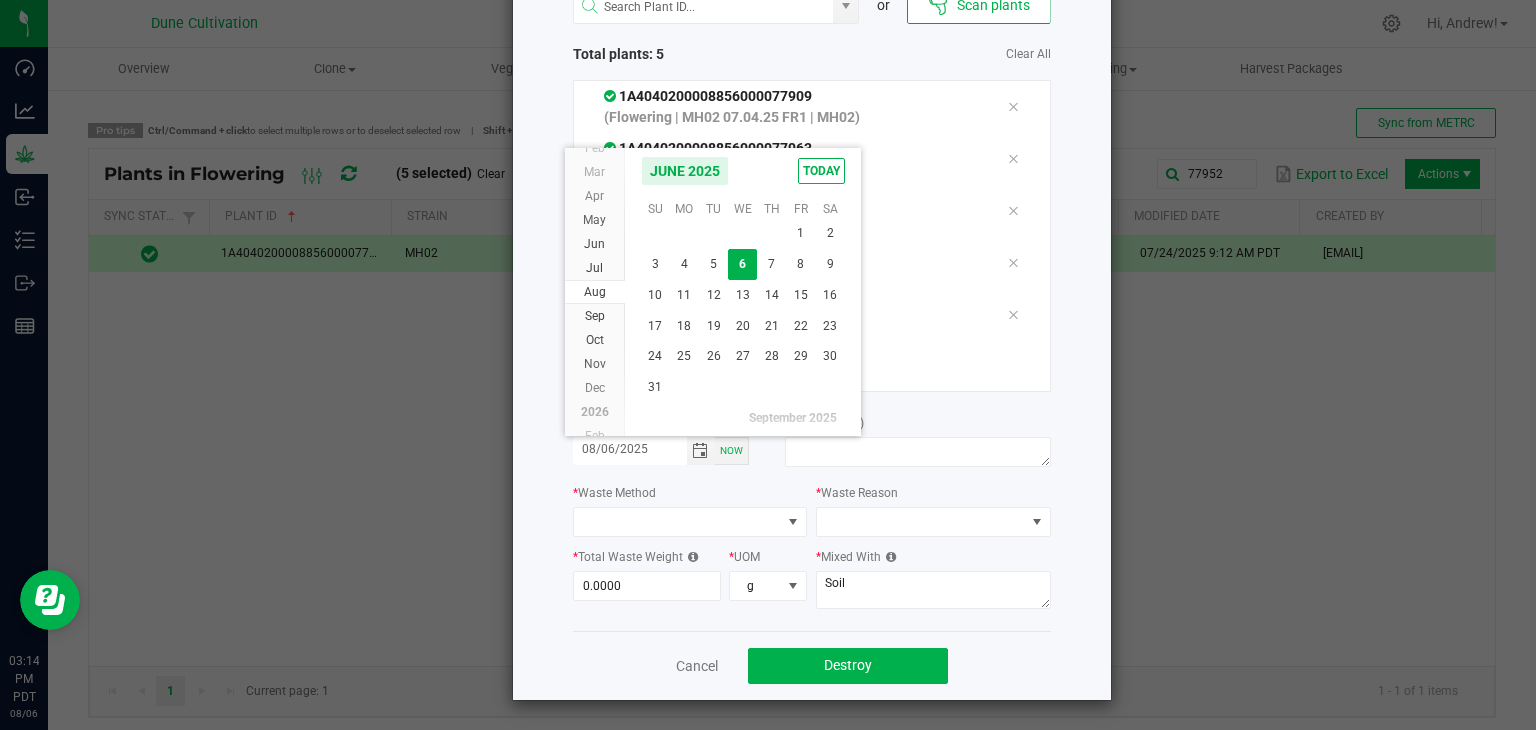 scroll, scrollTop: 36120, scrollLeft: 0, axis: vertical 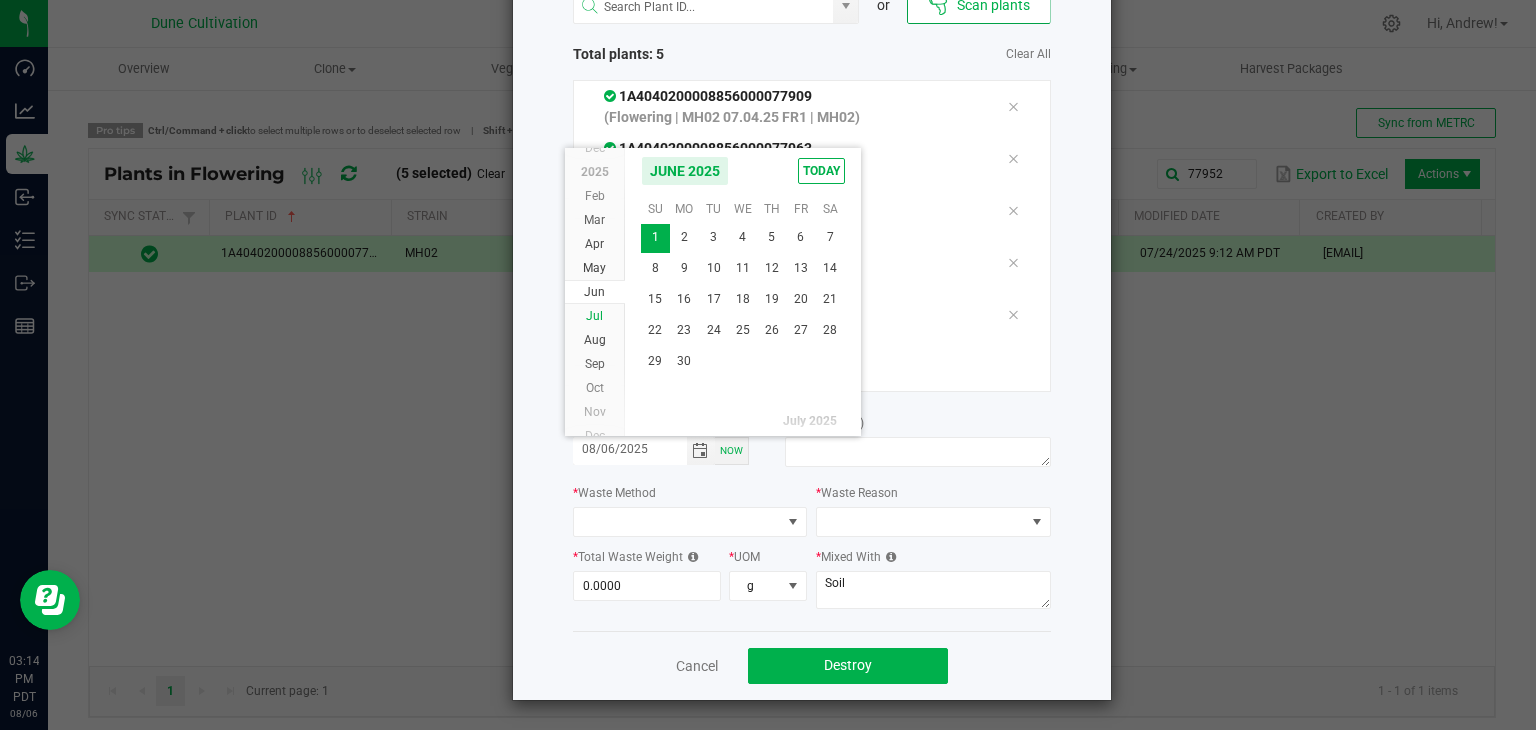 click on "Jul" at bounding box center [595, 316] 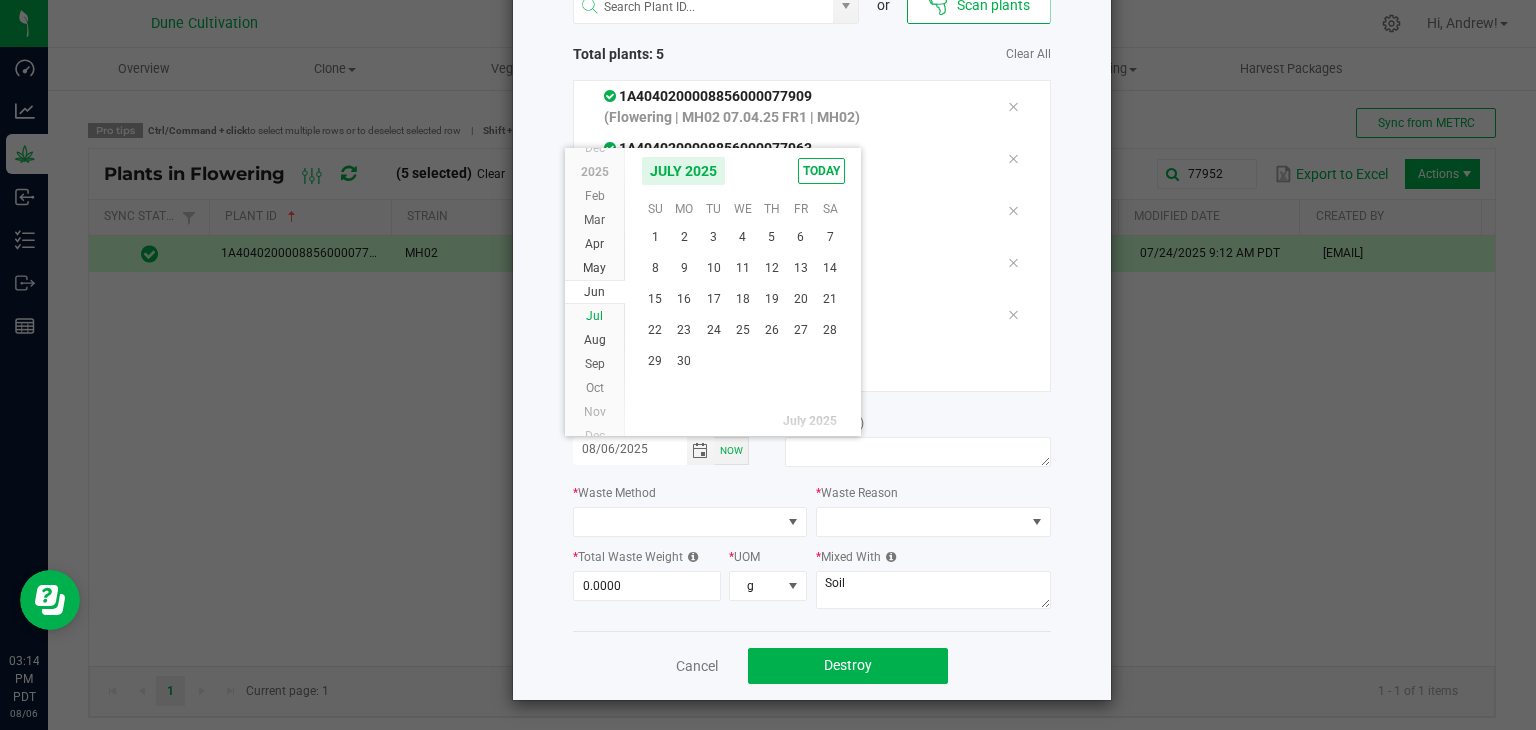 scroll, scrollTop: 36144, scrollLeft: 0, axis: vertical 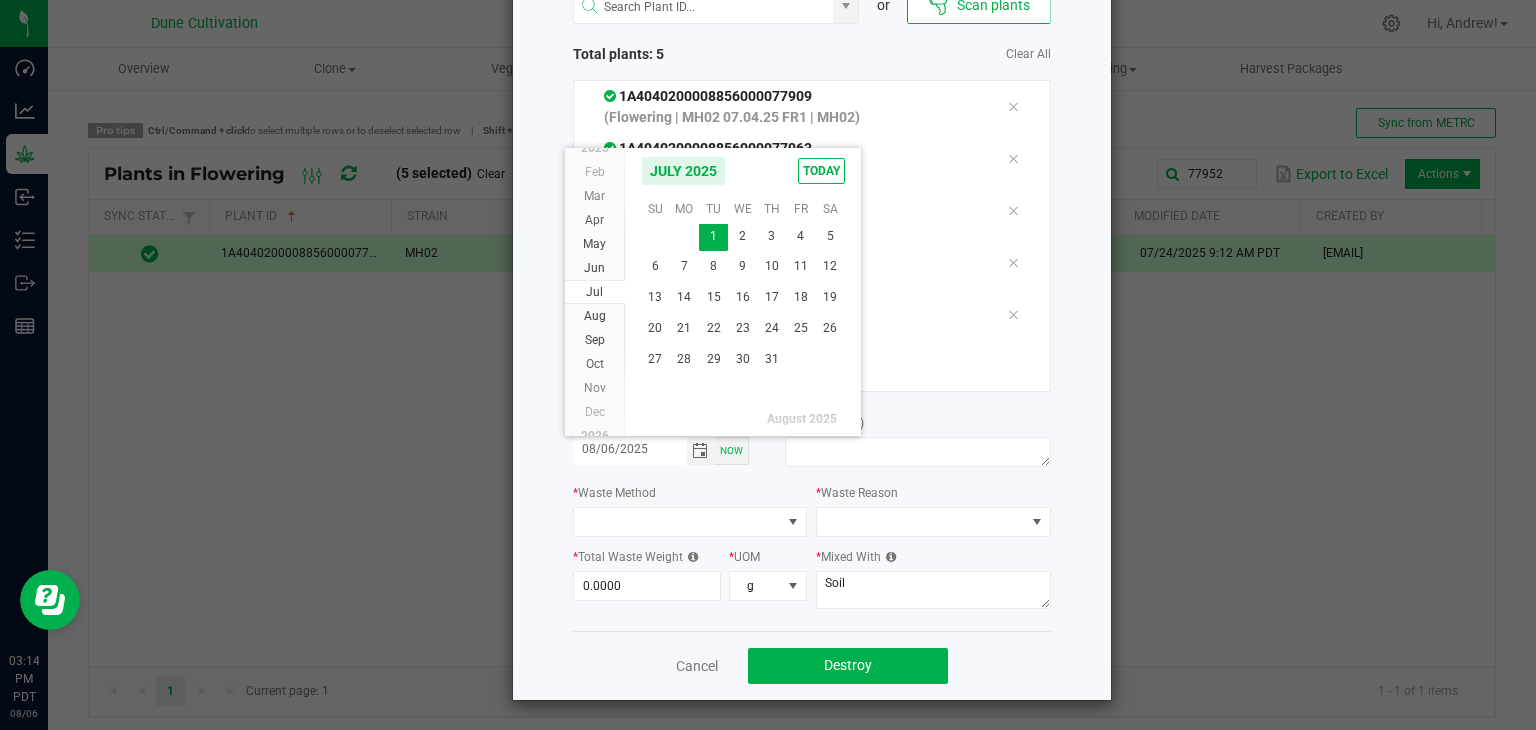 click on "24" at bounding box center (771, 328) 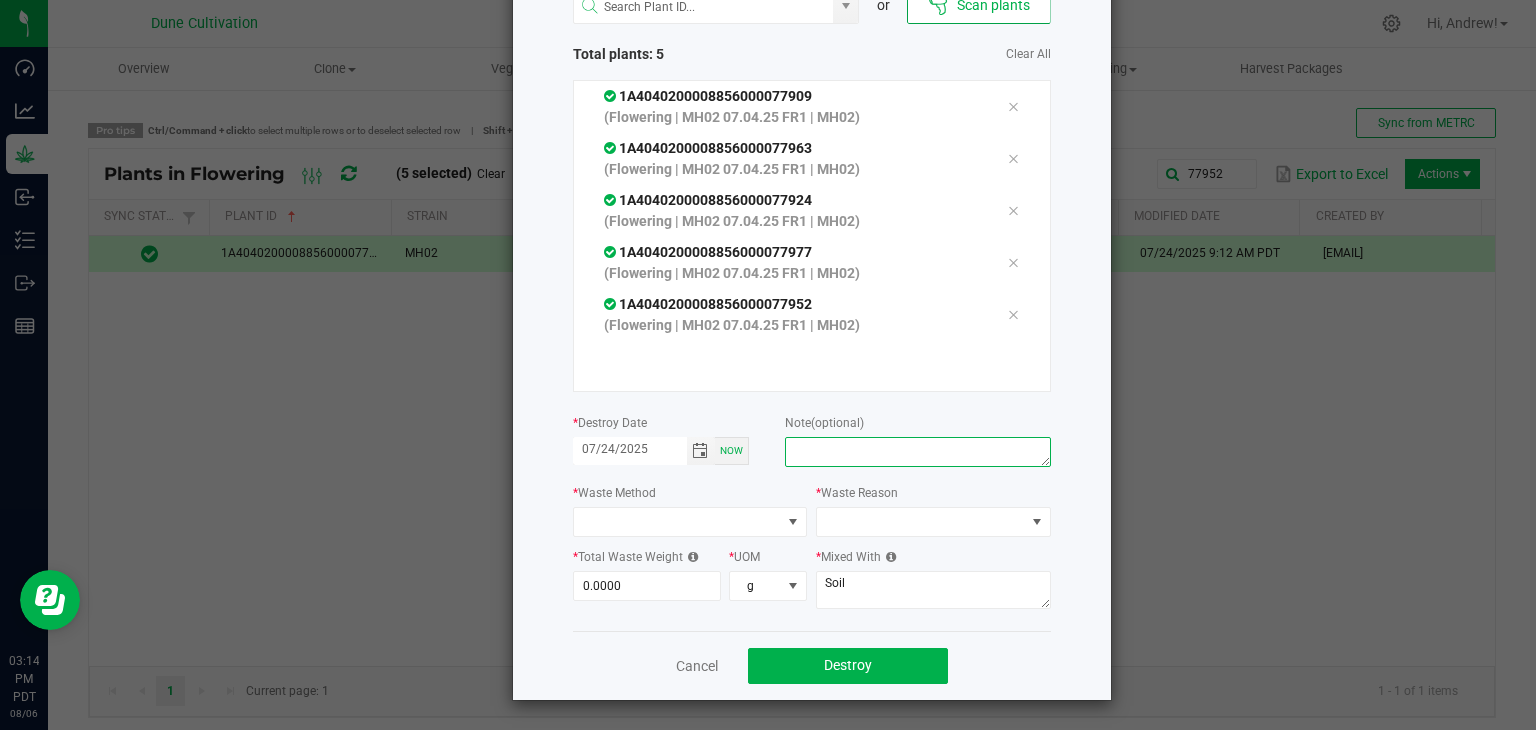 click at bounding box center (917, 452) 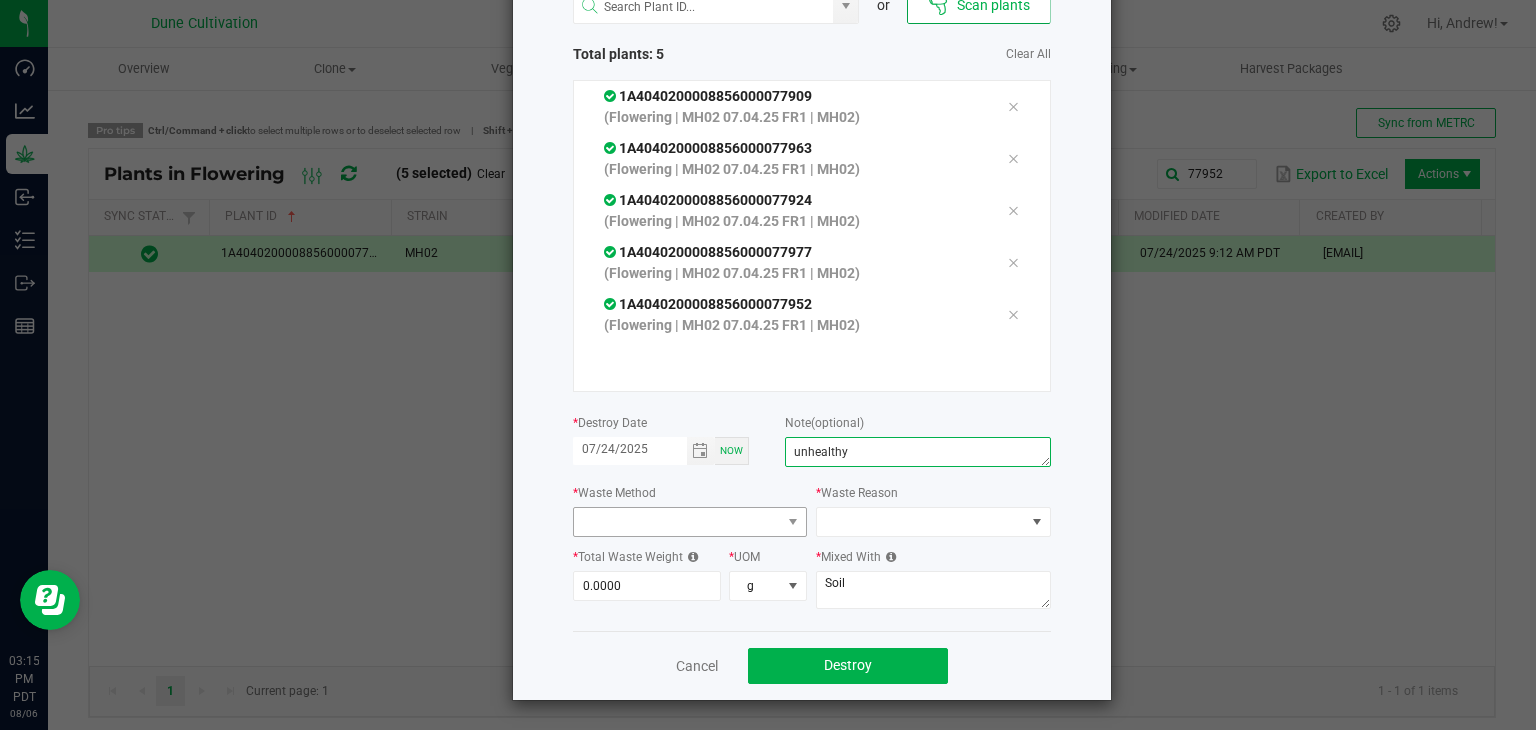 type on "unhealthy" 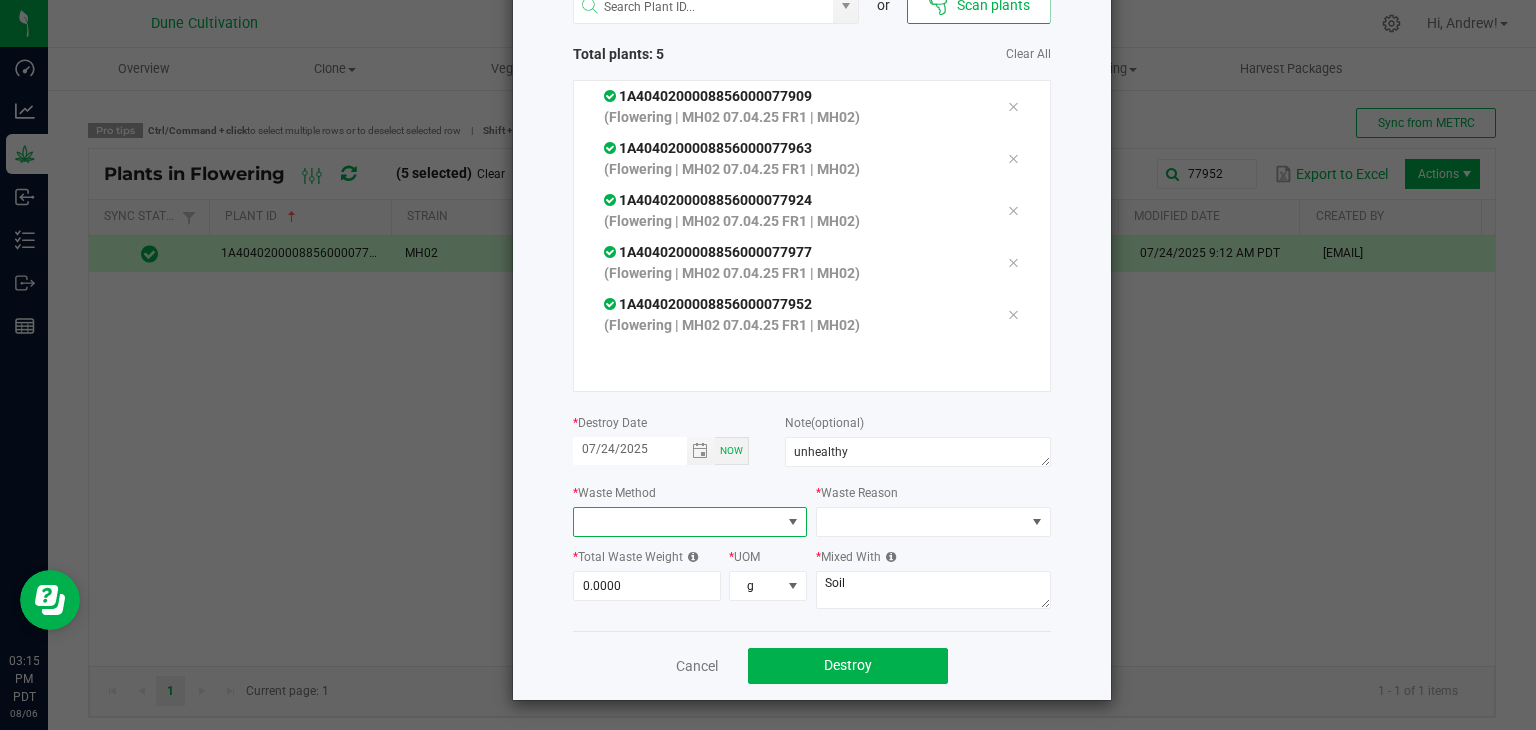 click at bounding box center [678, 522] 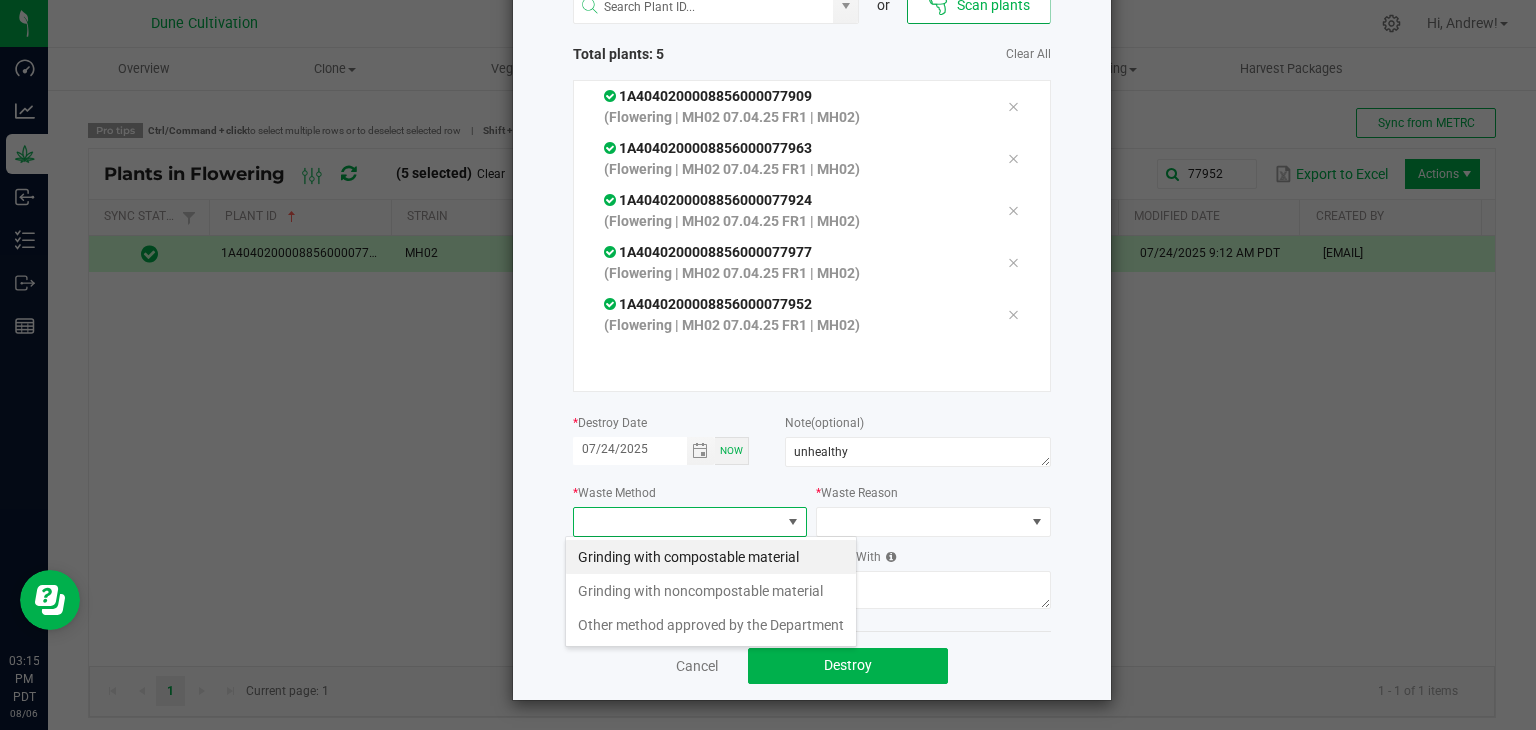 scroll, scrollTop: 99970, scrollLeft: 99765, axis: both 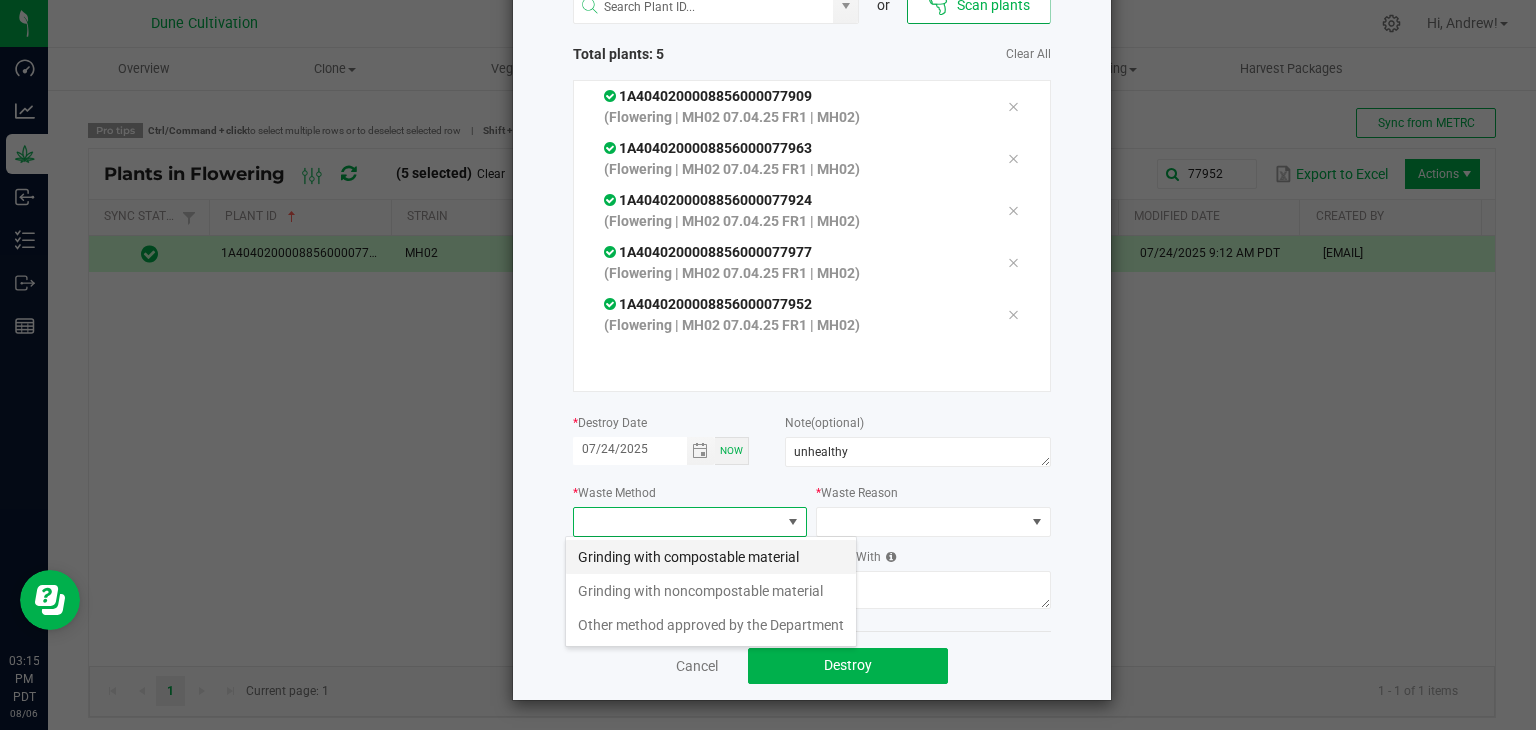 click on "Grinding with compostable material" at bounding box center [711, 557] 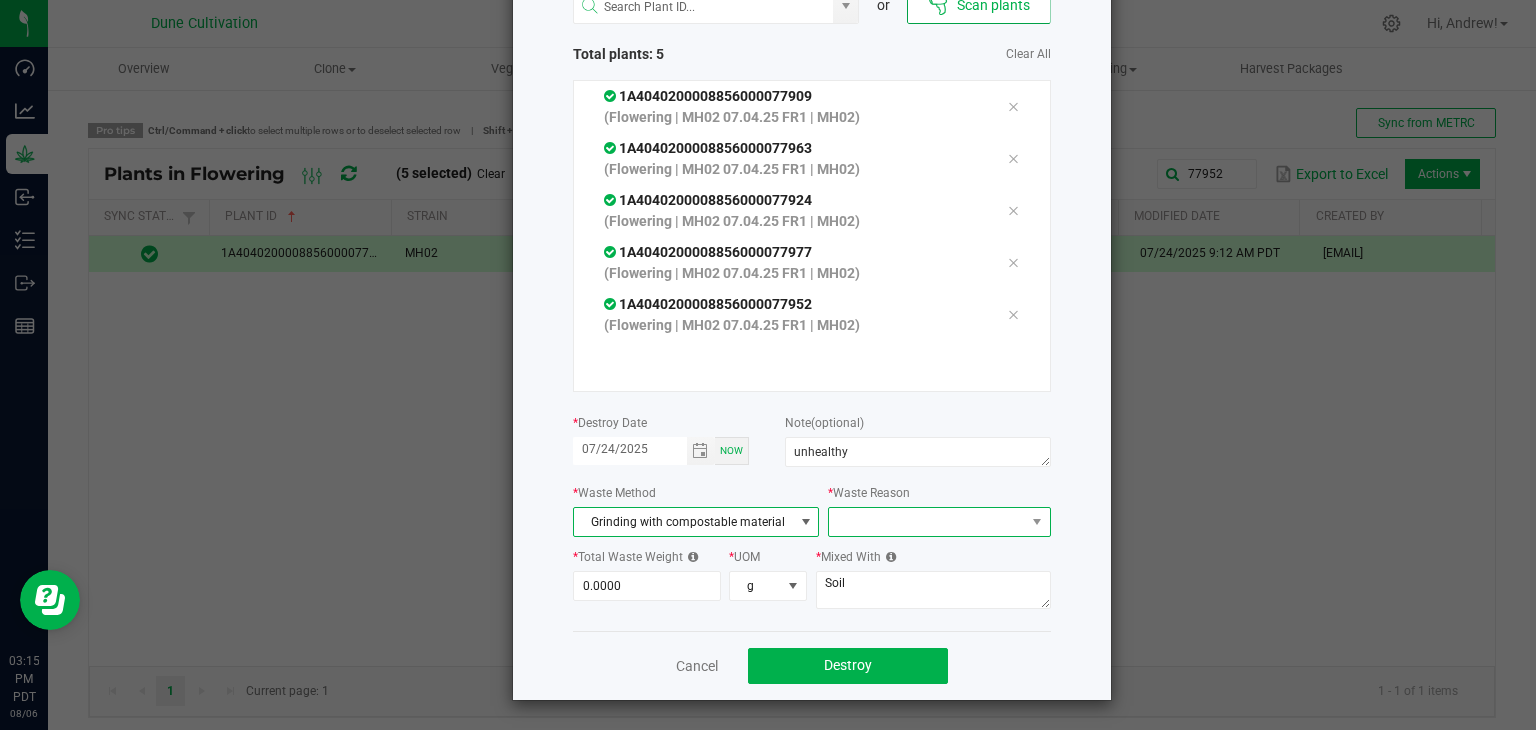 click at bounding box center [926, 522] 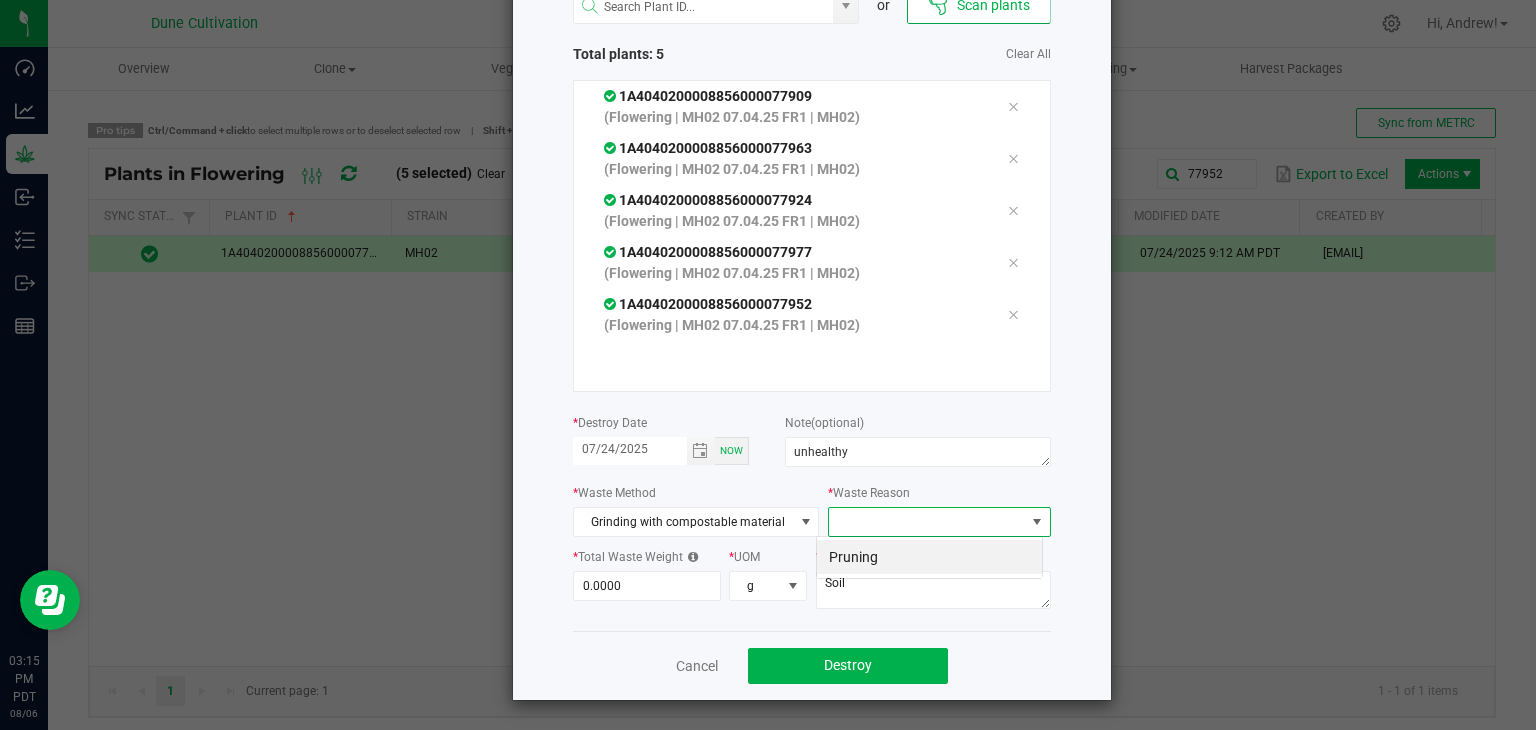 scroll, scrollTop: 99970, scrollLeft: 99772, axis: both 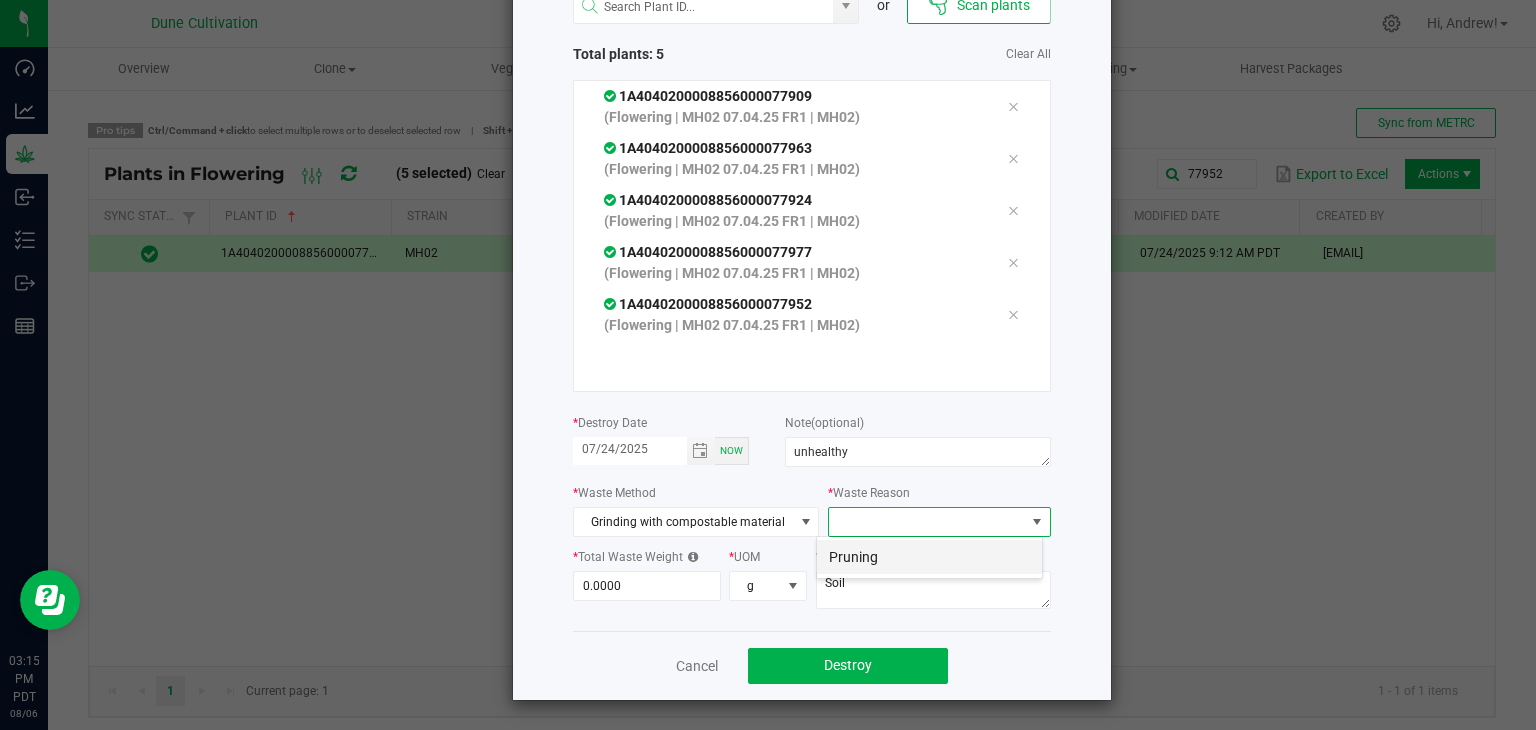 click on "Pruning" at bounding box center [929, 557] 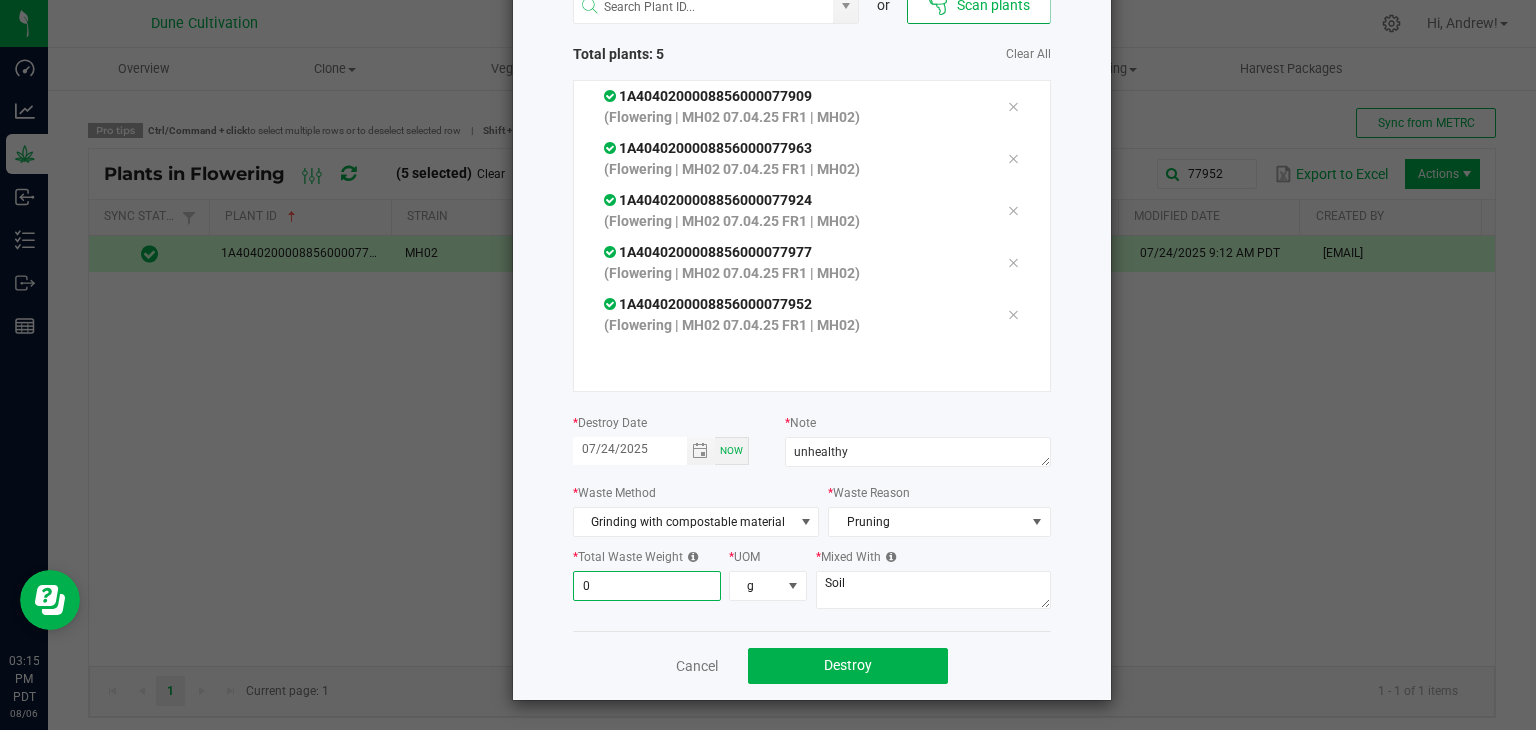click on "0" at bounding box center (647, 586) 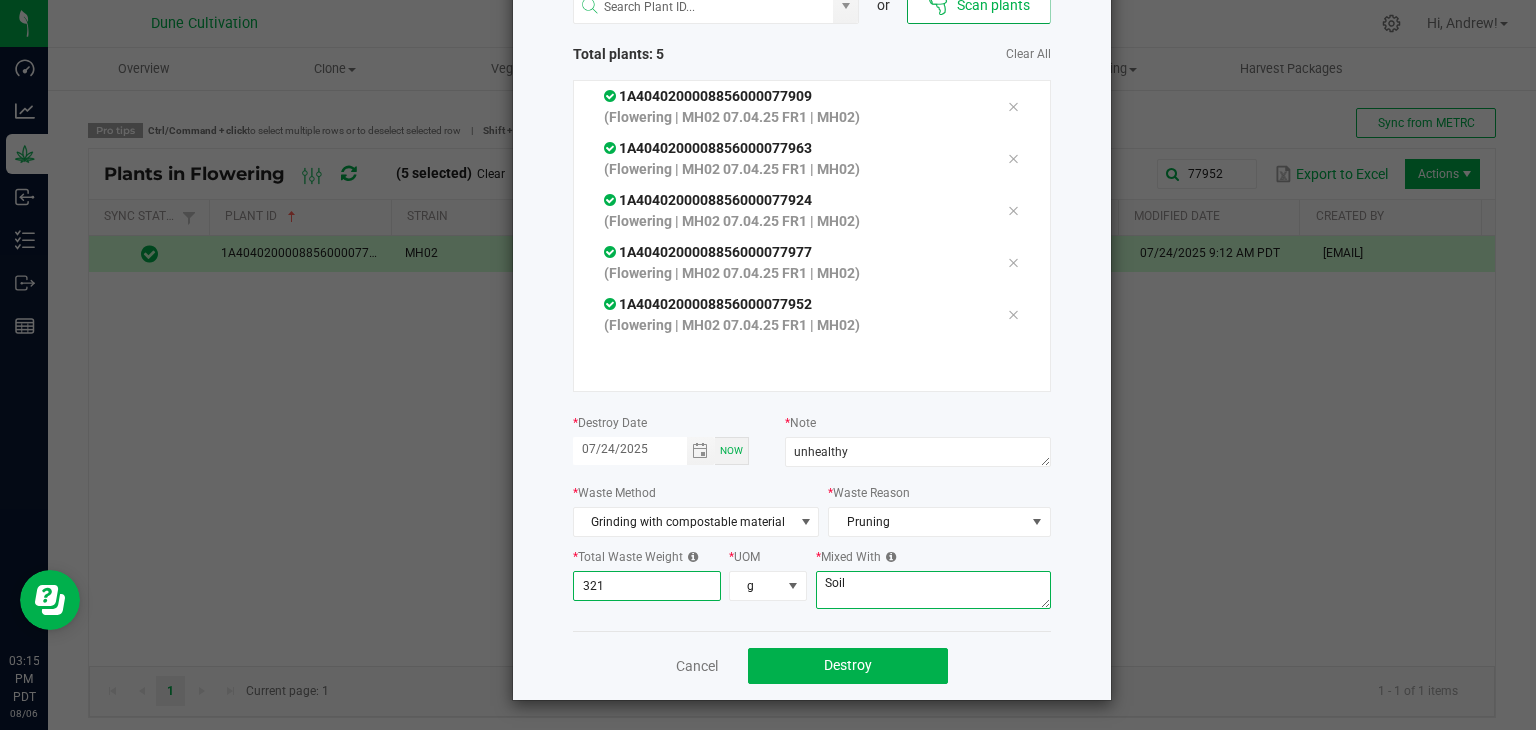 type on "321.0000" 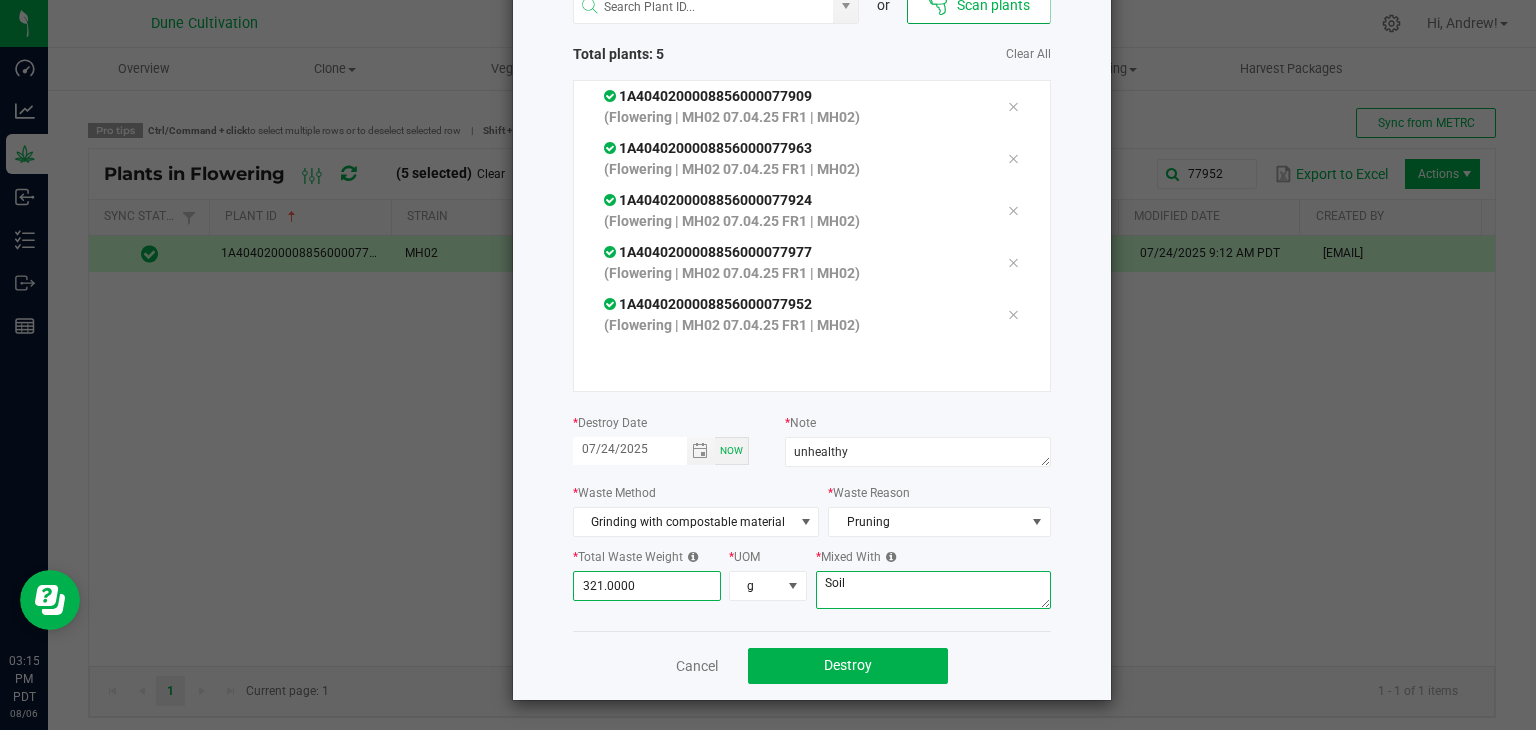 click on "Soil" at bounding box center (933, 590) 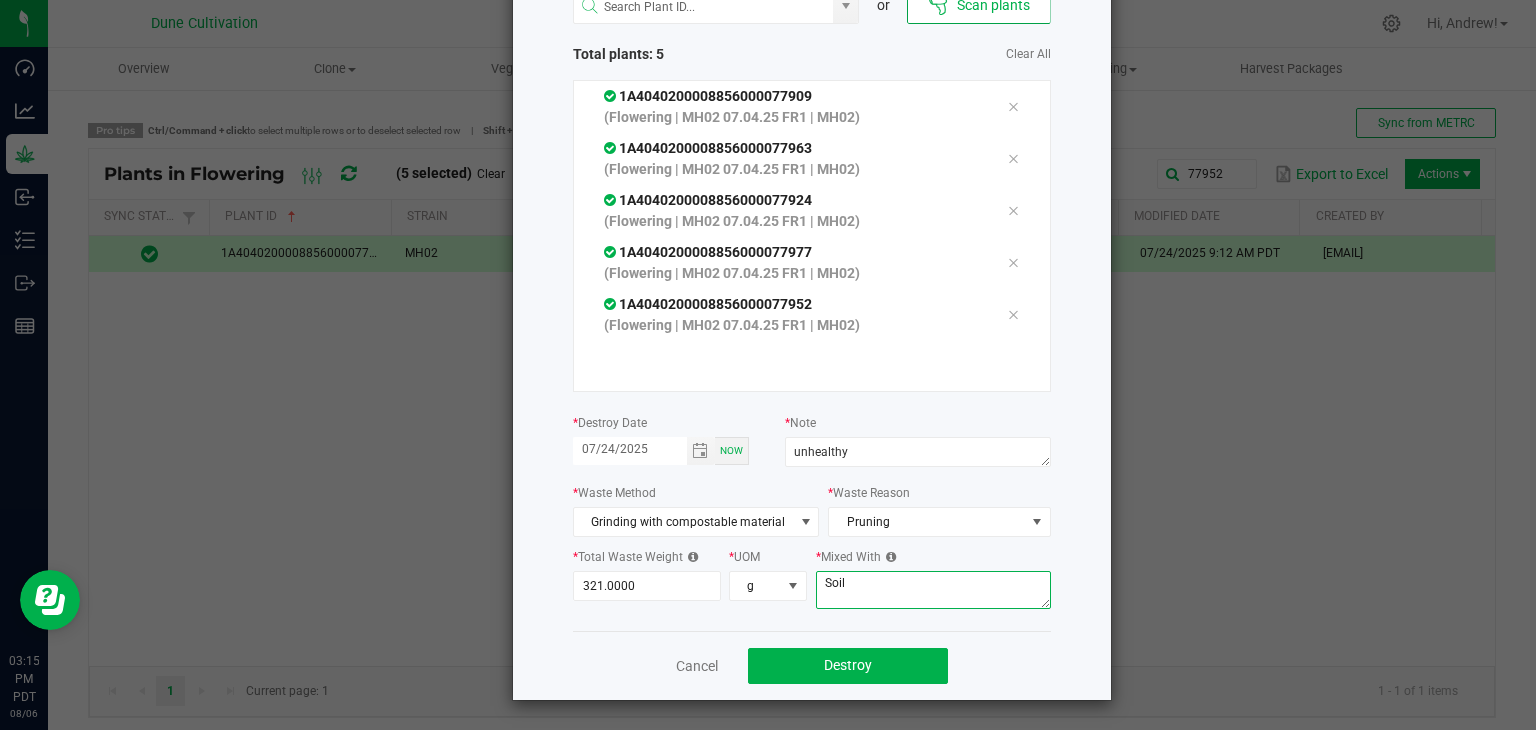 click on "Soil" at bounding box center [933, 590] 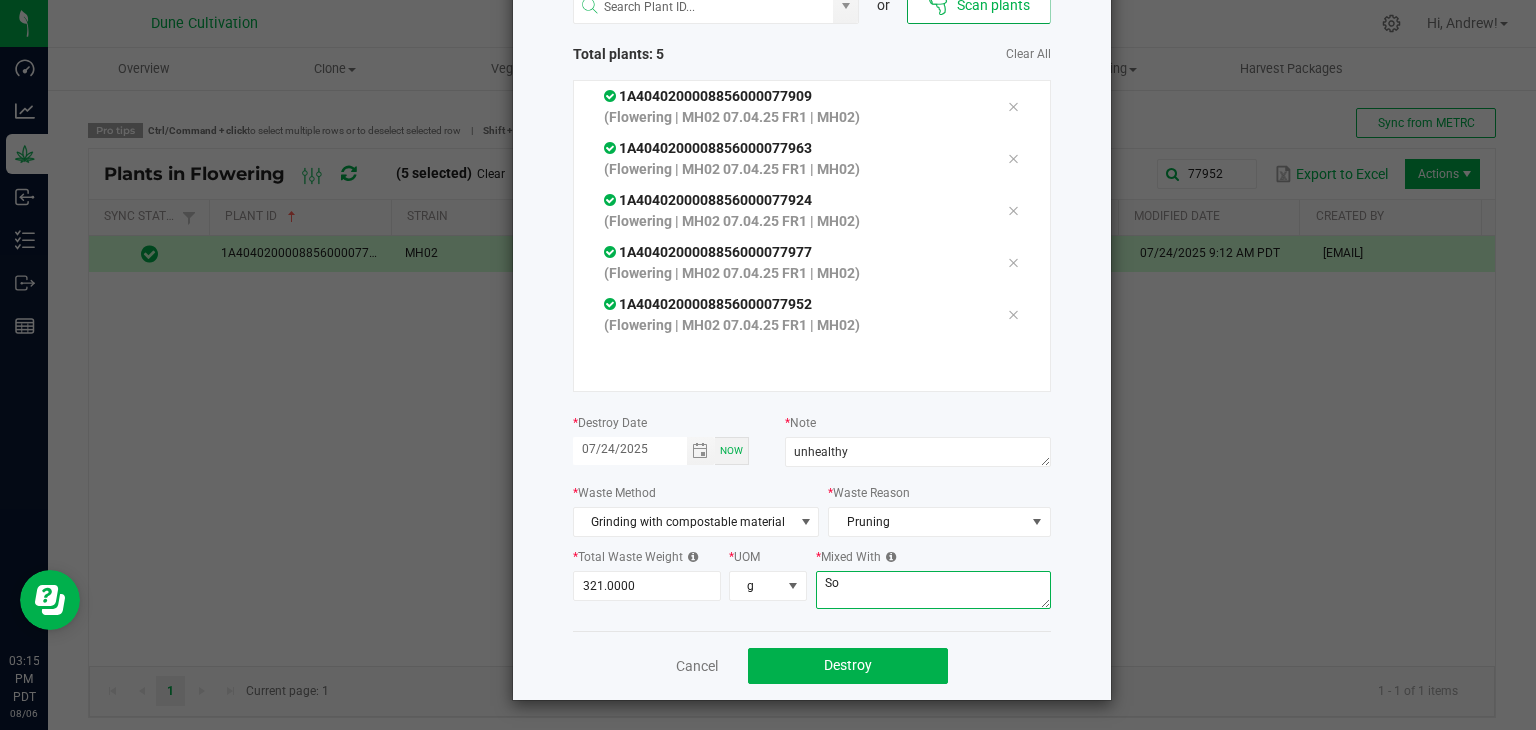 type on "S" 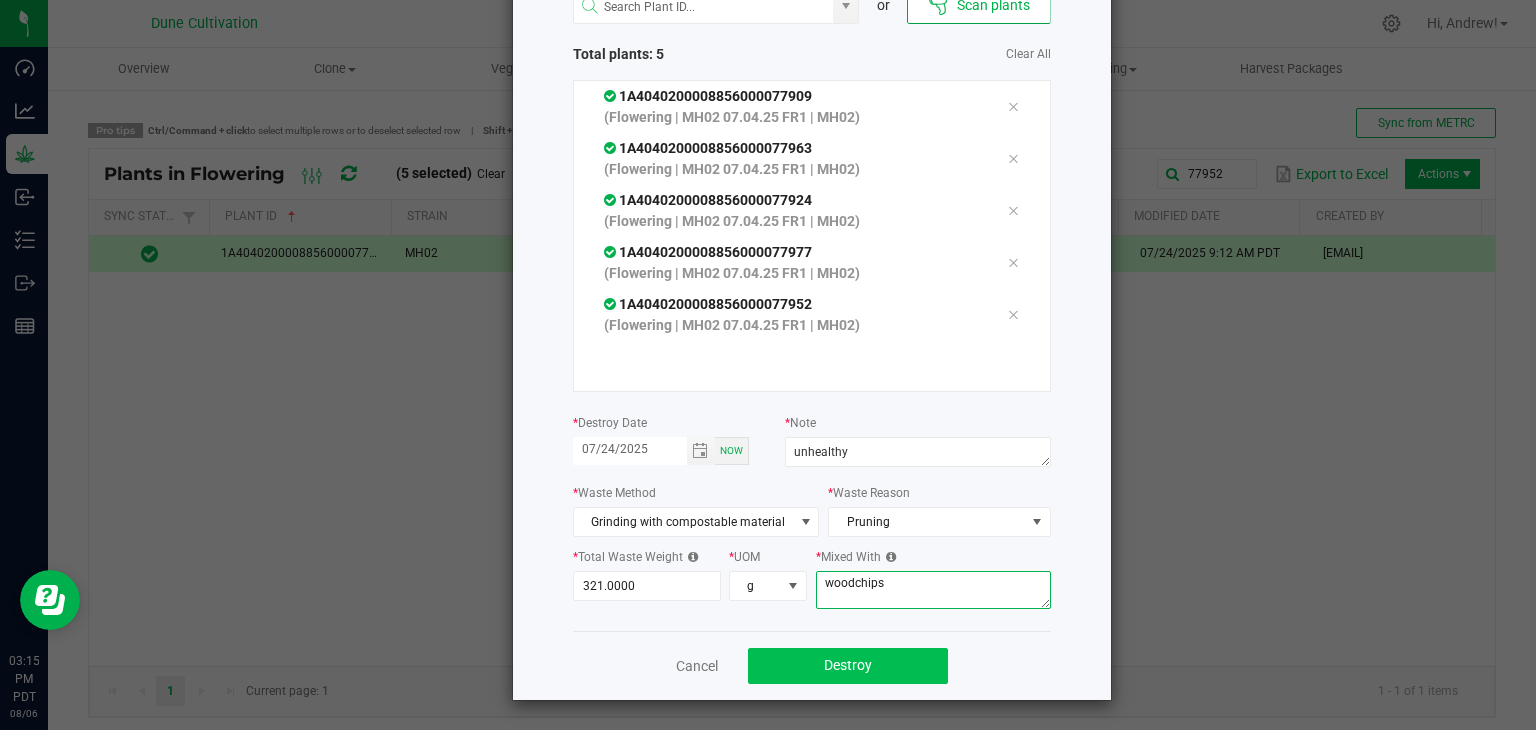 type on "woodchips" 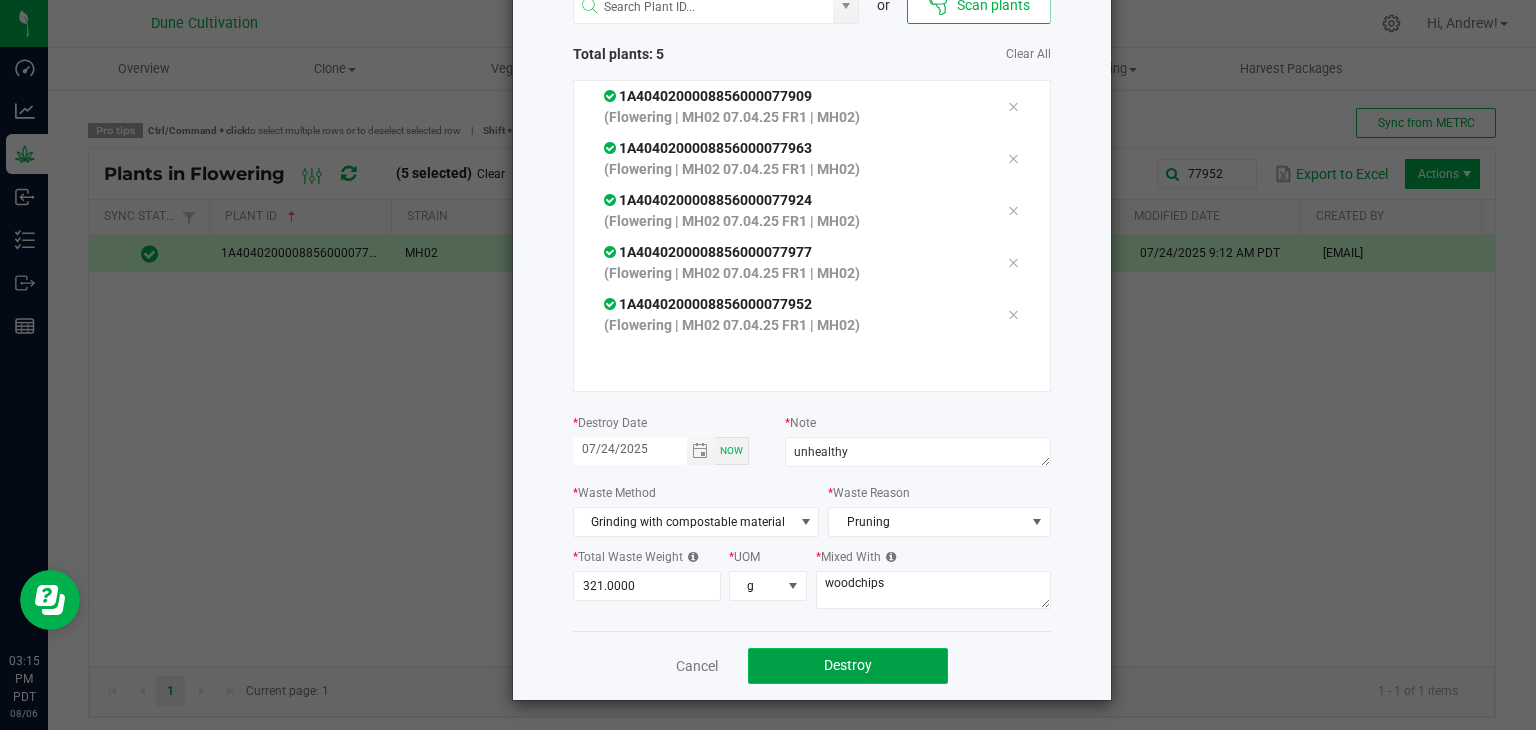 click on "Destroy" 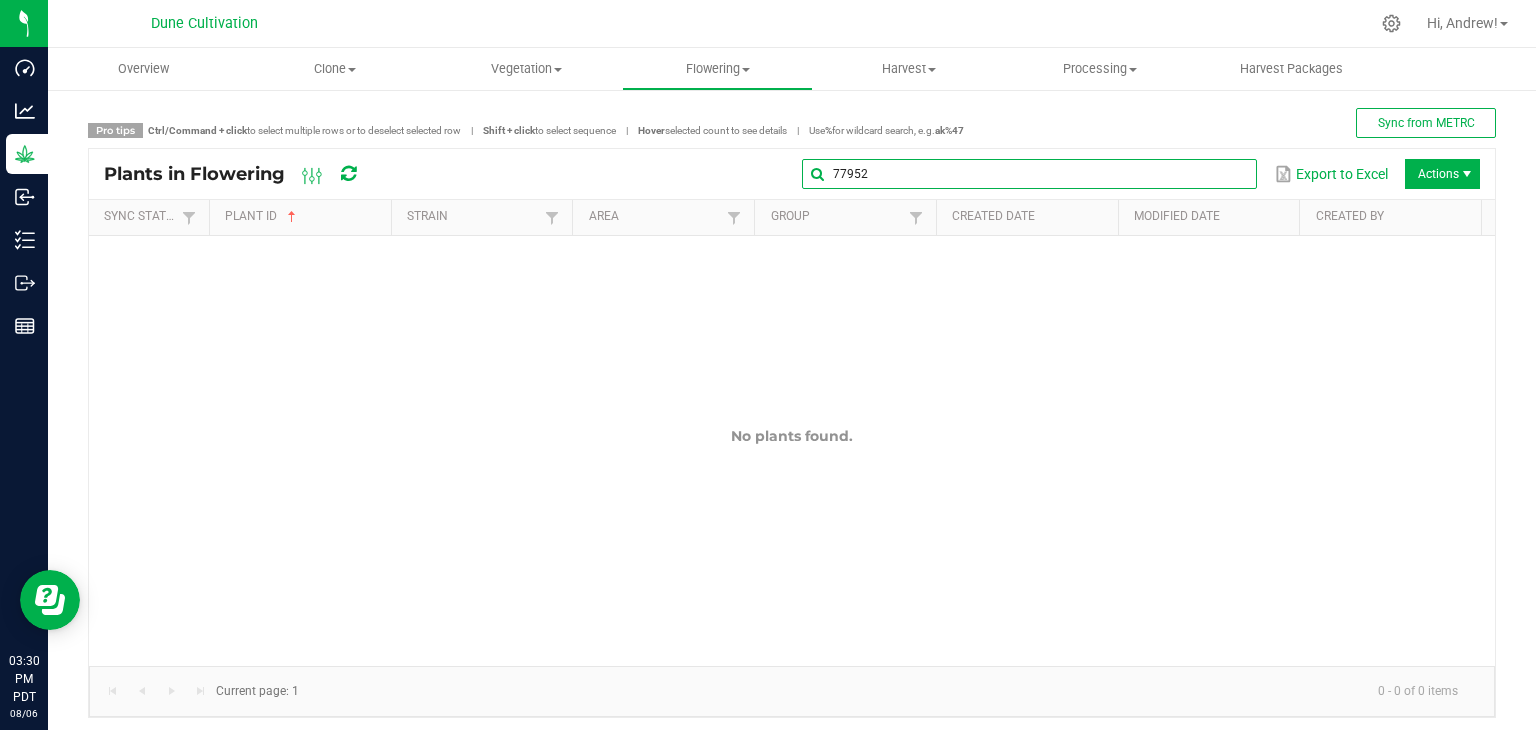 click on "77952" at bounding box center (1029, 174) 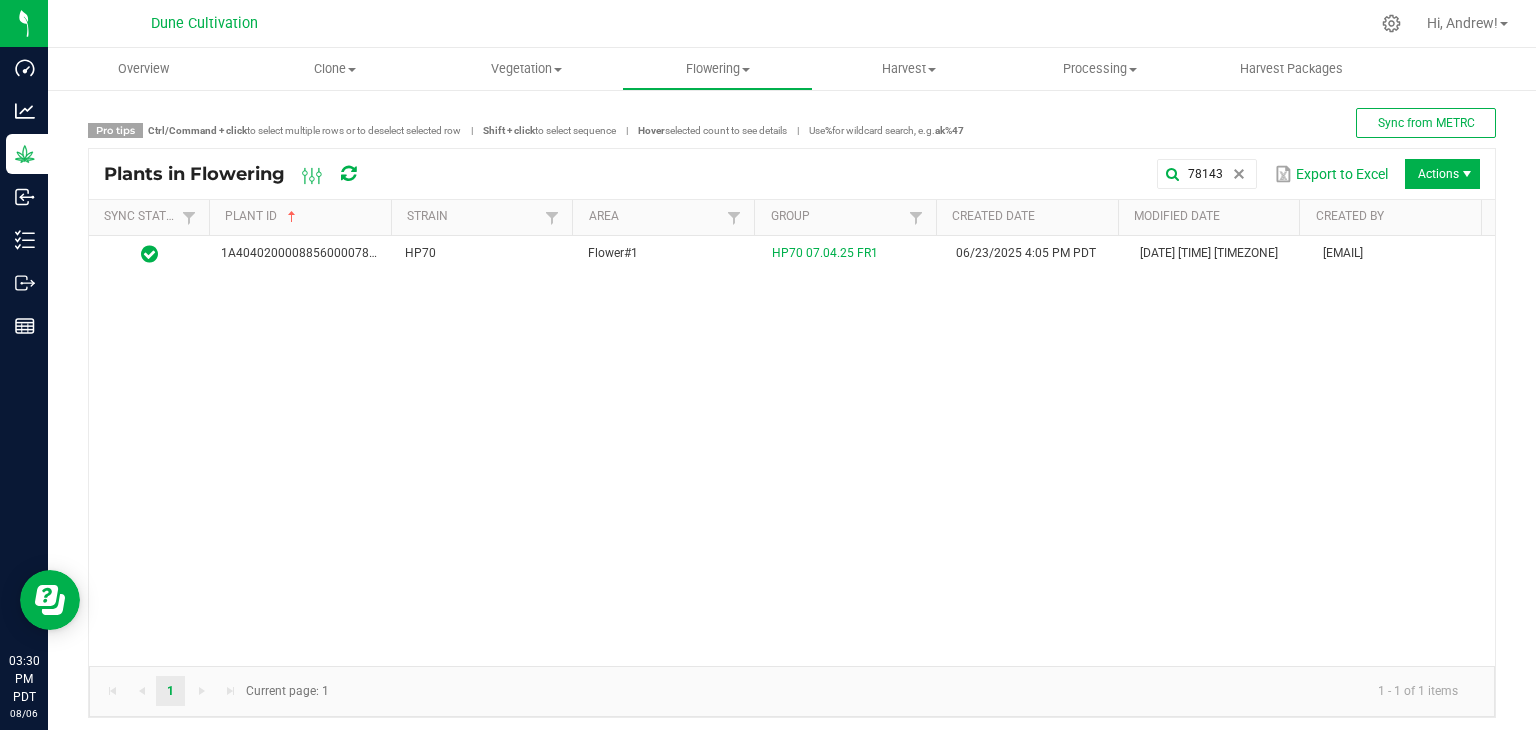 drag, startPoint x: 661, startPoint y: 261, endPoint x: 642, endPoint y: 272, distance: 21.954498 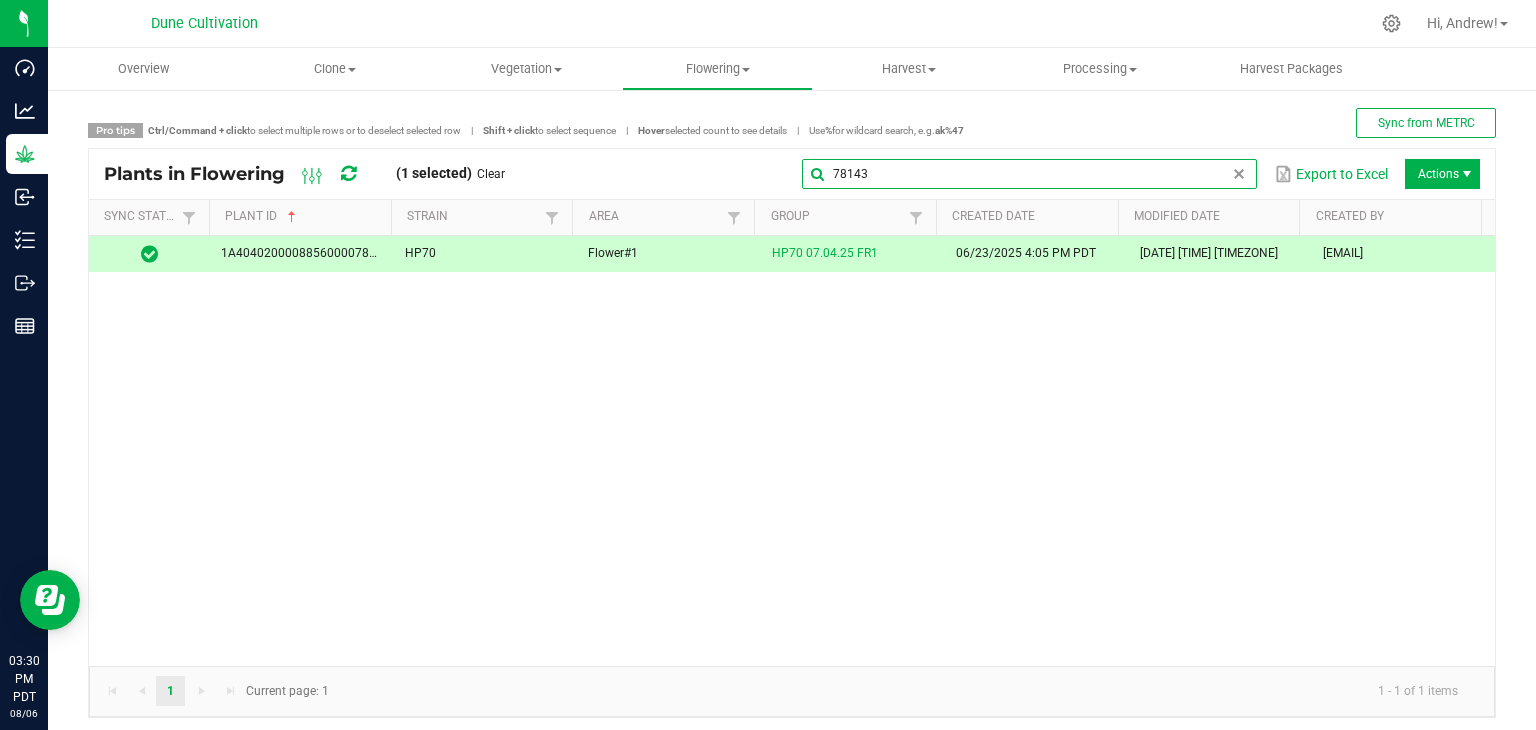 click on "78143" at bounding box center [1029, 174] 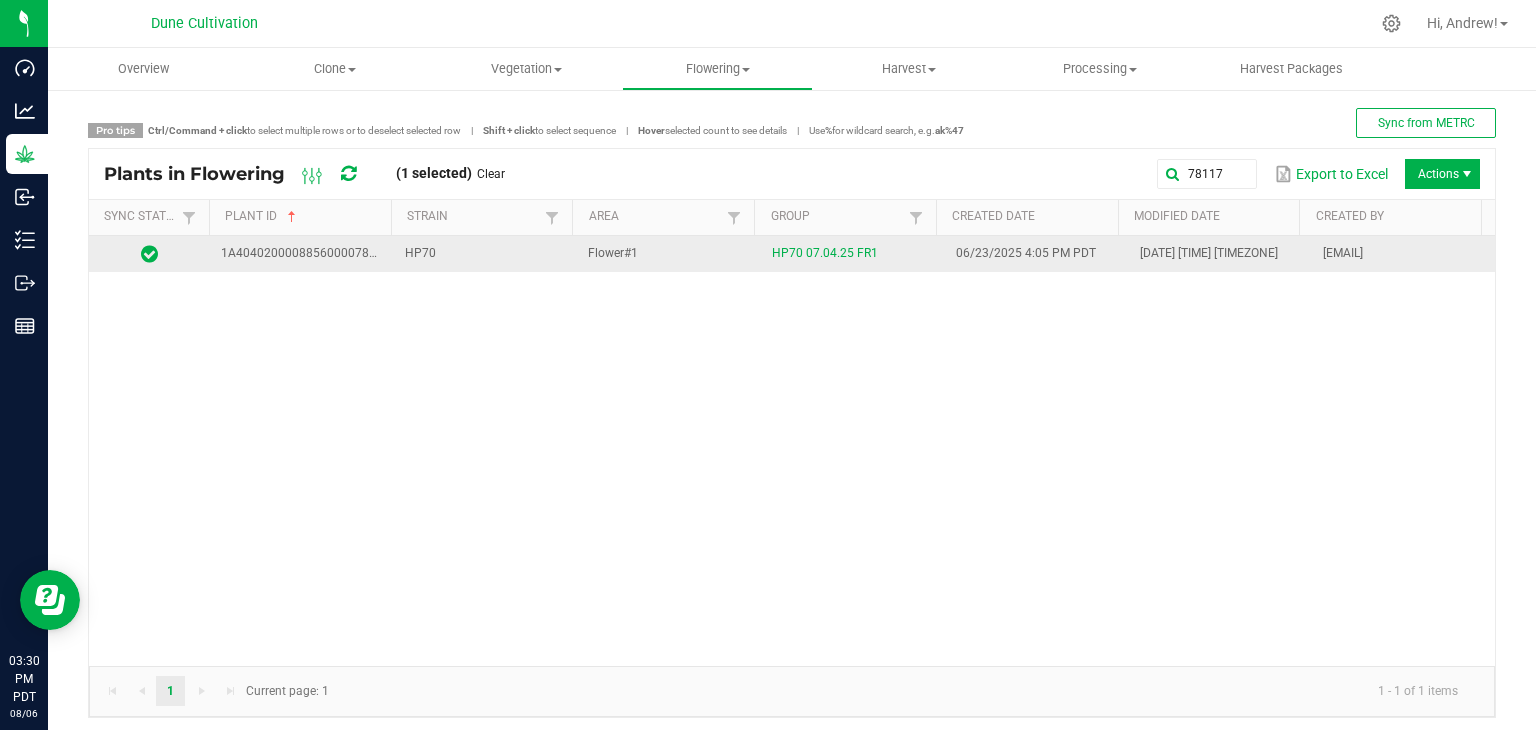 click on "Flower#1" at bounding box center (668, 254) 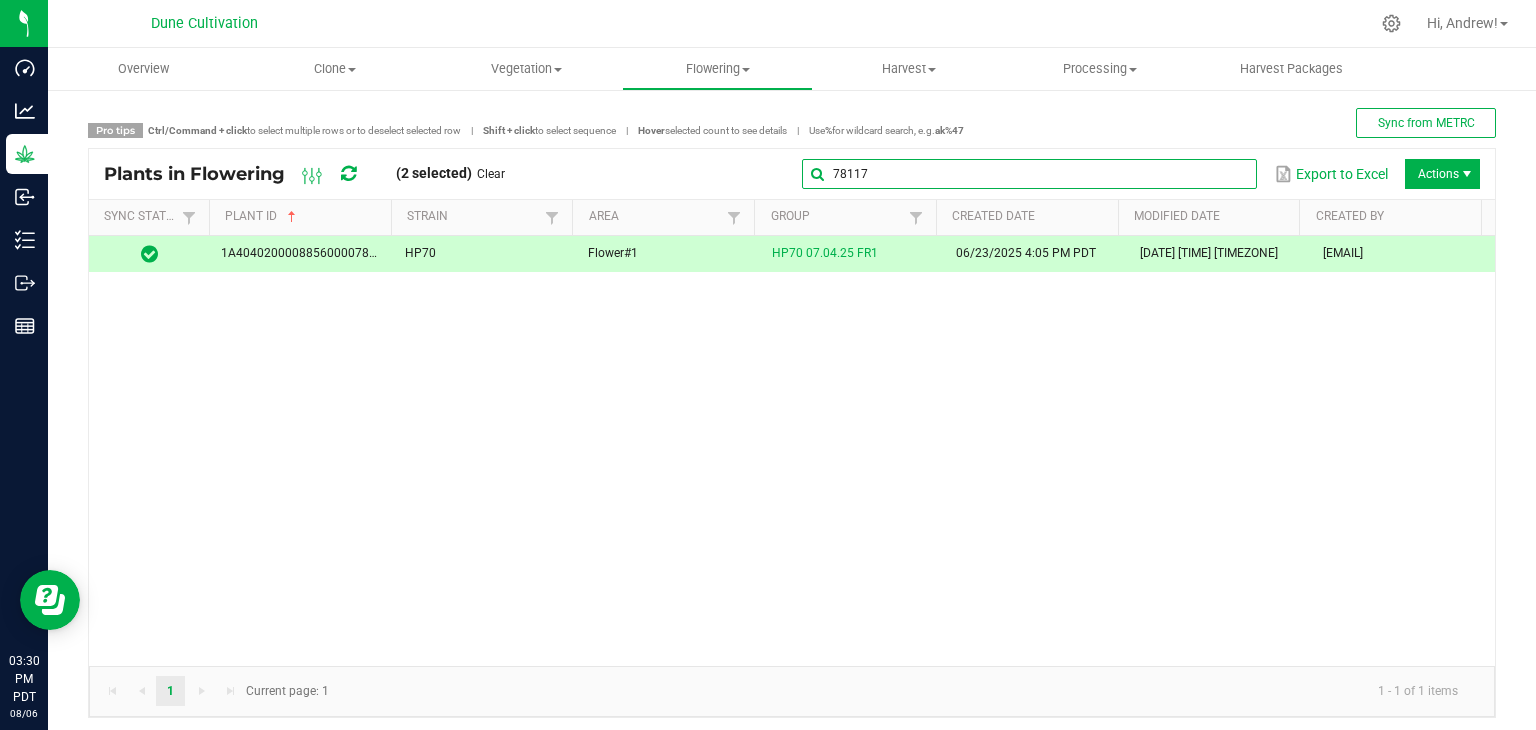 click on "78117" at bounding box center (1029, 174) 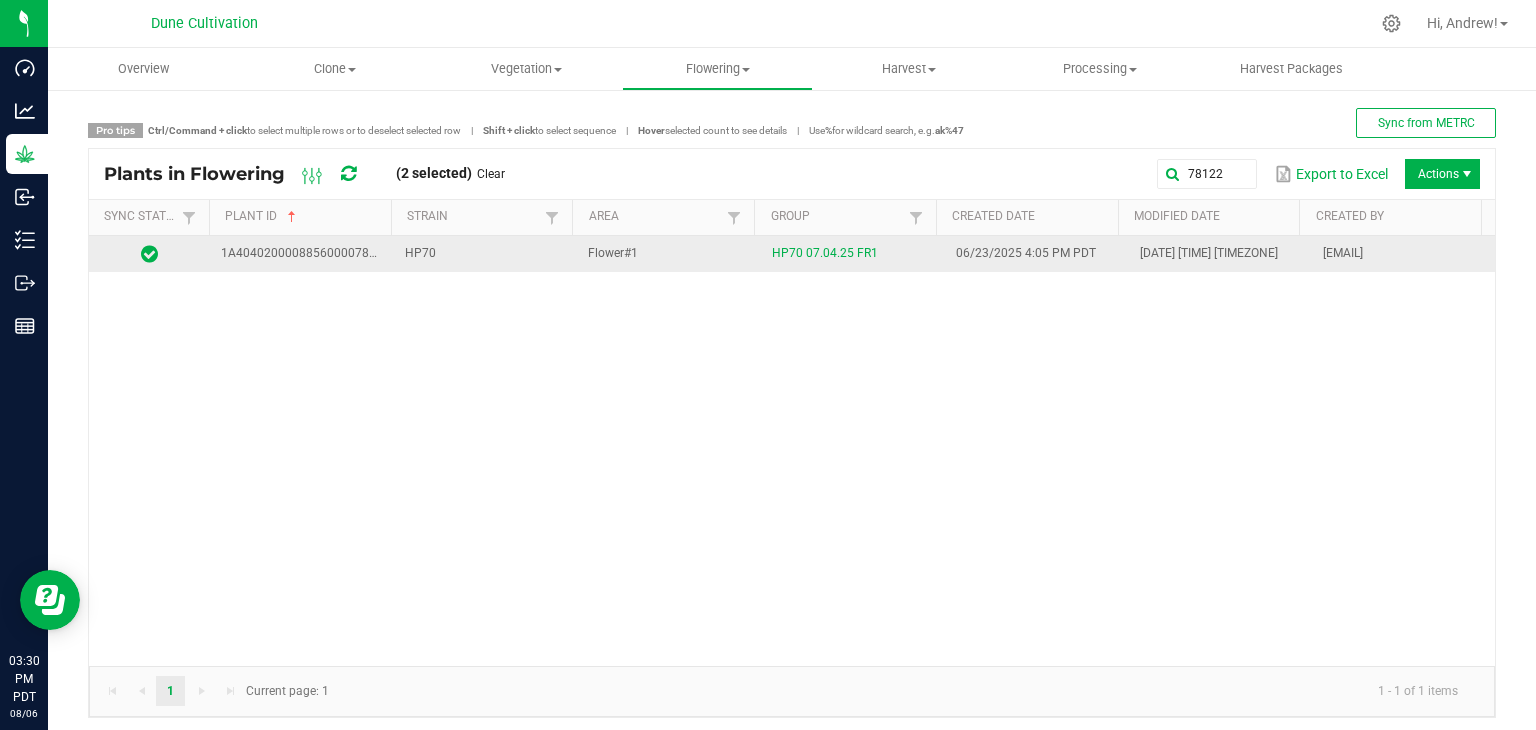 click on "Flower#1" at bounding box center (668, 254) 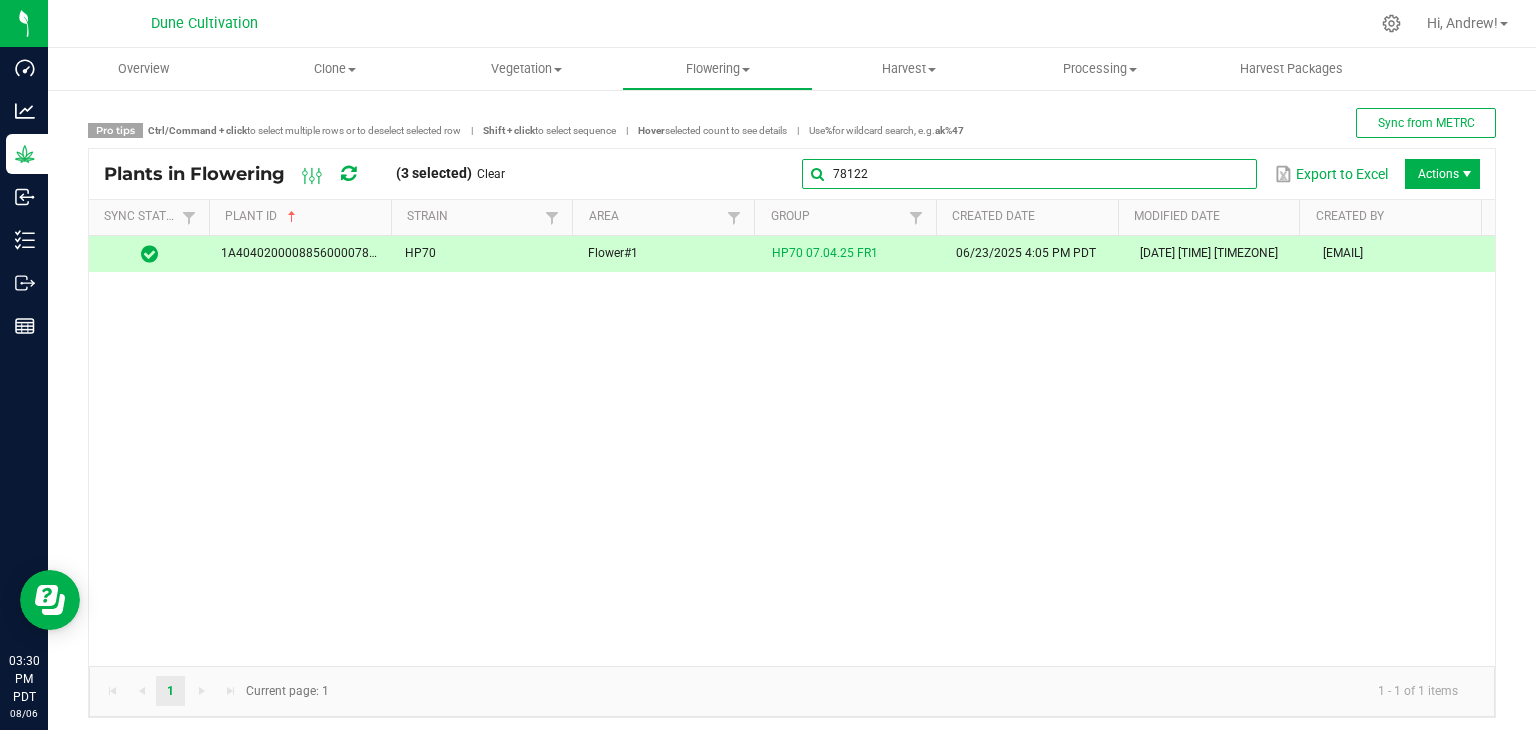 click on "78122" at bounding box center [1029, 174] 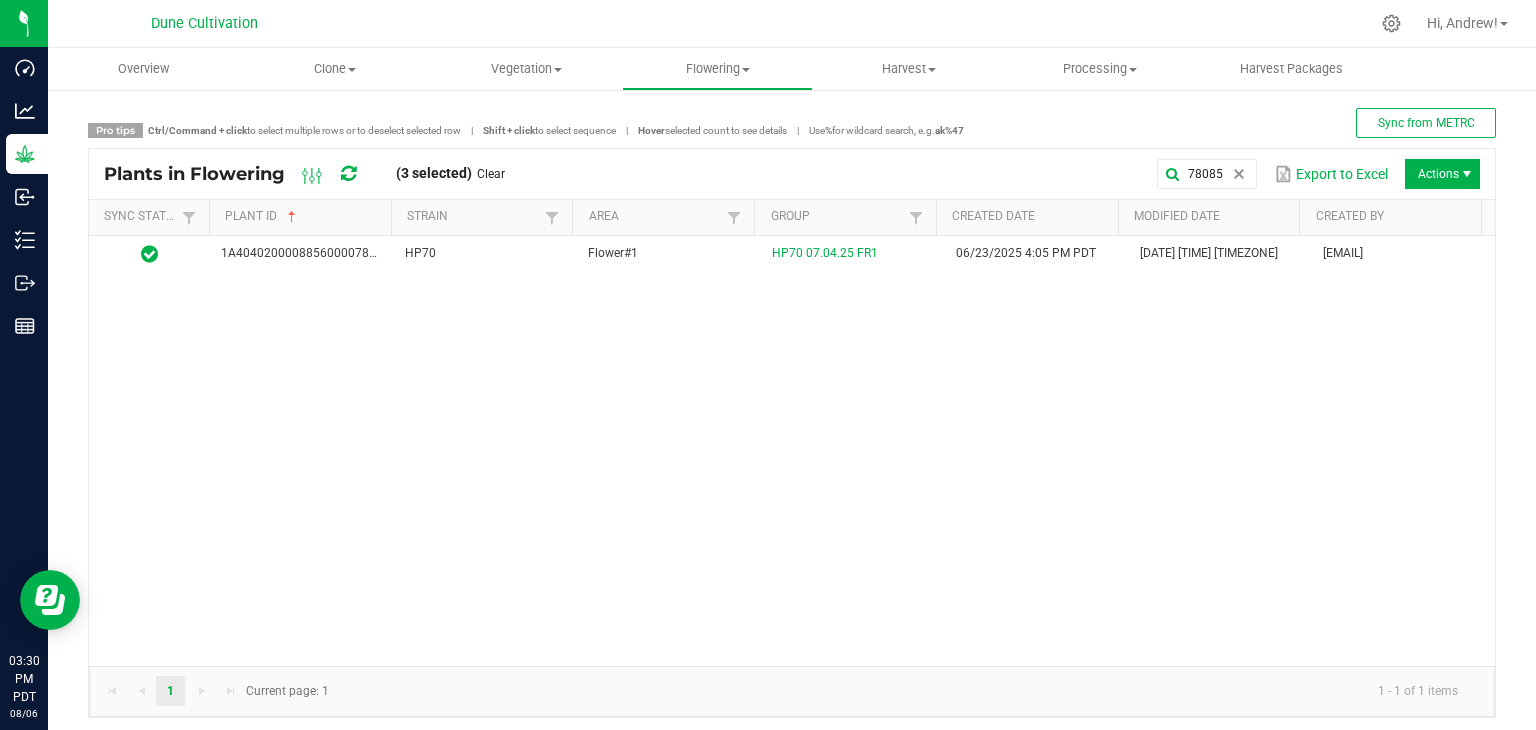 click on "Flower#1" at bounding box center (668, 254) 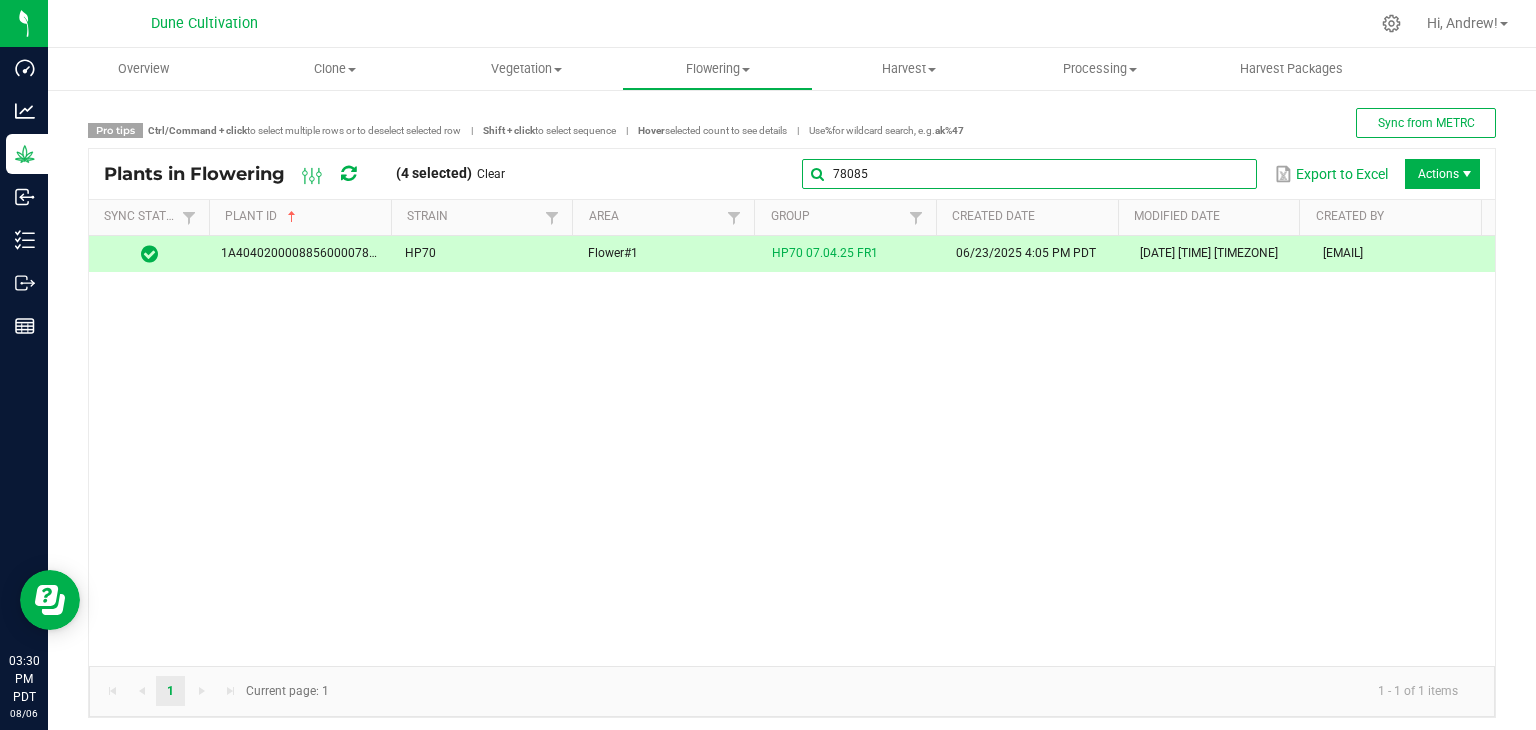 click on "78085" at bounding box center (1029, 174) 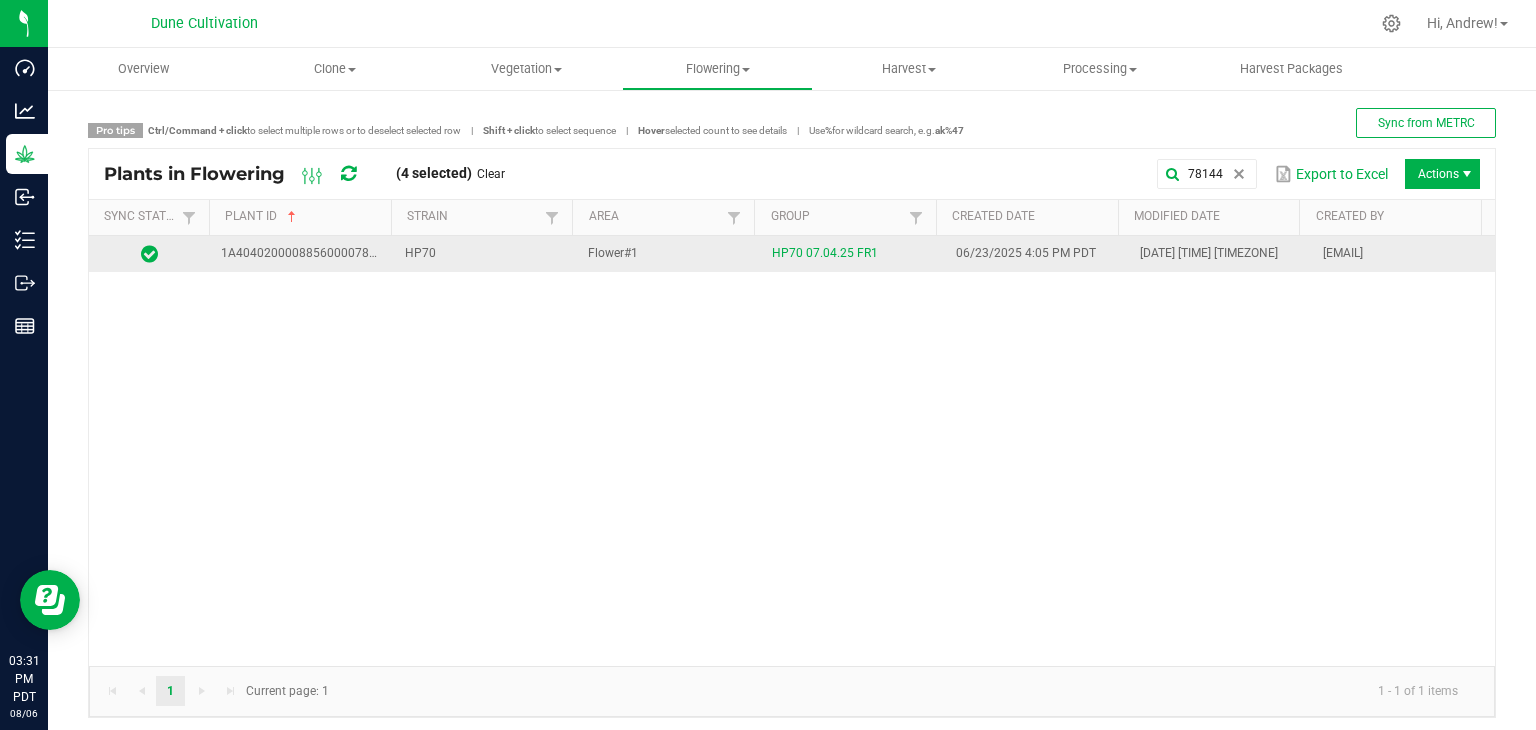 click on "Flower#1" at bounding box center [668, 254] 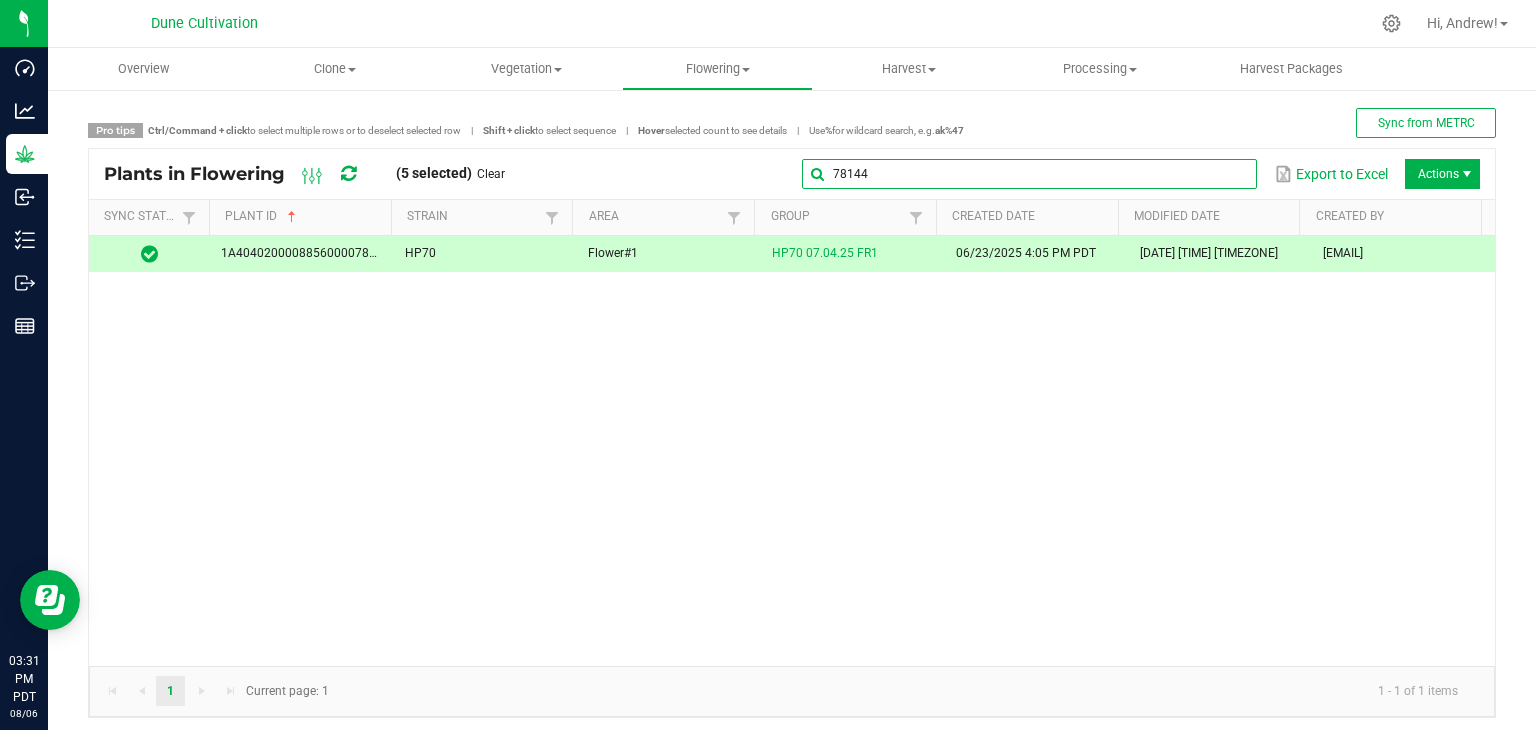 click on "78144" at bounding box center [1029, 174] 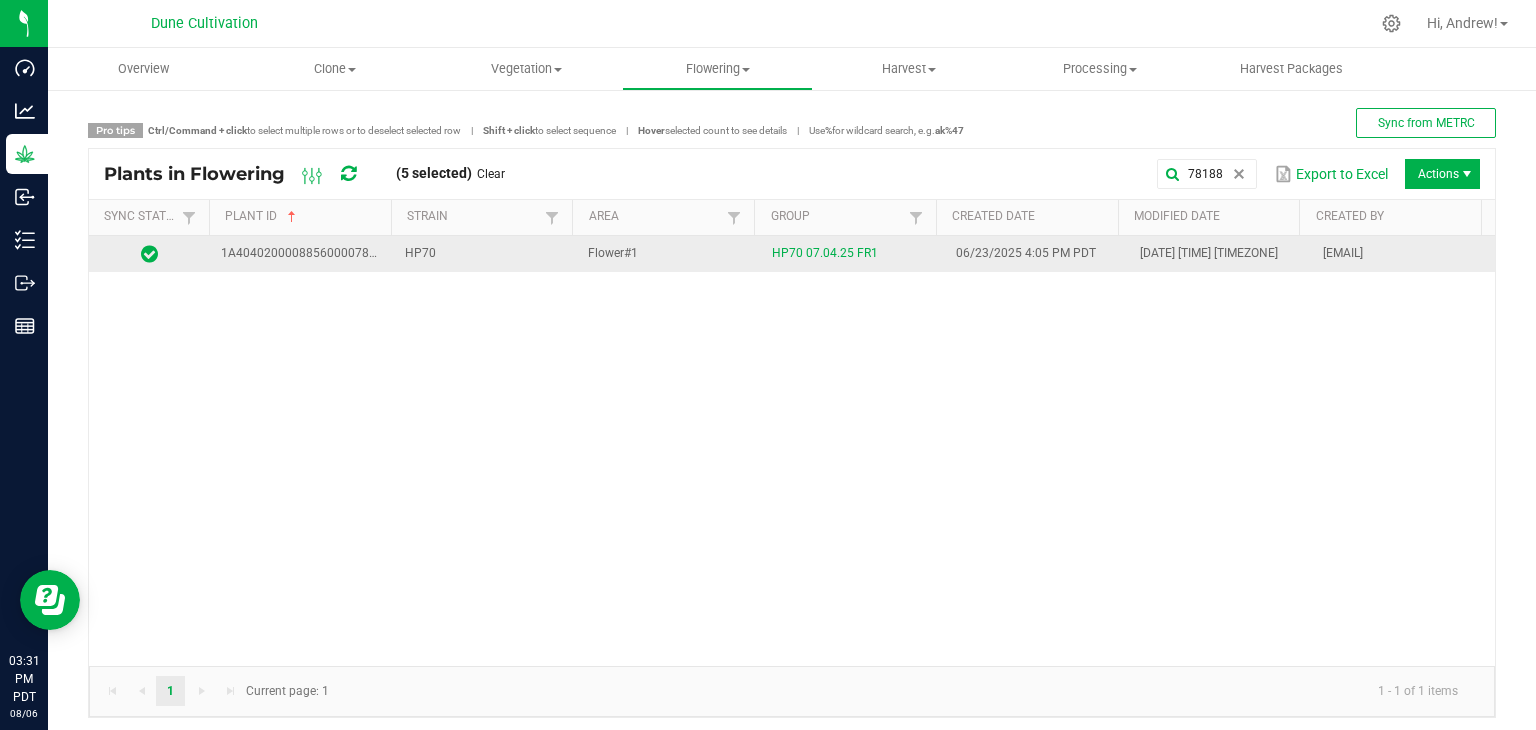 click on "Flower#1" at bounding box center [668, 254] 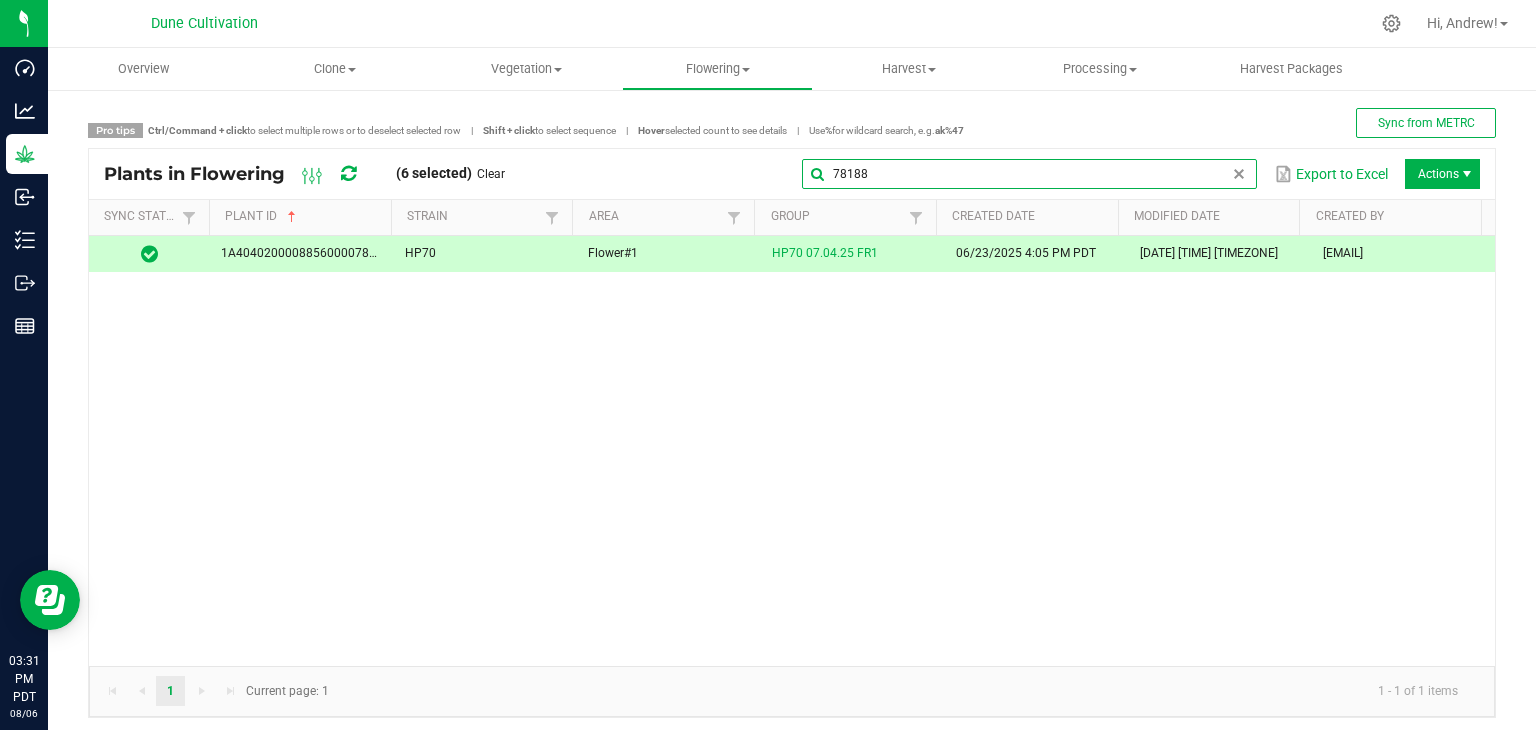 click on "78188" at bounding box center [1029, 174] 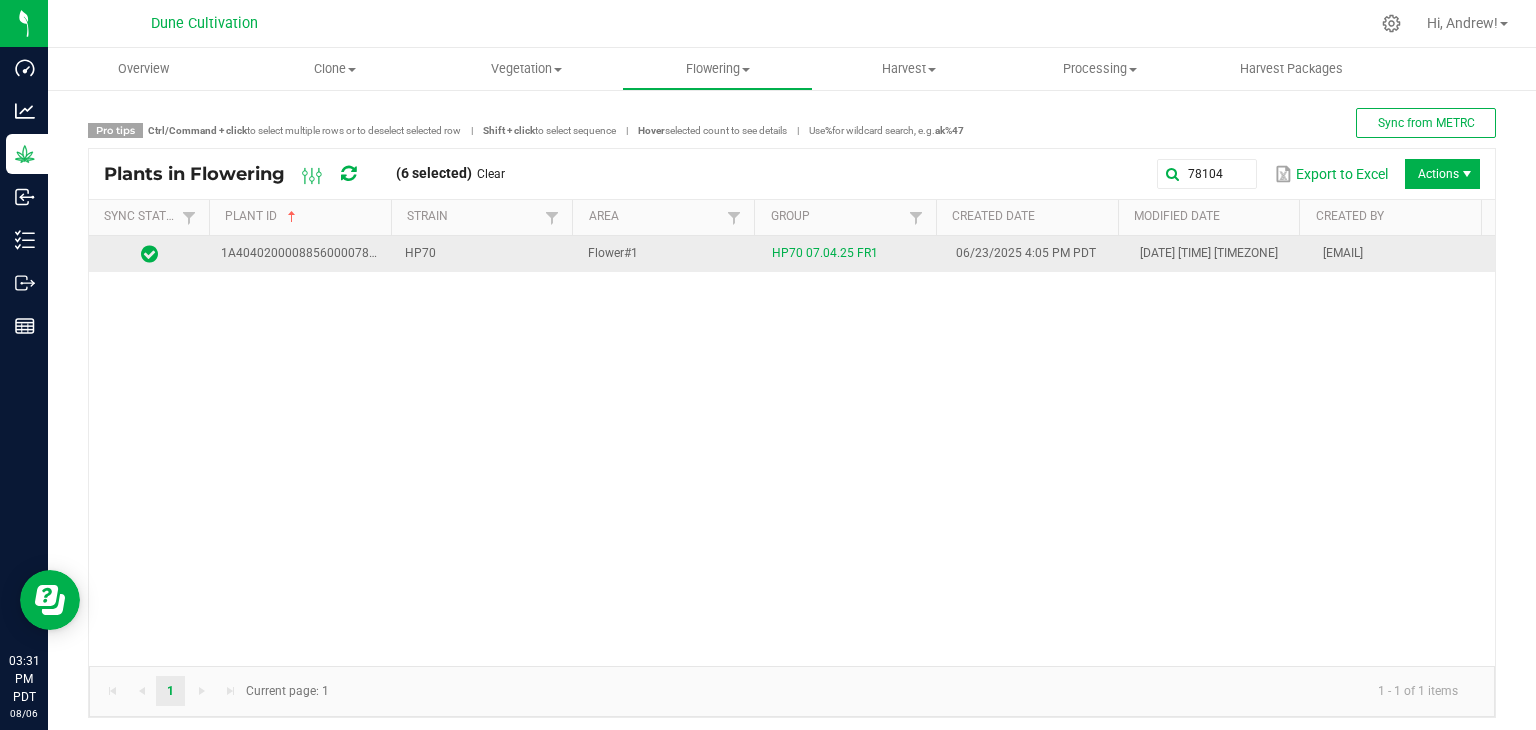 click on "Flower#1" at bounding box center [668, 254] 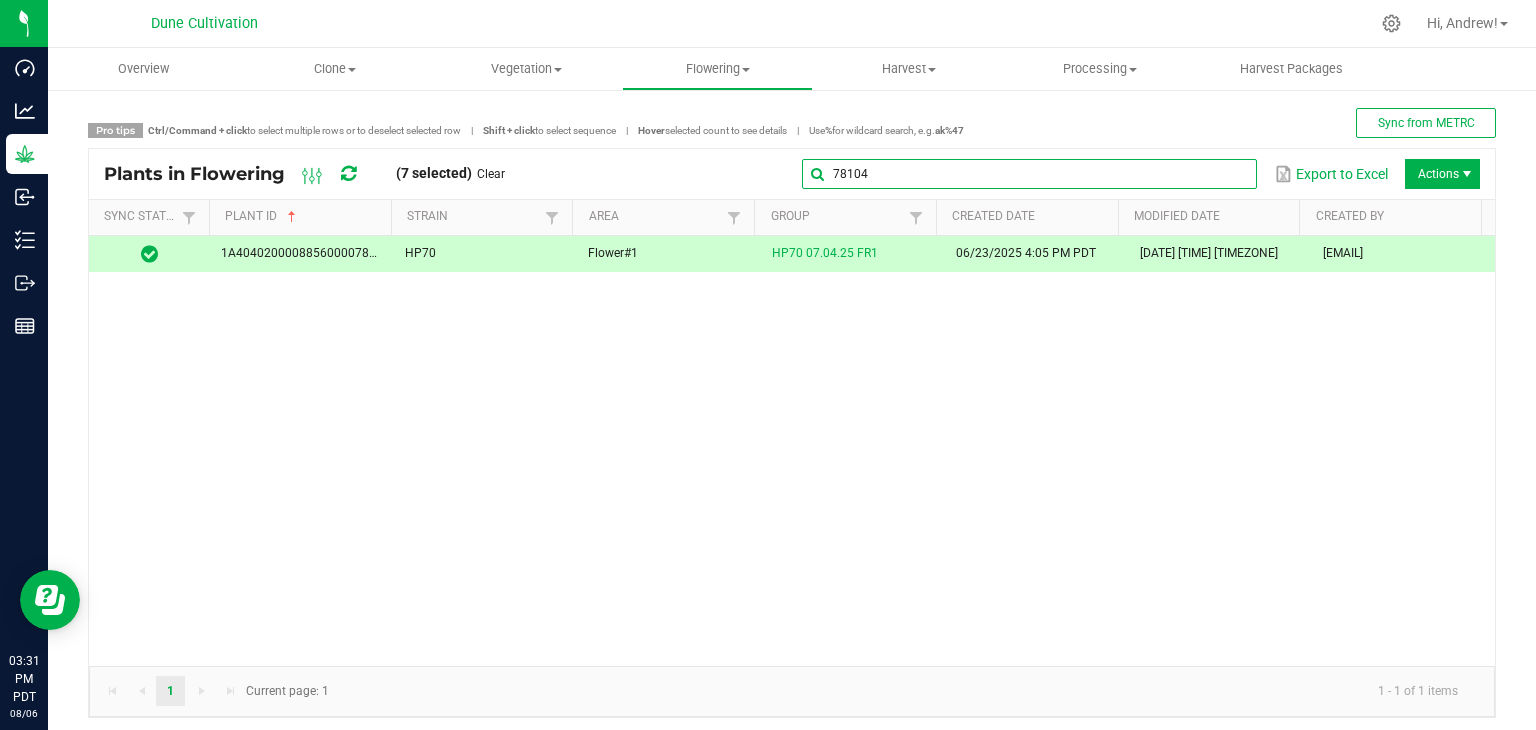 click on "78104" at bounding box center [1029, 174] 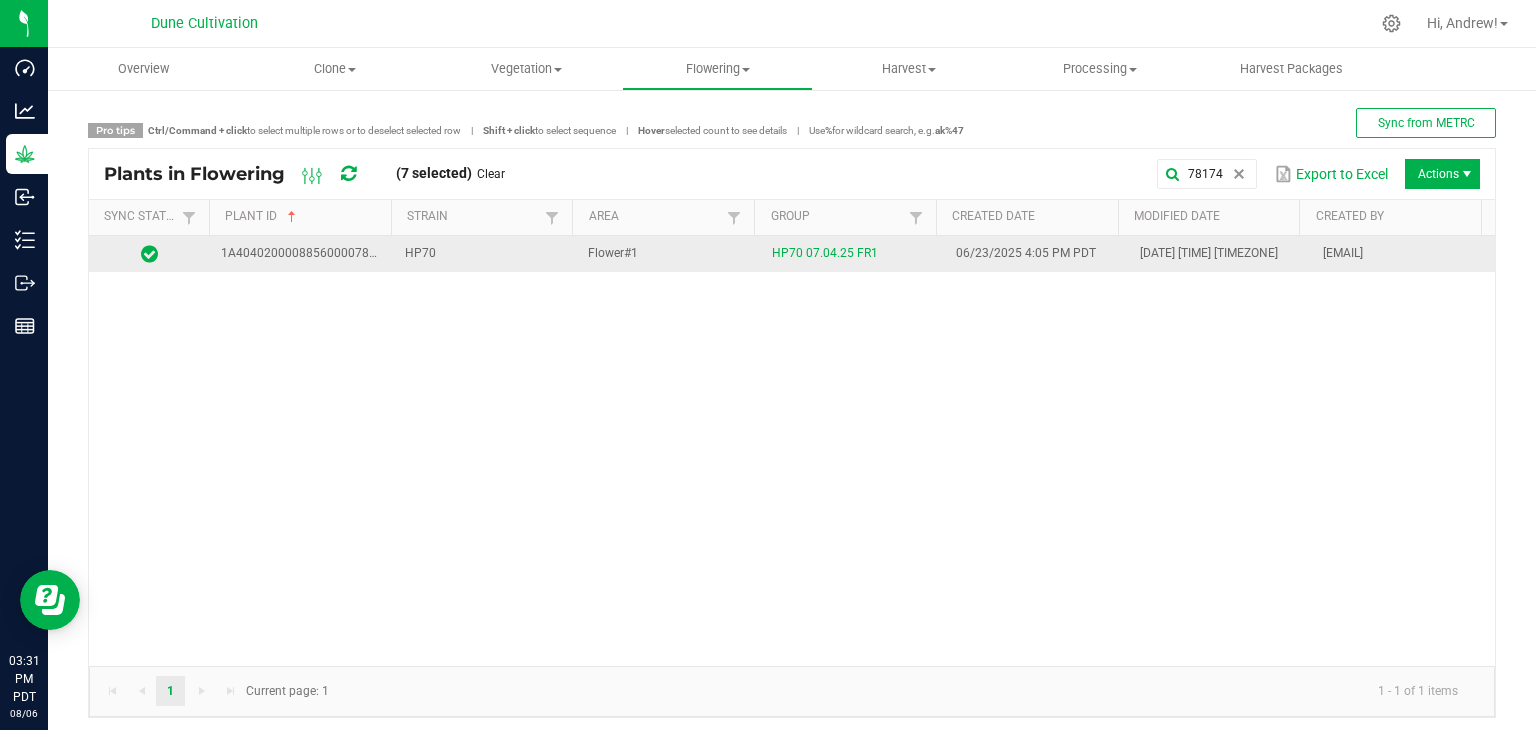click on "Flower#1" at bounding box center (668, 254) 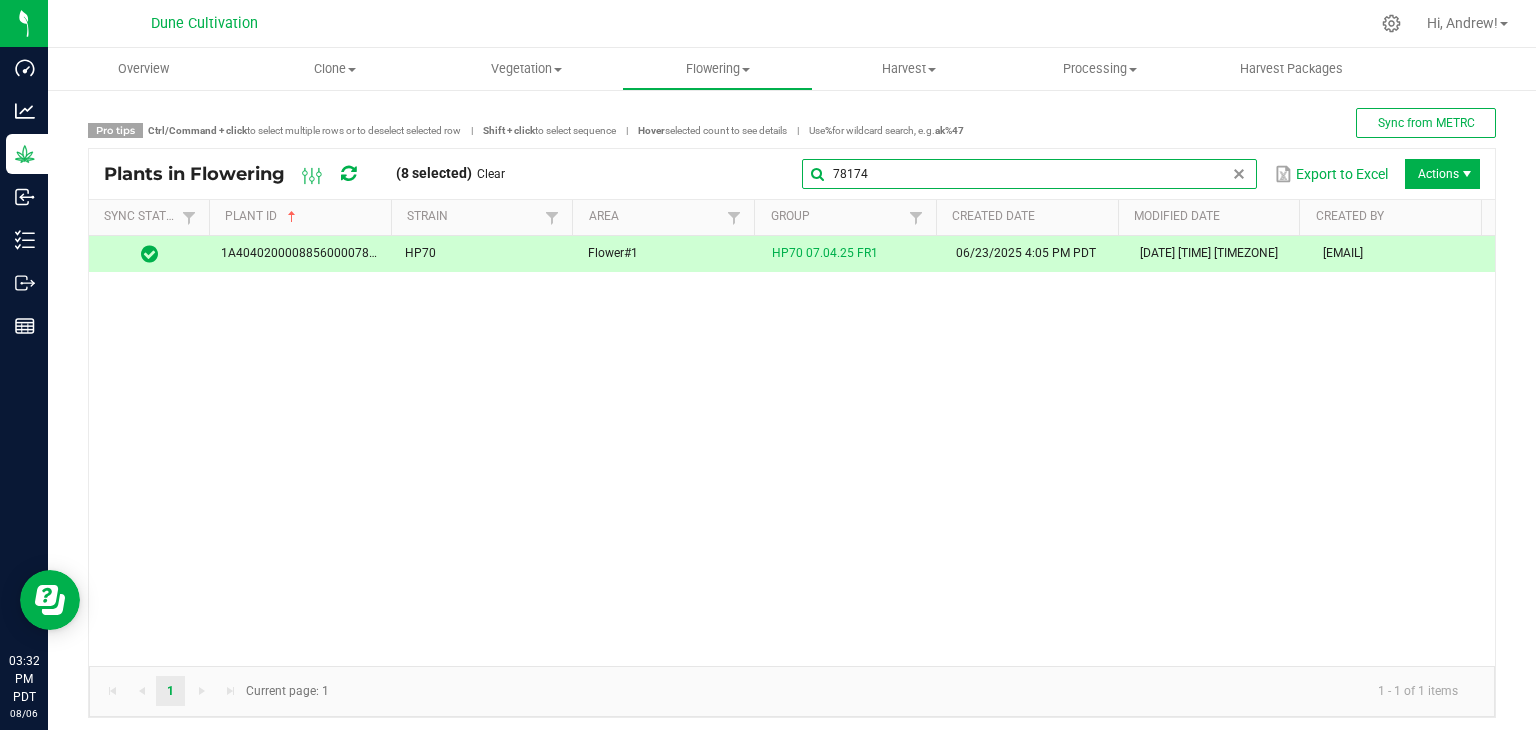 click on "78174" at bounding box center [1029, 174] 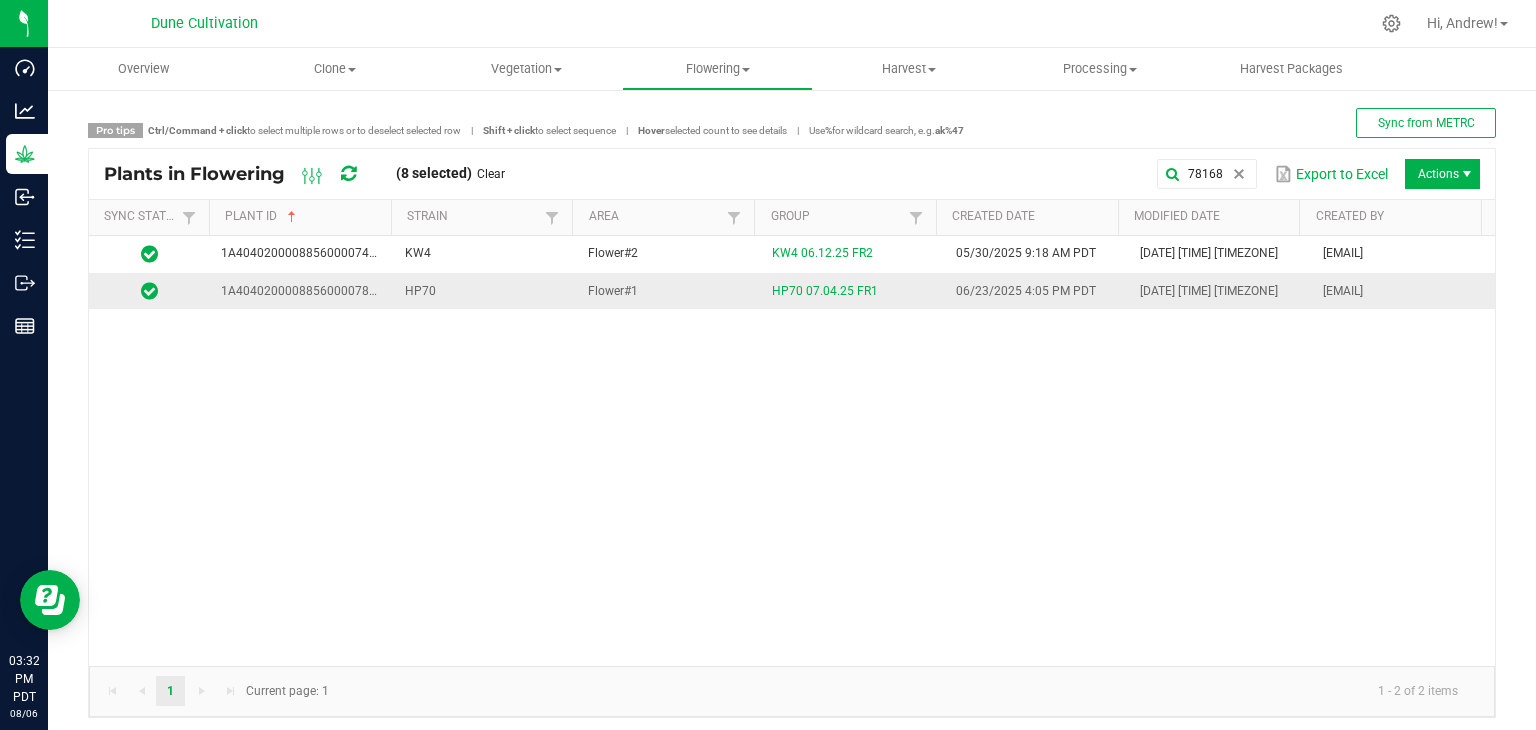 click on "HP70" at bounding box center (485, 291) 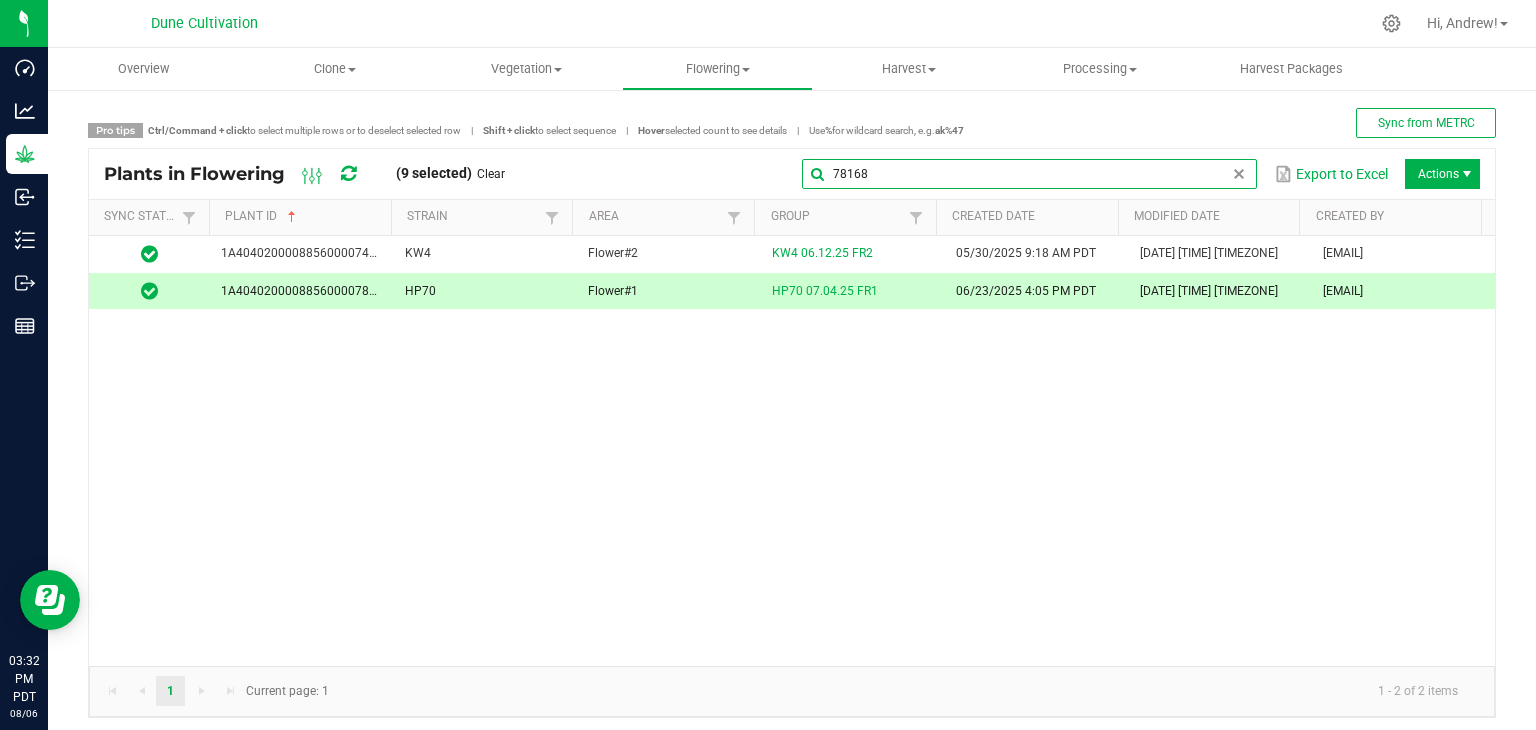 click on "78168" at bounding box center [1029, 174] 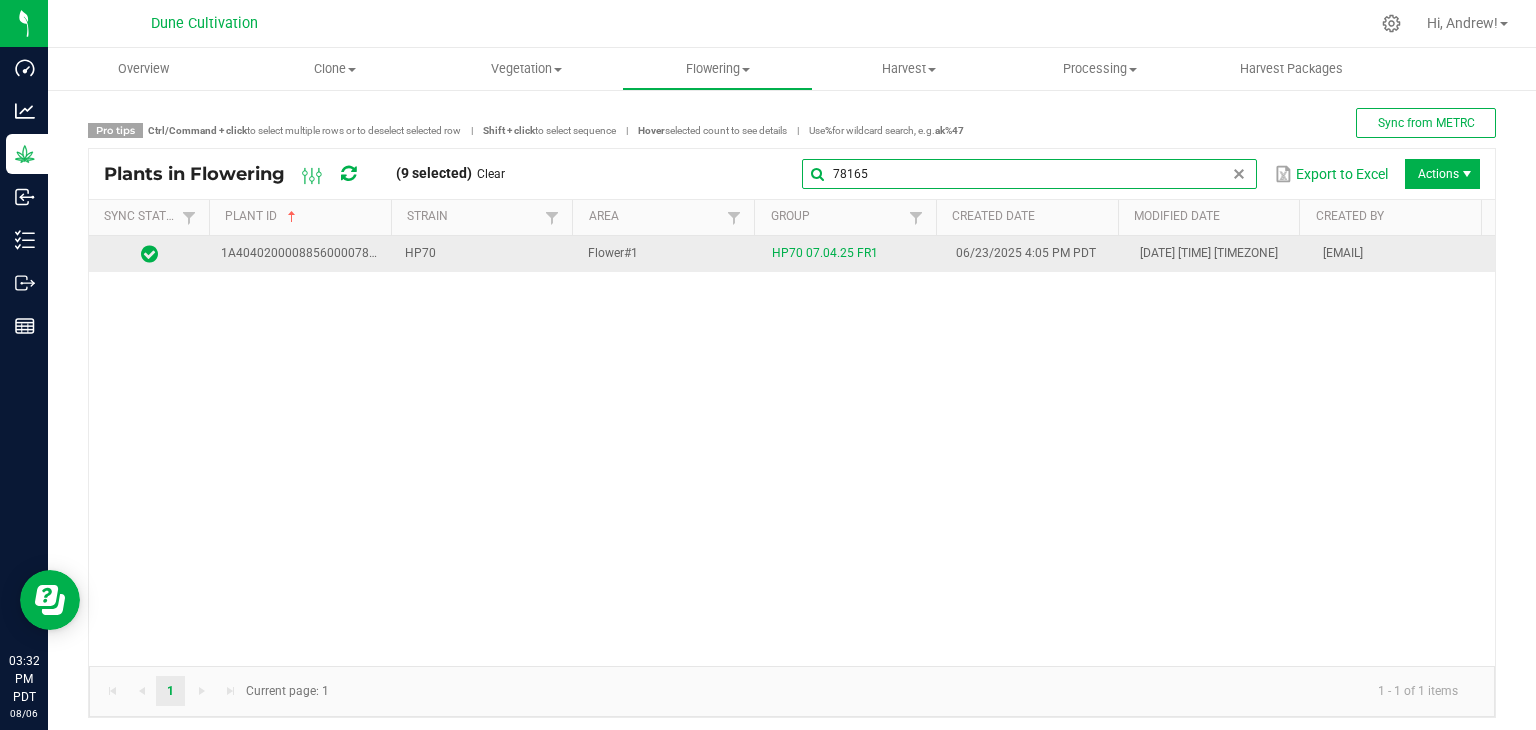 type on "78165" 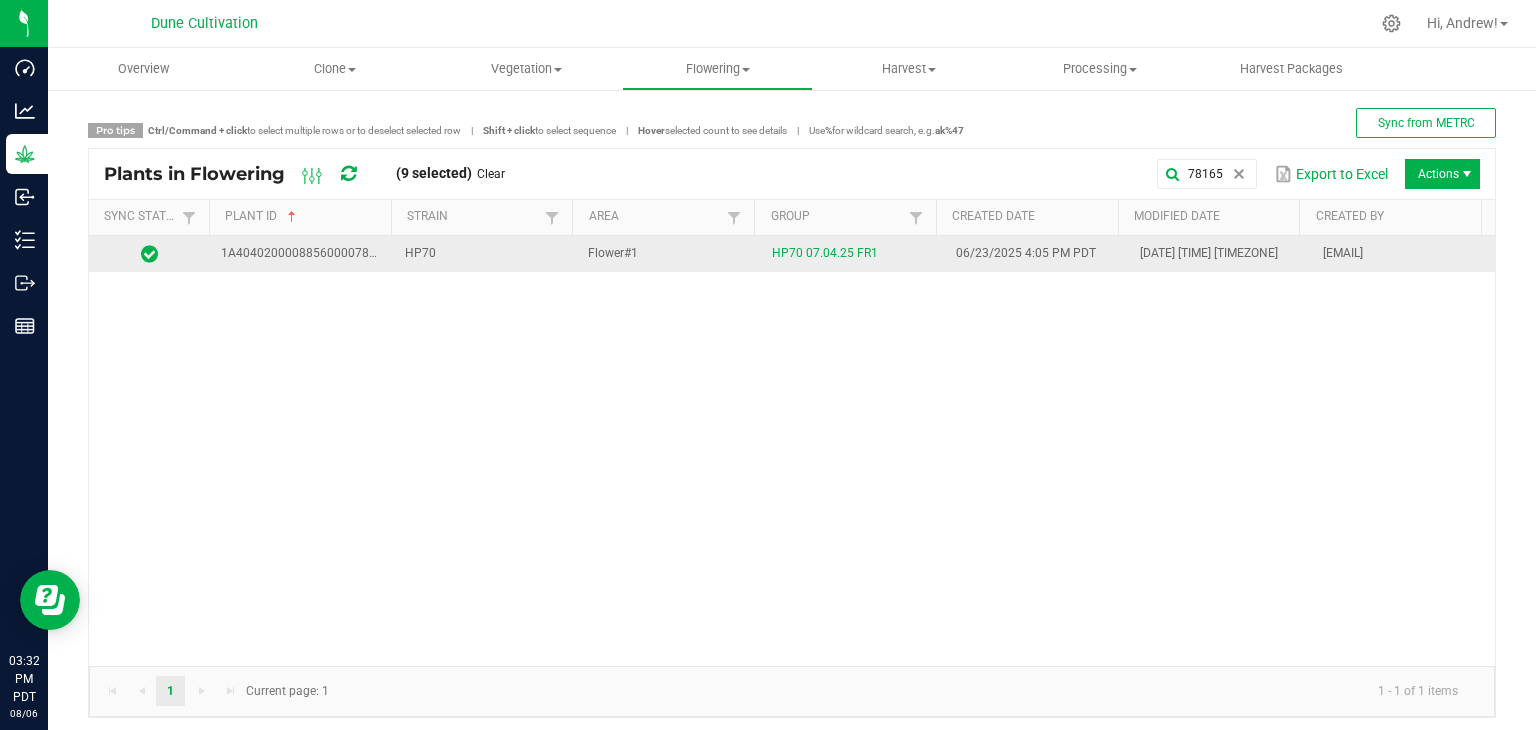 click on "HP70" at bounding box center (485, 254) 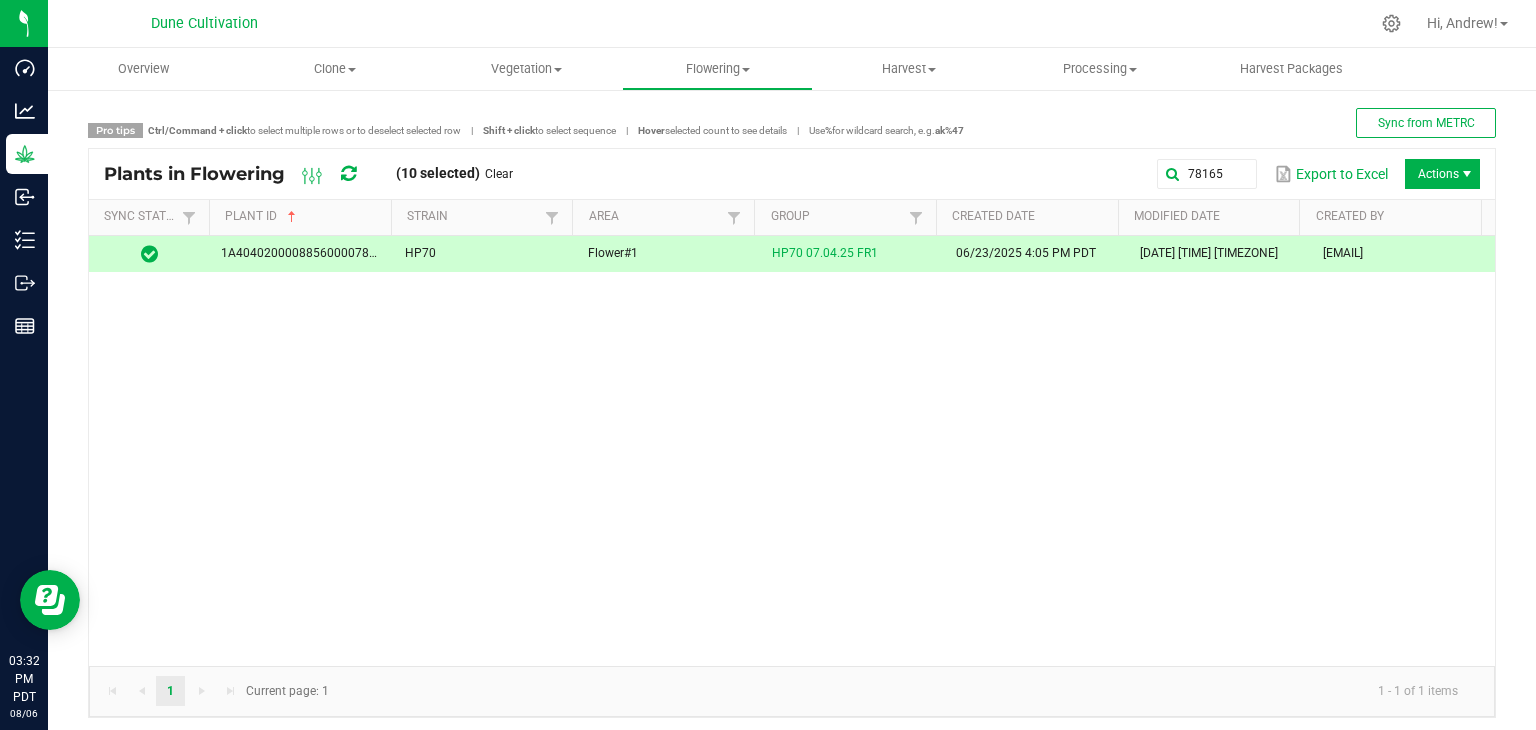 click at bounding box center (1467, 174) 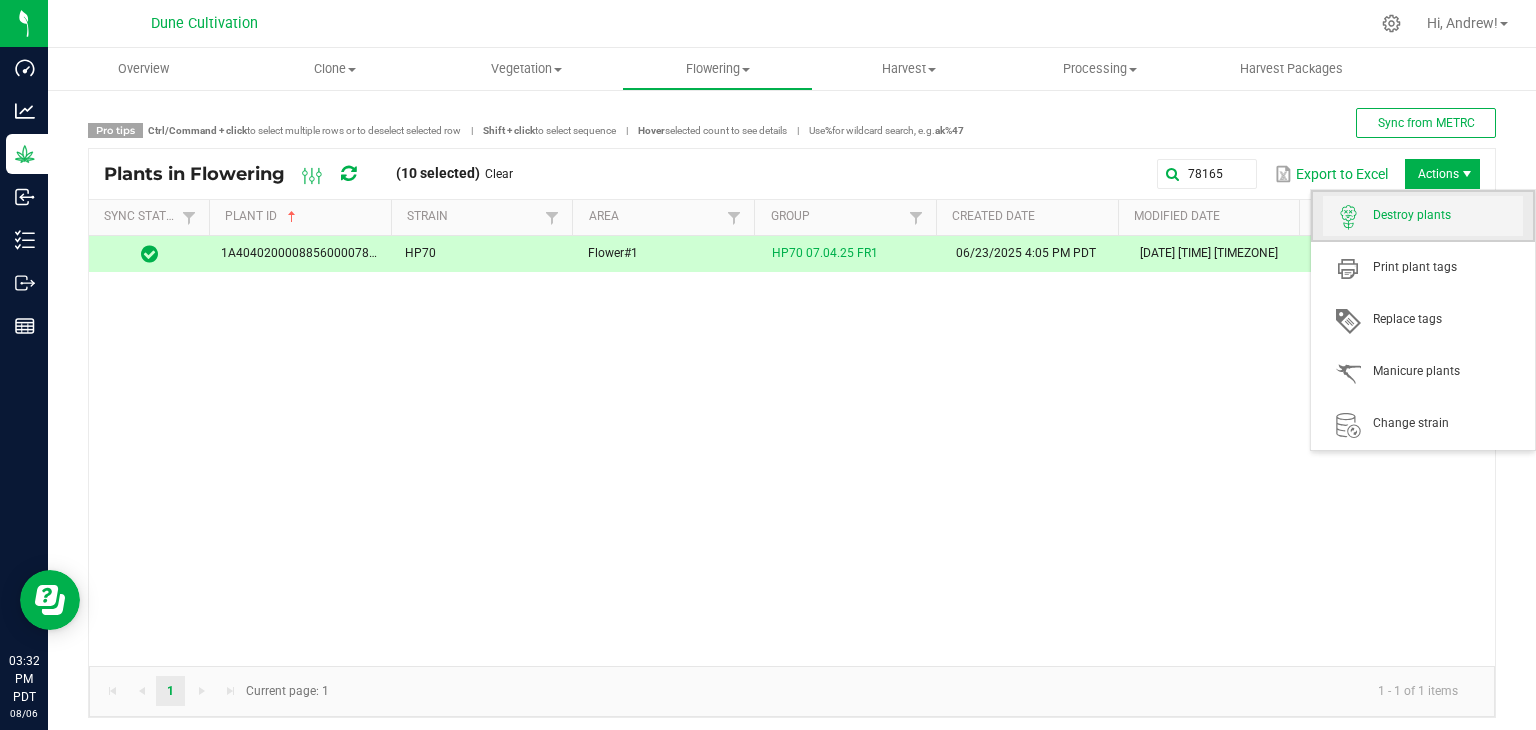 click on "Destroy plants" at bounding box center [1448, 215] 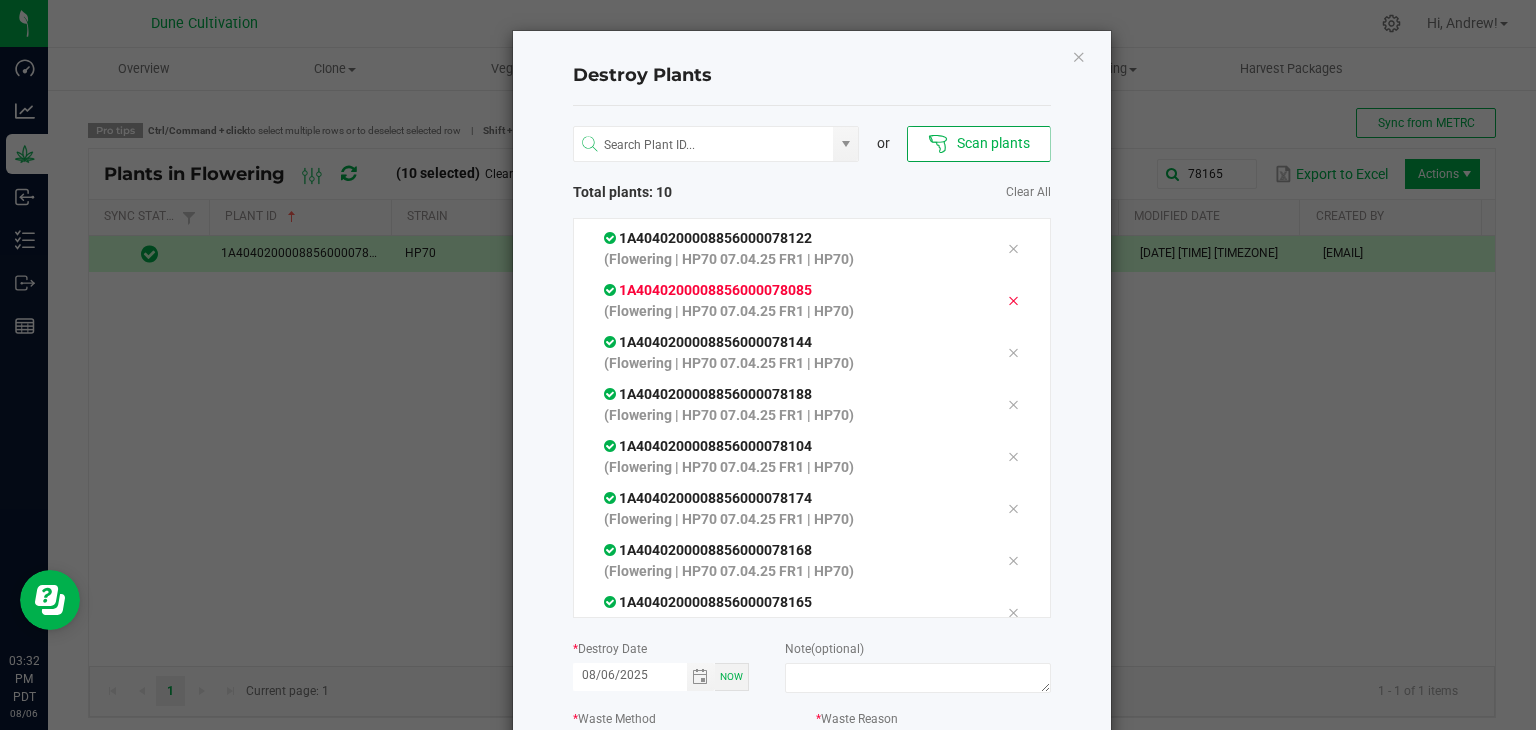 scroll, scrollTop: 171, scrollLeft: 0, axis: vertical 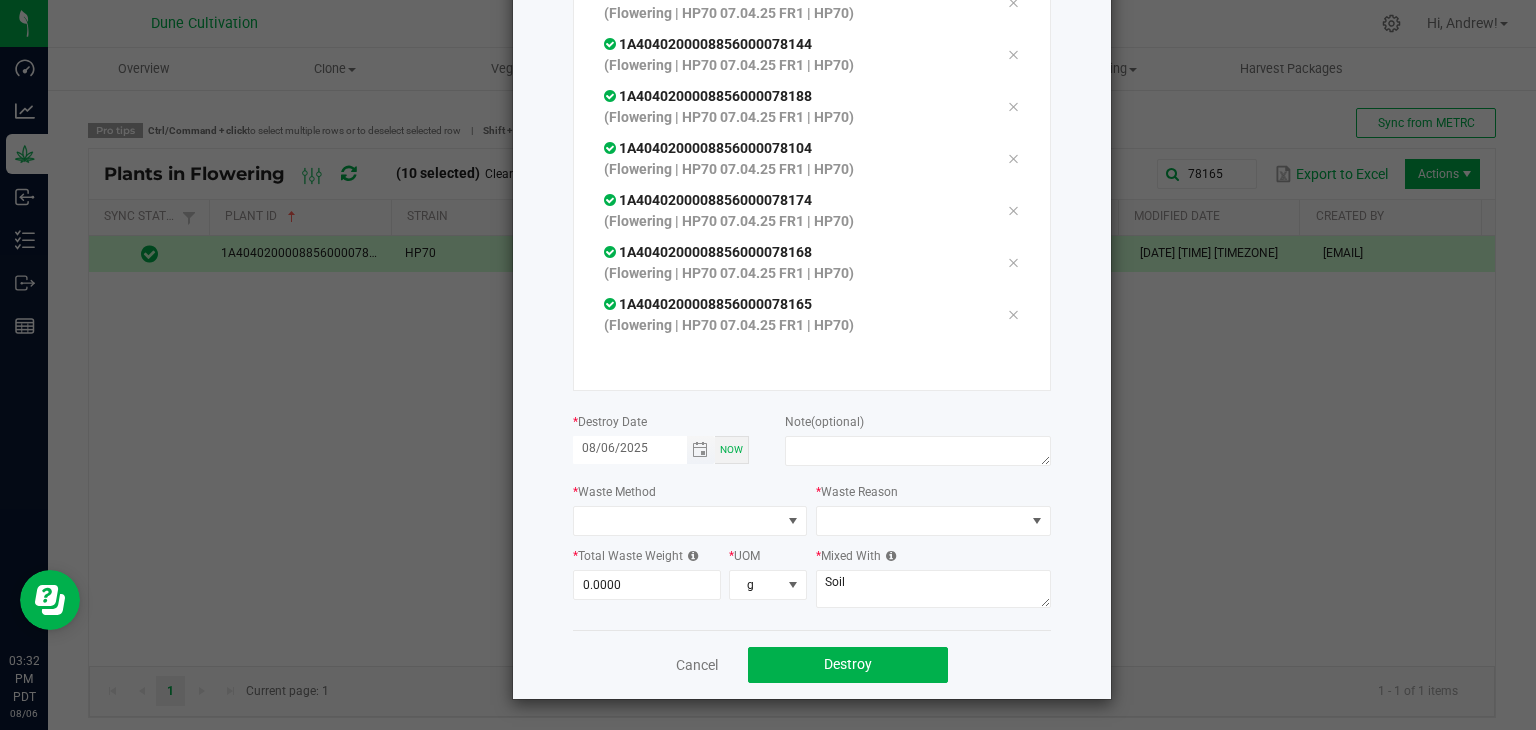 click on "08/06/2025" at bounding box center (630, 448) 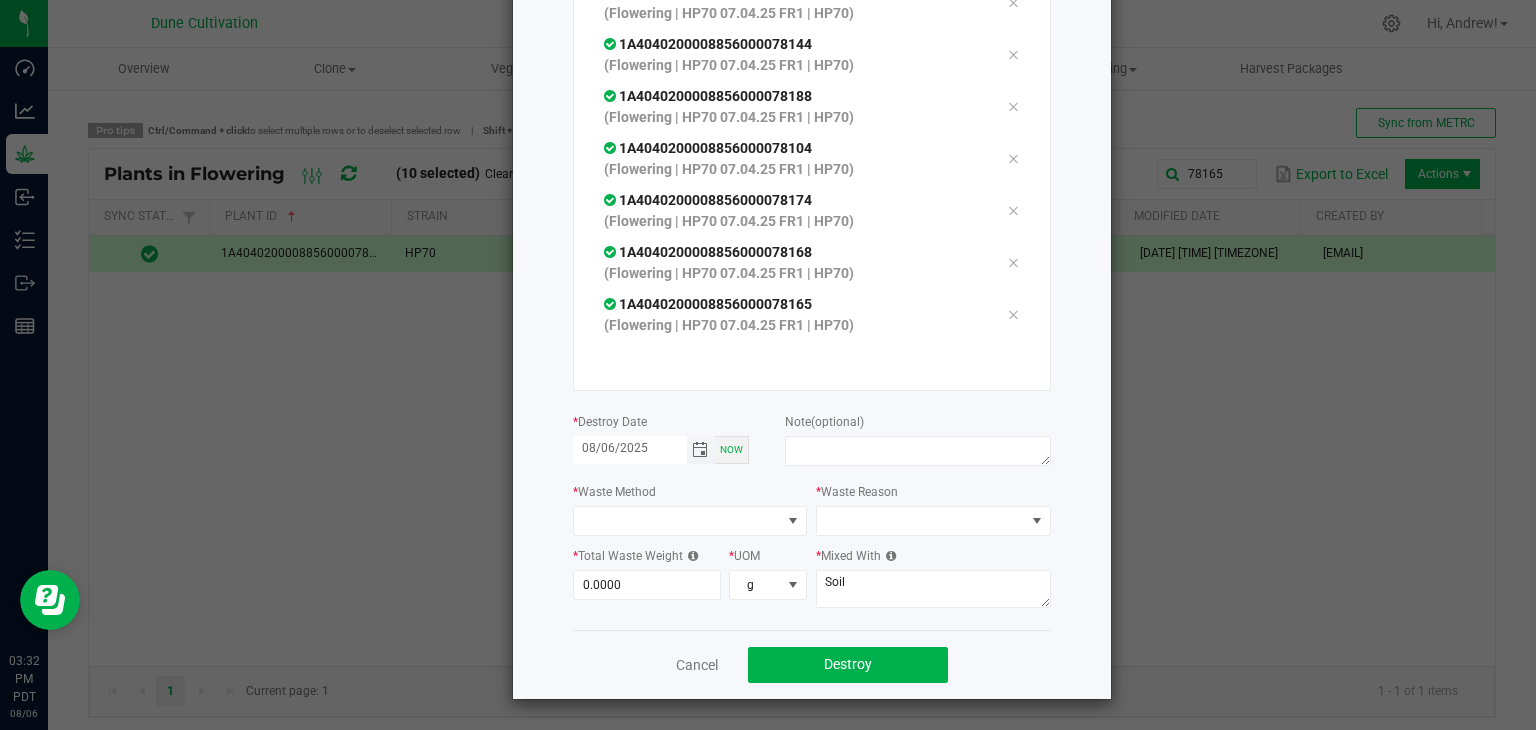 click at bounding box center (700, 450) 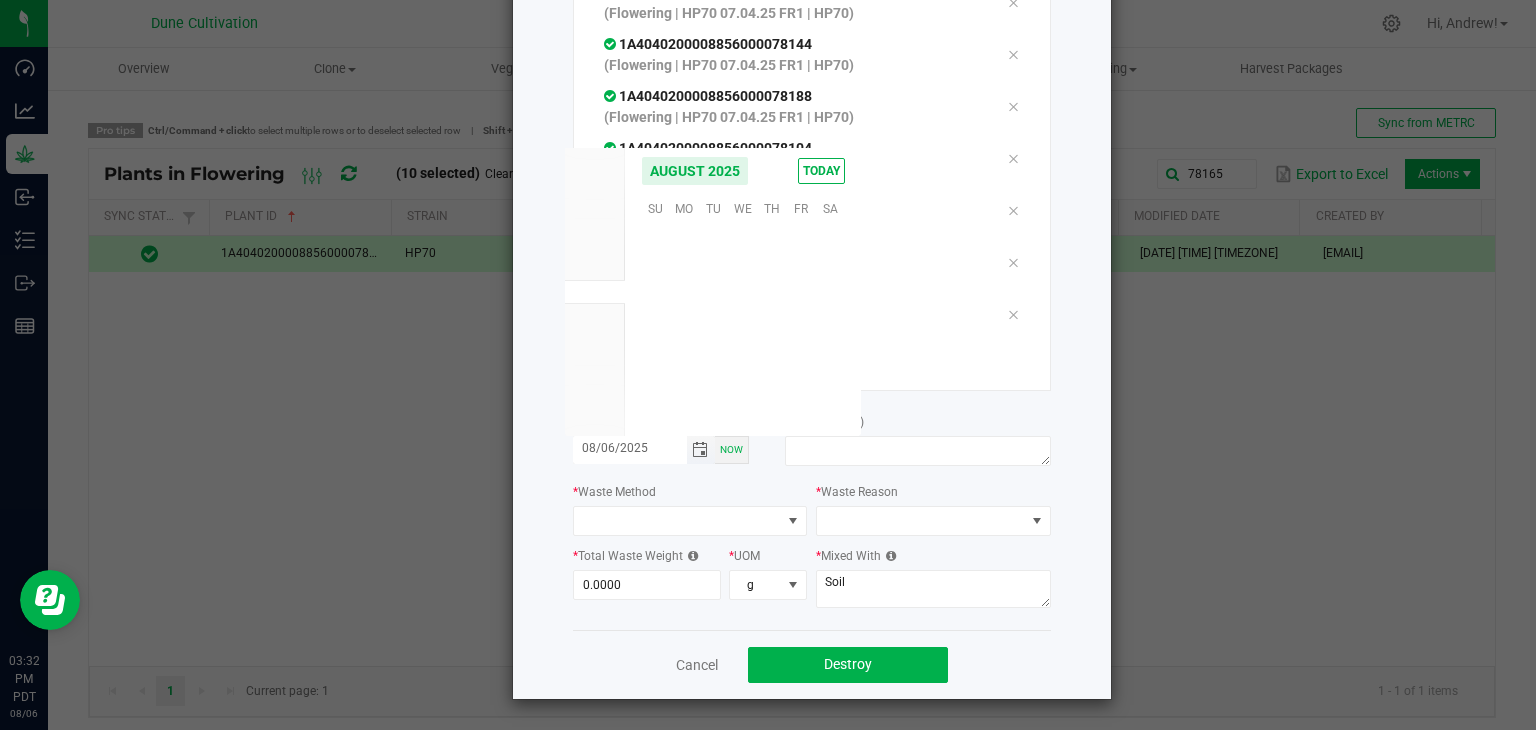 scroll, scrollTop: 0, scrollLeft: 0, axis: both 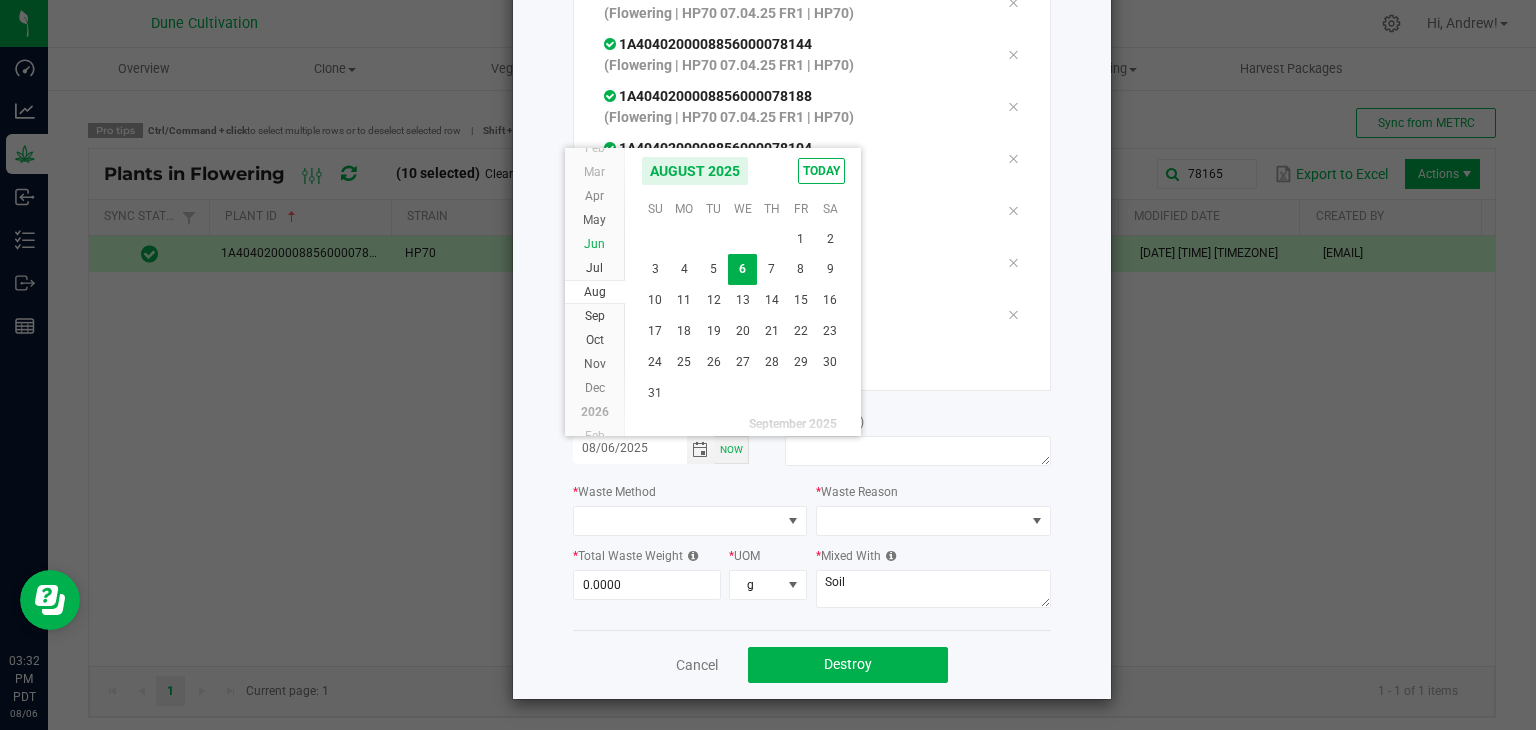 click on "Jul" at bounding box center [595, 268] 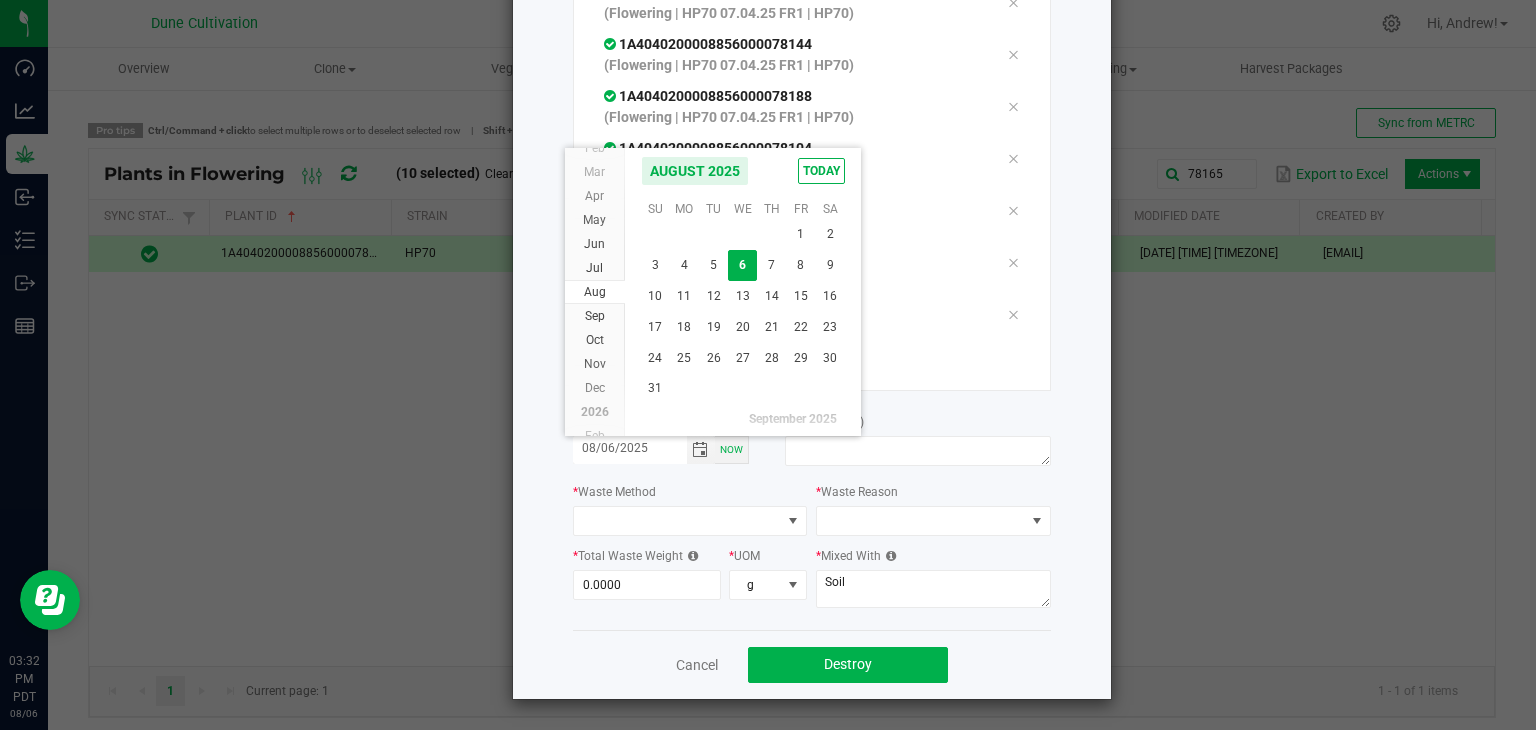 scroll, scrollTop: 36144, scrollLeft: 0, axis: vertical 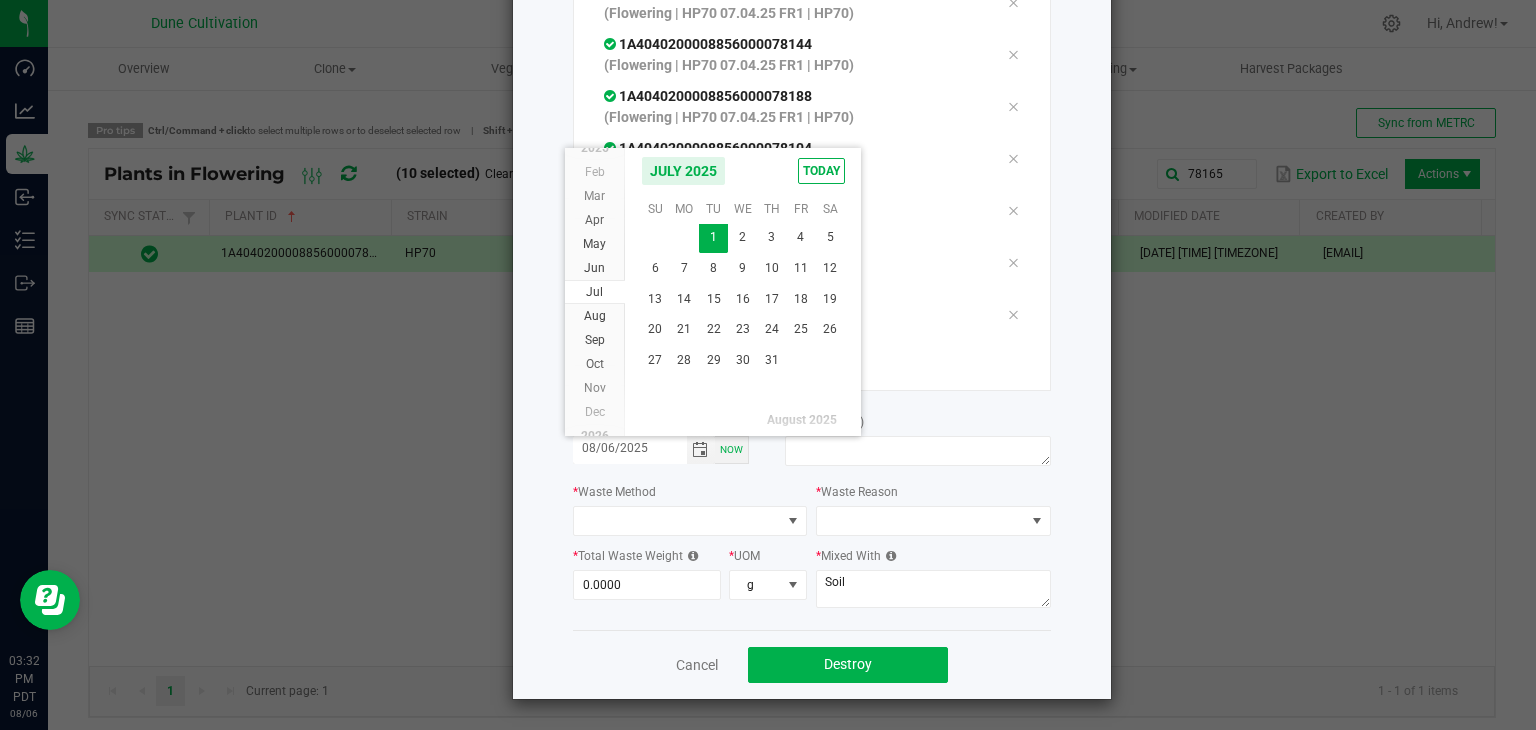 drag, startPoint x: 774, startPoint y: 327, endPoint x: 770, endPoint y: 337, distance: 10.770329 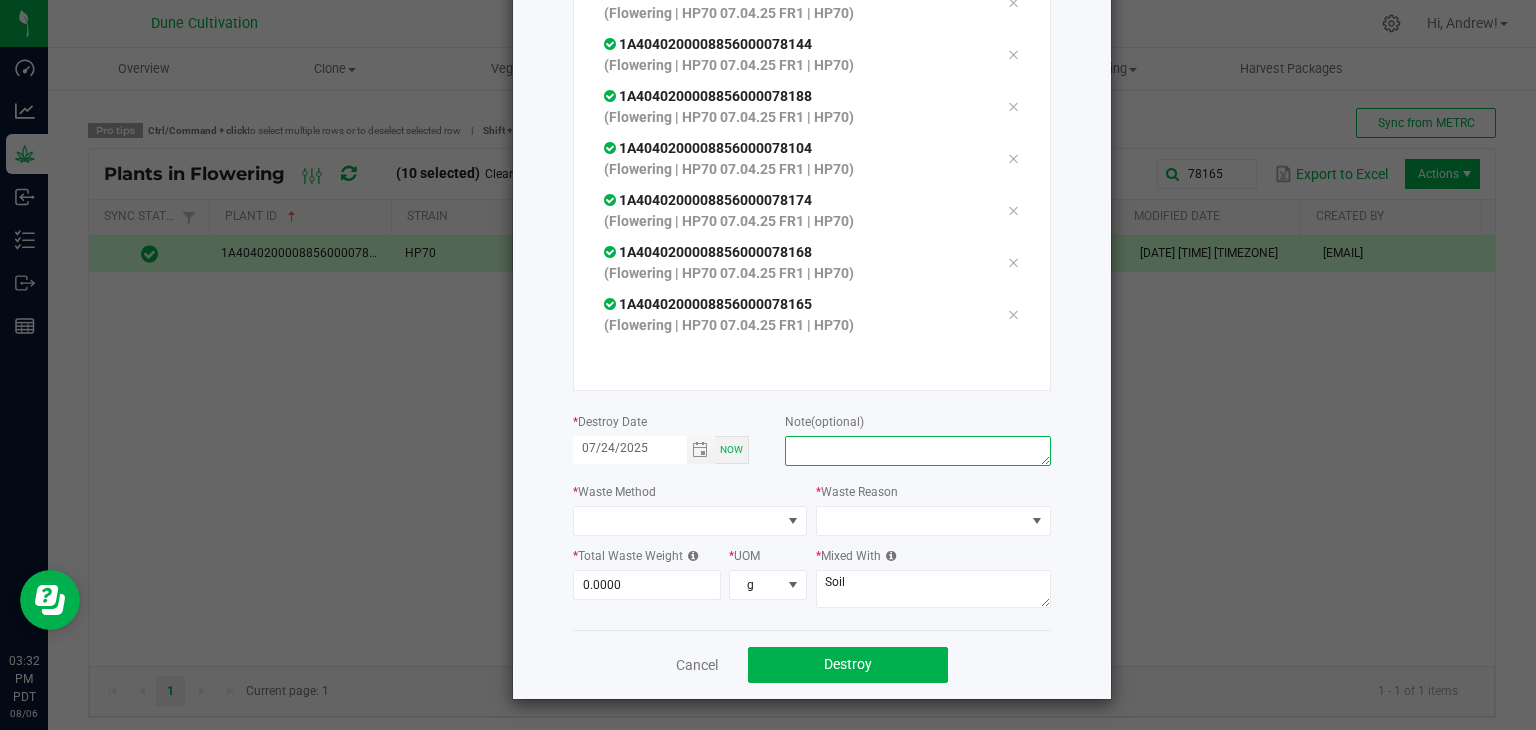 click at bounding box center (917, 451) 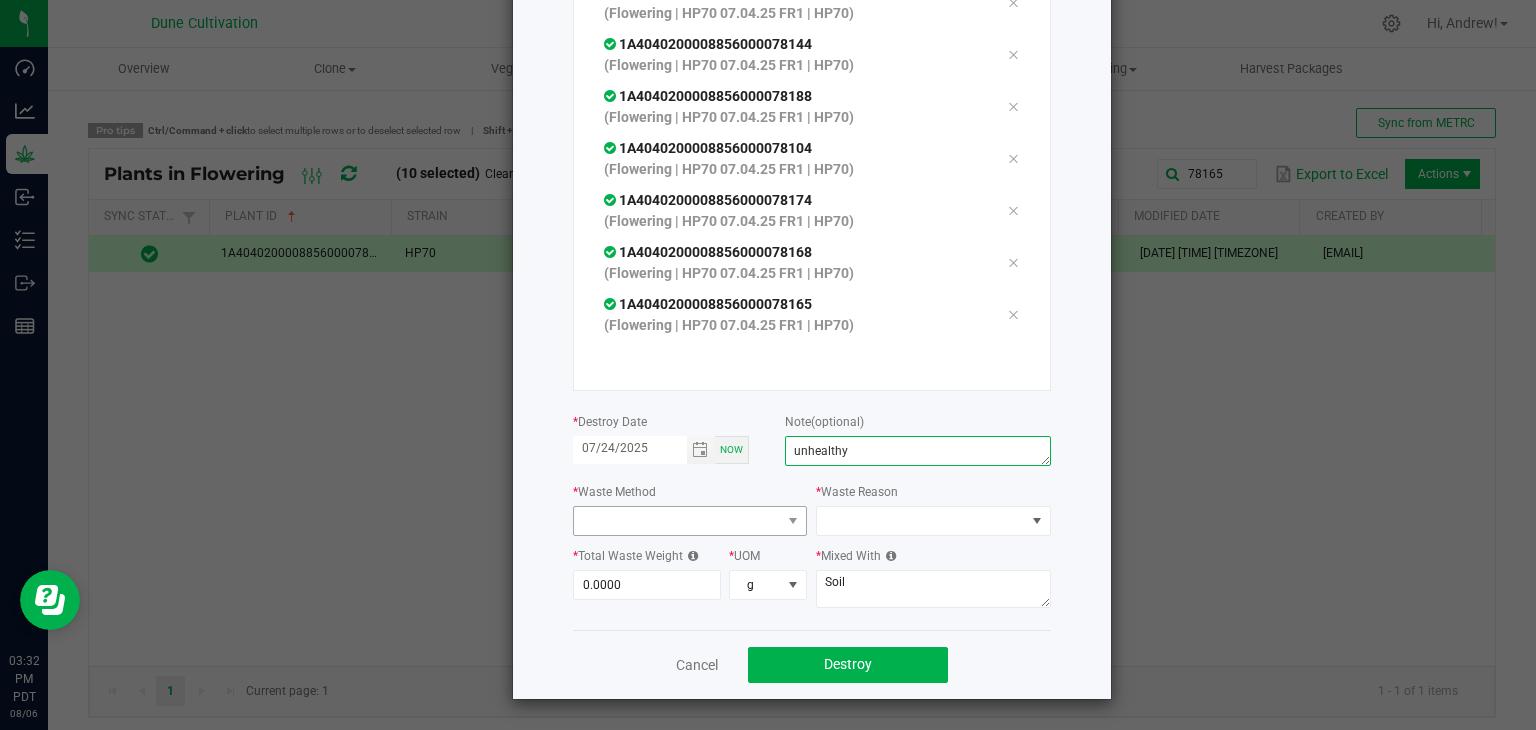 type on "unhealthy" 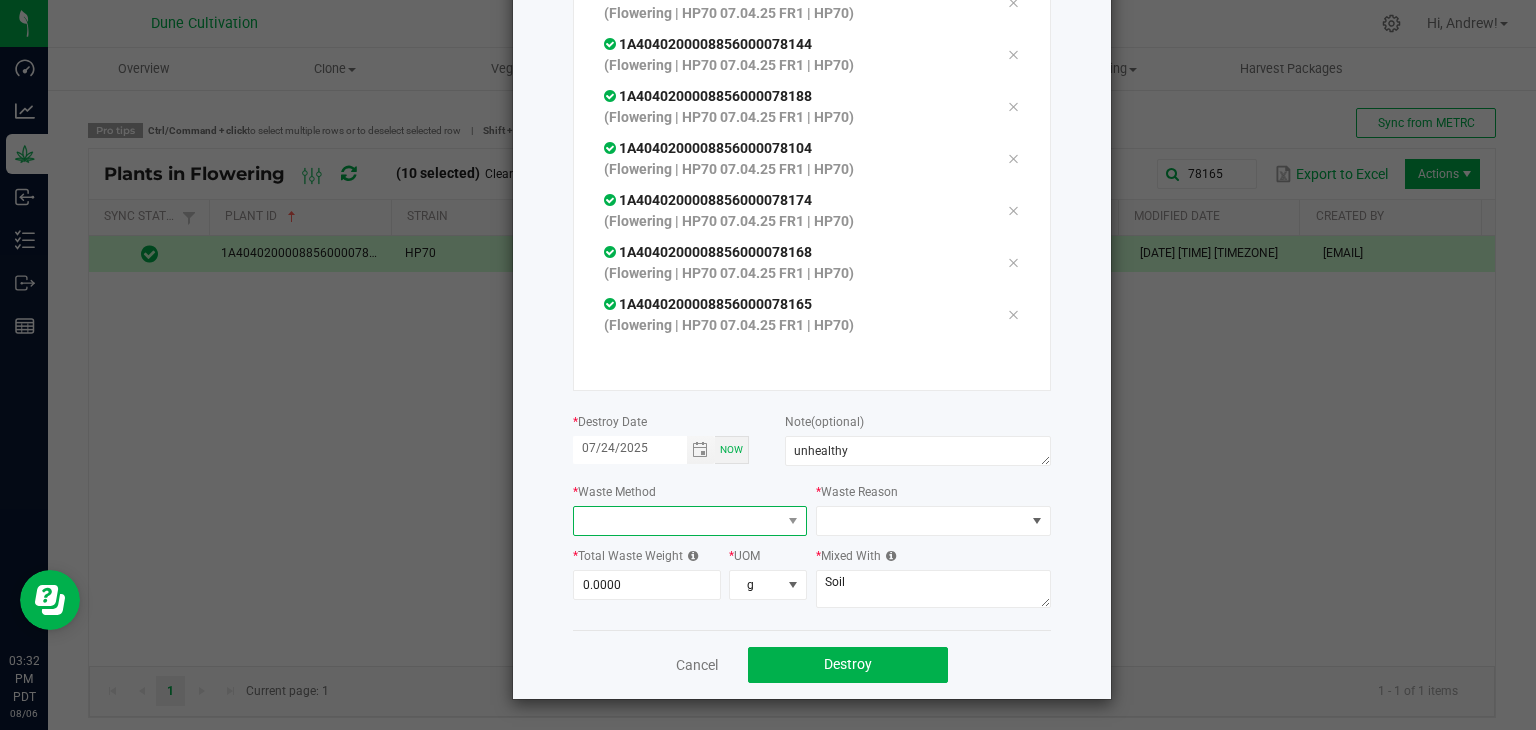 click at bounding box center [678, 521] 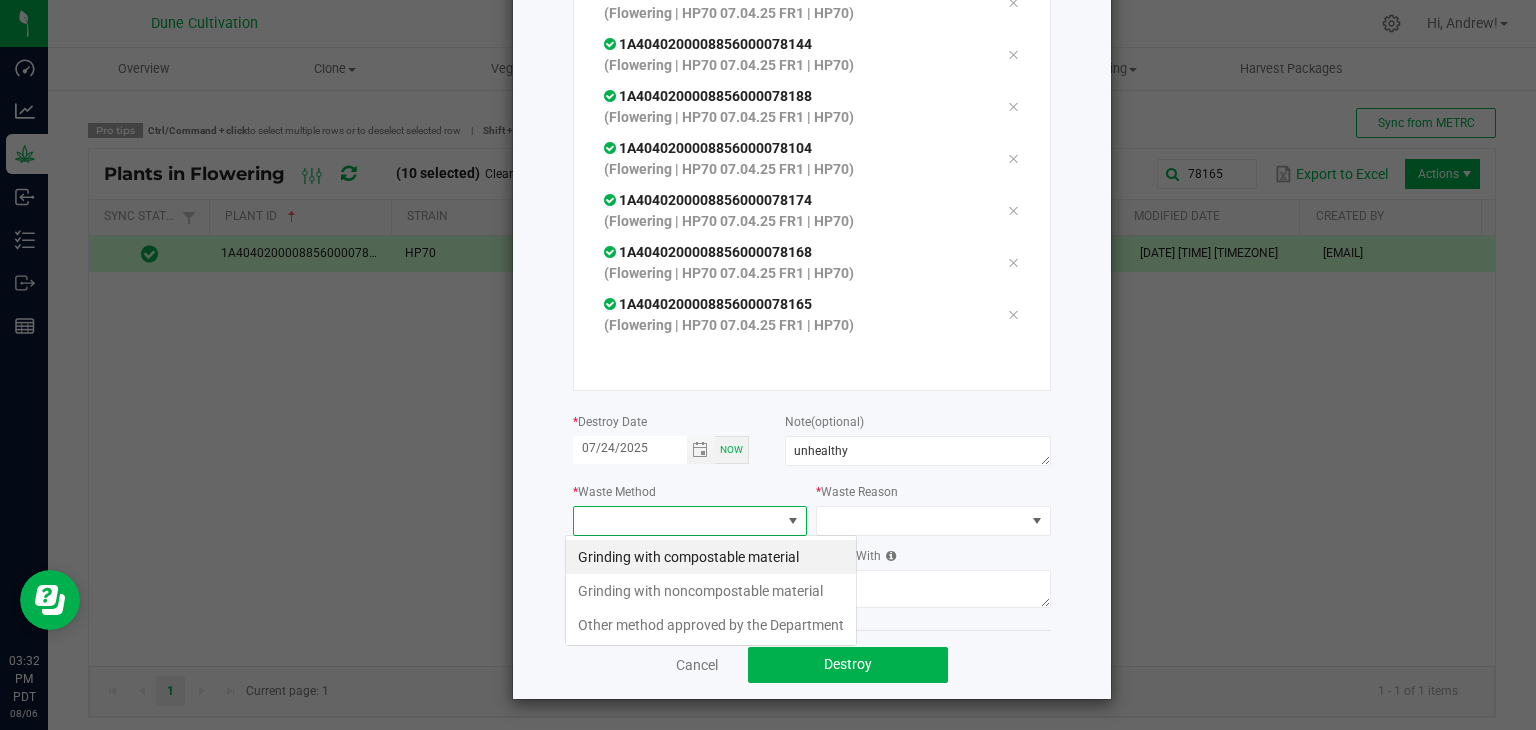 scroll, scrollTop: 99970, scrollLeft: 99765, axis: both 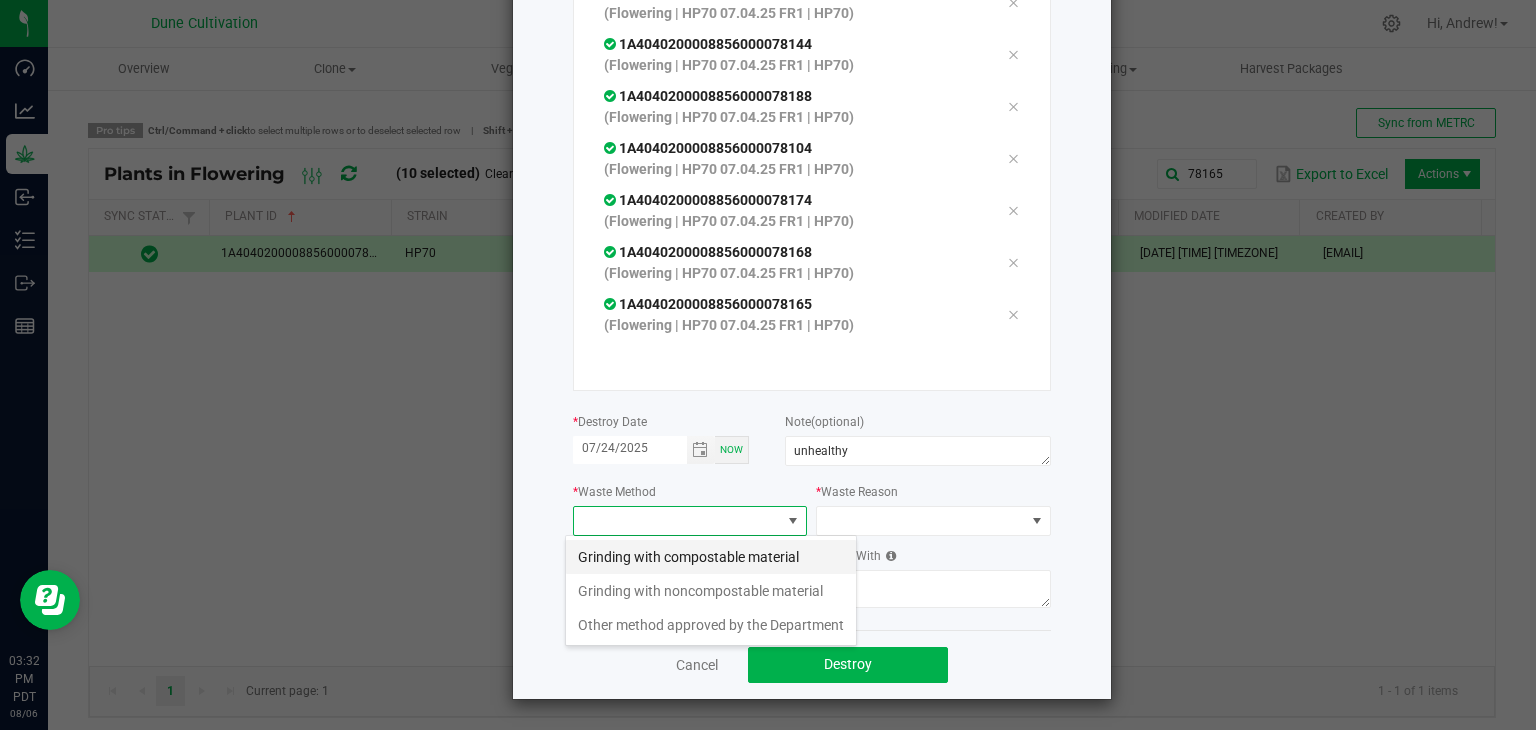 click on "Grinding with compostable material" at bounding box center (711, 557) 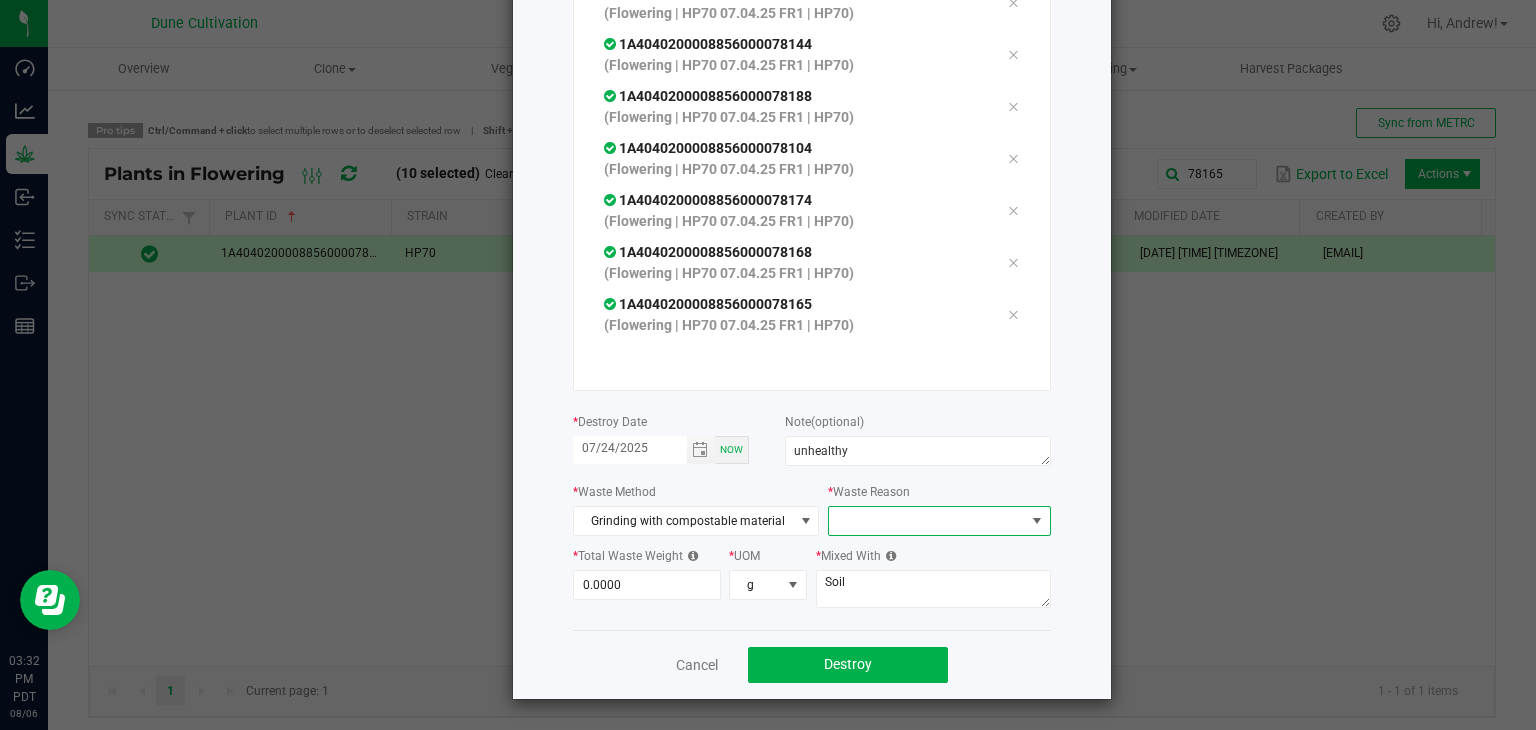 click at bounding box center (926, 521) 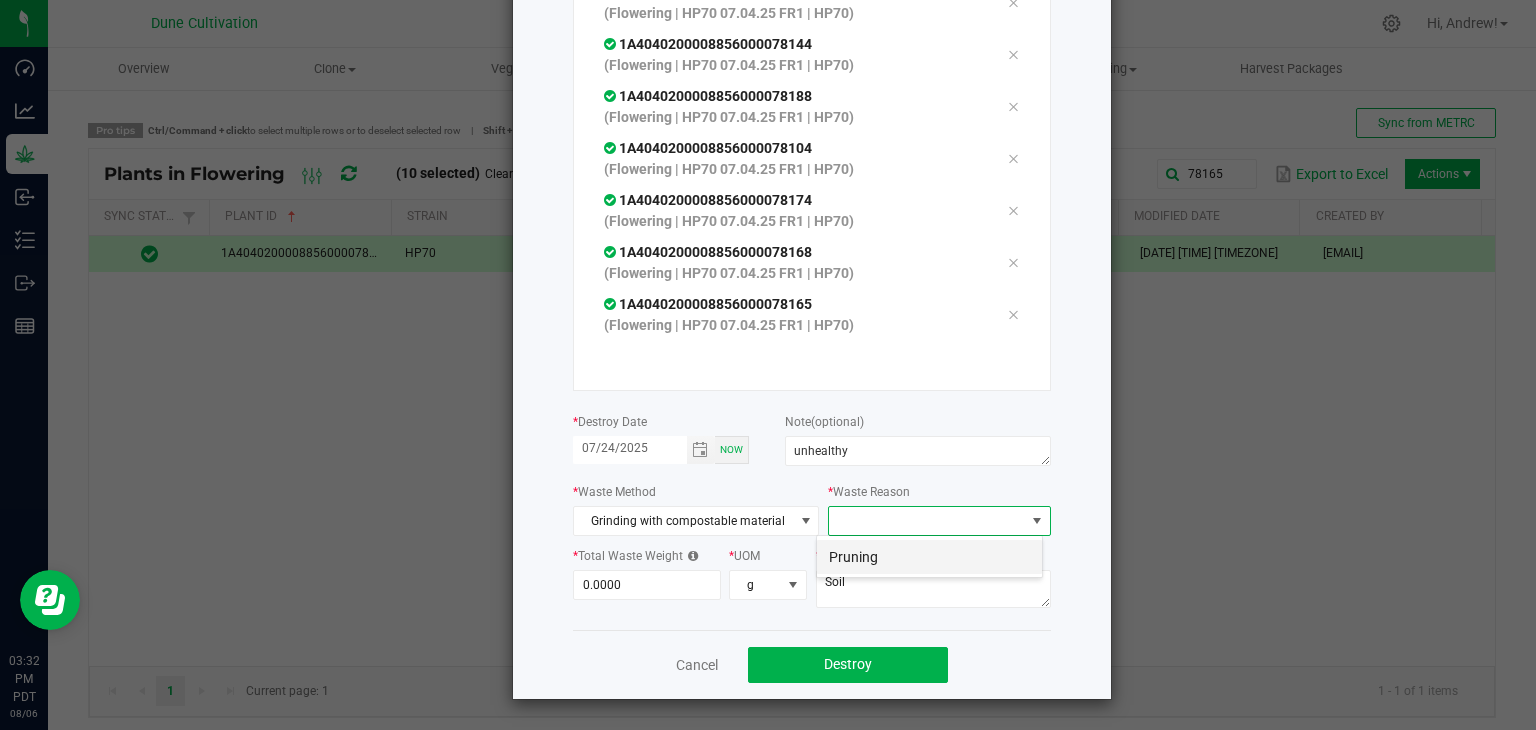 scroll, scrollTop: 99970, scrollLeft: 99772, axis: both 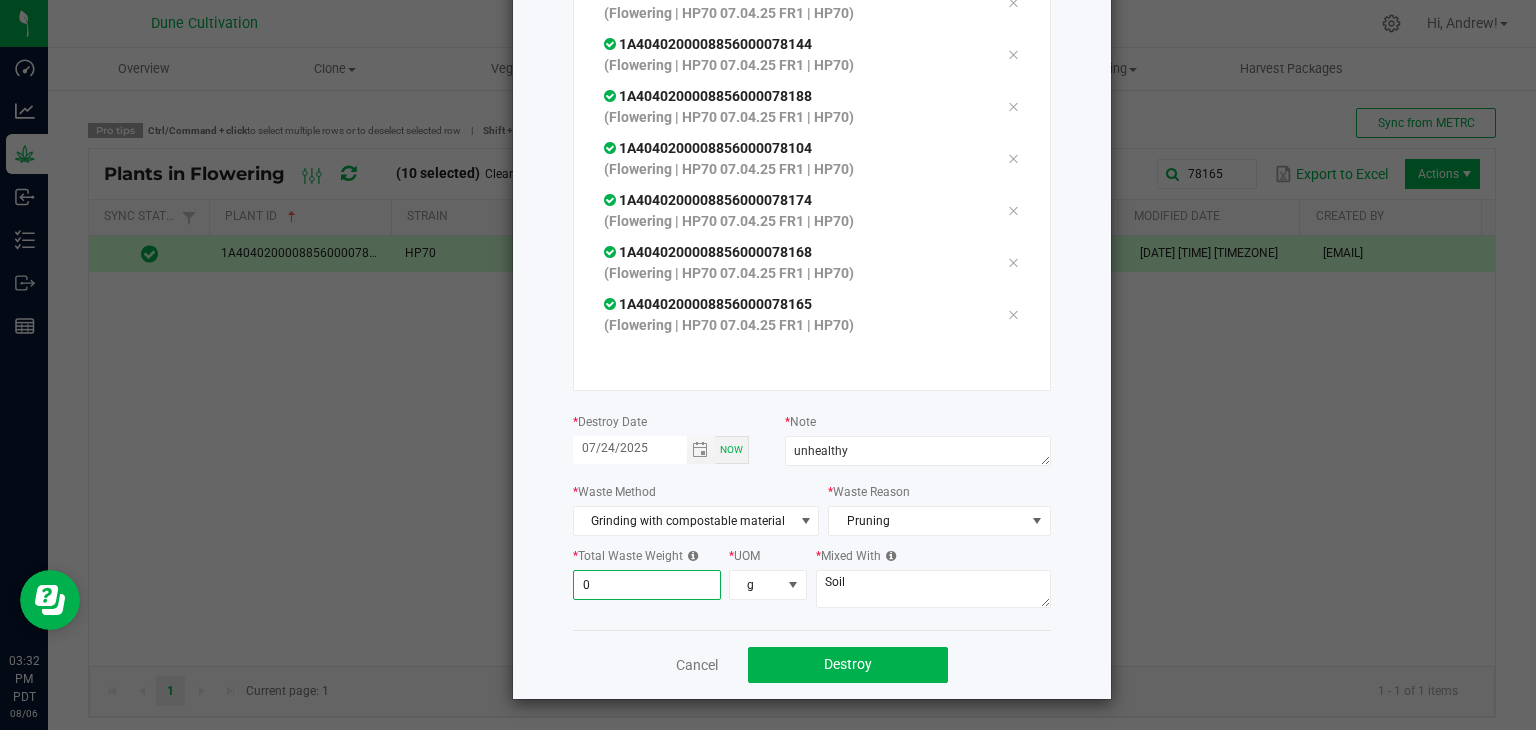 click on "0" at bounding box center (647, 585) 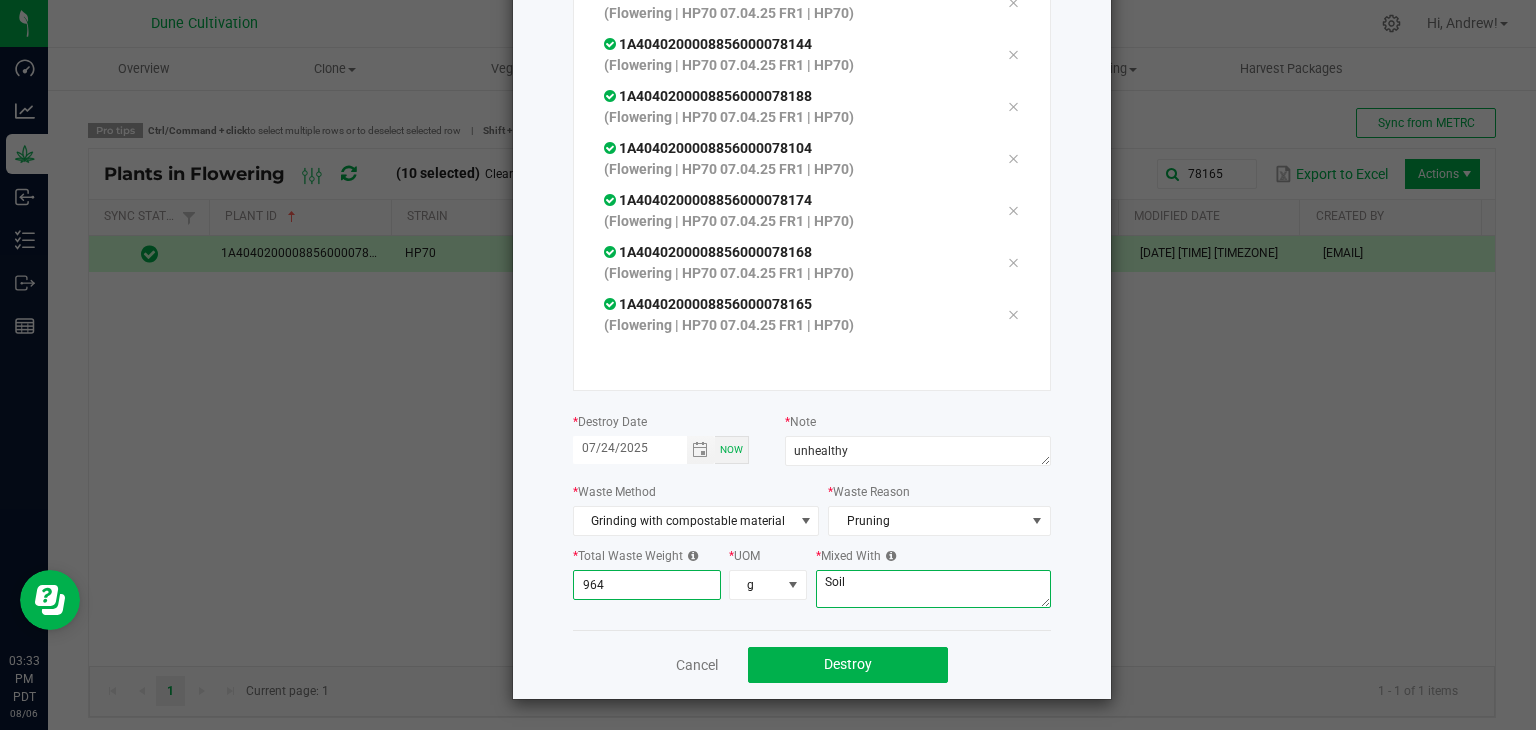 type on "964.0000" 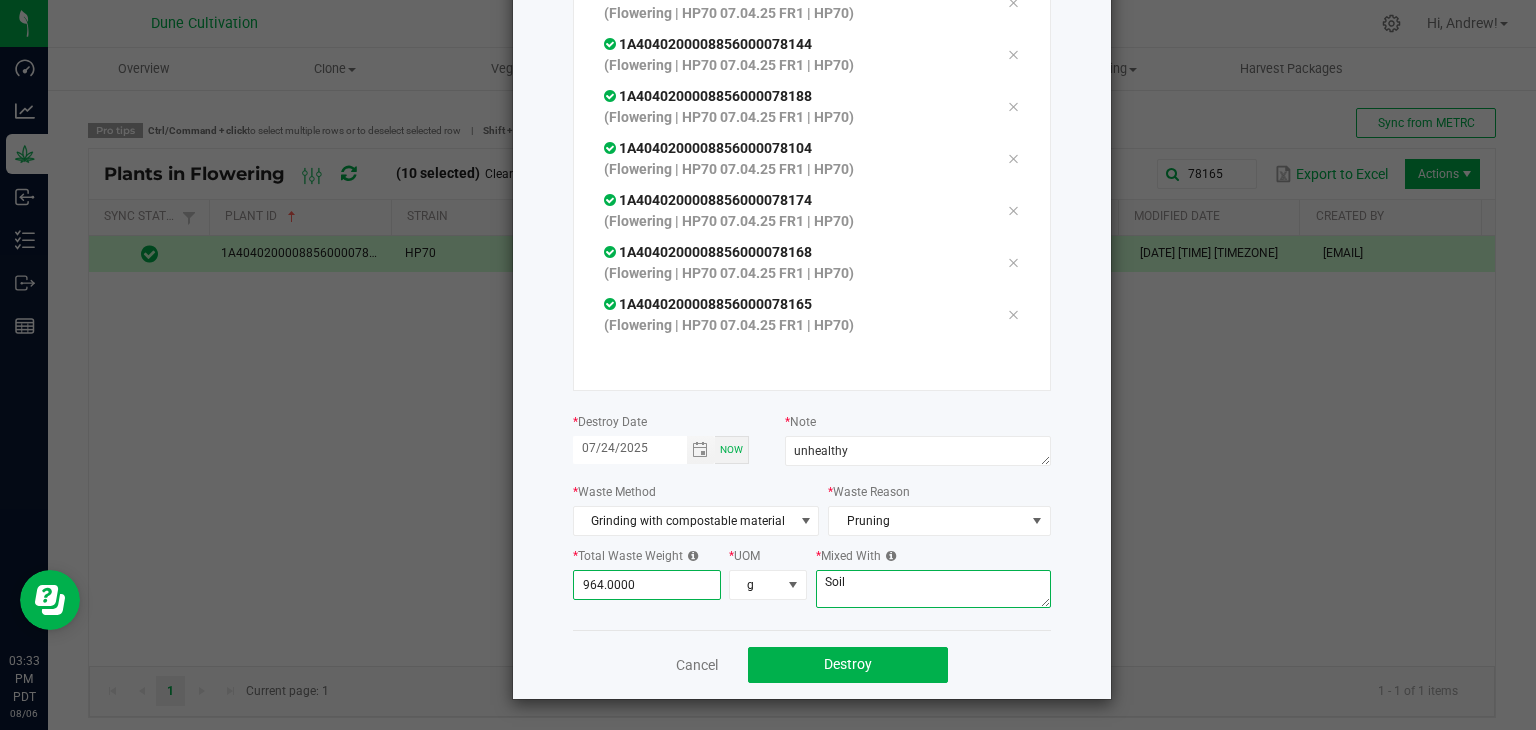 click on "Soil" at bounding box center (933, 589) 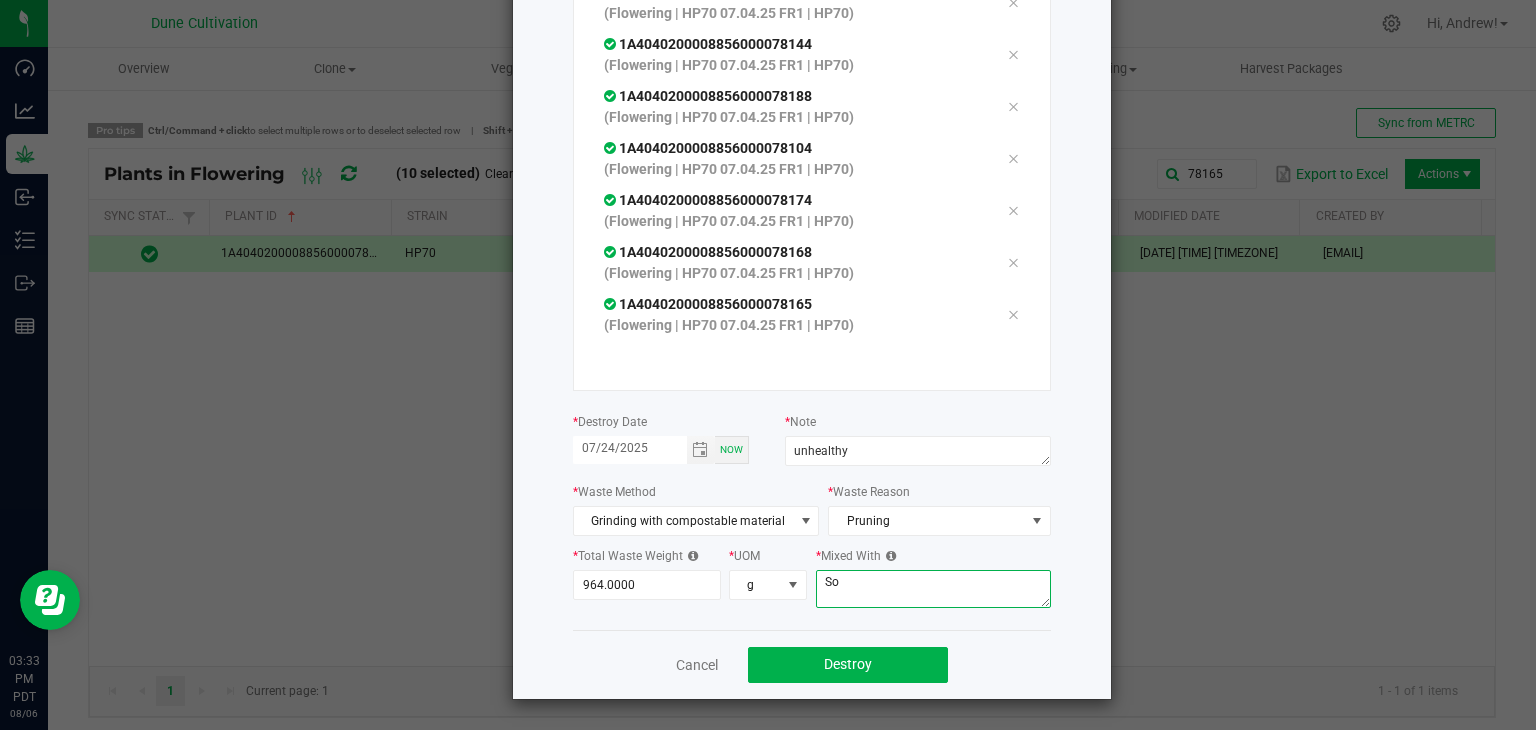 type on "S" 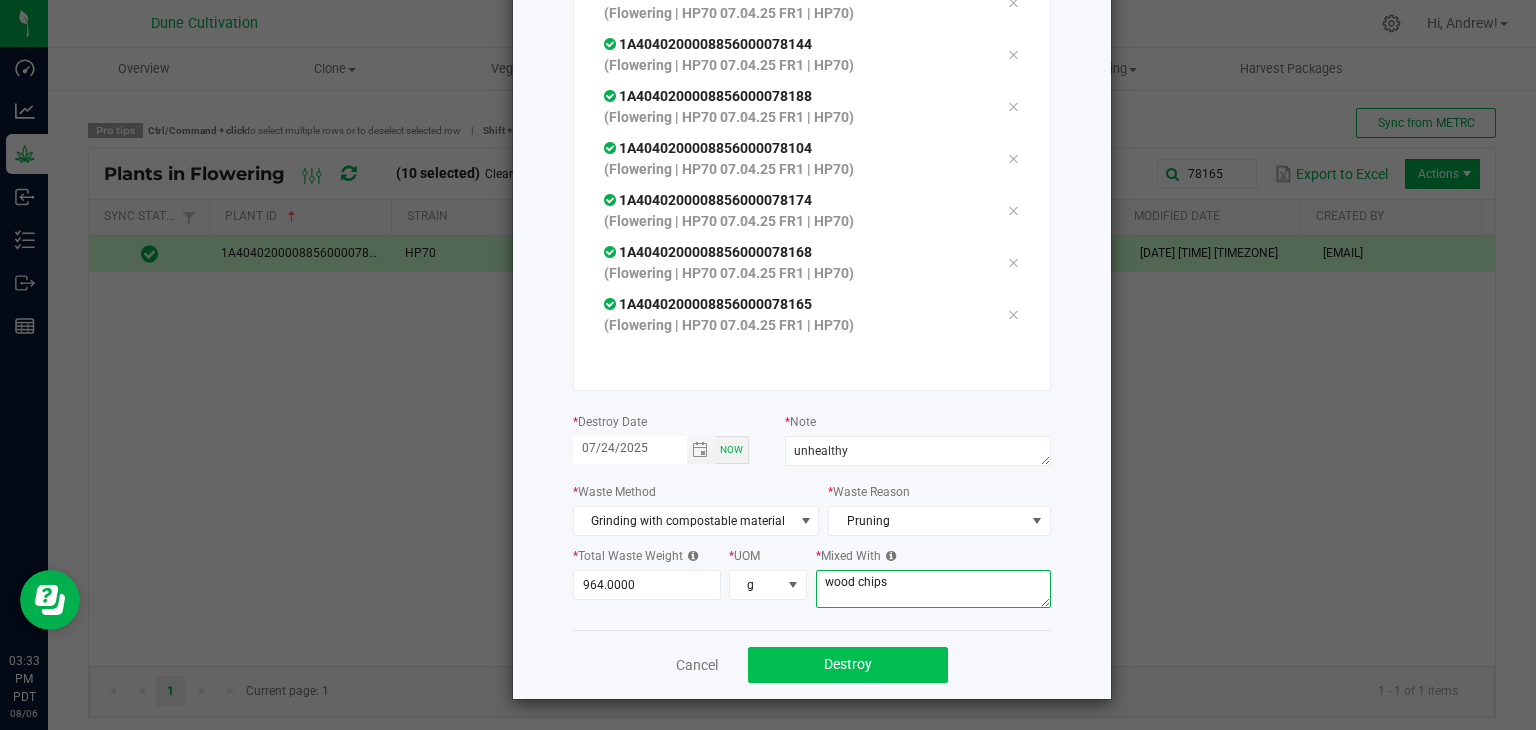 type on "wood chips" 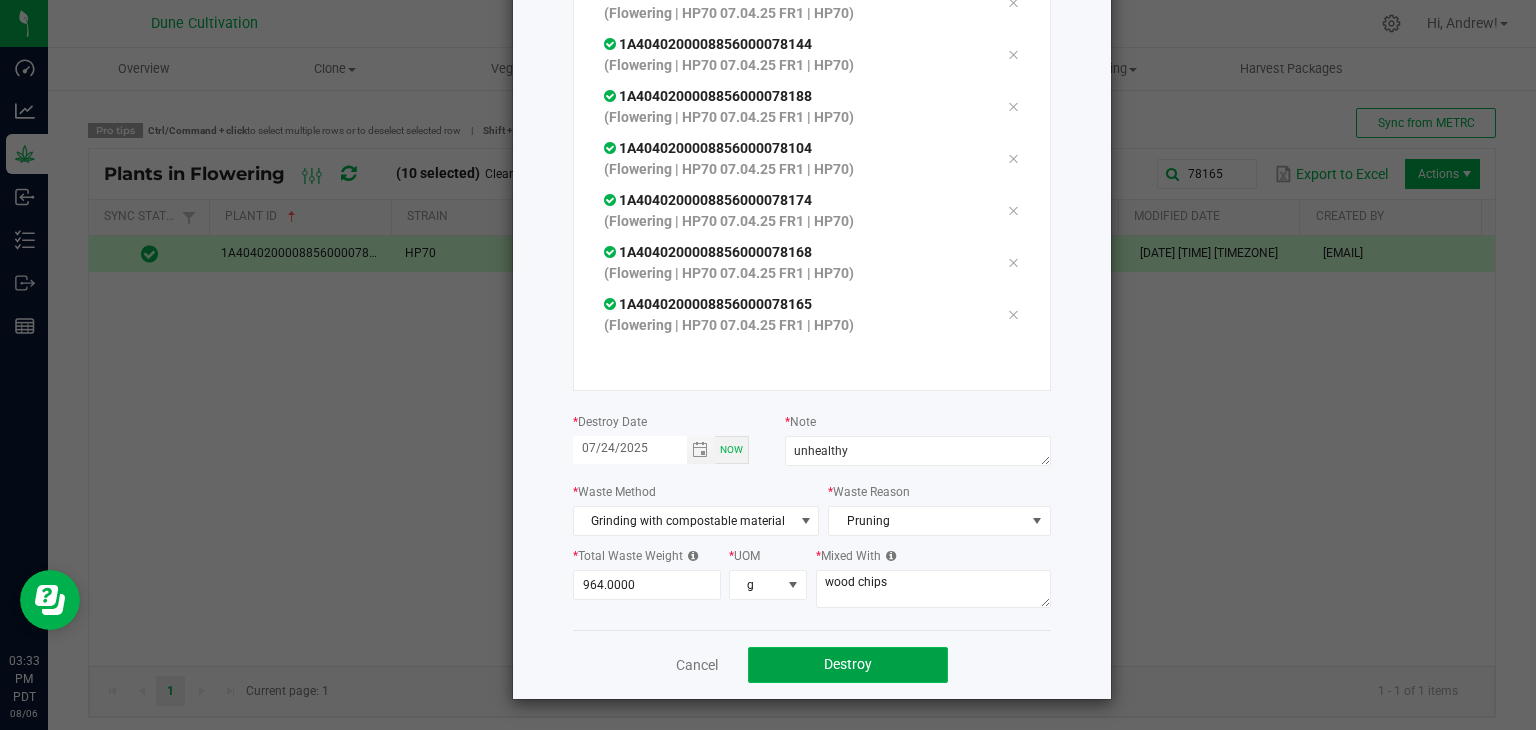 click on "Destroy" 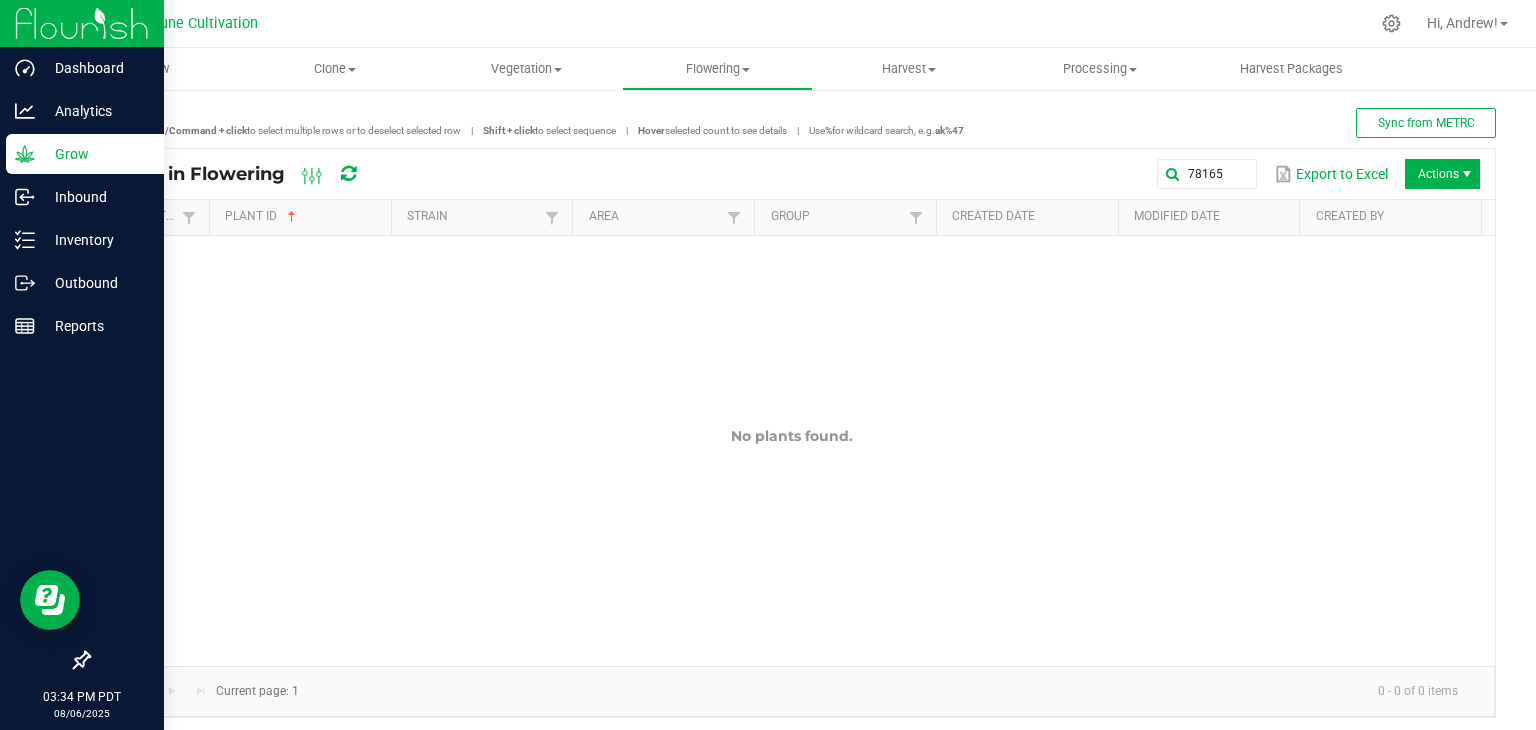 click on "Grow" at bounding box center (95, 154) 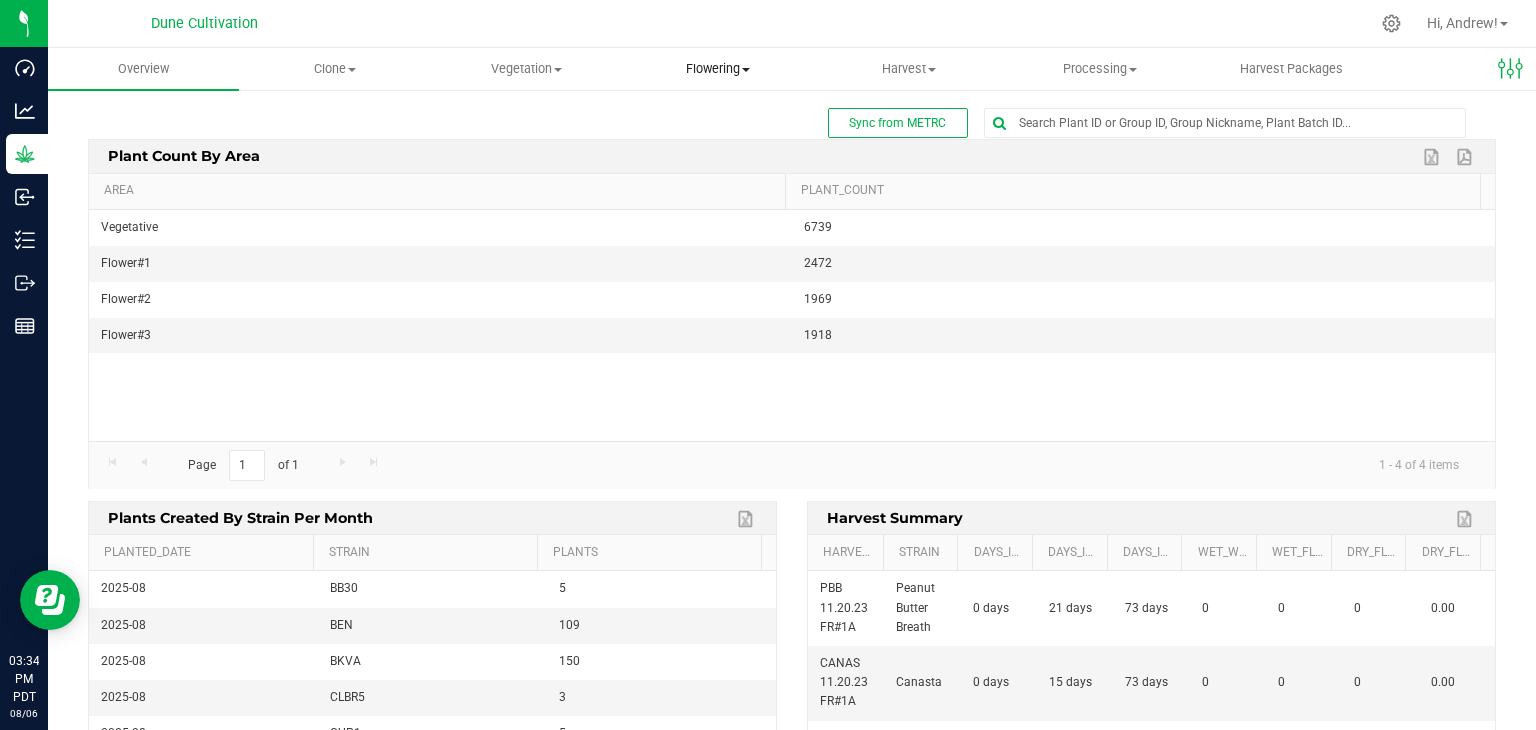 click on "Flowering" at bounding box center (717, 69) 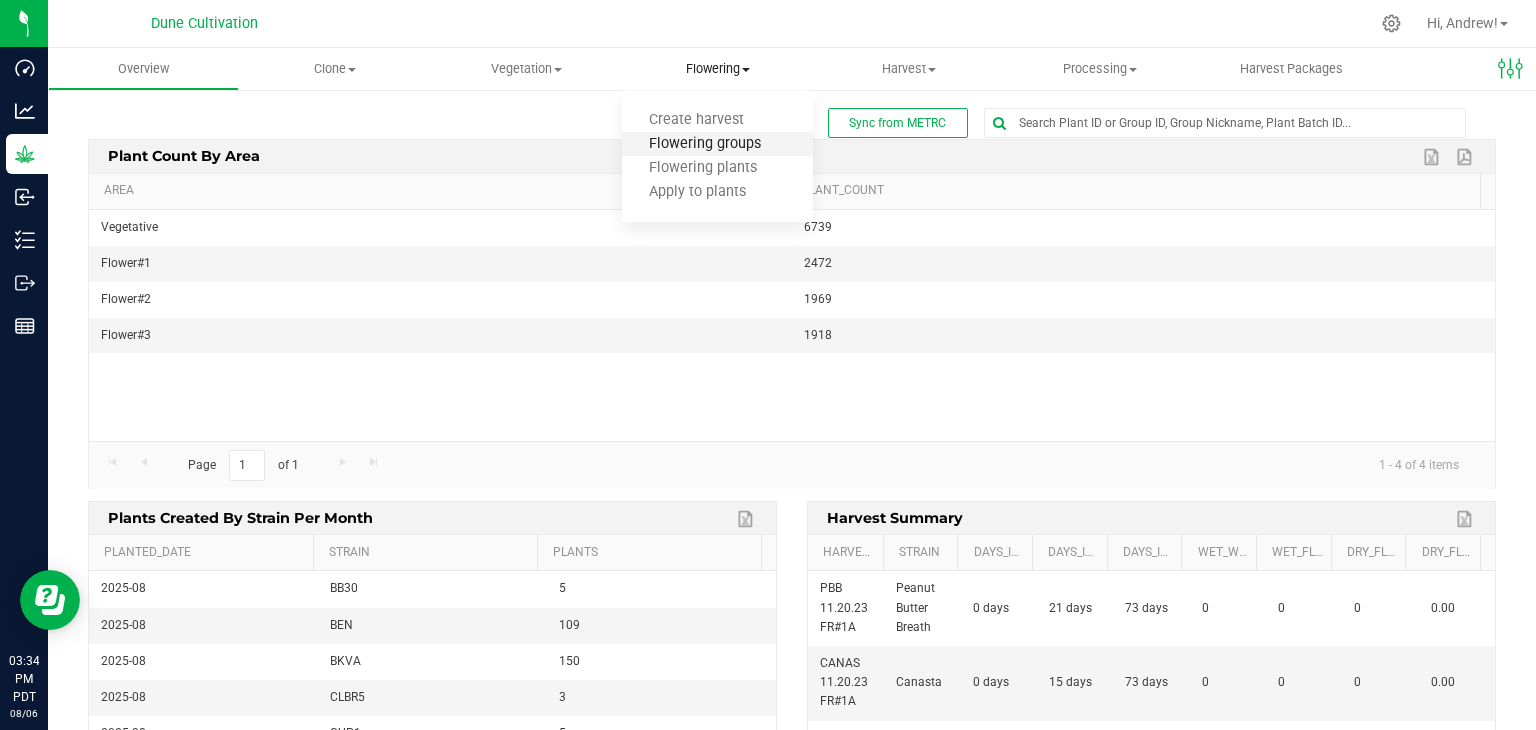 click on "Flowering groups" at bounding box center (705, 144) 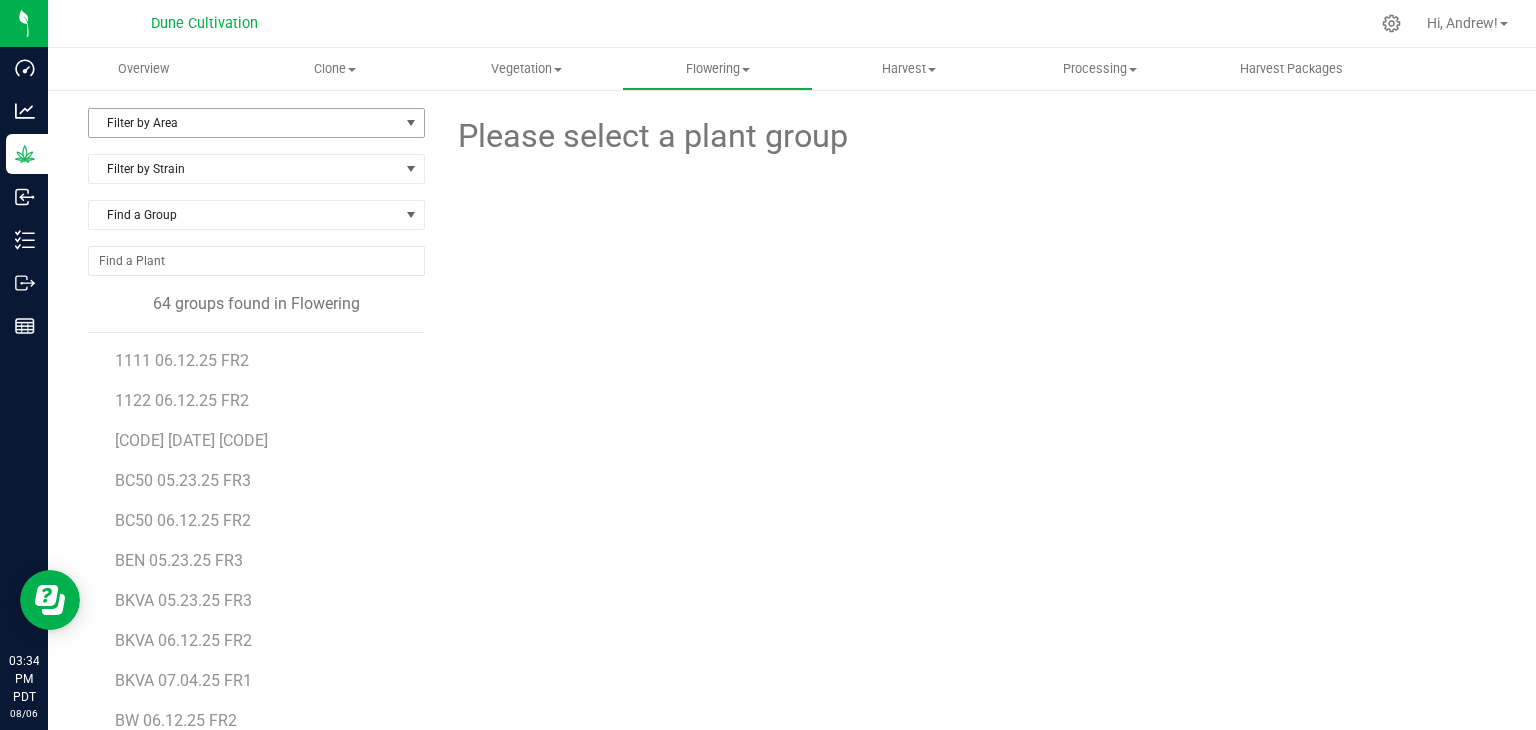 click on "Filter by Area" at bounding box center [244, 123] 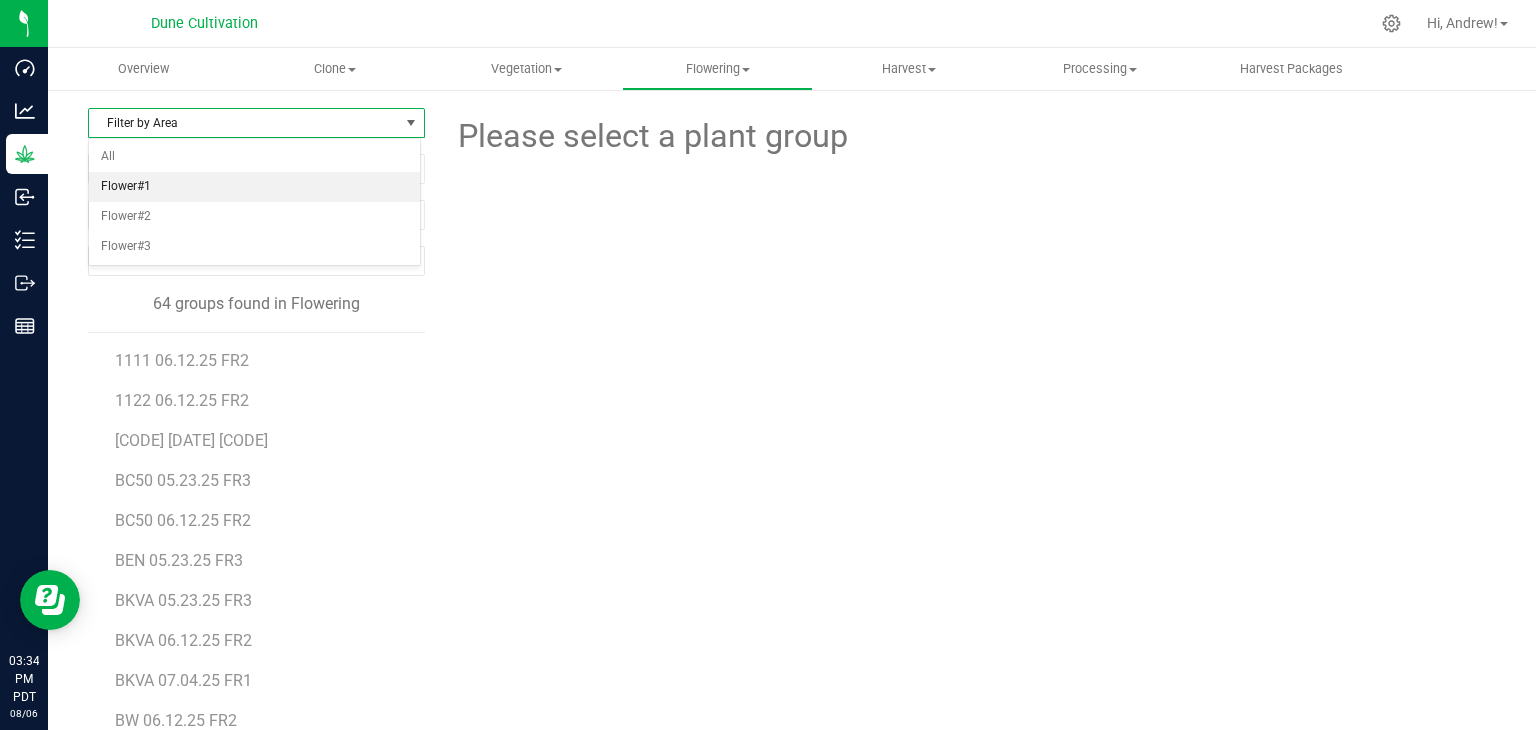 click on "Flower#1" at bounding box center (254, 187) 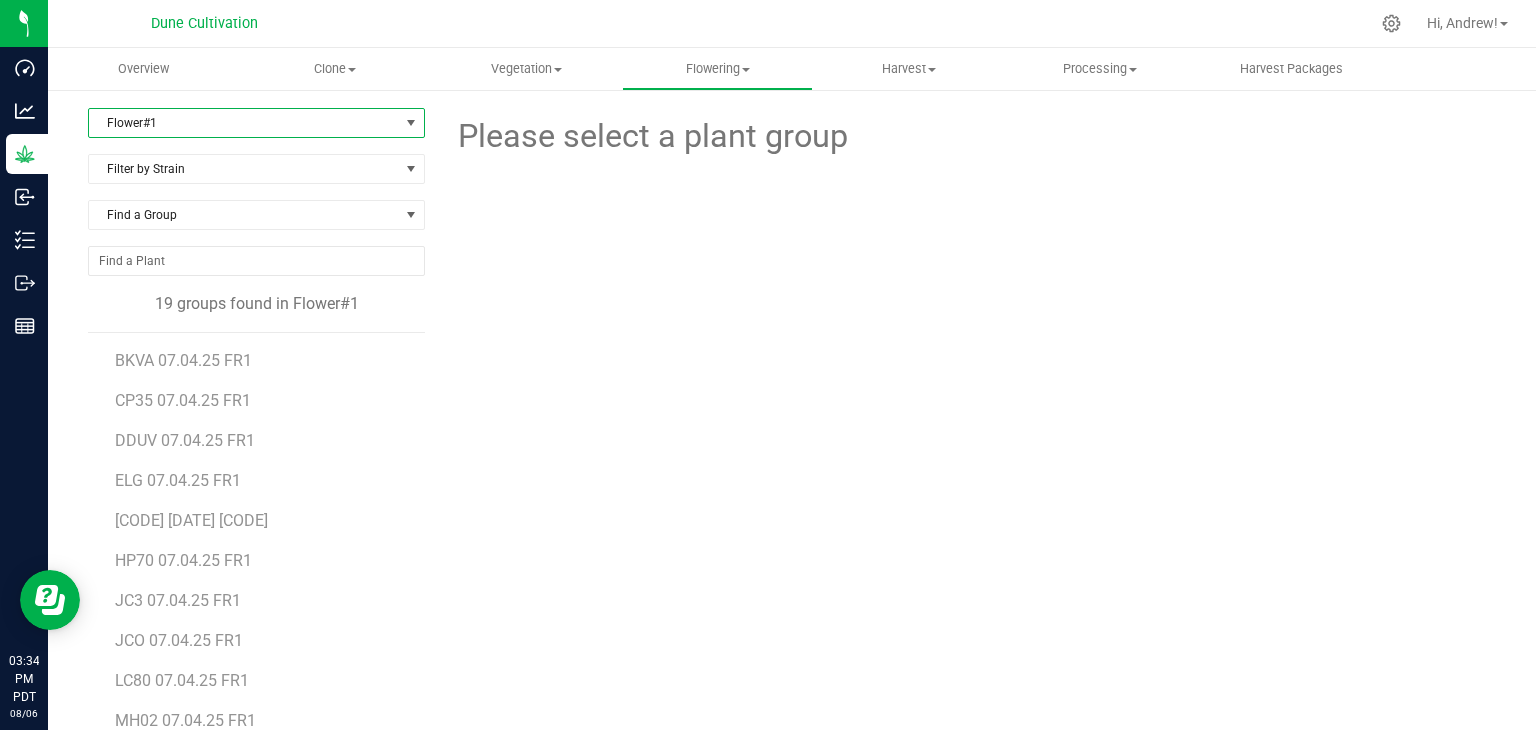 click on "BKVA 07.04.25 FR1" at bounding box center [263, 353] 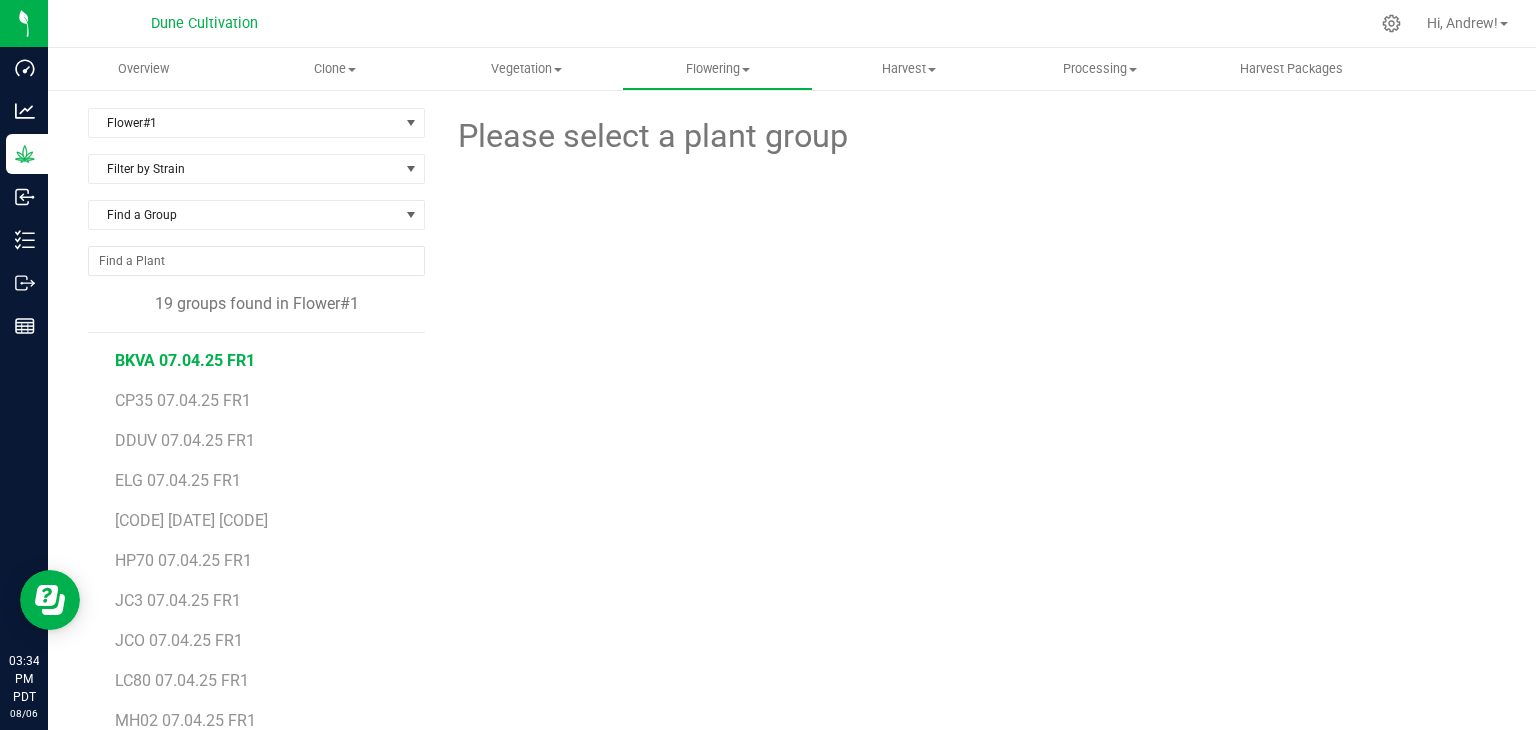 click on "BKVA 07.04.25 FR1" at bounding box center (185, 360) 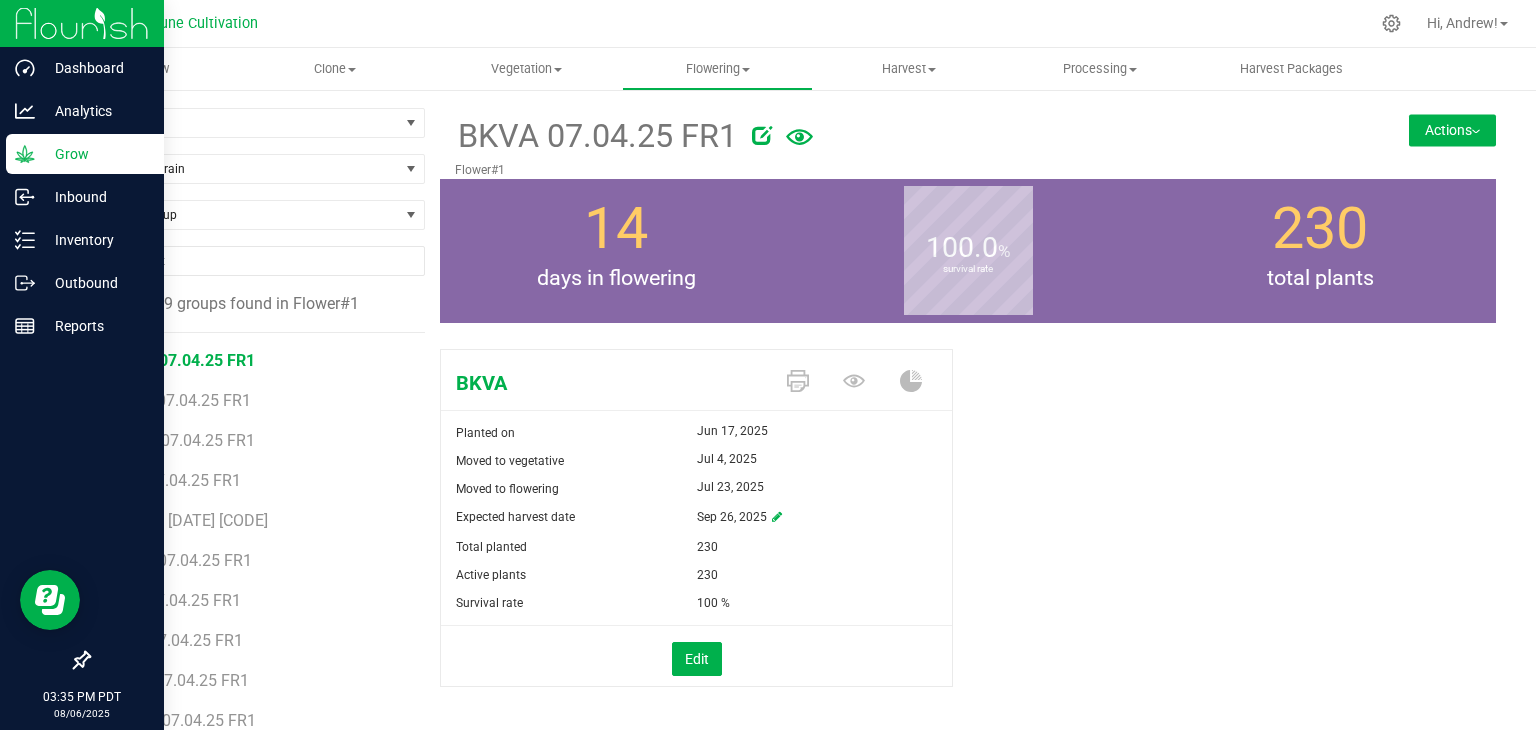 click on "Grow" at bounding box center (95, 154) 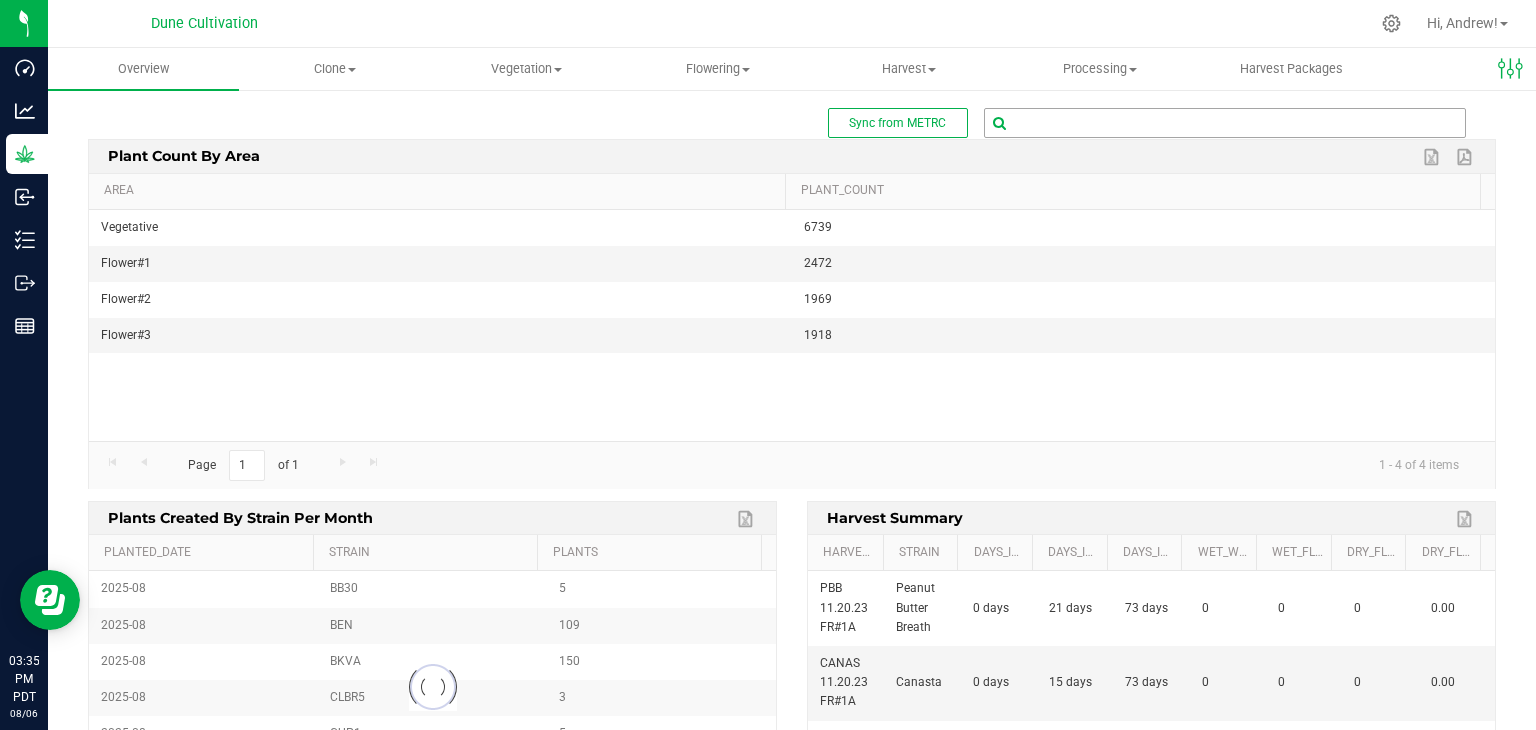 click at bounding box center [1225, 123] 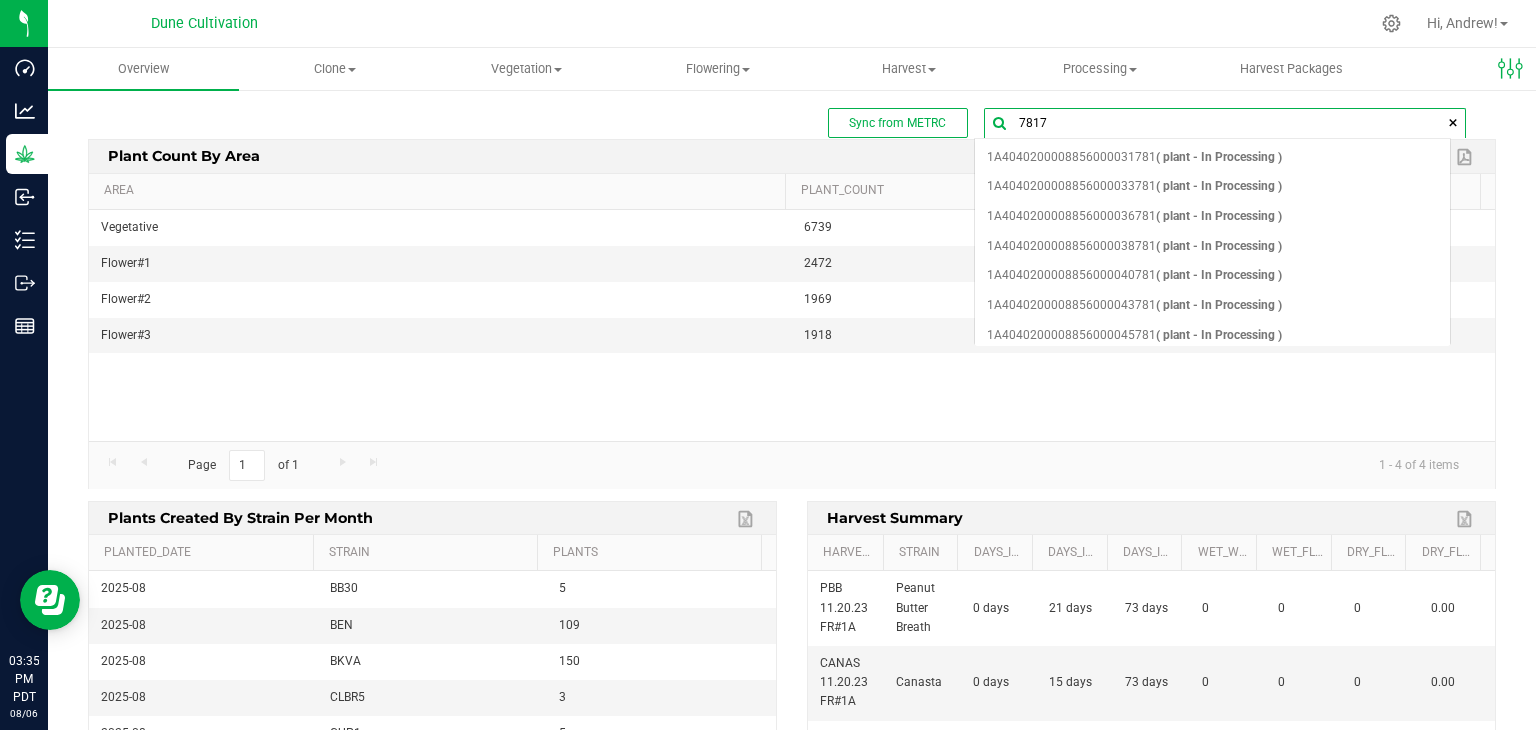 type on "78178" 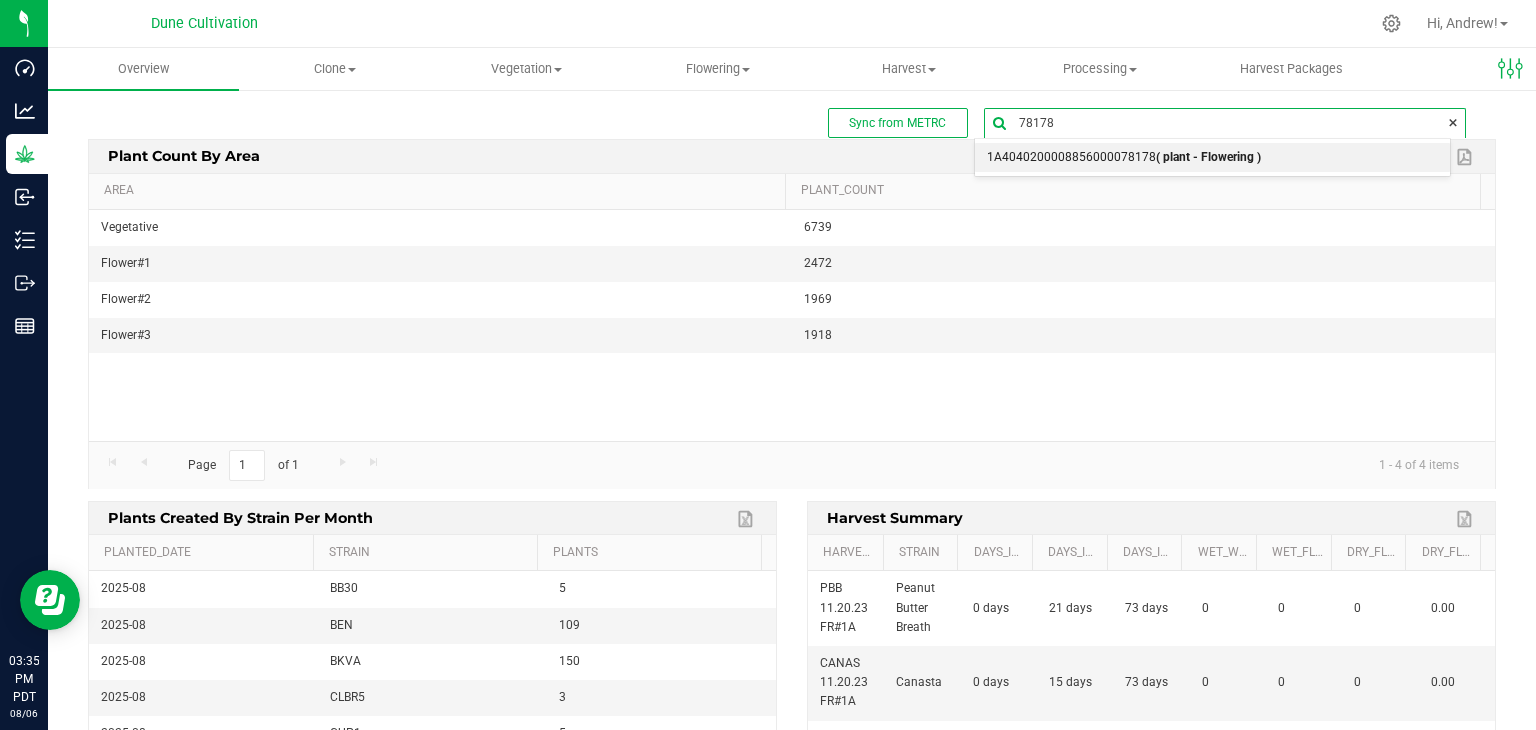 click on "1A4040200008856000078178  ( plant - Flowering )" at bounding box center [1124, 158] 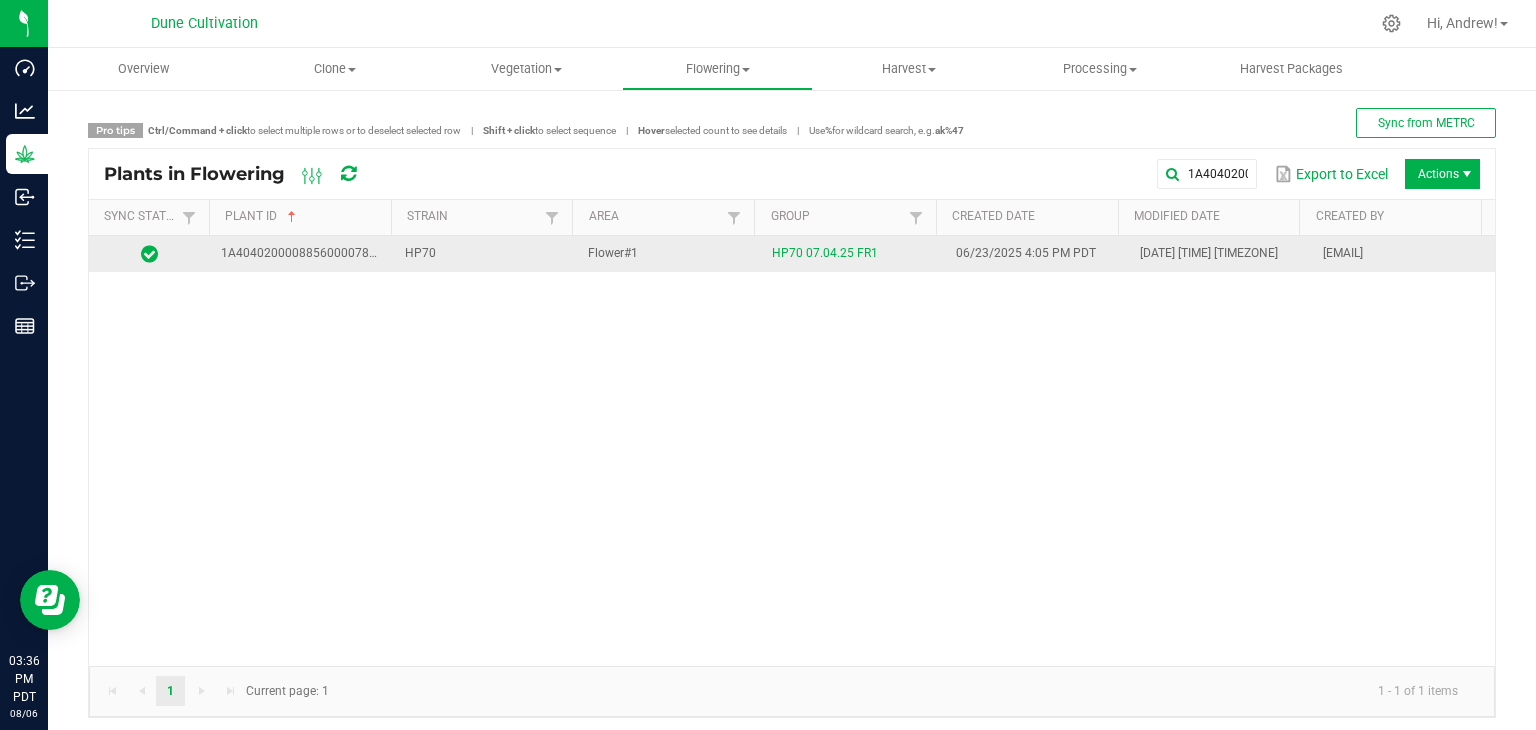 click on "HP70" at bounding box center [485, 254] 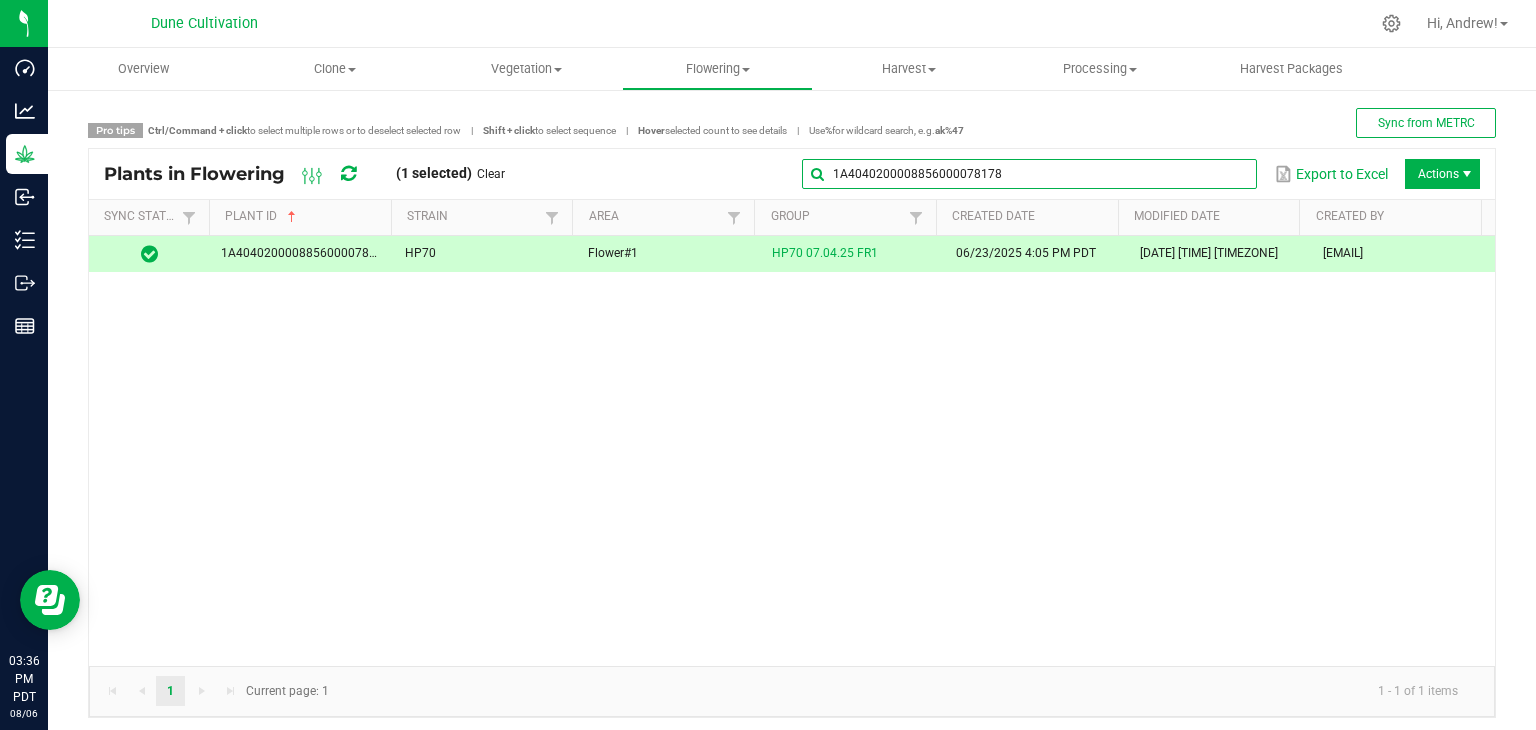 click on "1A4040200008856000078178" at bounding box center (1029, 174) 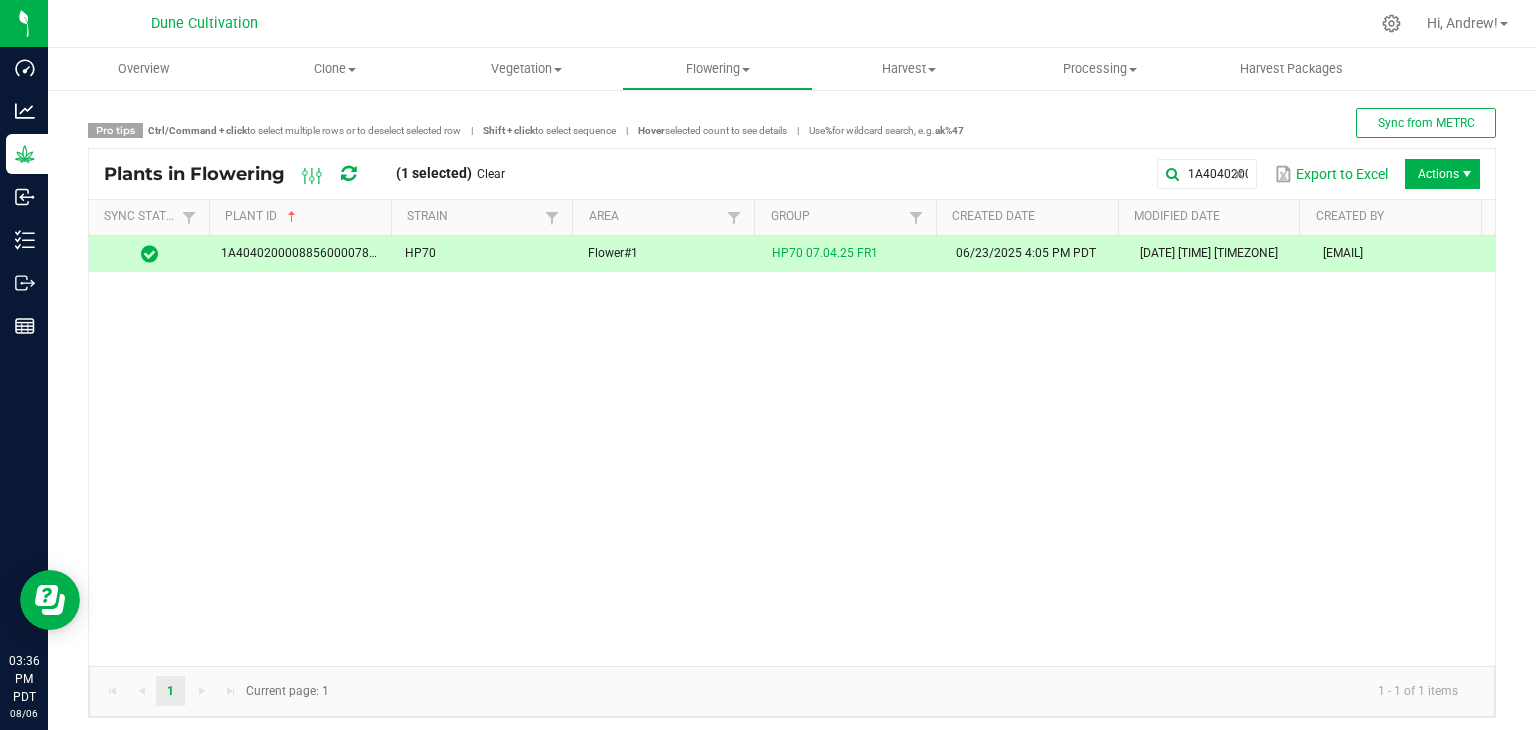 click on "Plants in Flowering   (1 selected)   Clear  1A4040200008856000078178  Export to Excel   Actions" at bounding box center (792, 174) 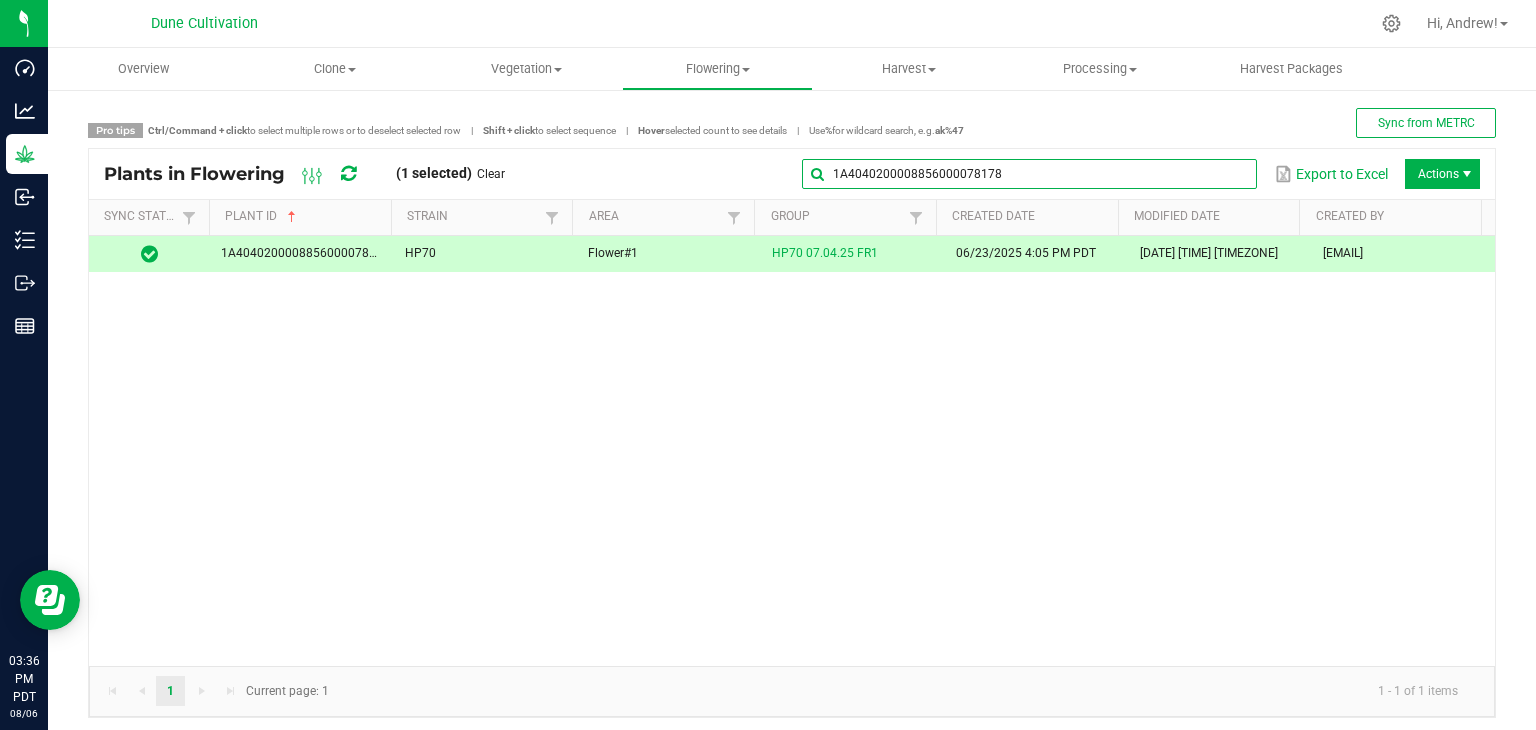click on "1A4040200008856000078178" at bounding box center [1029, 174] 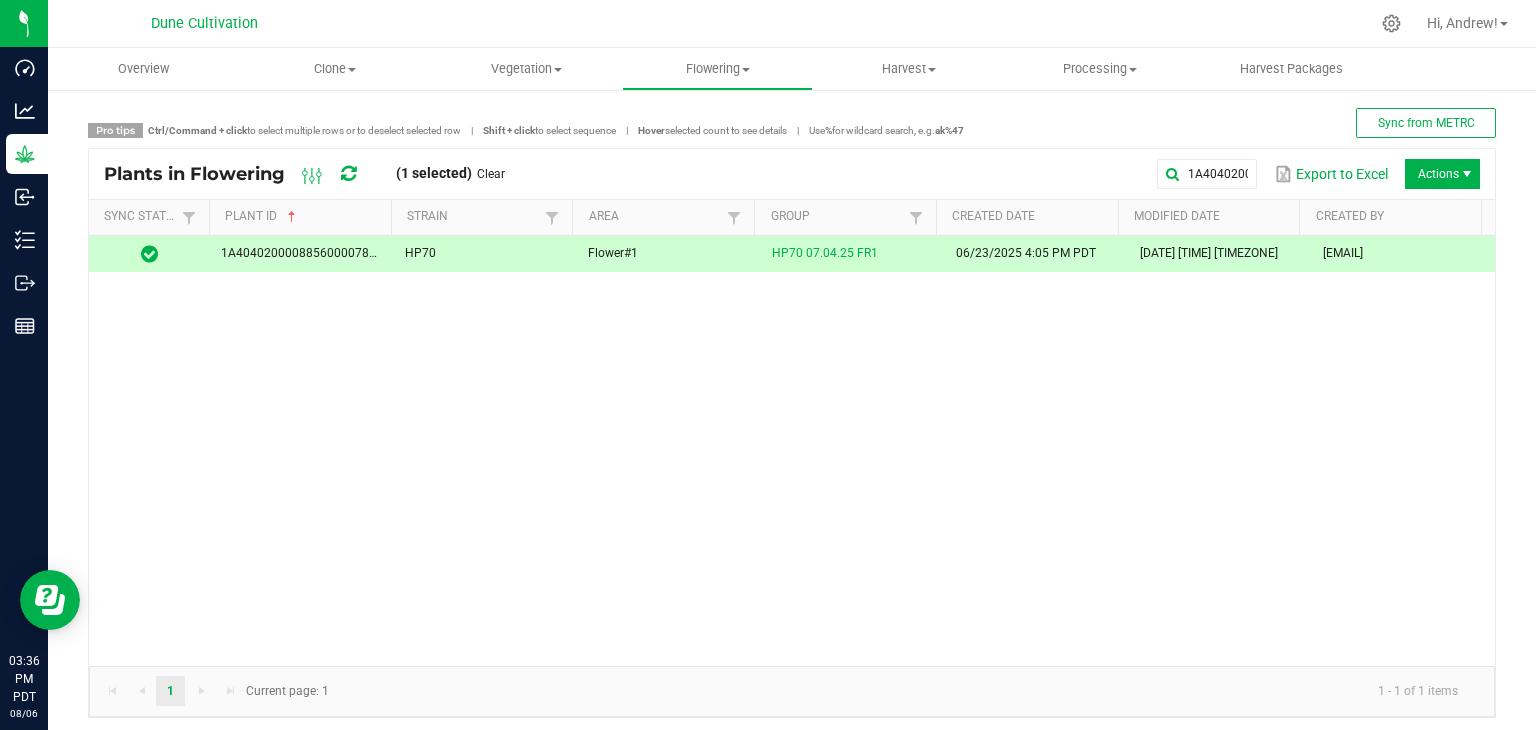 drag, startPoint x: 1067, startPoint y: 157, endPoint x: 934, endPoint y: 166, distance: 133.30417 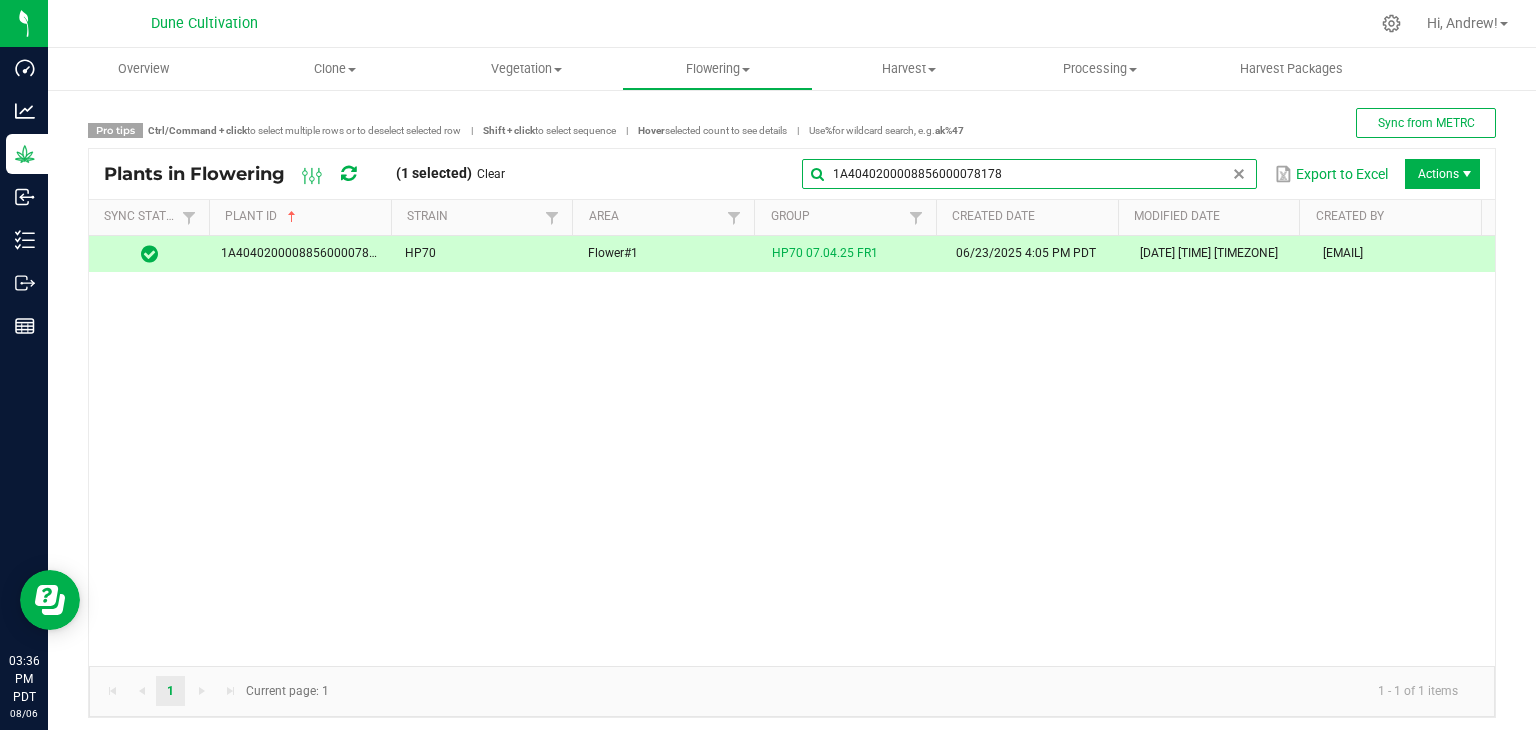 click on "1A4040200008856000078178" at bounding box center (1029, 174) 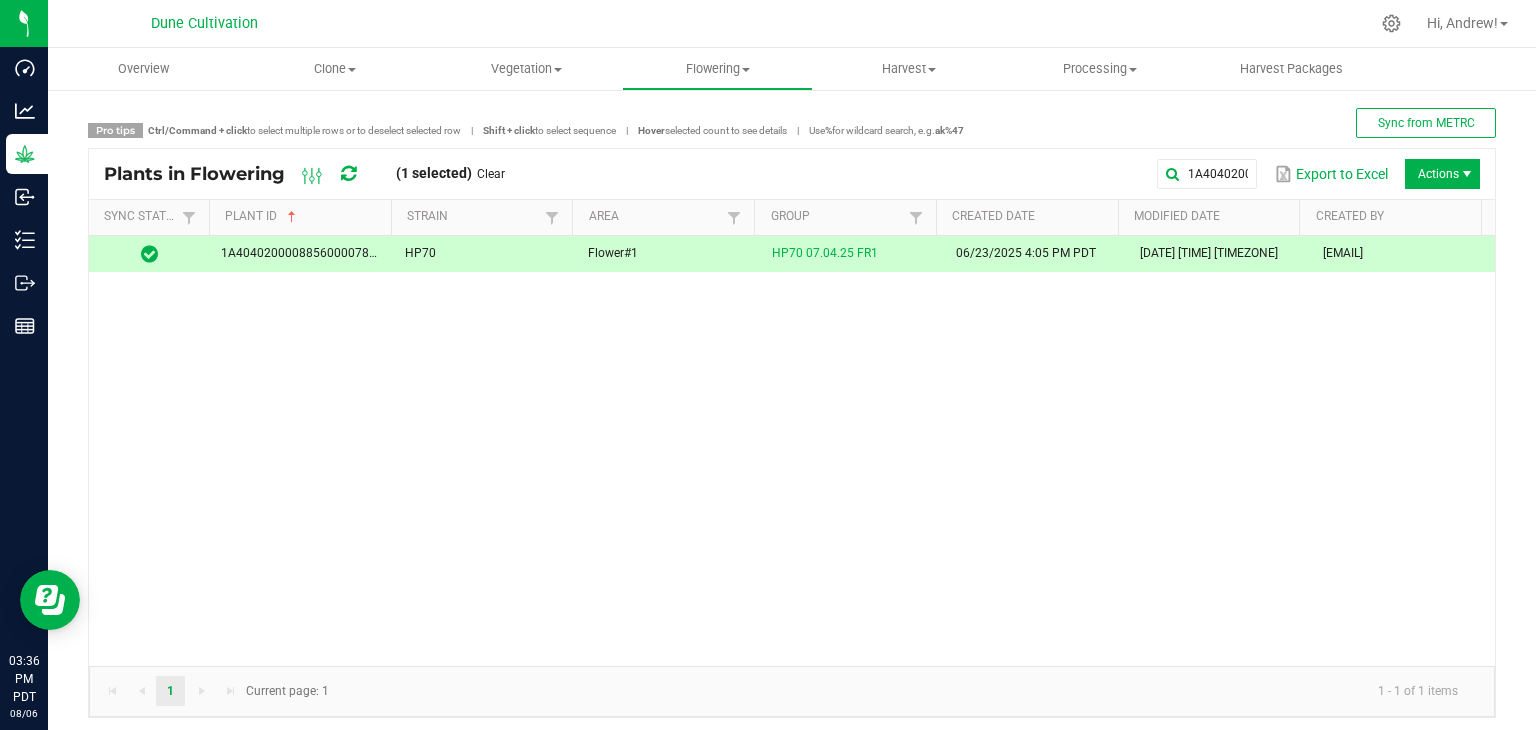 click on "1A4040200008856000078178  Export to Excel   Actions" at bounding box center [1000, 174] 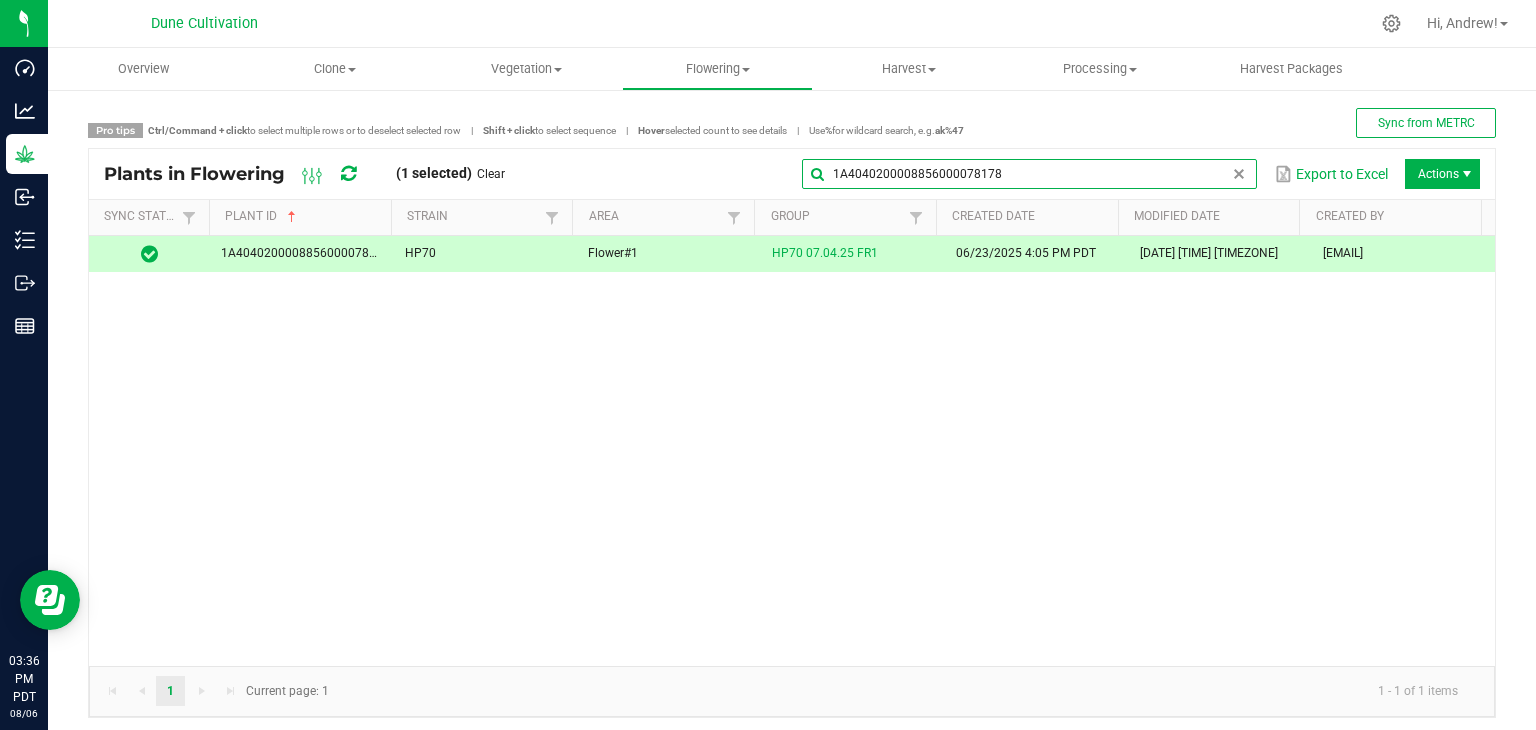 click on "1A4040200008856000078178" at bounding box center (1029, 174) 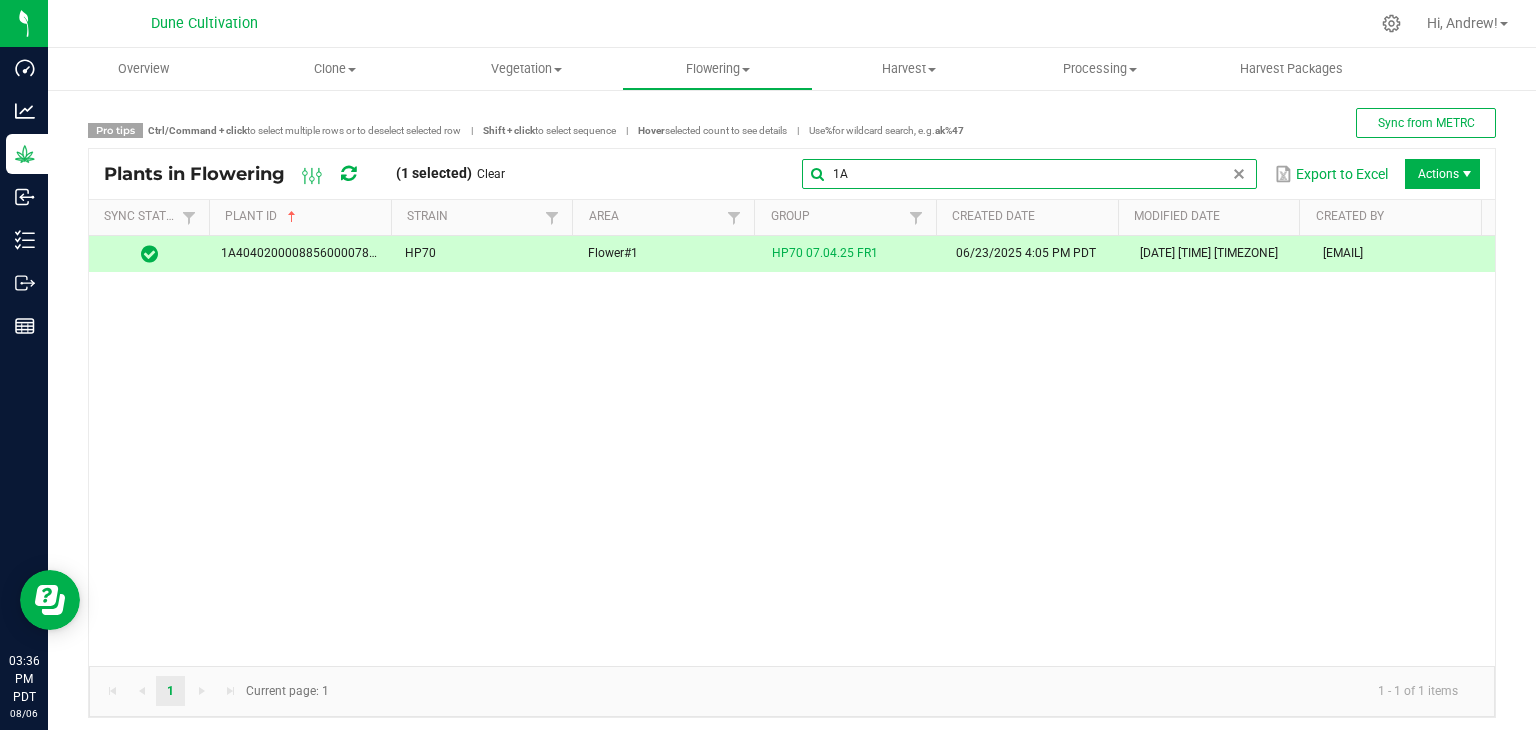 type on "1" 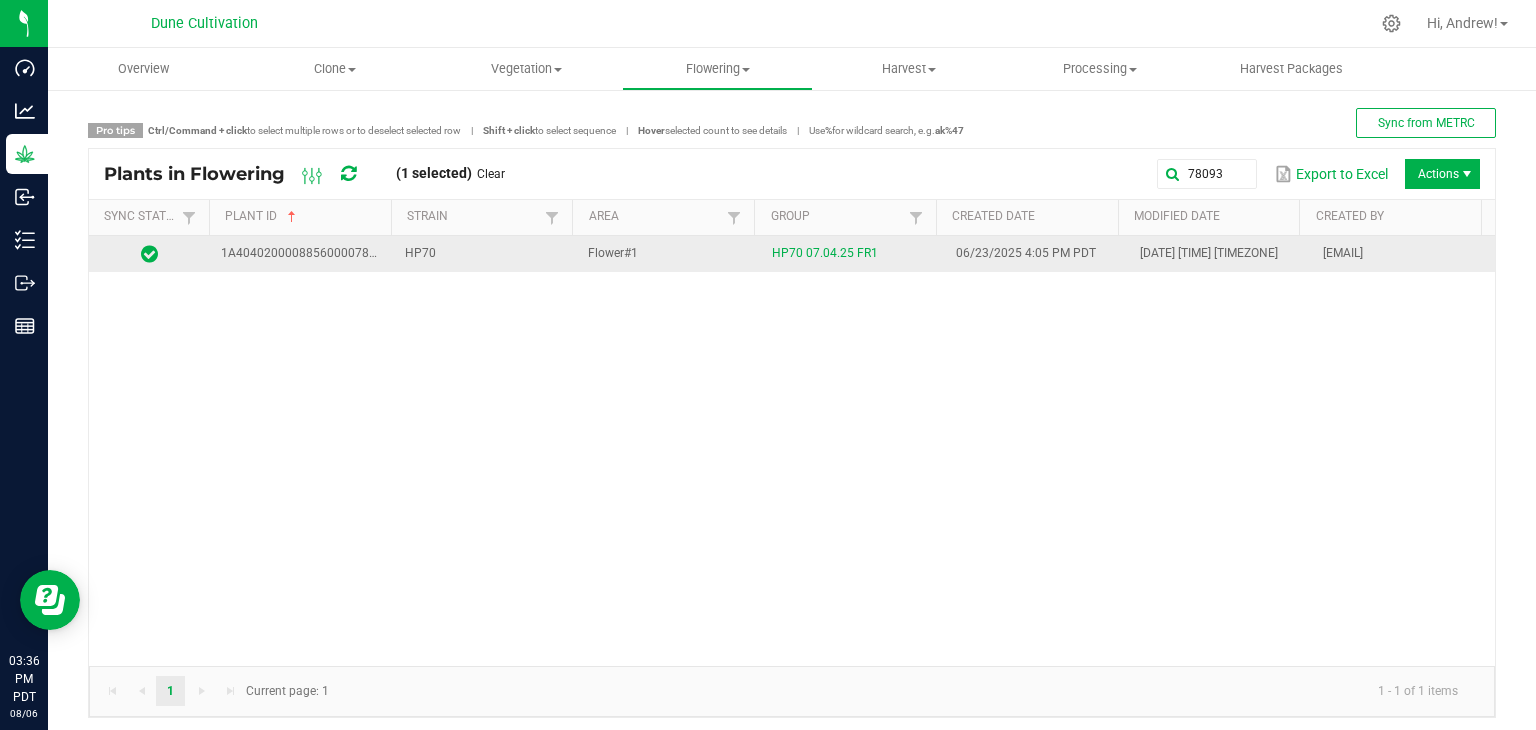 click on "Flower#1" at bounding box center [668, 254] 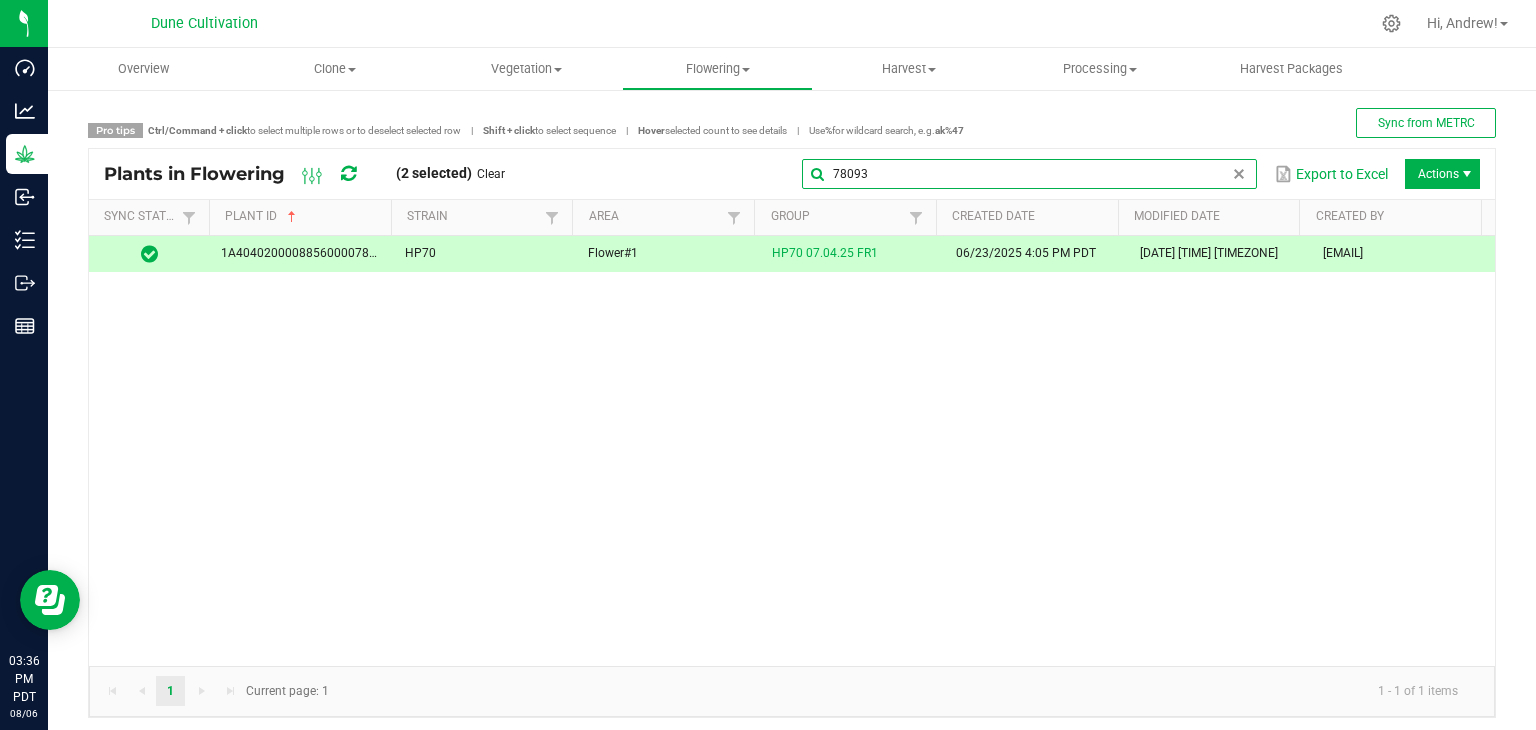 click on "78093" at bounding box center [1029, 174] 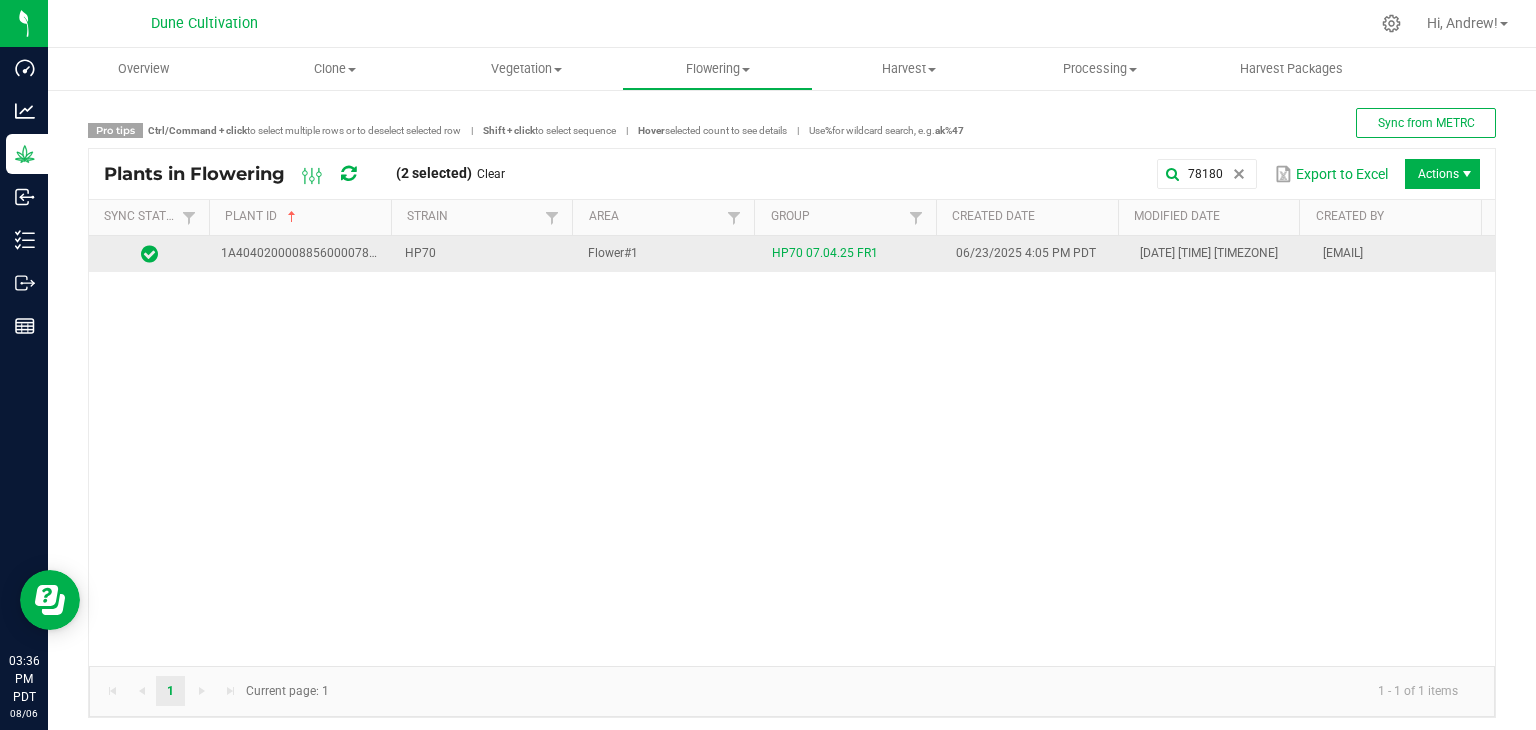 click on "HP70" at bounding box center [485, 254] 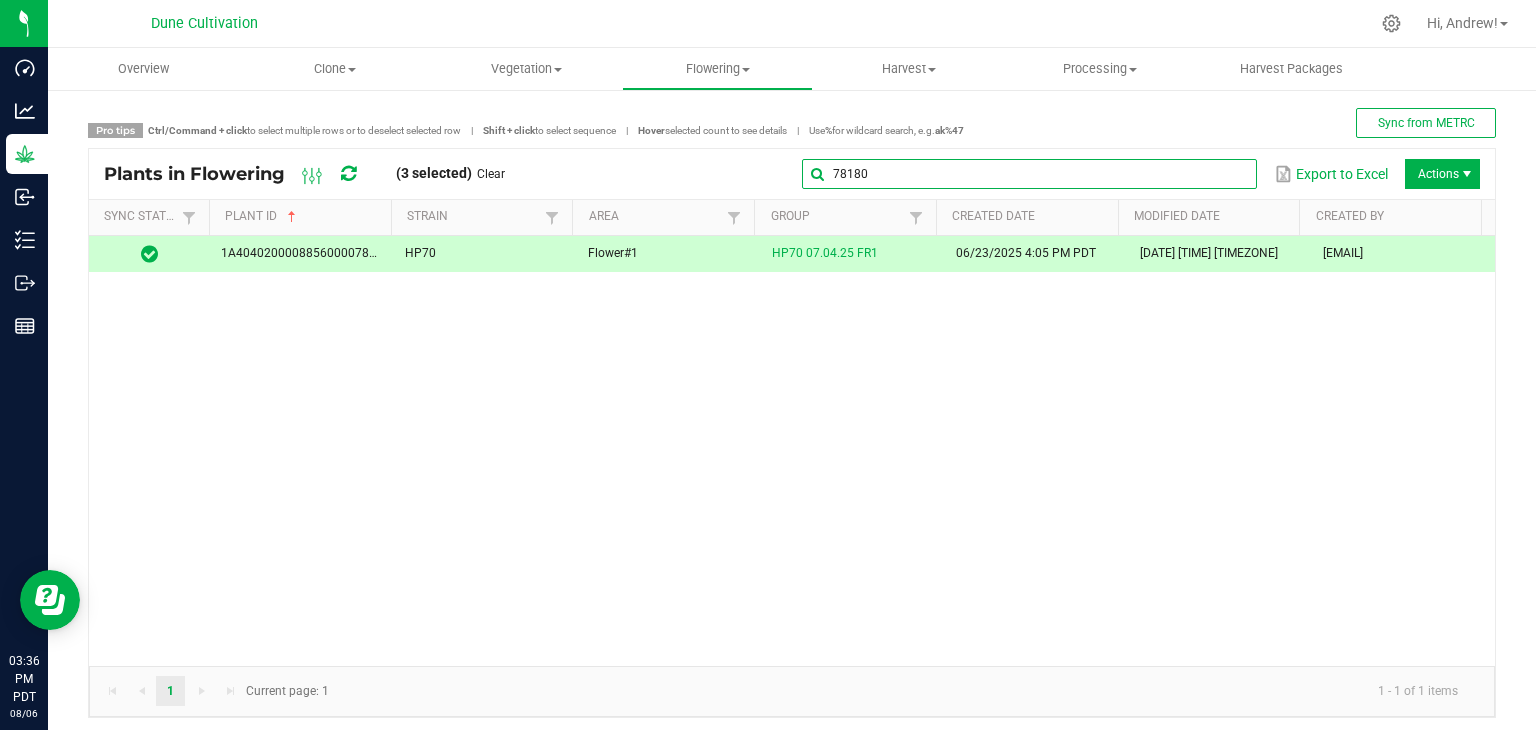 click on "78180" at bounding box center [1029, 174] 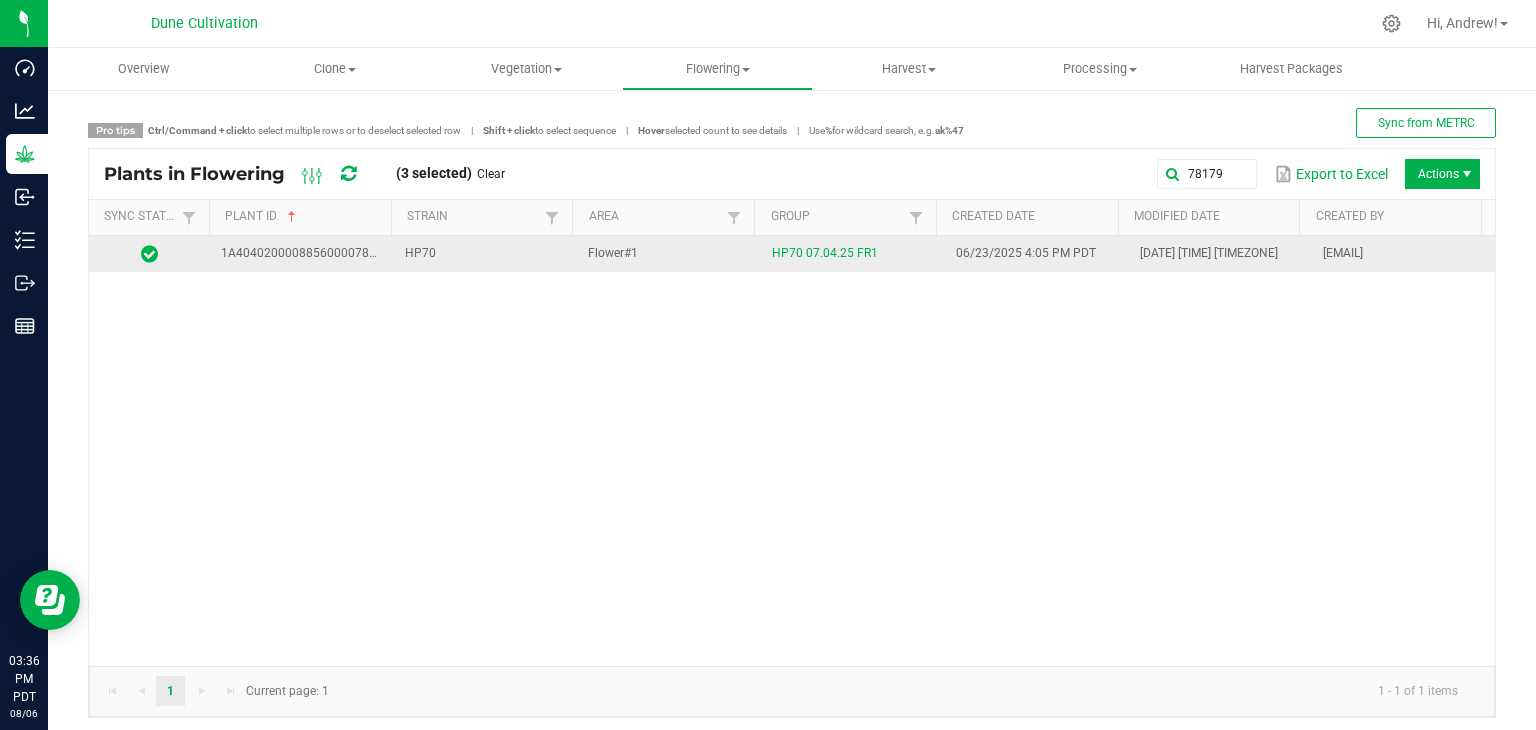 click on "HP70" at bounding box center (485, 254) 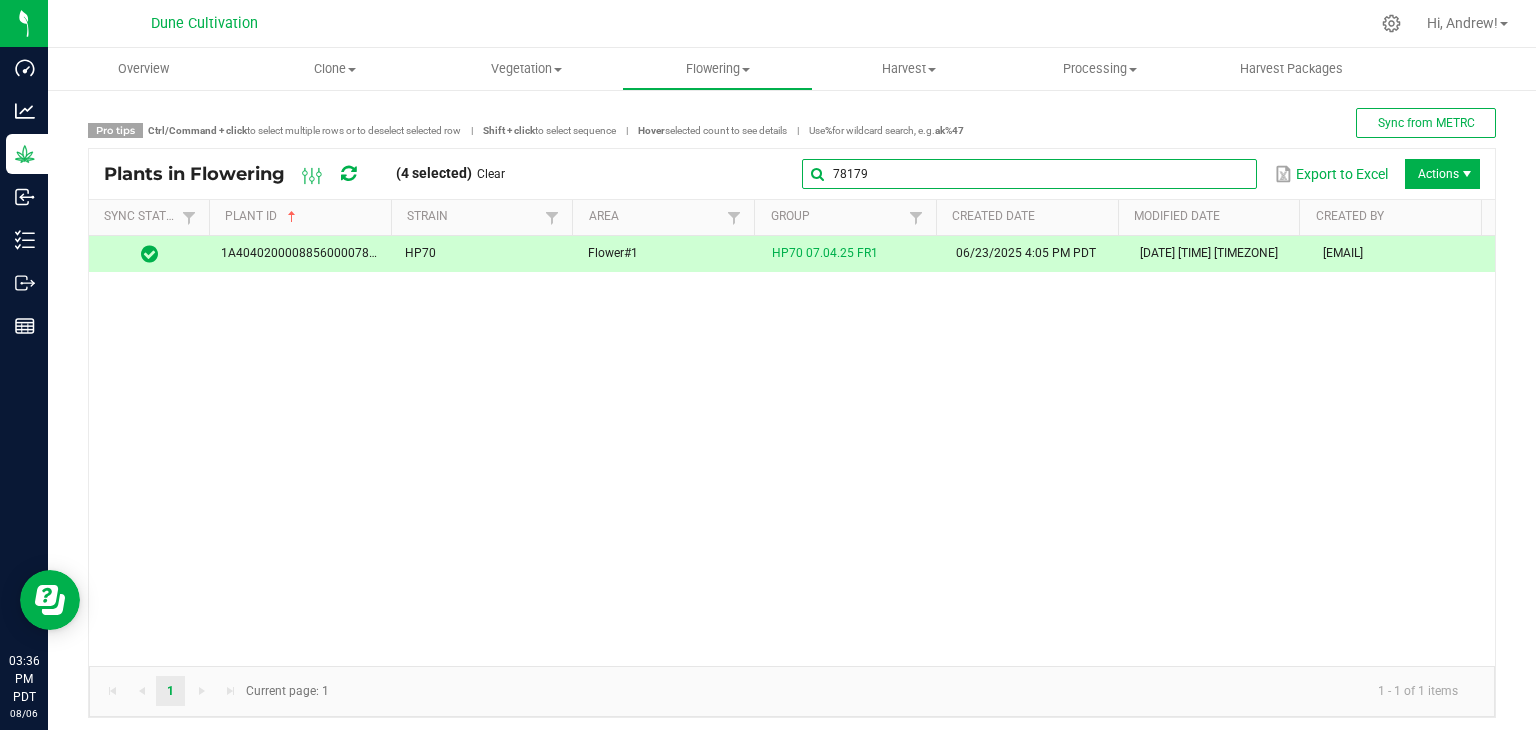 click on "78179" at bounding box center (1029, 174) 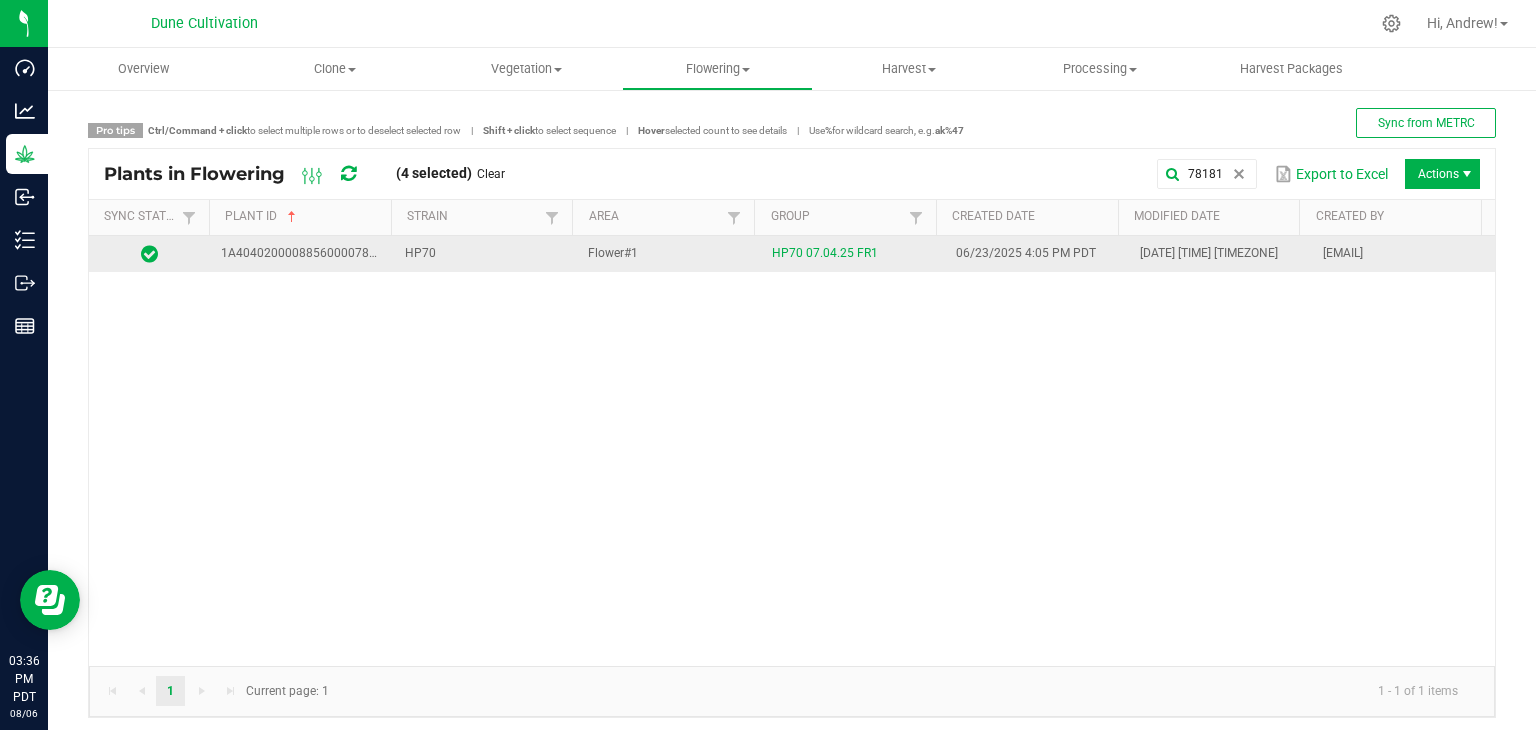 click on "1A4040200008856000078181" at bounding box center [305, 253] 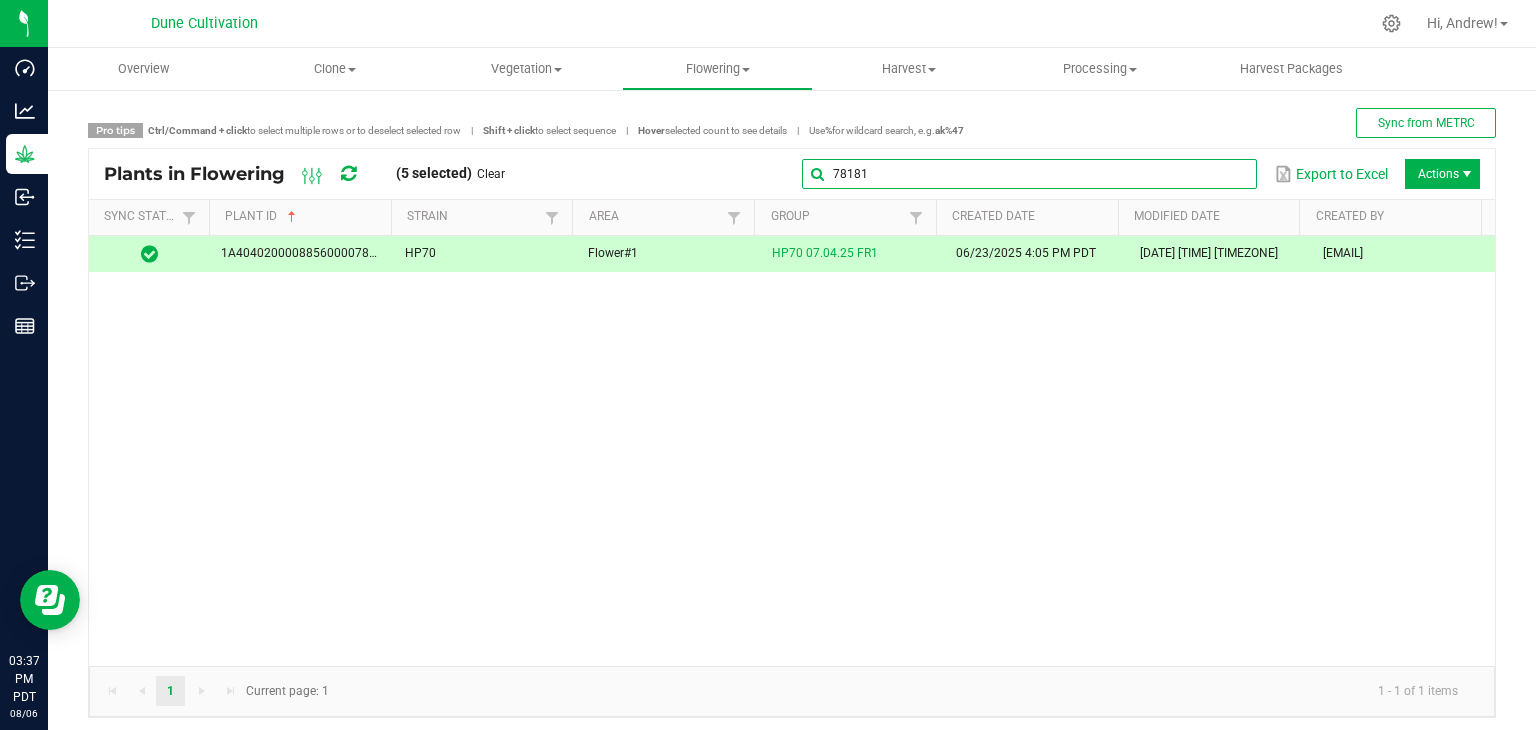 click on "78181" at bounding box center [1029, 174] 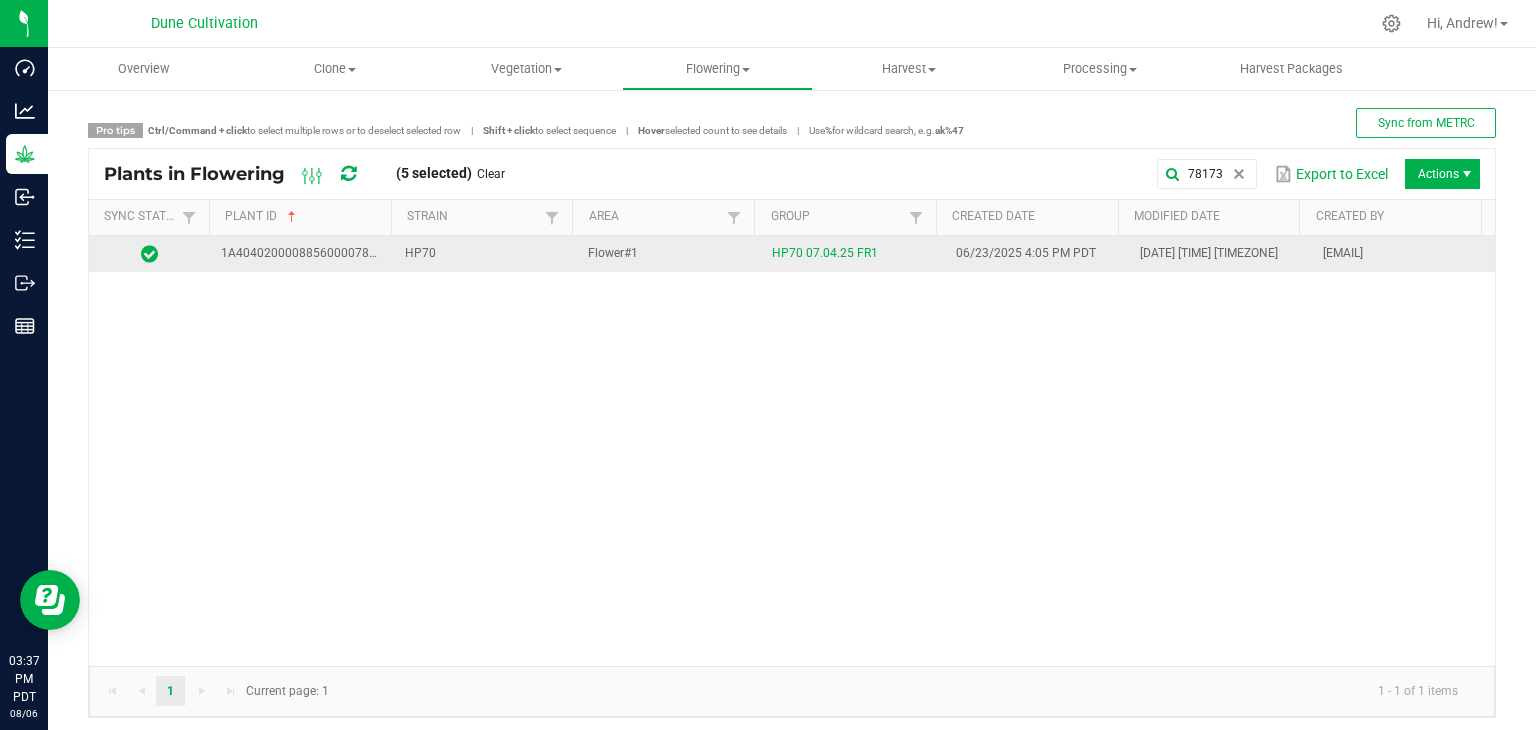 drag, startPoint x: 495, startPoint y: 257, endPoint x: 498, endPoint y: 247, distance: 10.440307 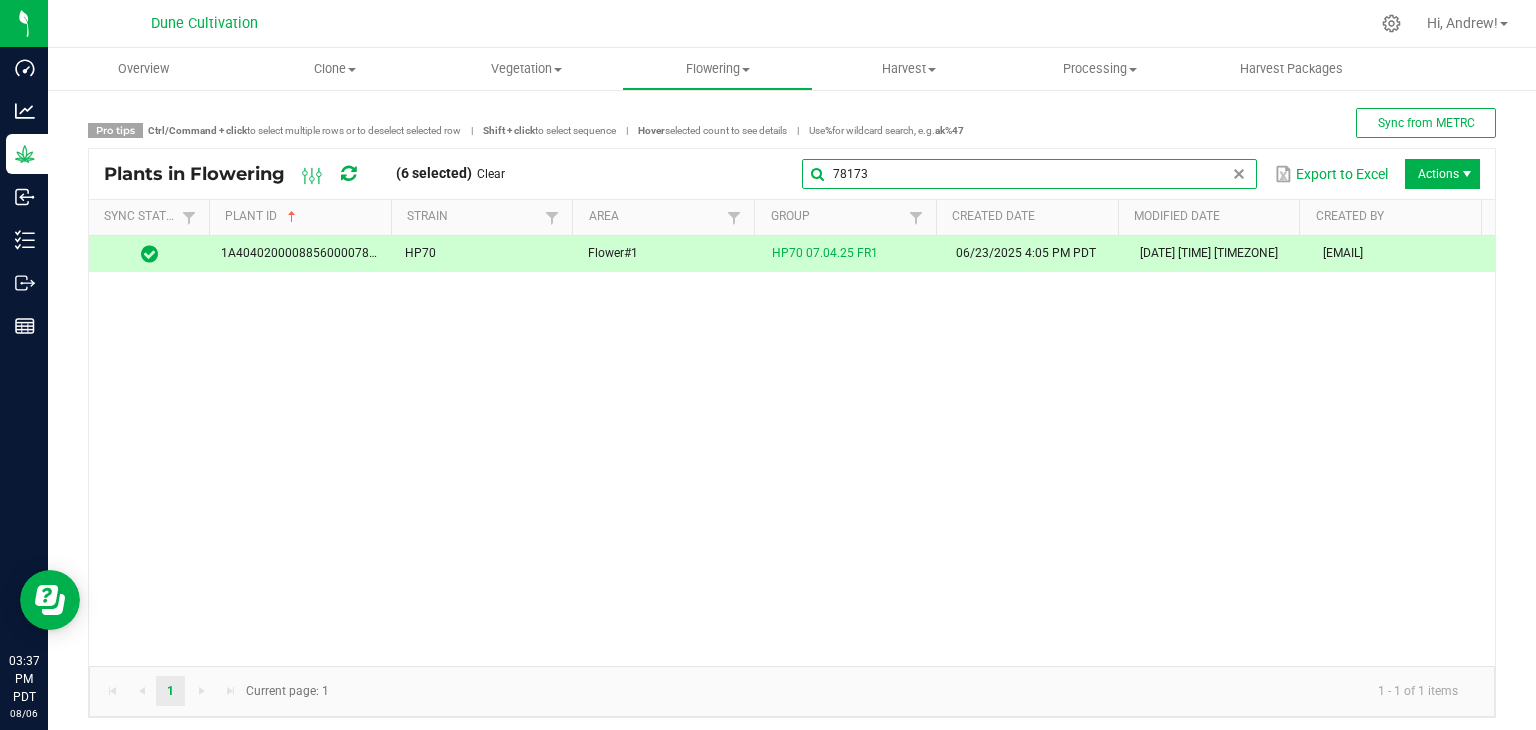 click on "78173" at bounding box center [1029, 174] 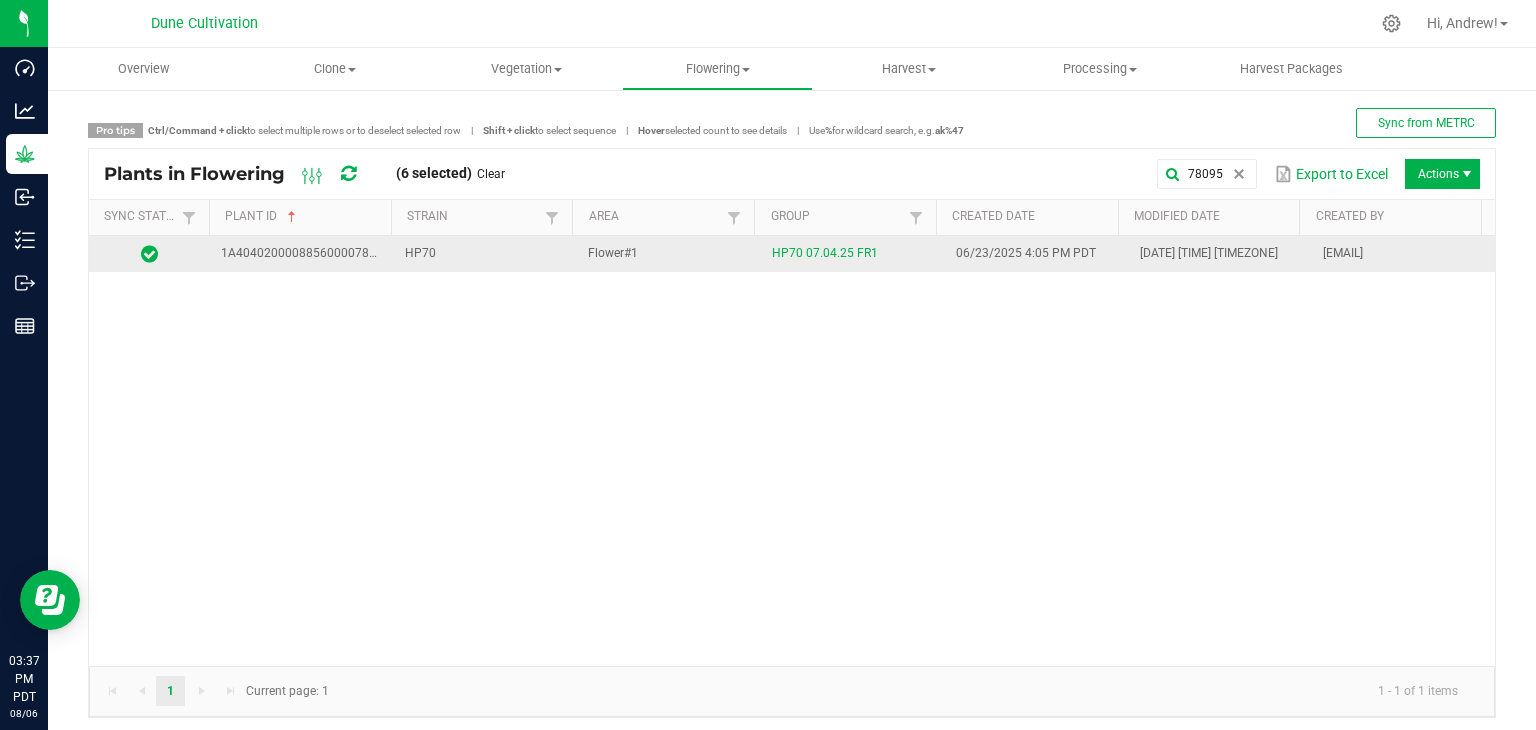 click on "HP70" at bounding box center [485, 254] 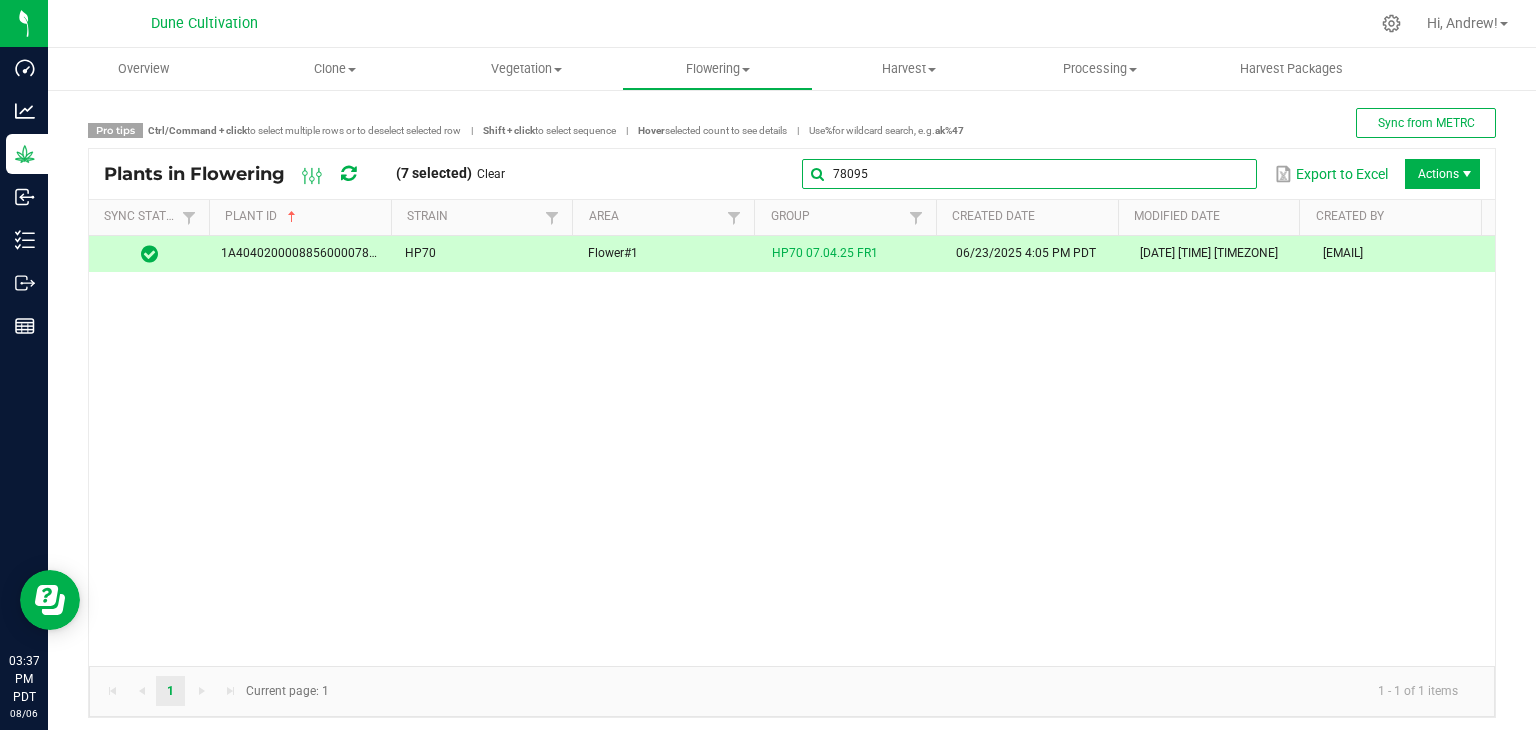 click on "78095" at bounding box center (1029, 174) 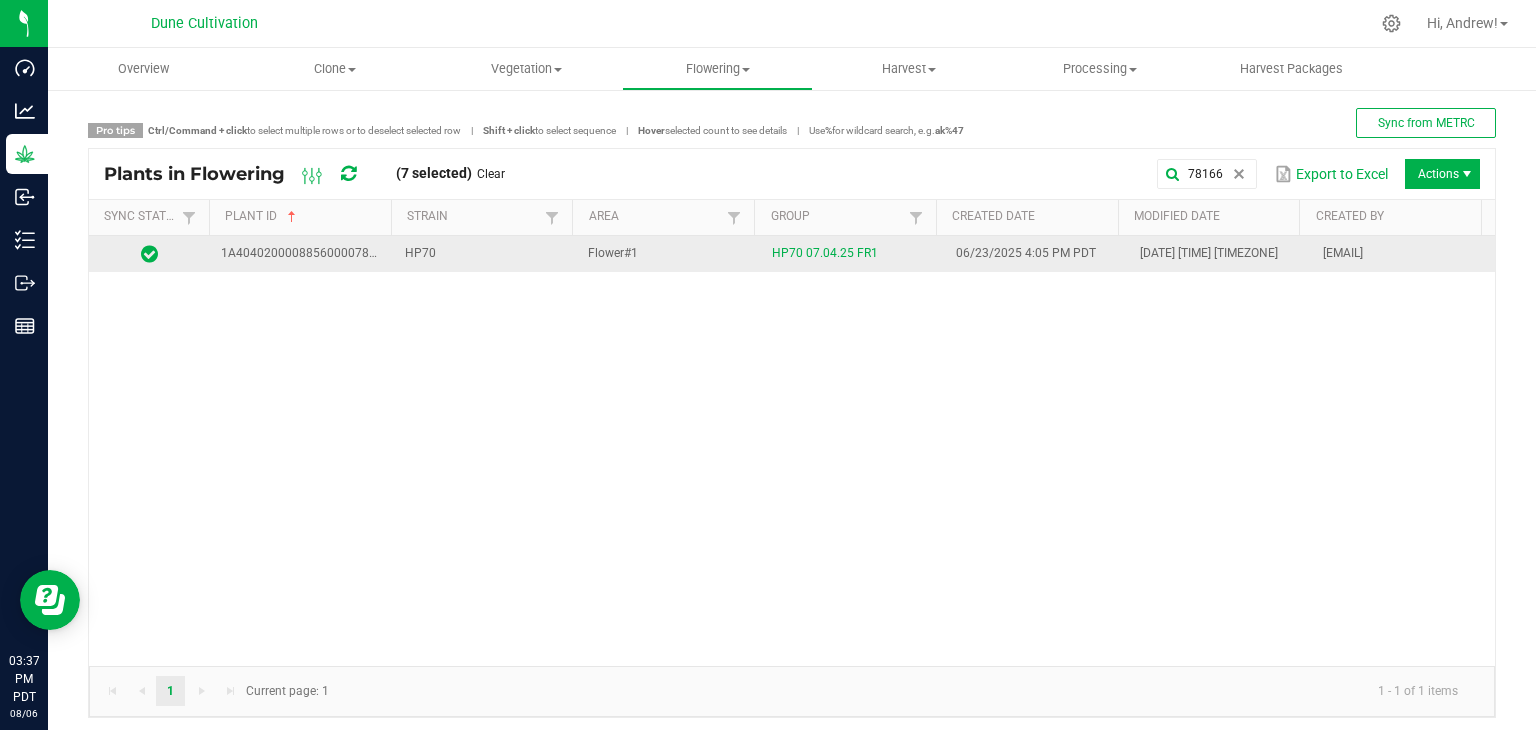 click on "Flower#1" at bounding box center (668, 254) 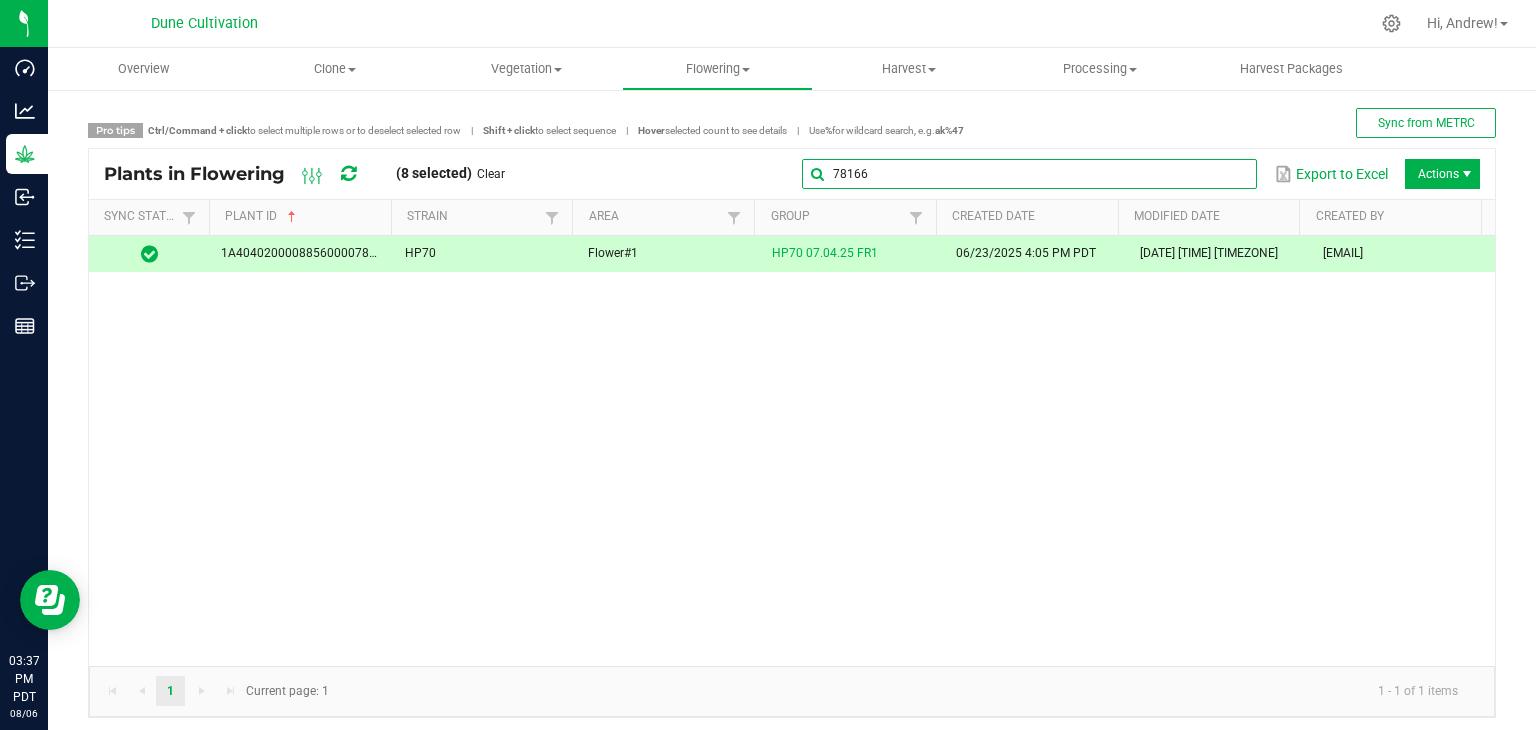 click on "78166" at bounding box center [1029, 174] 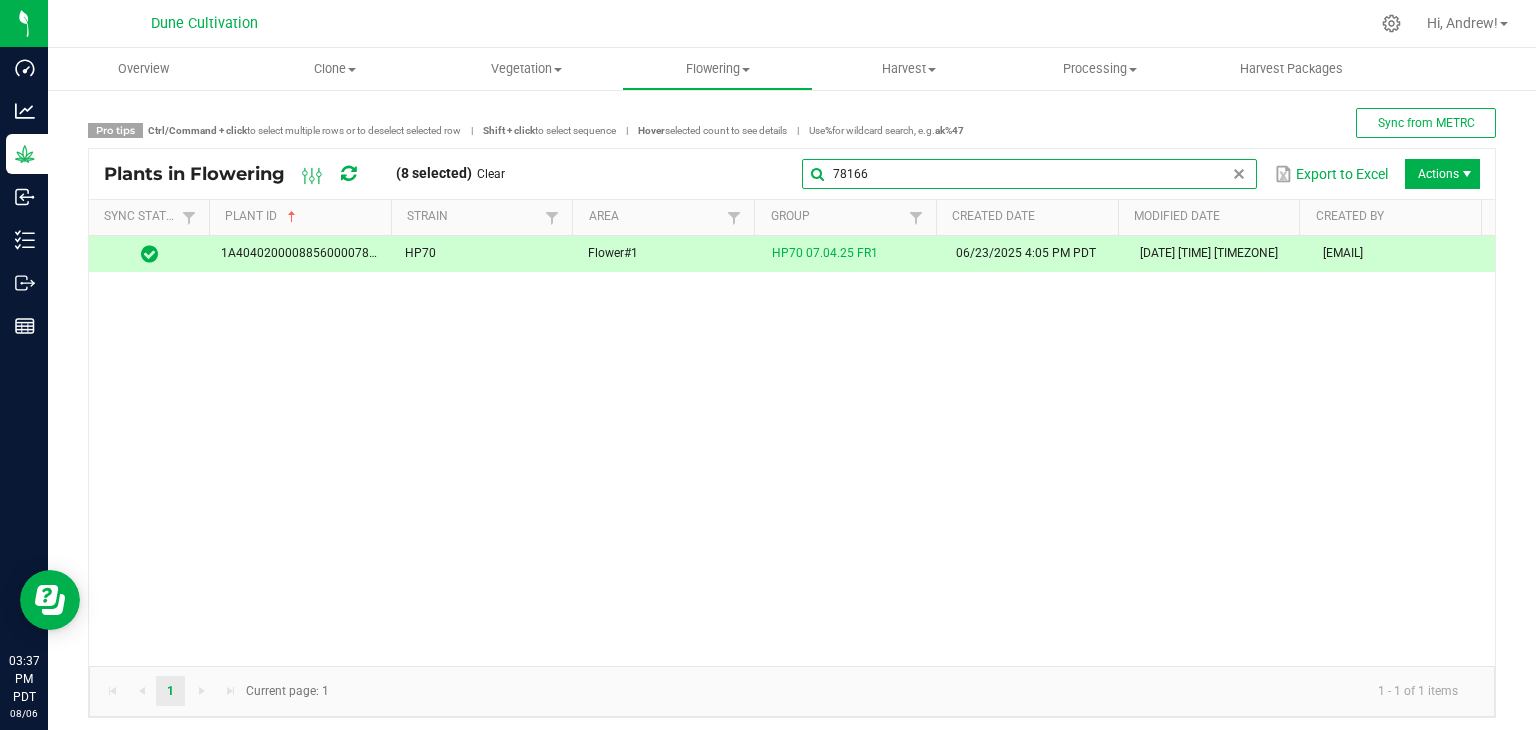 click on "78166" at bounding box center [1029, 174] 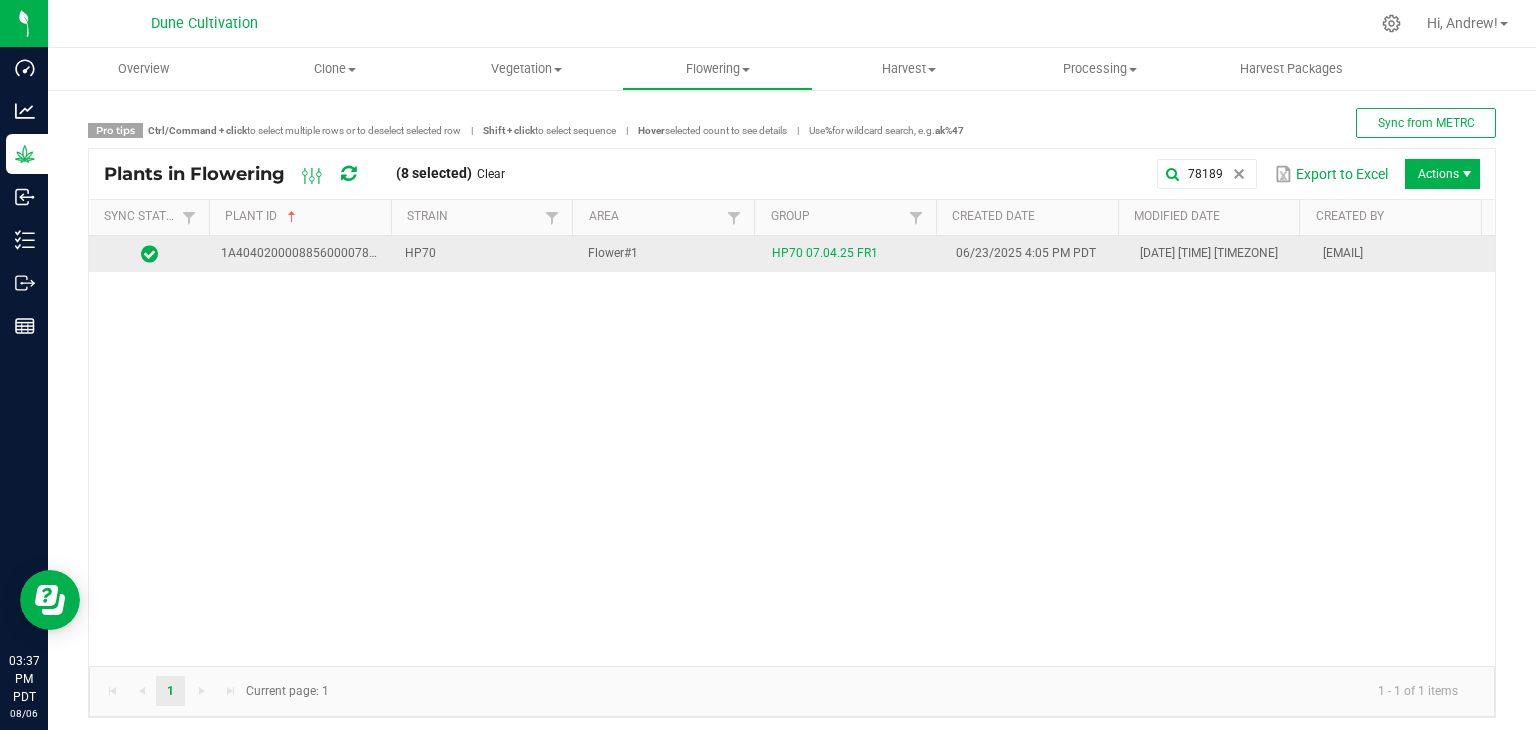 click on "Flower#1" at bounding box center [668, 254] 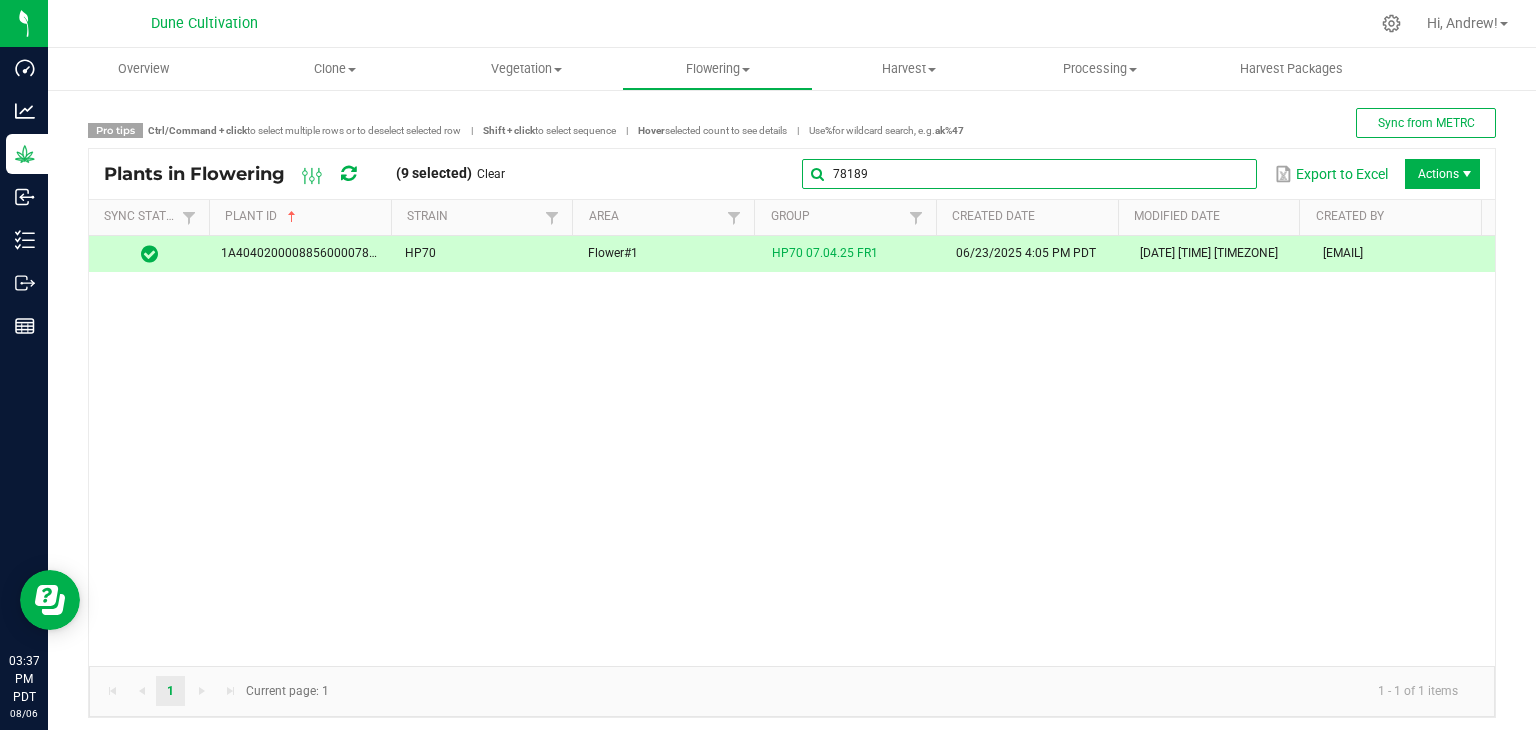 click on "78189" at bounding box center (1029, 174) 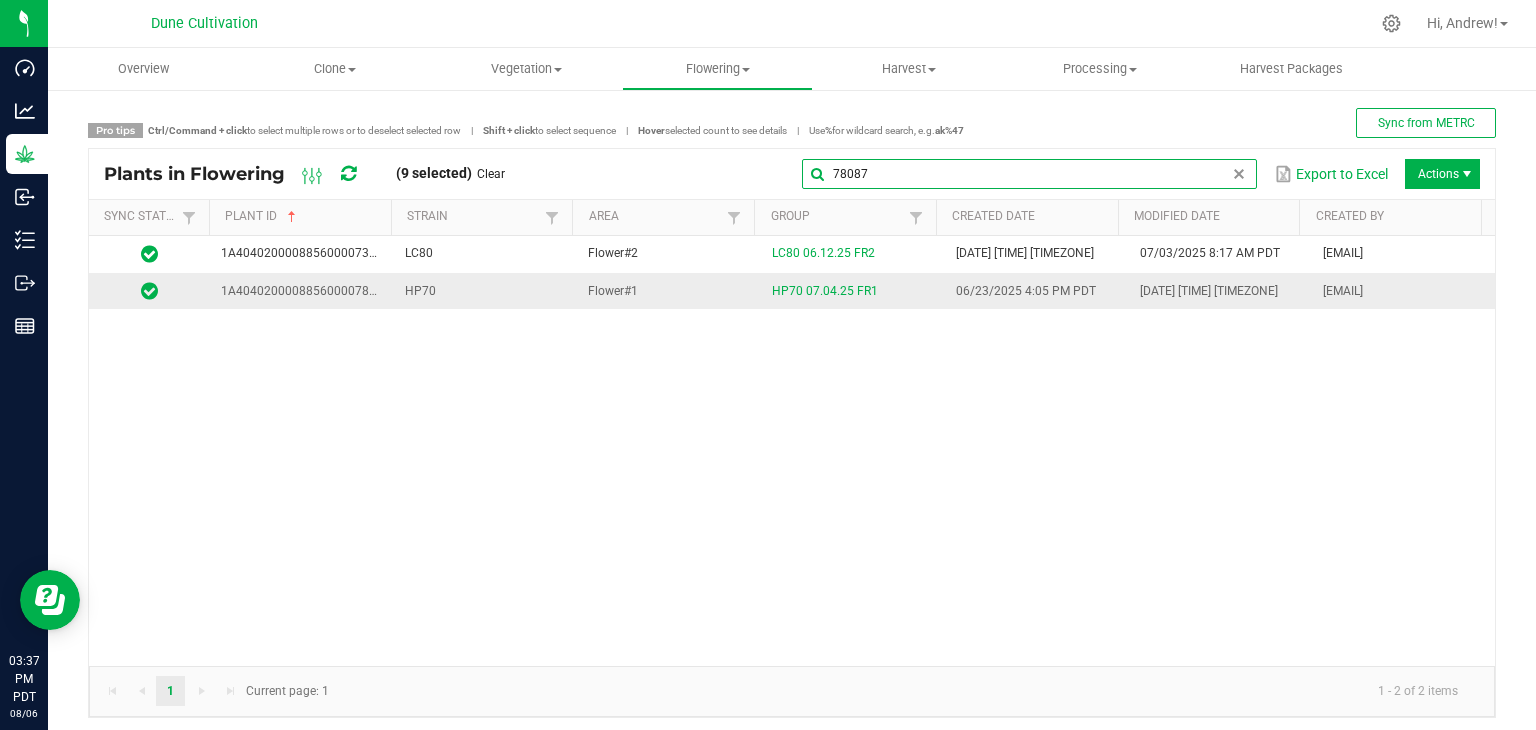 type on "78087" 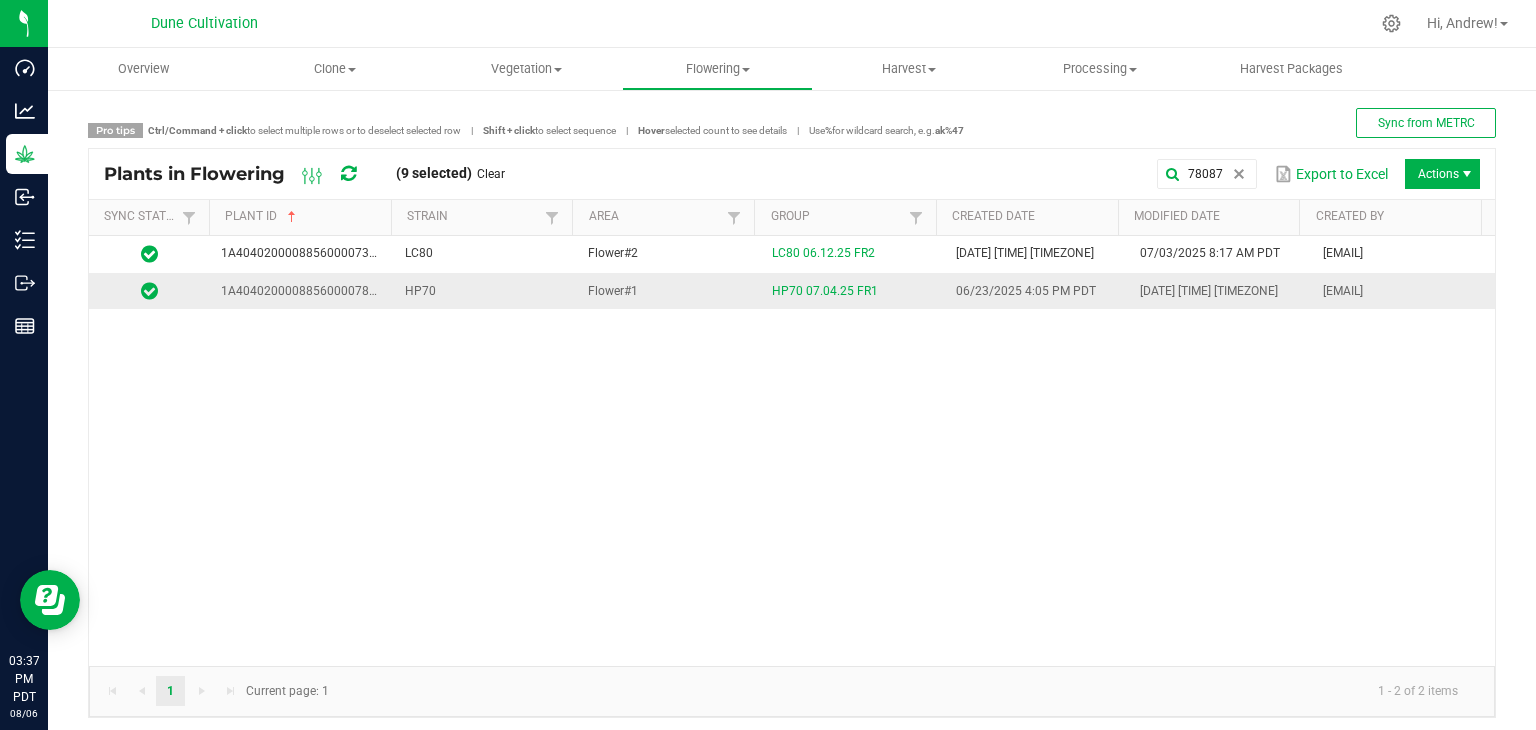 click on "HP70" at bounding box center (485, 291) 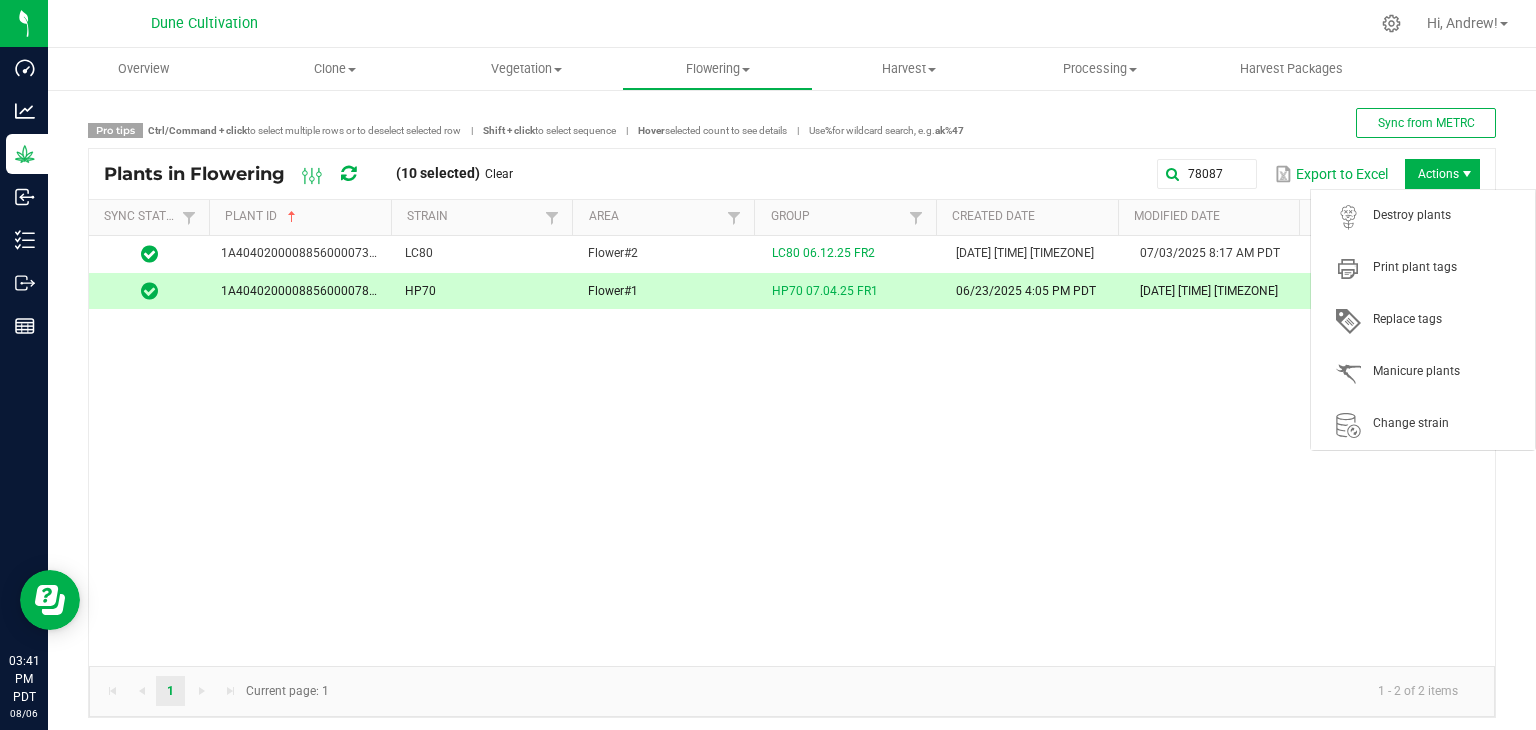 click at bounding box center [1467, 174] 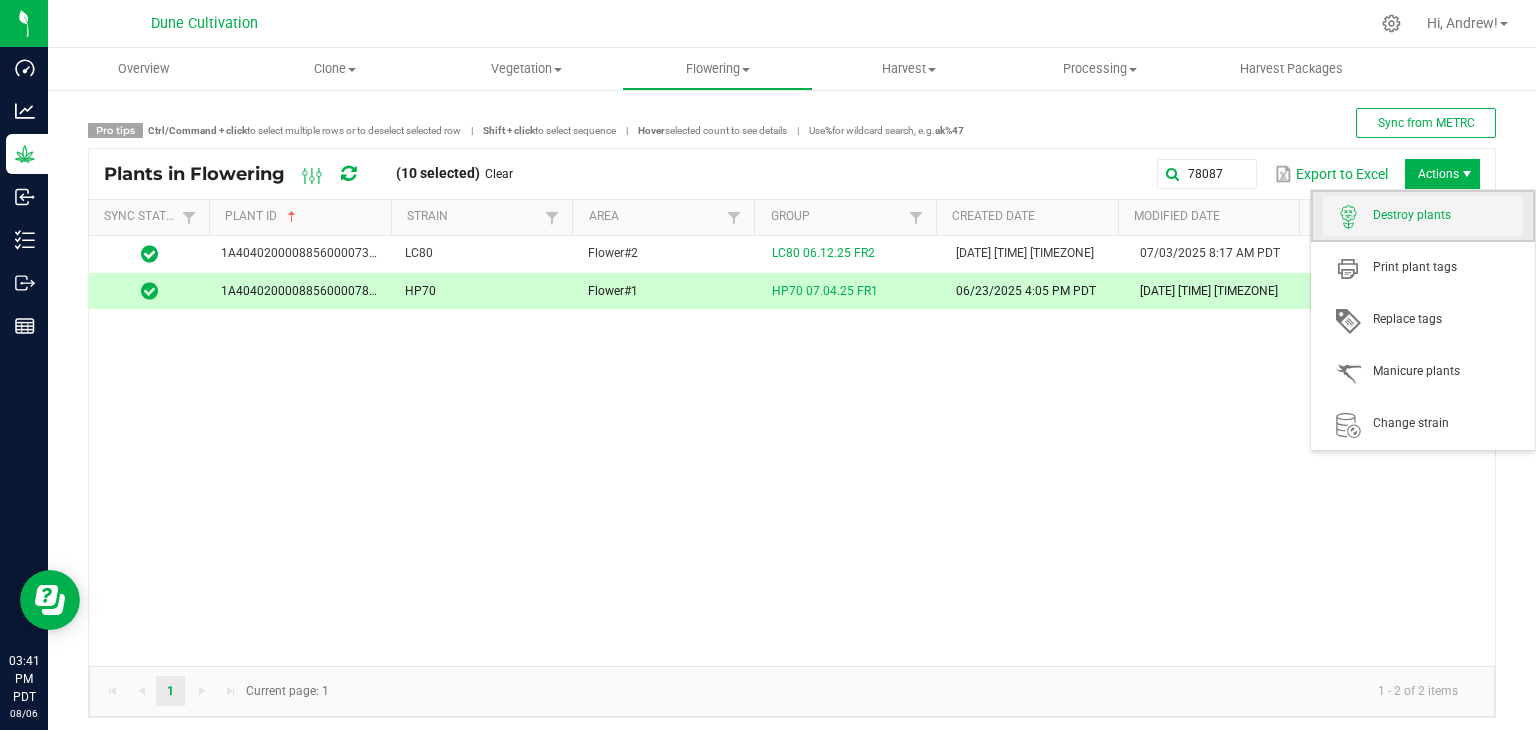 click on "Destroy plants" at bounding box center [1423, 216] 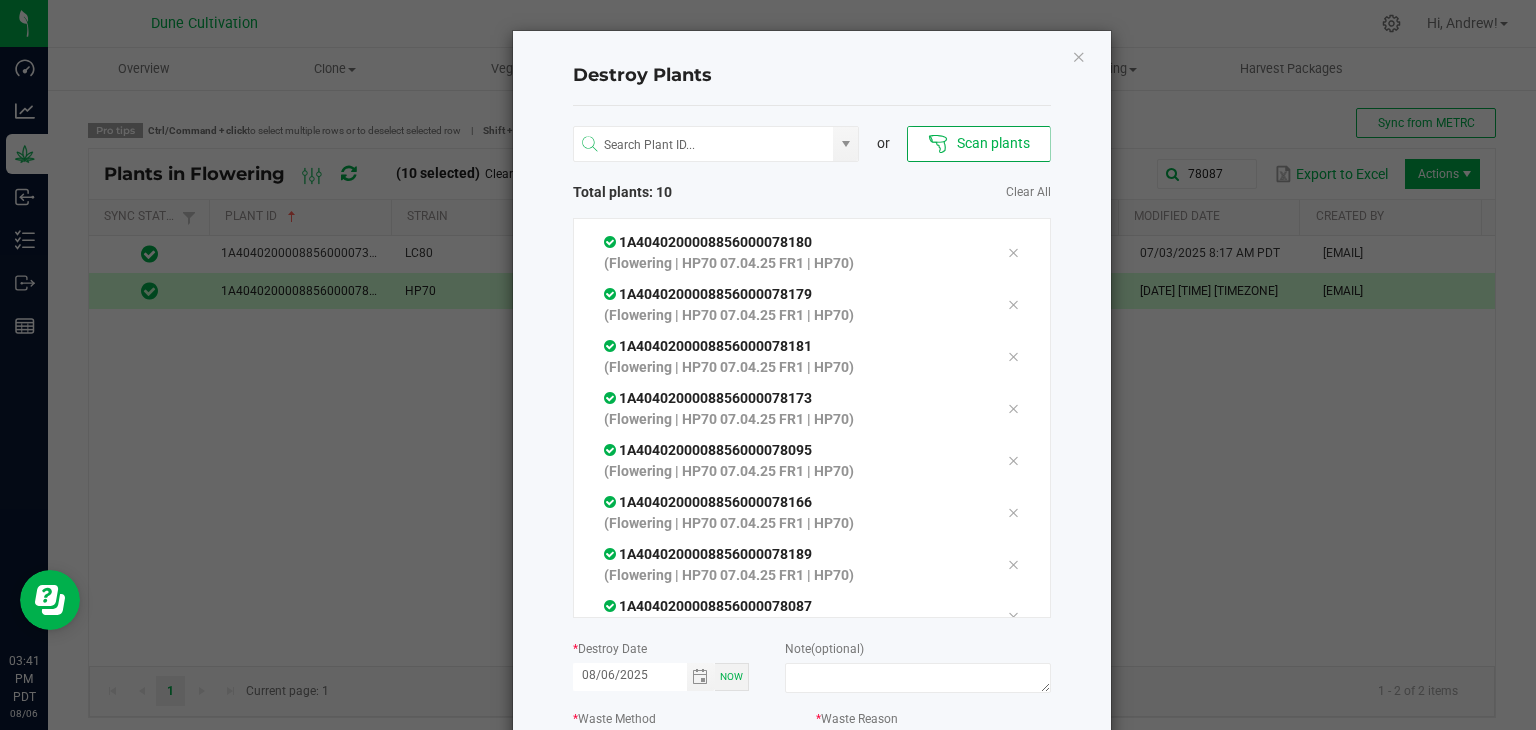 scroll, scrollTop: 171, scrollLeft: 0, axis: vertical 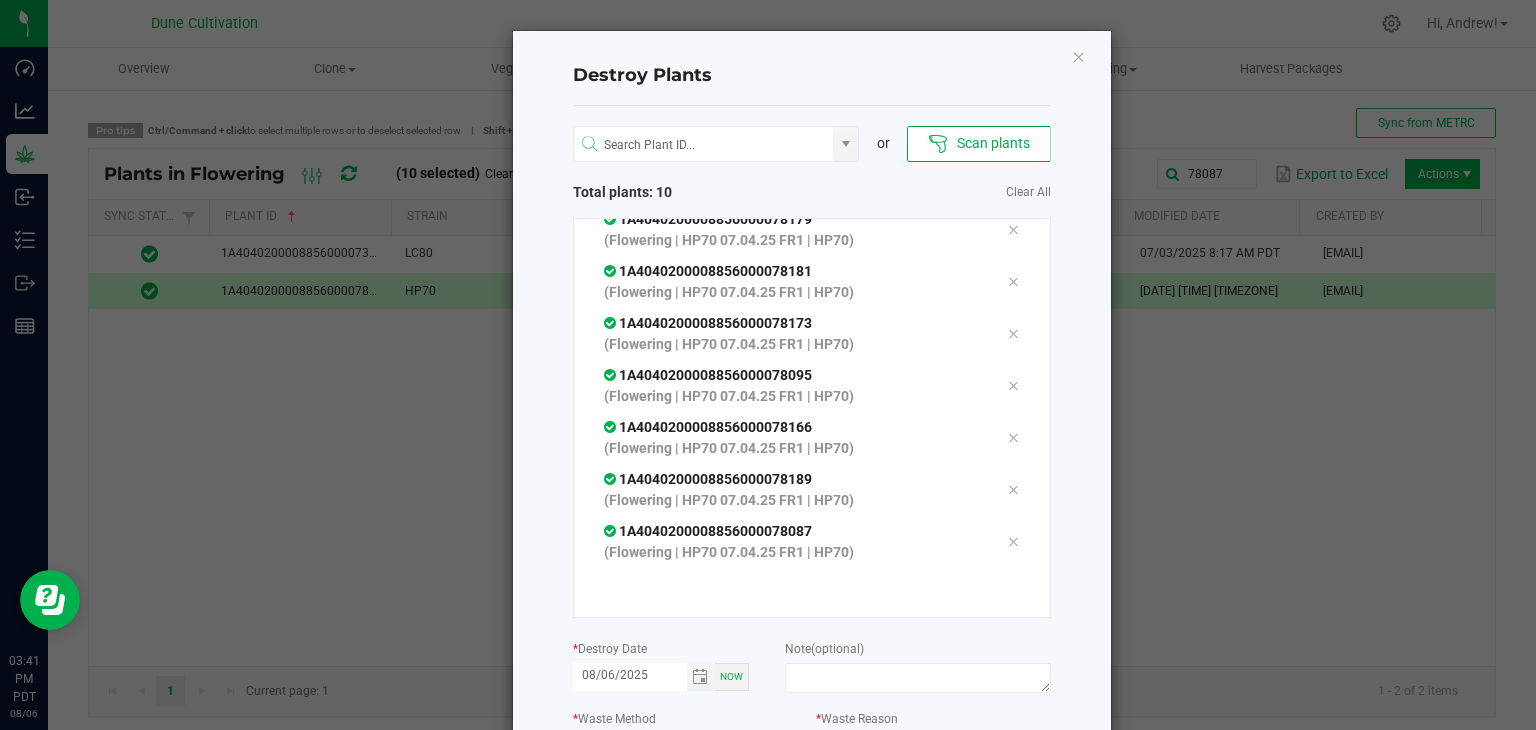 click at bounding box center (701, 677) 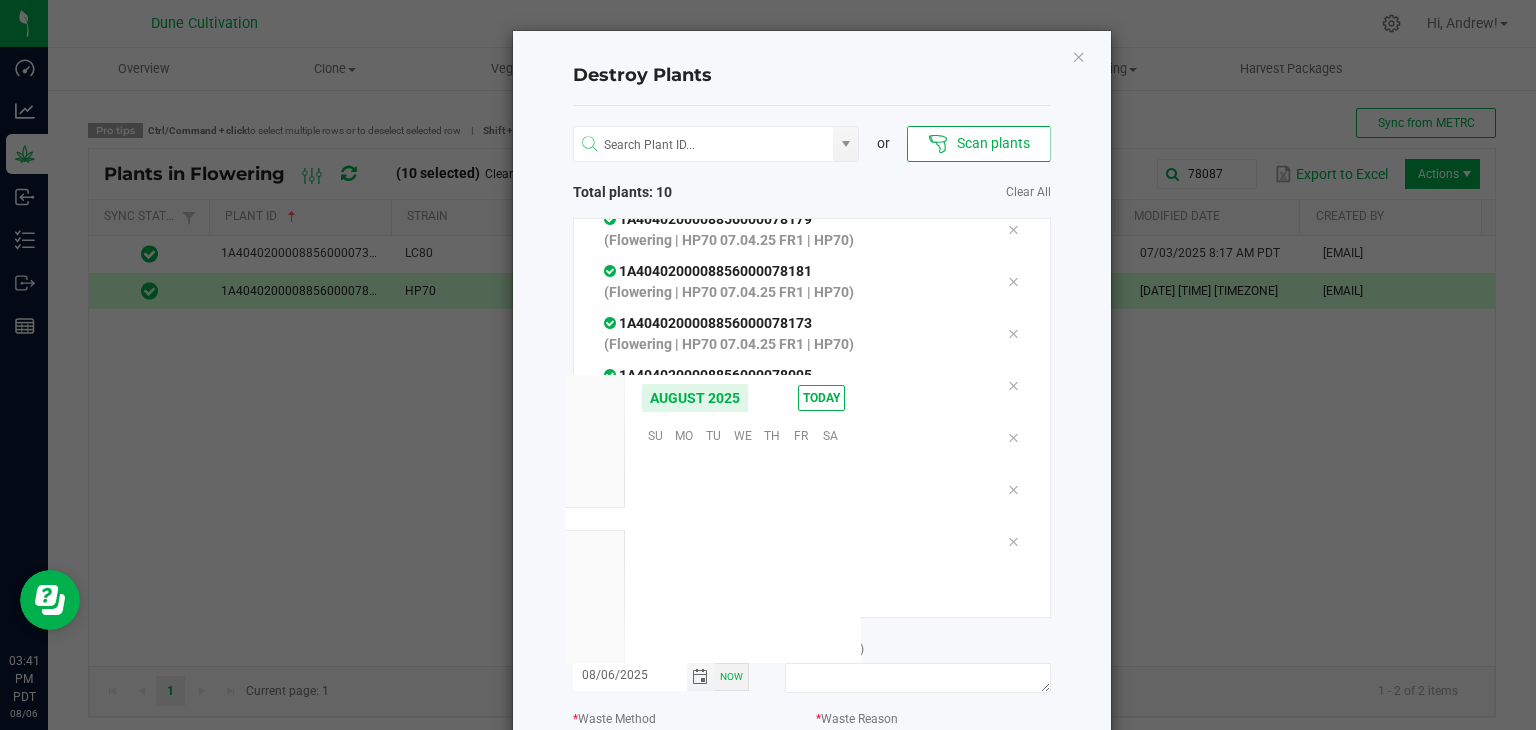 scroll, scrollTop: 0, scrollLeft: 0, axis: both 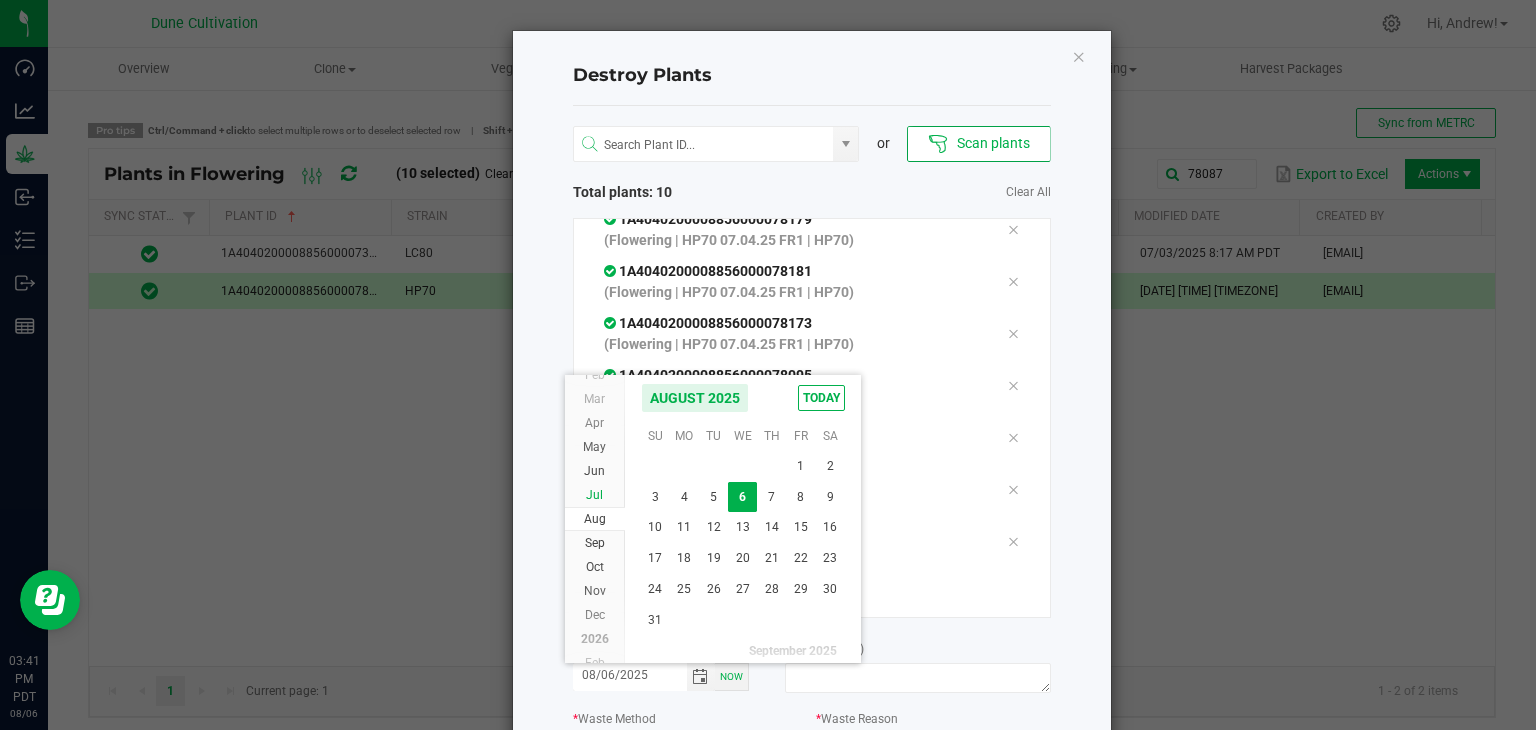 click on "Jul" at bounding box center [594, 495] 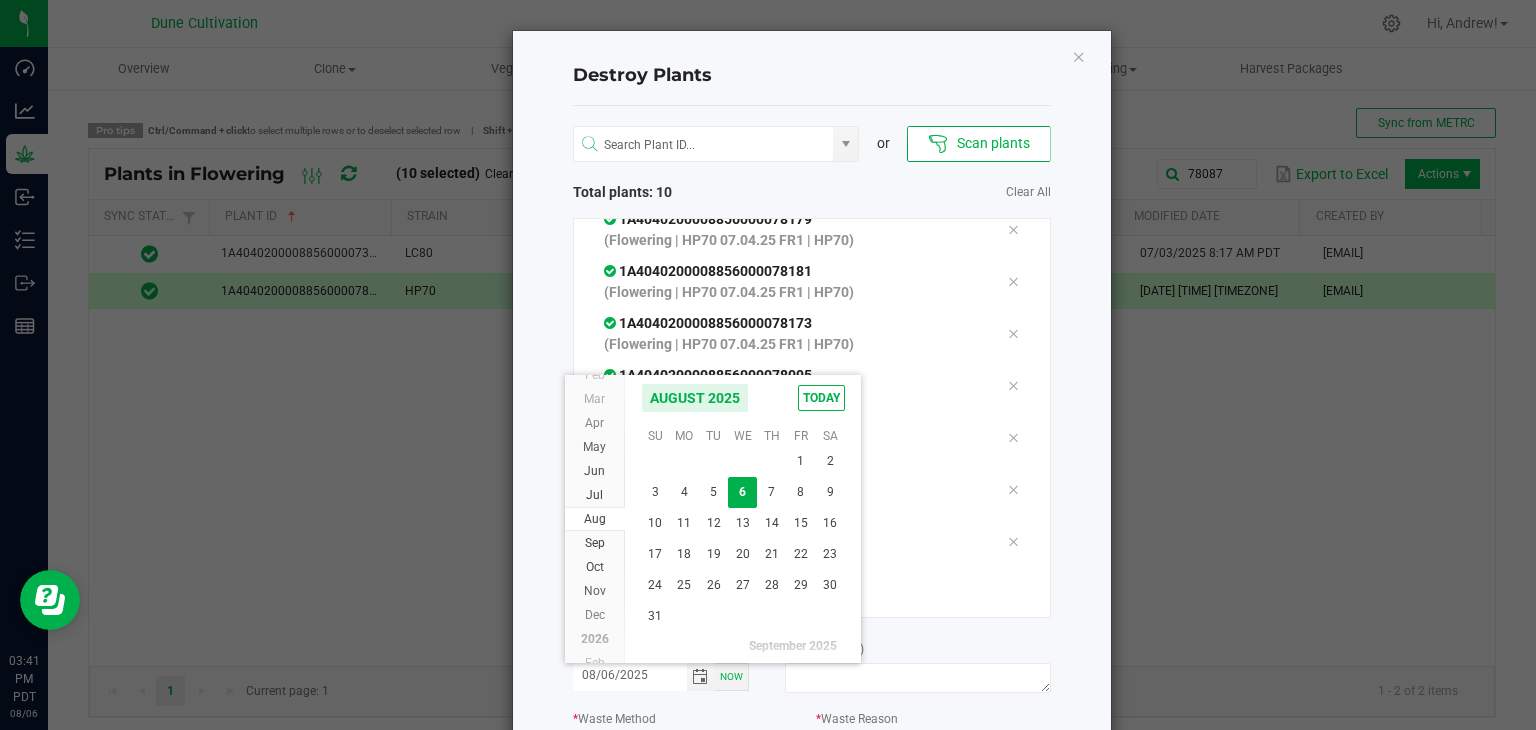 scroll, scrollTop: 36144, scrollLeft: 0, axis: vertical 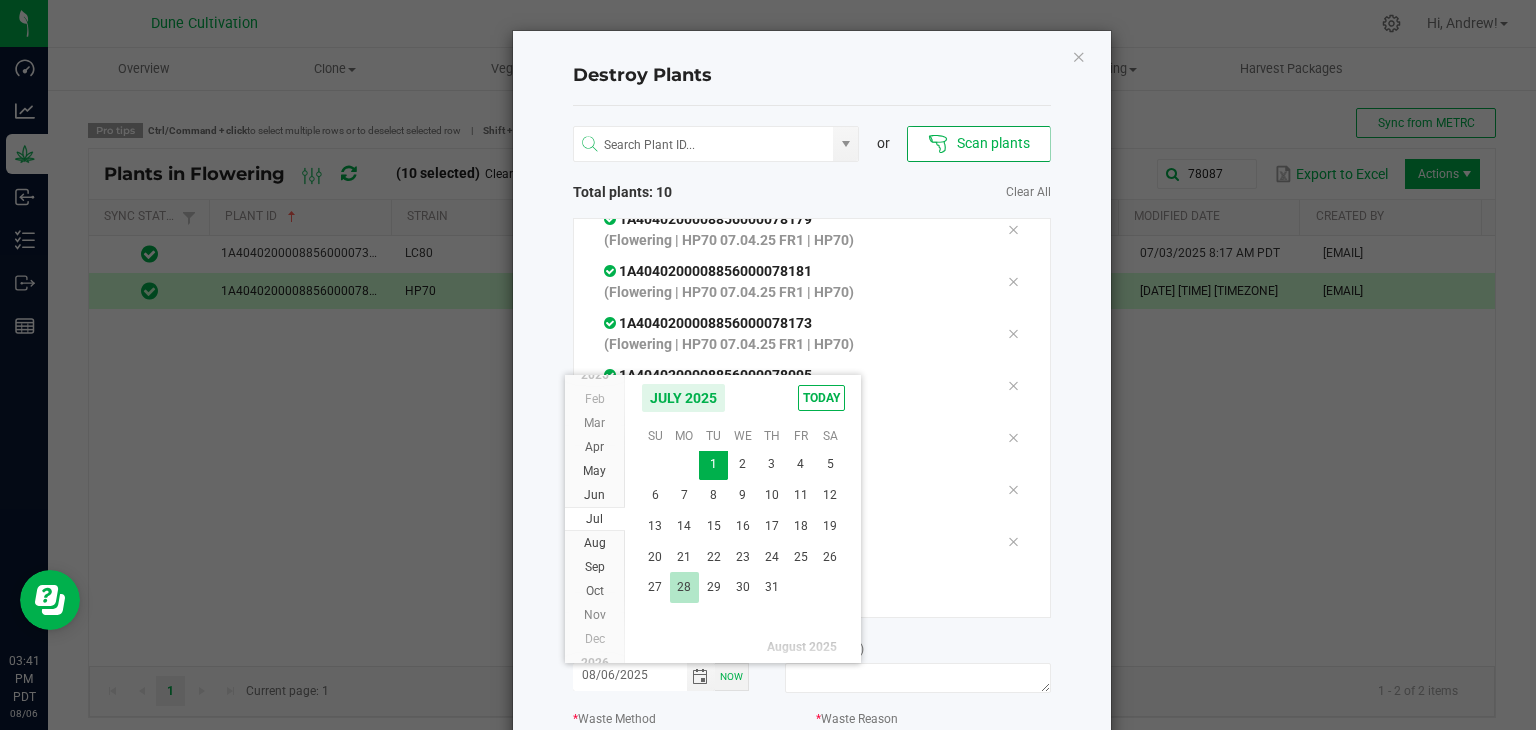 click on "28" at bounding box center [684, 587] 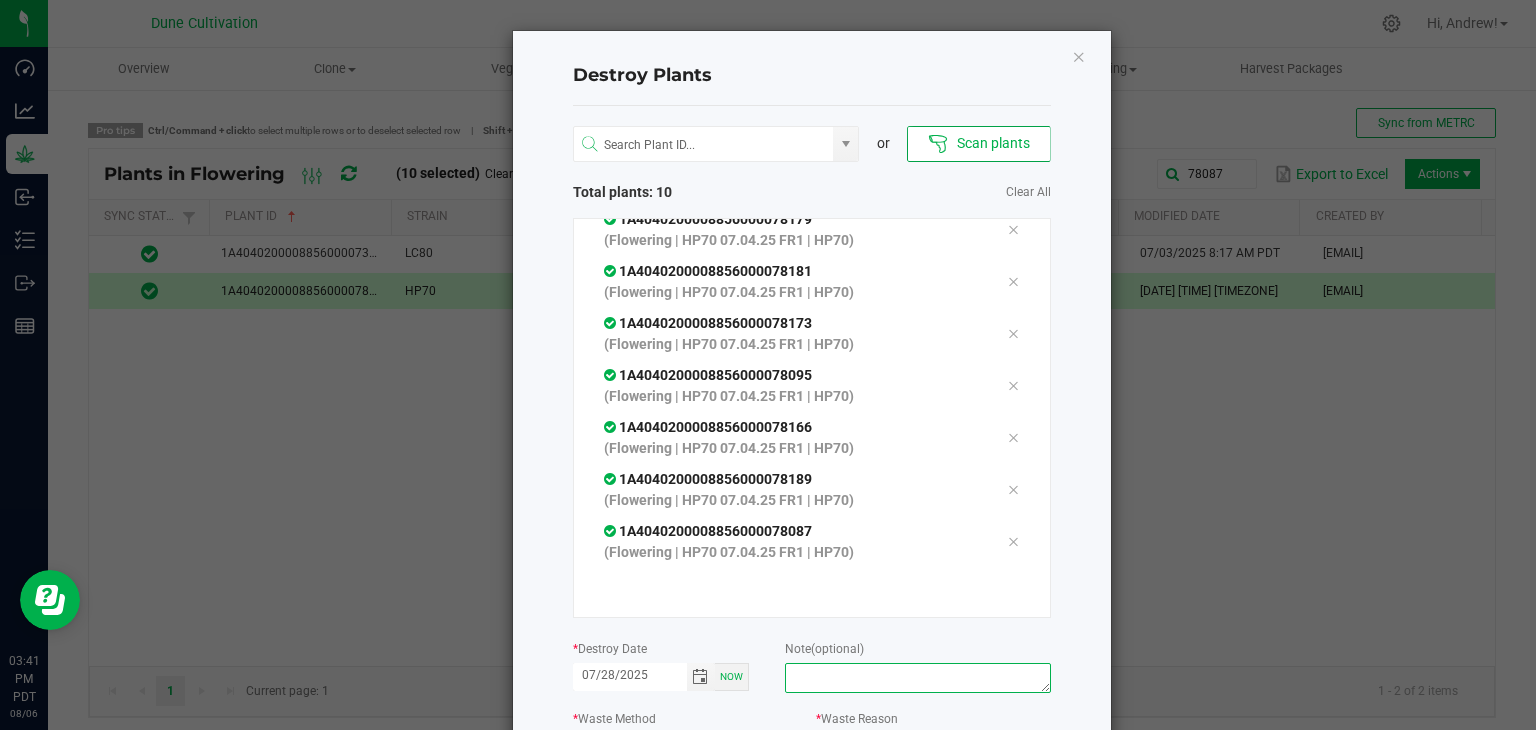 click at bounding box center (917, 678) 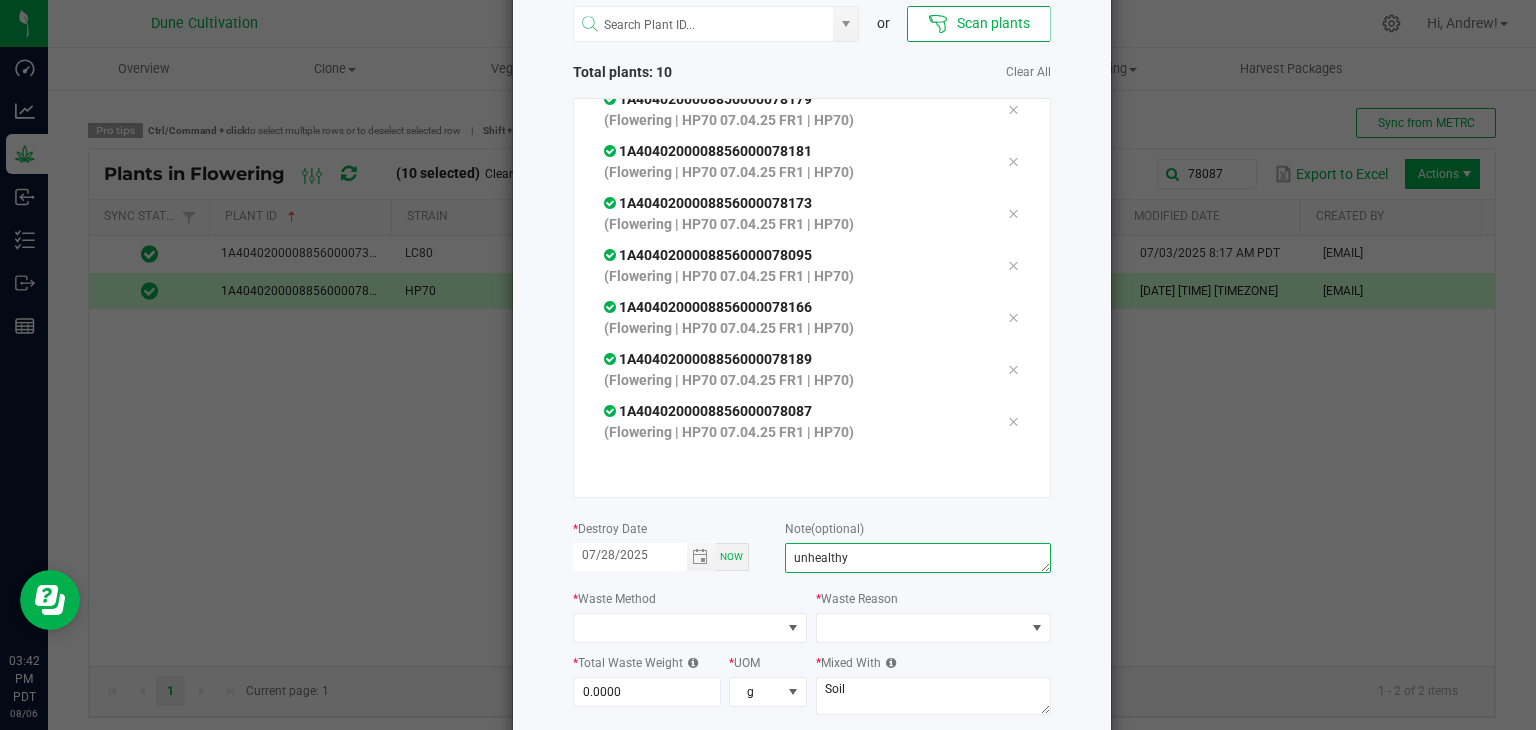 scroll, scrollTop: 200, scrollLeft: 0, axis: vertical 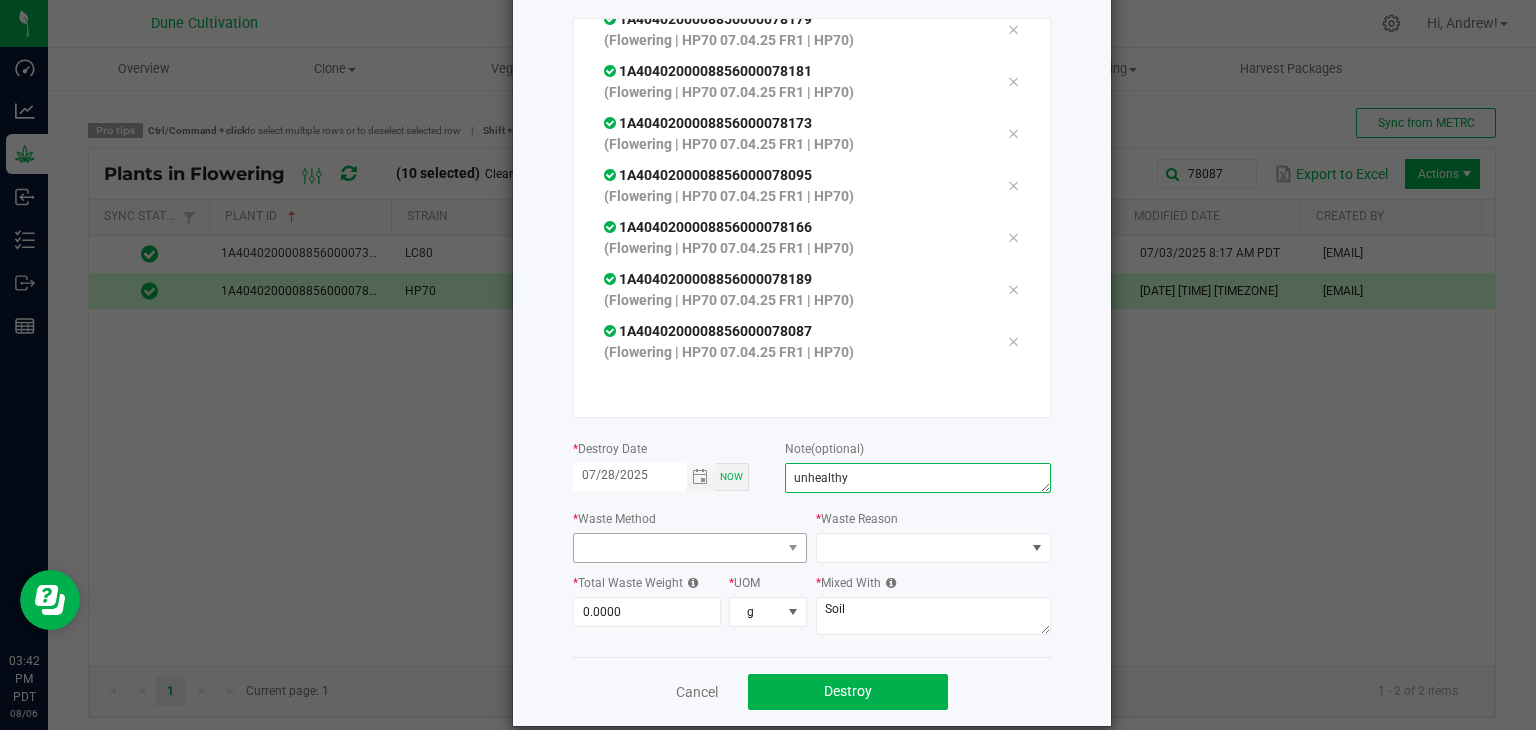 type on "unhealthy" 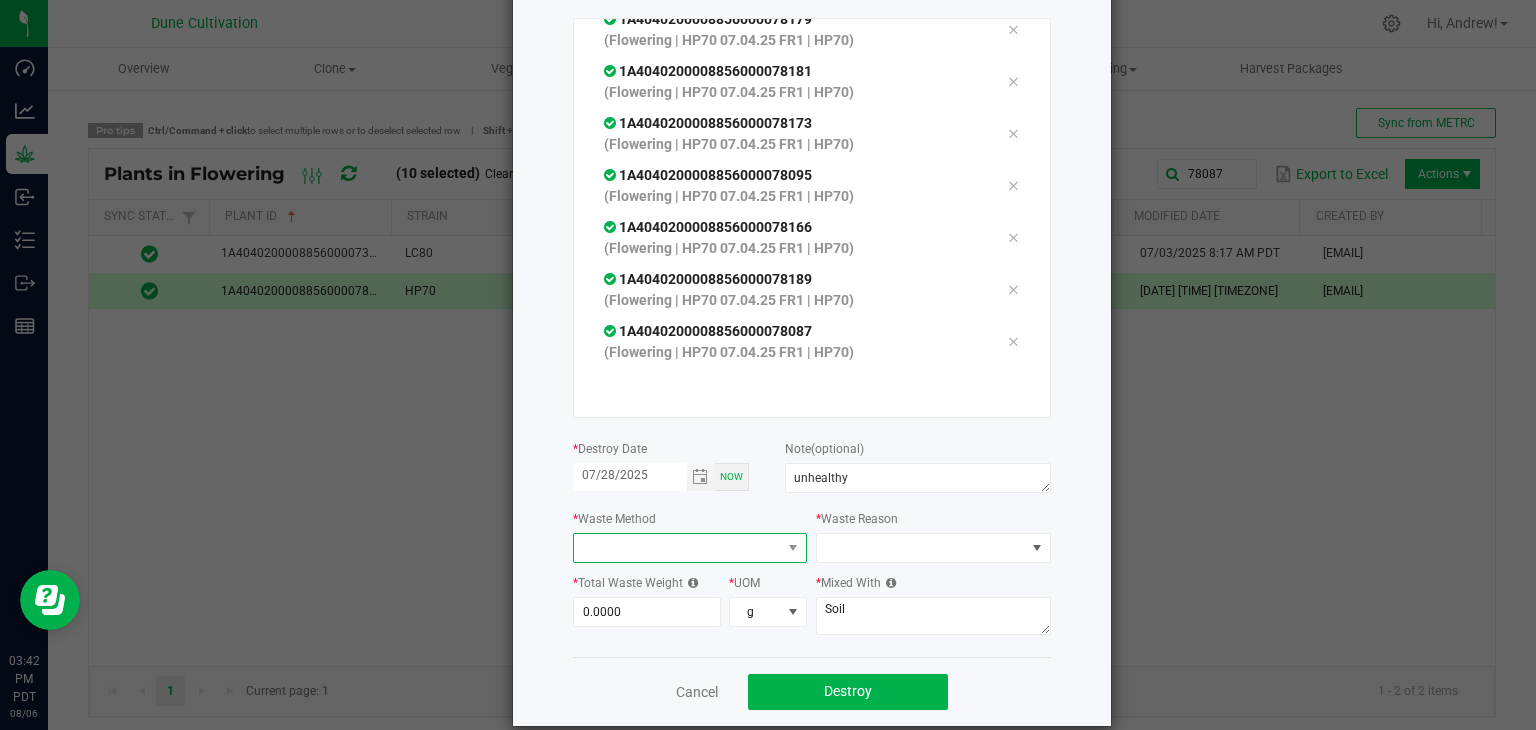 click at bounding box center (678, 548) 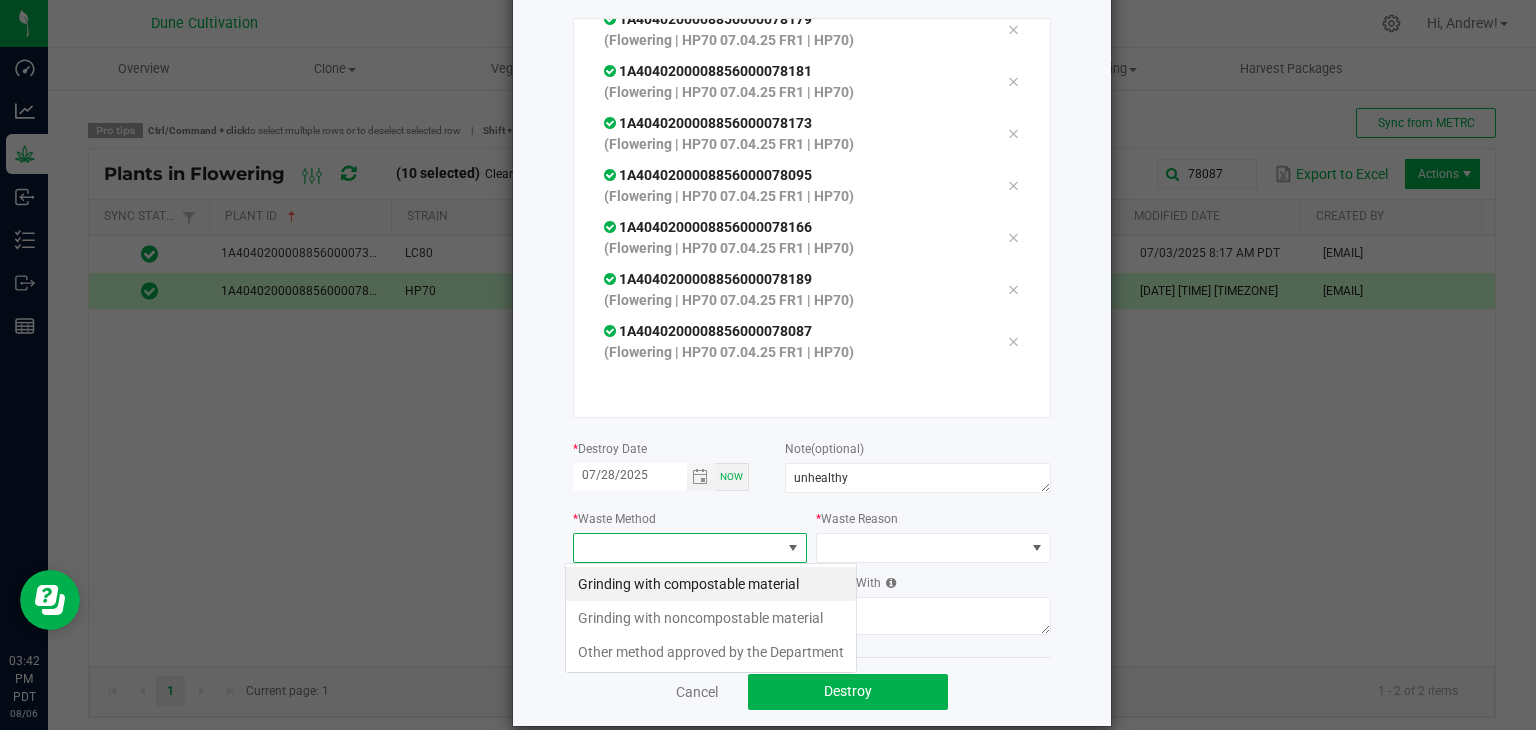 scroll, scrollTop: 99970, scrollLeft: 99765, axis: both 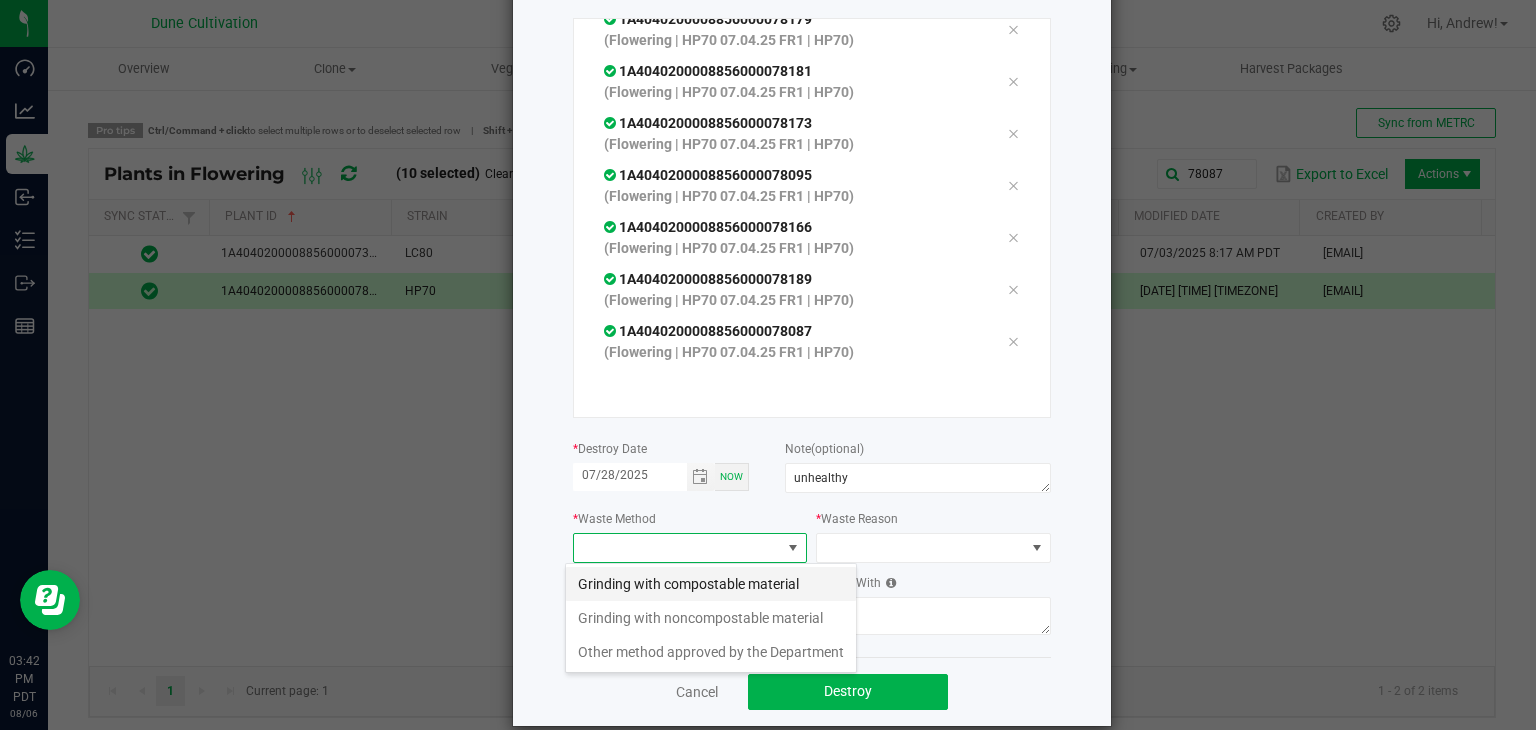 click on "Grinding with compostable material" at bounding box center [711, 584] 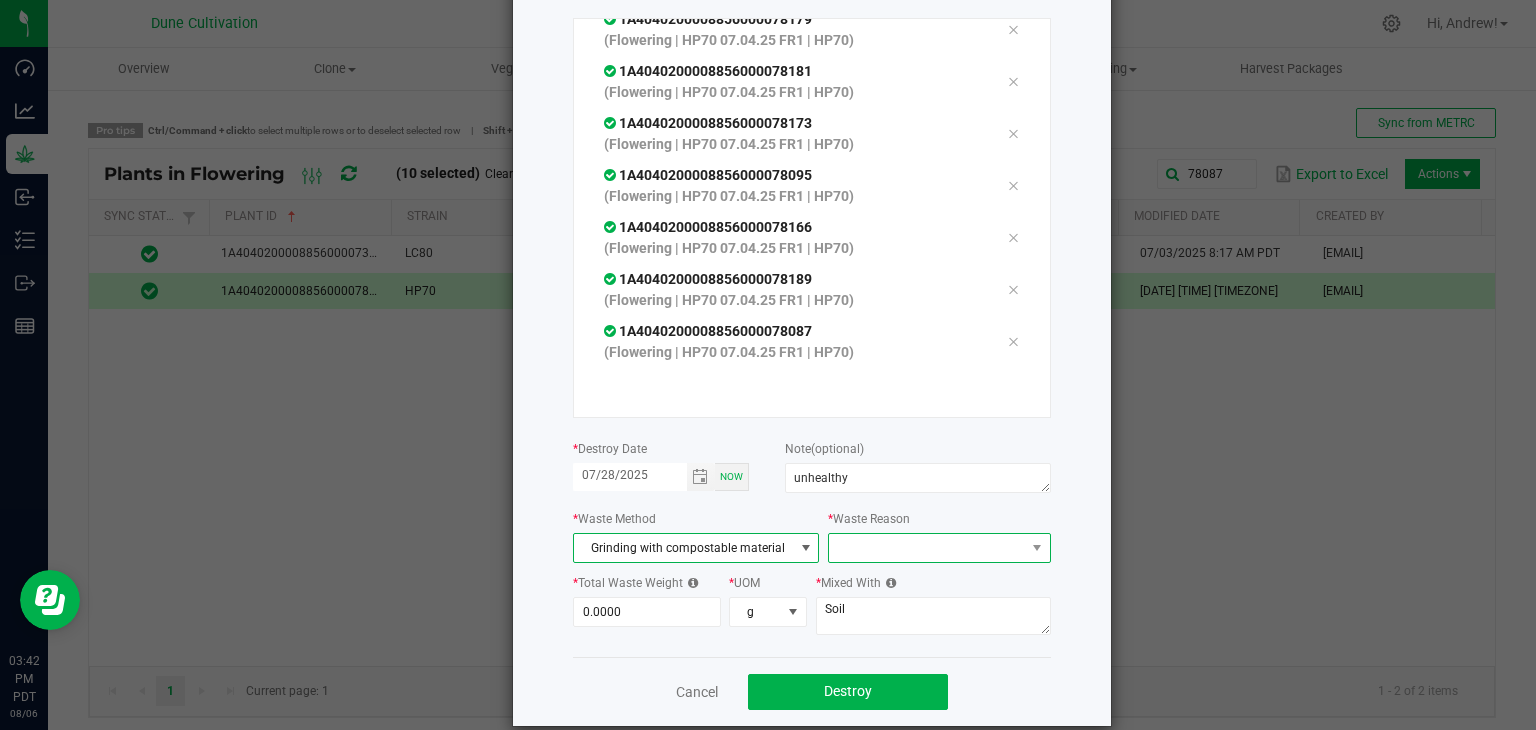 click at bounding box center (926, 548) 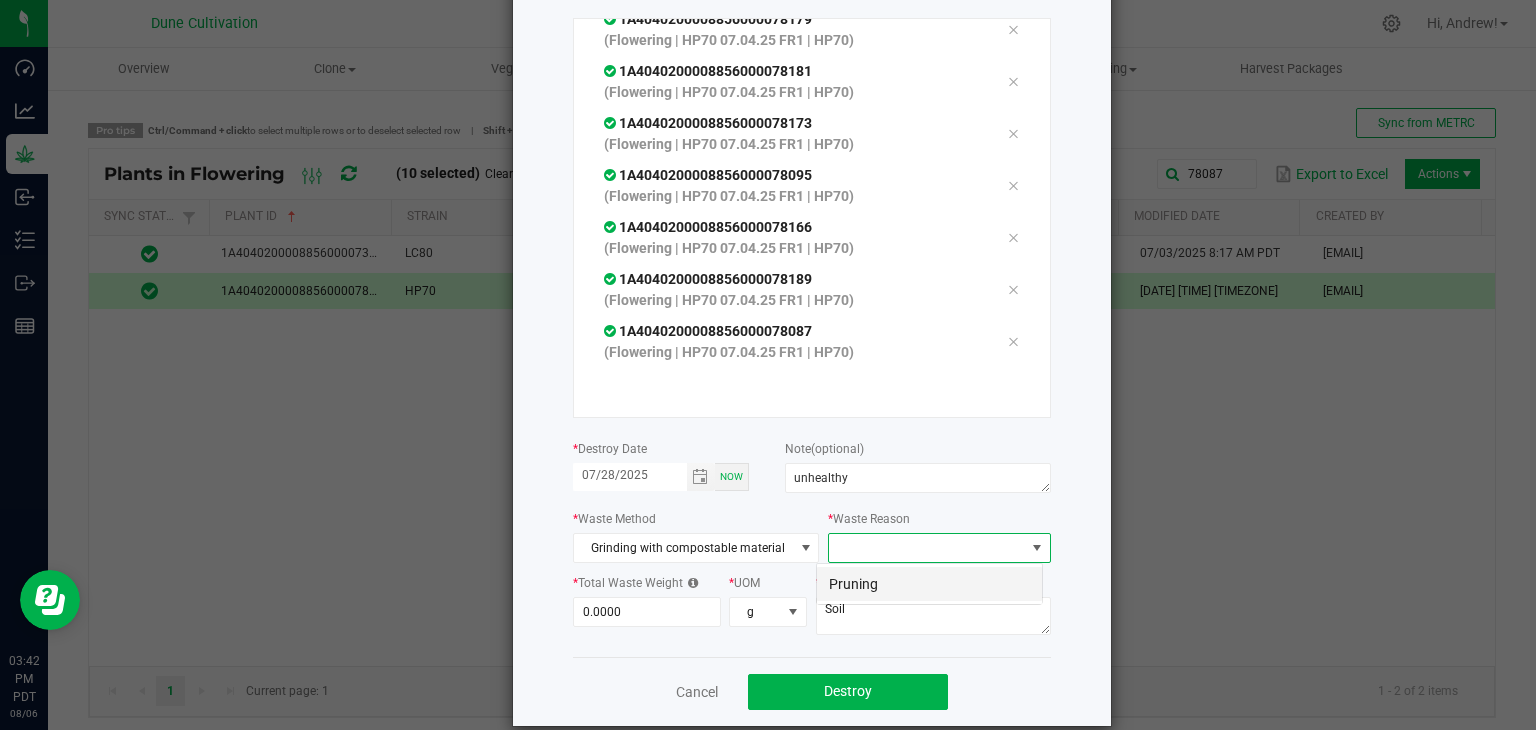 scroll, scrollTop: 99970, scrollLeft: 99772, axis: both 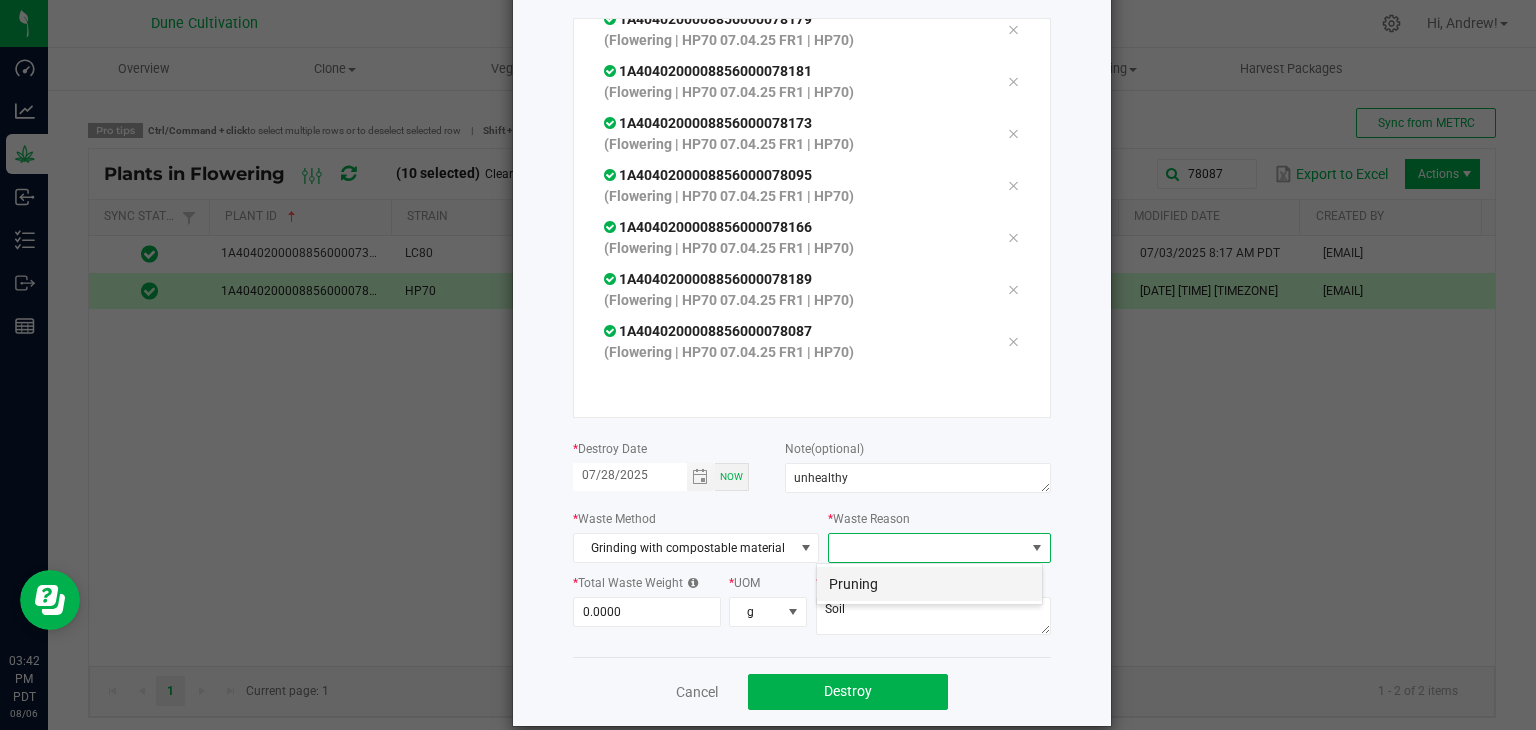 click on "Pruning" at bounding box center (929, 584) 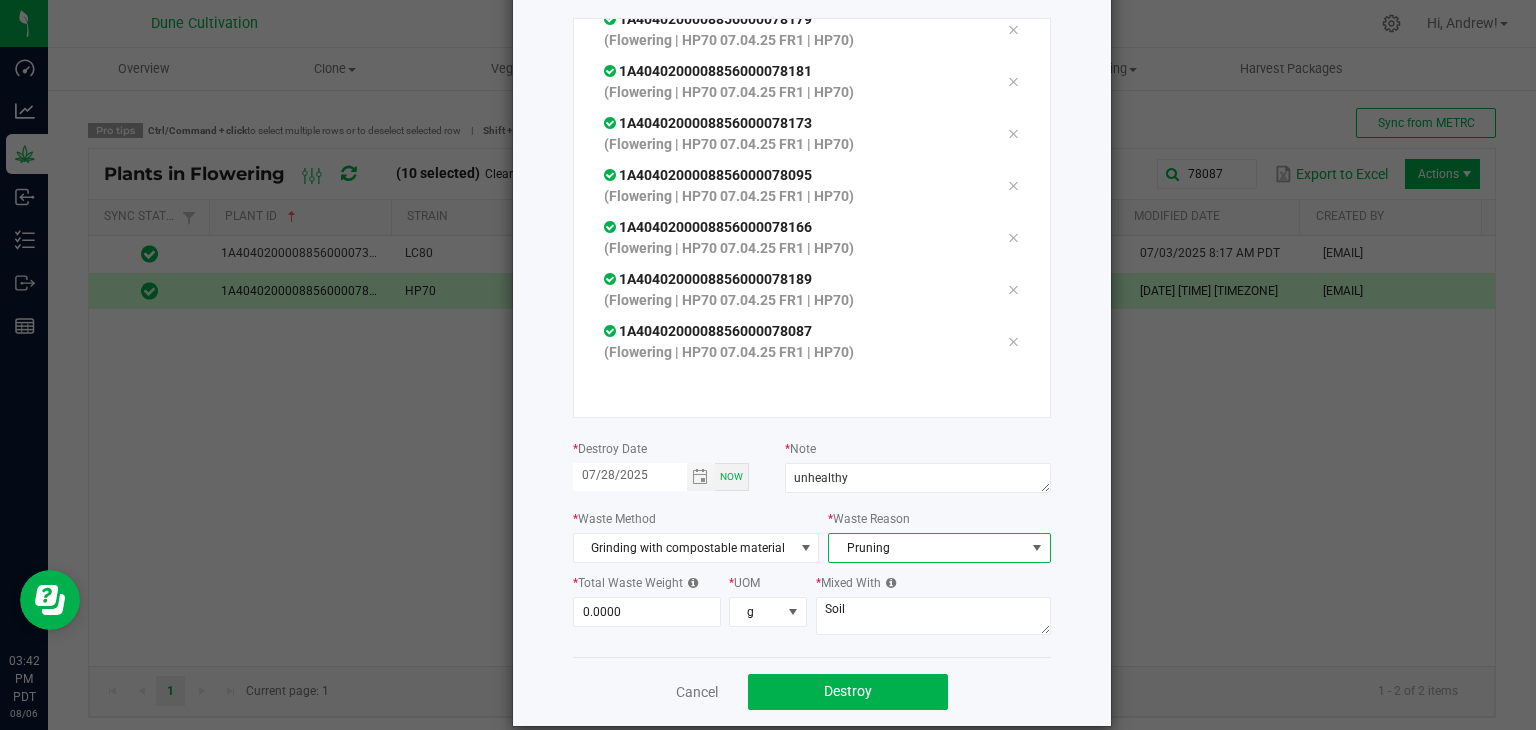 click on "*  Total Waste Weight  0.0000 *  UOM  g" 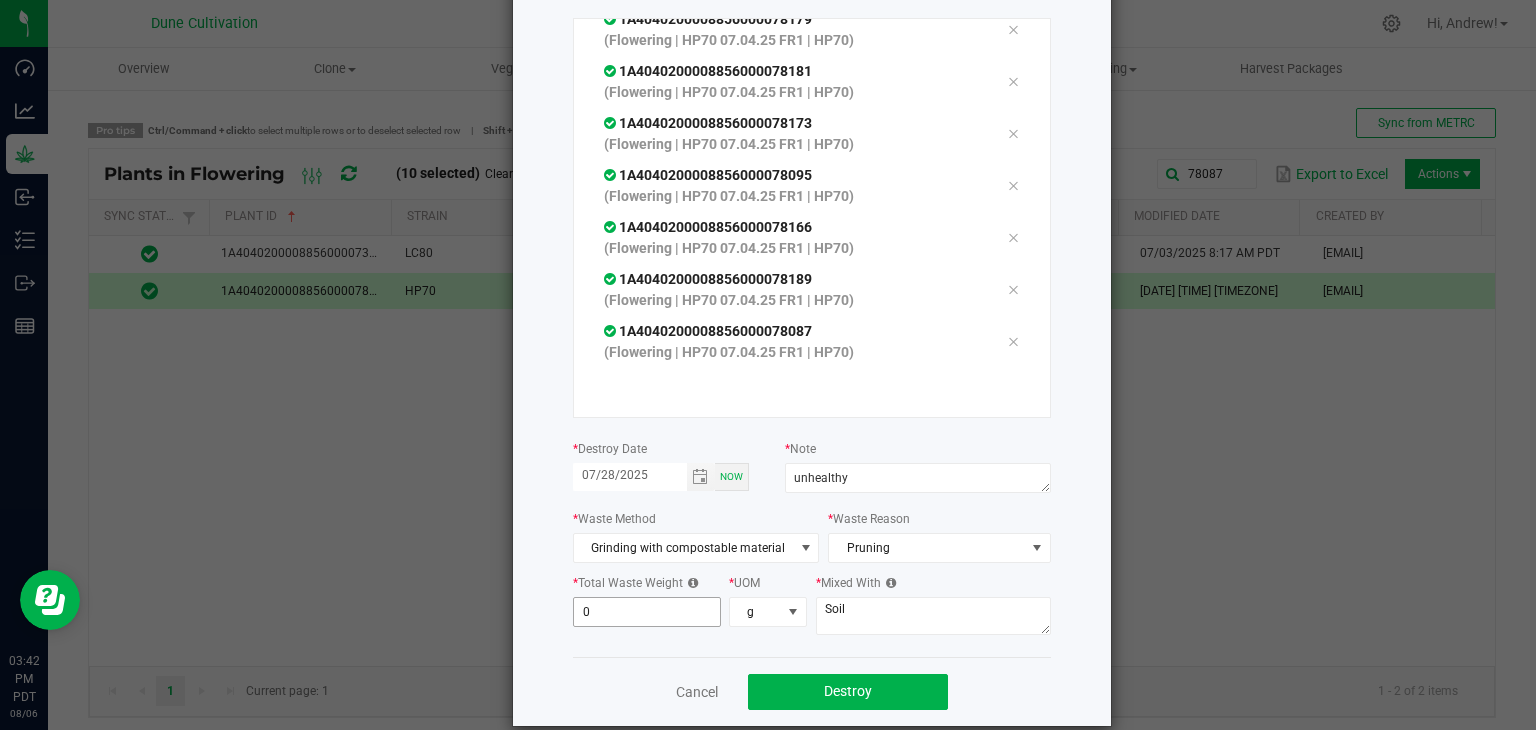 click on "0" at bounding box center [647, 612] 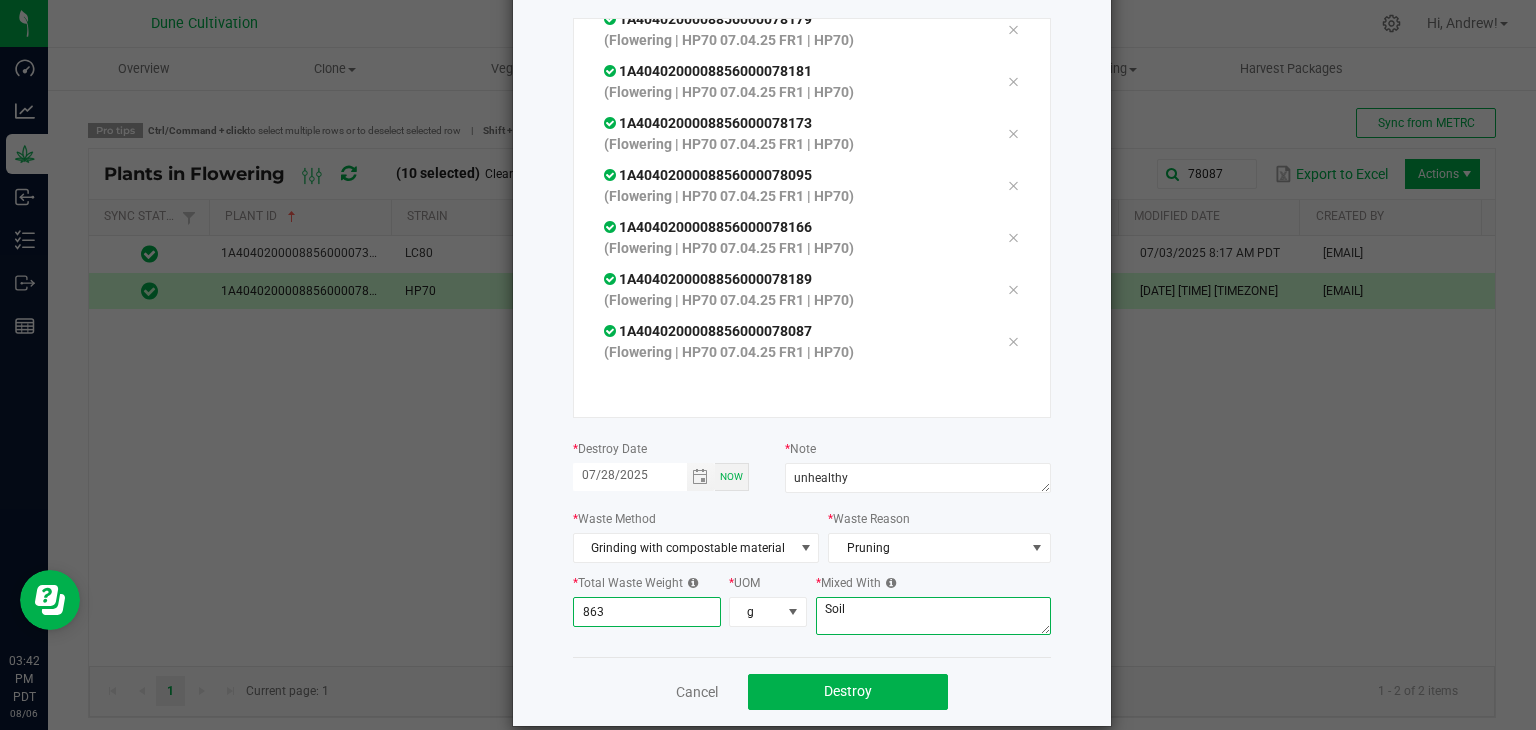 type on "863.0000" 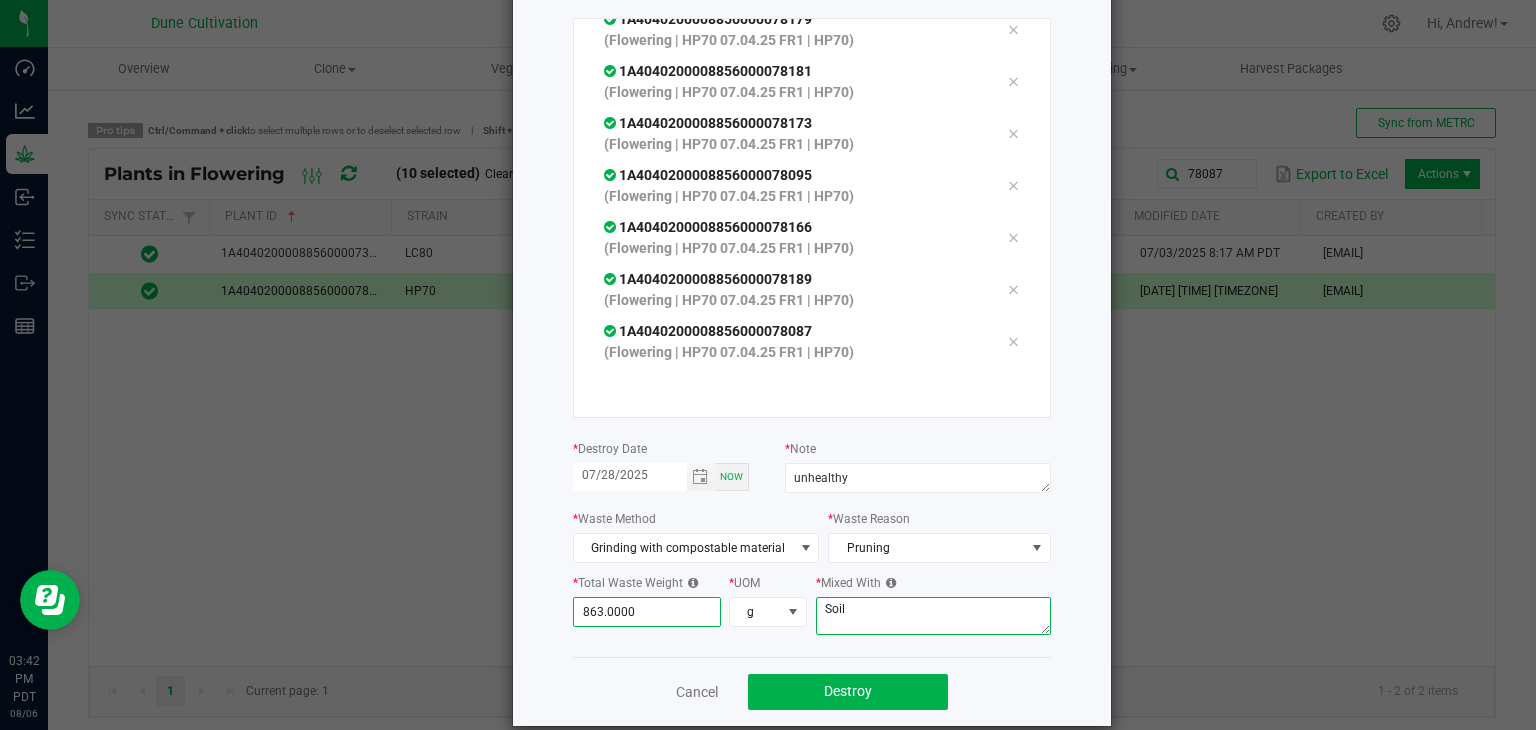 click on "Soil" at bounding box center (933, 616) 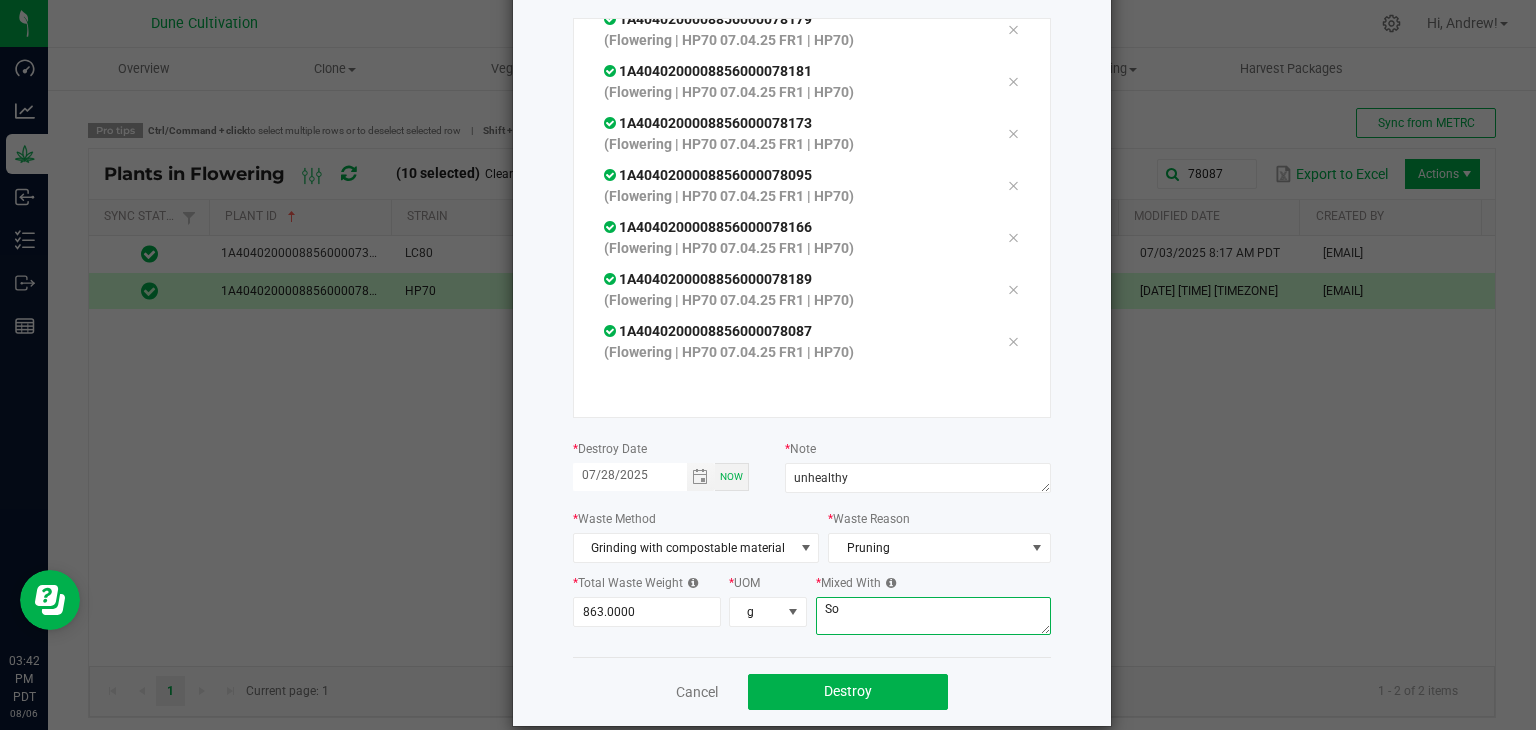 type on "S" 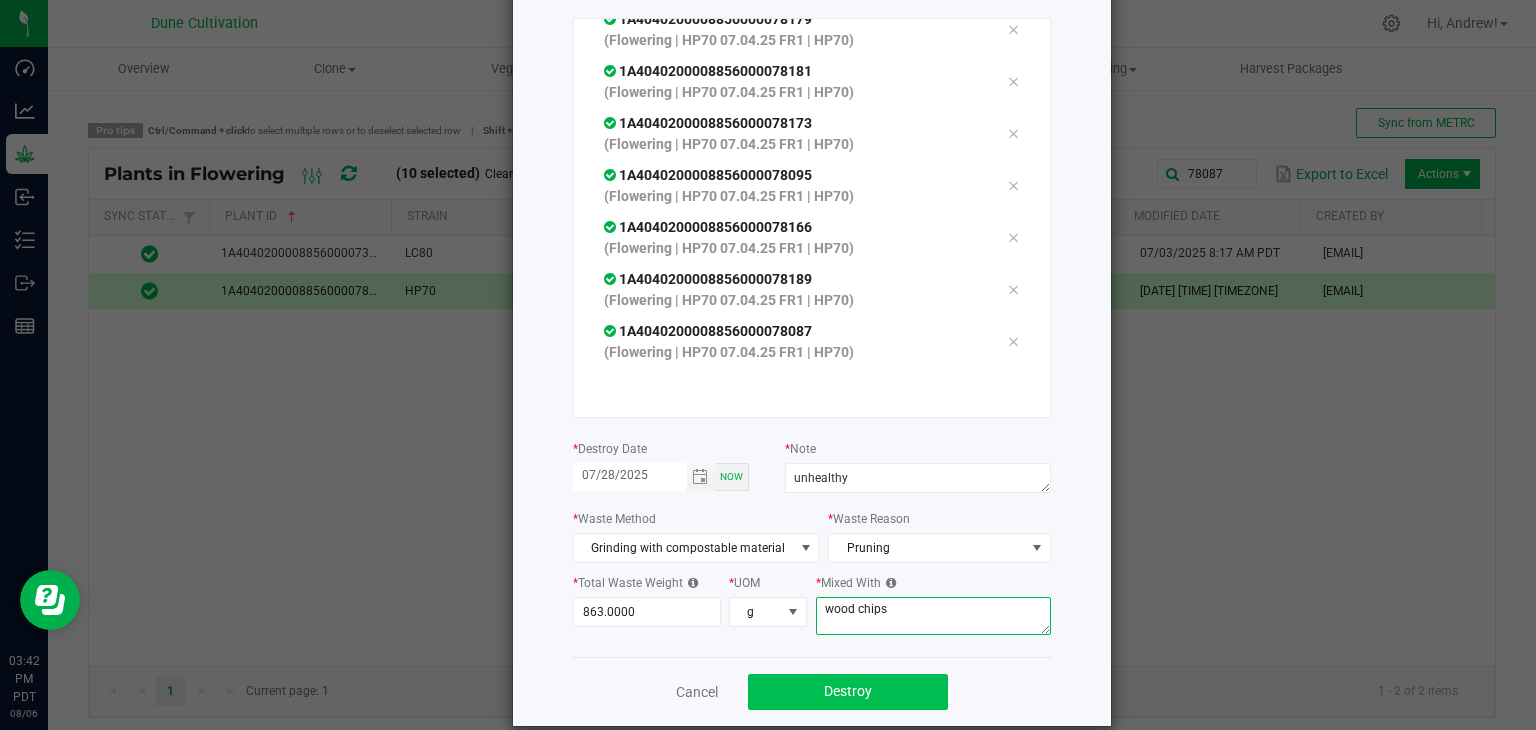 type on "wood chips" 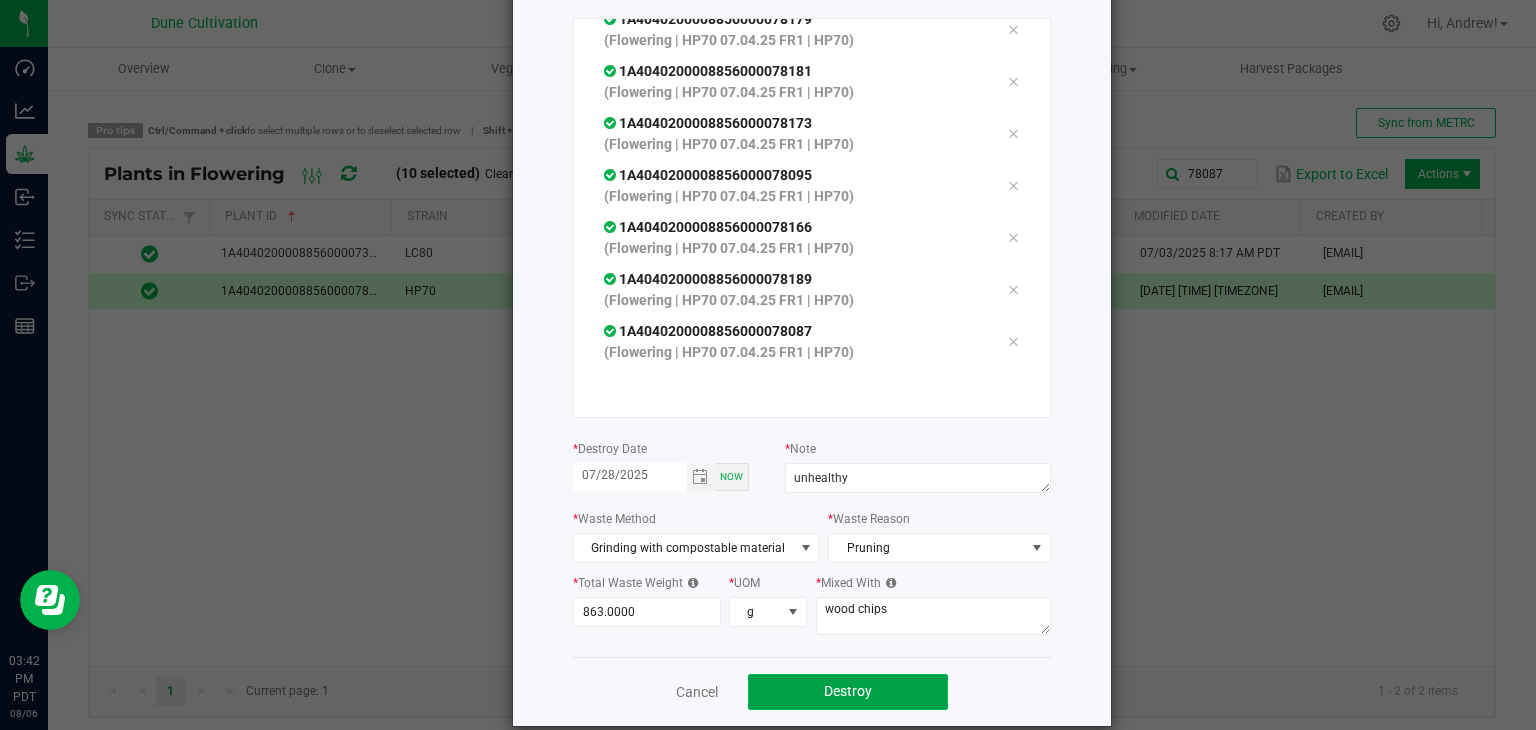 click on "Destroy" 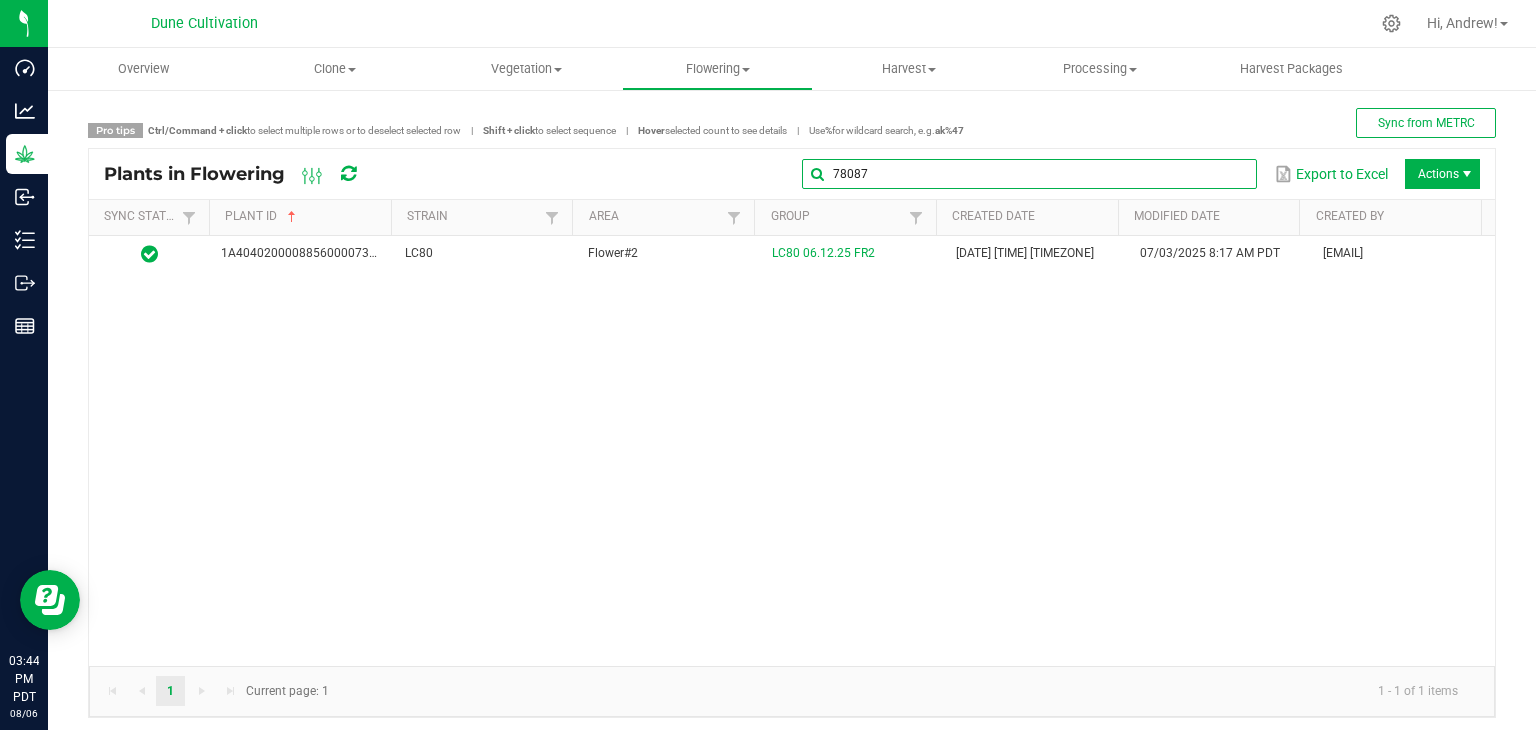 click on "78087" at bounding box center [1029, 174] 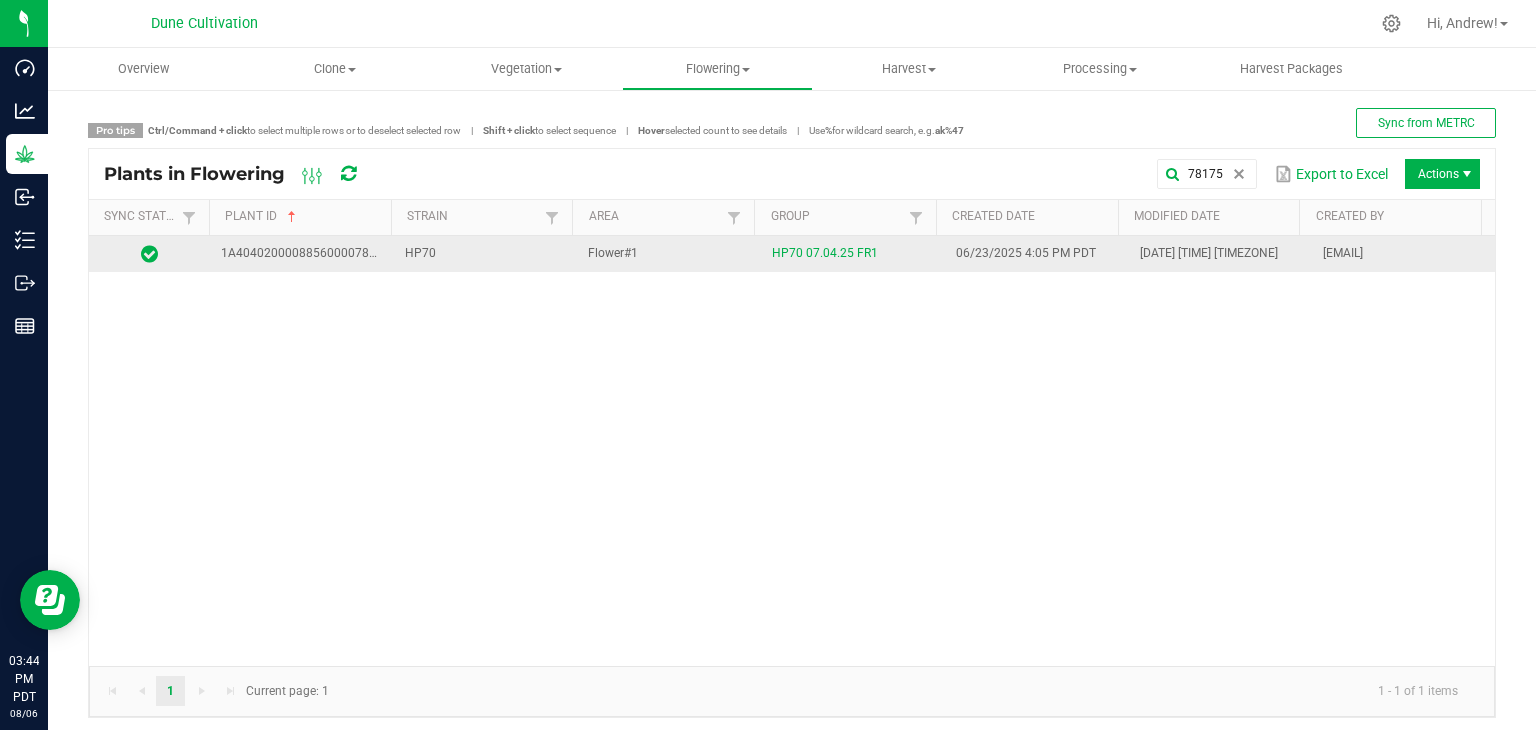 click on "Flower#1" at bounding box center [668, 254] 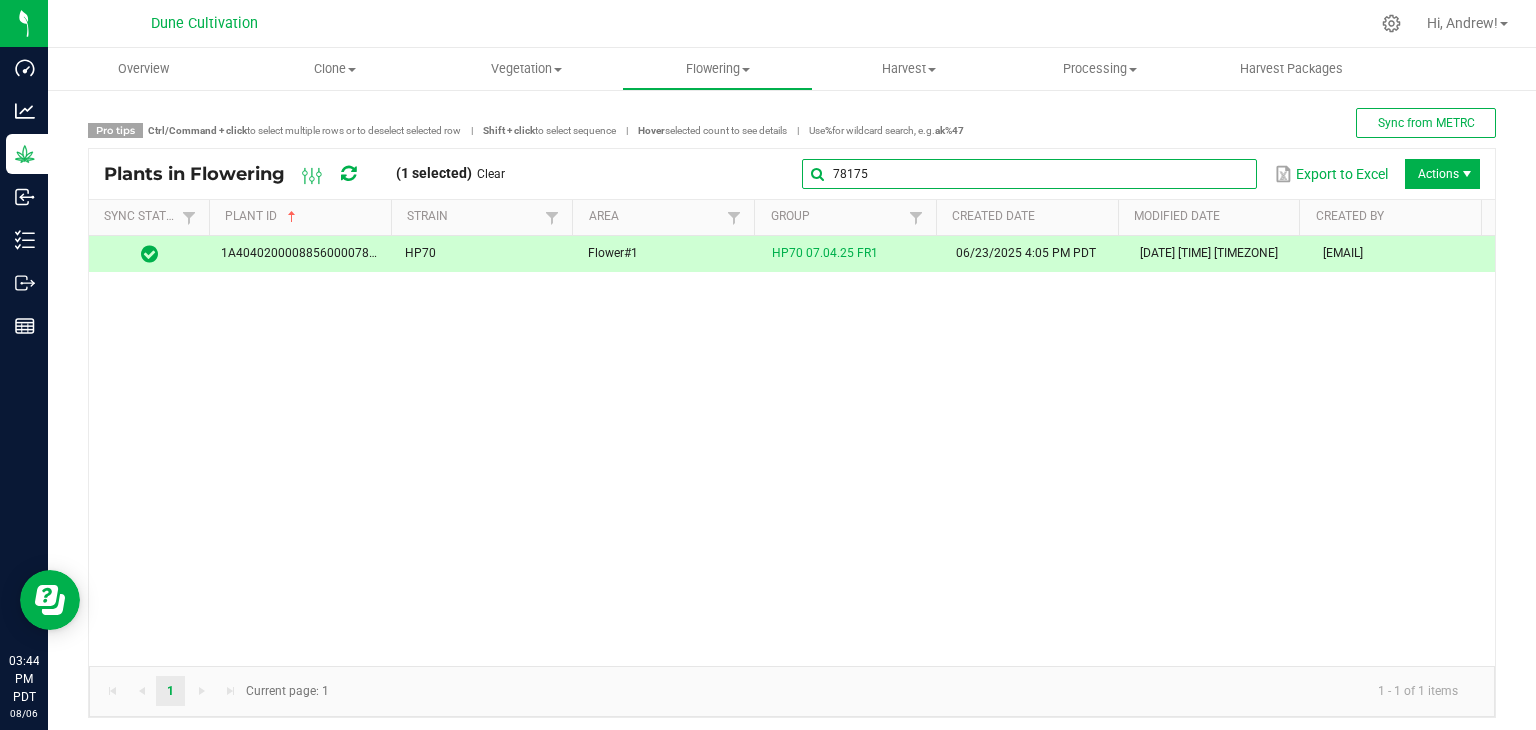 click on "78175" at bounding box center (1029, 174) 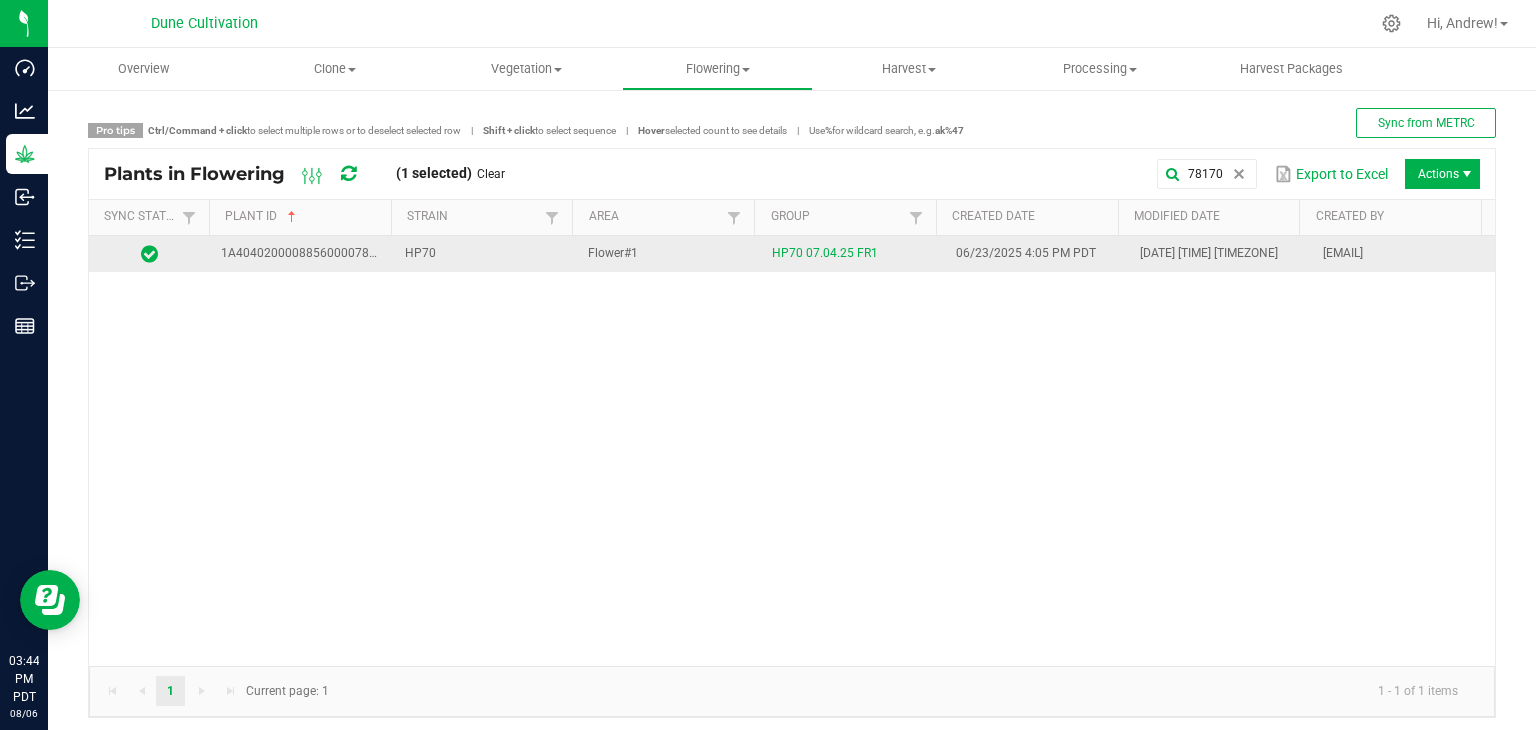 click on "HP70" at bounding box center [485, 254] 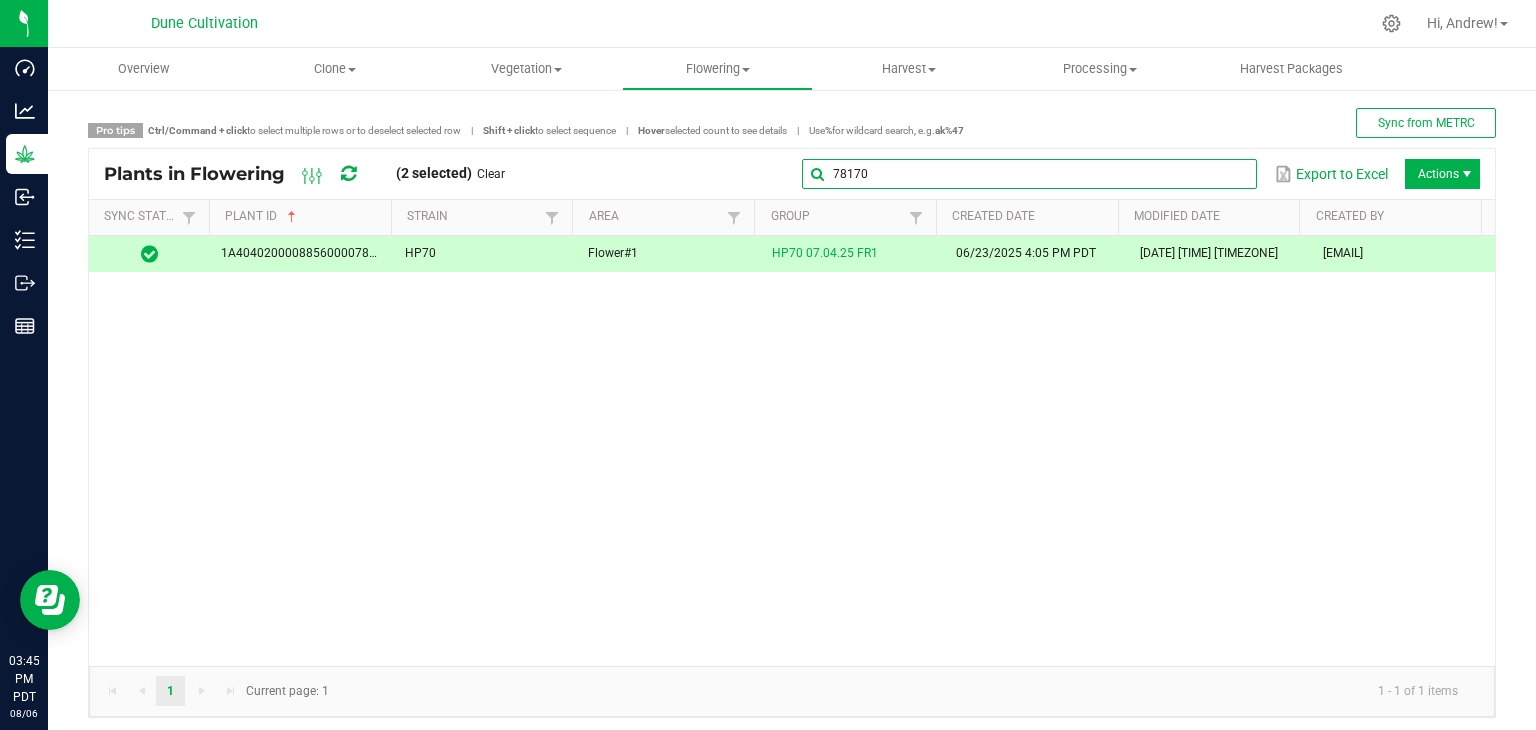 click on "78170" at bounding box center (1029, 174) 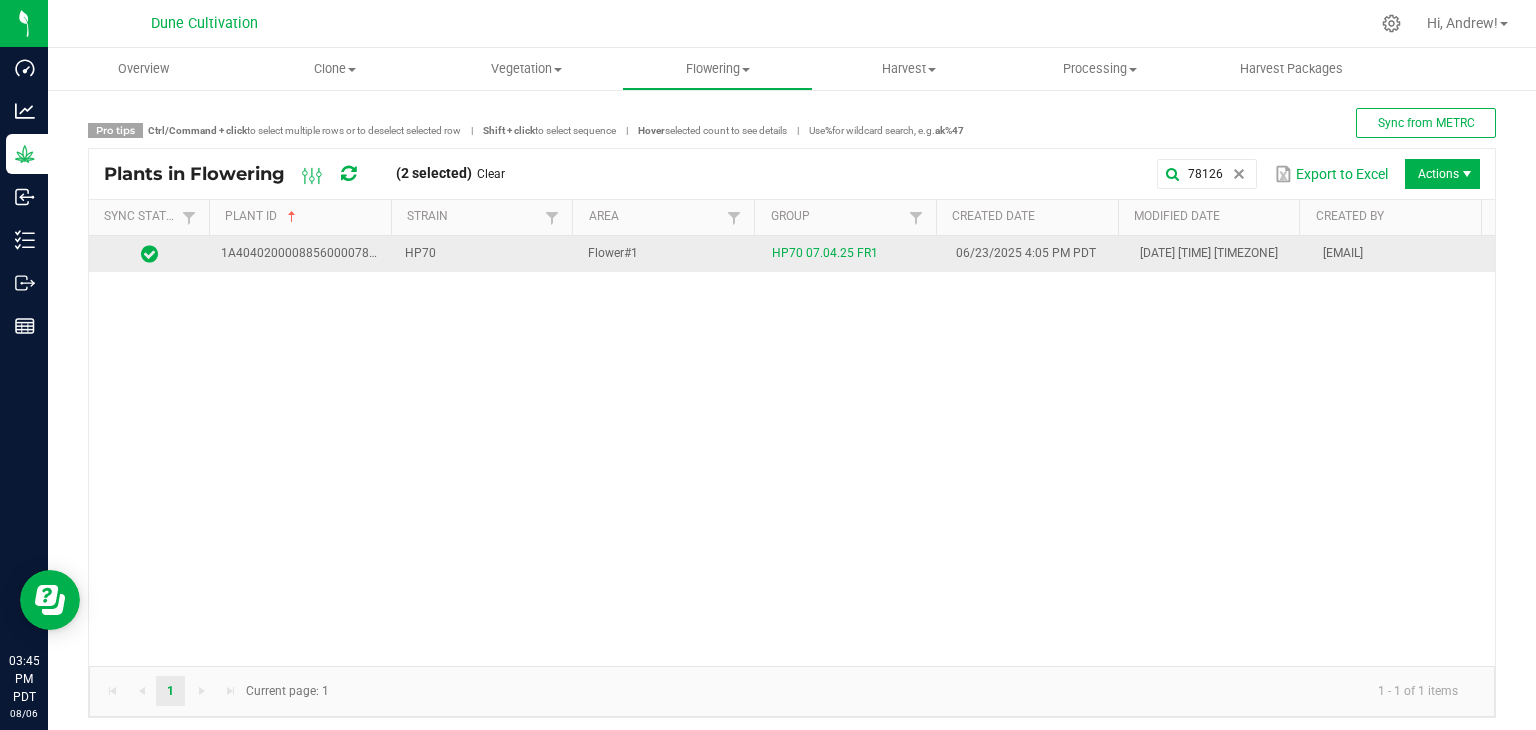 click on "Flower#1" at bounding box center (668, 254) 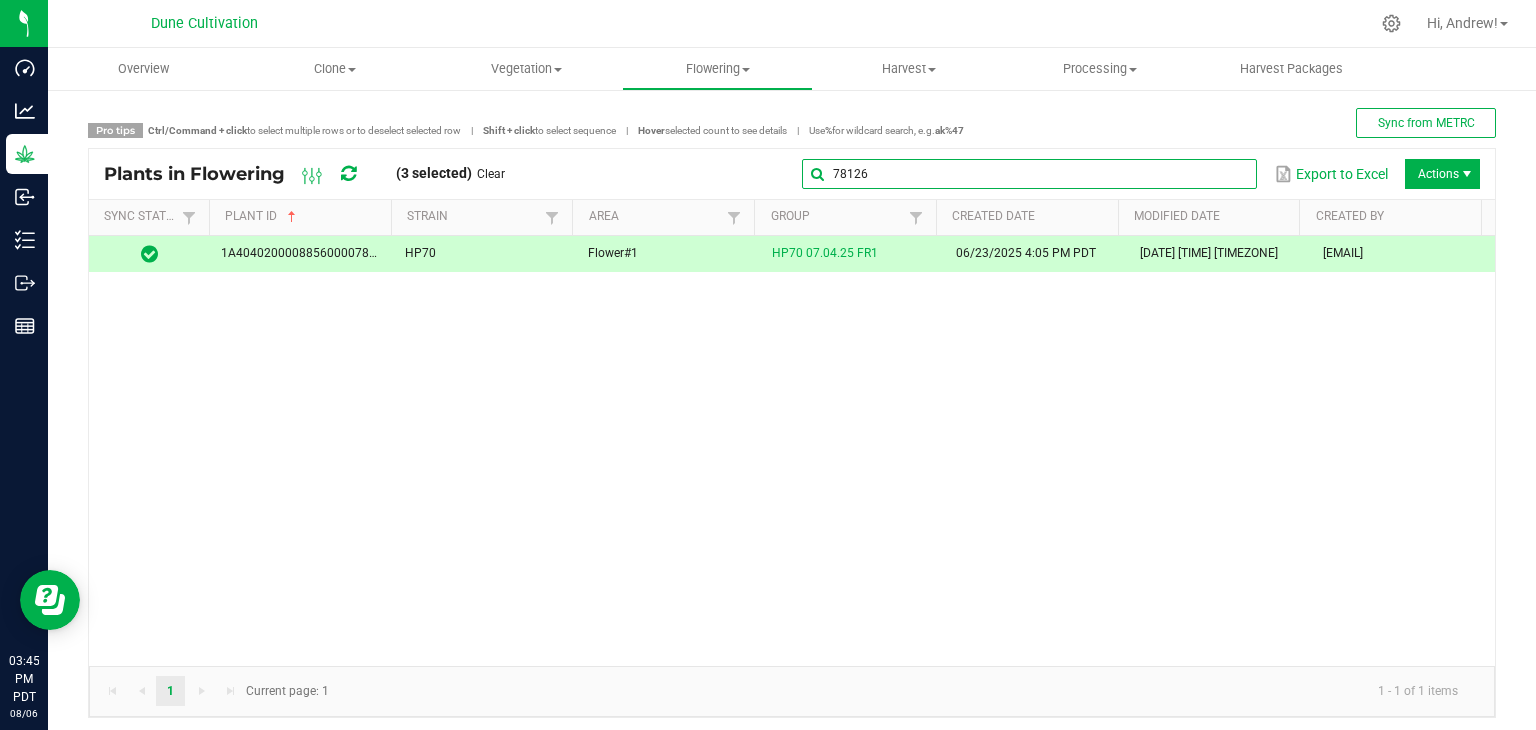 drag, startPoint x: 1210, startPoint y: 172, endPoint x: 1187, endPoint y: 175, distance: 23.194826 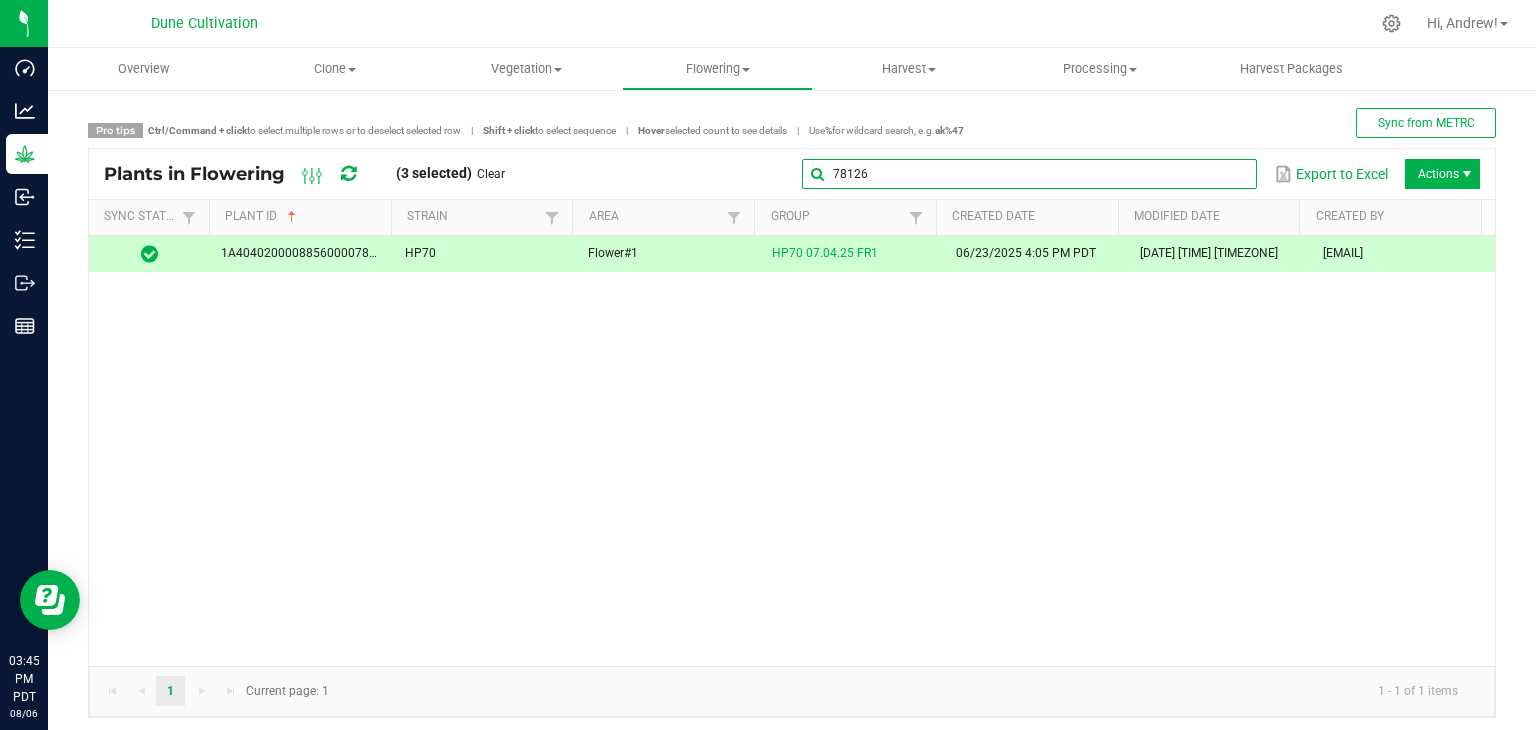 click on "78126" at bounding box center (1029, 174) 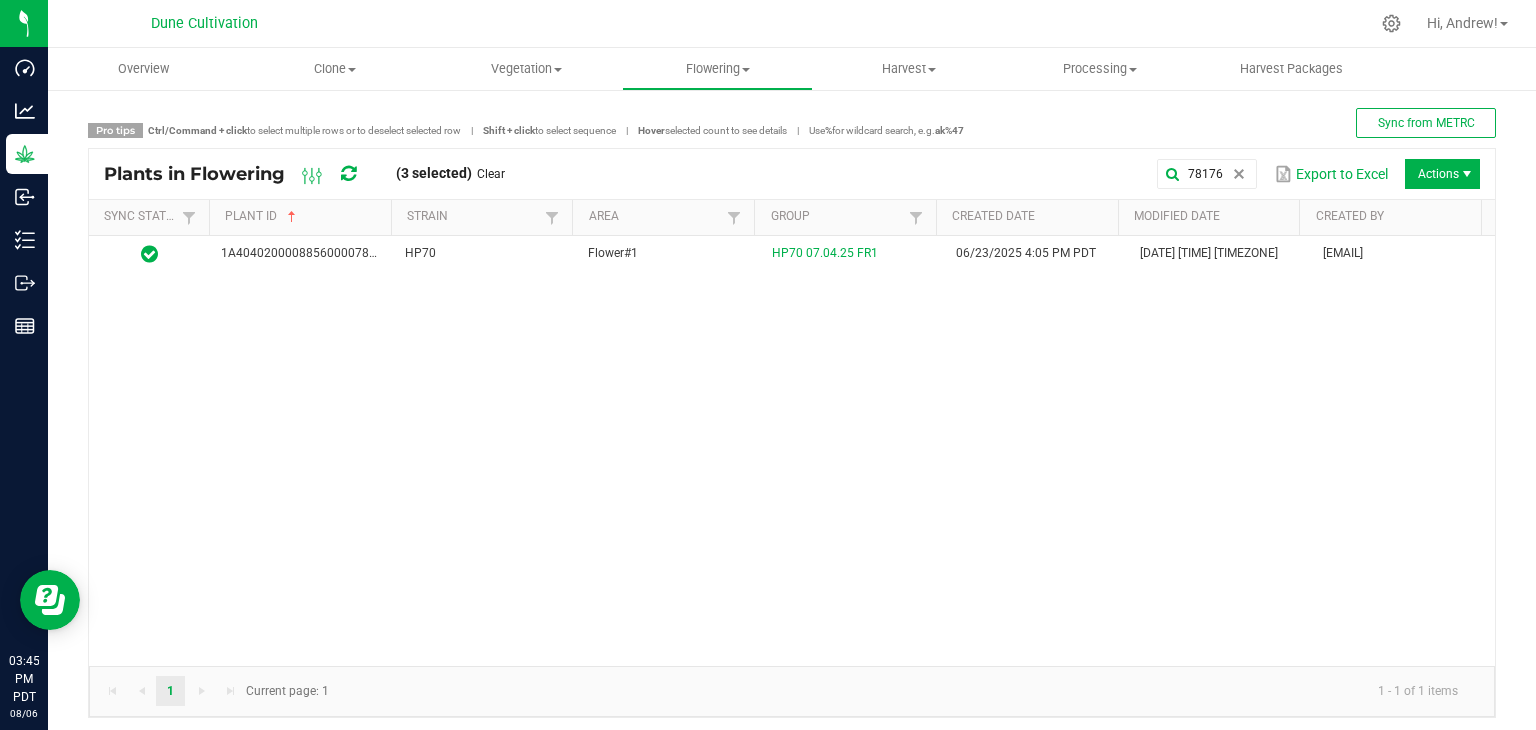 click on "1A4040200008856000078176   HP70   Flower#1   HP70 07.04.25 FR1   06/23/2025 4:05 PM PDT   07/24/2025 9:10 AM PDT   [EMAIL]" at bounding box center (792, 451) 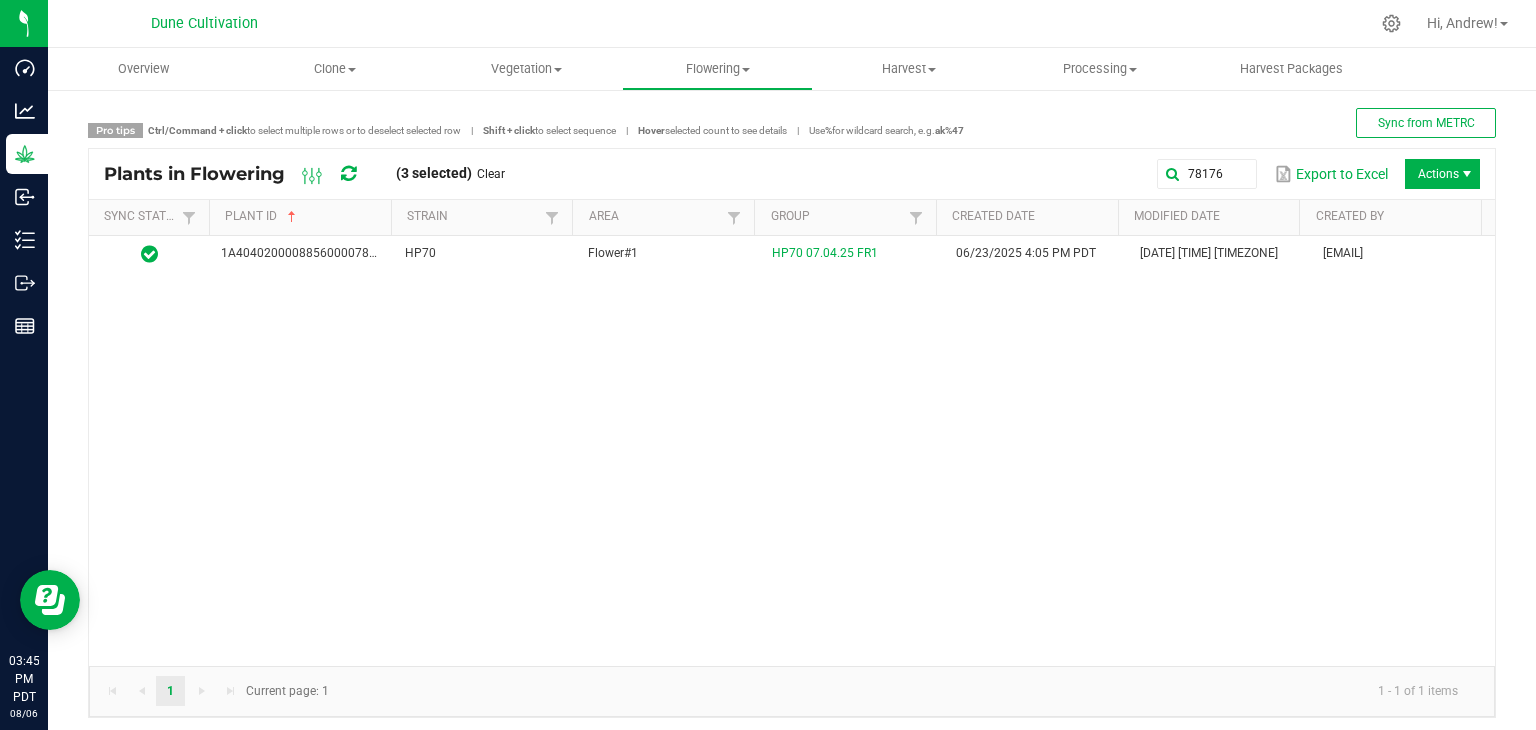 drag, startPoint x: 708, startPoint y: 426, endPoint x: 727, endPoint y: 365, distance: 63.89053 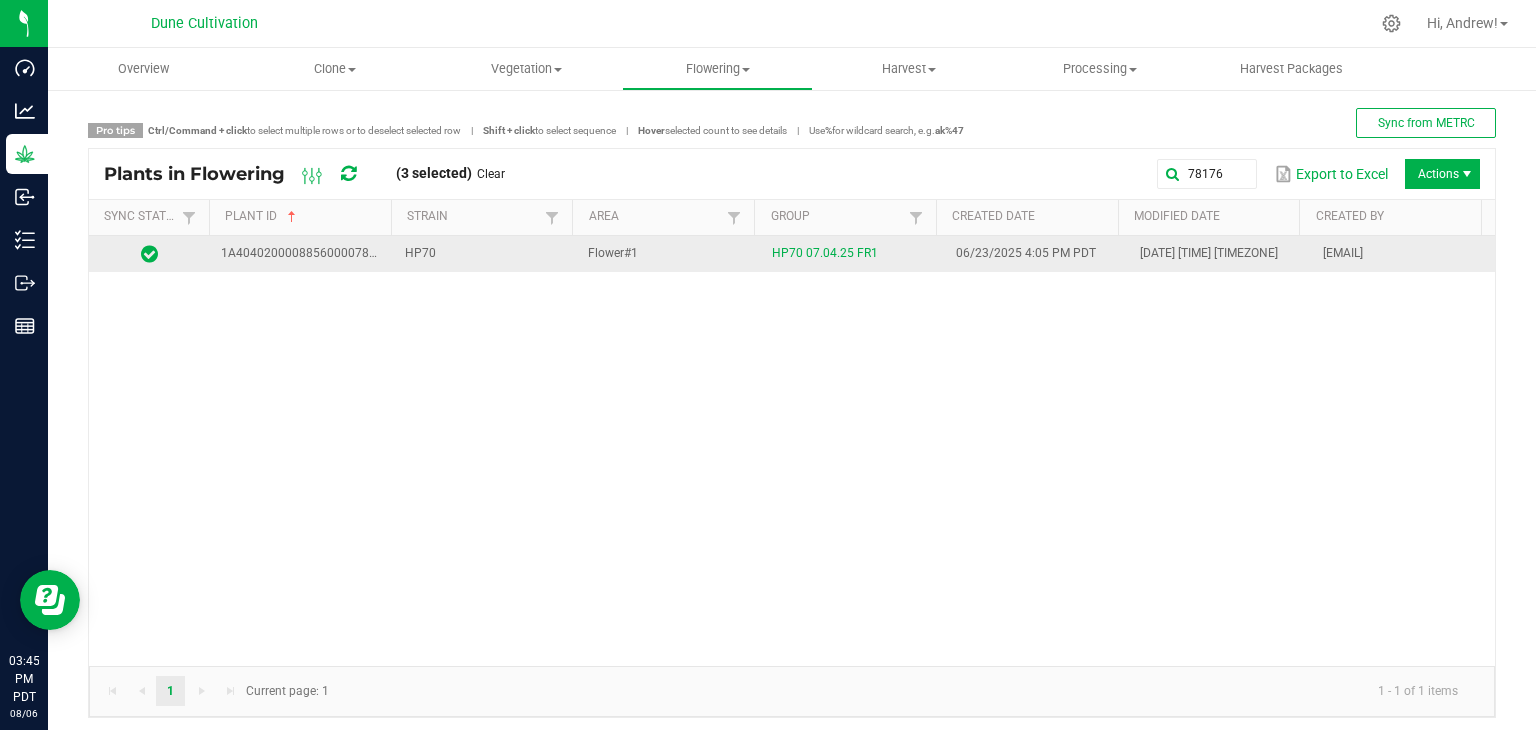 click on "Flower#1" at bounding box center [668, 254] 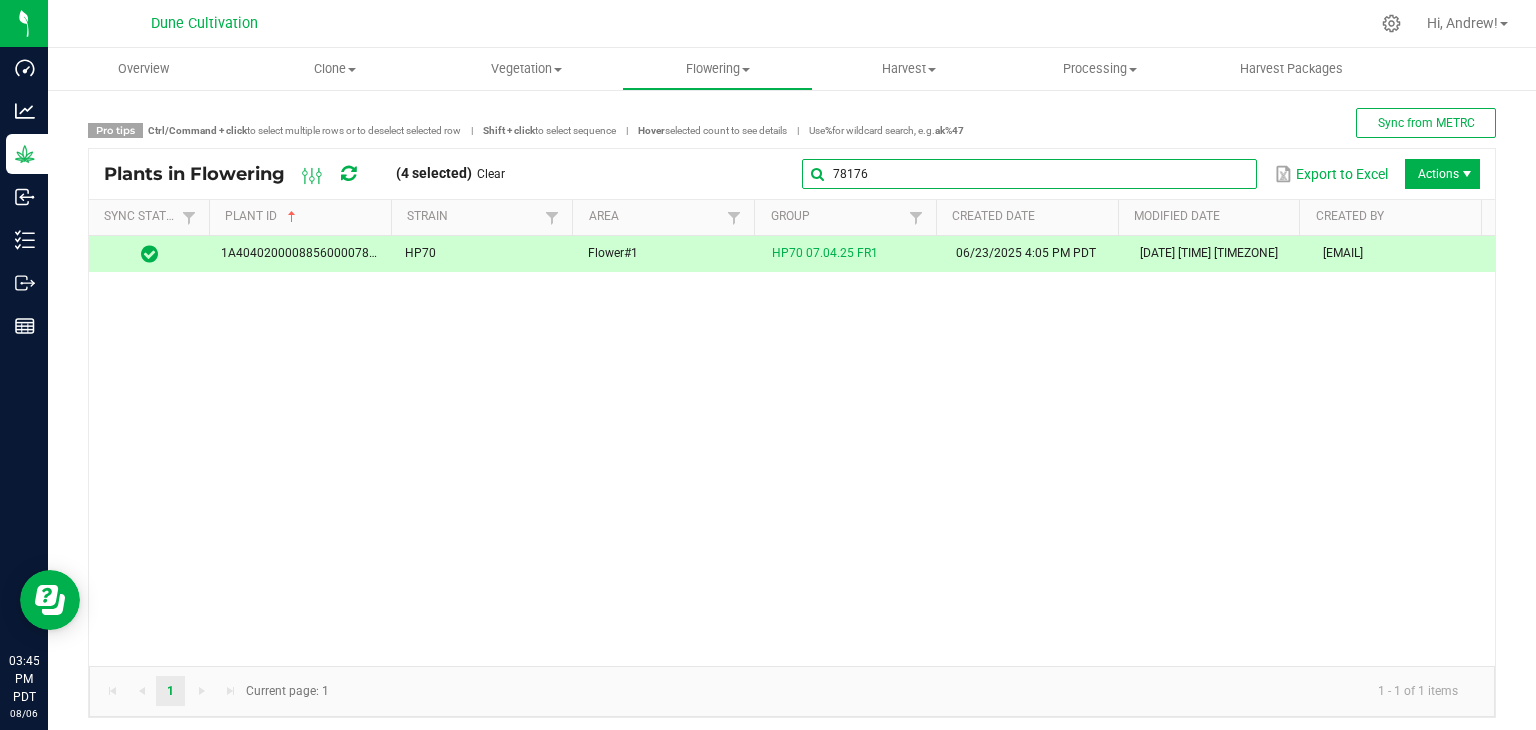 click on "78176" at bounding box center (1029, 174) 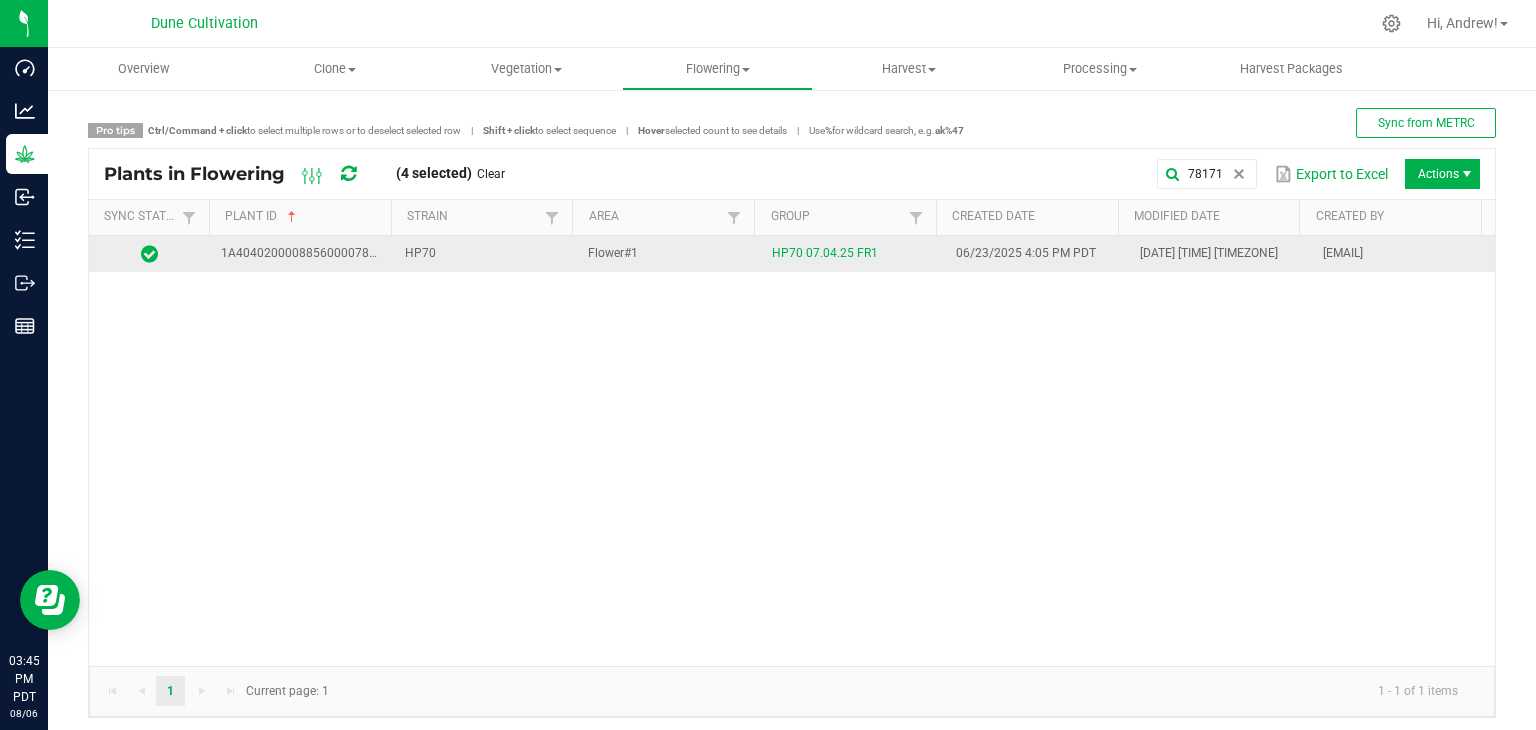 click on "HP70" at bounding box center [485, 254] 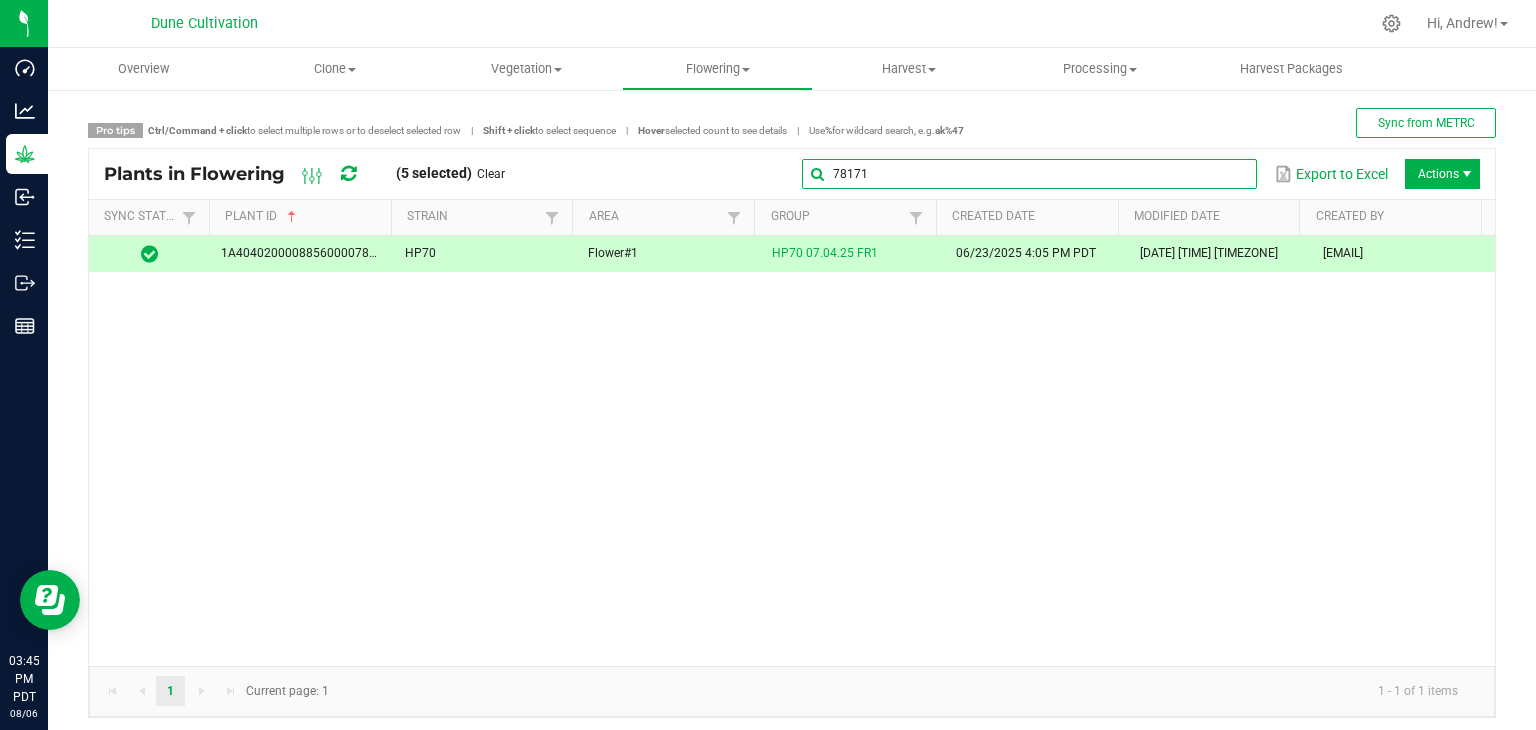 click on "78171" at bounding box center [1029, 174] 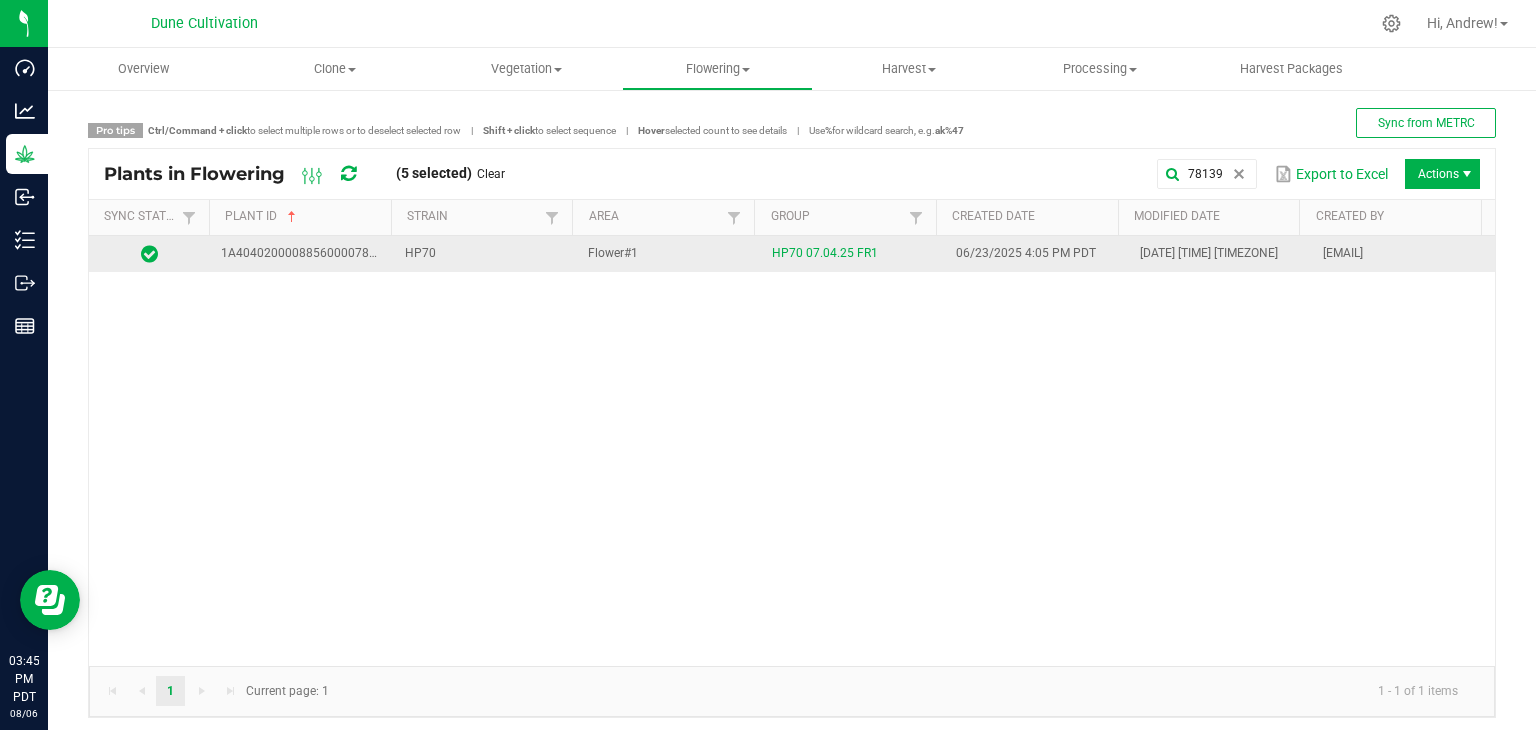 click on "Flower#1" at bounding box center (668, 254) 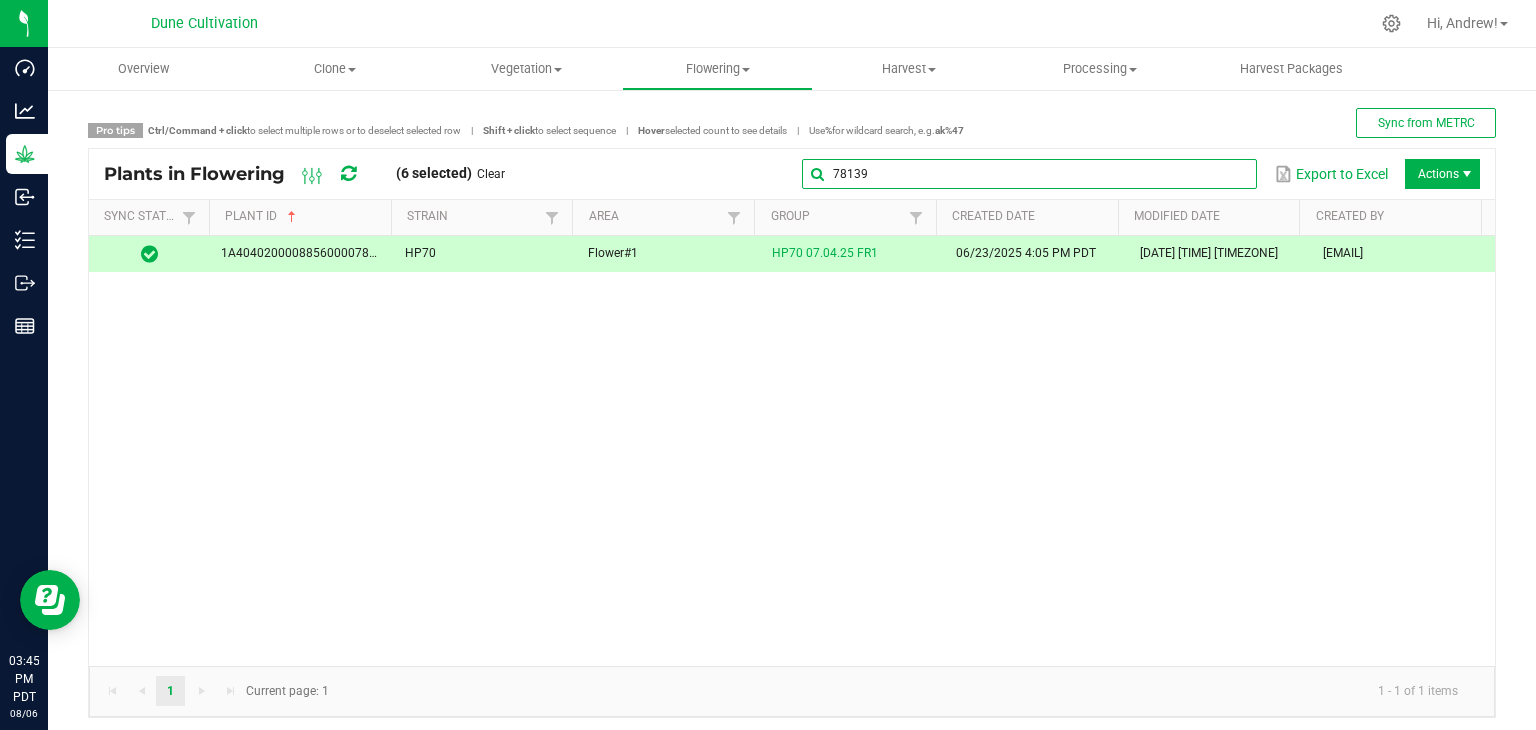 click on "78139" at bounding box center (1029, 174) 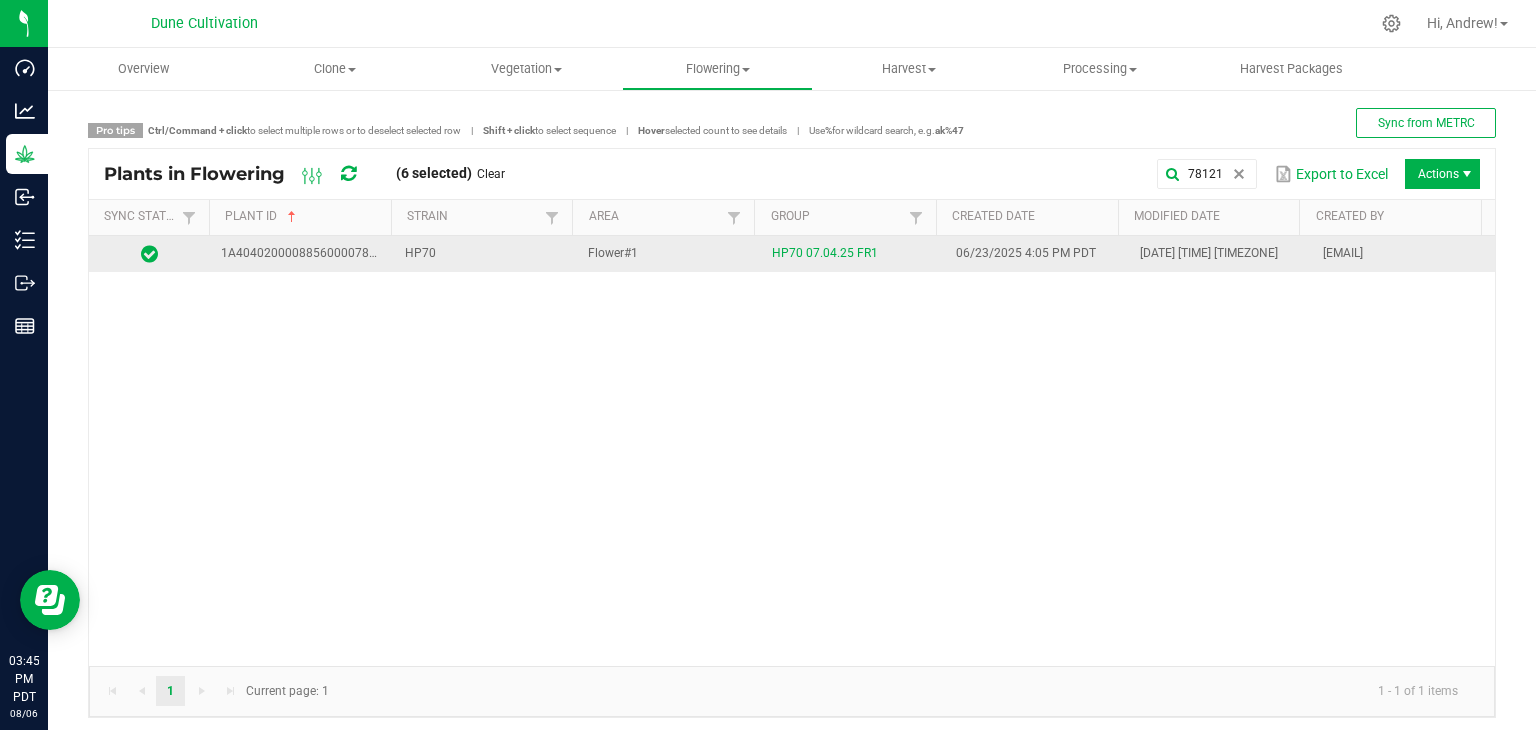 click on "HP70" at bounding box center [485, 254] 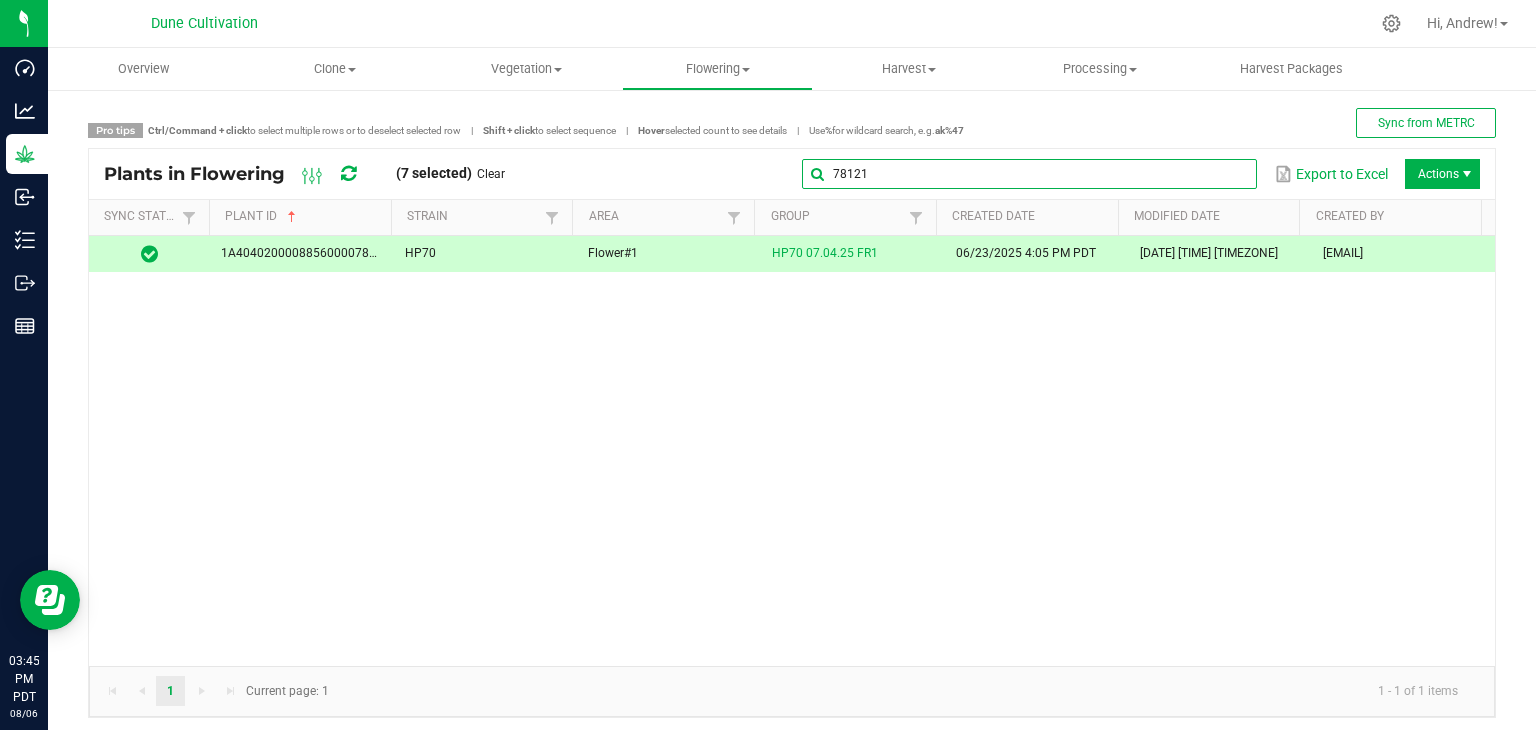 click on "78121" at bounding box center [1029, 174] 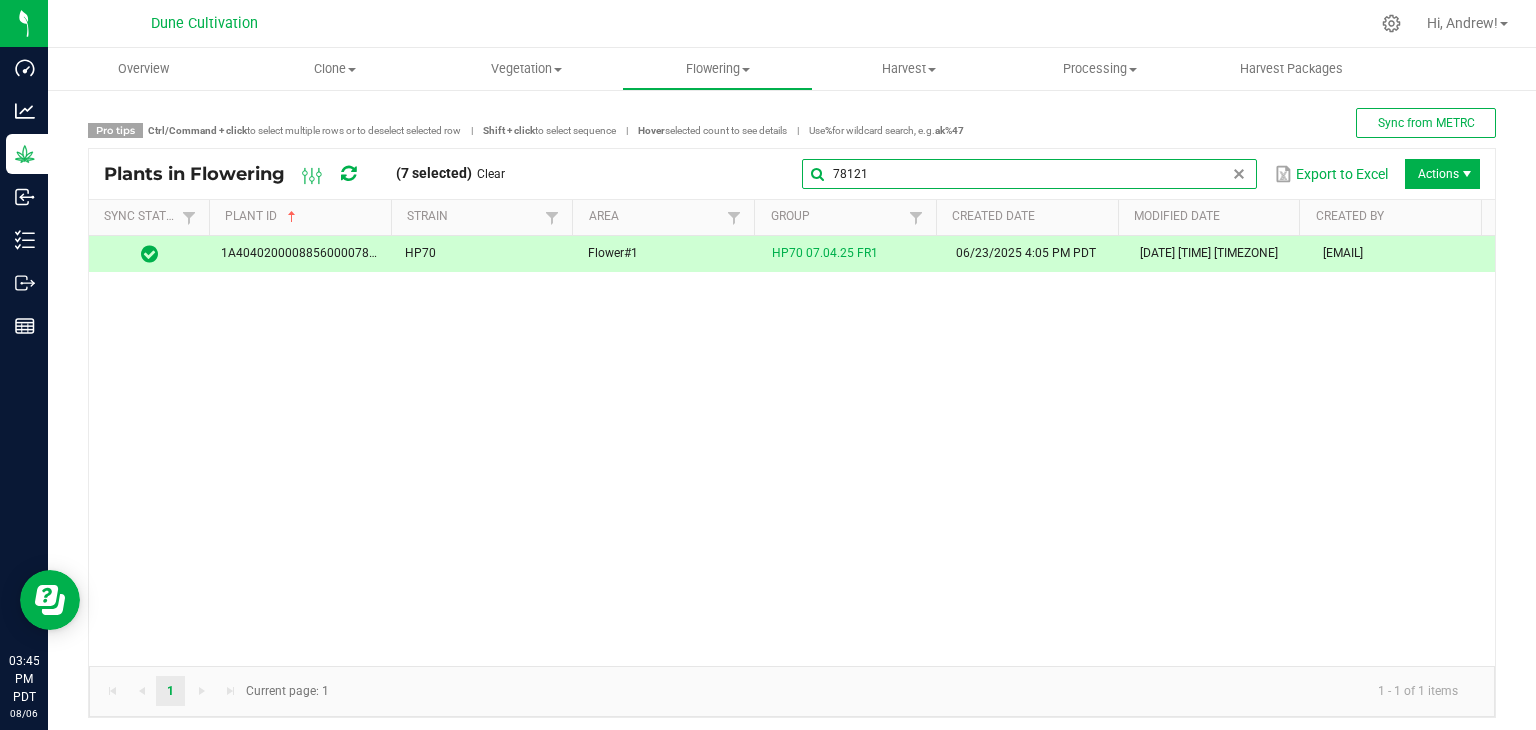 click on "78121" at bounding box center (1029, 174) 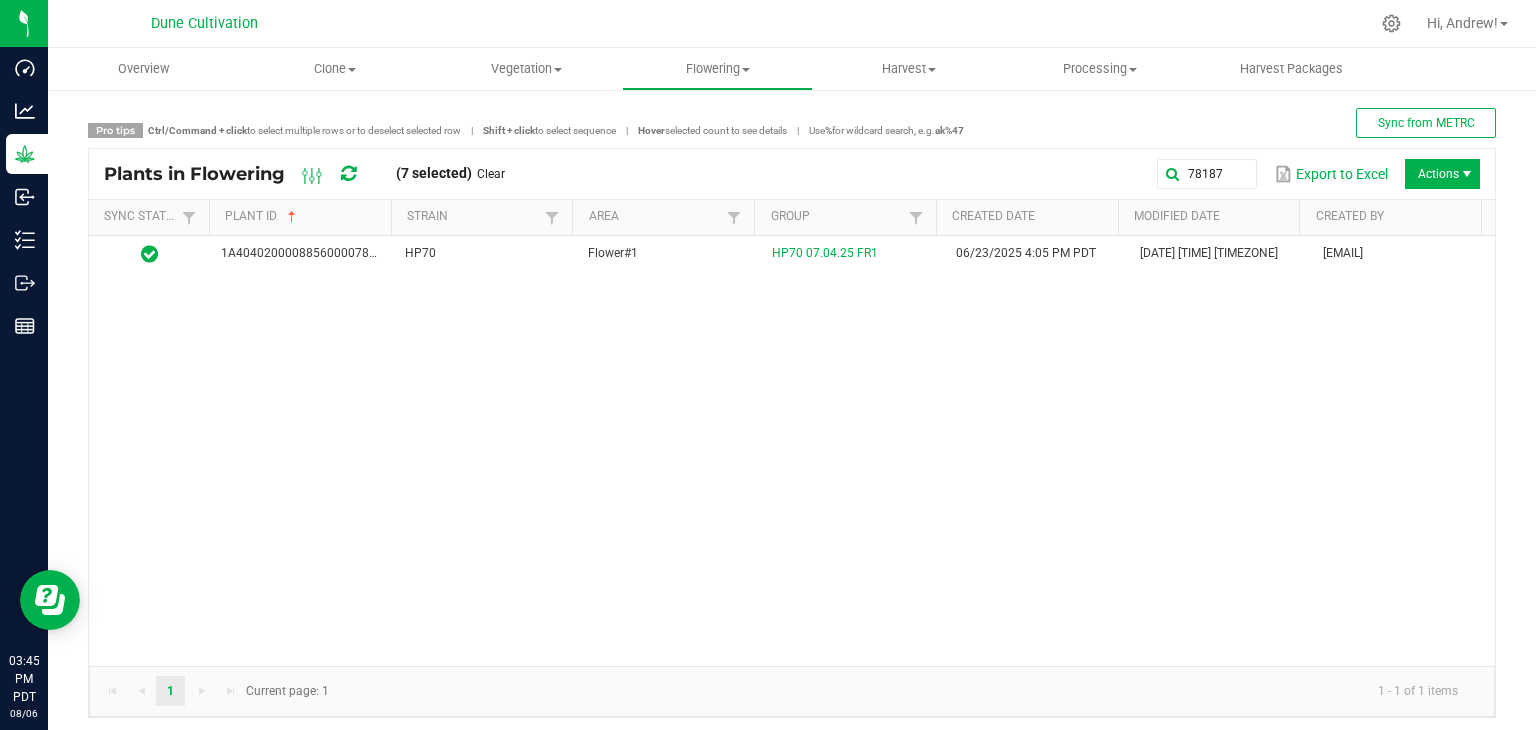 click on "[ID]   [CODE]   Flower#1   [CODE] [DATE] [TIMEZONE]   [DATE] [TIME] [TIMEZONE]   [EMAIL]" at bounding box center (792, 451) 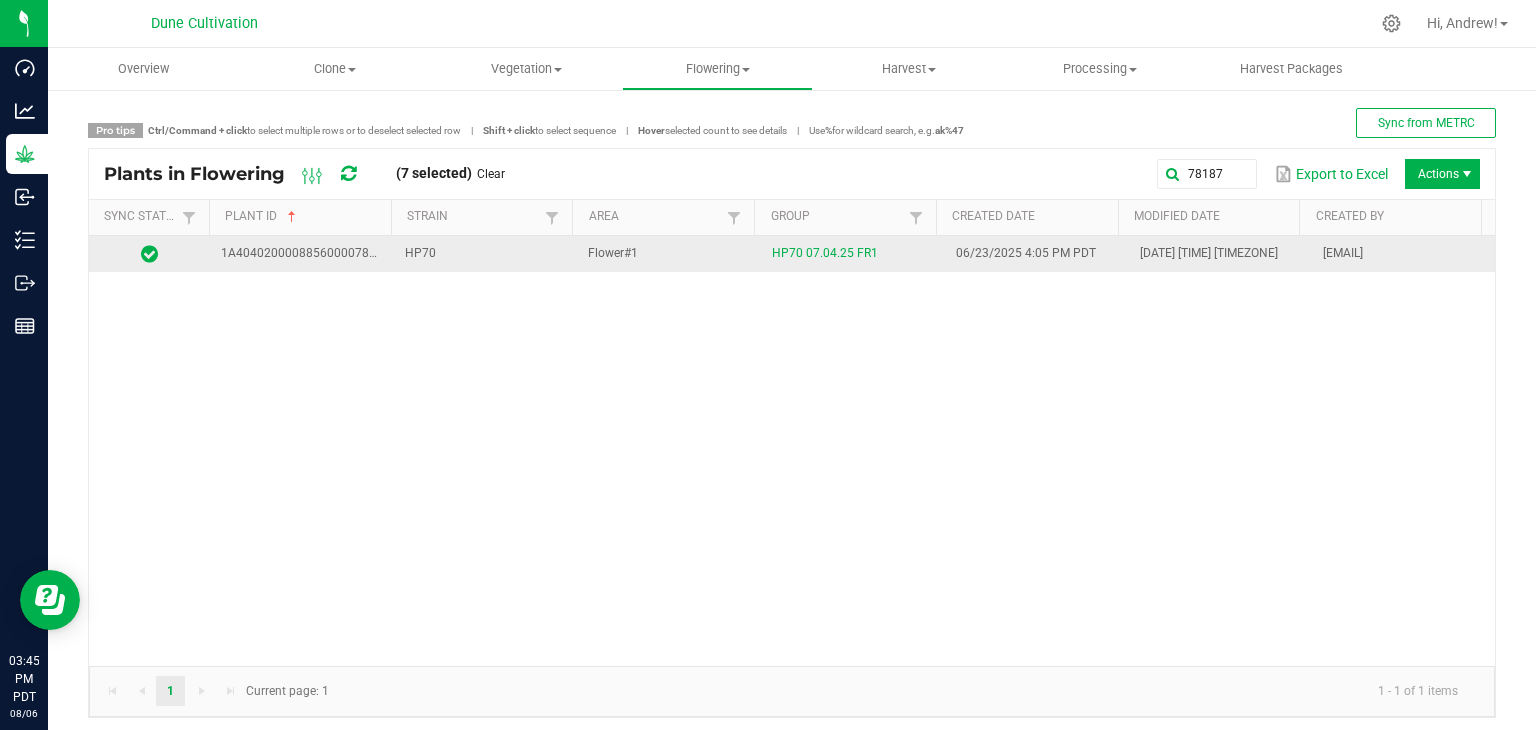 click on "HP70" at bounding box center (485, 254) 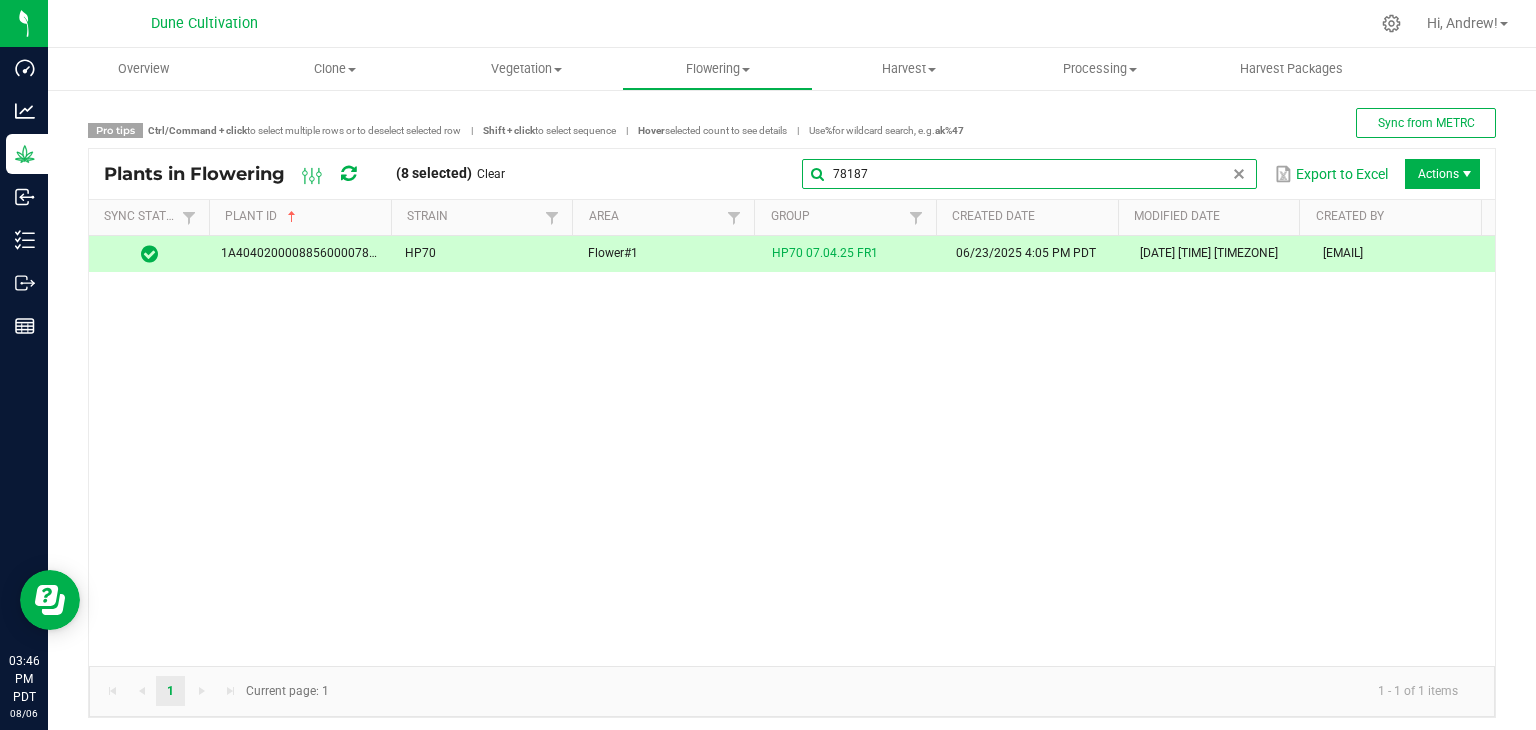 click on "78187" at bounding box center [1029, 174] 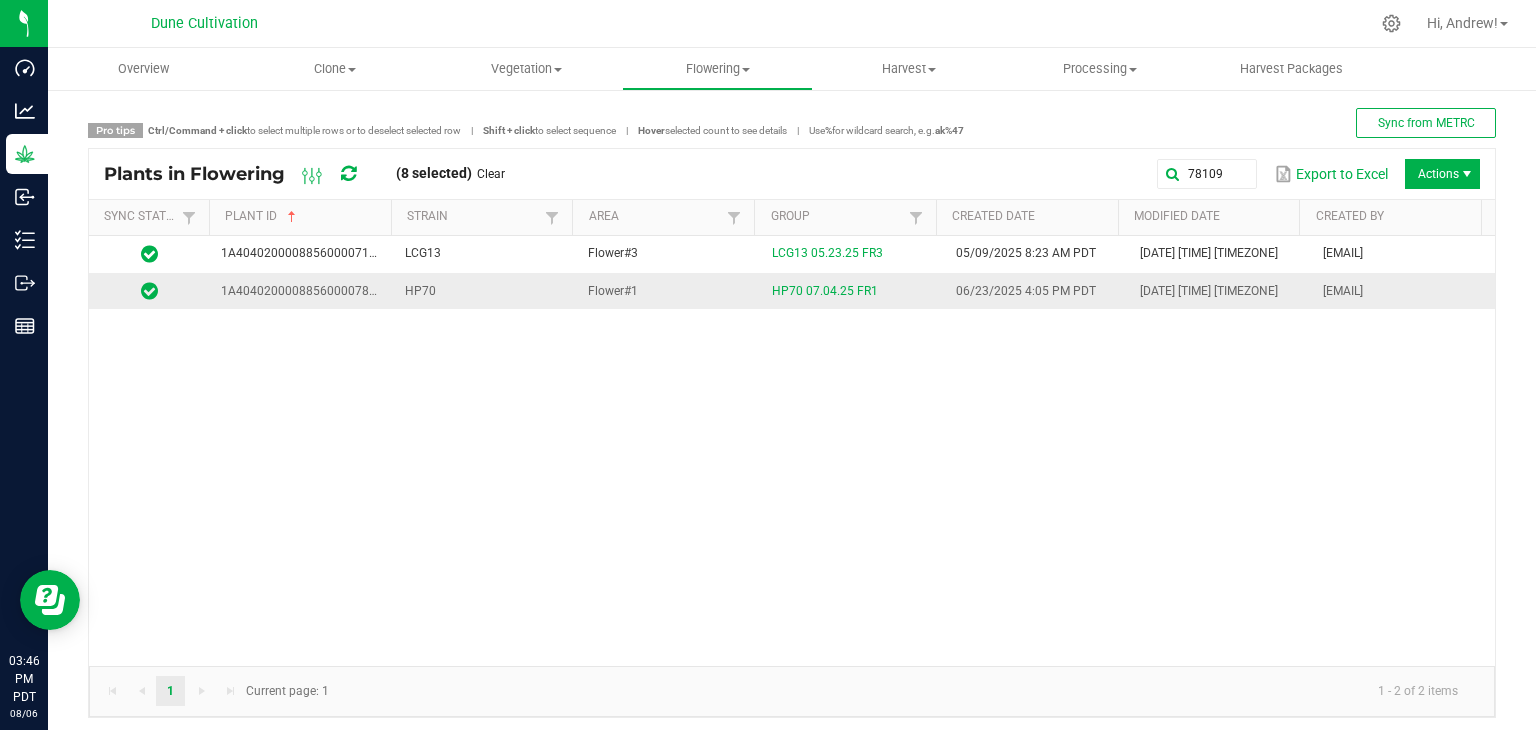 click on "HP70" at bounding box center [485, 291] 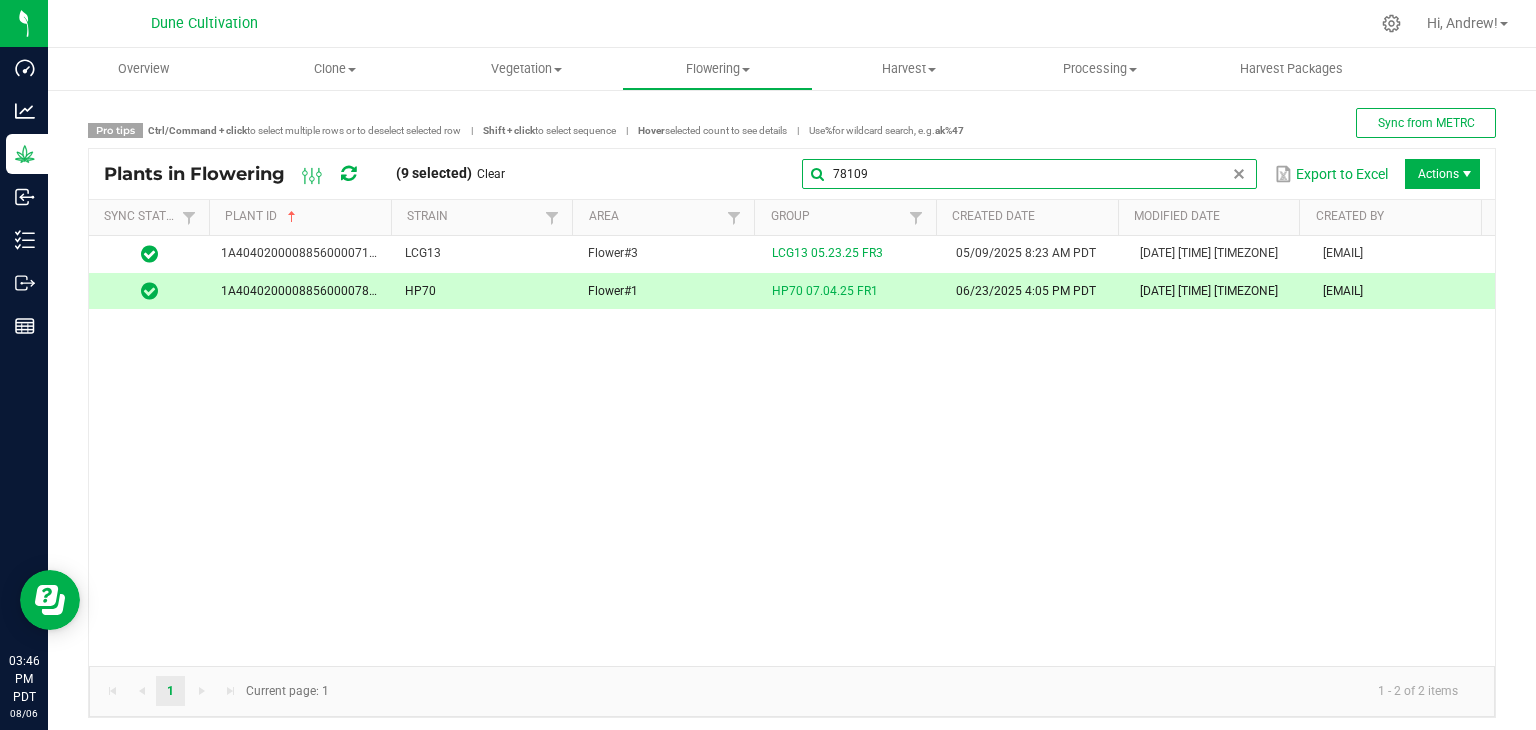 click on "78109" at bounding box center (1029, 174) 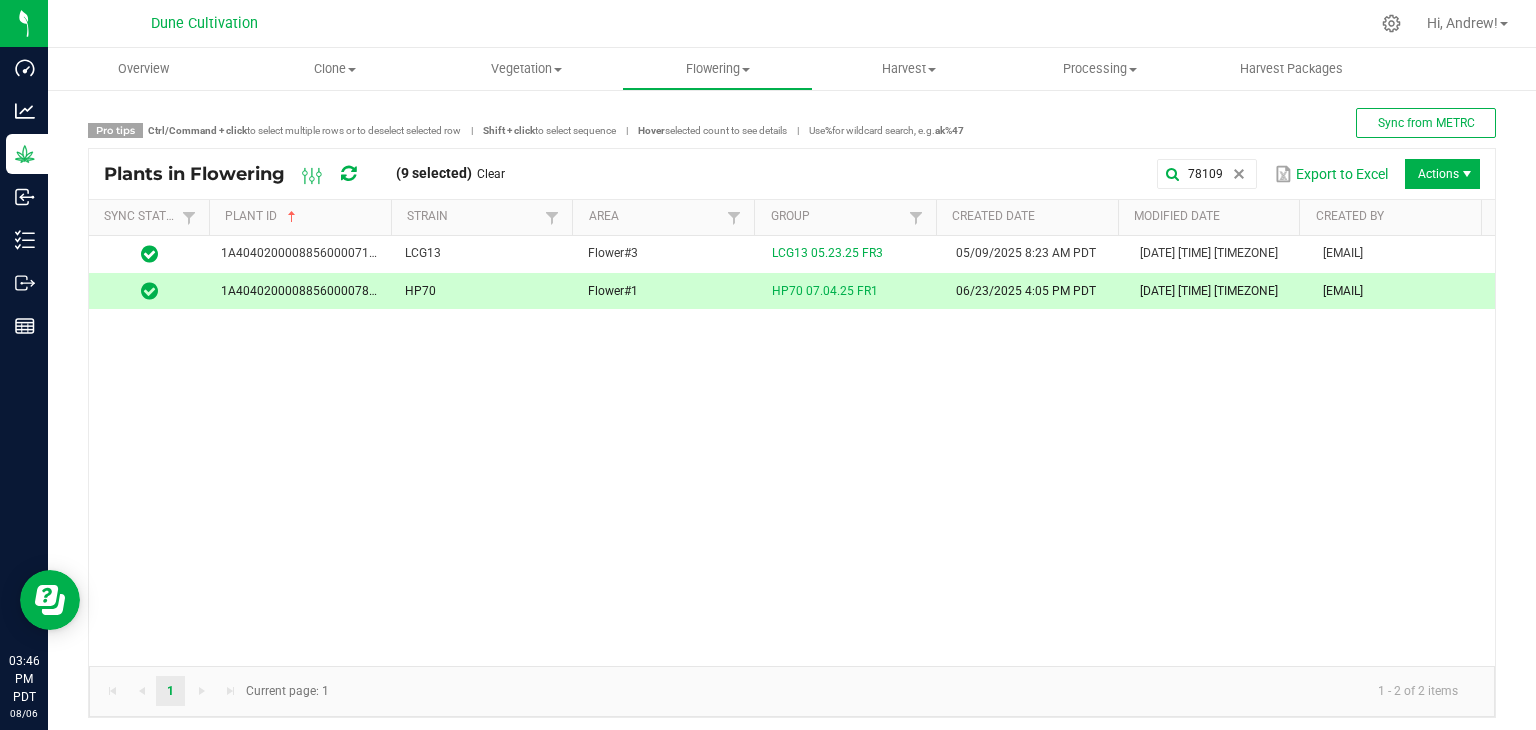 click on "78109  Export to Excel   Actions" at bounding box center (1000, 174) 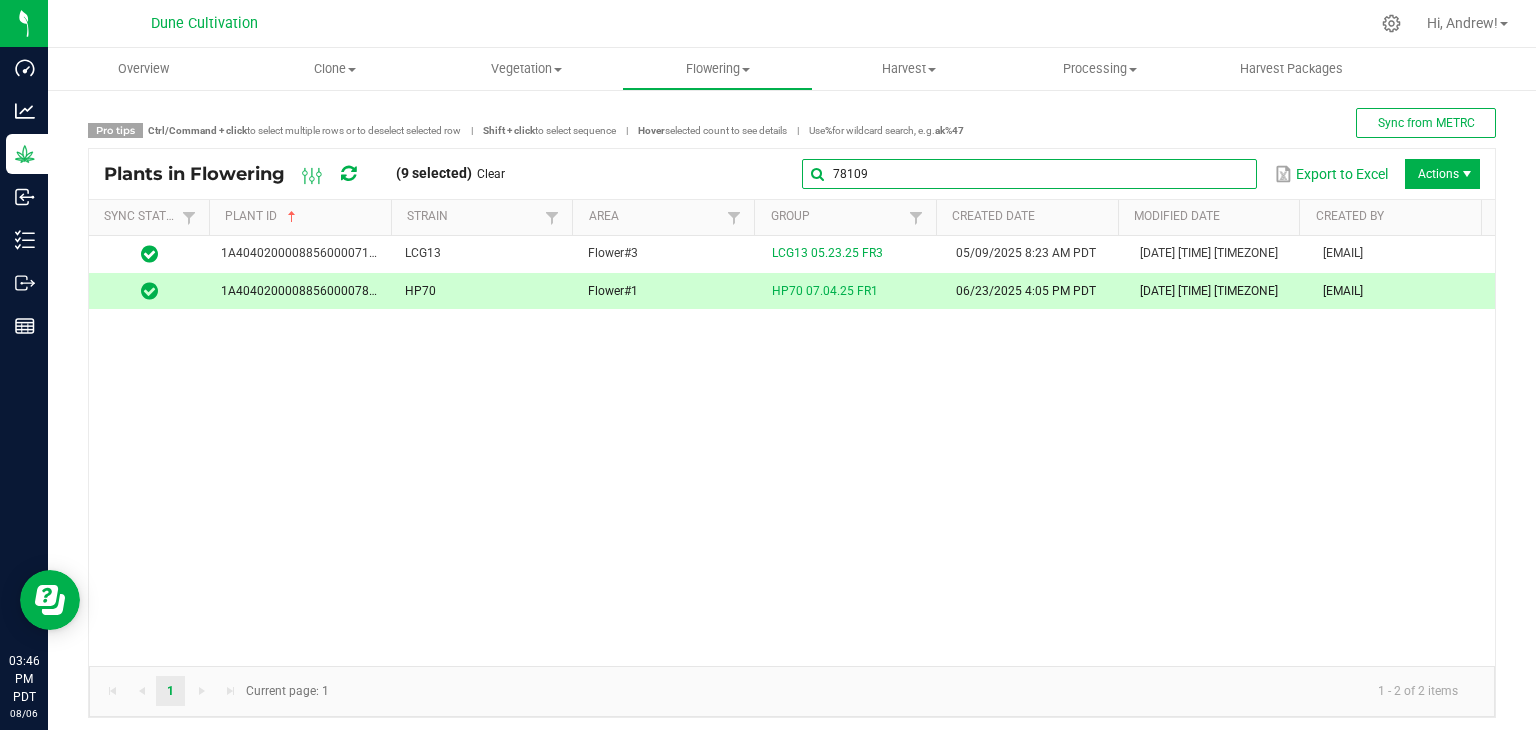 click on "78109" at bounding box center (1029, 174) 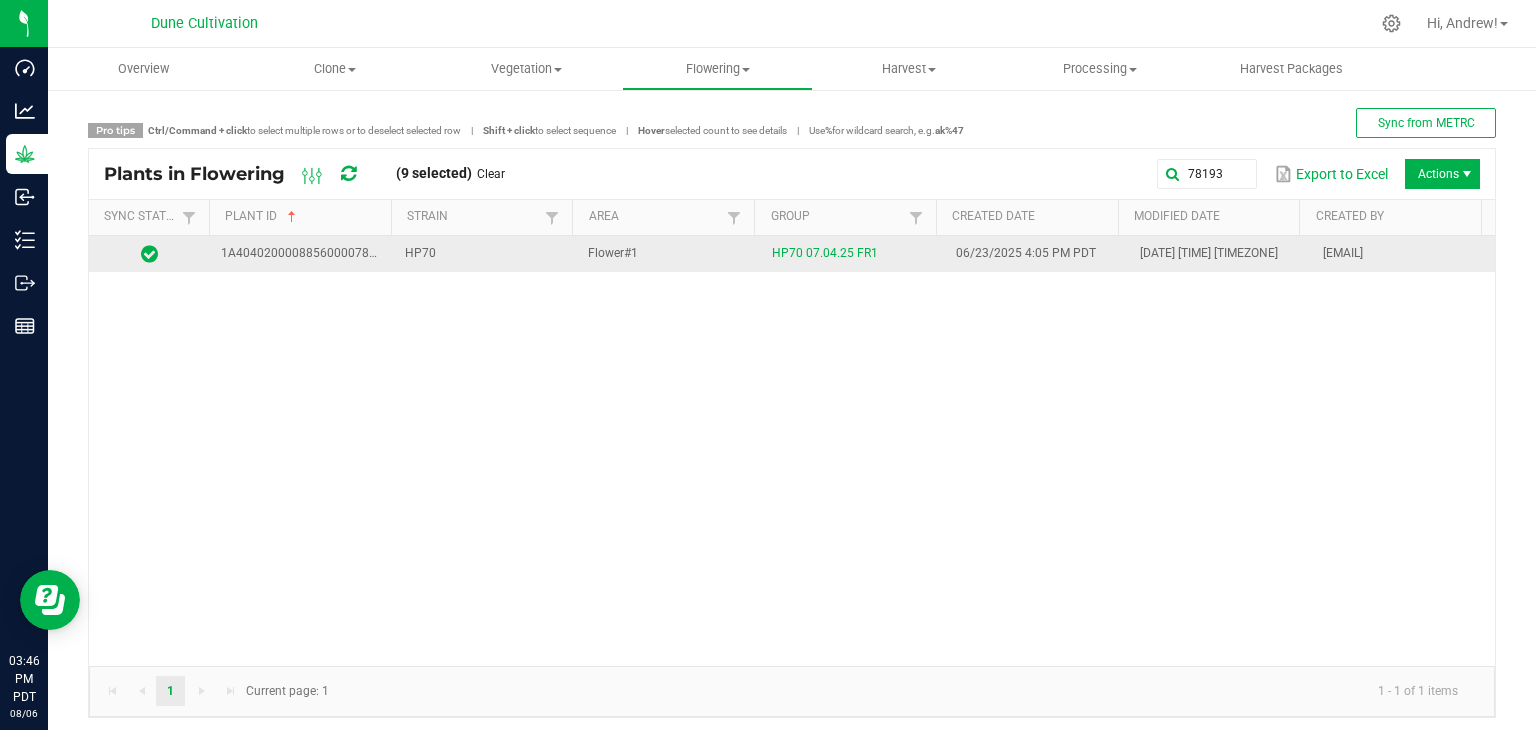click on "HP70" at bounding box center (485, 254) 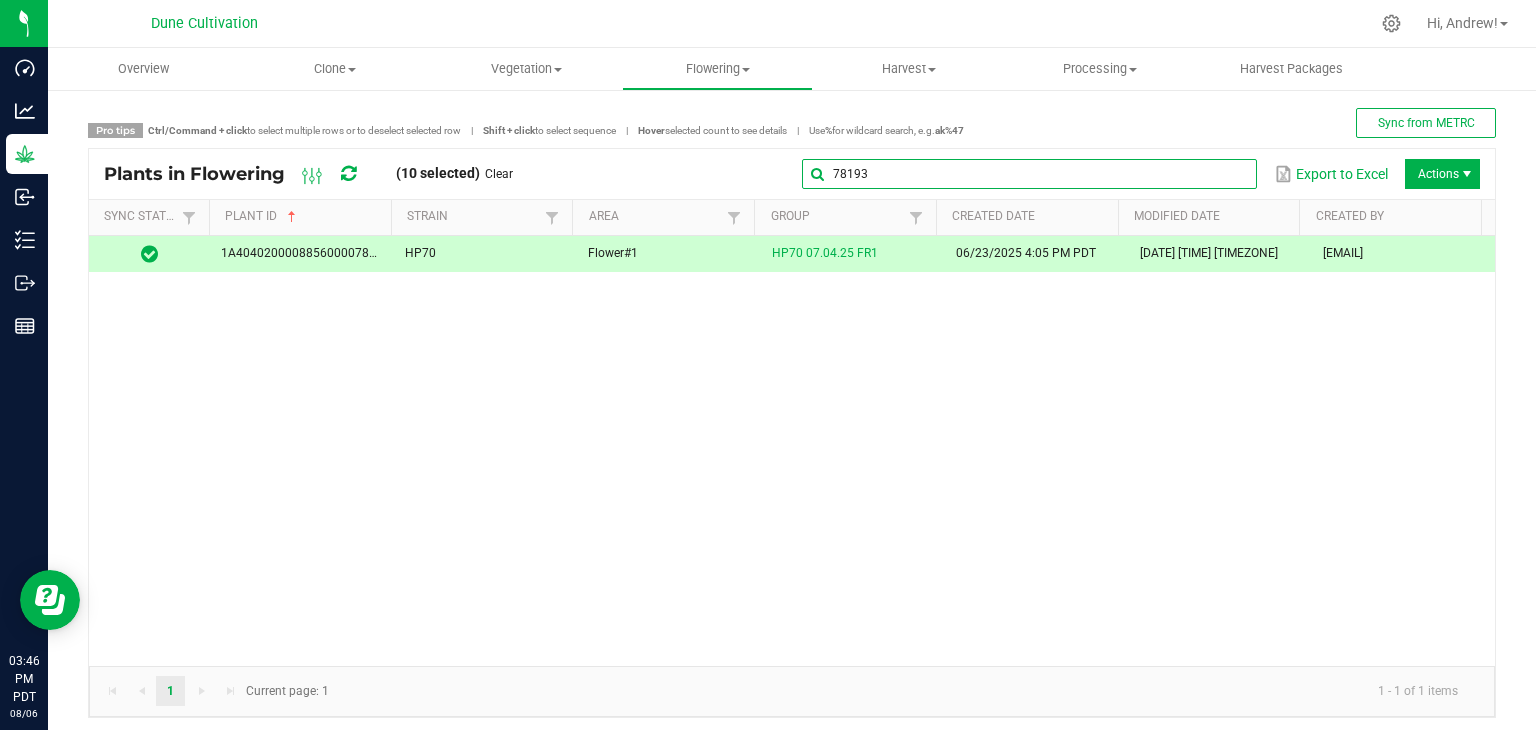 click on "78193" at bounding box center (1029, 174) 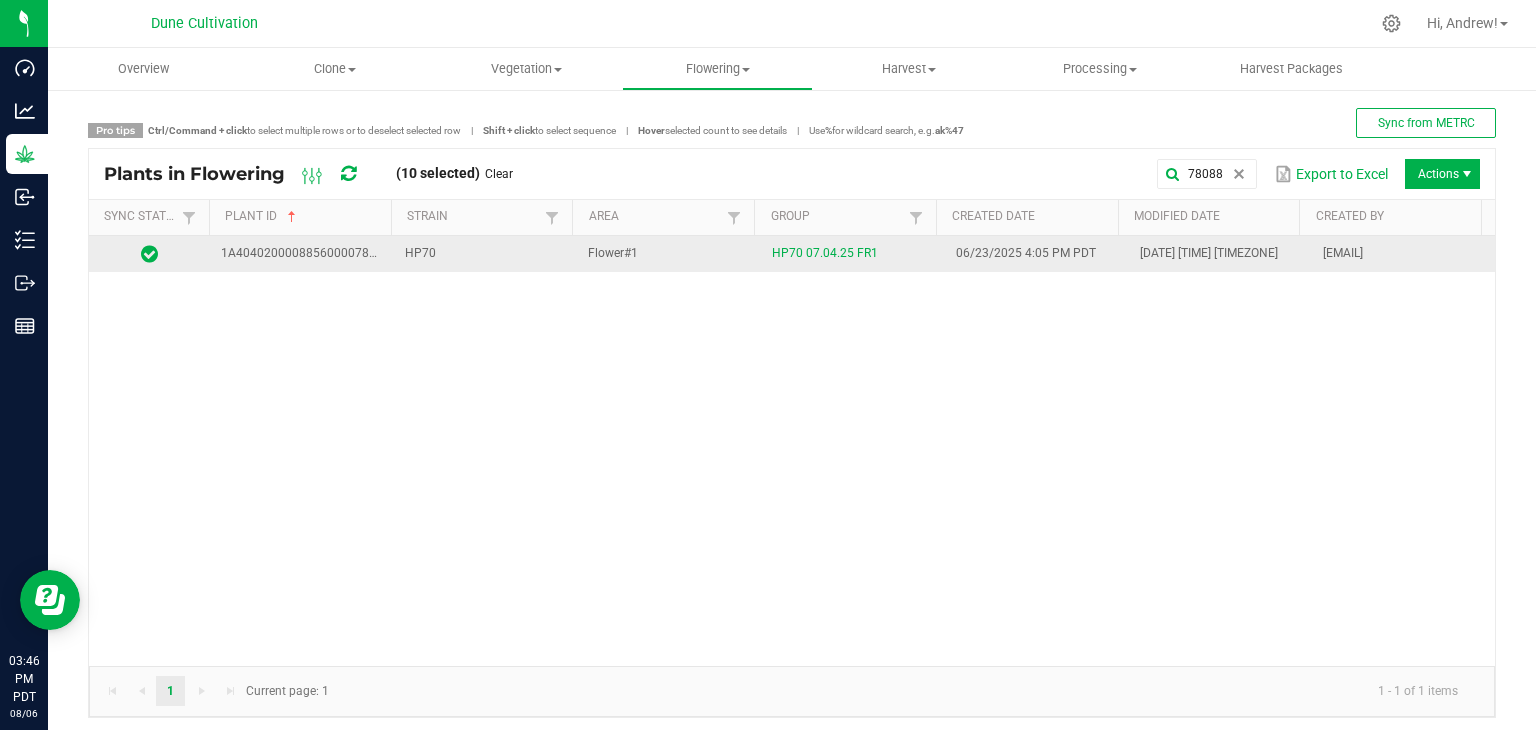 click on "HP70 07.04.25 FR1" at bounding box center (852, 254) 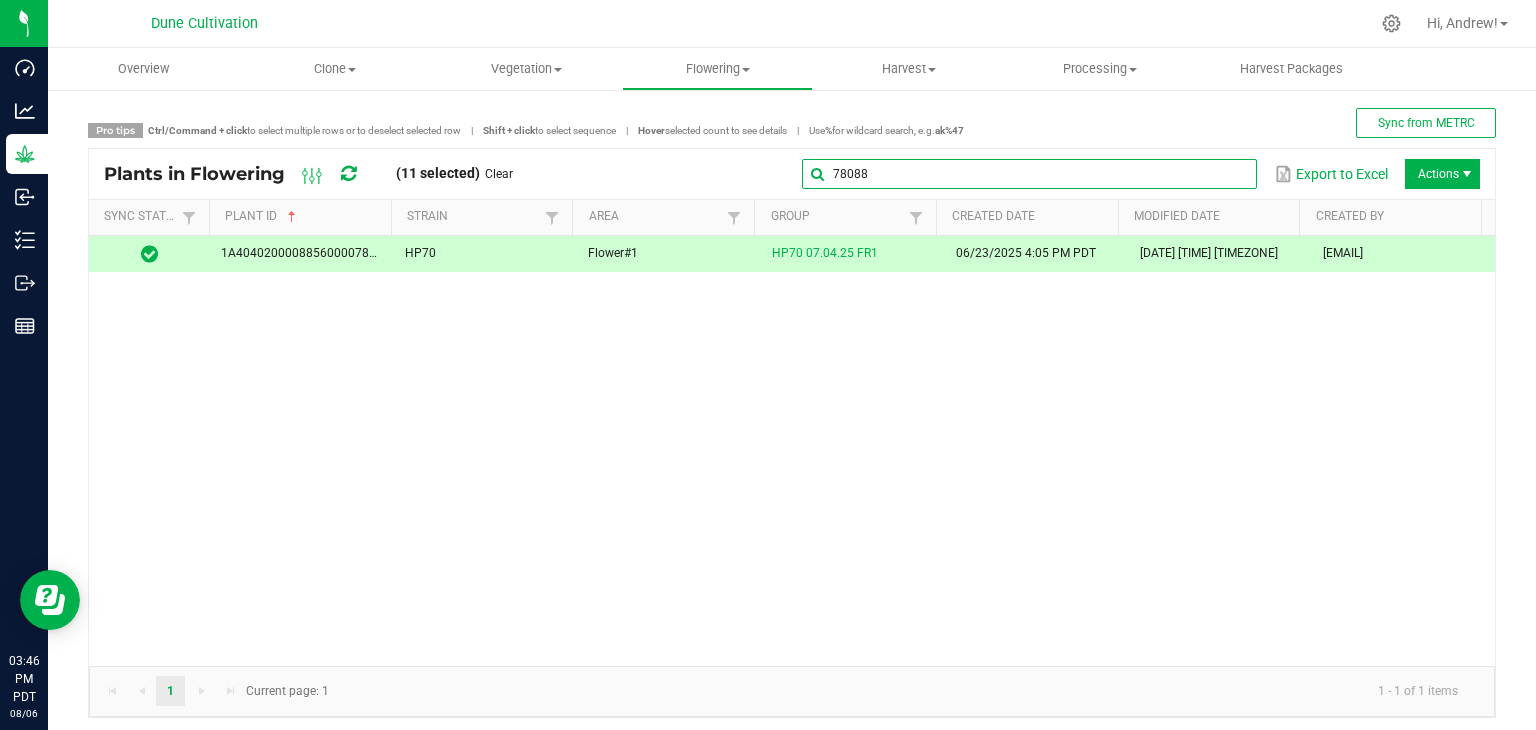 click on "78088" at bounding box center (1029, 174) 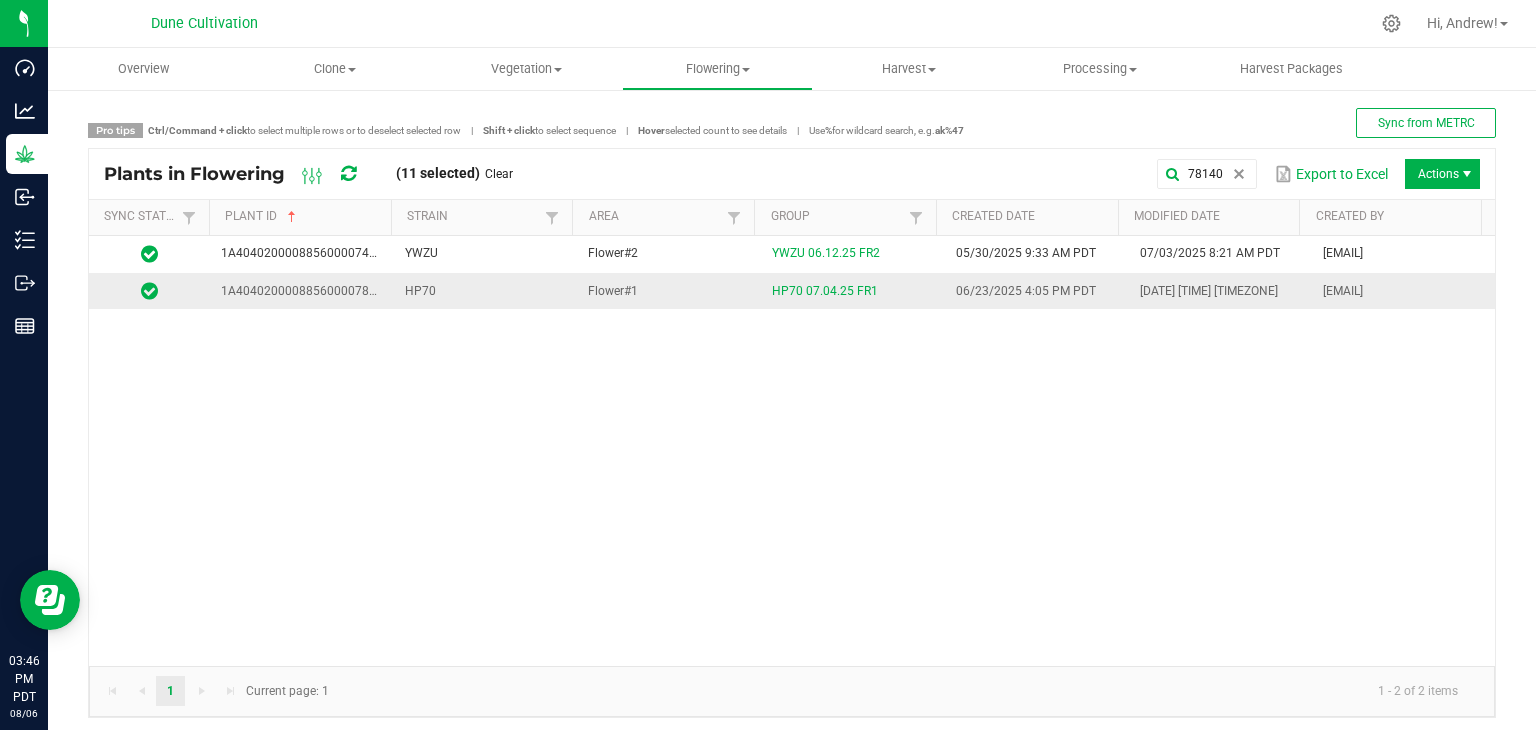 click on "HP70" at bounding box center [485, 291] 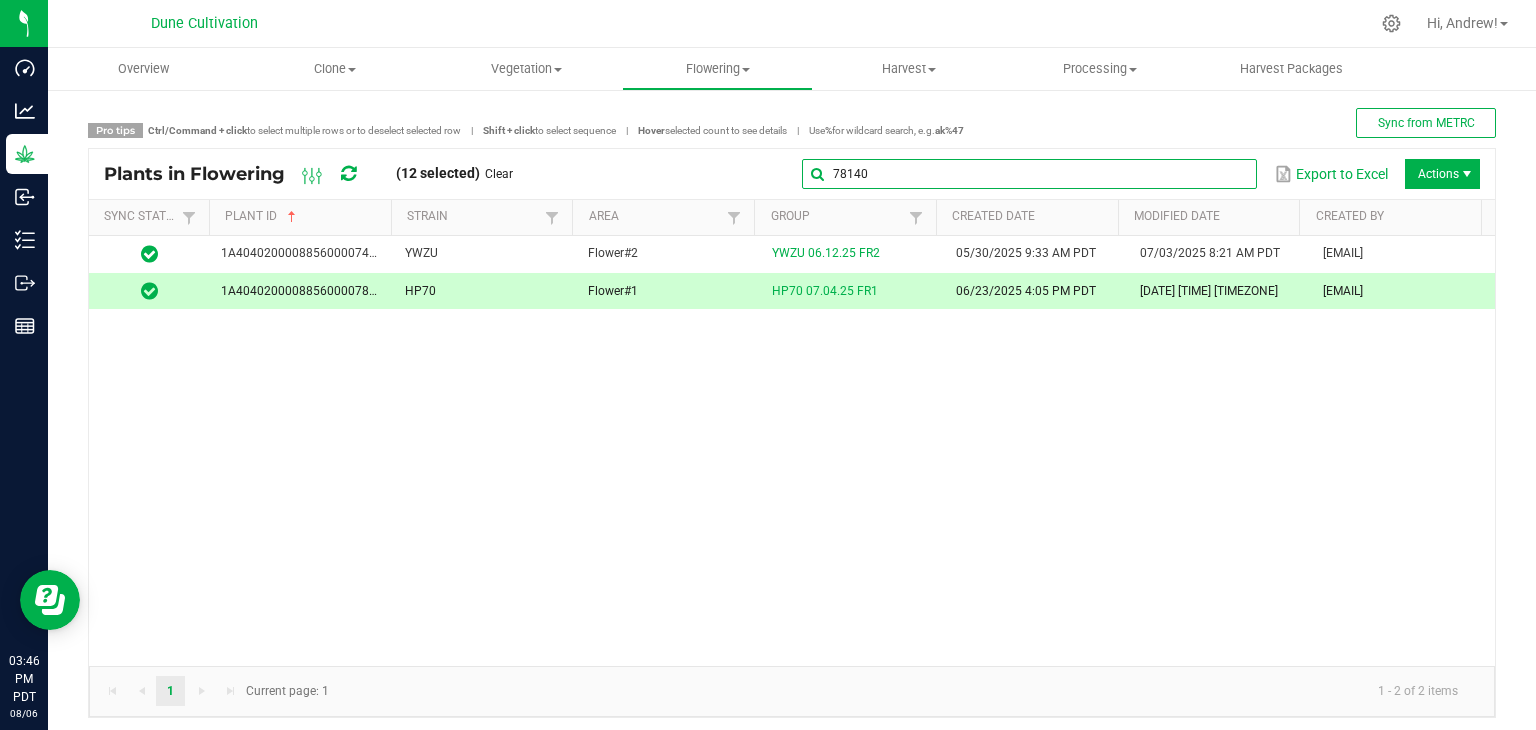 click on "78140" at bounding box center [1029, 174] 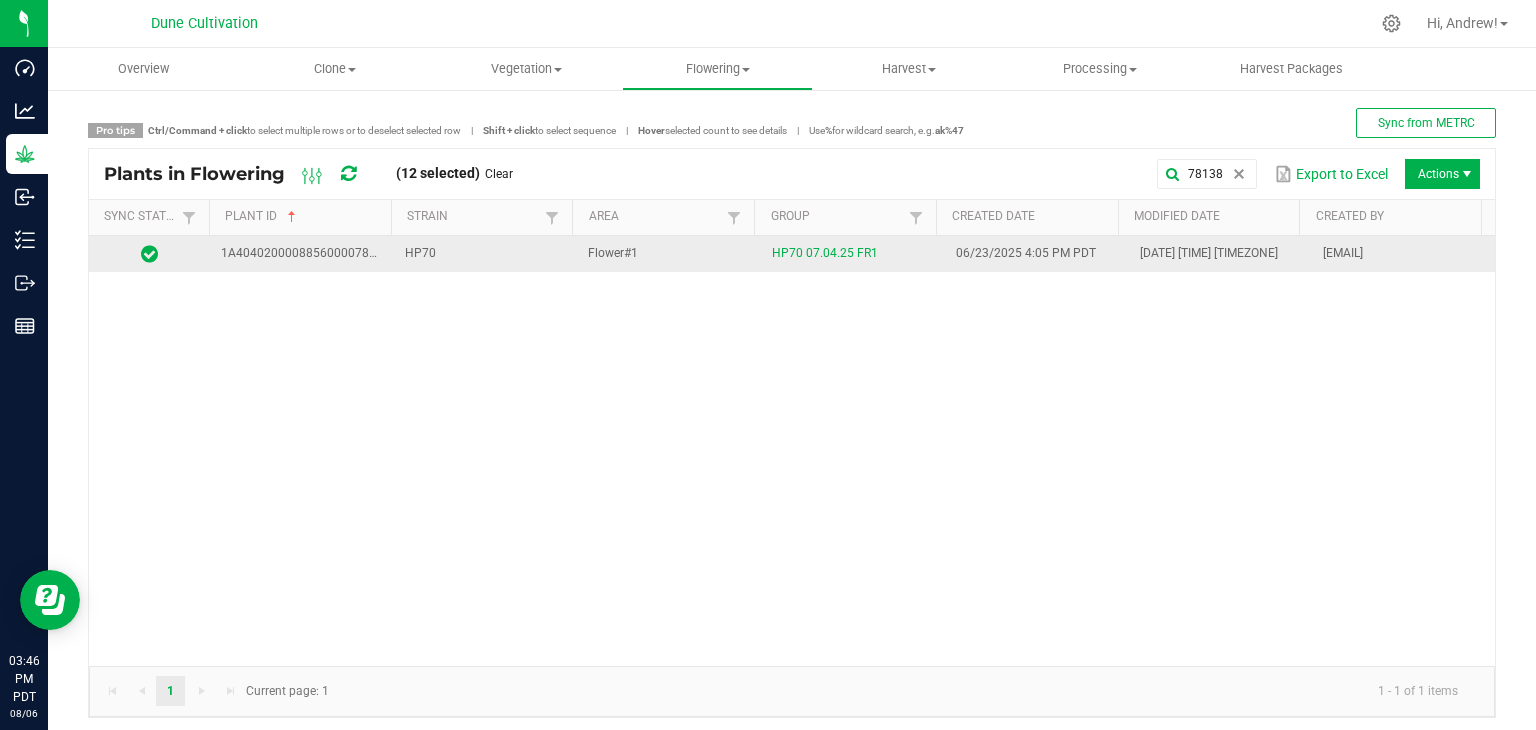 click on "HP70" at bounding box center [485, 254] 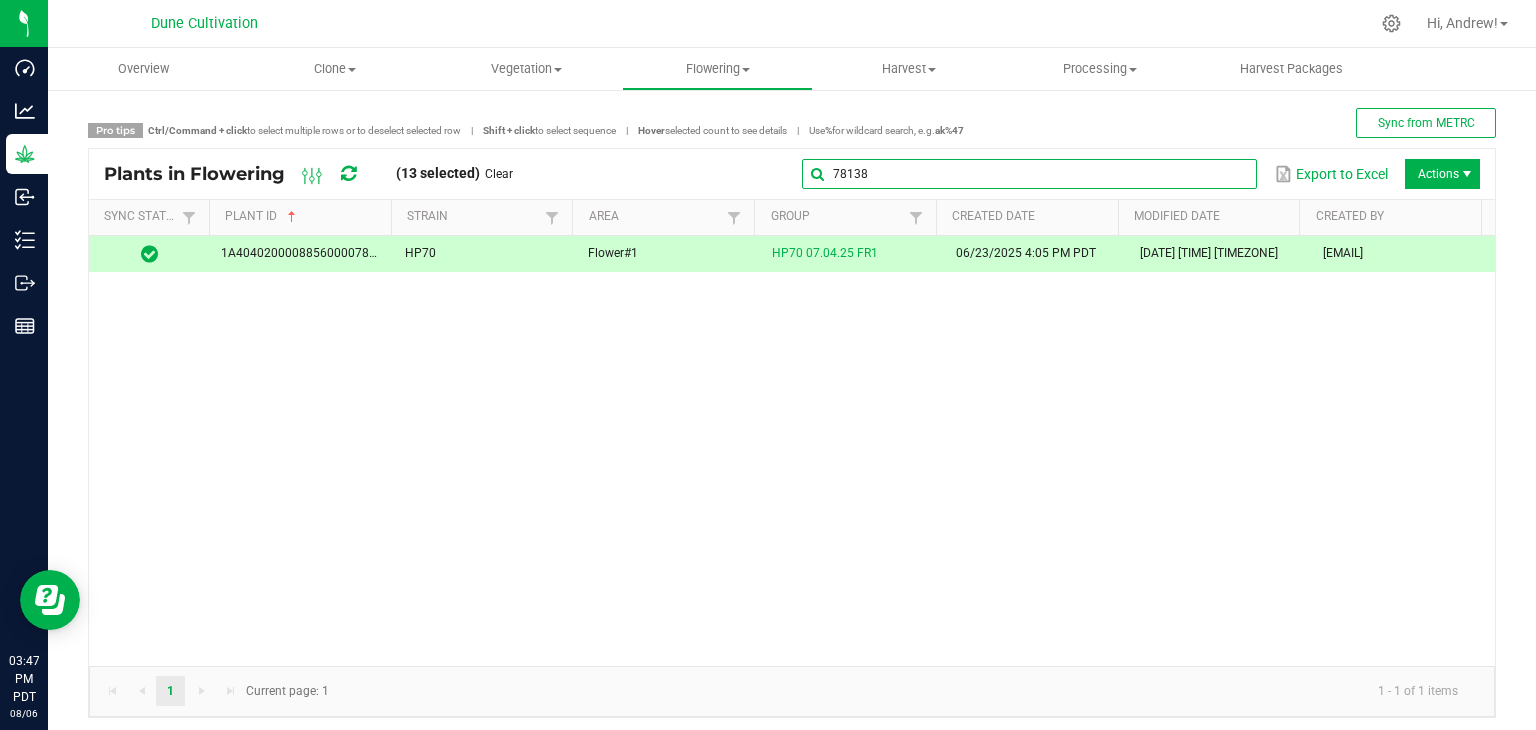 click on "78138" at bounding box center (1029, 174) 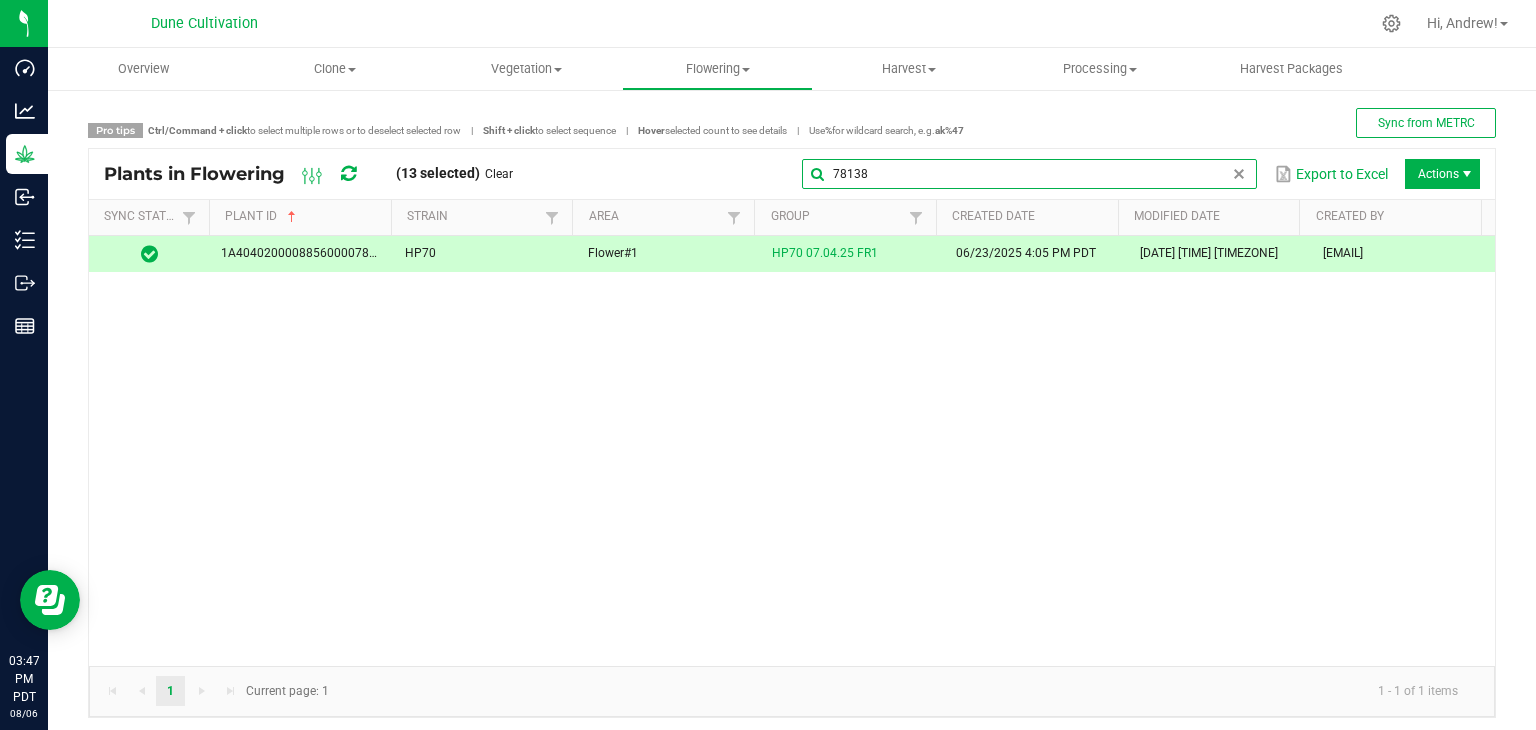 click on "78138" at bounding box center [1029, 174] 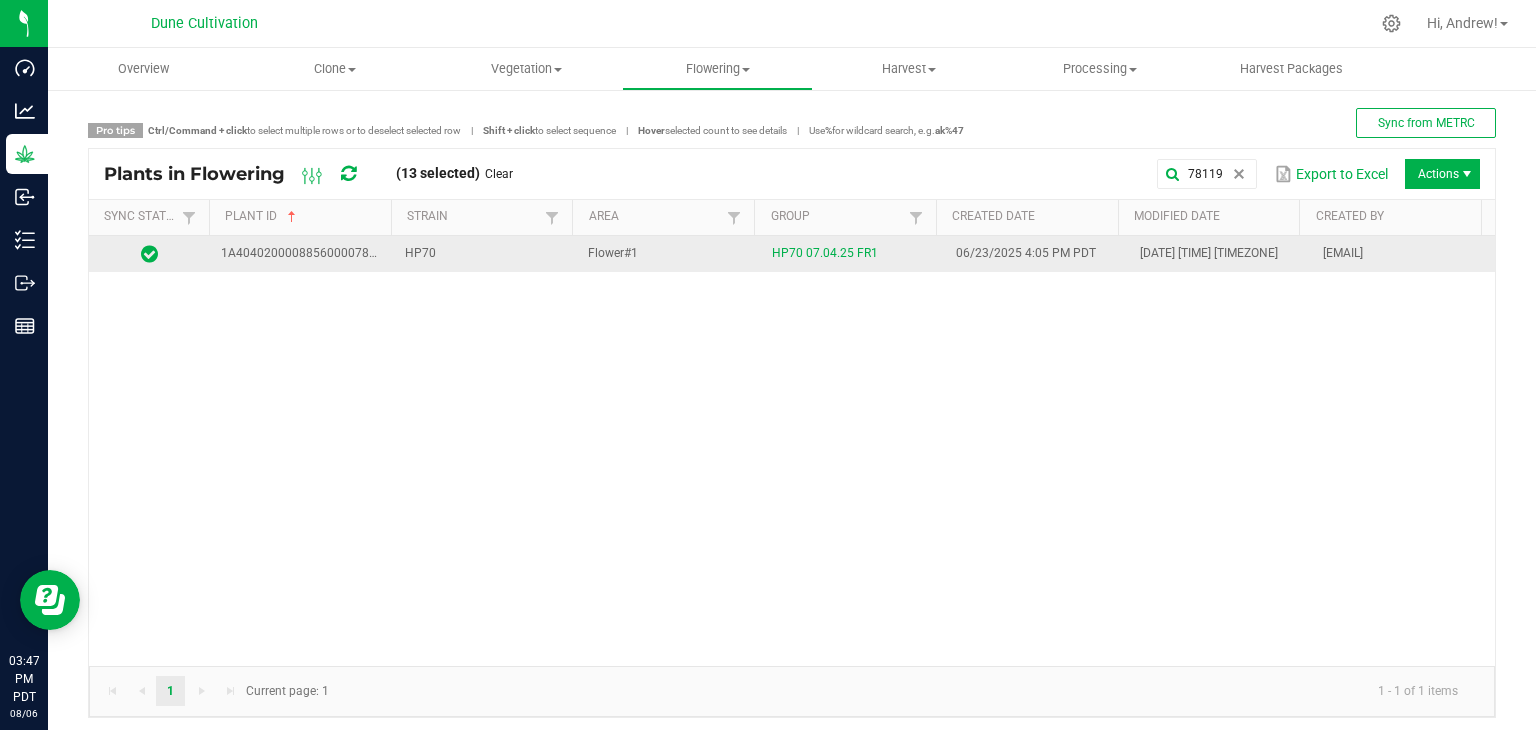 click on "HP70" at bounding box center [485, 254] 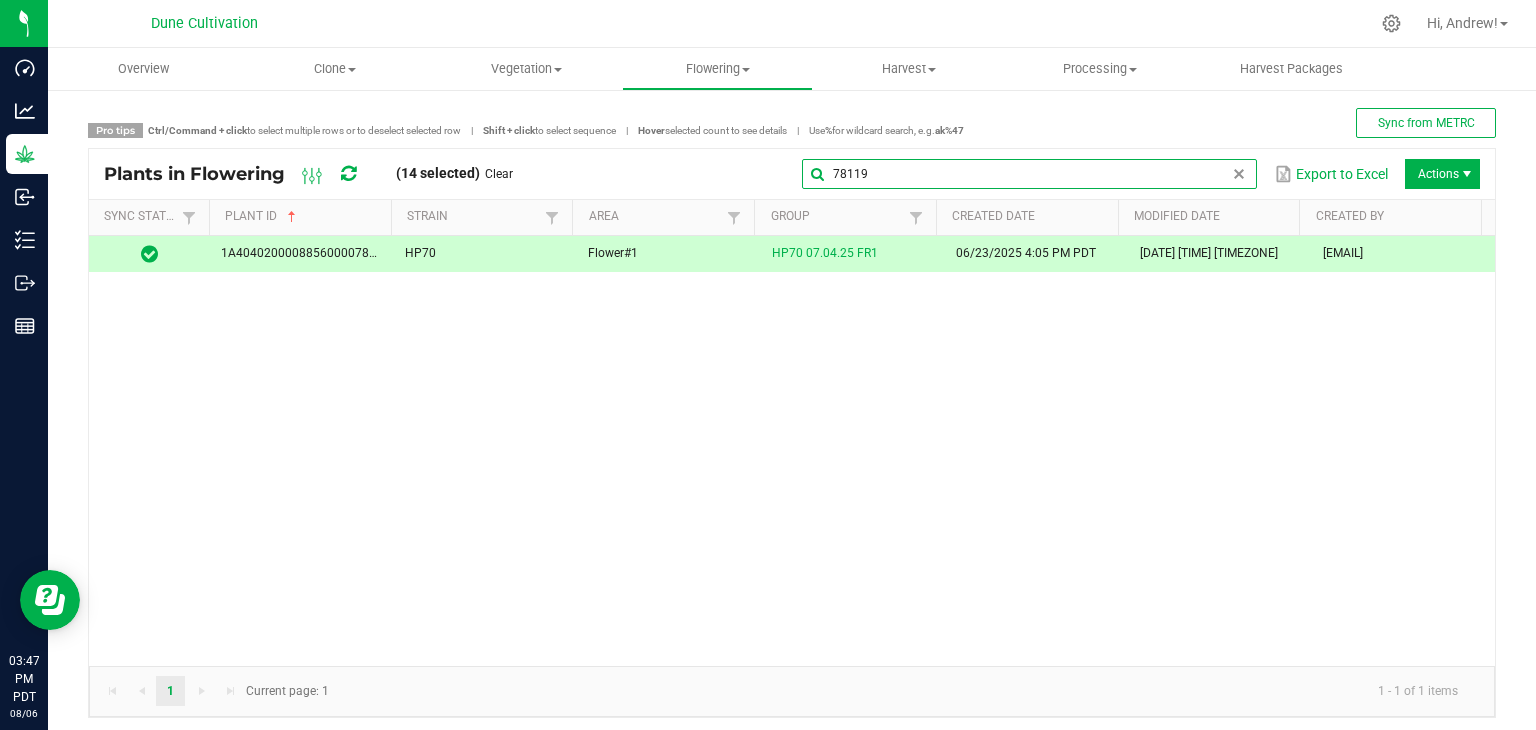 click on "78119" at bounding box center [1029, 174] 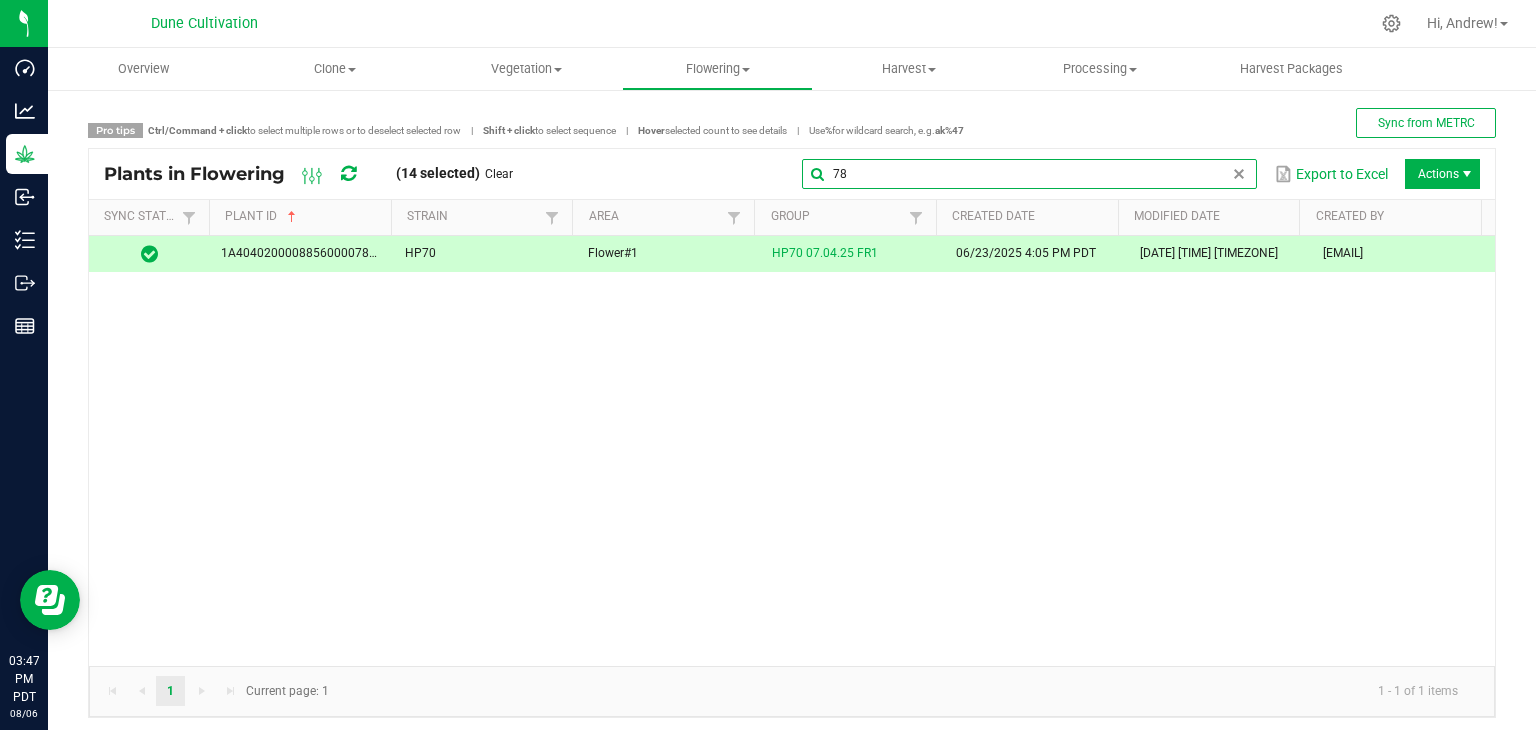type on "7" 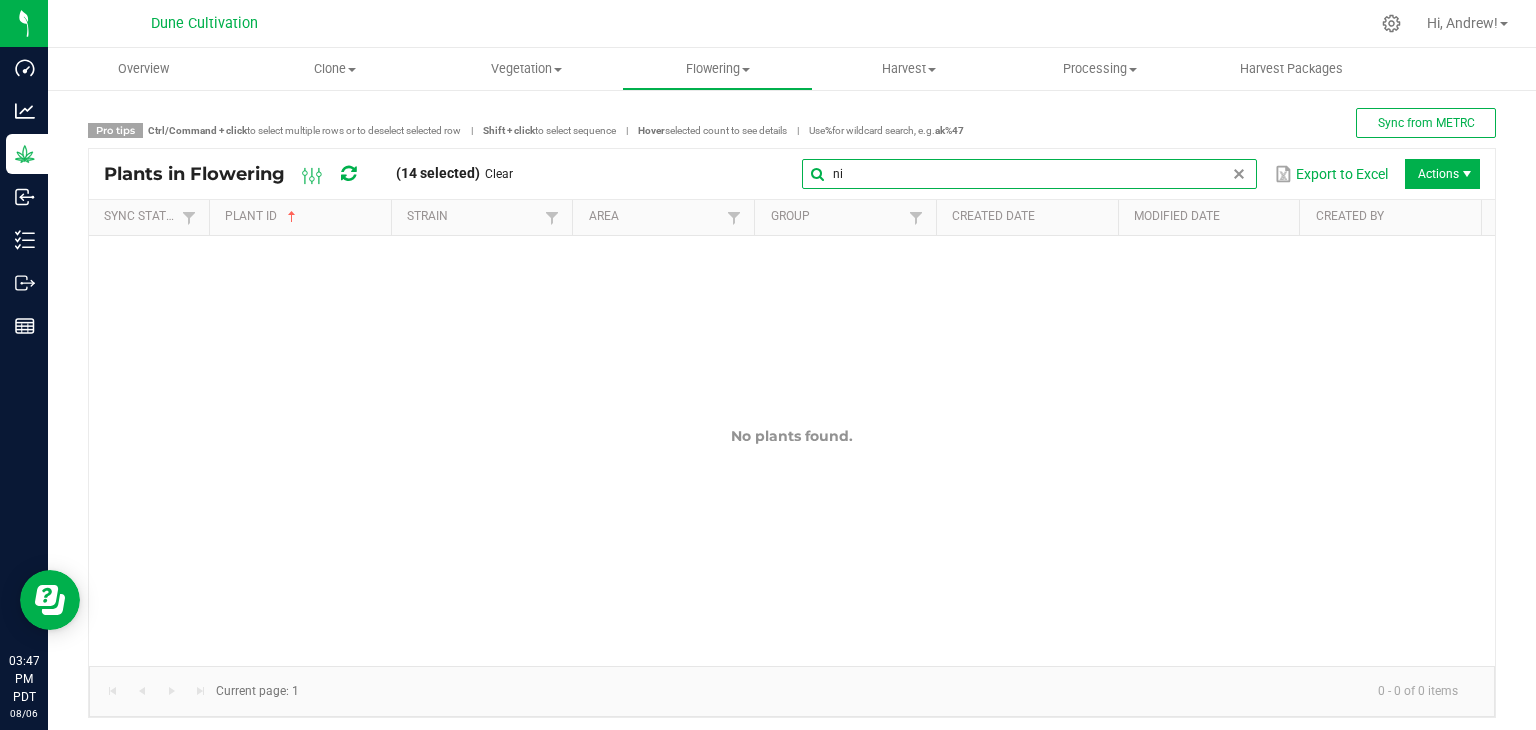 type on "n" 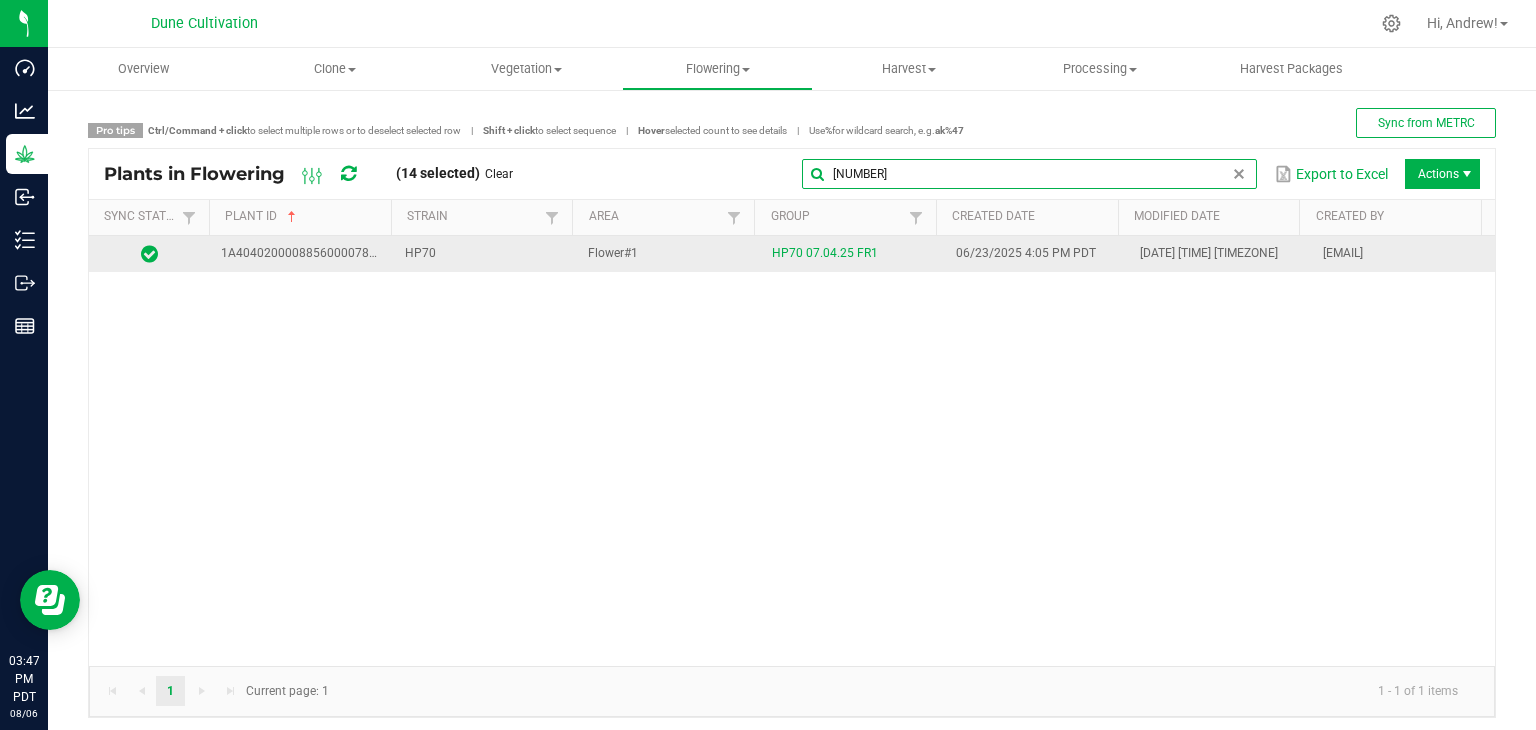 type on "[NUMBER]" 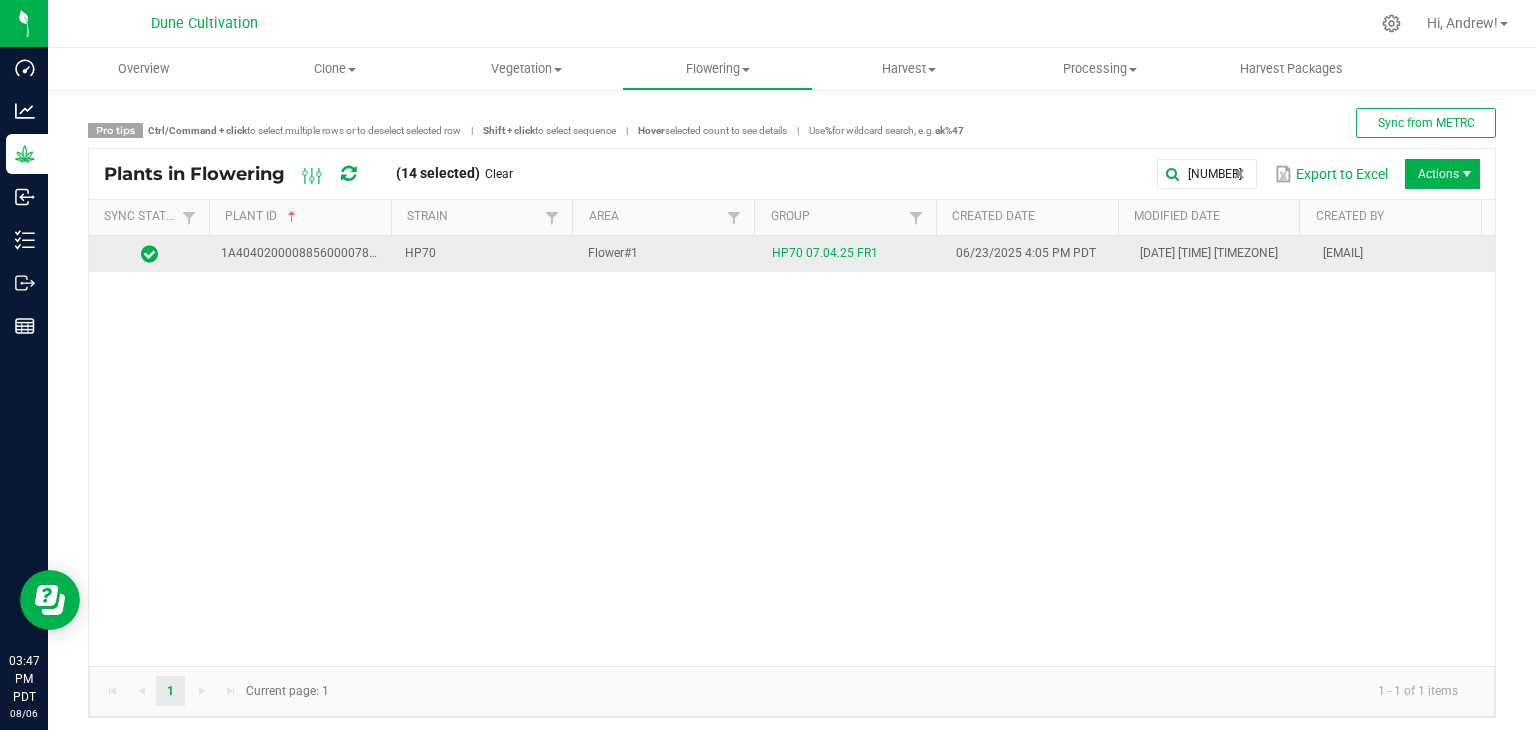 click on "Flower#1" at bounding box center [668, 254] 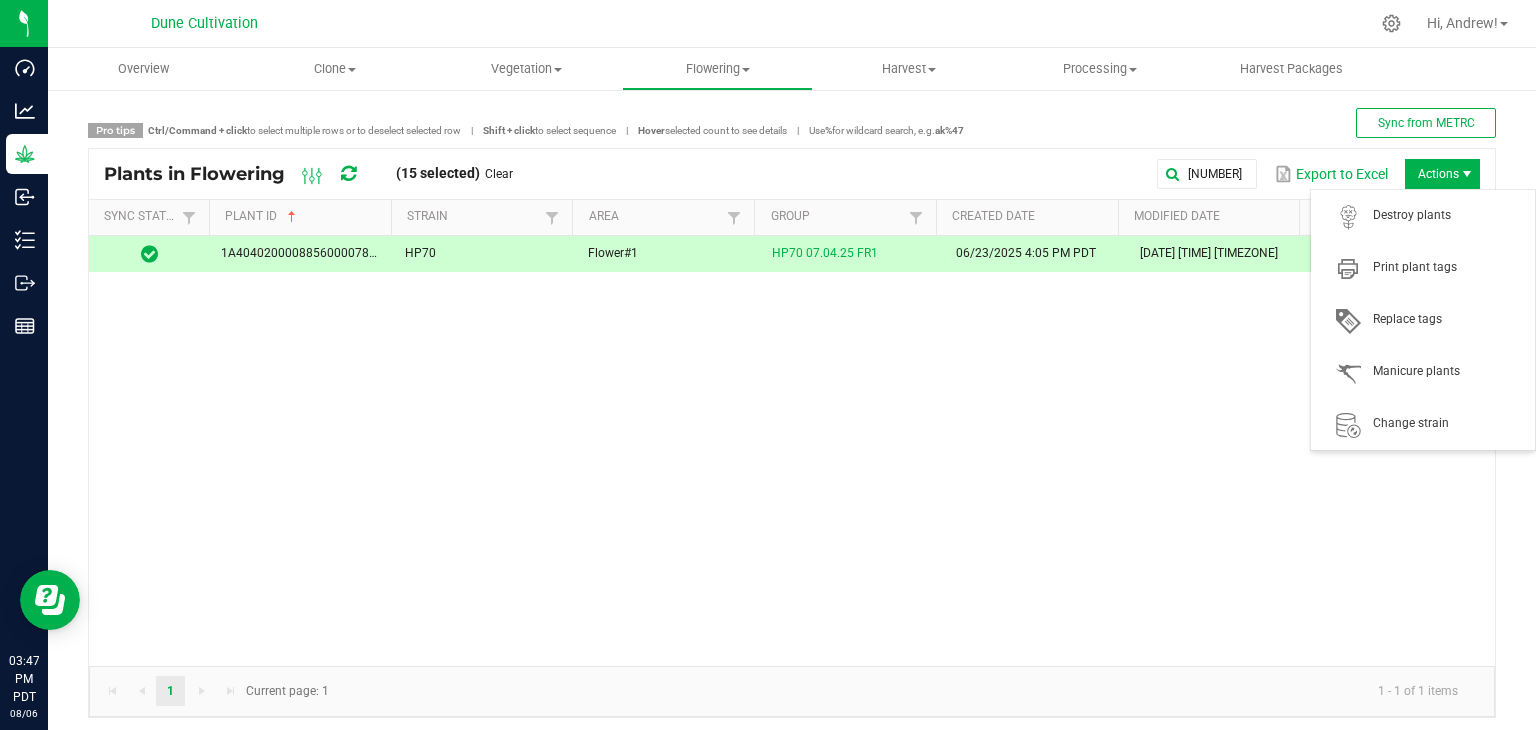 click on "Actions" at bounding box center [1442, 174] 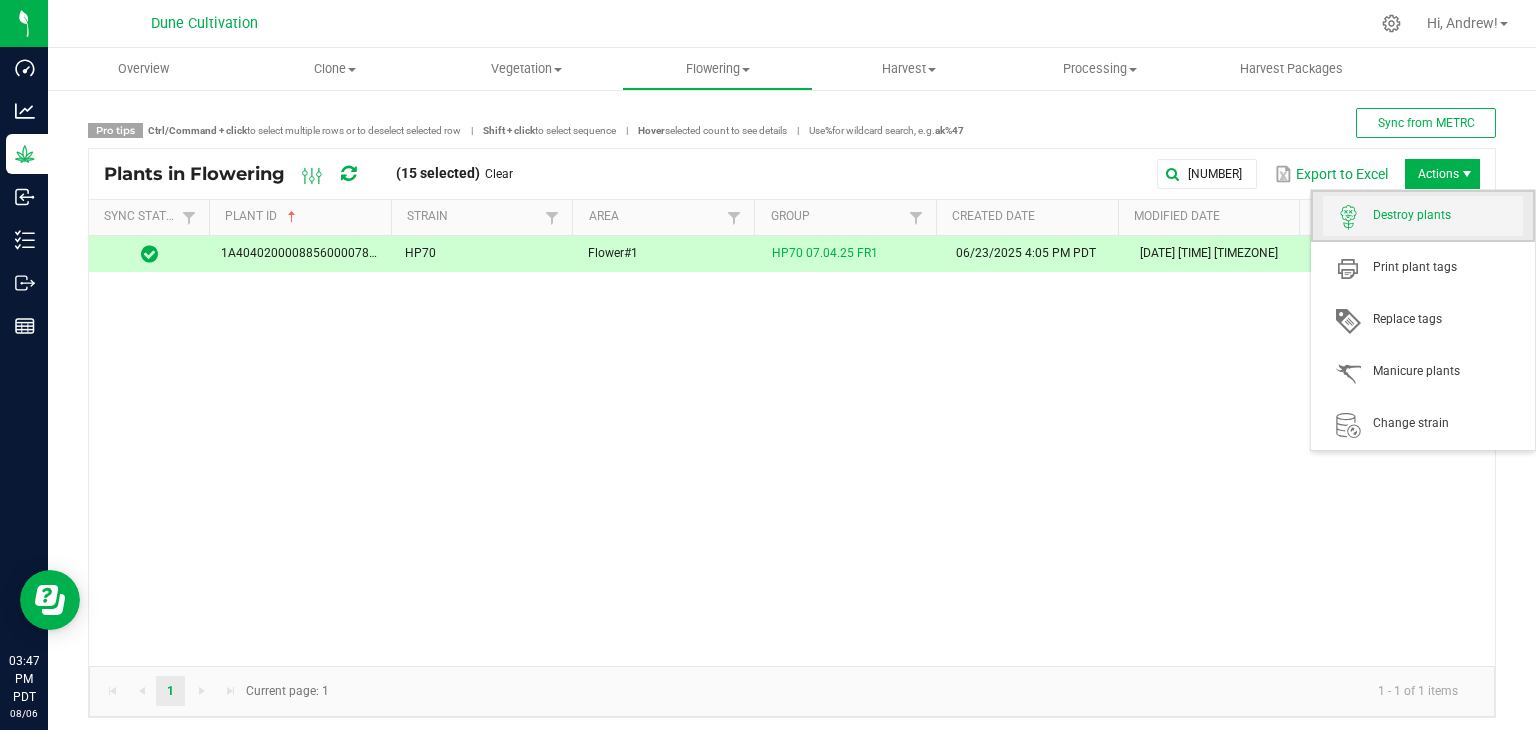 click on "Destroy plants" at bounding box center (1448, 215) 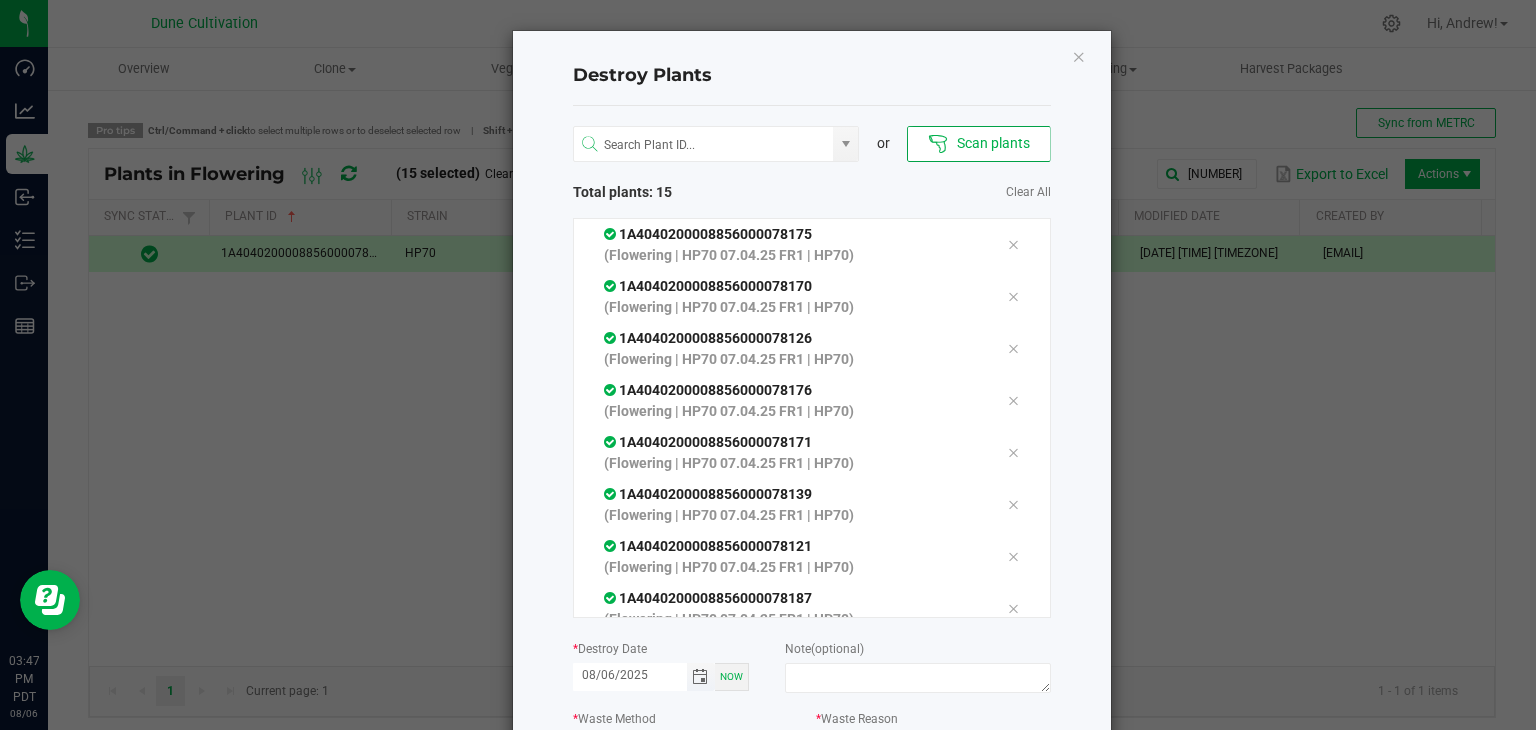 click at bounding box center (700, 677) 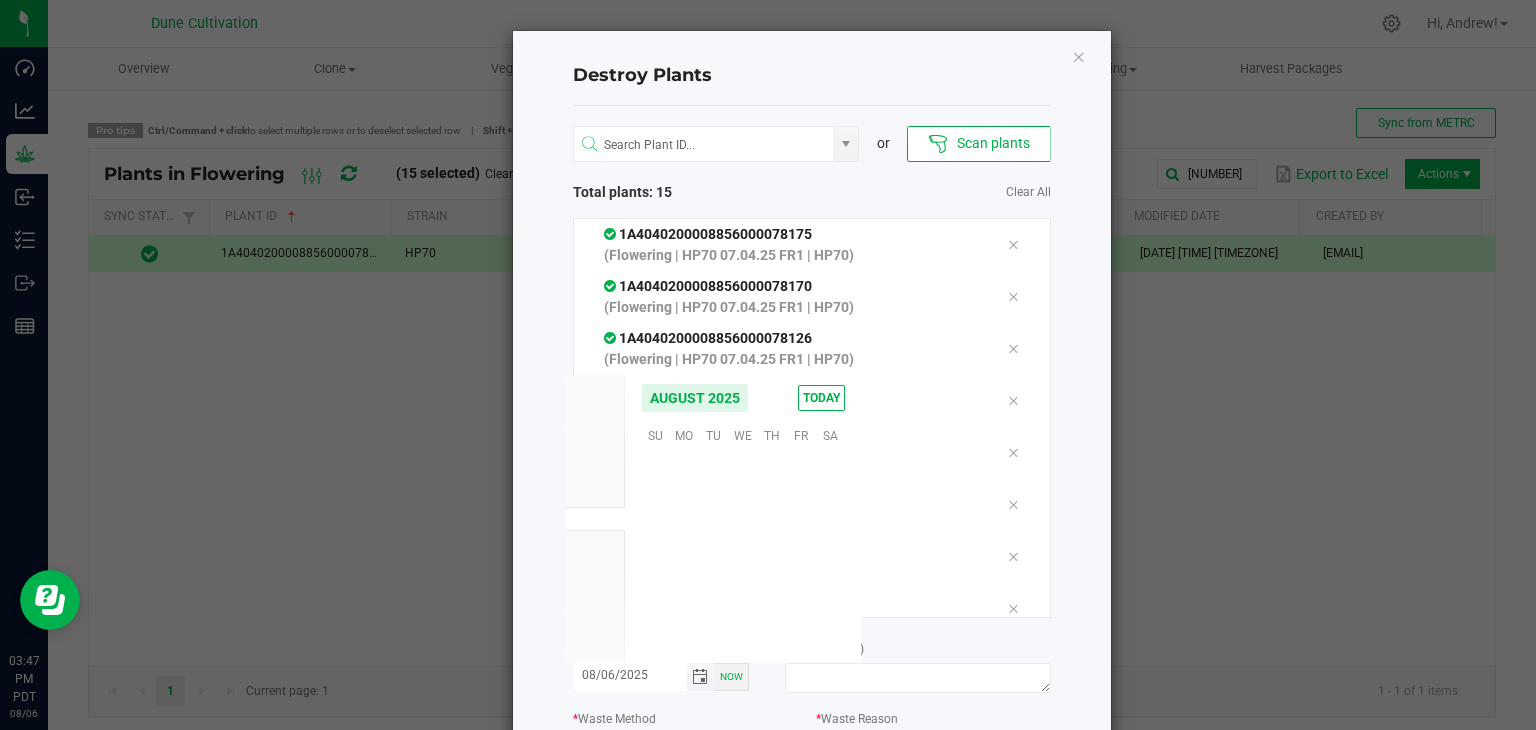 scroll, scrollTop: 0, scrollLeft: 0, axis: both 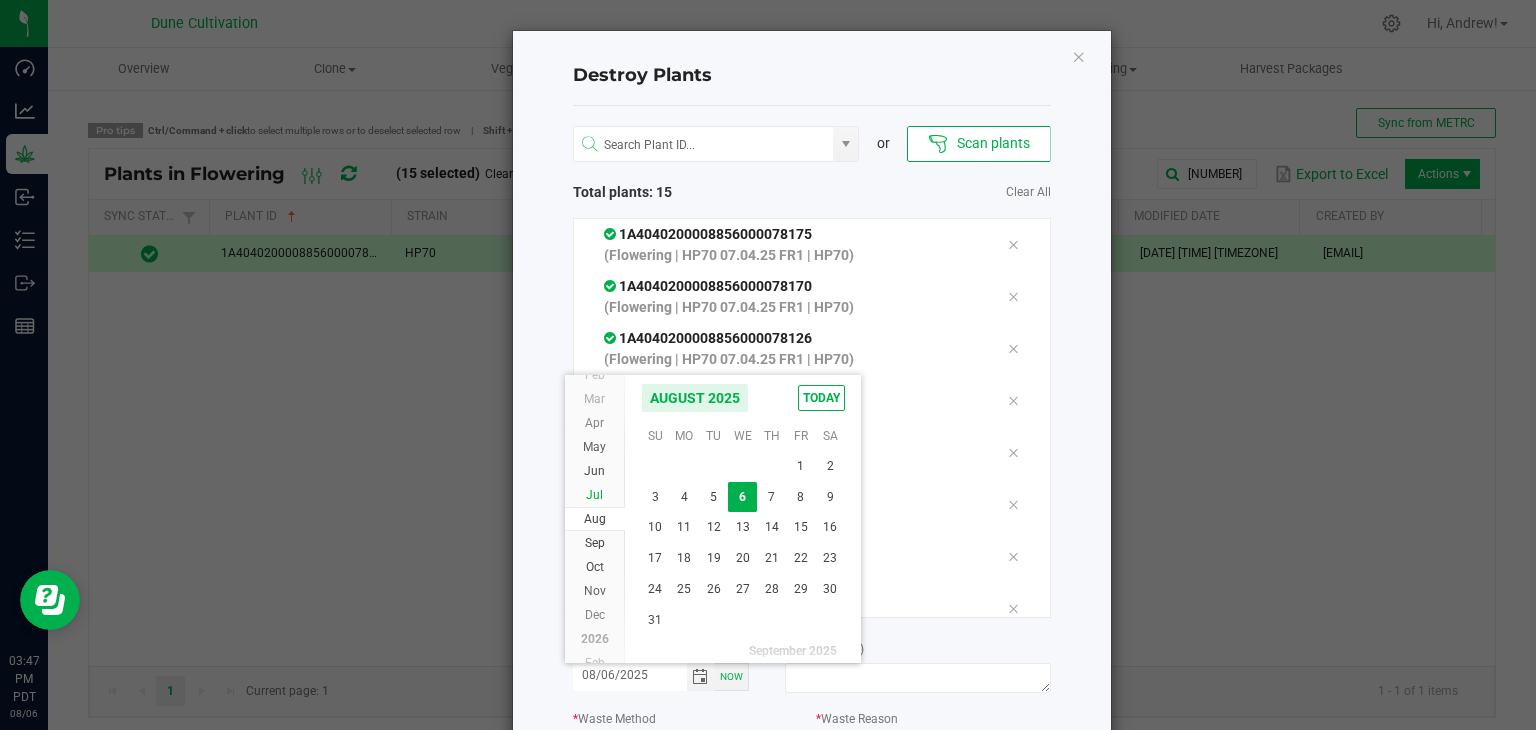 click on "Jul" at bounding box center (595, 495) 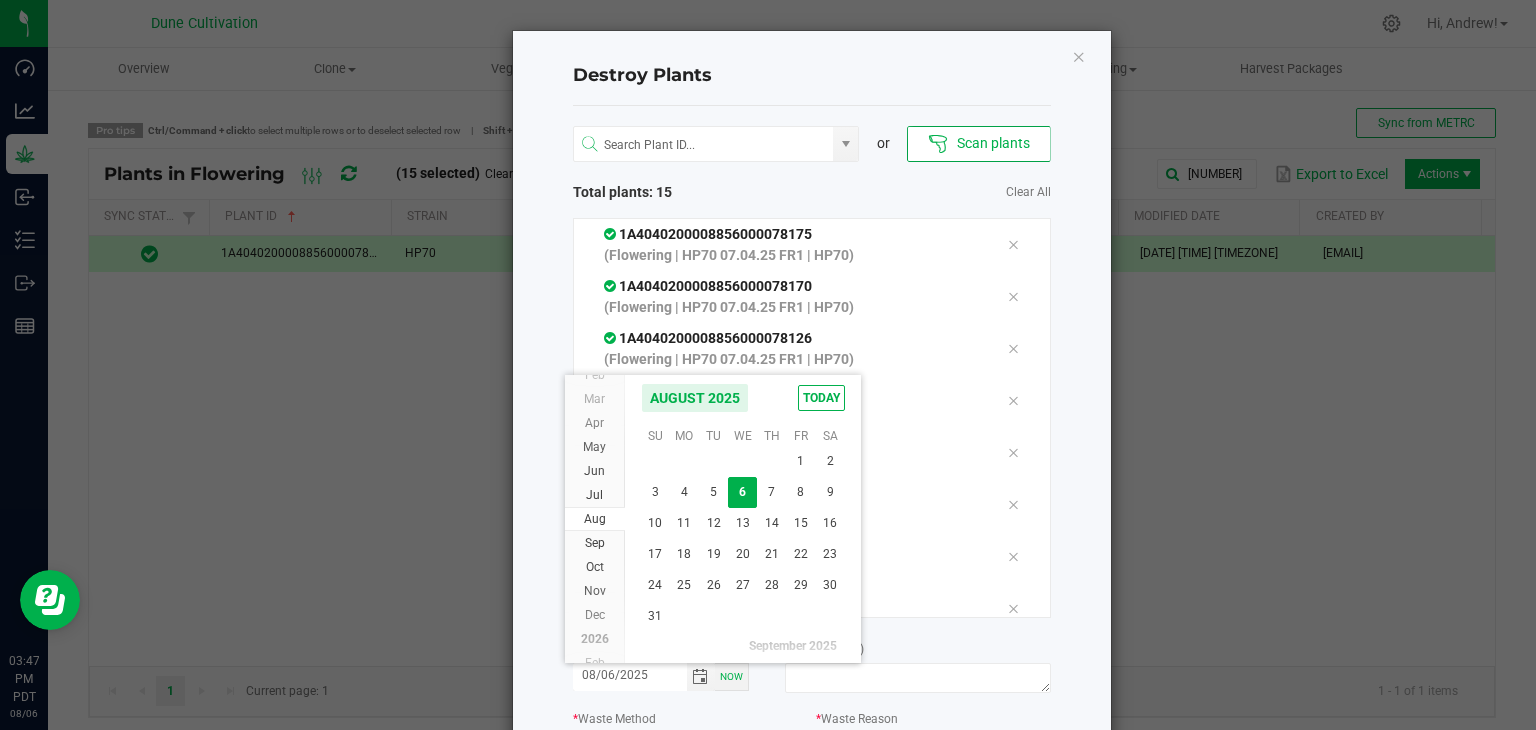 scroll, scrollTop: 36144, scrollLeft: 0, axis: vertical 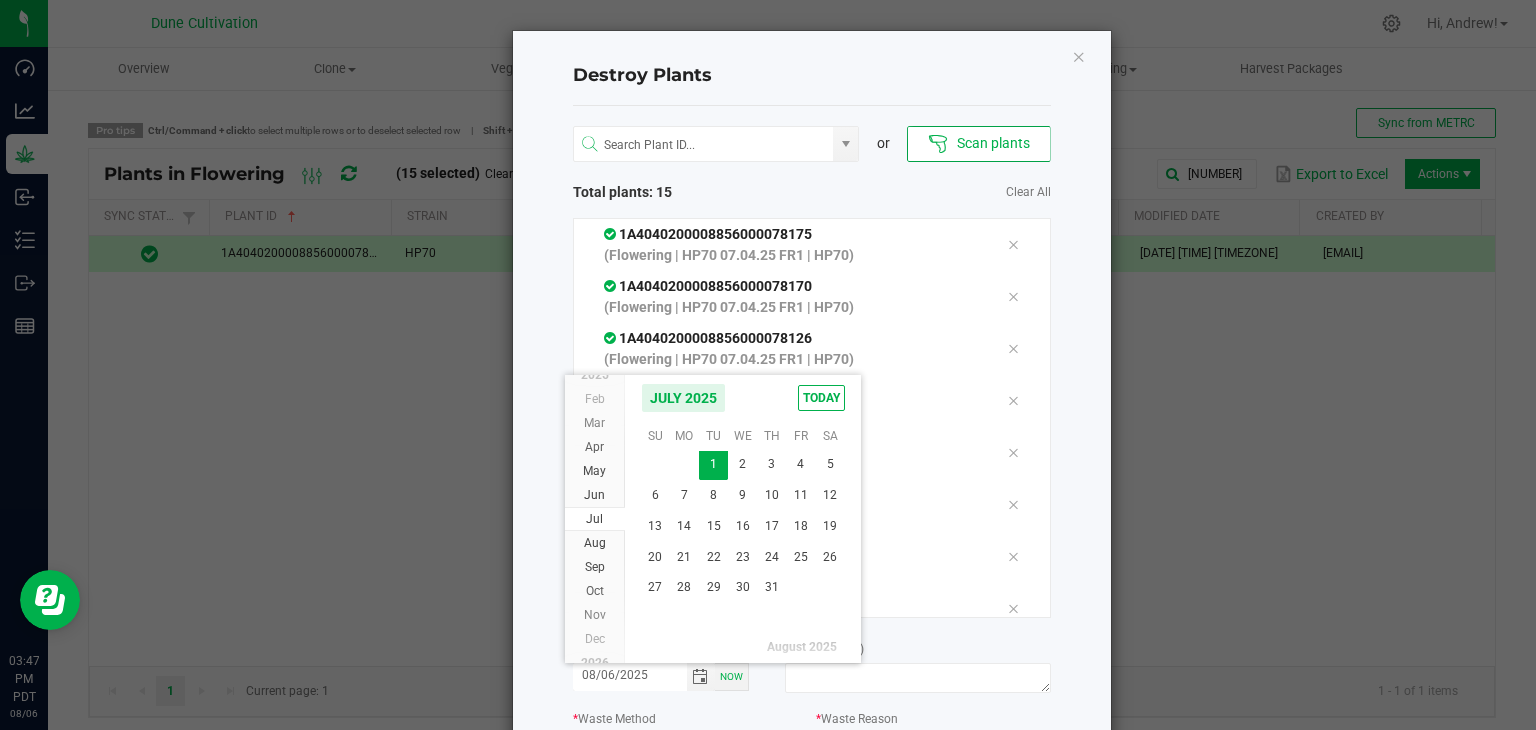 click on "25" at bounding box center [800, 557] 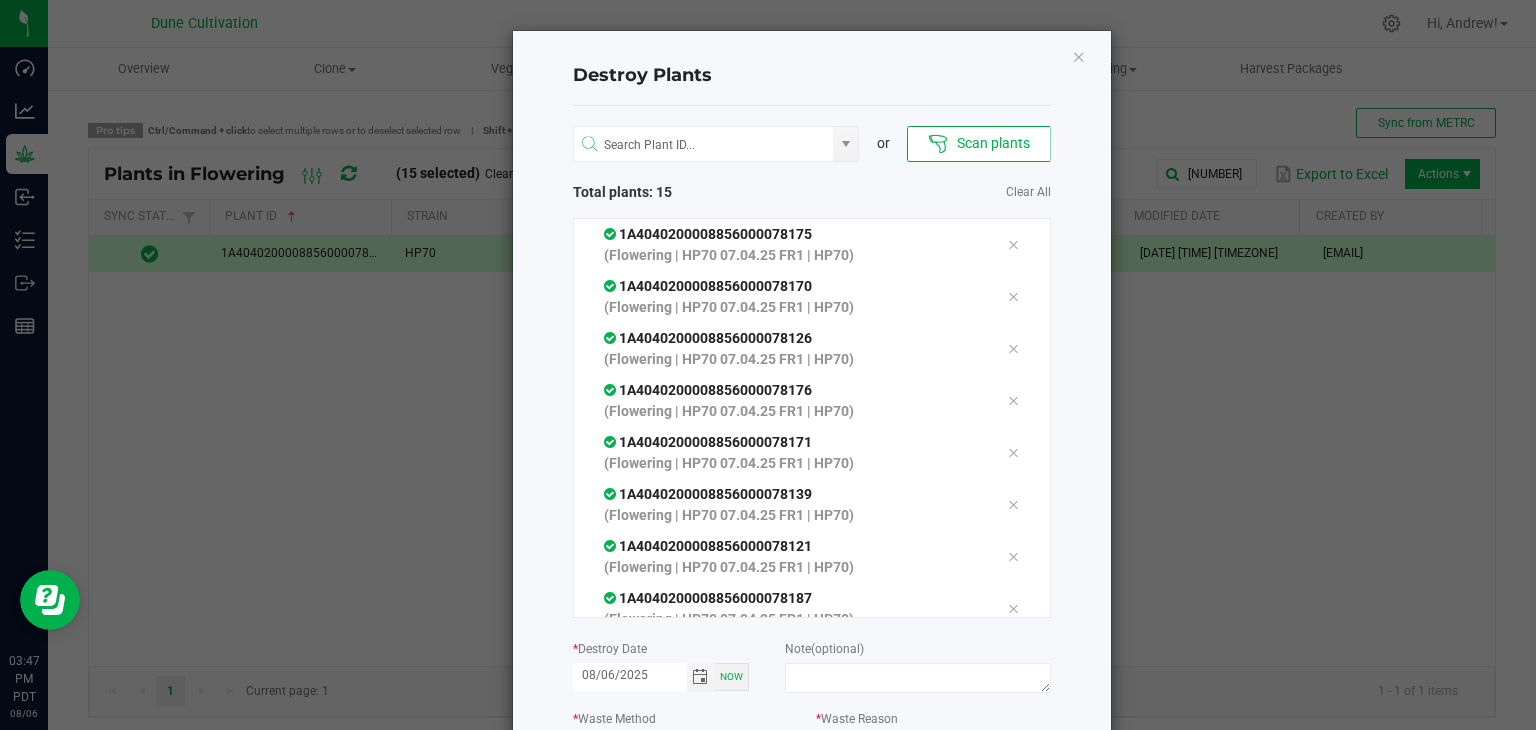 type on "07/25/2025" 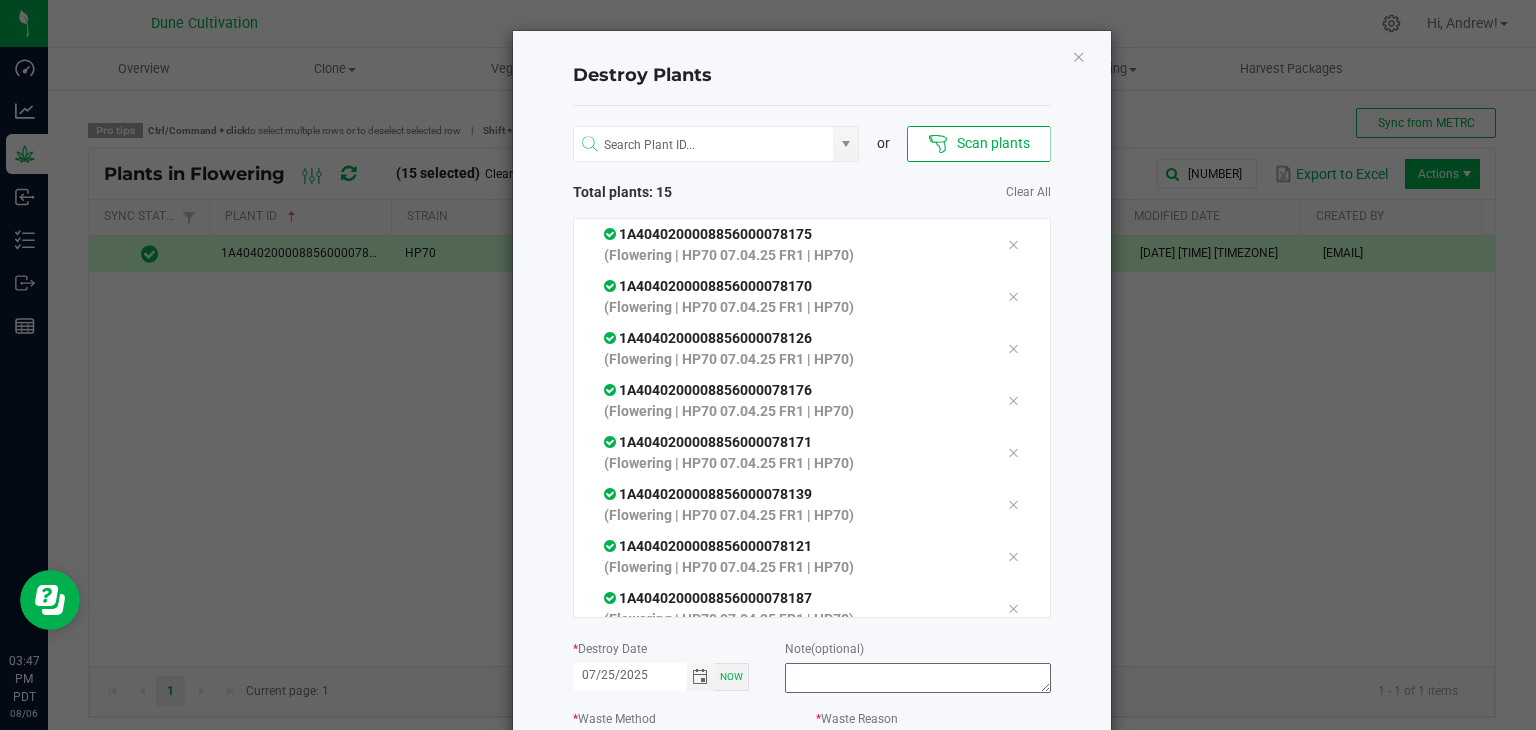 click at bounding box center [917, 681] 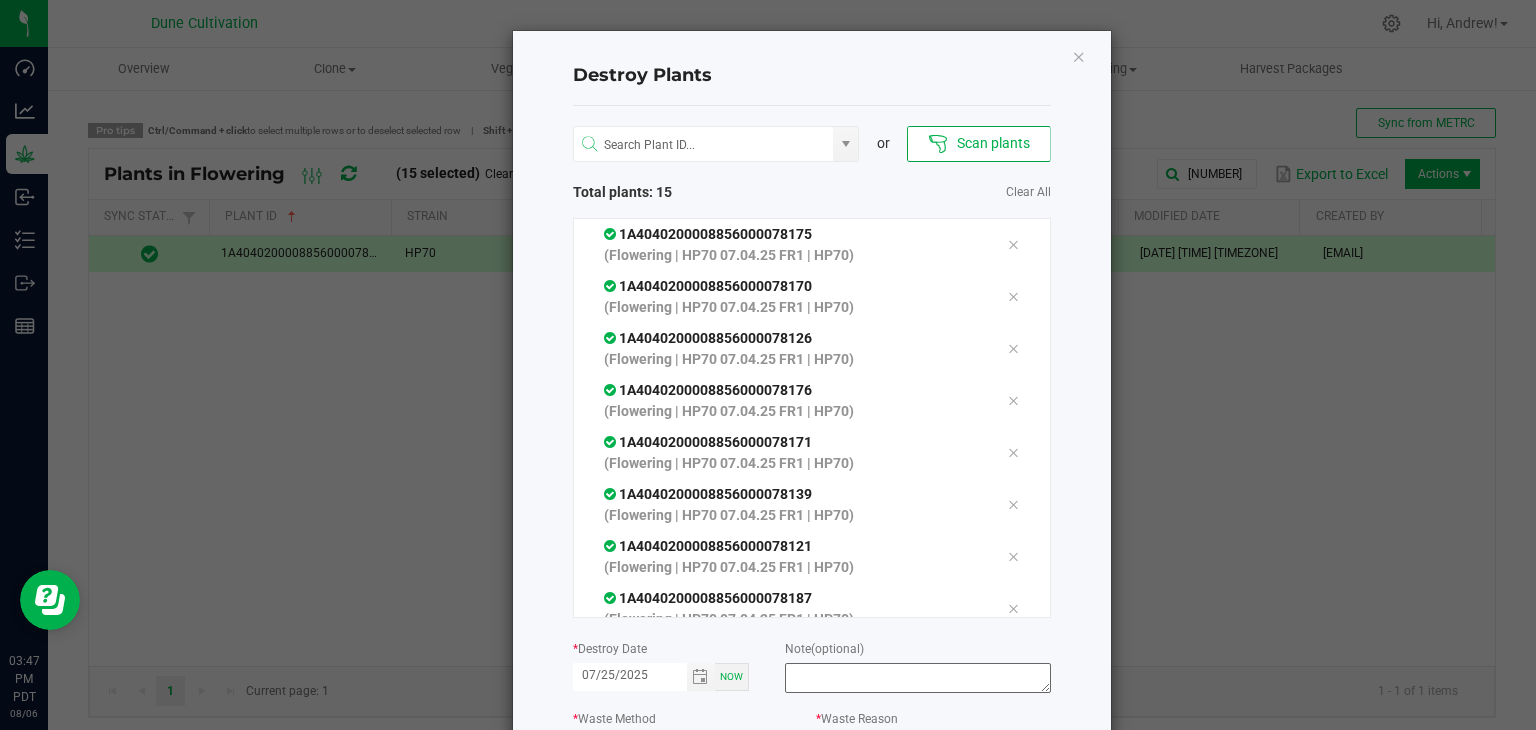 click at bounding box center [917, 678] 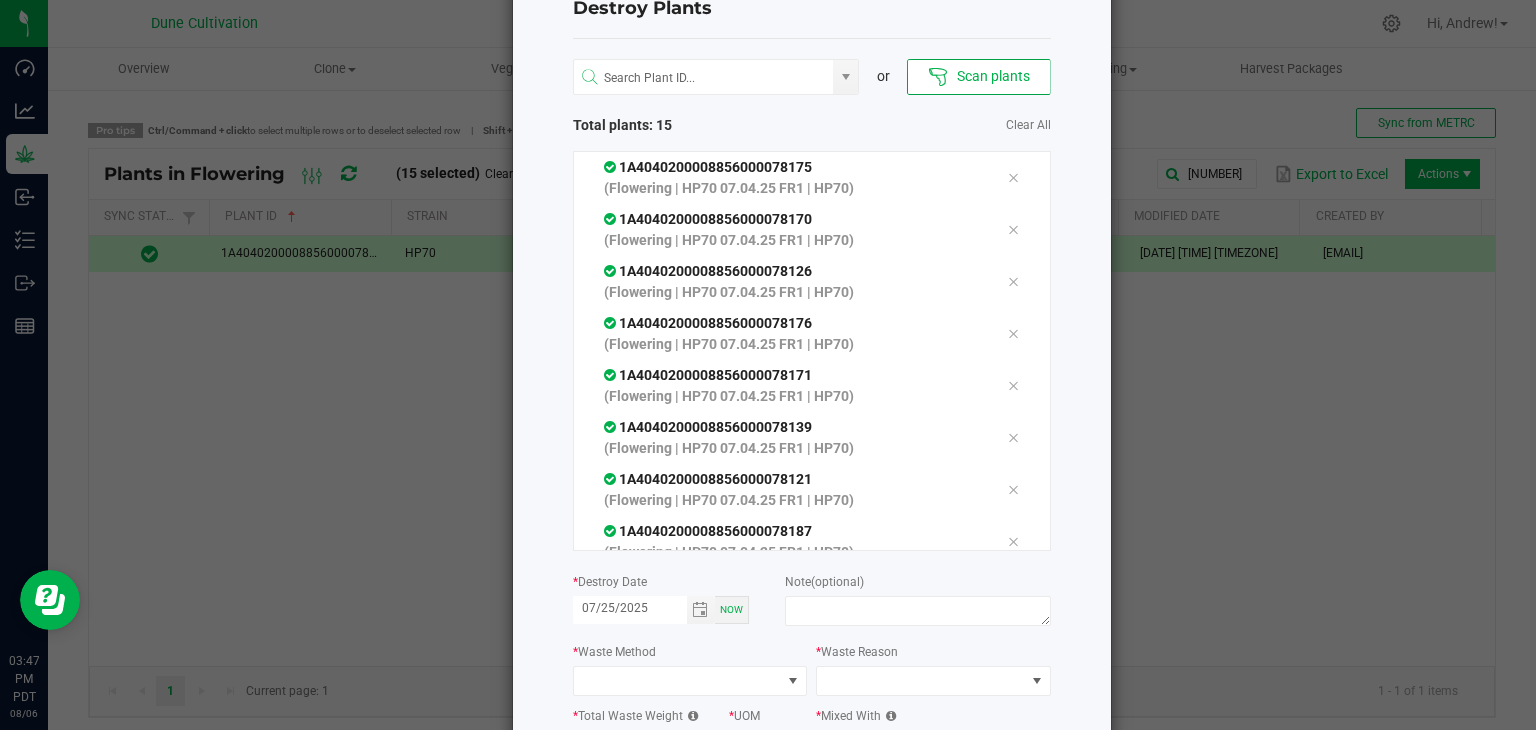 scroll, scrollTop: 100, scrollLeft: 0, axis: vertical 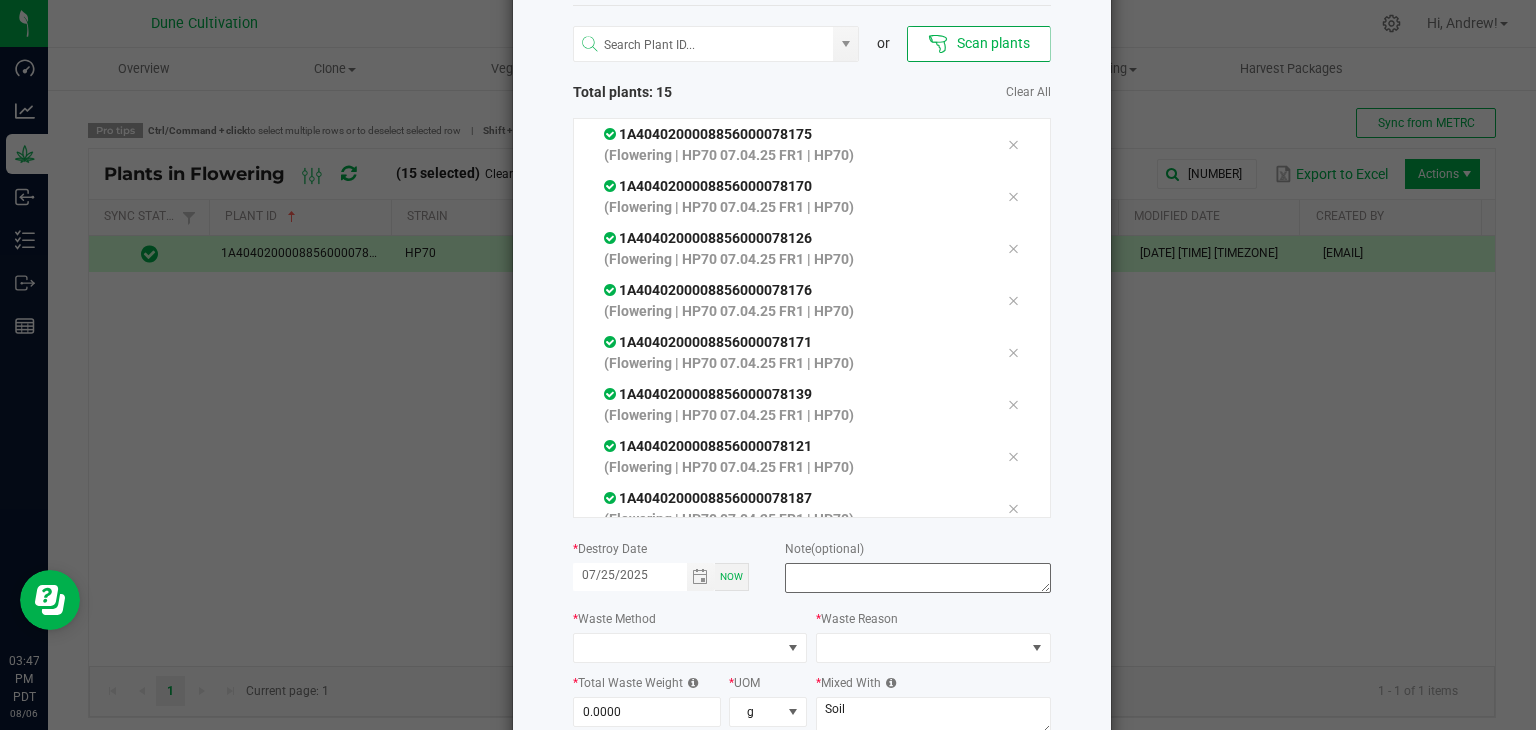 click at bounding box center (917, 578) 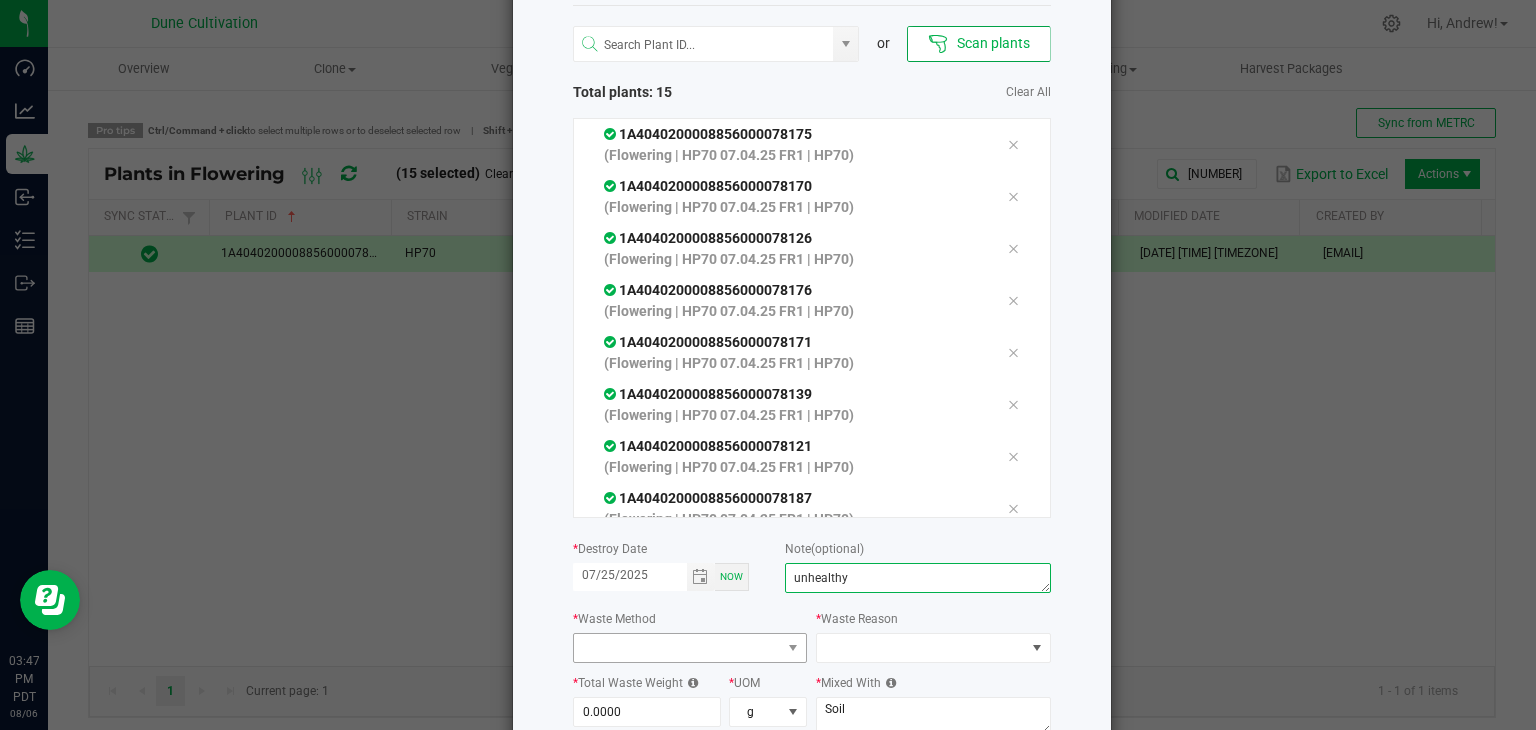 type on "unhealthy" 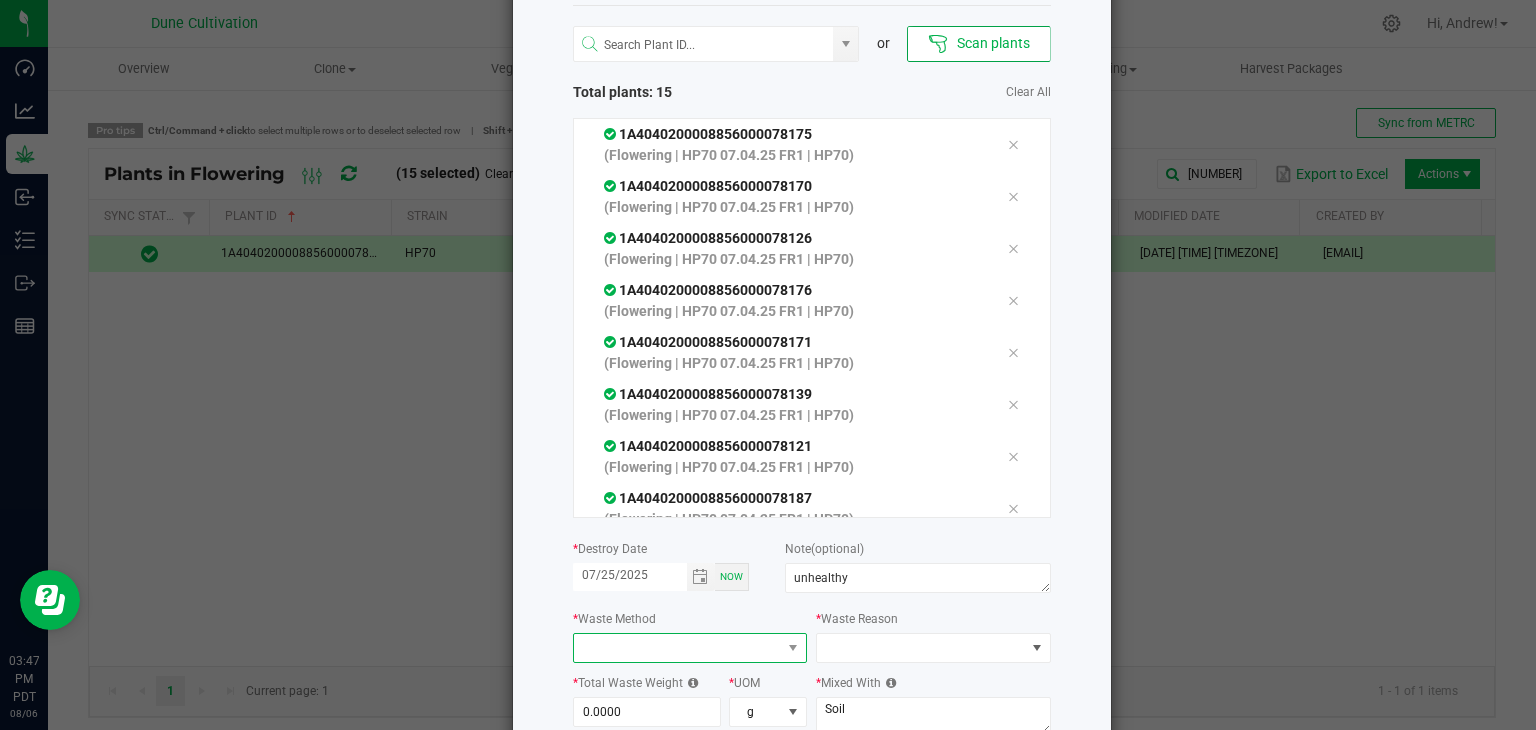 click at bounding box center [678, 648] 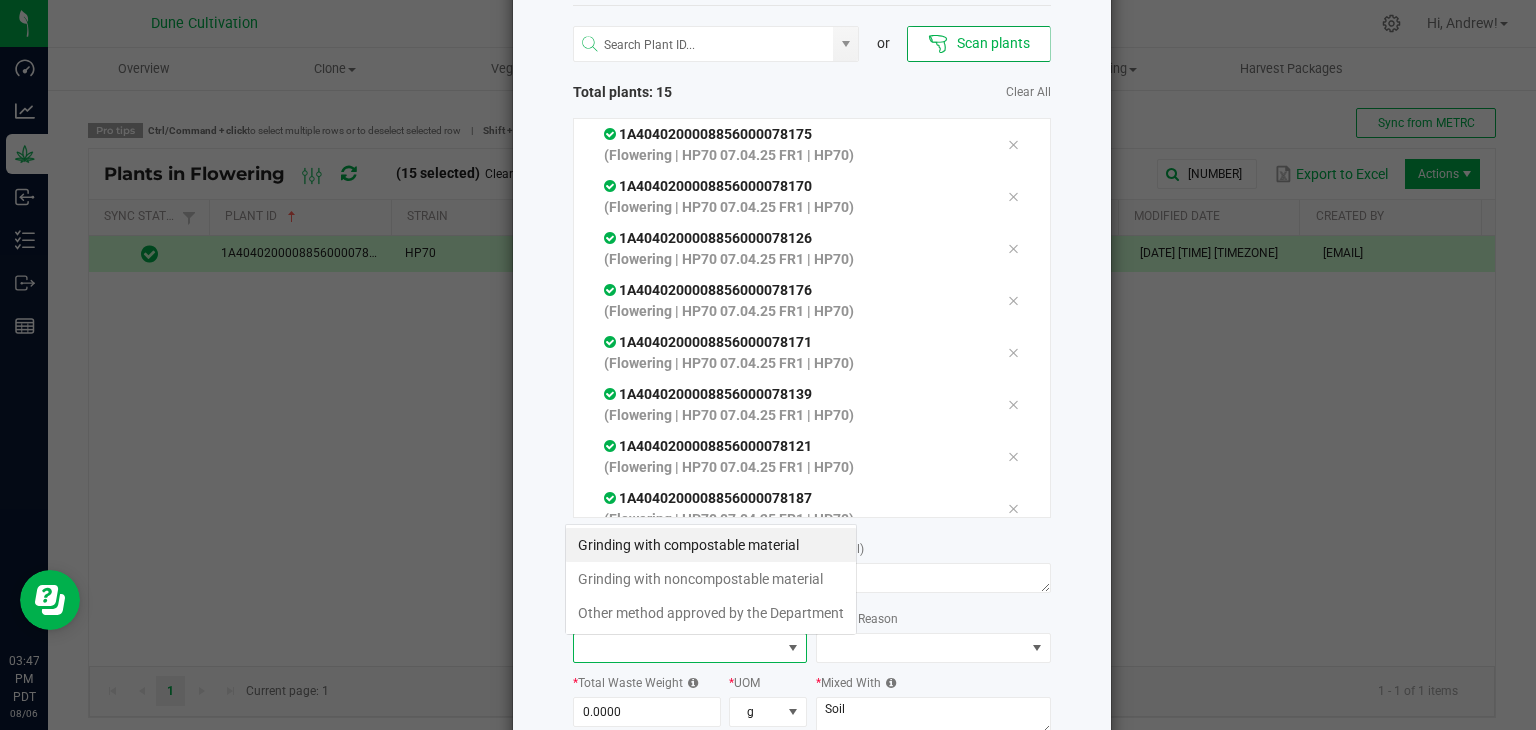 scroll, scrollTop: 99970, scrollLeft: 99765, axis: both 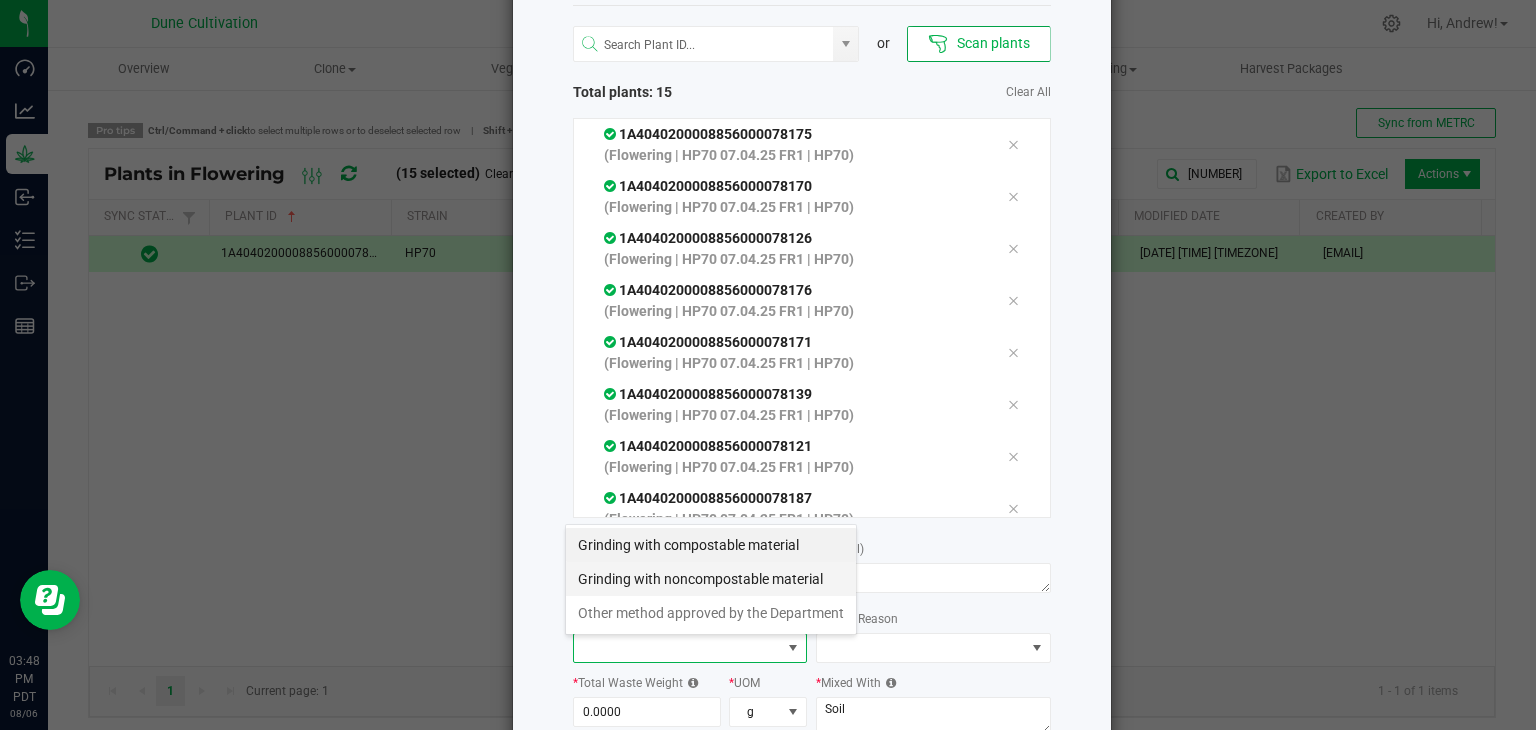 click on "Grinding with noncompostable material" at bounding box center (711, 579) 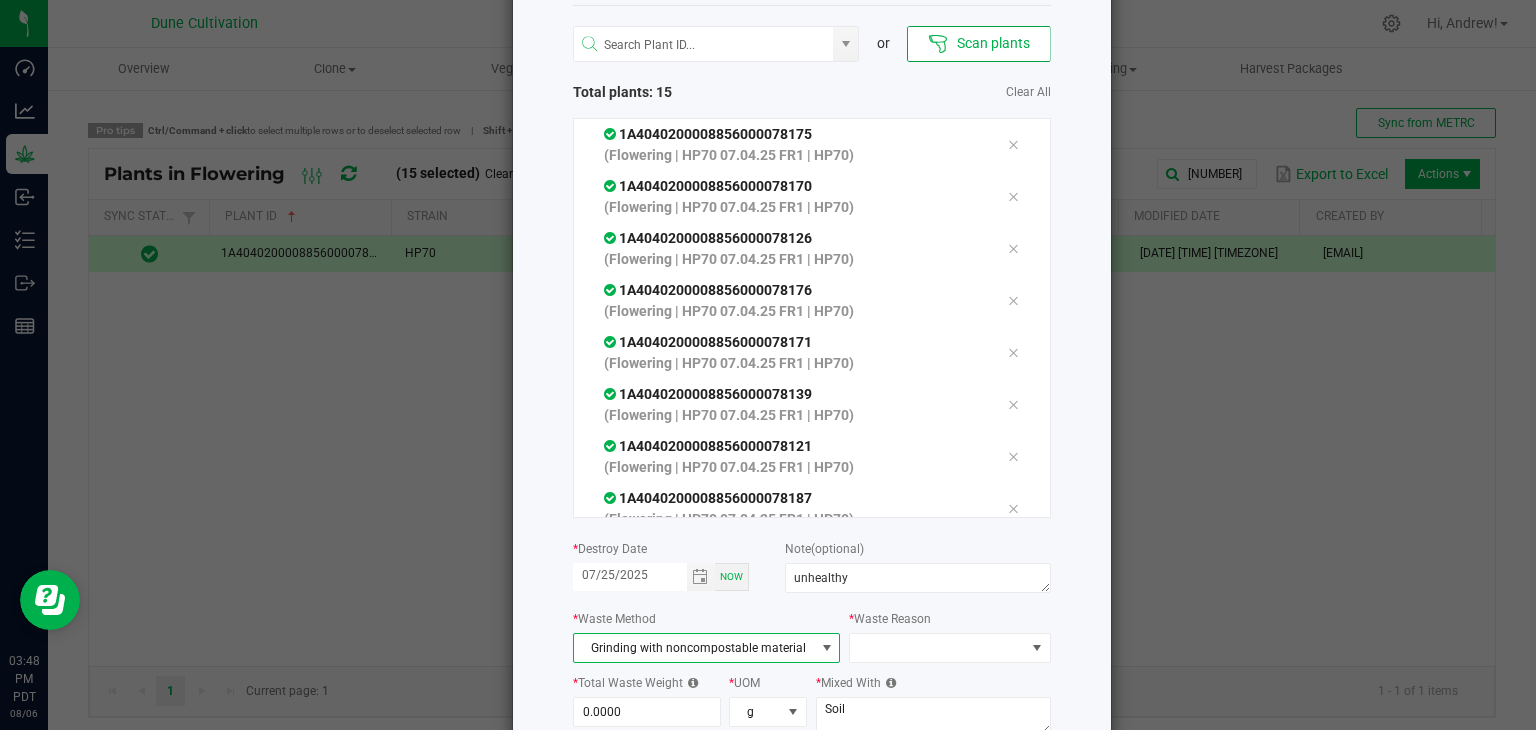 click on "Grinding with noncompostable material" at bounding box center (694, 648) 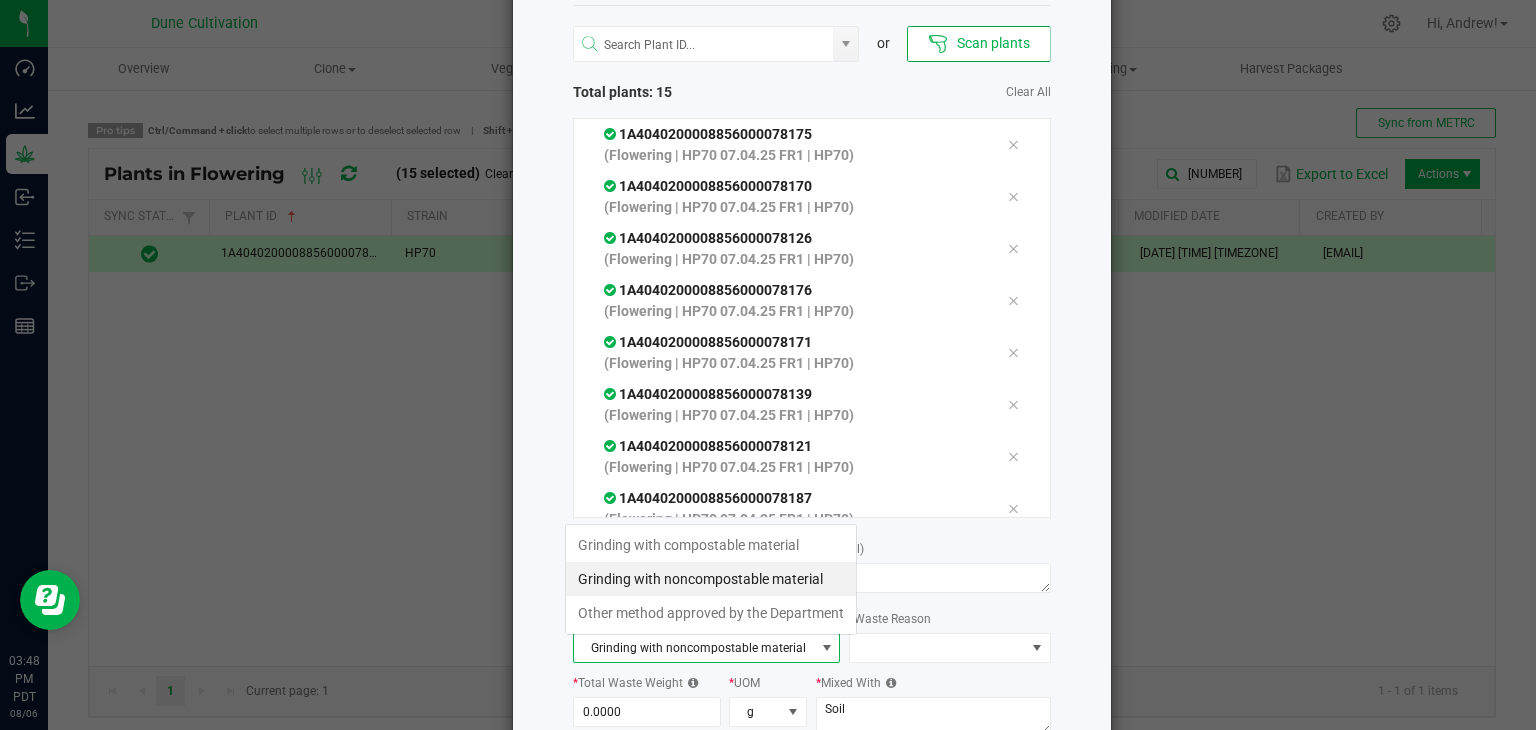 scroll, scrollTop: 99970, scrollLeft: 99737, axis: both 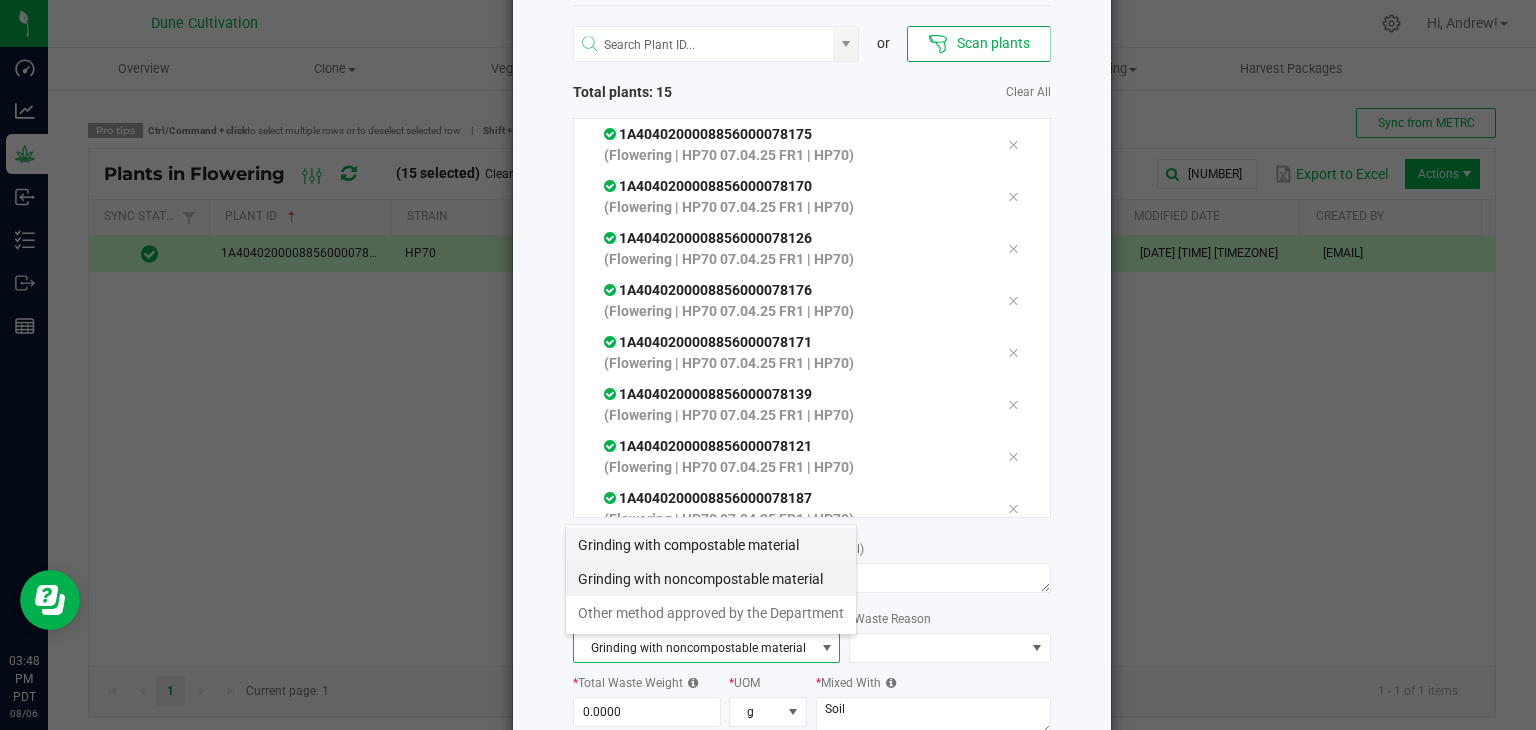 click on "Grinding with compostable material" at bounding box center [711, 545] 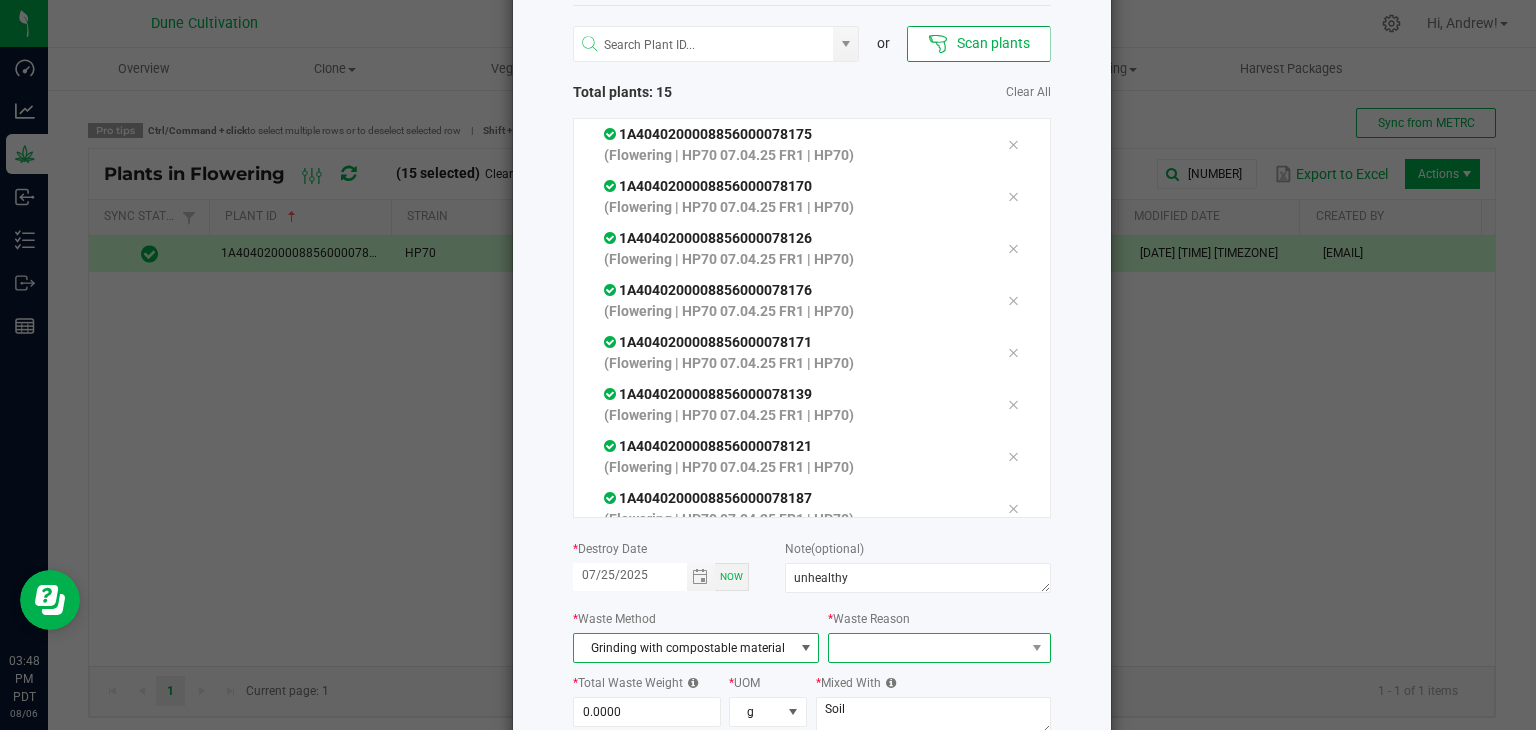 click at bounding box center [926, 648] 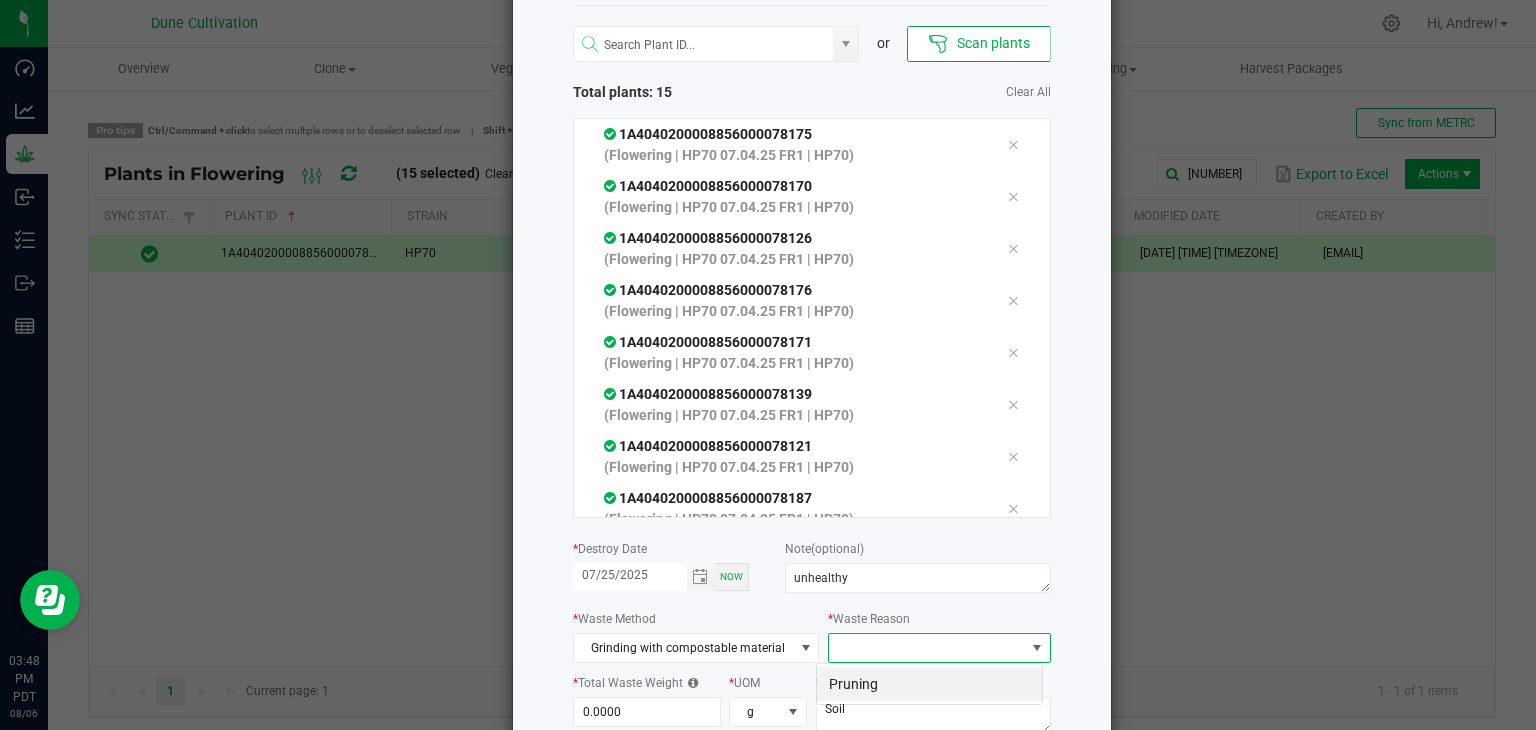 scroll, scrollTop: 99970, scrollLeft: 99772, axis: both 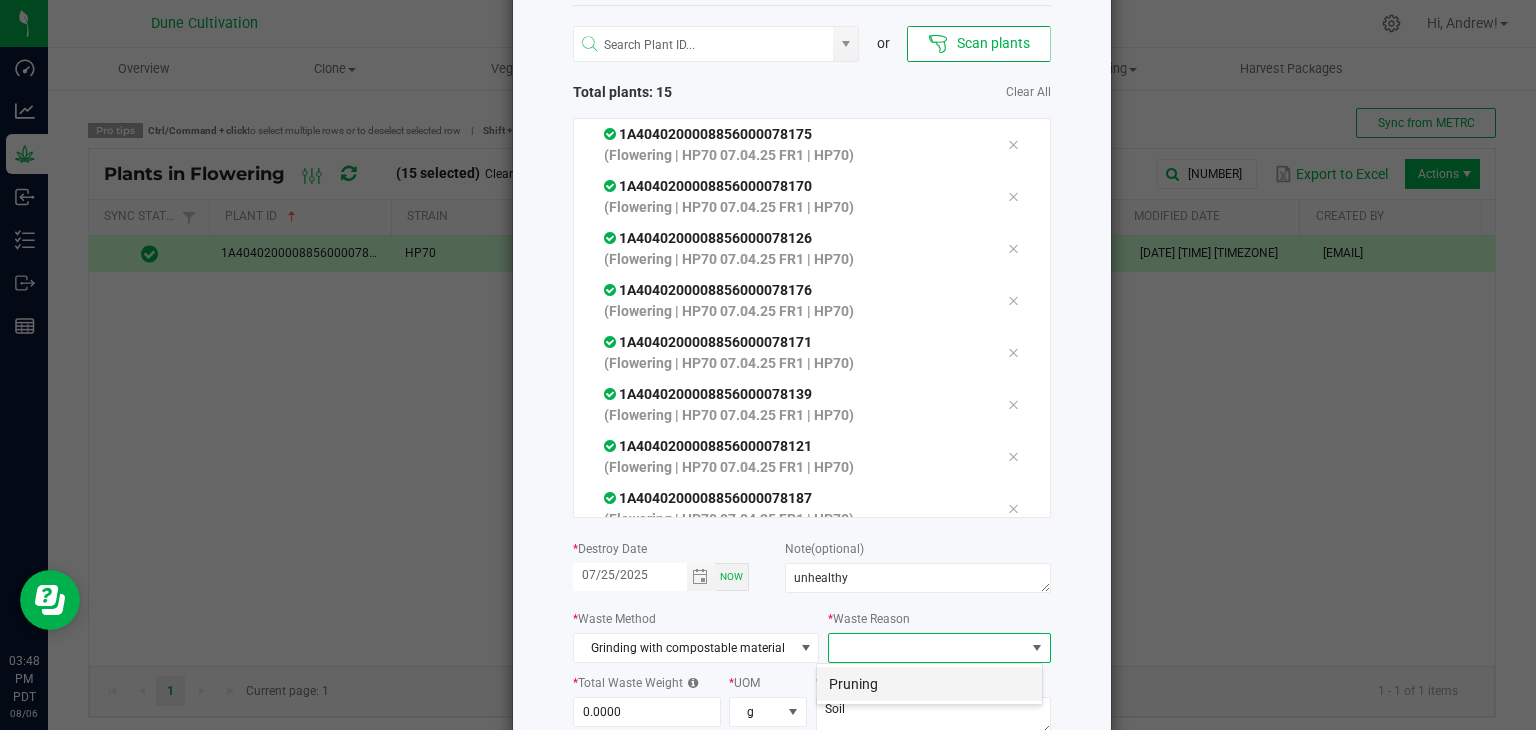 click on "Pruning" at bounding box center (929, 684) 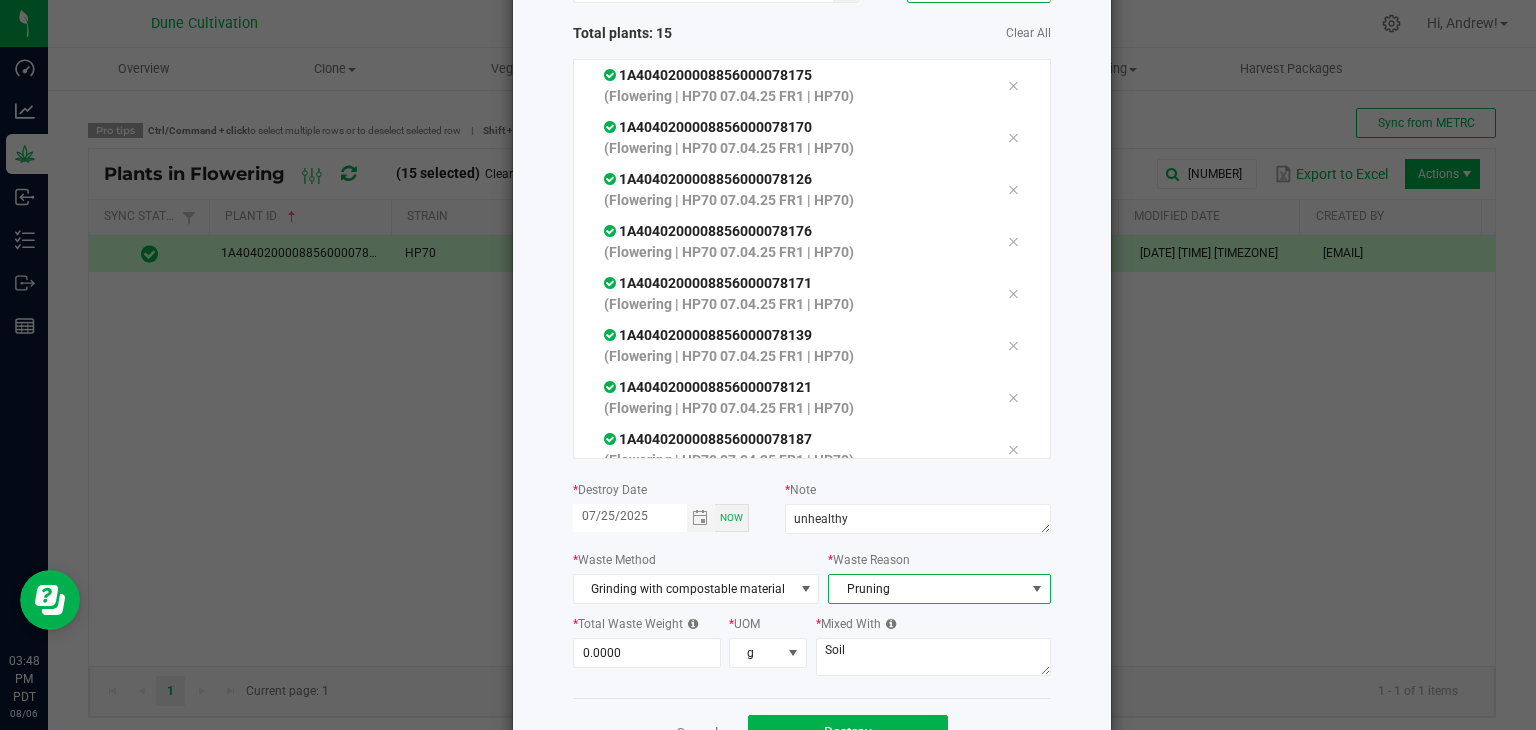 scroll, scrollTop: 227, scrollLeft: 0, axis: vertical 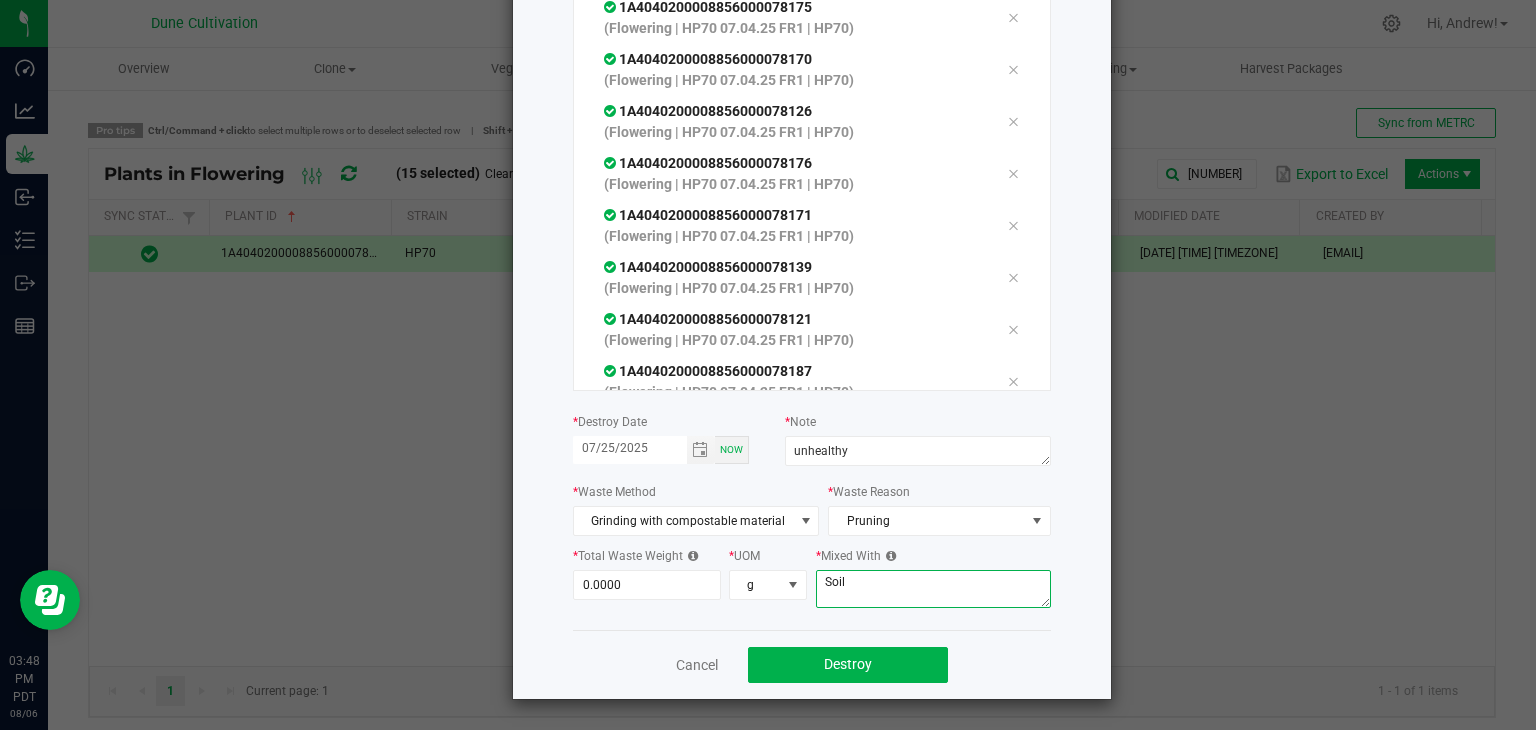 click on "Soil" at bounding box center [933, 589] 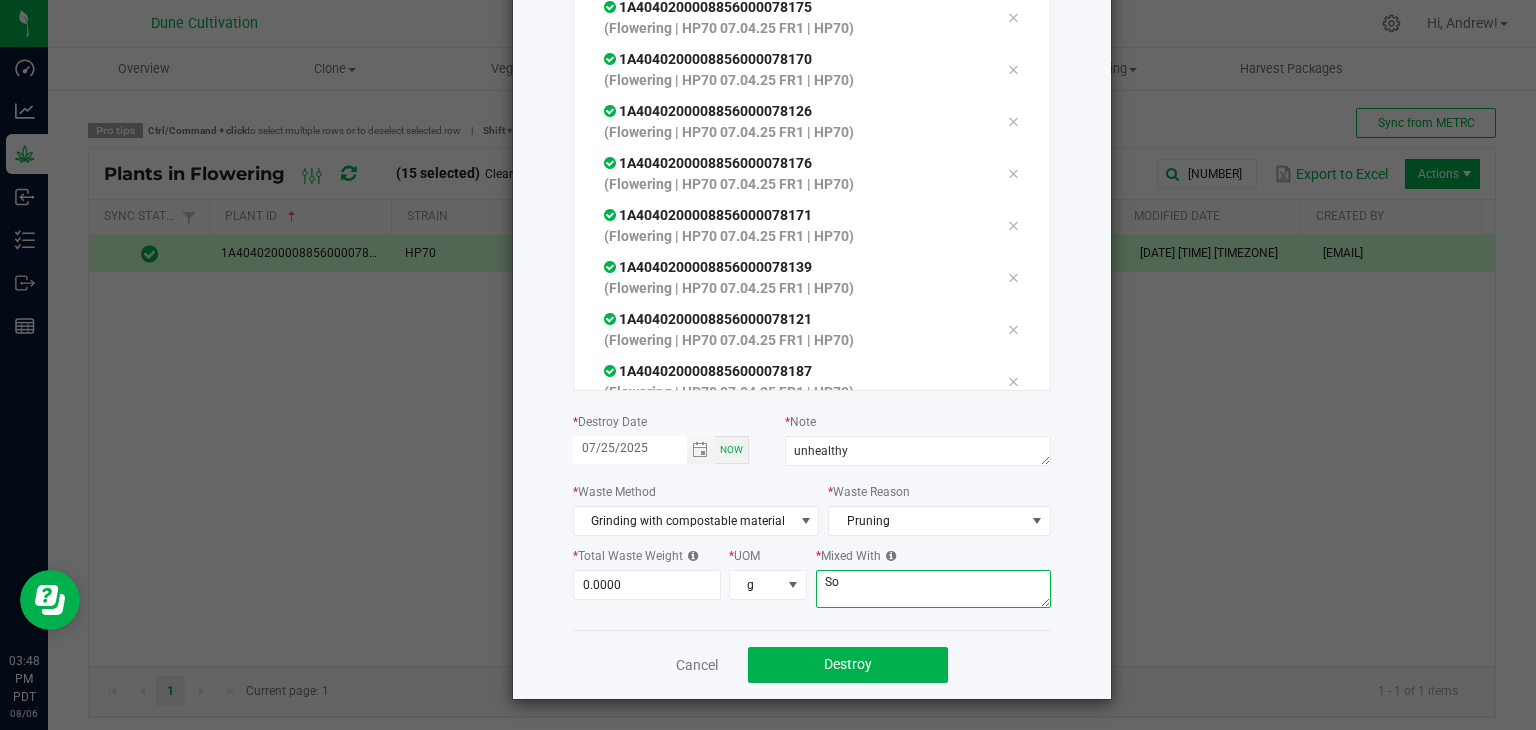 type on "S" 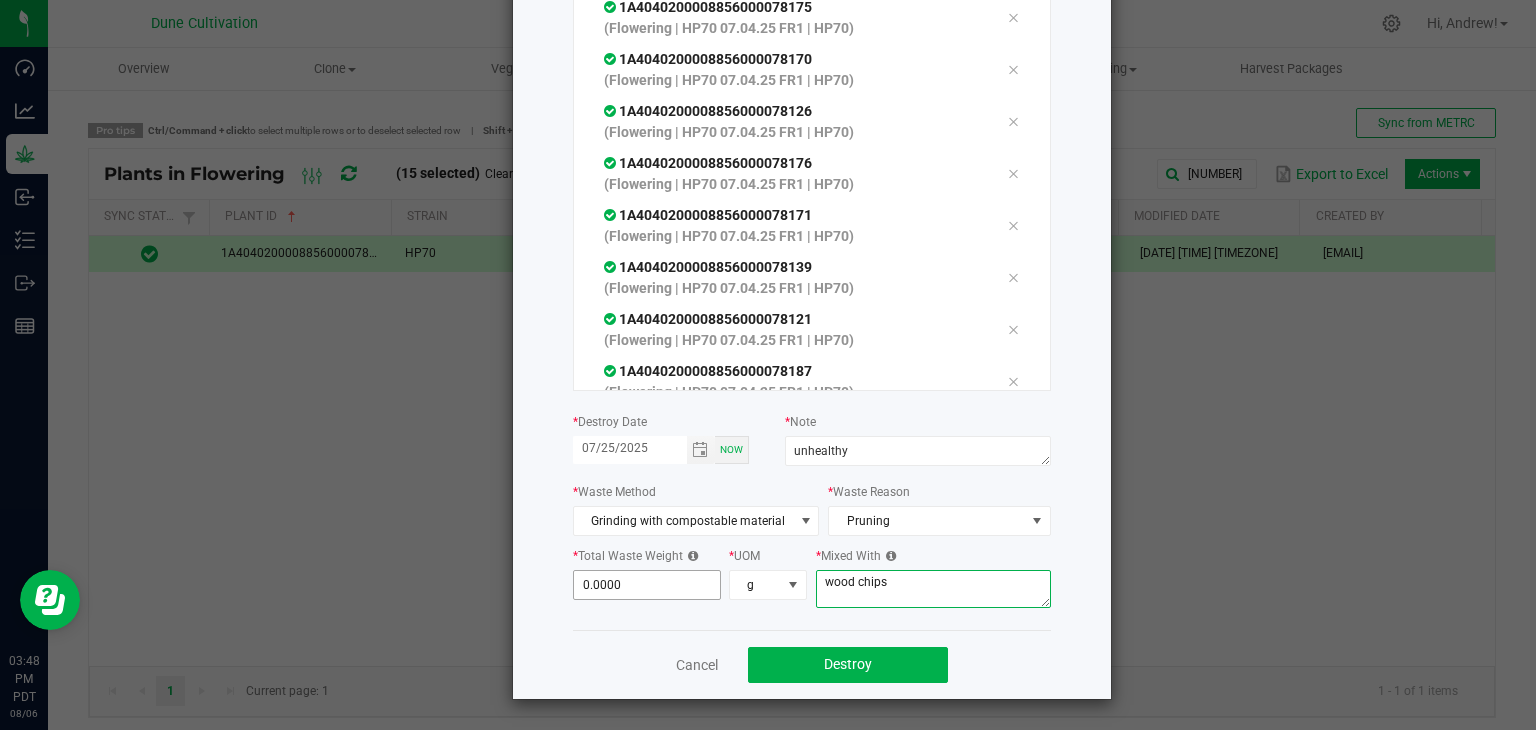 type on "wood chips" 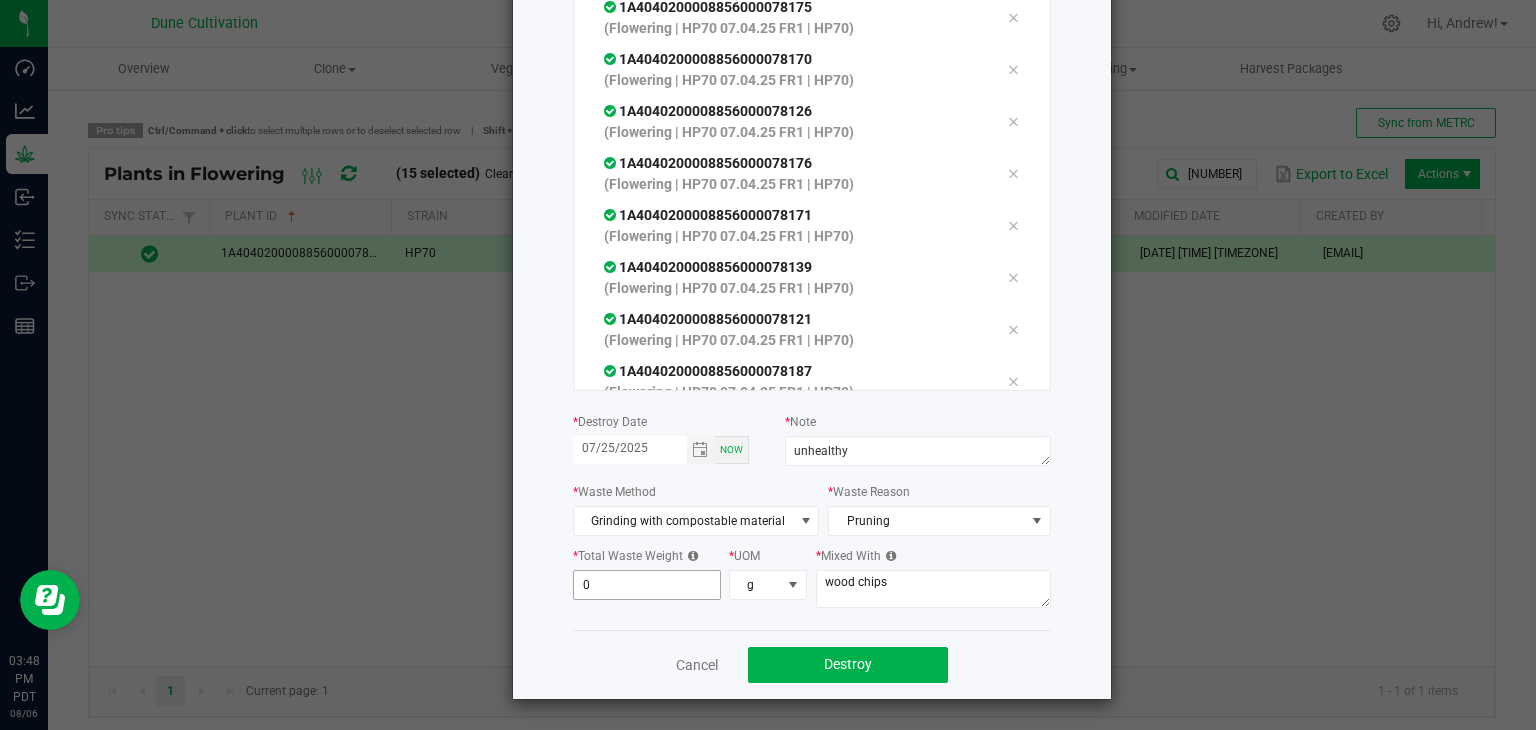 click on "0" at bounding box center [647, 585] 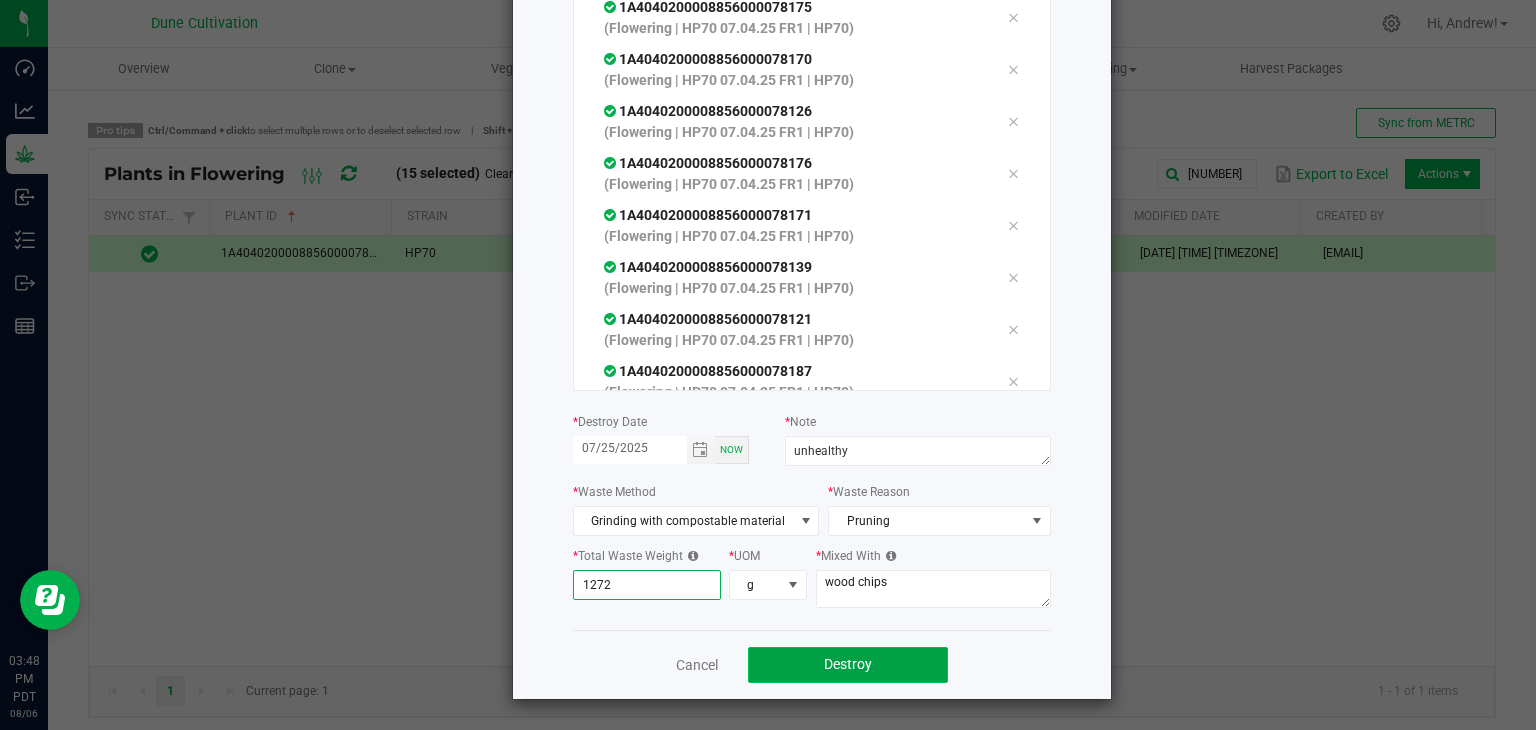 type on "1,272.0000" 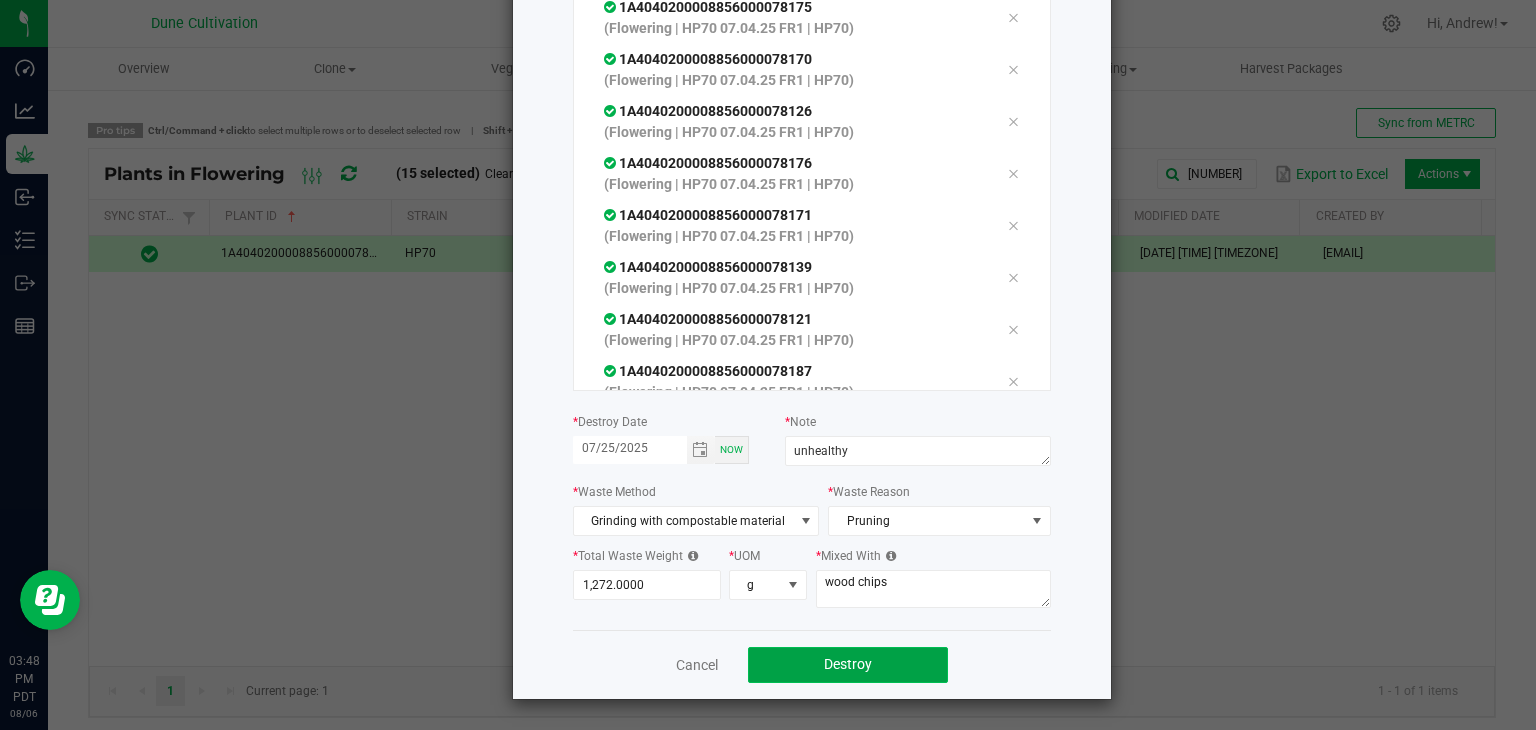 click on "Destroy" 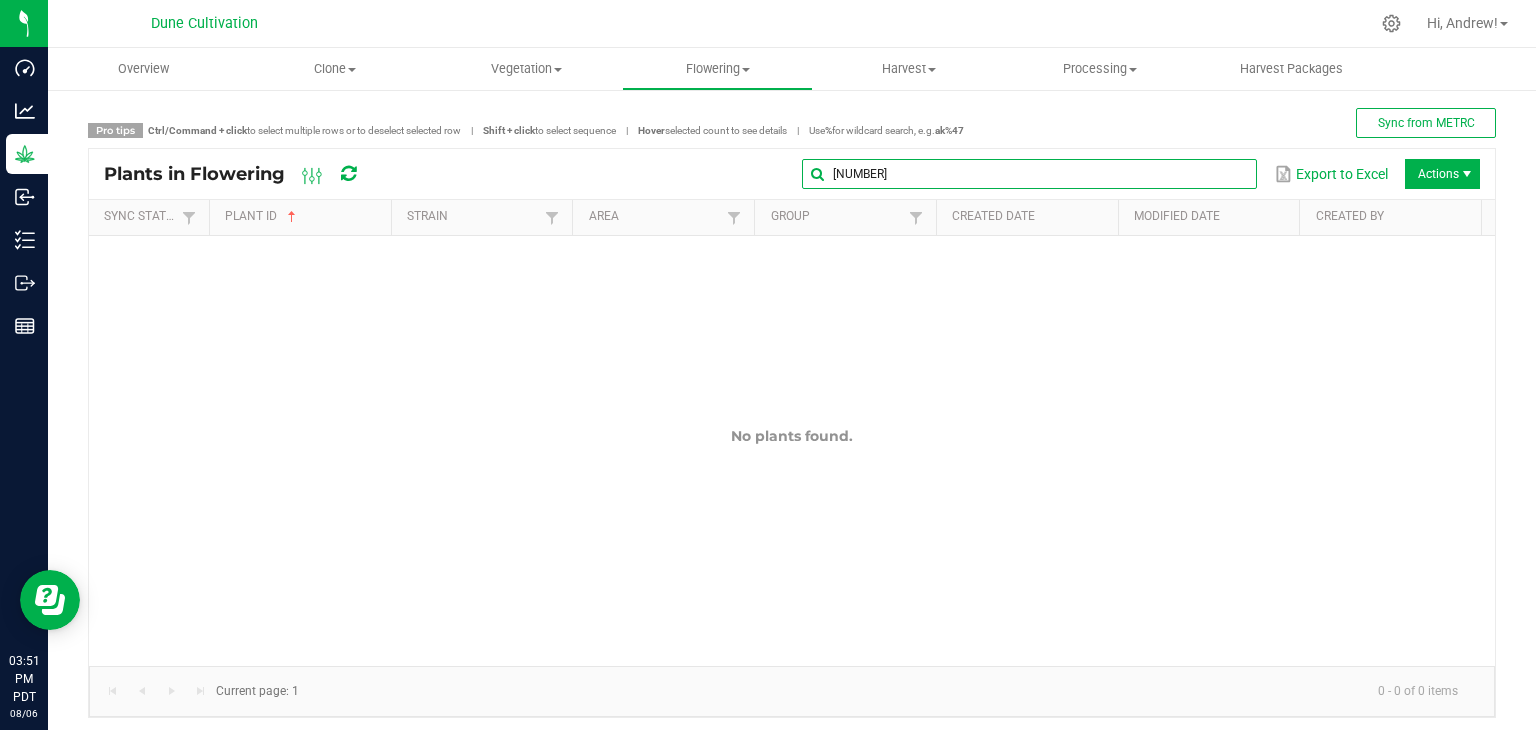click on "[NUMBER]" at bounding box center (1029, 174) 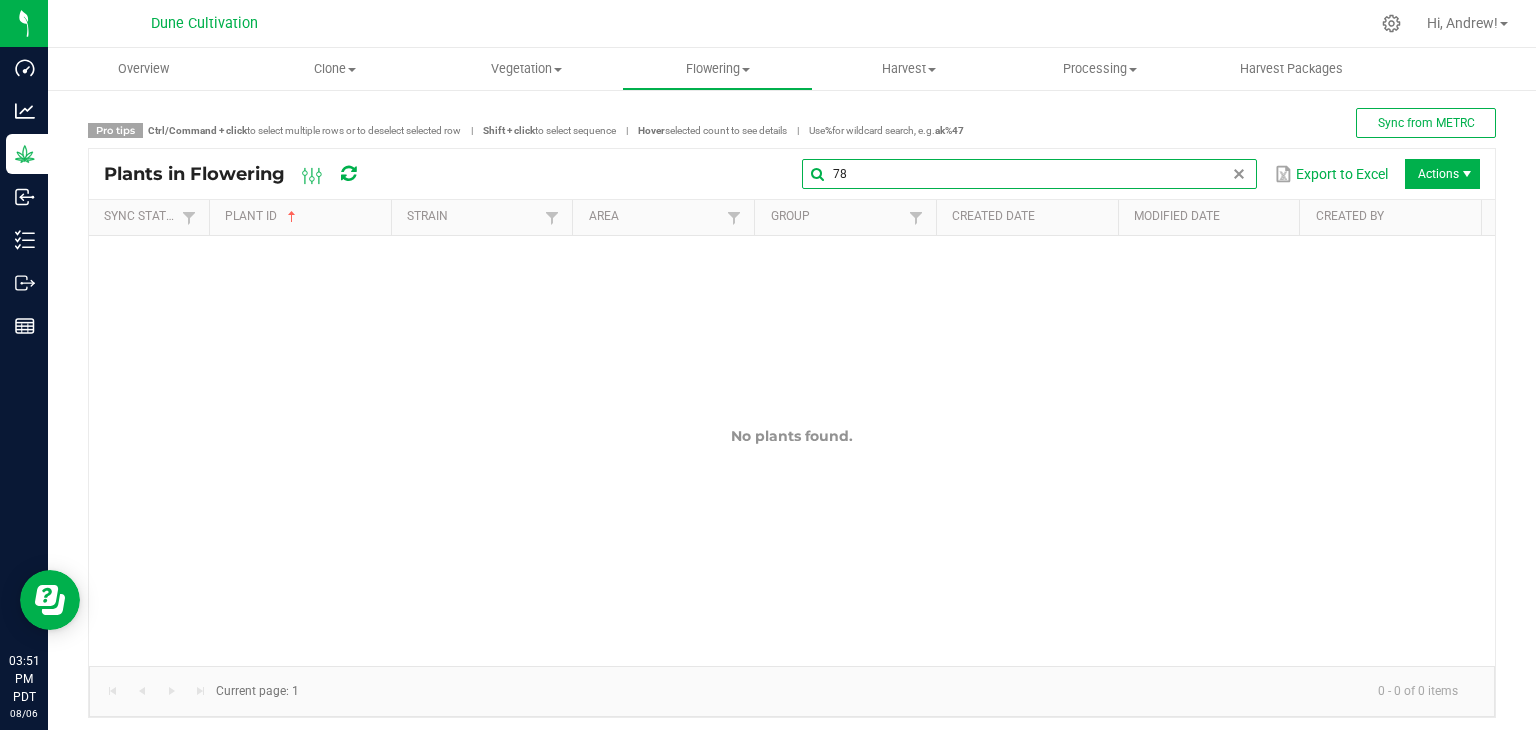 type on "7" 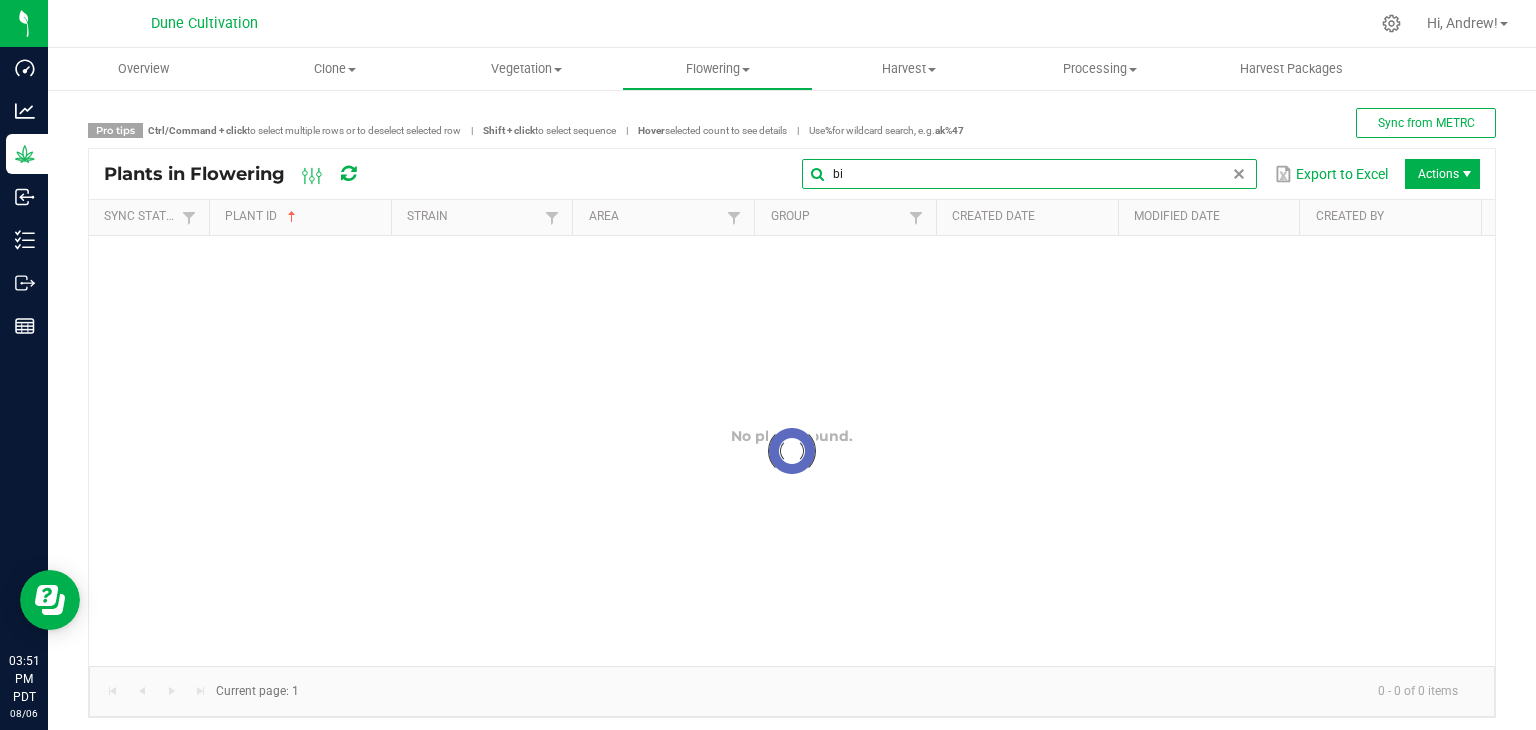 type on "b" 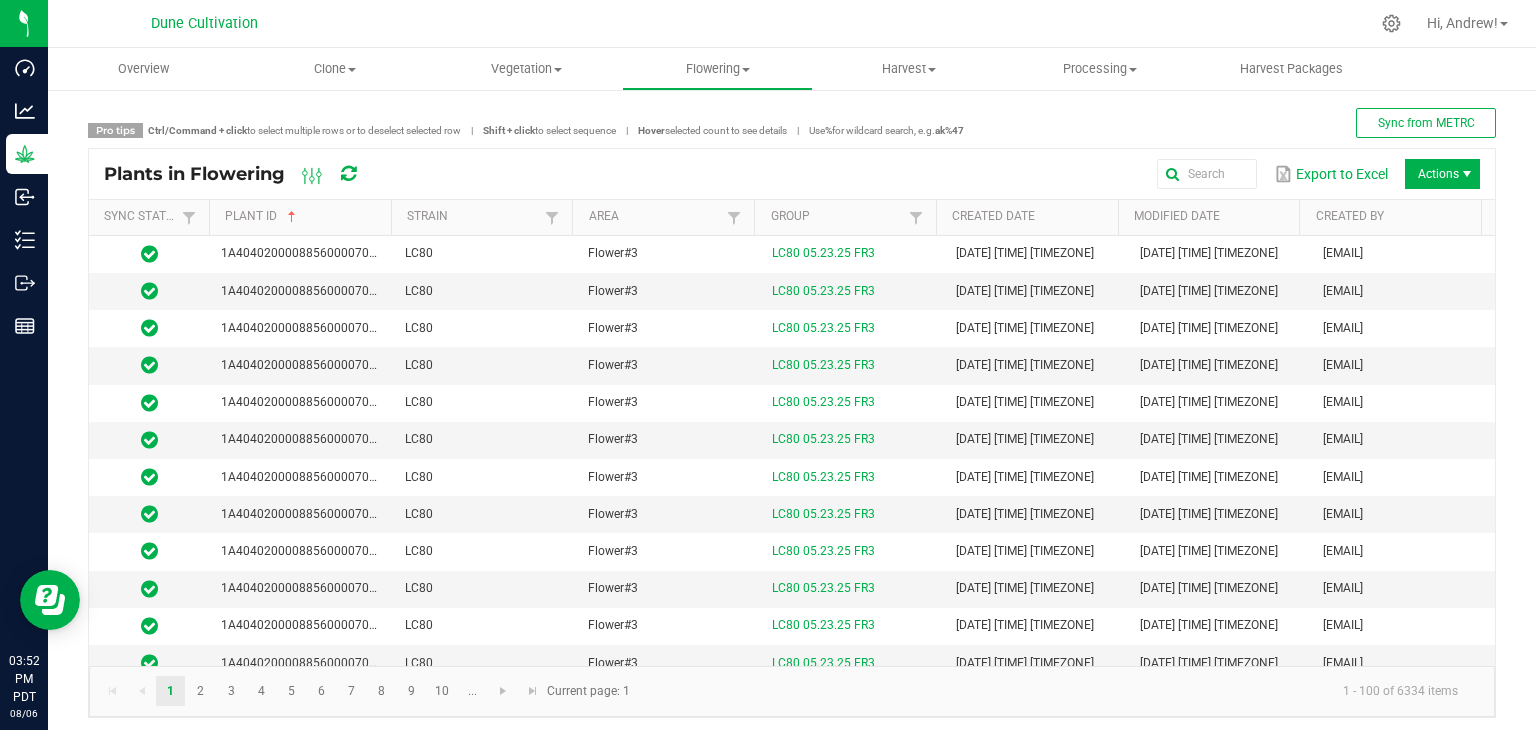 click on "Export to Excel   Actions" at bounding box center [935, 174] 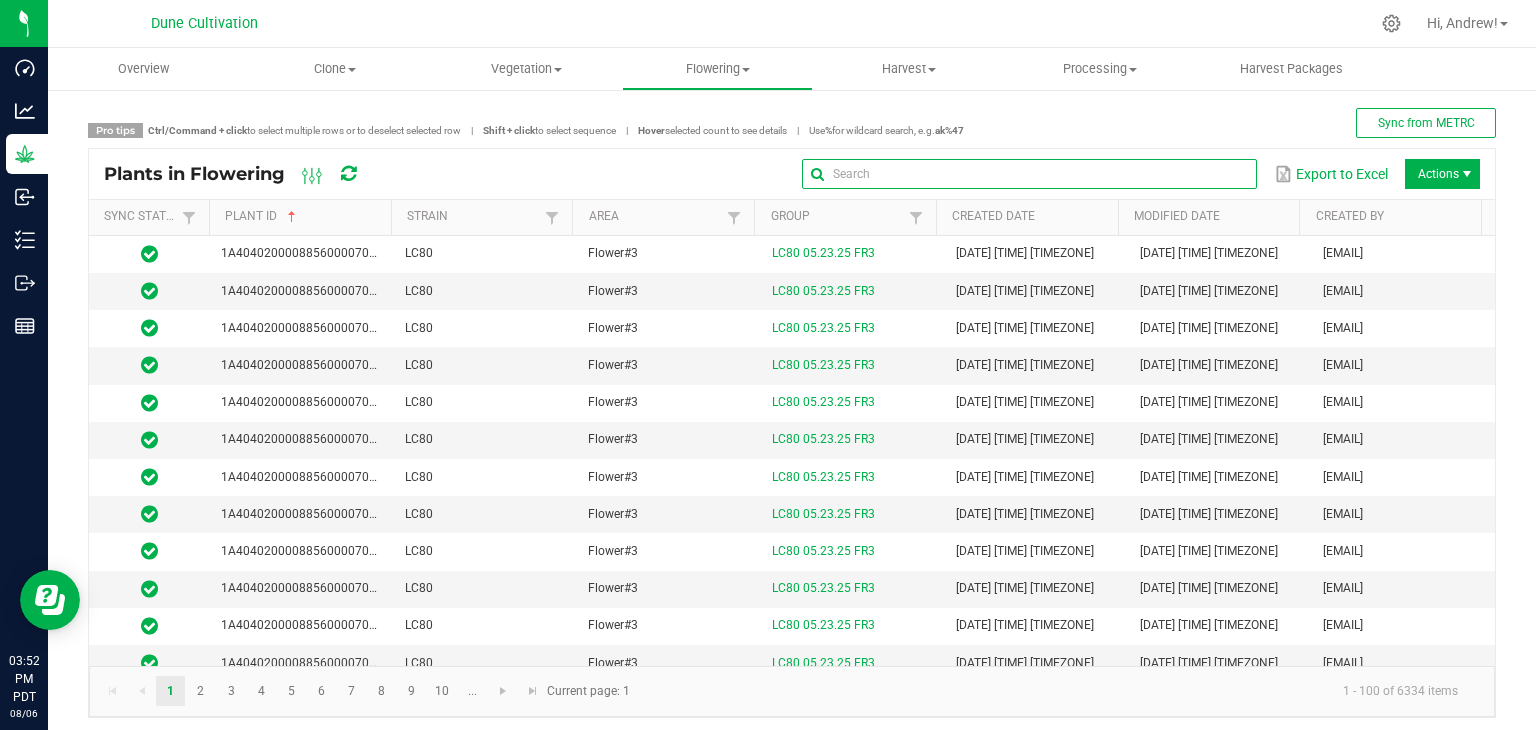 click at bounding box center [1029, 174] 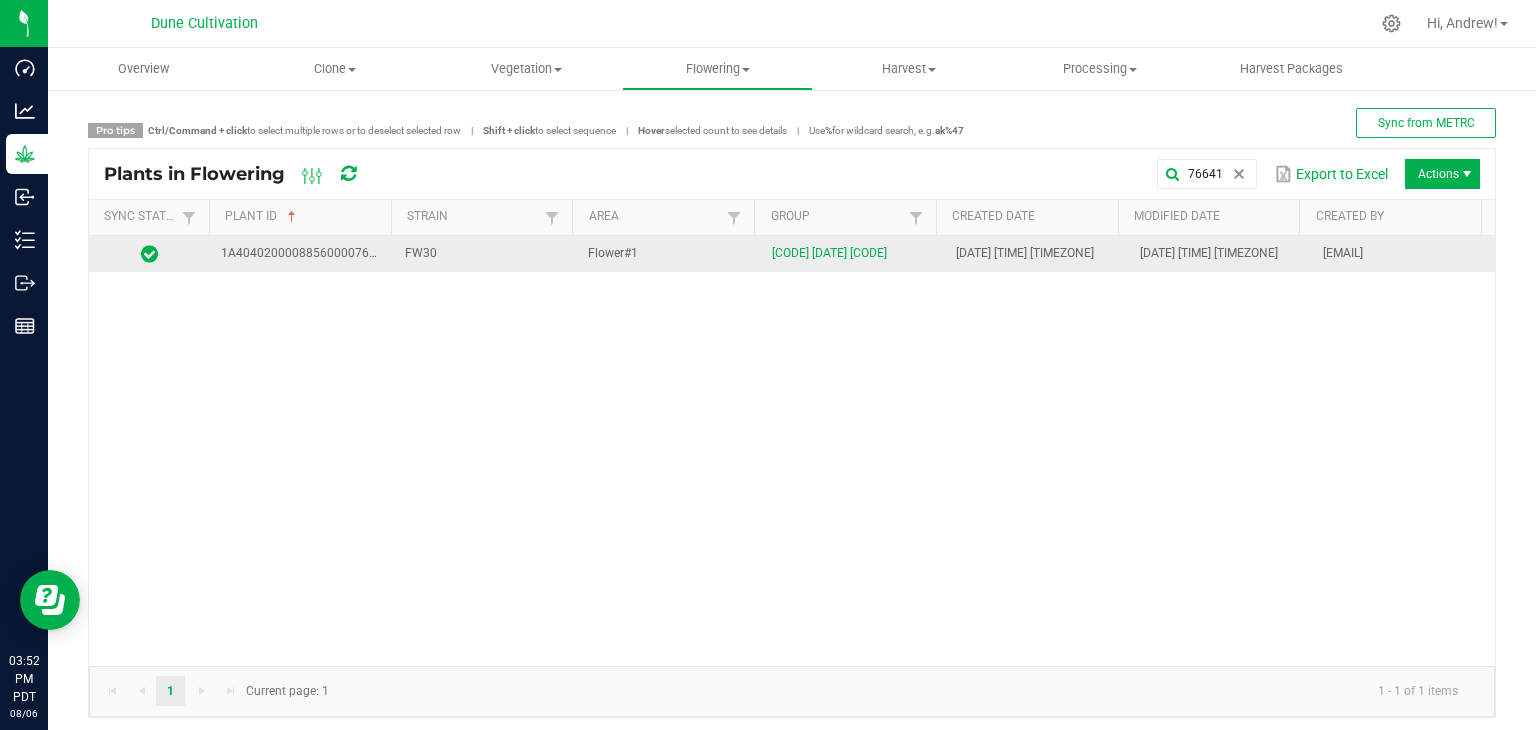 click on "Flower#1" at bounding box center [668, 254] 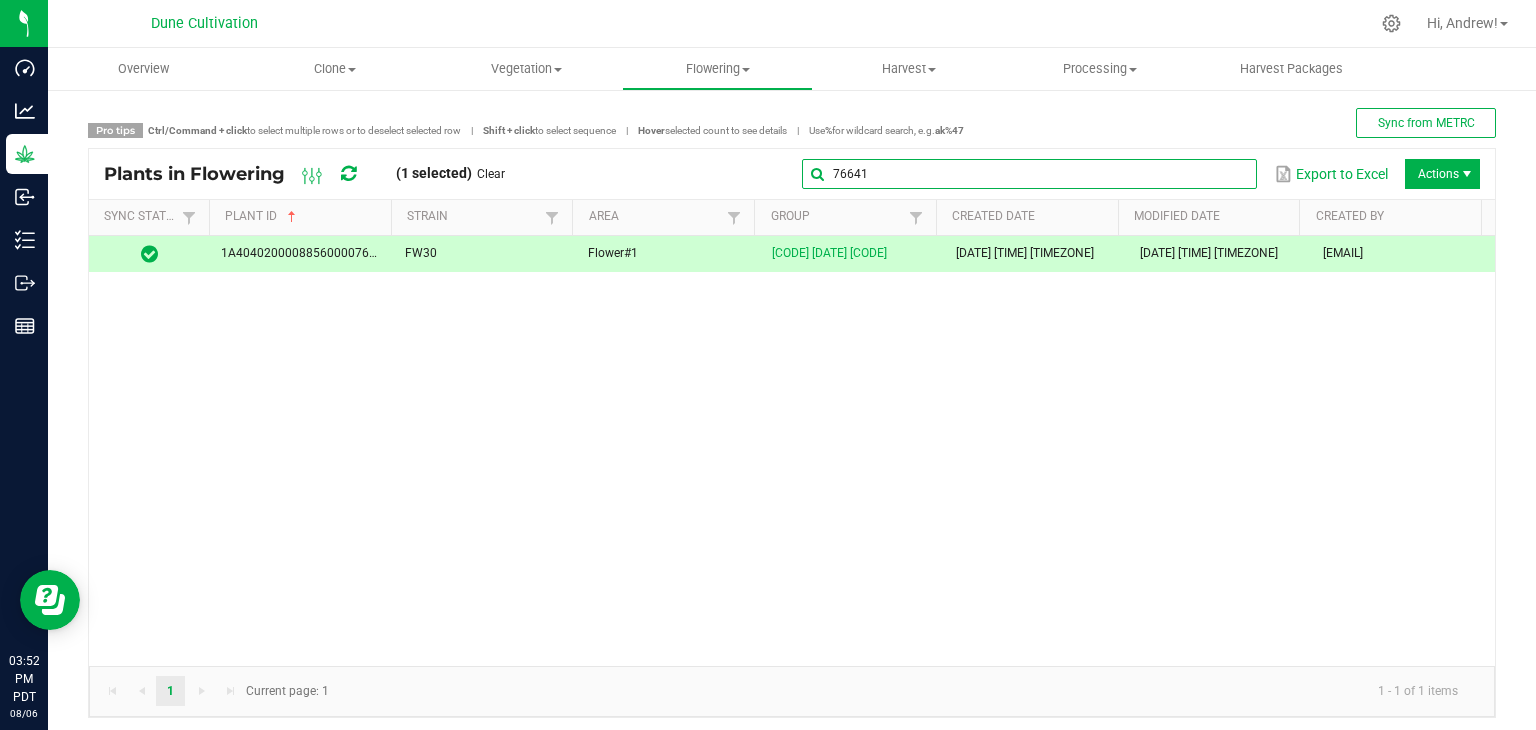 click on "76641" at bounding box center (1029, 174) 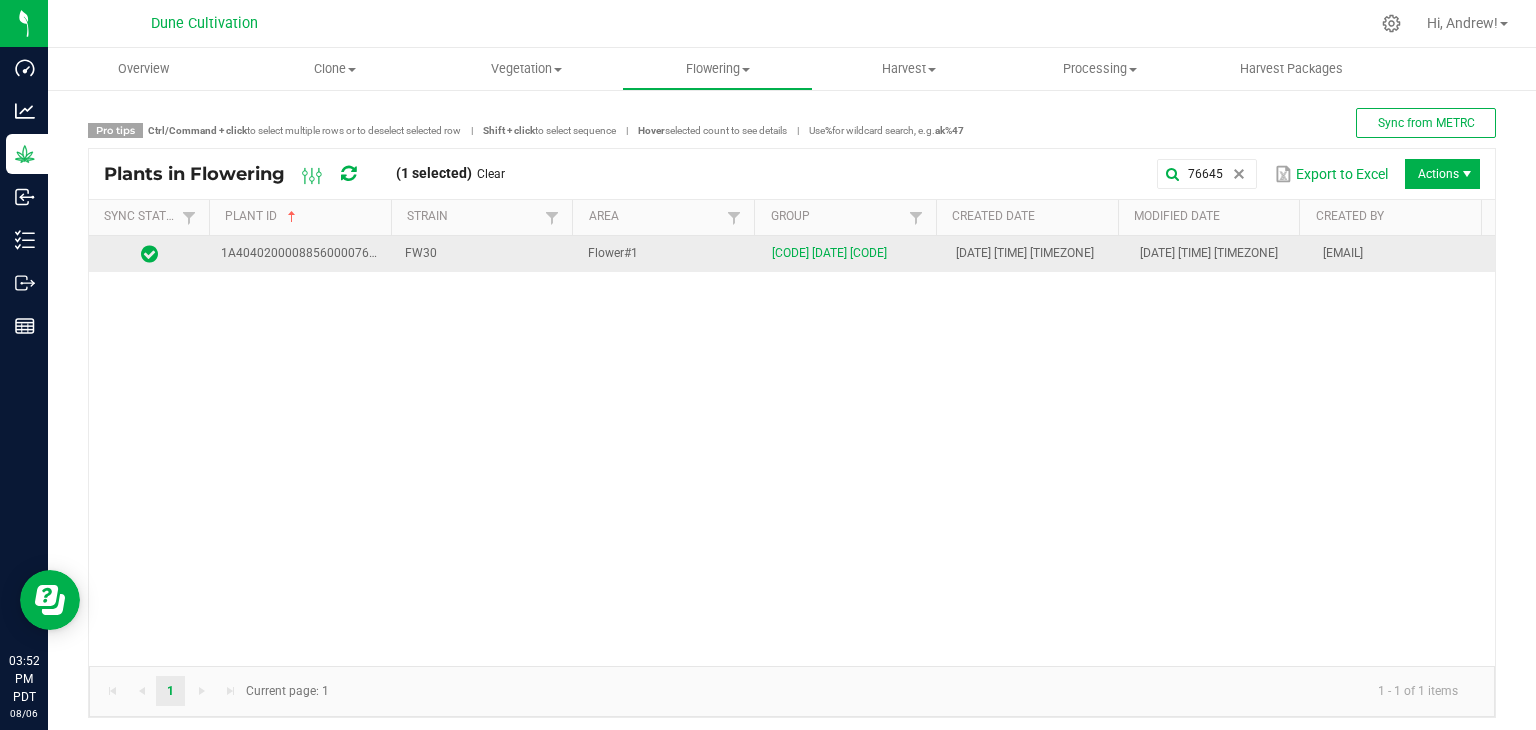 click on "FW30" at bounding box center [485, 254] 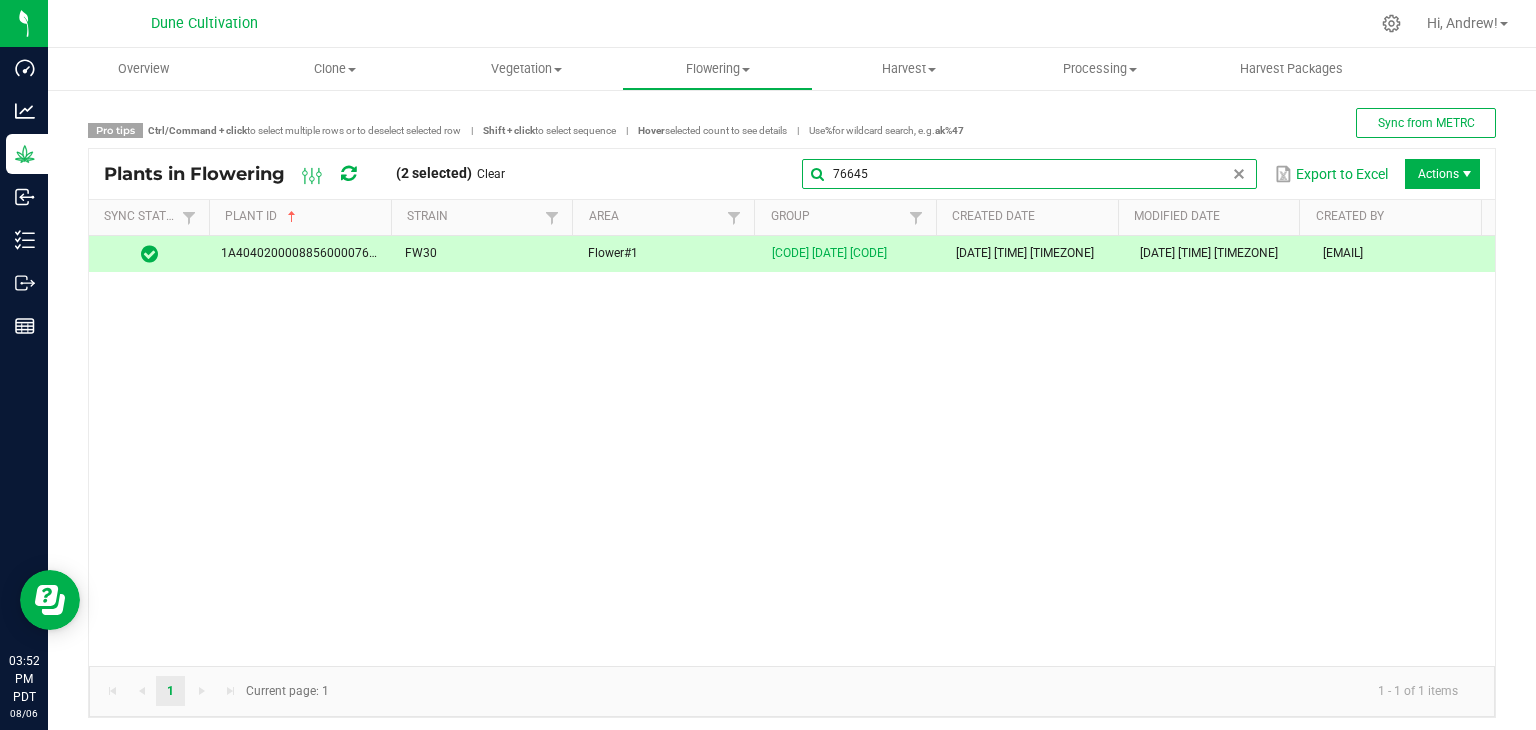 click on "76645" at bounding box center [1029, 174] 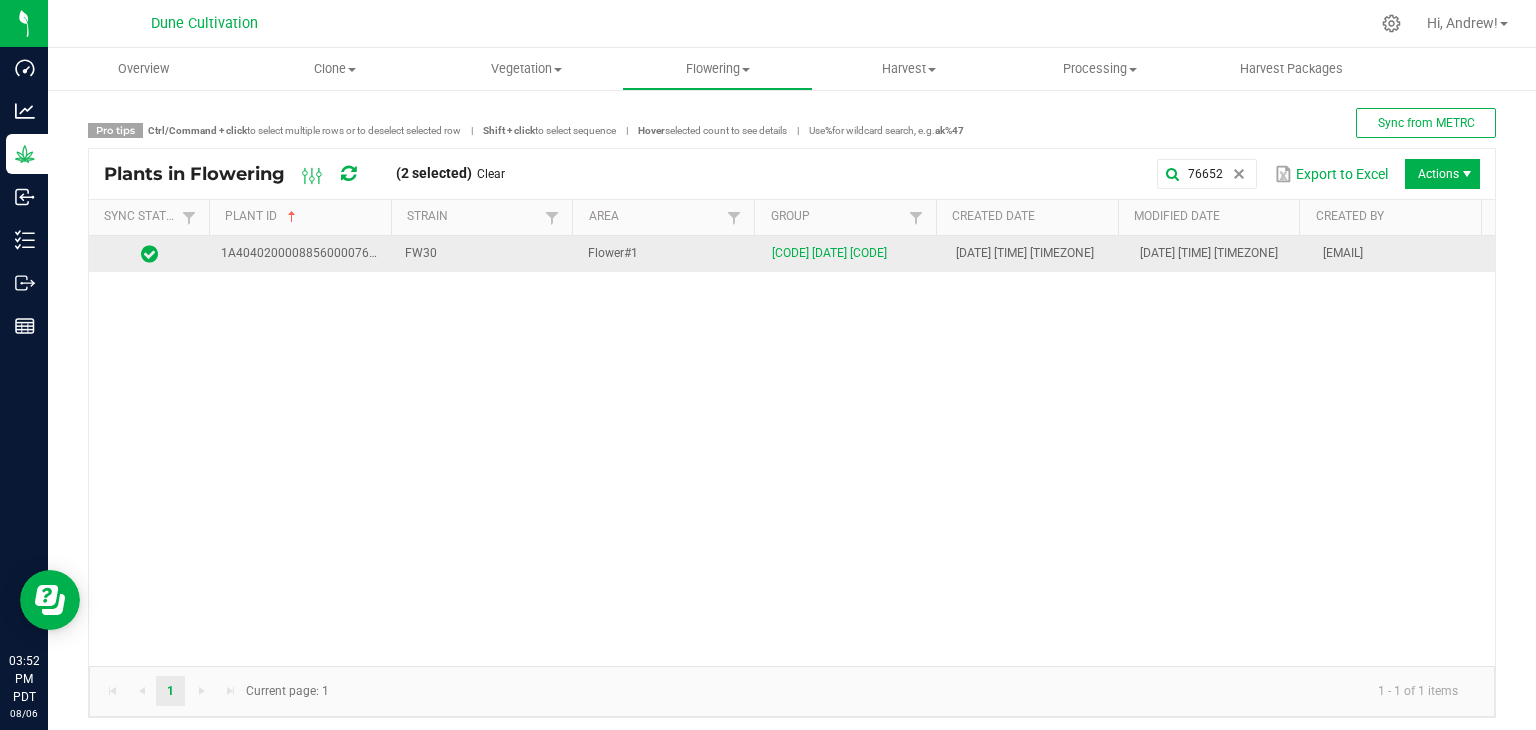 drag, startPoint x: 676, startPoint y: 249, endPoint x: 660, endPoint y: 258, distance: 18.35756 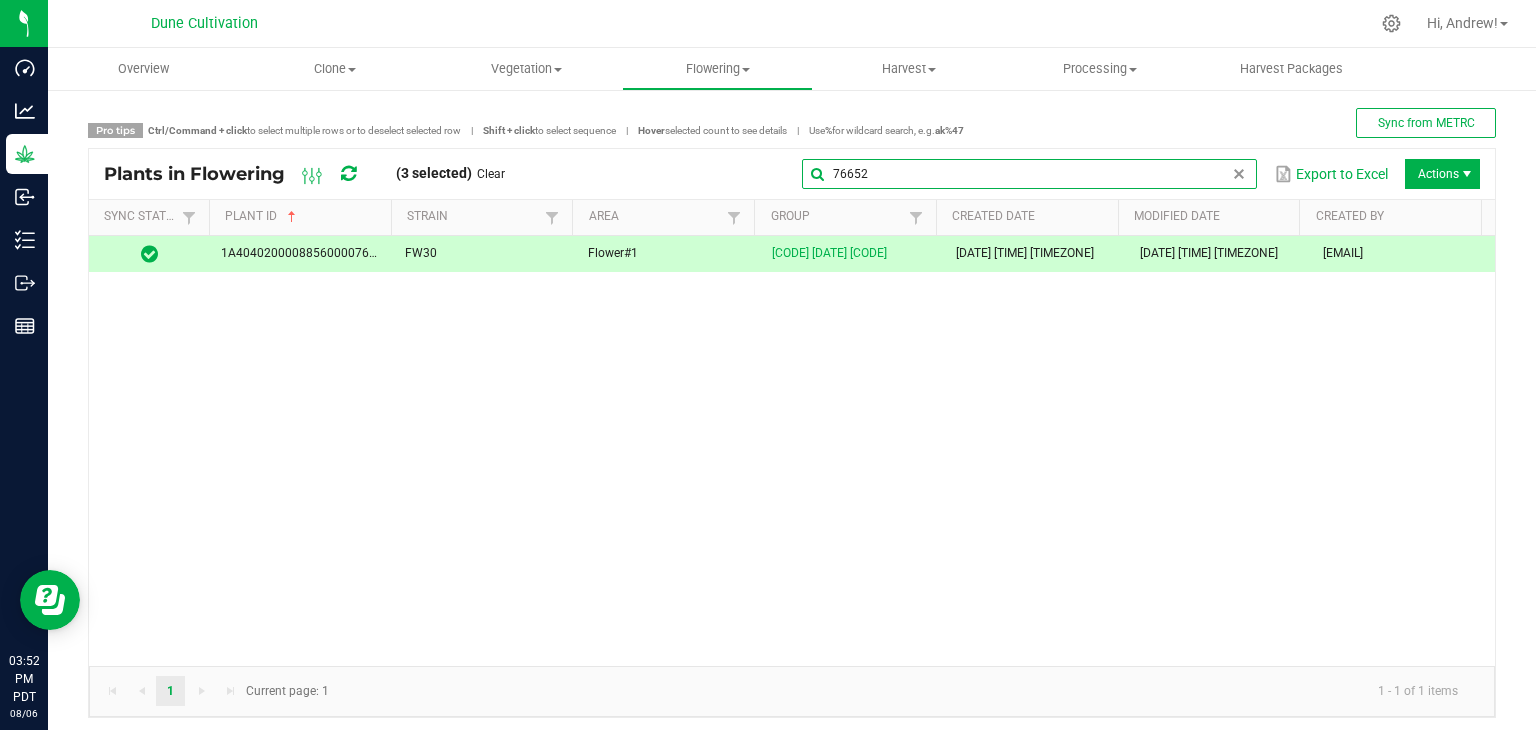 click on "76652" at bounding box center [1029, 174] 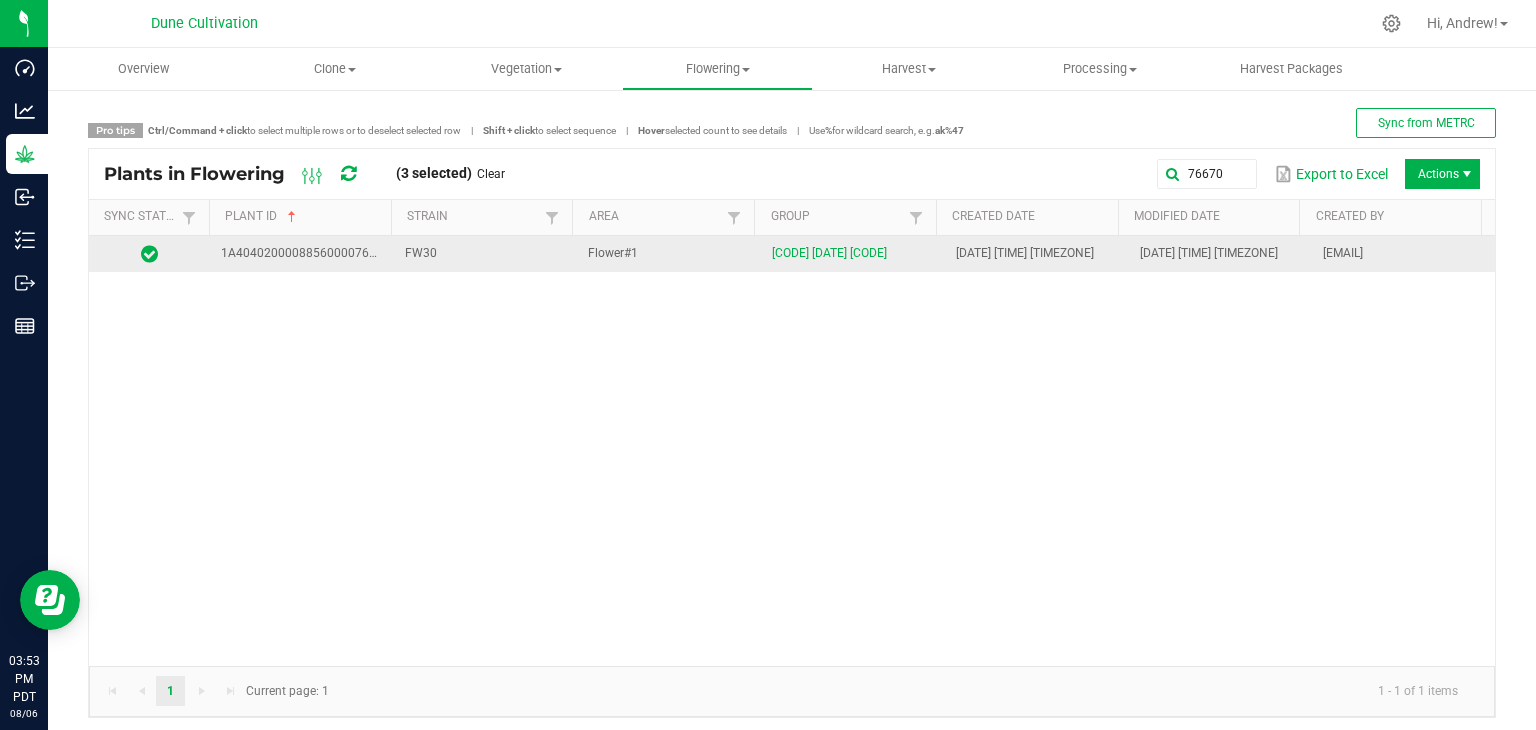 click on "Flower#1" at bounding box center [668, 254] 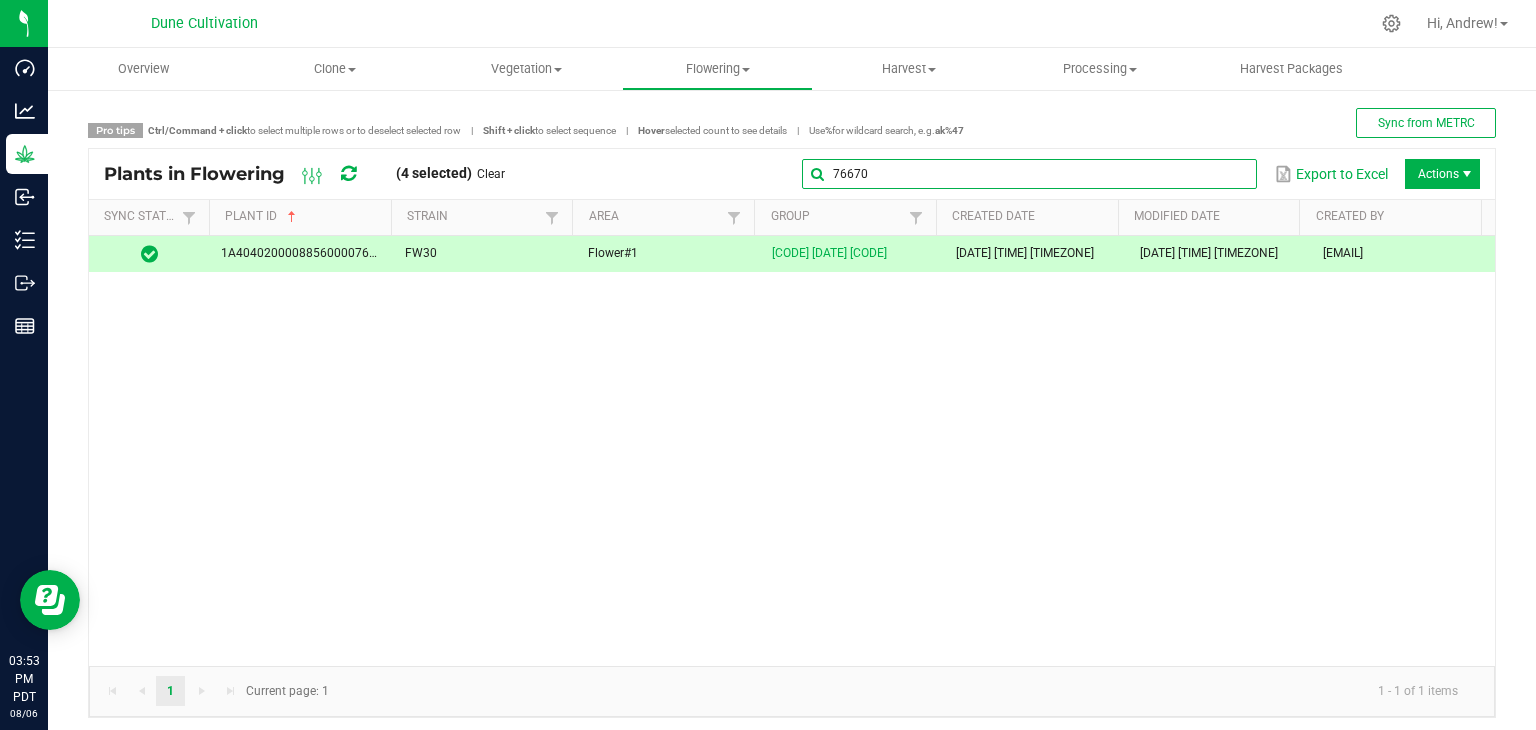 click on "76670" at bounding box center (1029, 174) 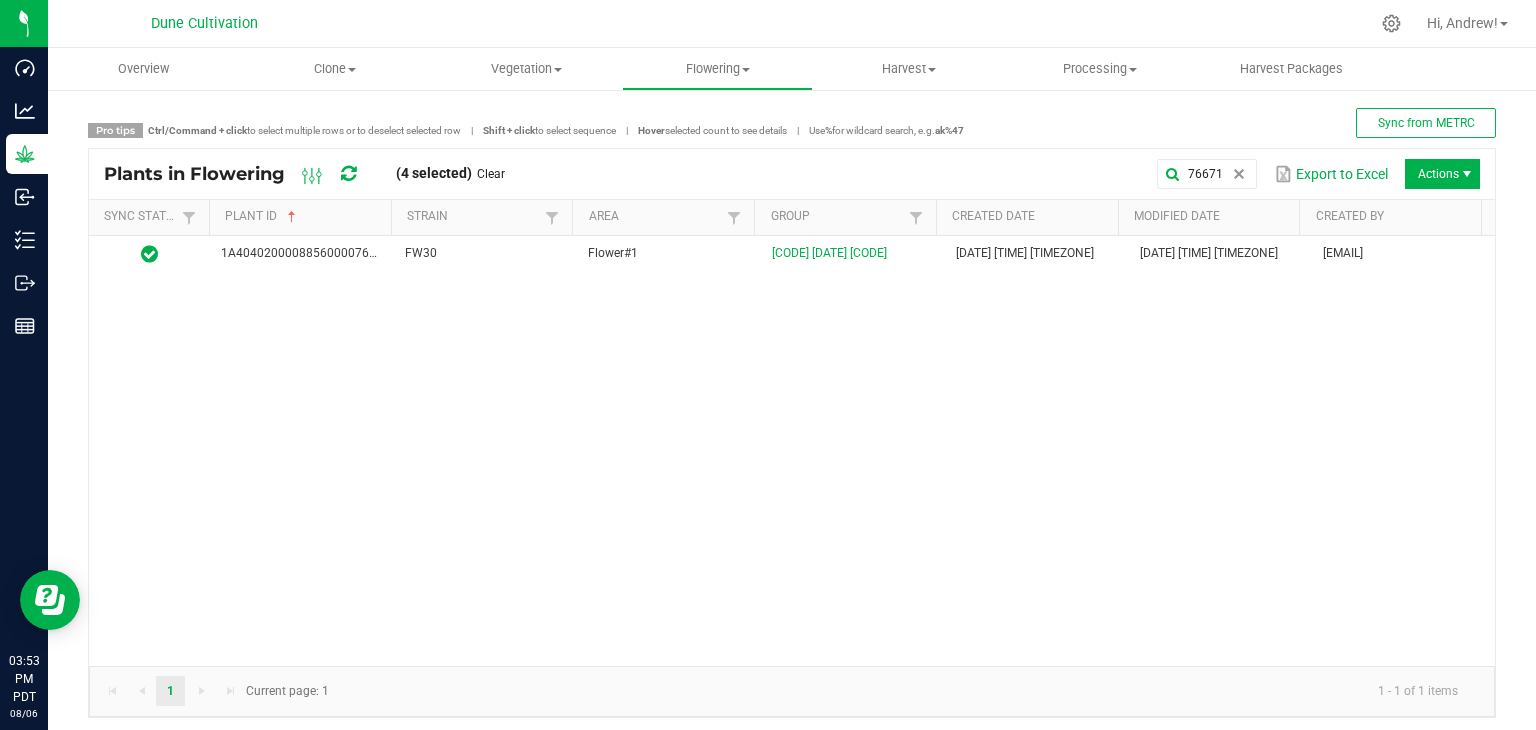 click on "[ID]   [CODE]   Flower#1   [CODE] [DATE] [TIMEZONE]   [DATE] [TIME] [TIMEZONE]   [EMAIL]" at bounding box center (792, 451) 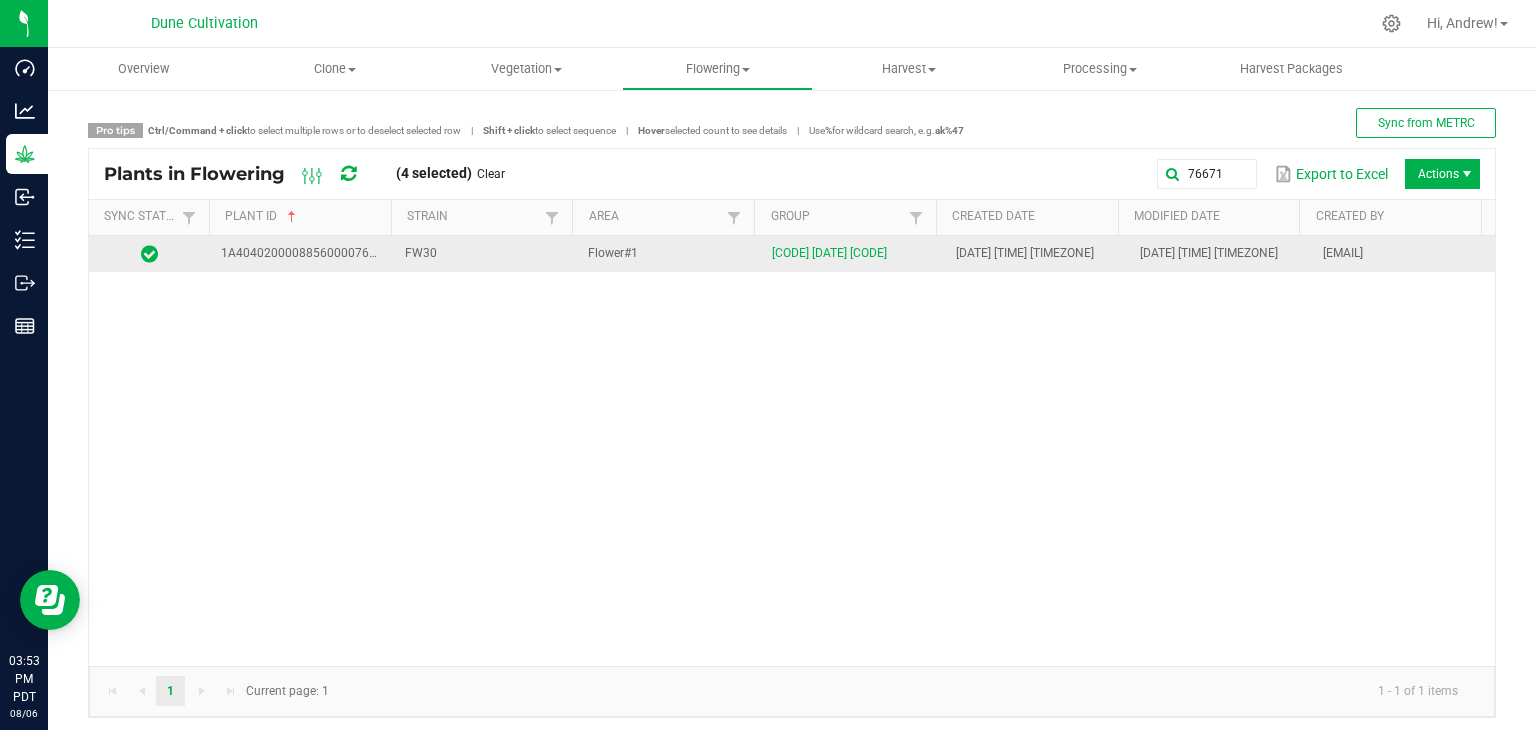 click on "FW30" at bounding box center [485, 254] 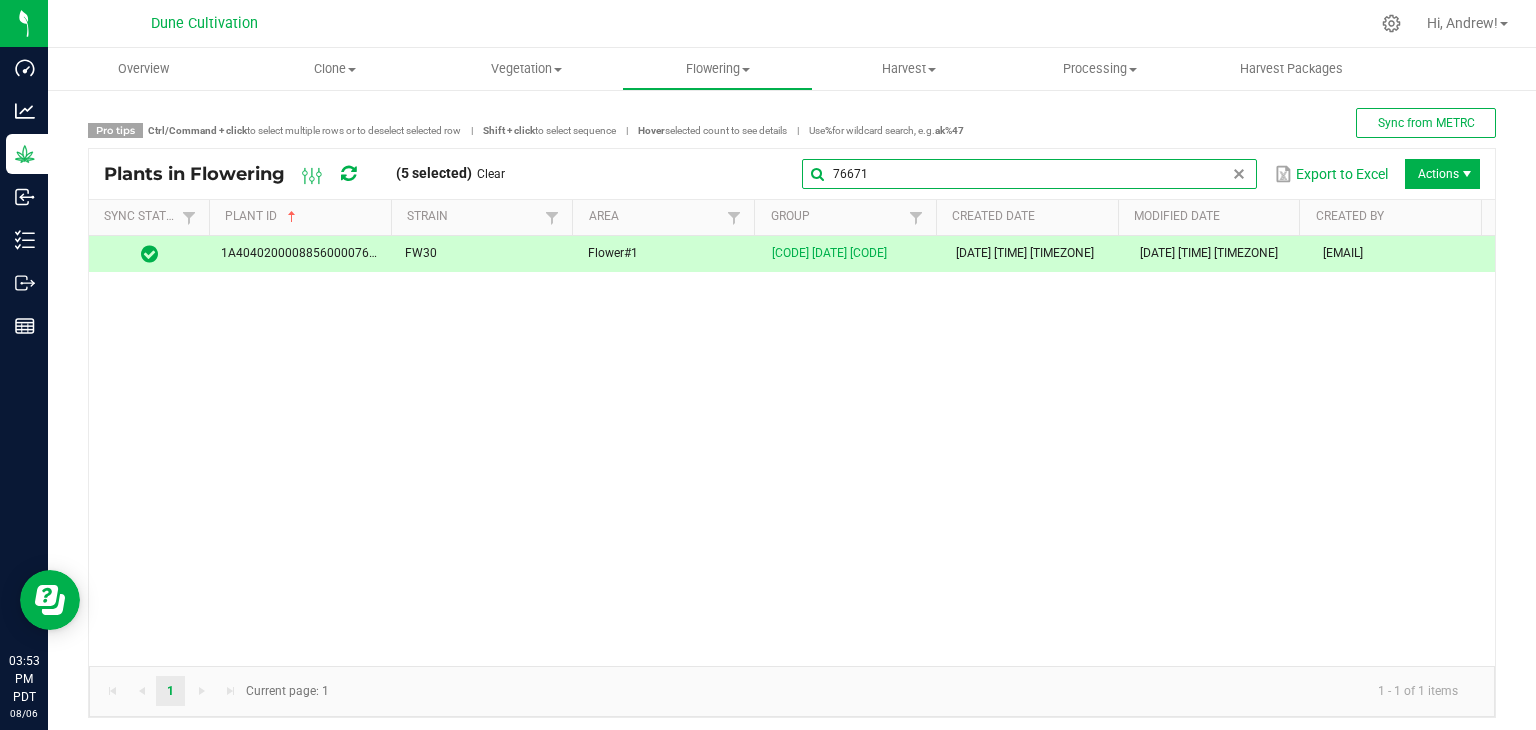 click on "76671" at bounding box center (1029, 174) 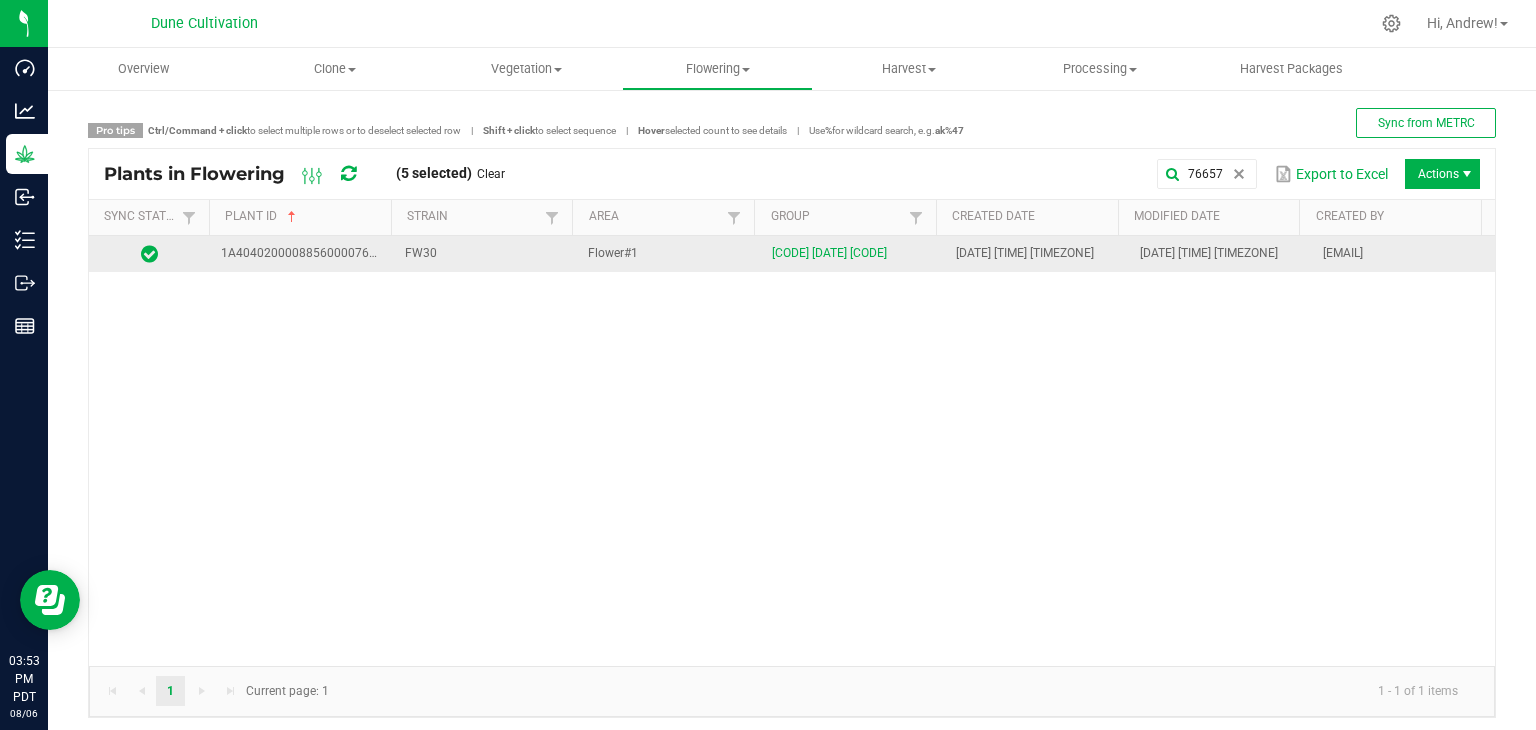 click on "FW30" at bounding box center (485, 254) 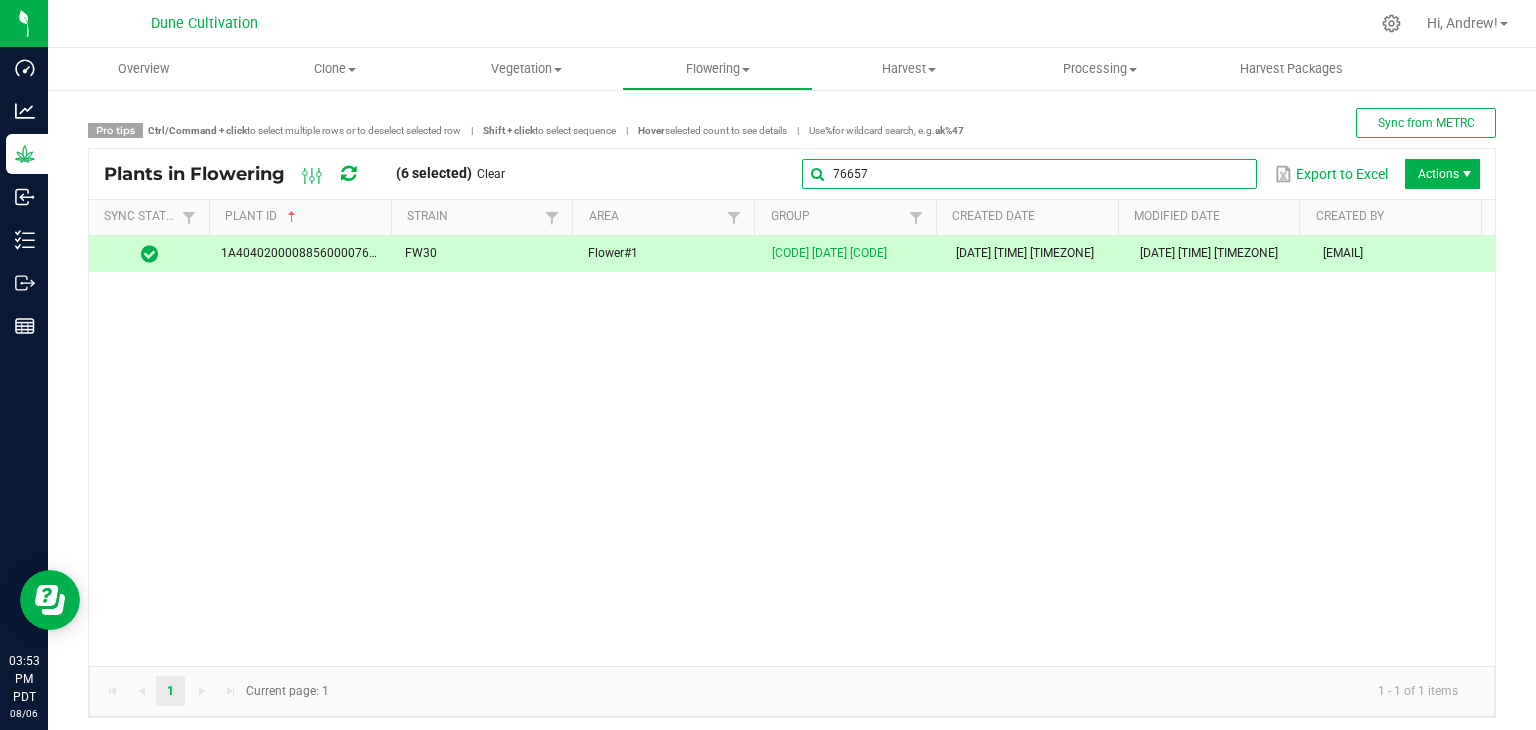 click on "76657" at bounding box center (1029, 174) 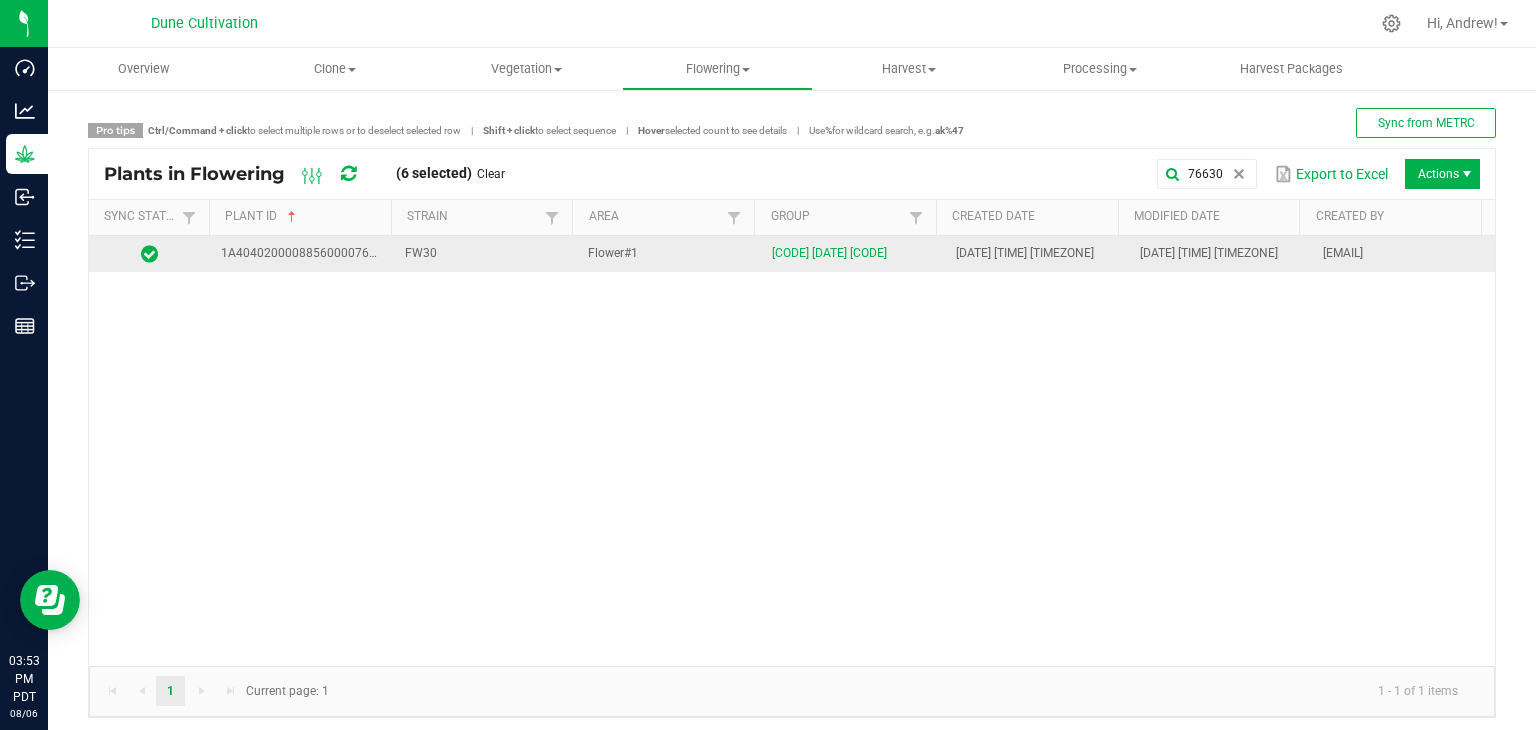 click on "Flower#1" at bounding box center [668, 254] 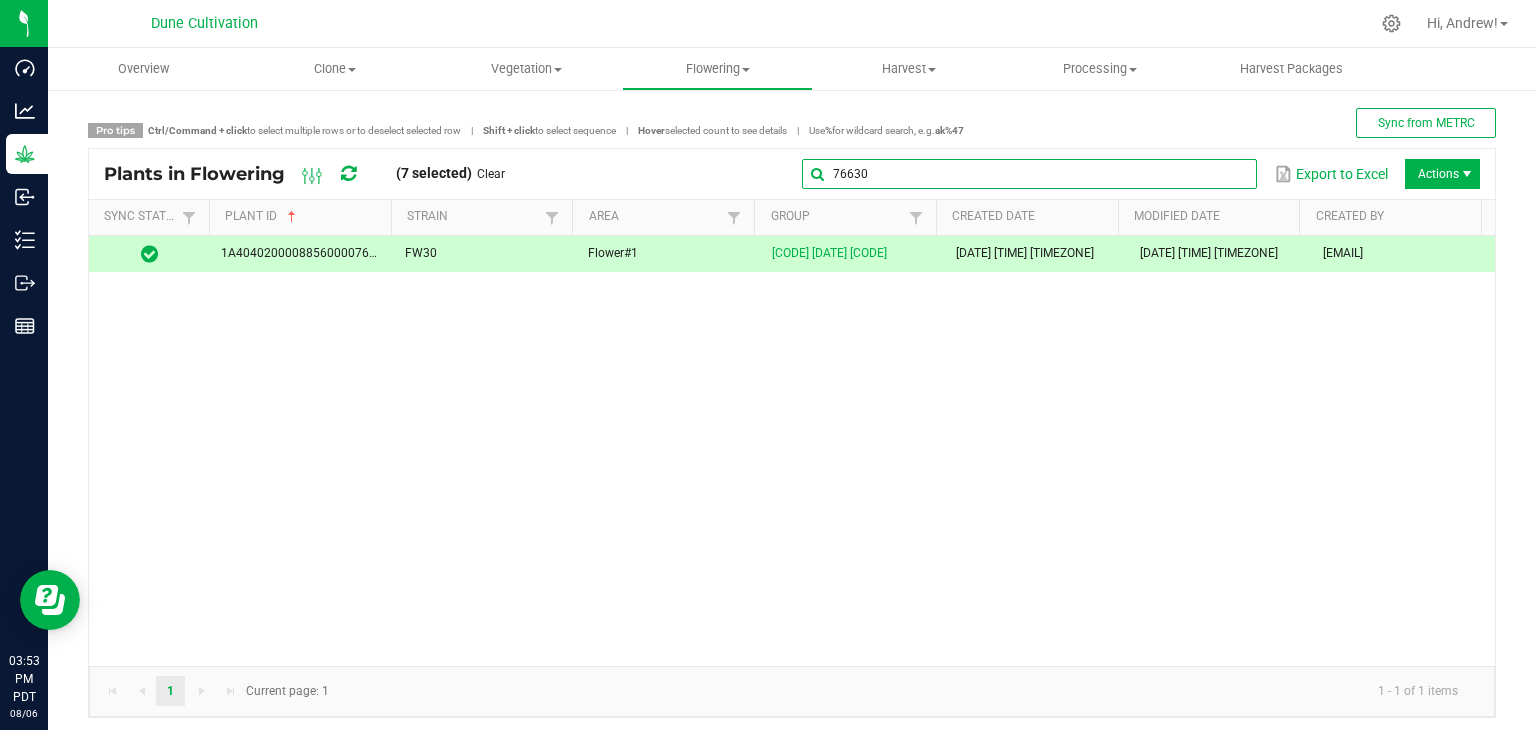 click on "76630" at bounding box center (1029, 174) 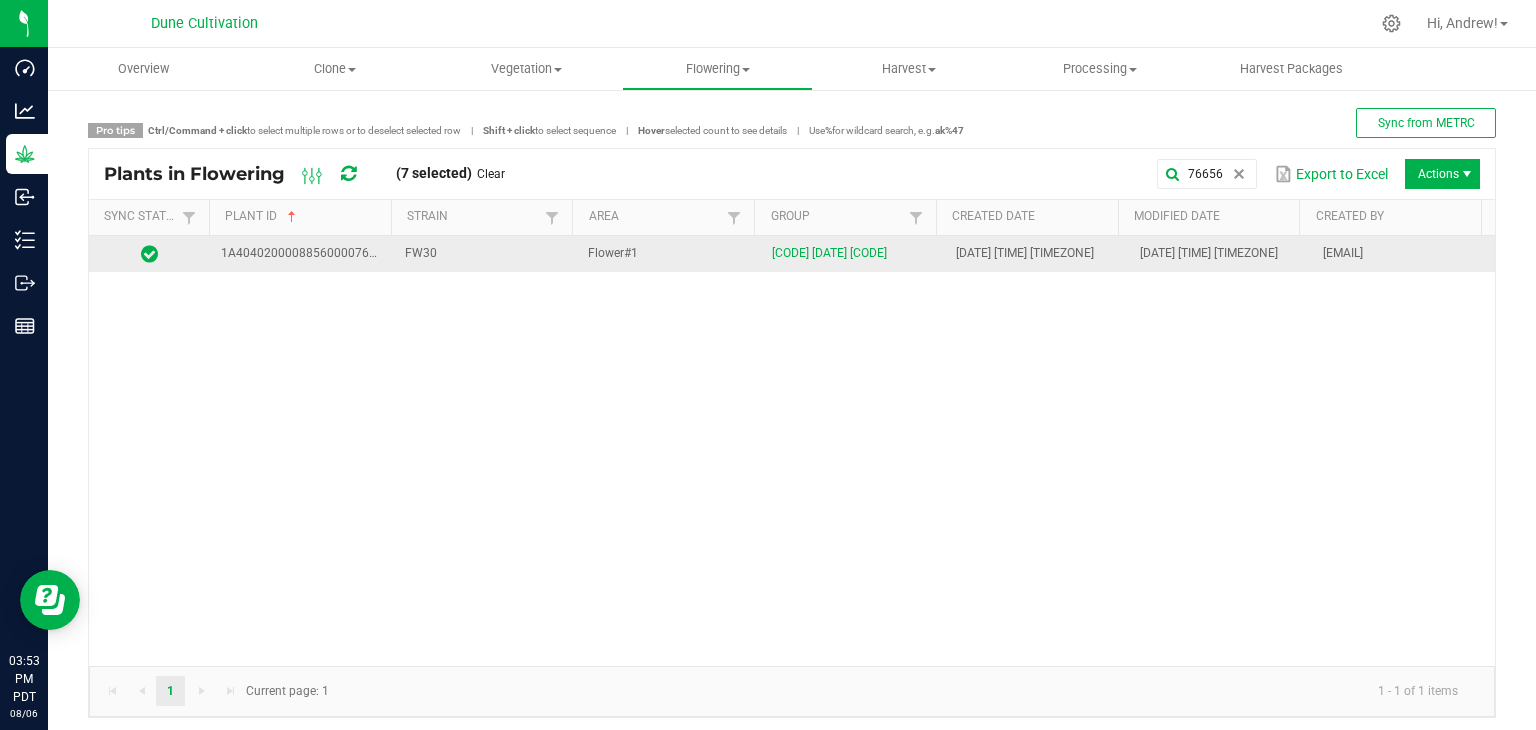 click on "FW30" at bounding box center (485, 254) 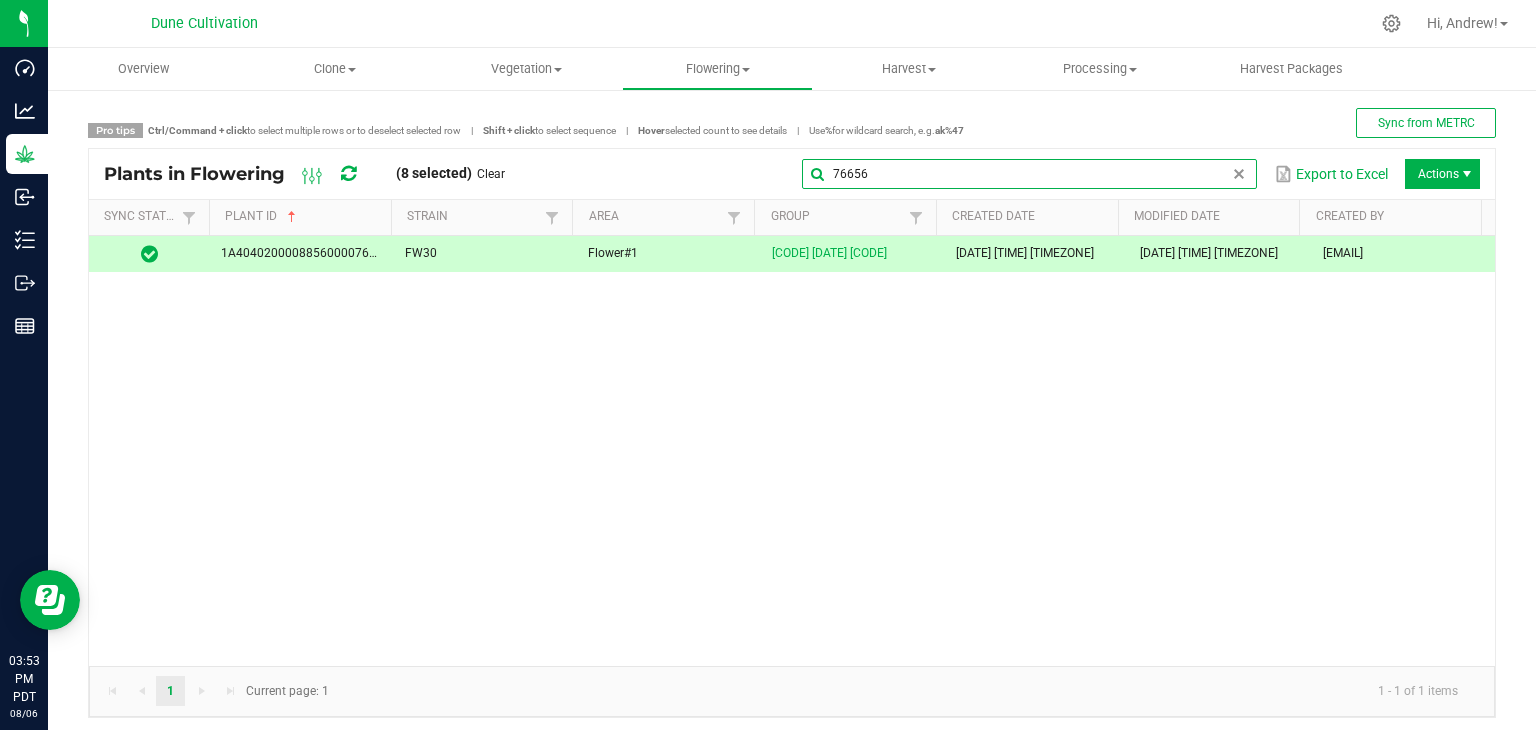 click on "76656" at bounding box center (1029, 174) 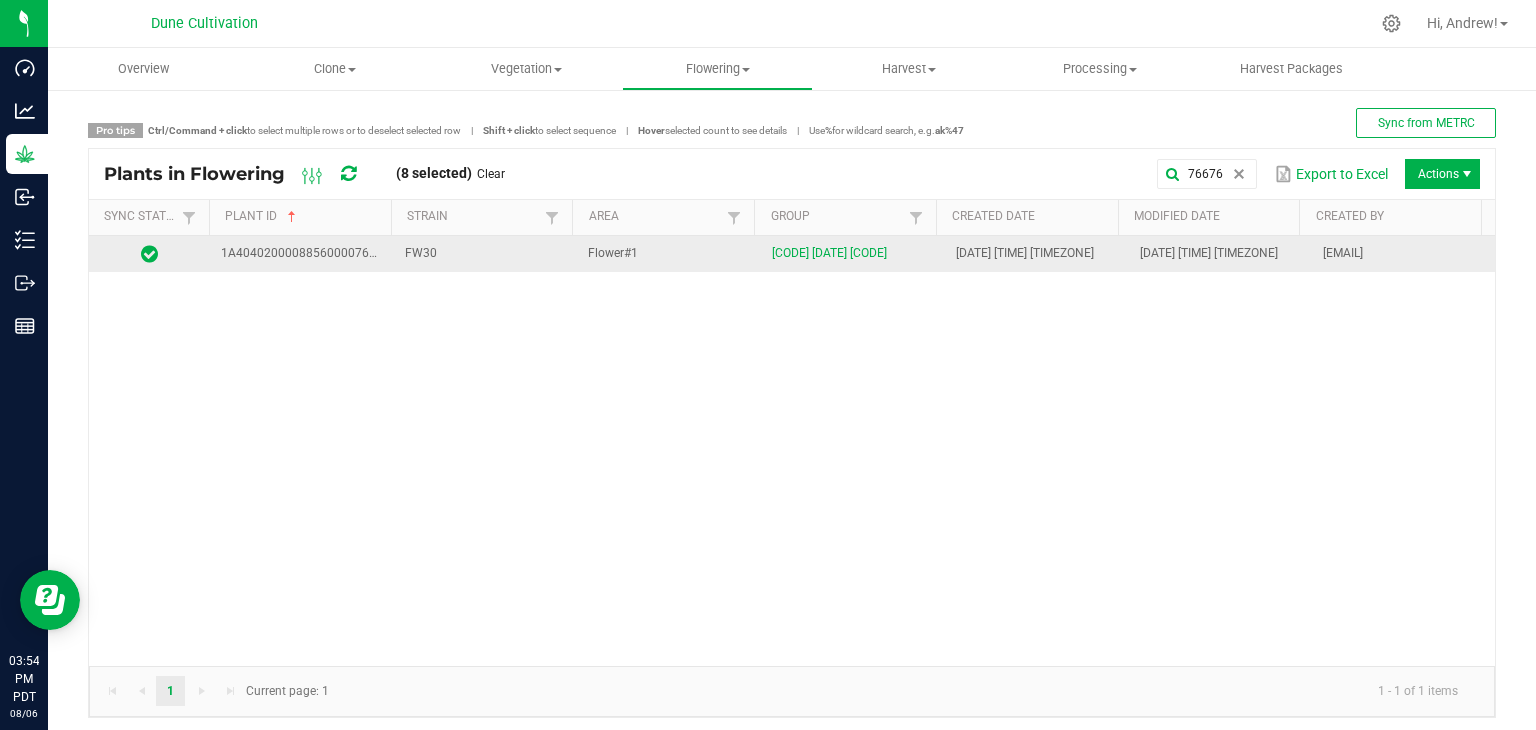 click on "Flower#1" at bounding box center (668, 254) 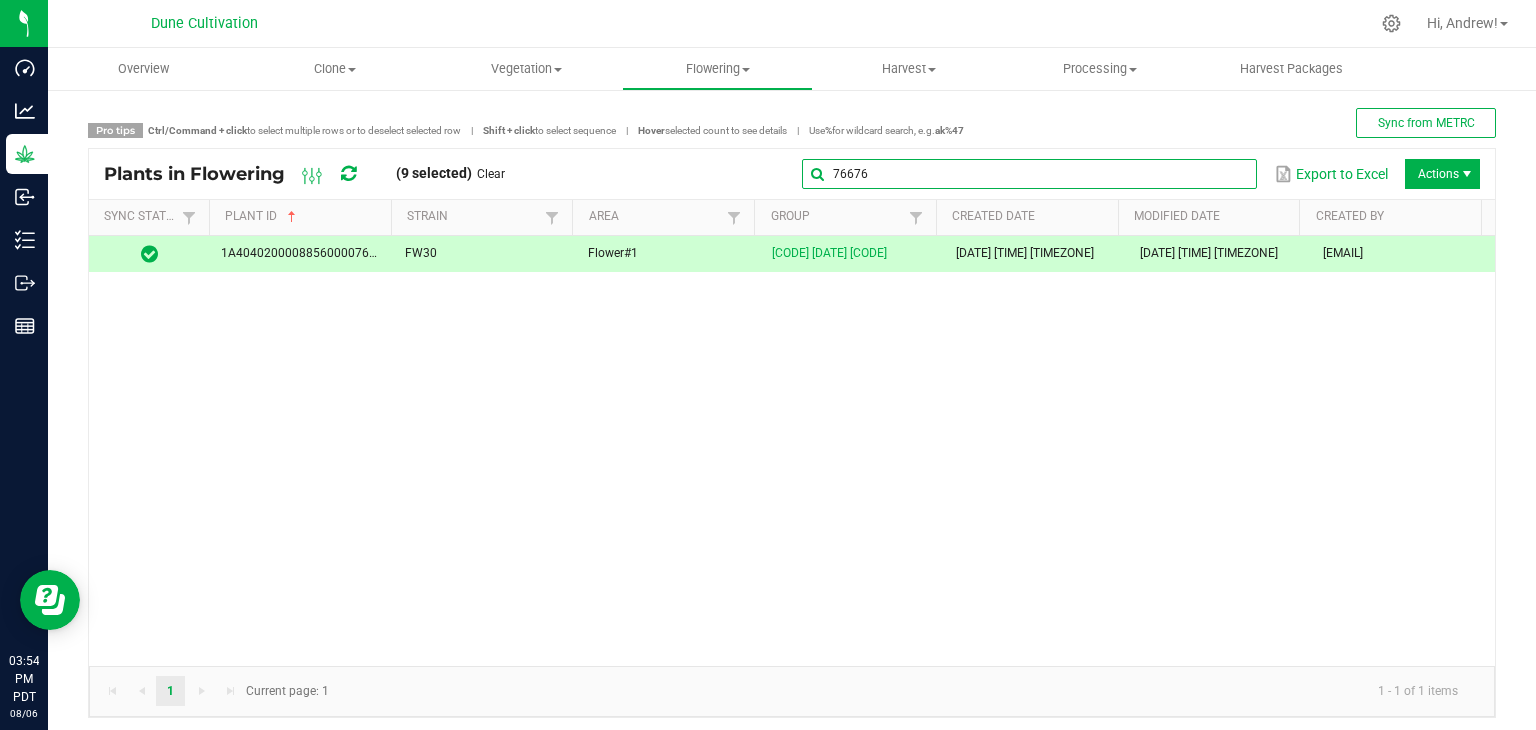 click on "76676" at bounding box center [1029, 174] 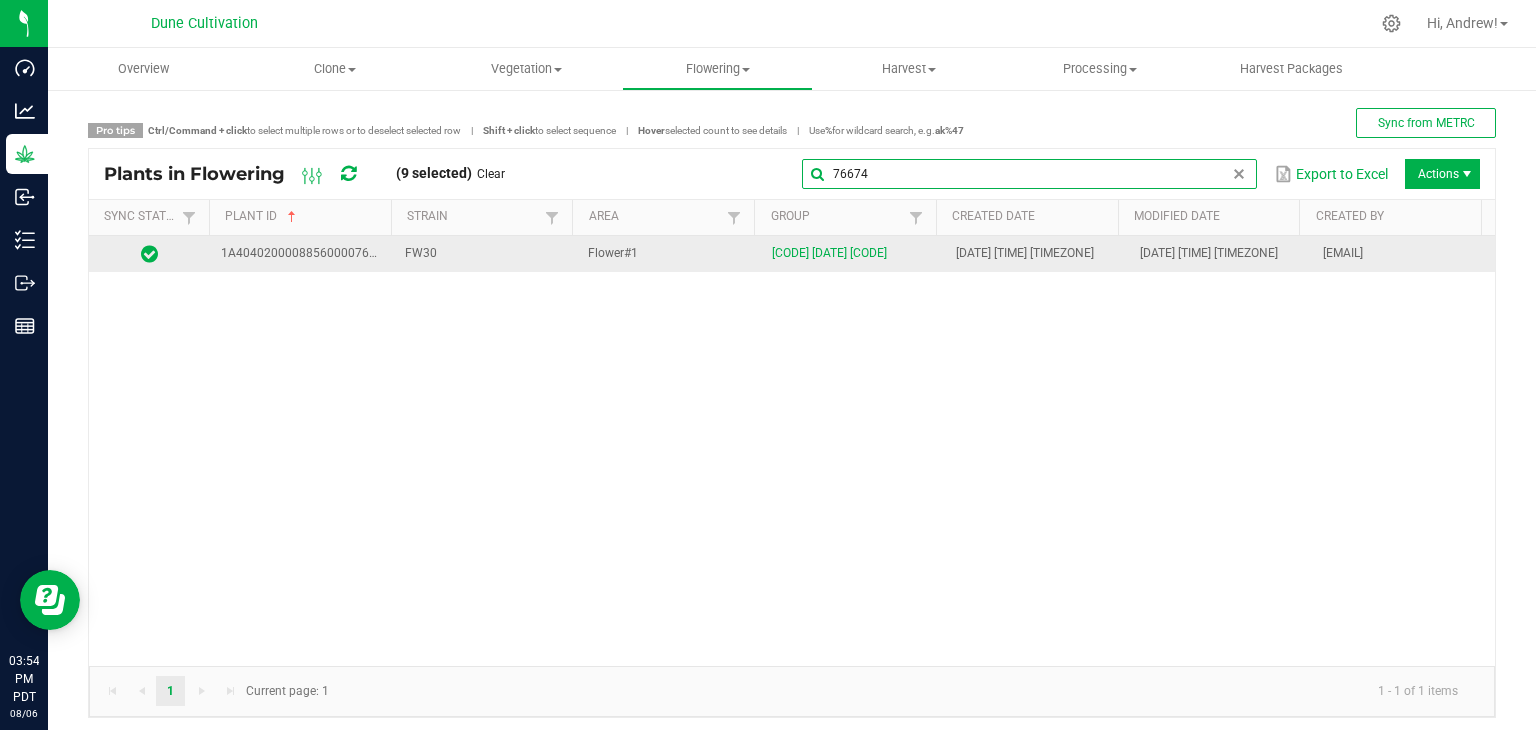 type on "76674" 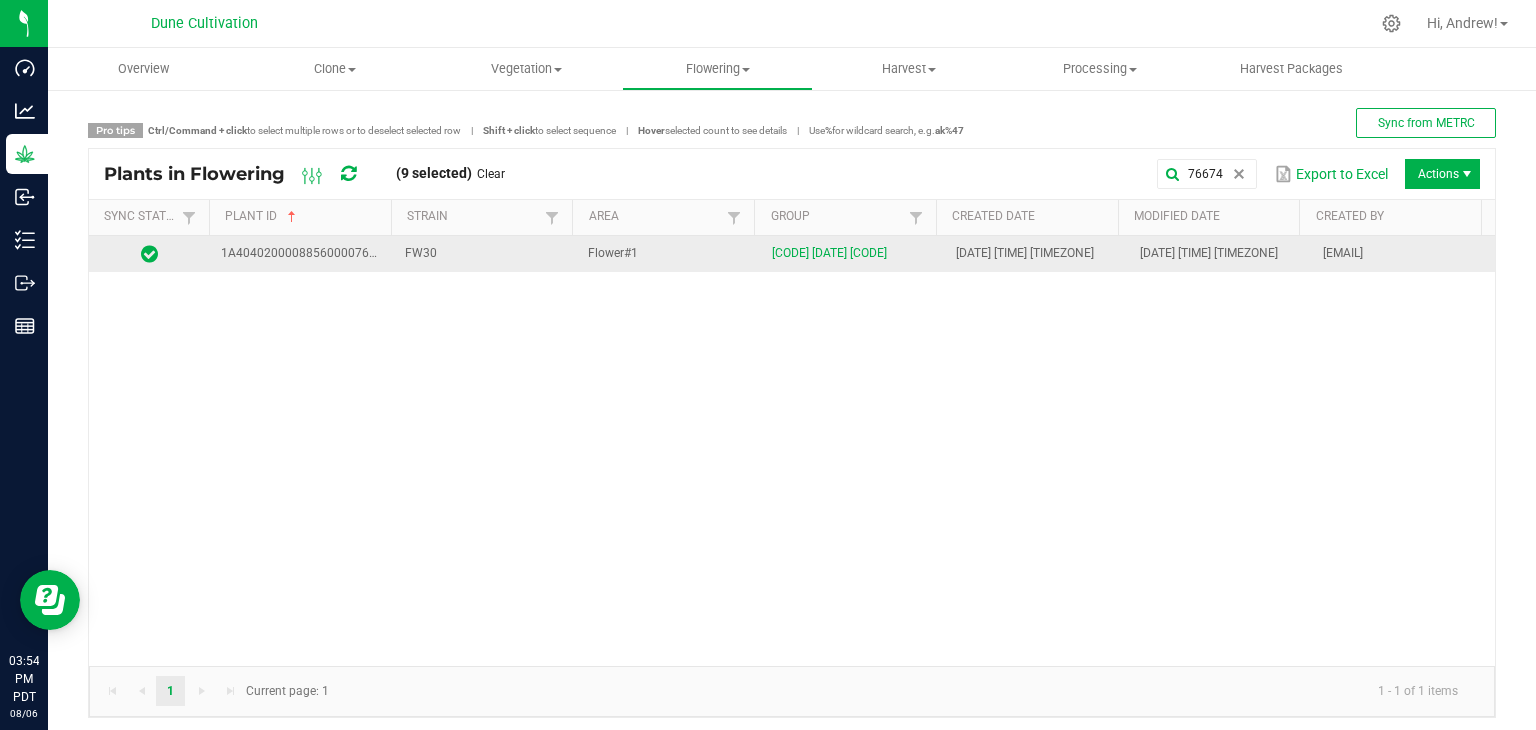 click on "FW30" at bounding box center (485, 254) 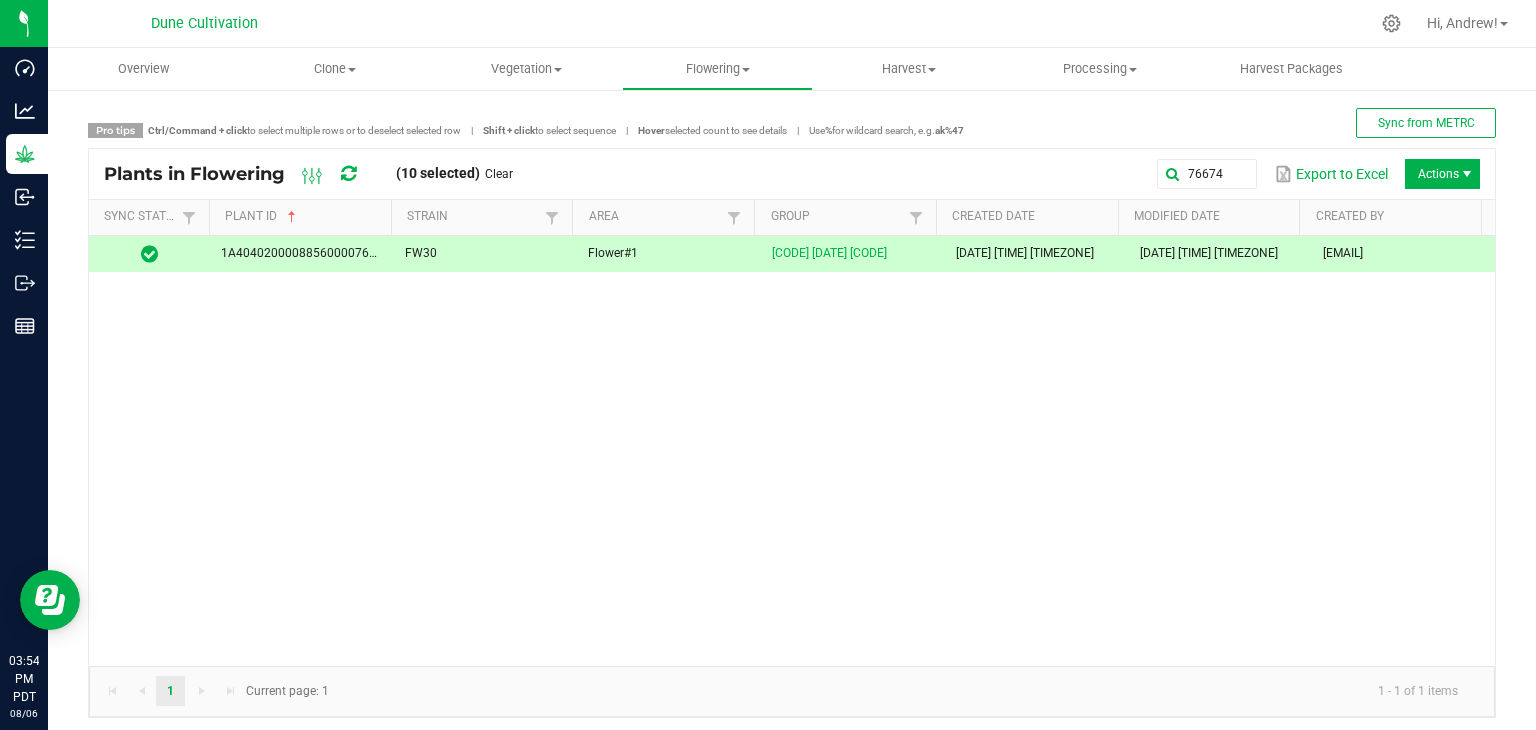 click on "Actions" at bounding box center [1442, 174] 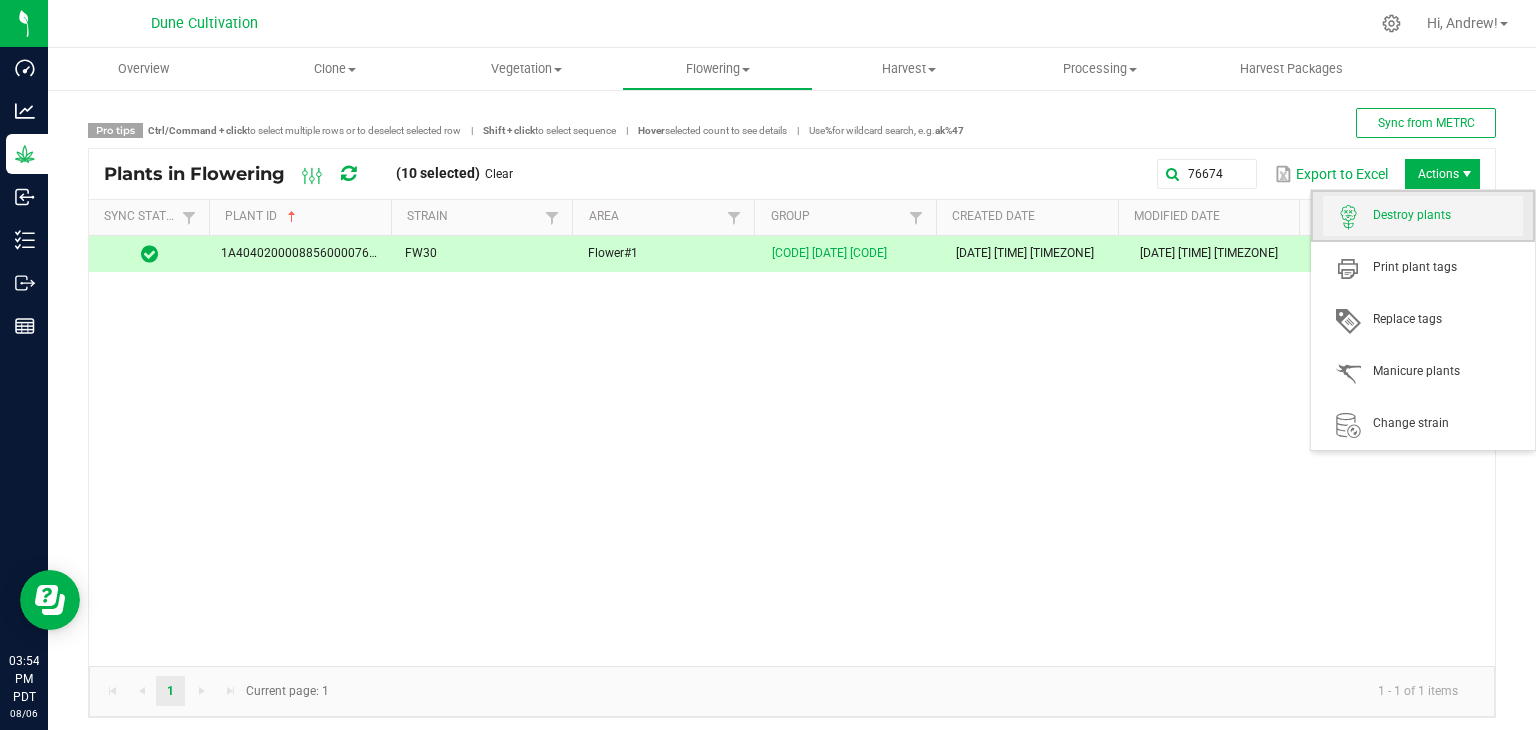 click on "Destroy plants" at bounding box center (1448, 215) 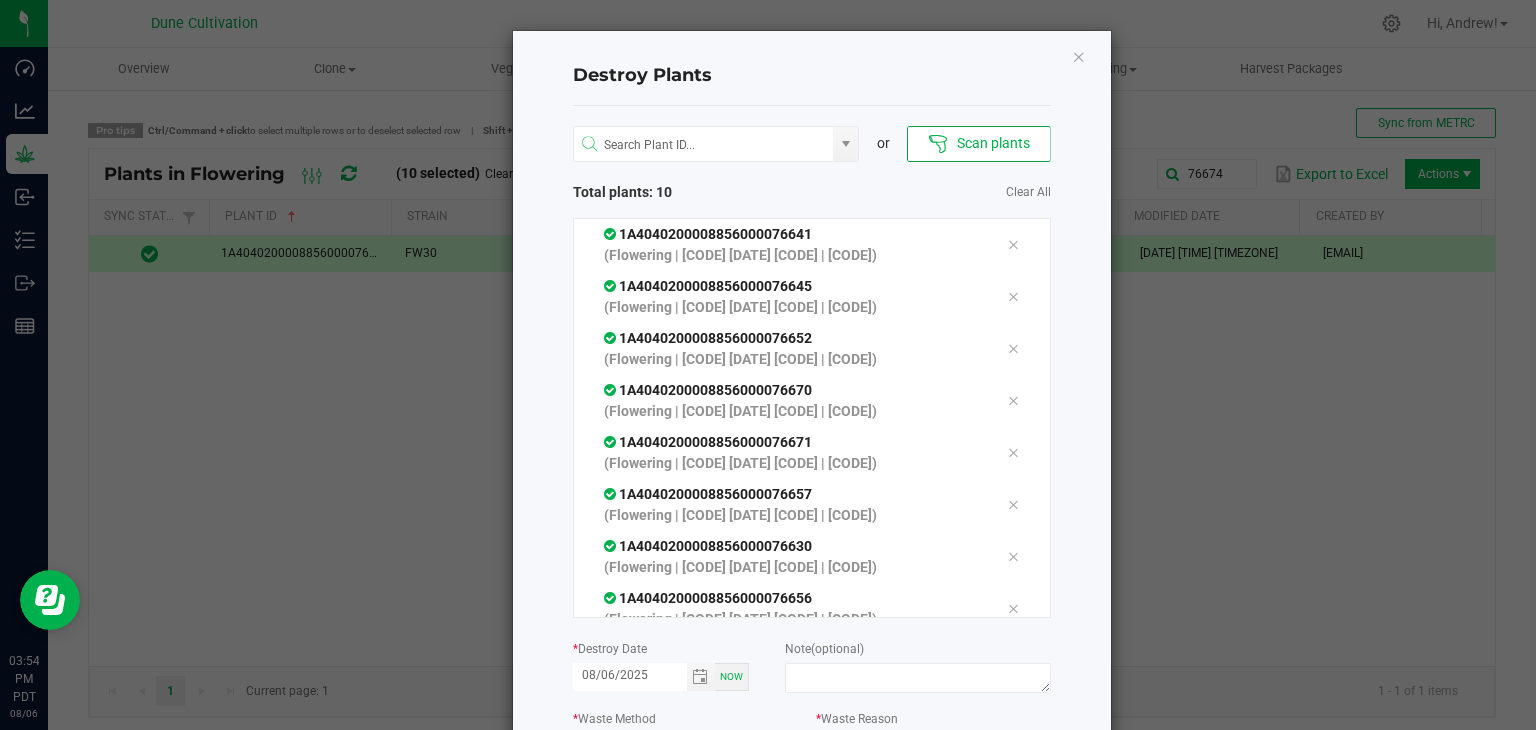 click on "Now" at bounding box center (731, 676) 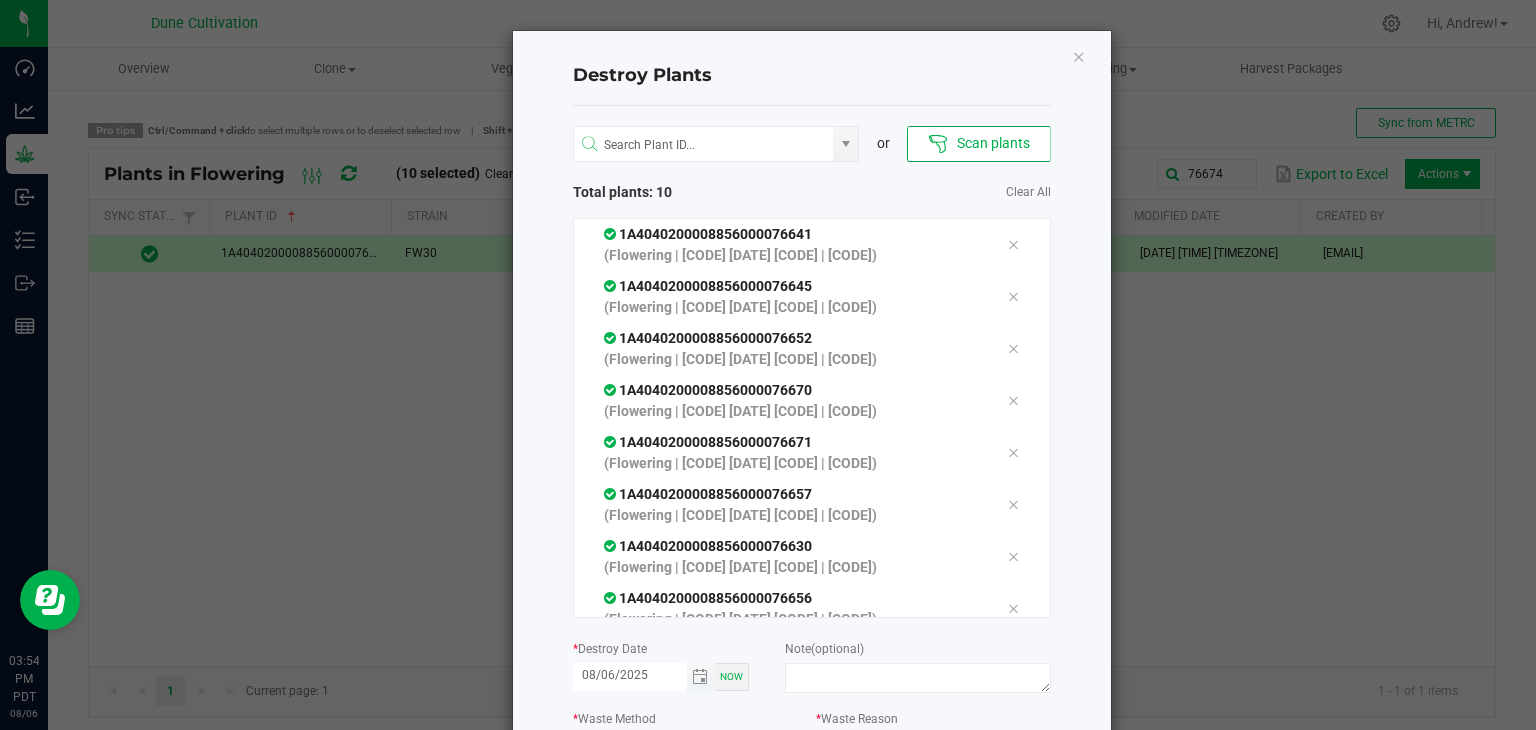 click on "08/06/2025" at bounding box center [630, 675] 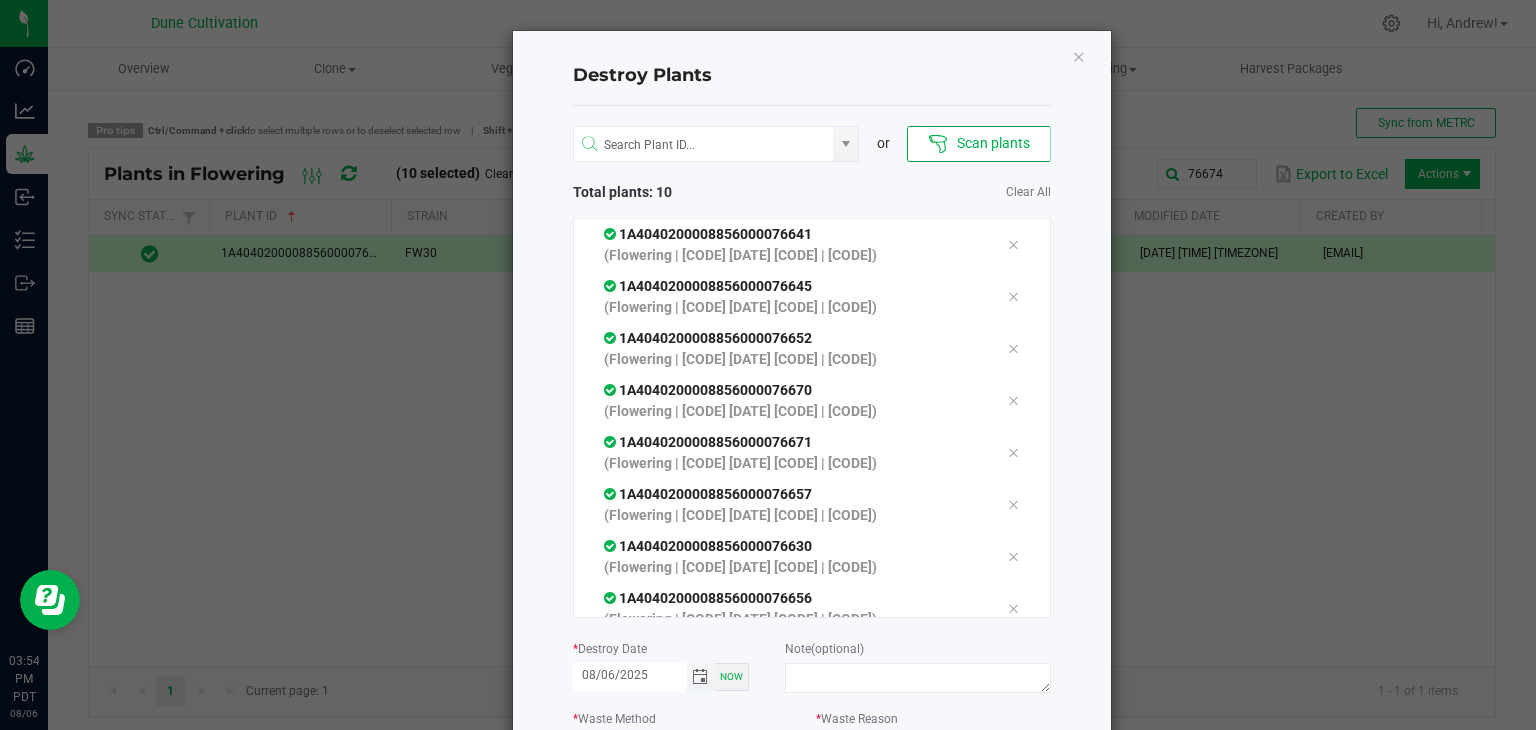 click at bounding box center [700, 677] 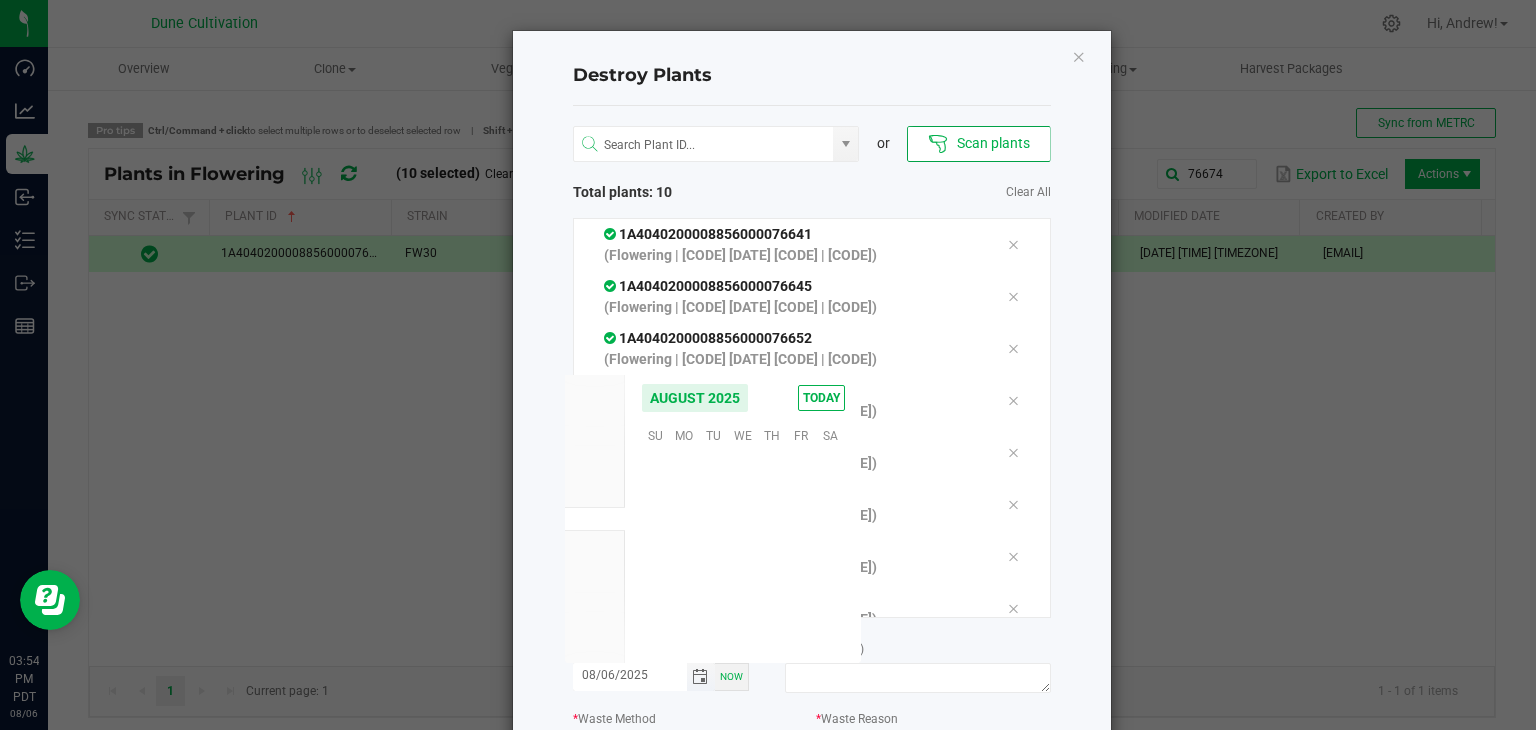 scroll, scrollTop: 0, scrollLeft: 0, axis: both 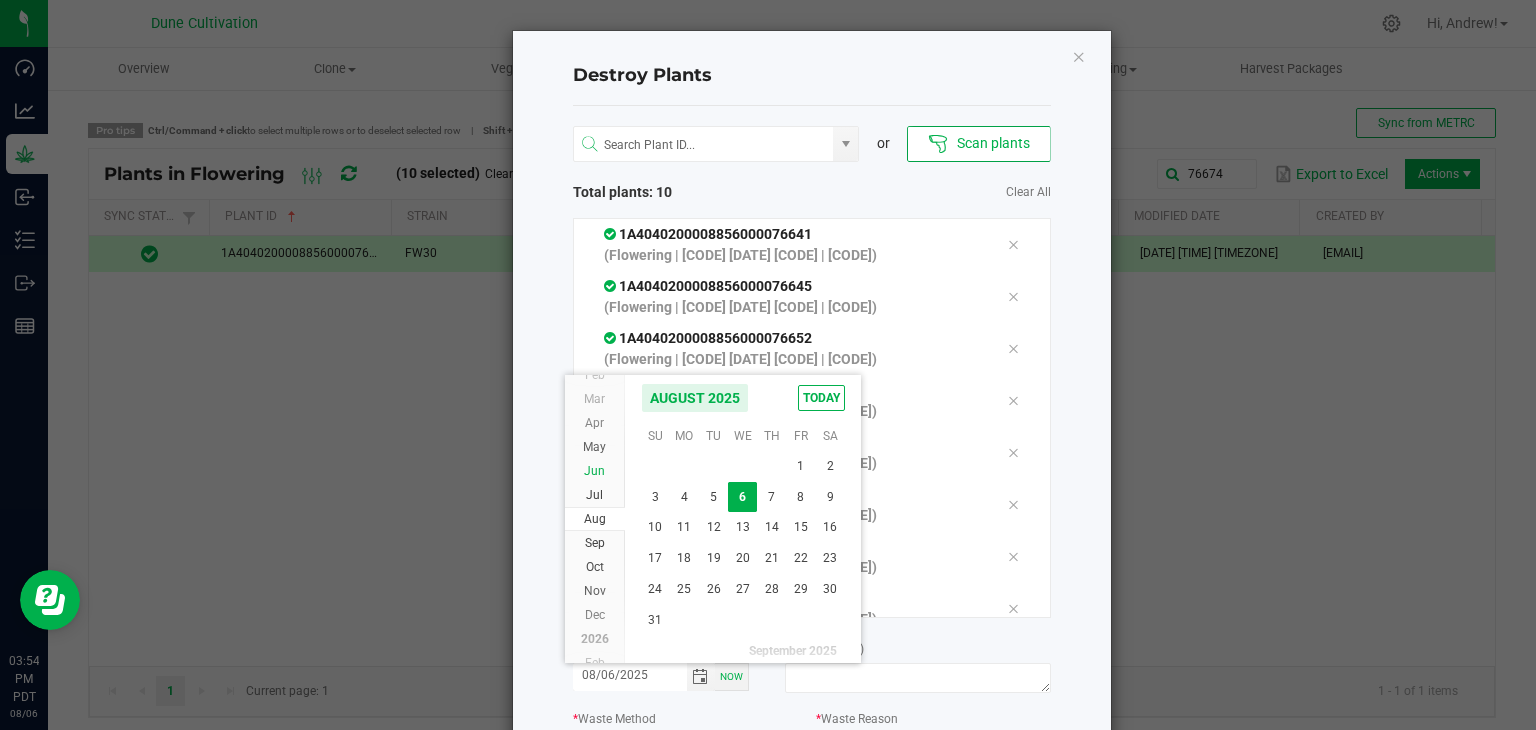 click on "Jul" at bounding box center (595, 495) 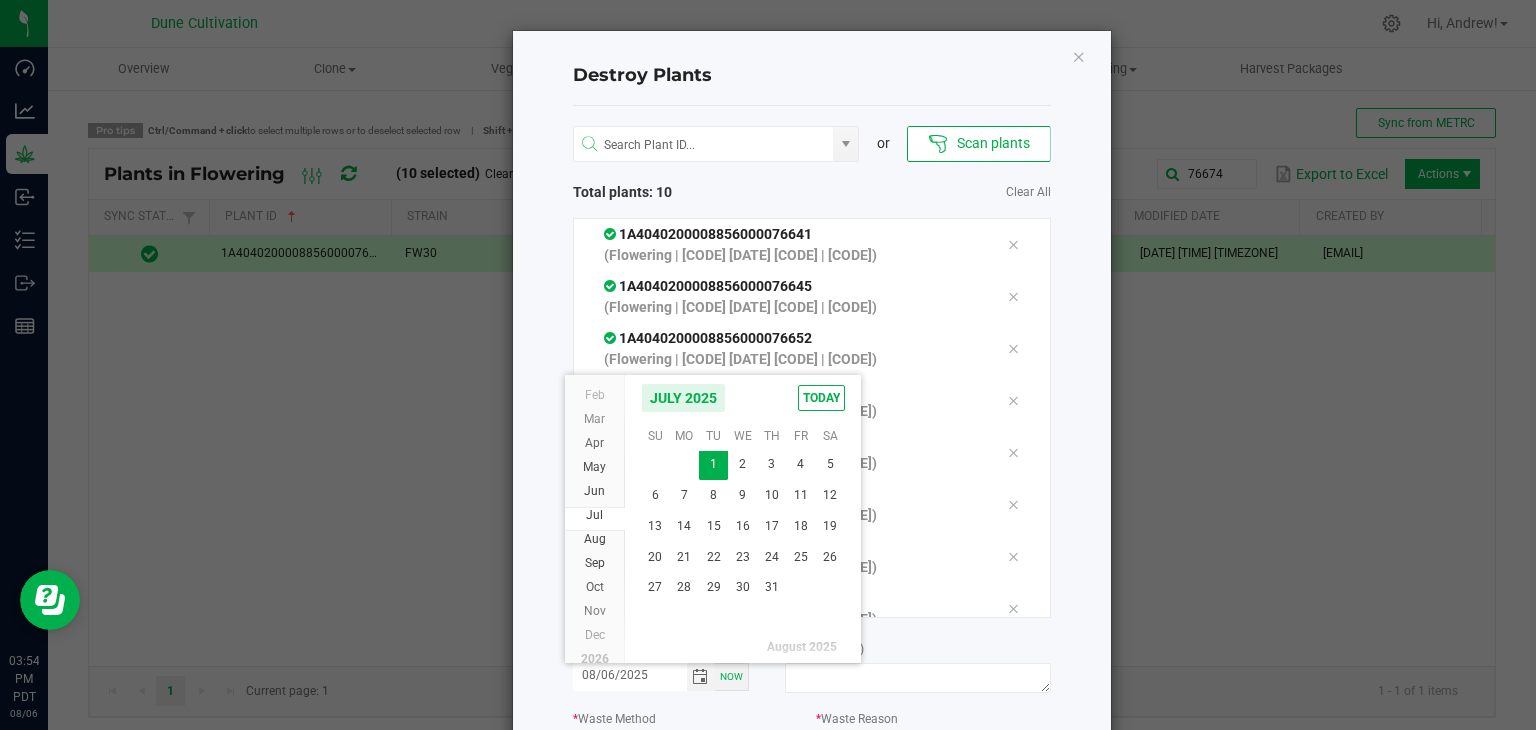 scroll, scrollTop: 323940, scrollLeft: 0, axis: vertical 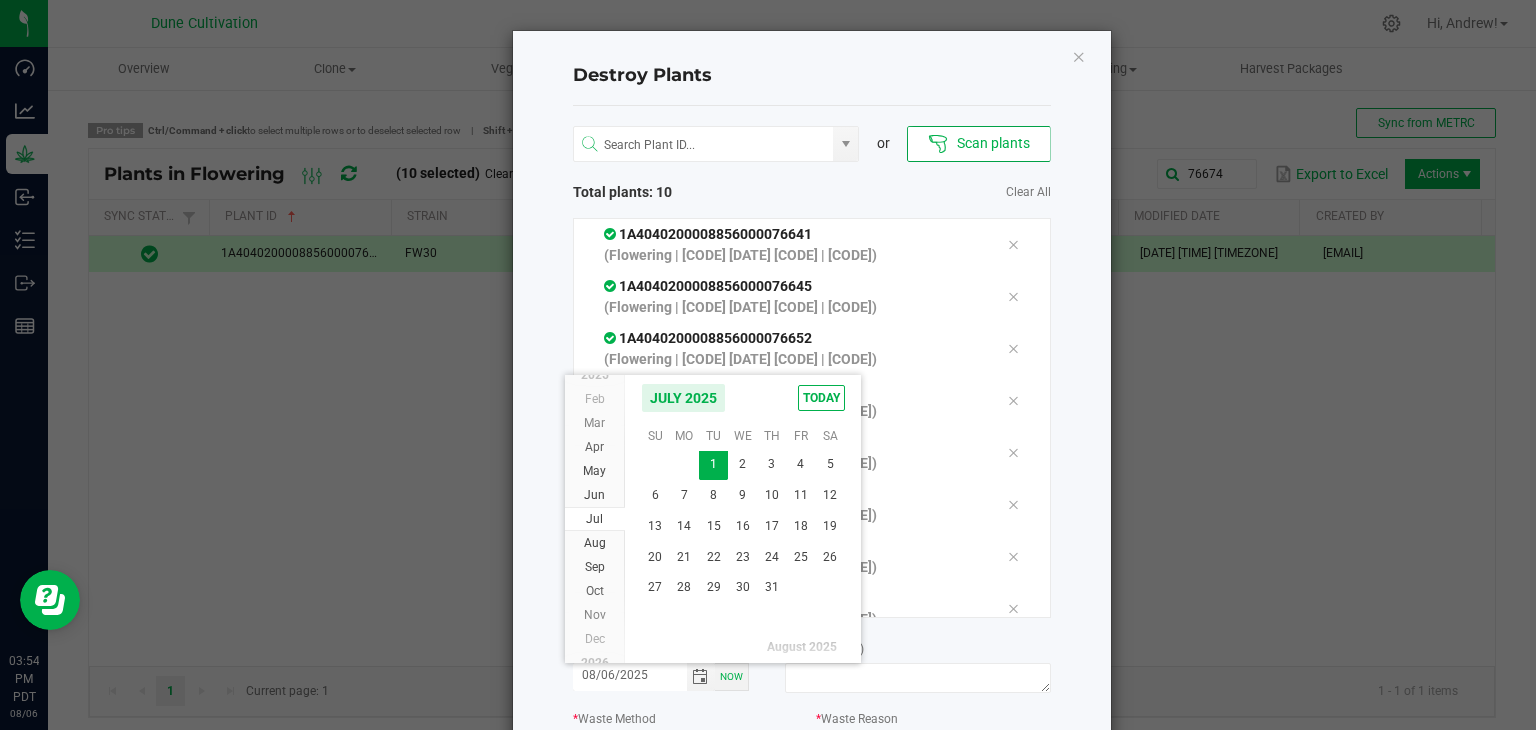 click on "25" at bounding box center [800, 557] 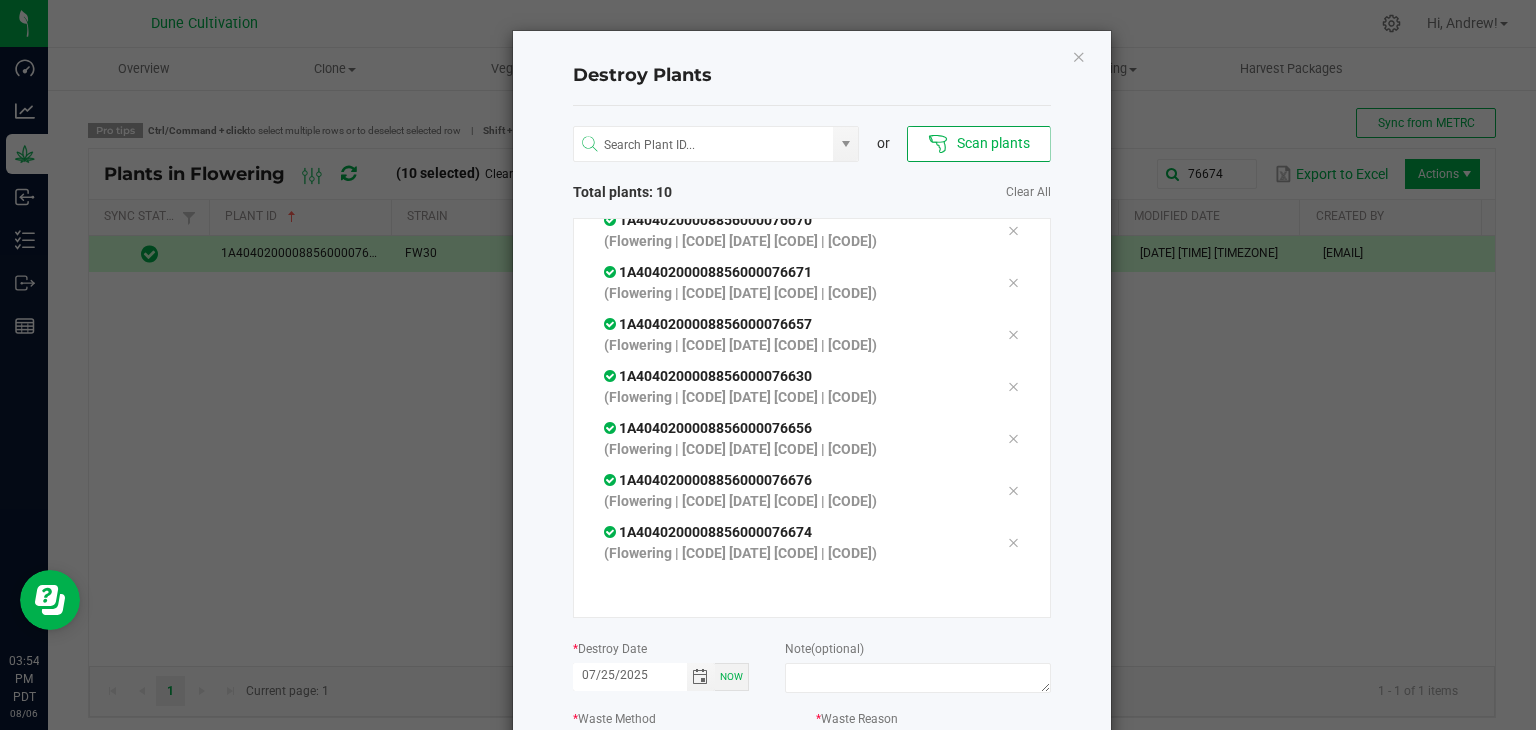 scroll, scrollTop: 171, scrollLeft: 0, axis: vertical 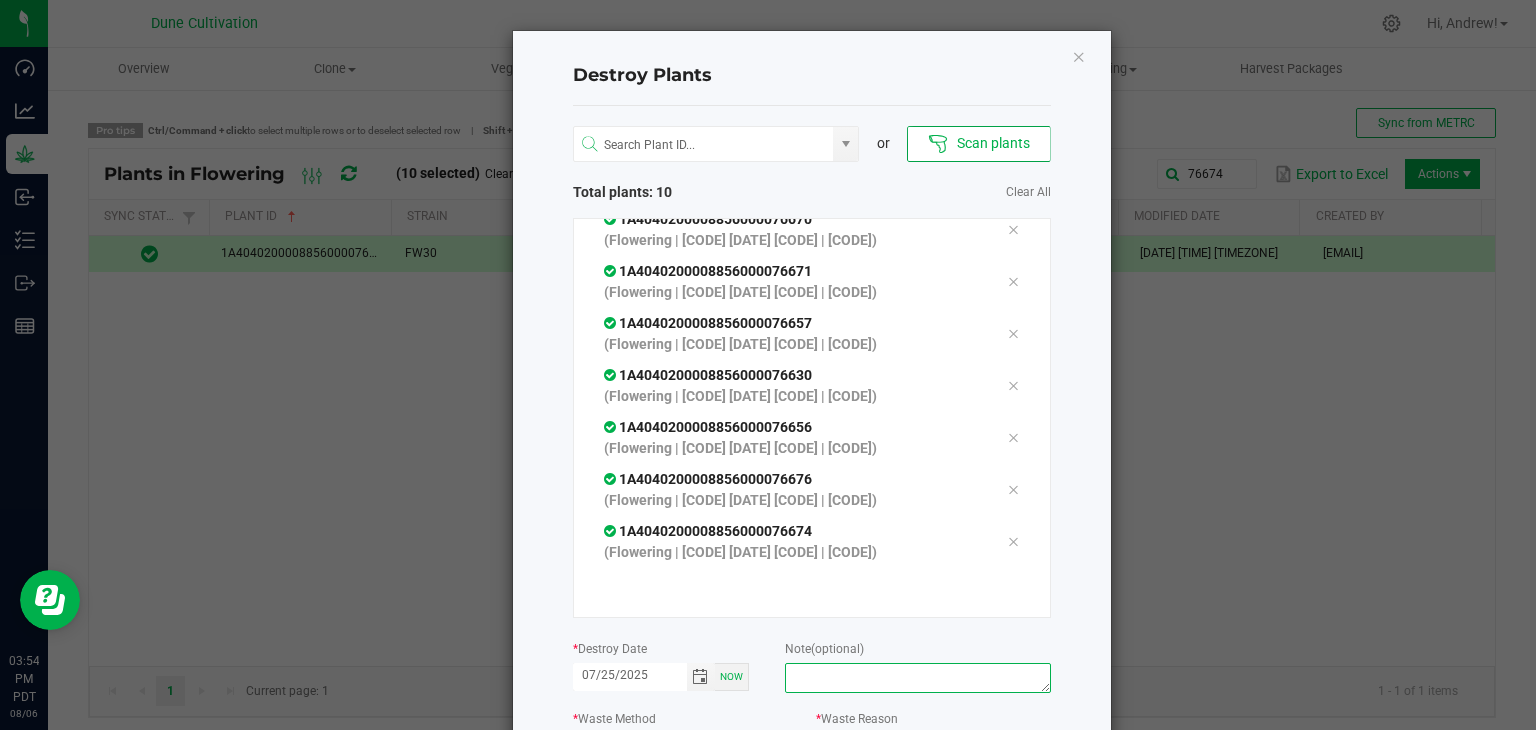 click at bounding box center [917, 678] 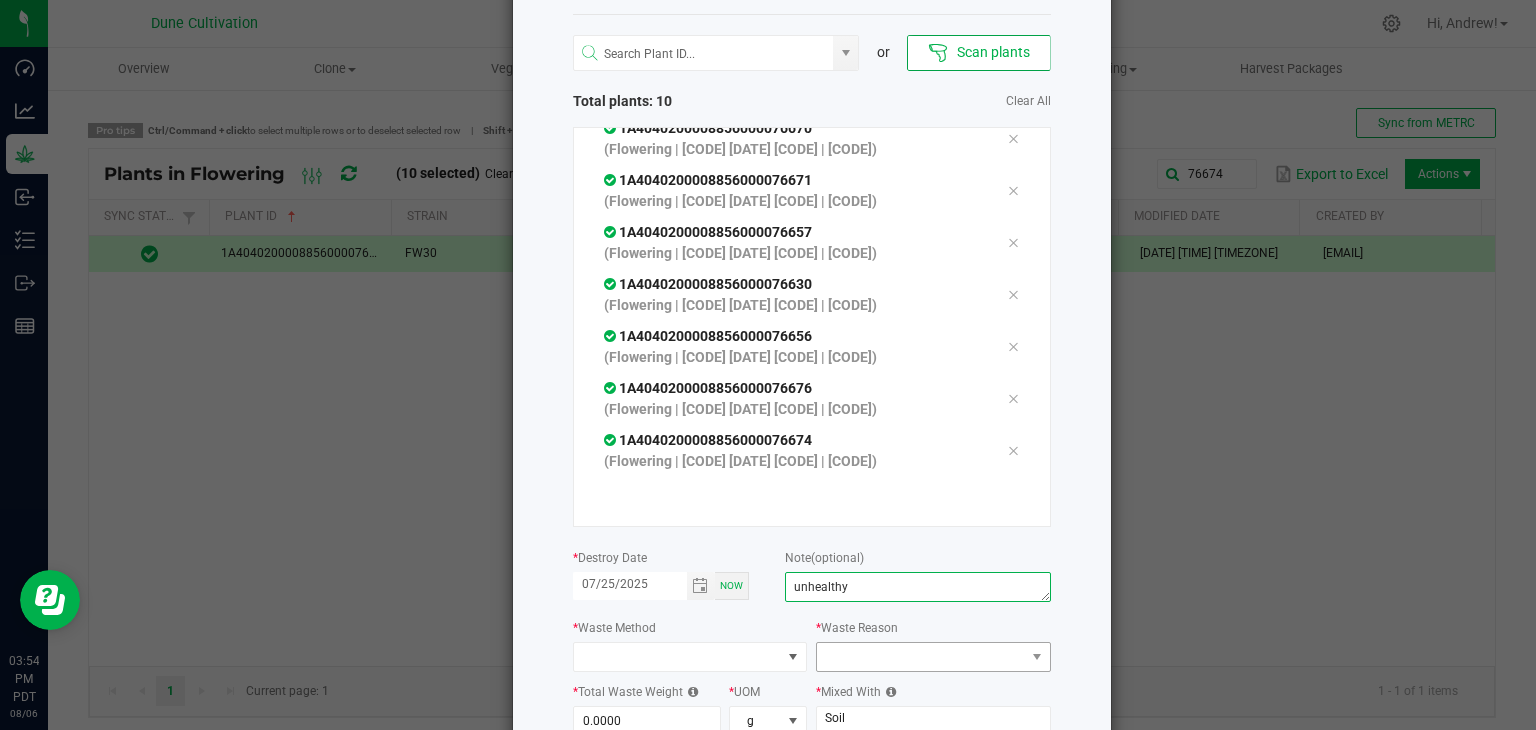 scroll, scrollTop: 200, scrollLeft: 0, axis: vertical 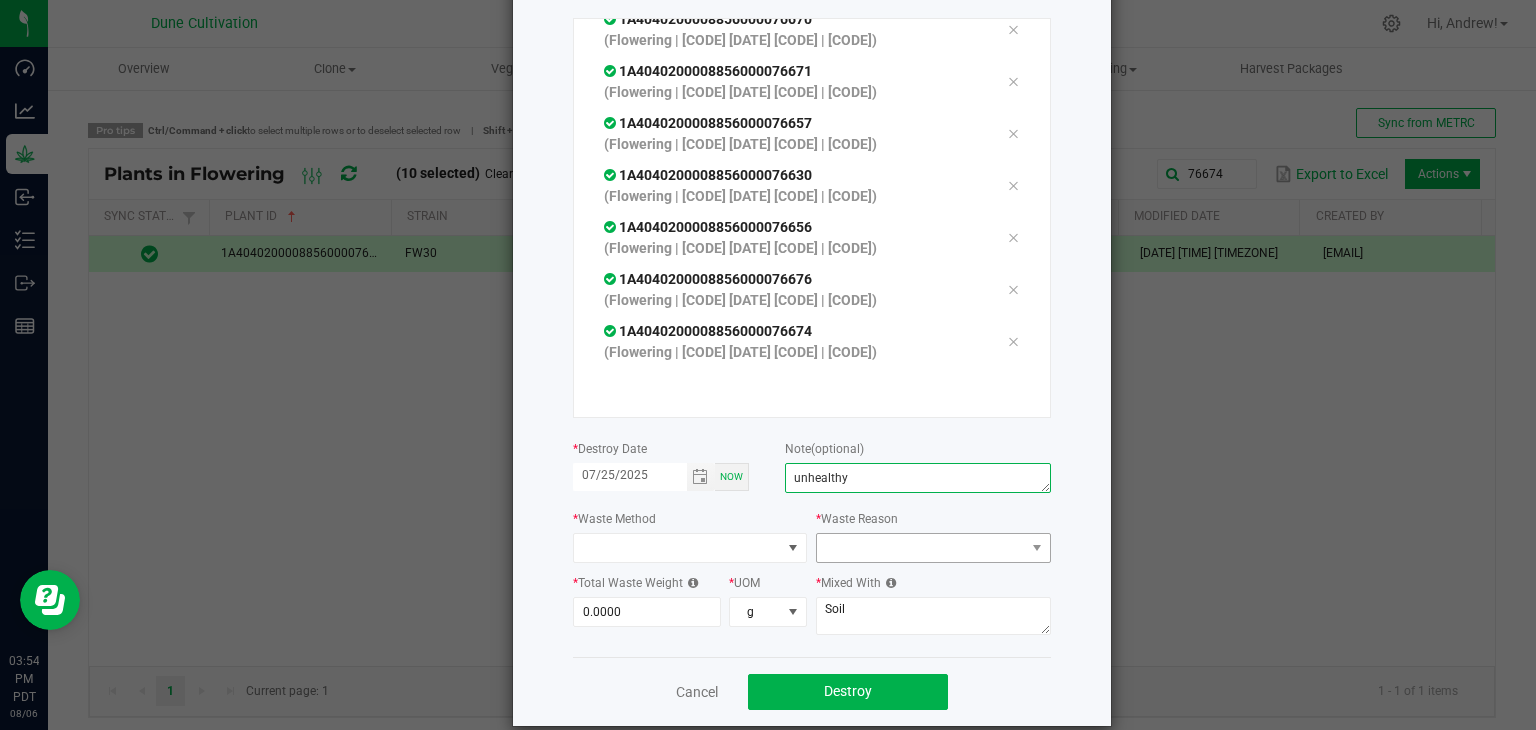 type on "unhealthy" 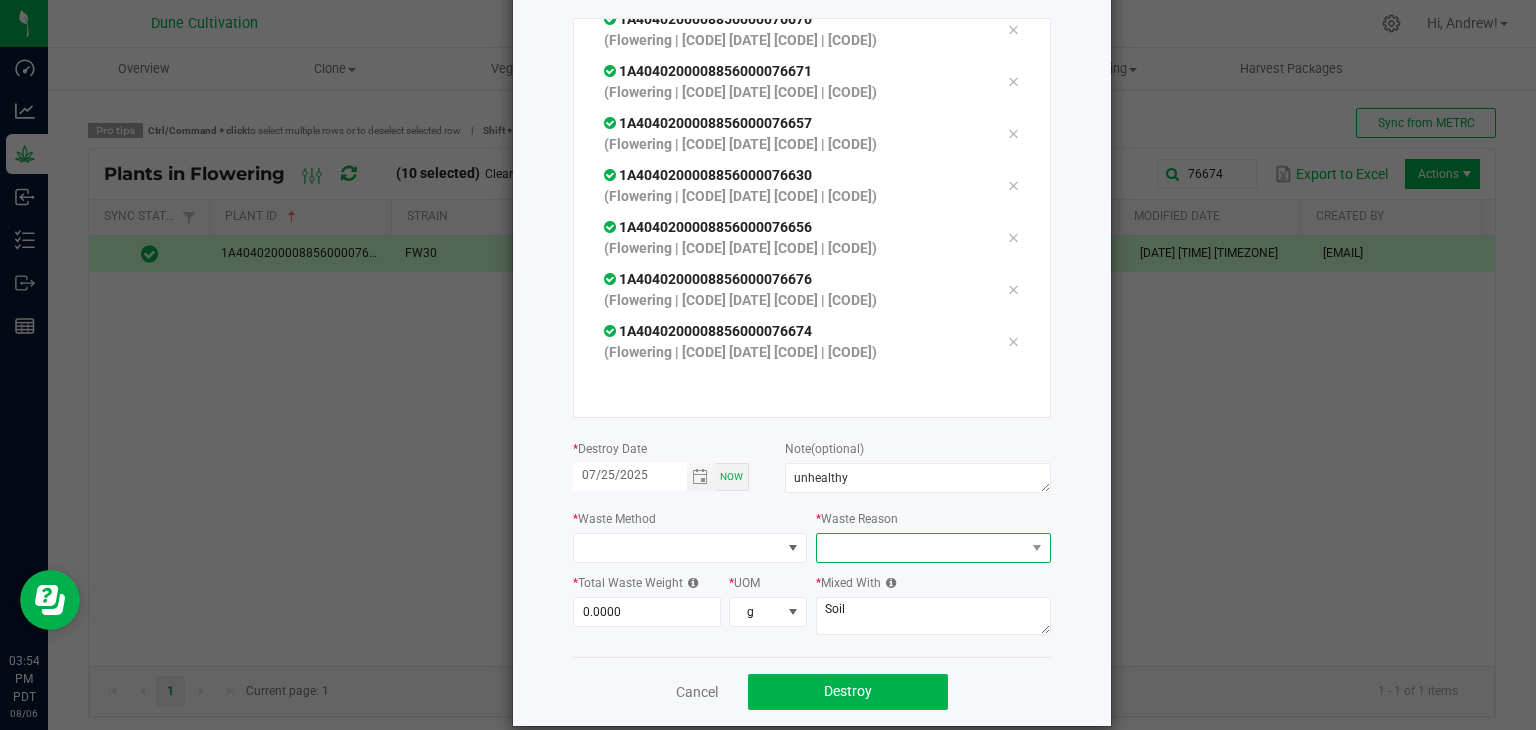 click at bounding box center [921, 548] 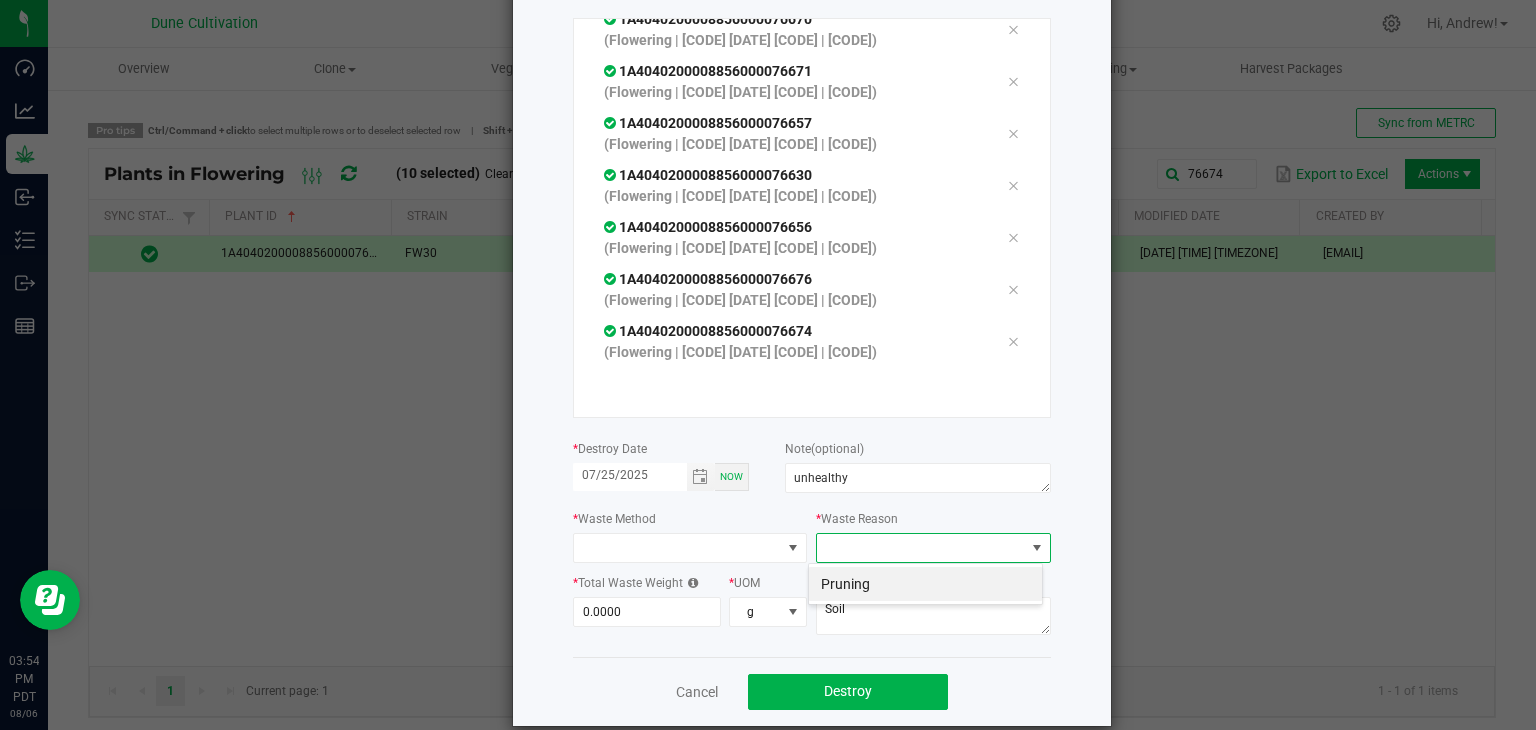 scroll, scrollTop: 99970, scrollLeft: 99765, axis: both 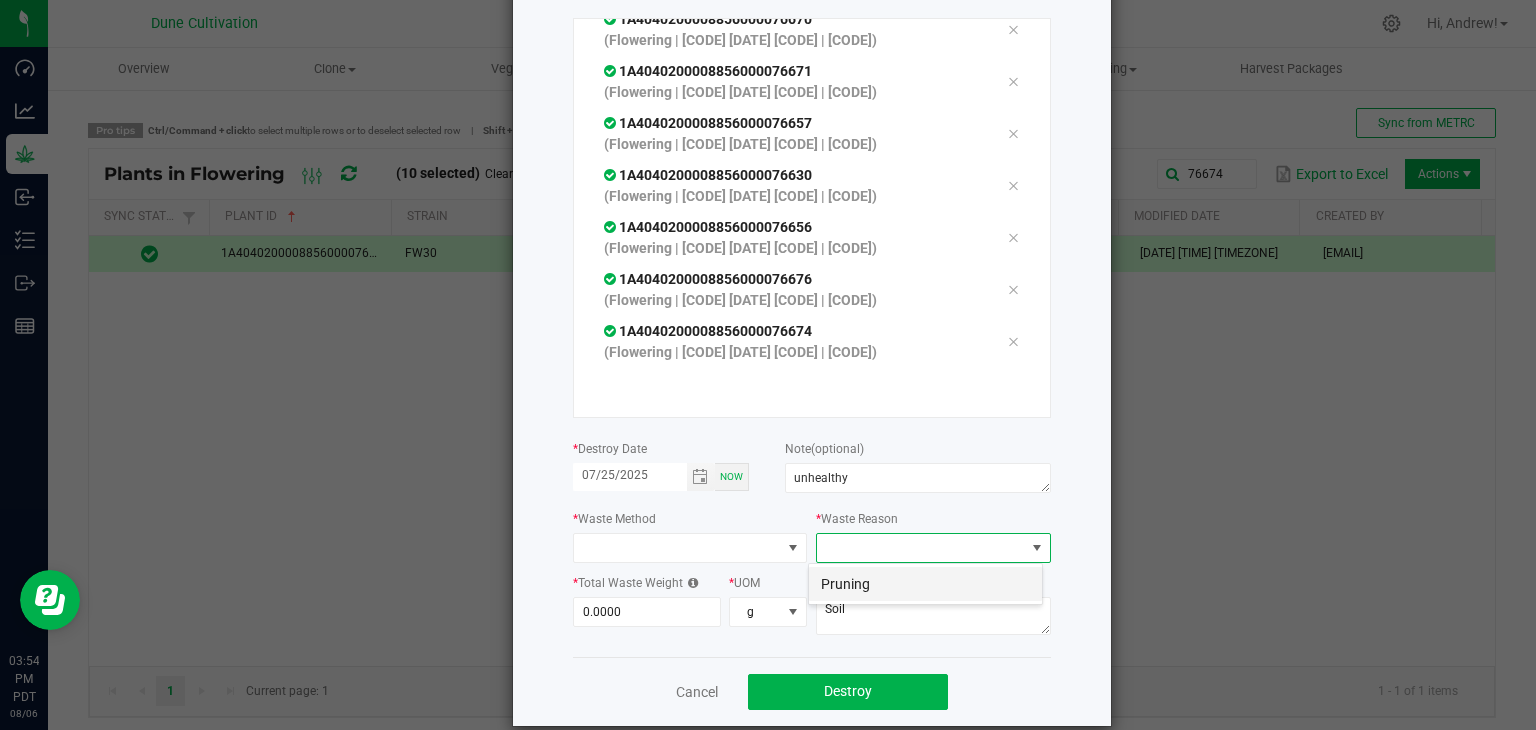click on "Pruning" at bounding box center [925, 584] 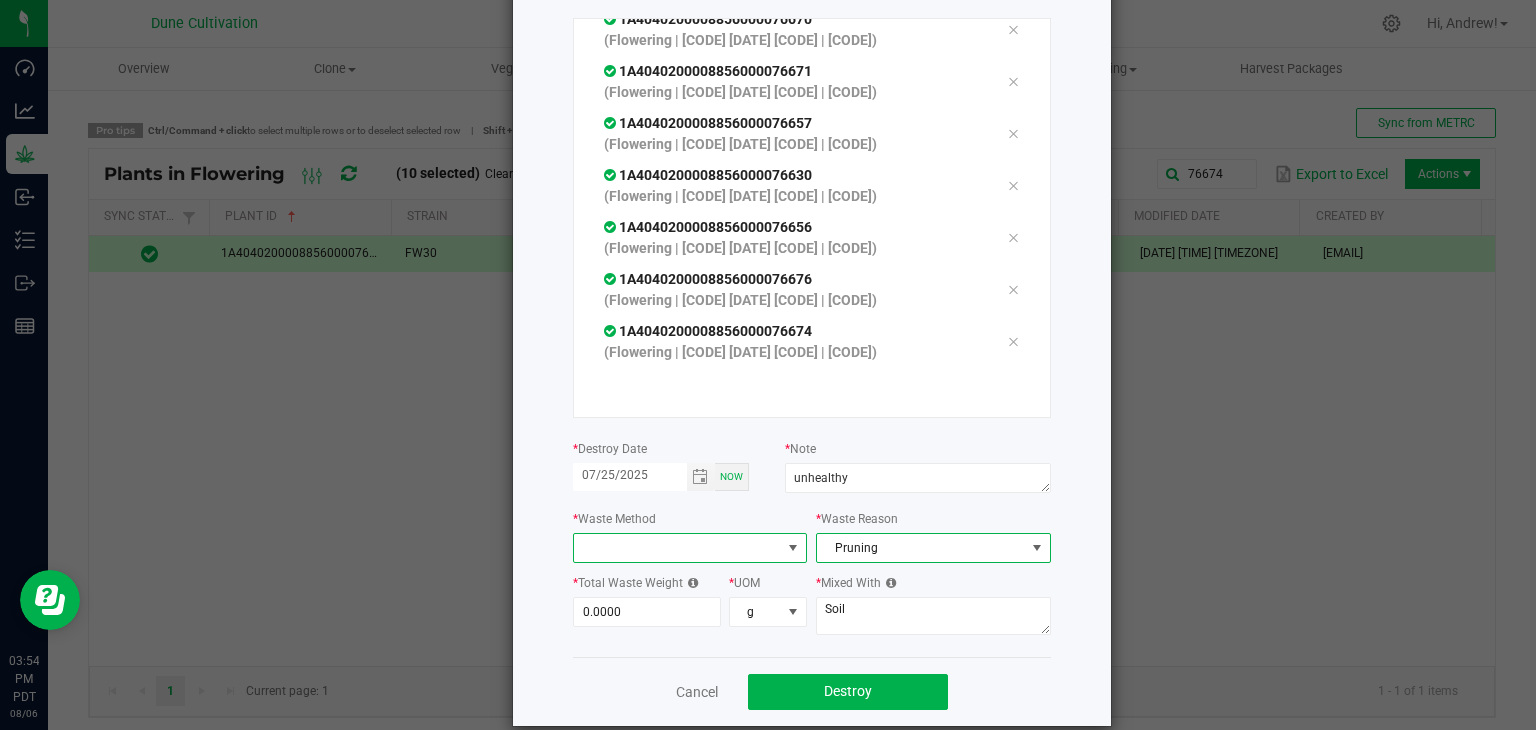 click at bounding box center [678, 548] 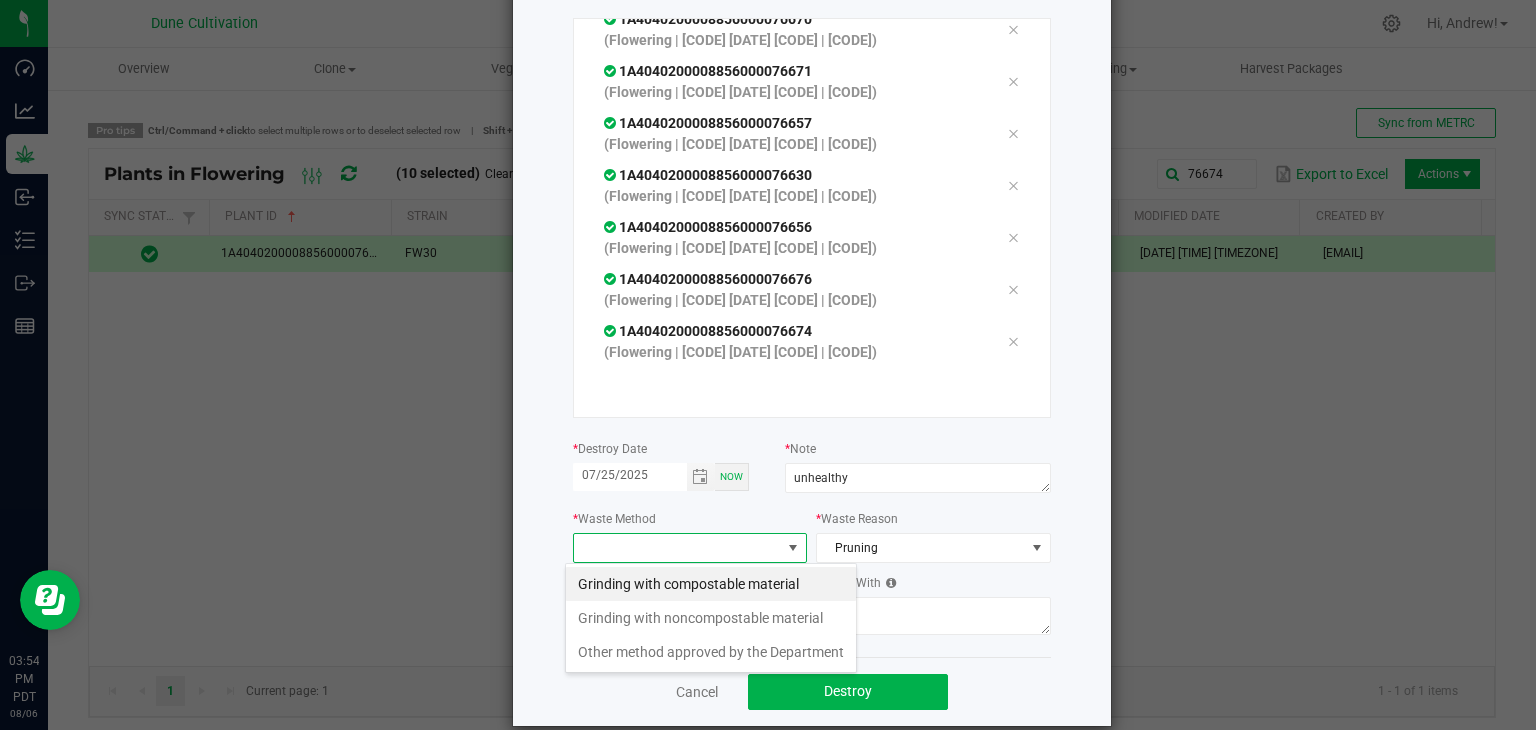 scroll, scrollTop: 99970, scrollLeft: 99765, axis: both 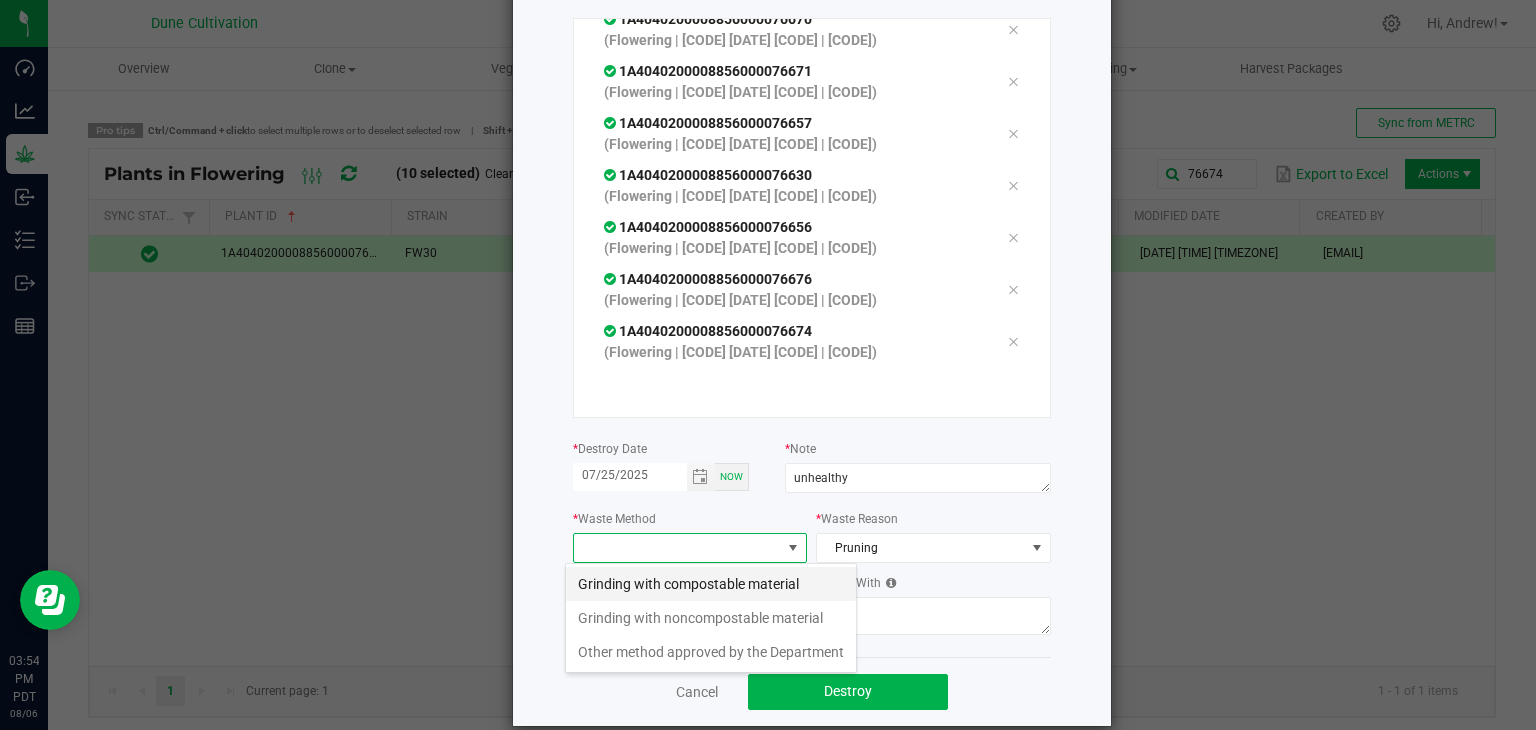 click on "Grinding with compostable material" at bounding box center [711, 584] 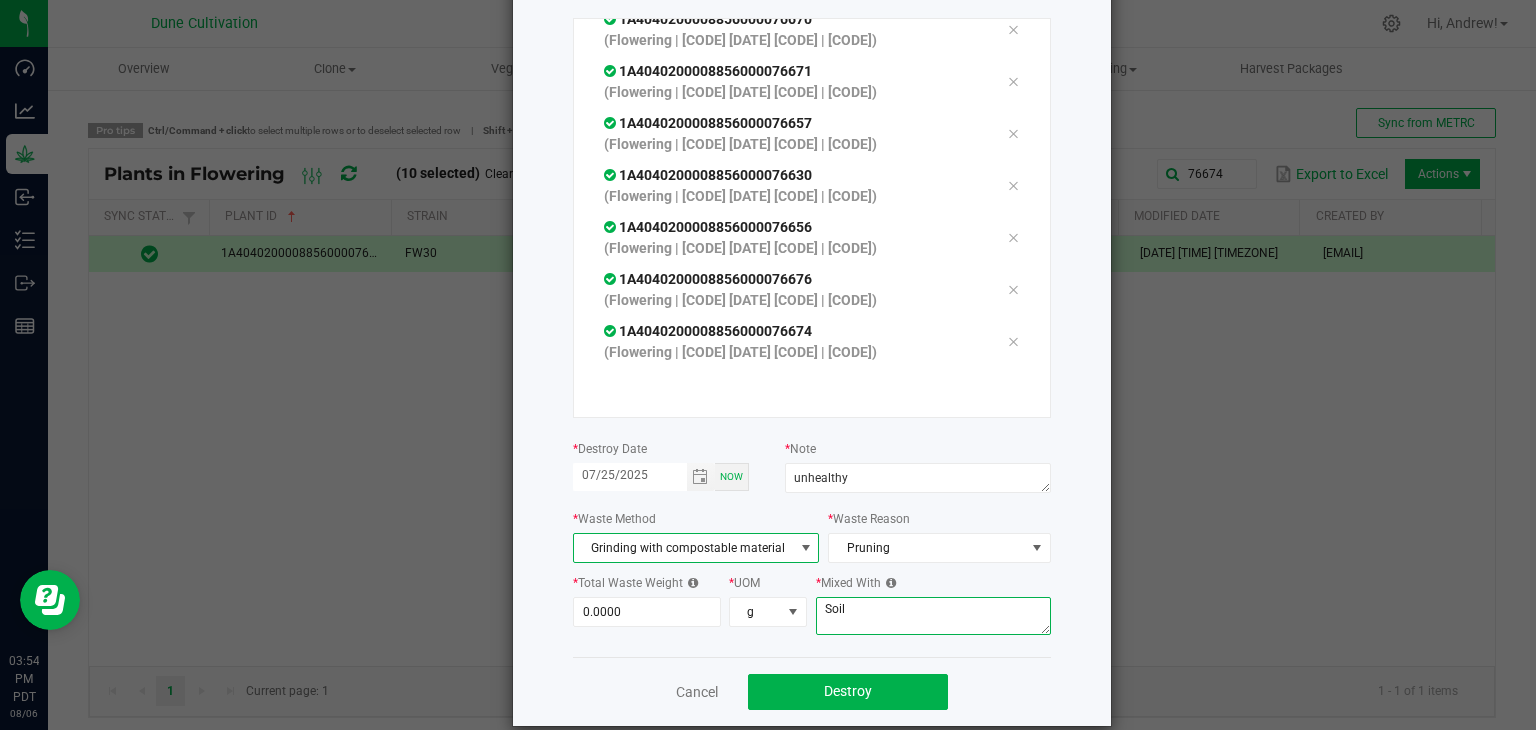 click on "Soil" at bounding box center [933, 616] 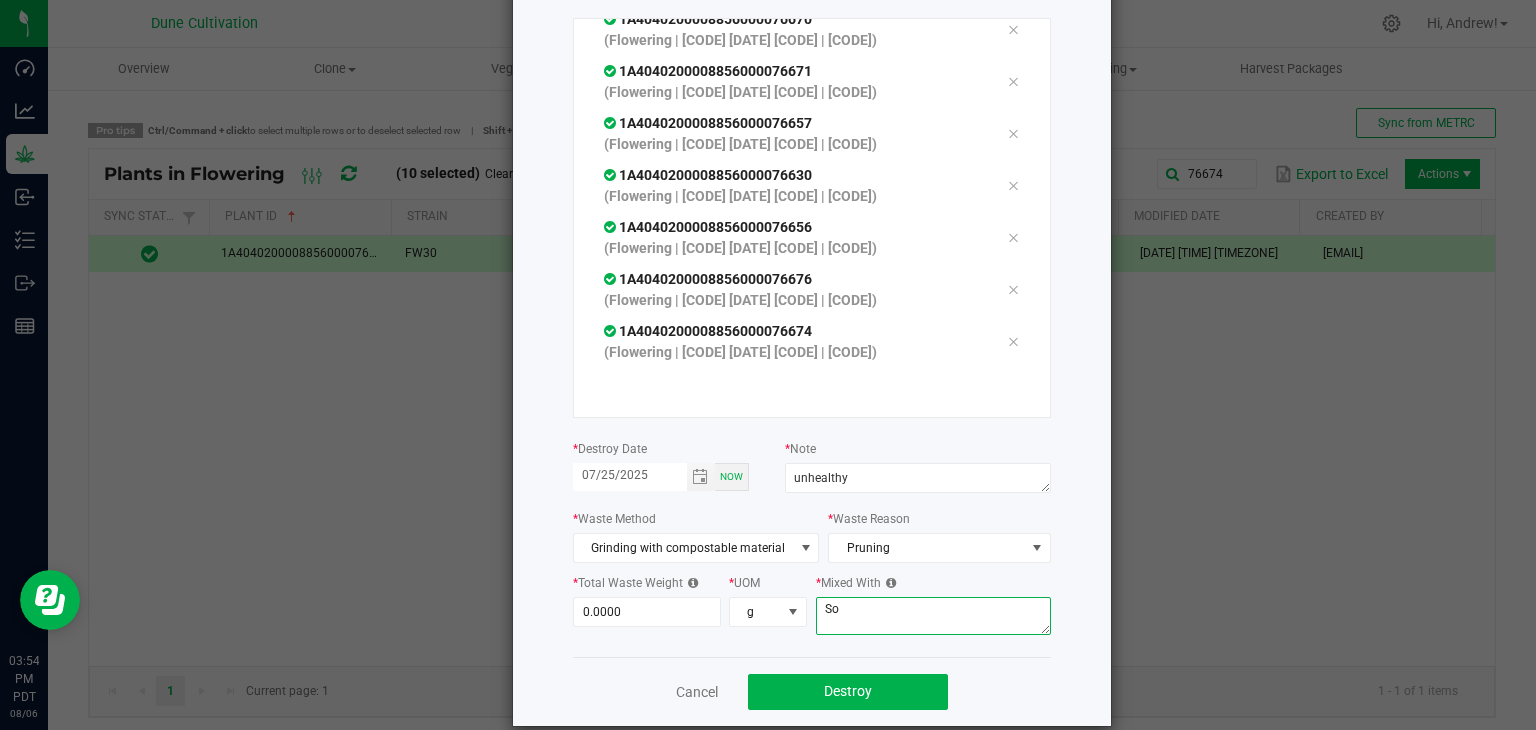 type on "S" 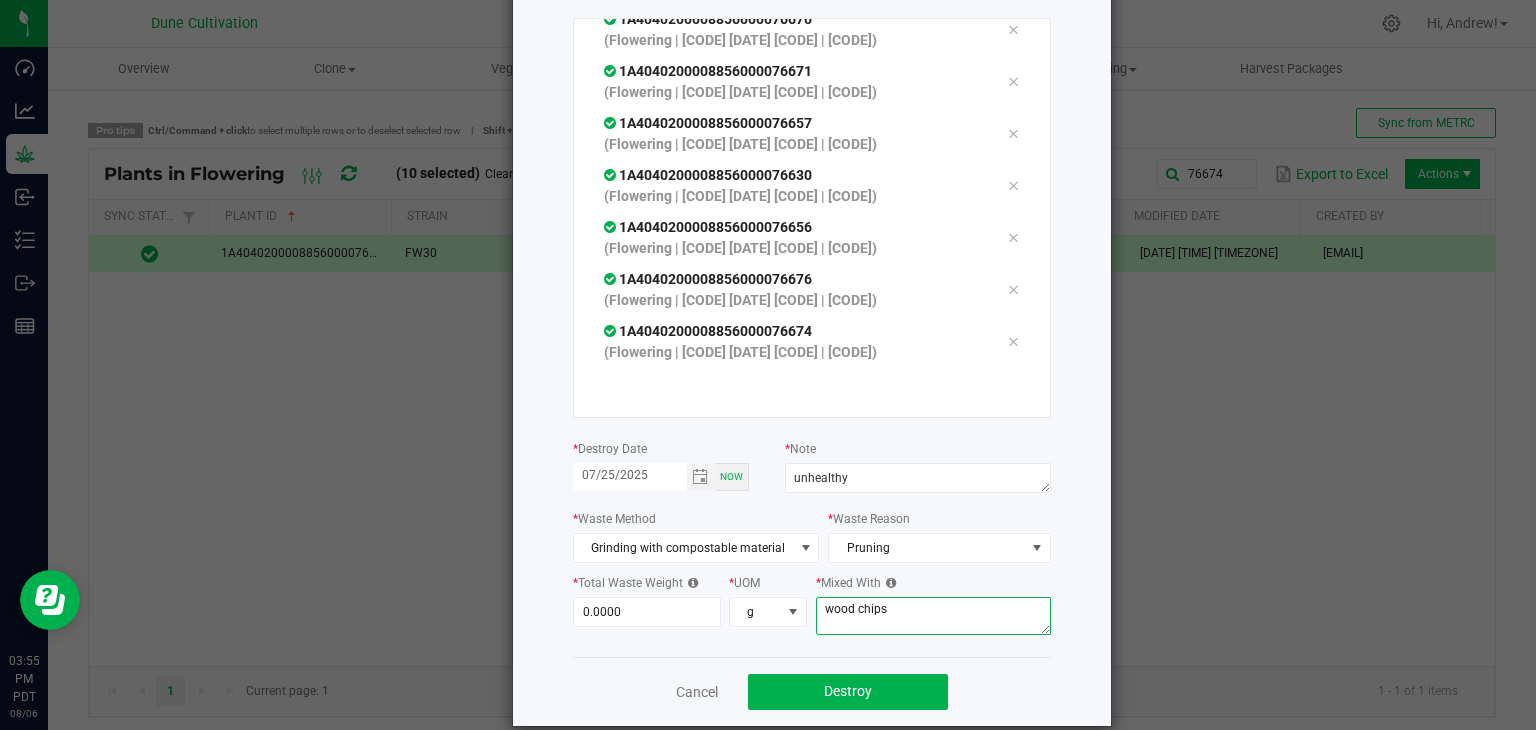 type on "wood chips" 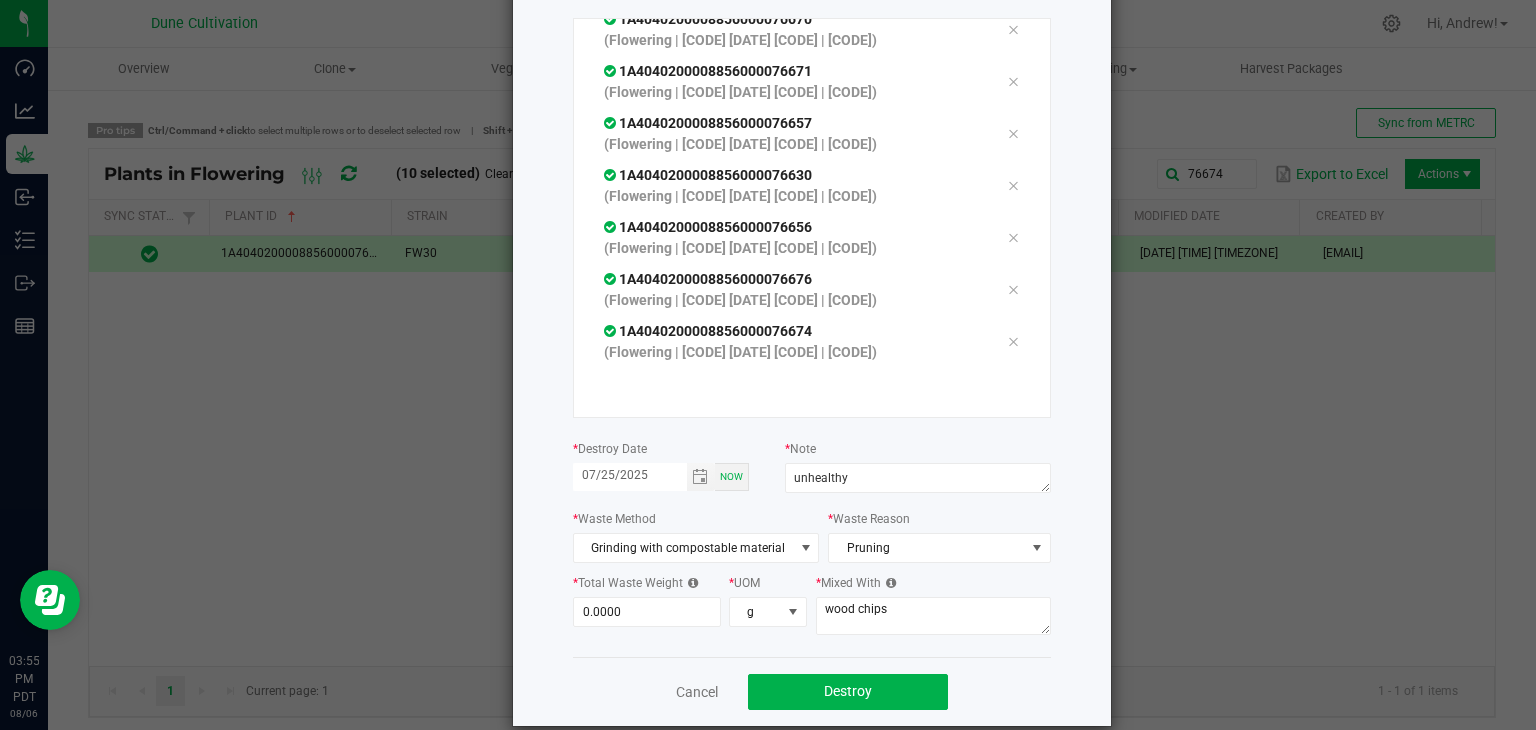 drag, startPoint x: 486, startPoint y: 619, endPoint x: 500, endPoint y: 613, distance: 15.231546 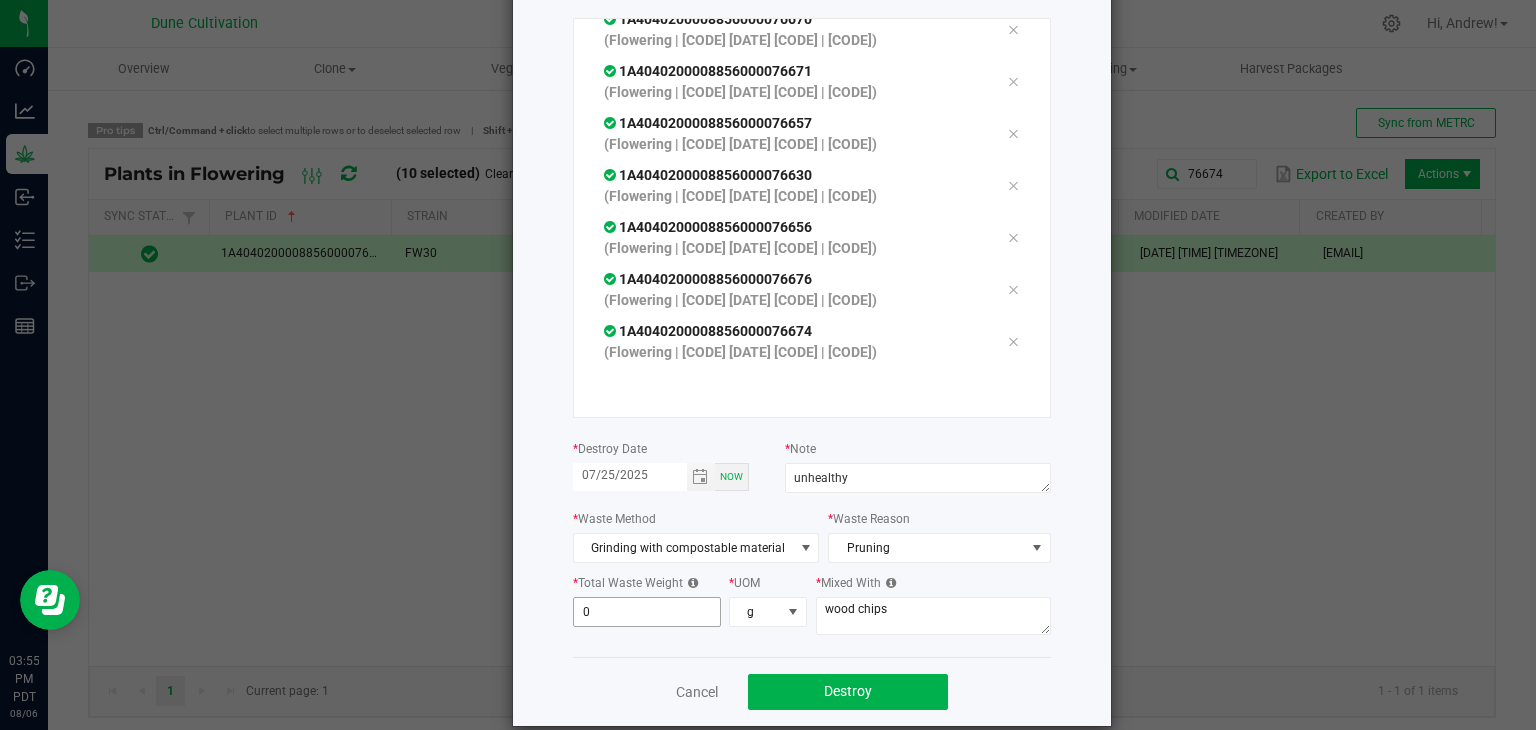 click on "0" at bounding box center [647, 612] 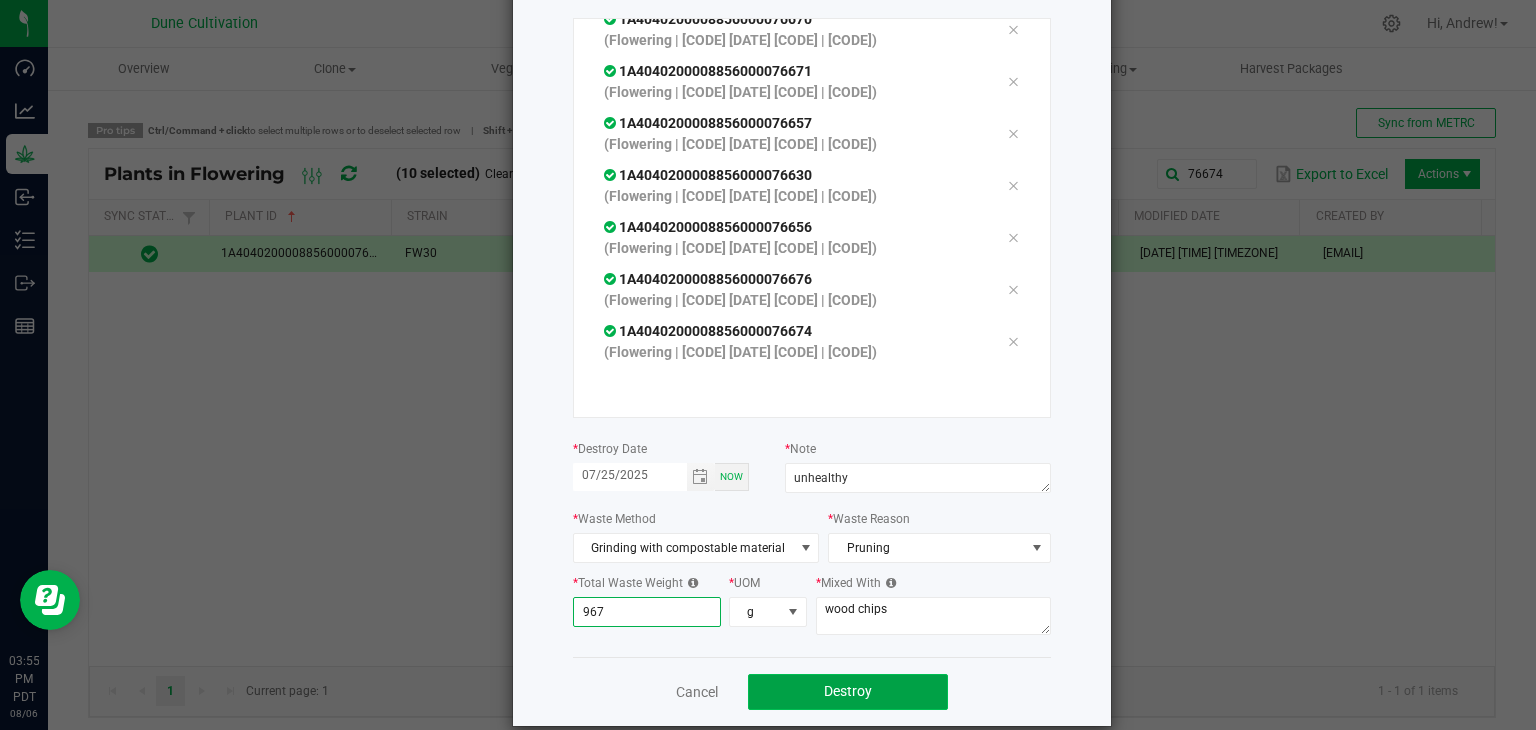 type on "967.0000" 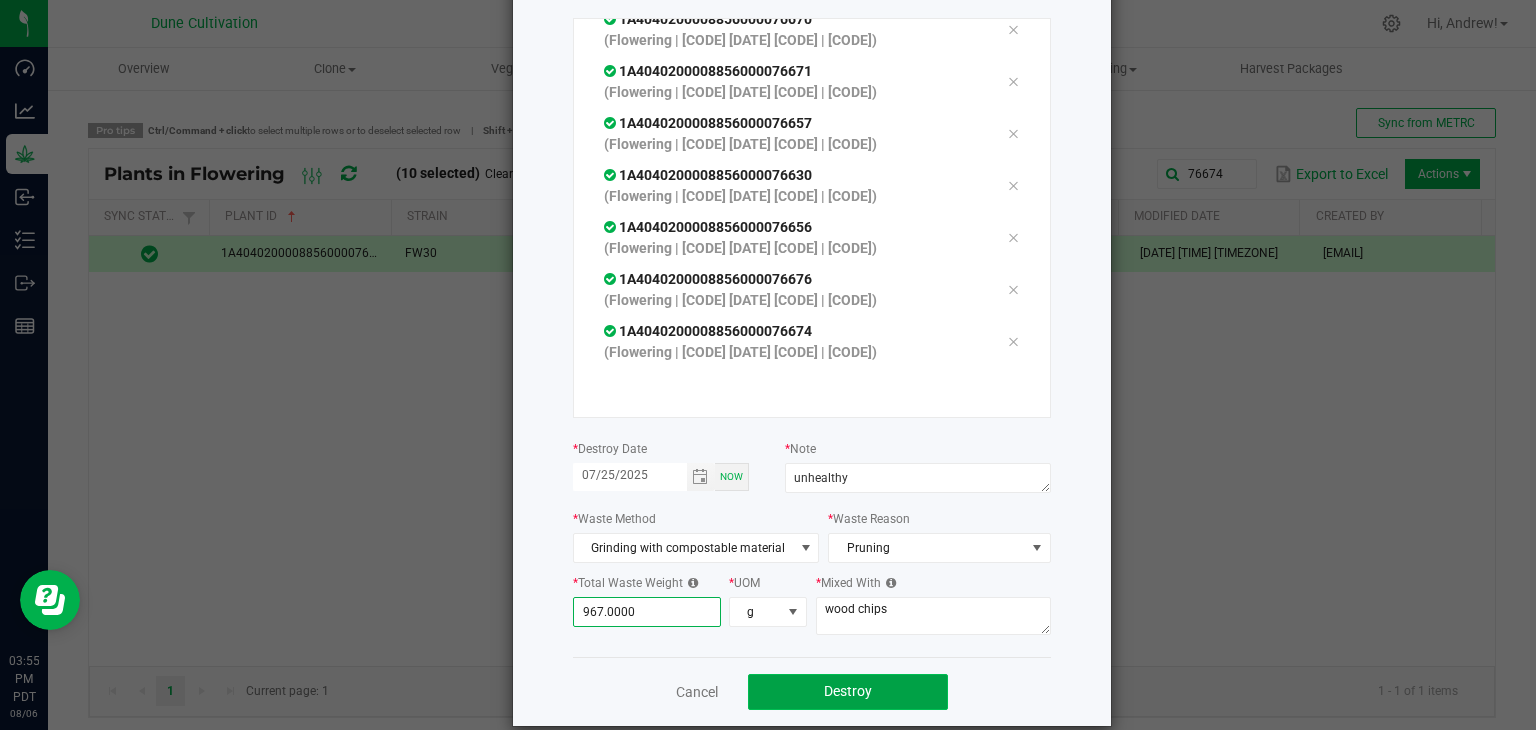 click on "Destroy" 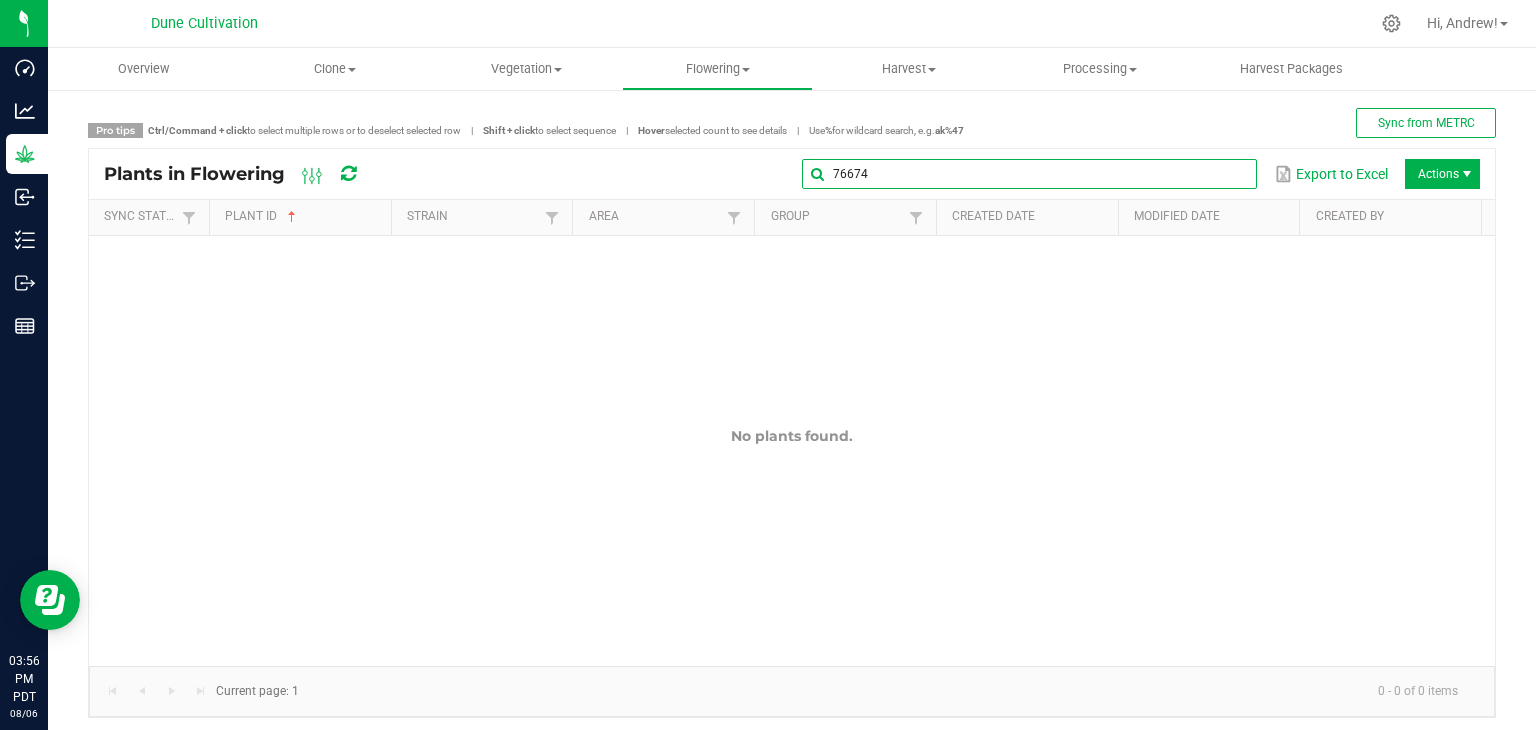 click on "76674" at bounding box center [1029, 174] 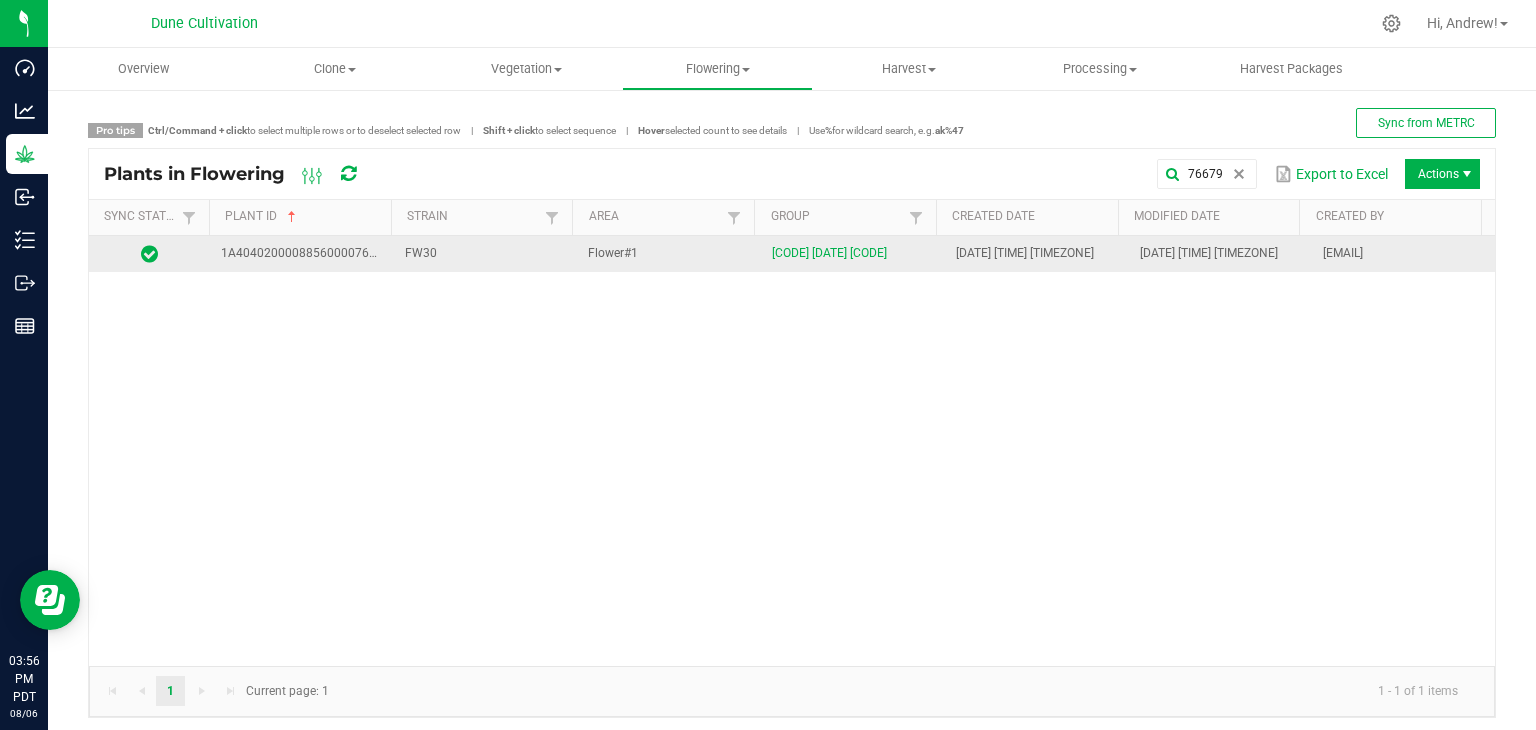 click on "FW30" at bounding box center (485, 254) 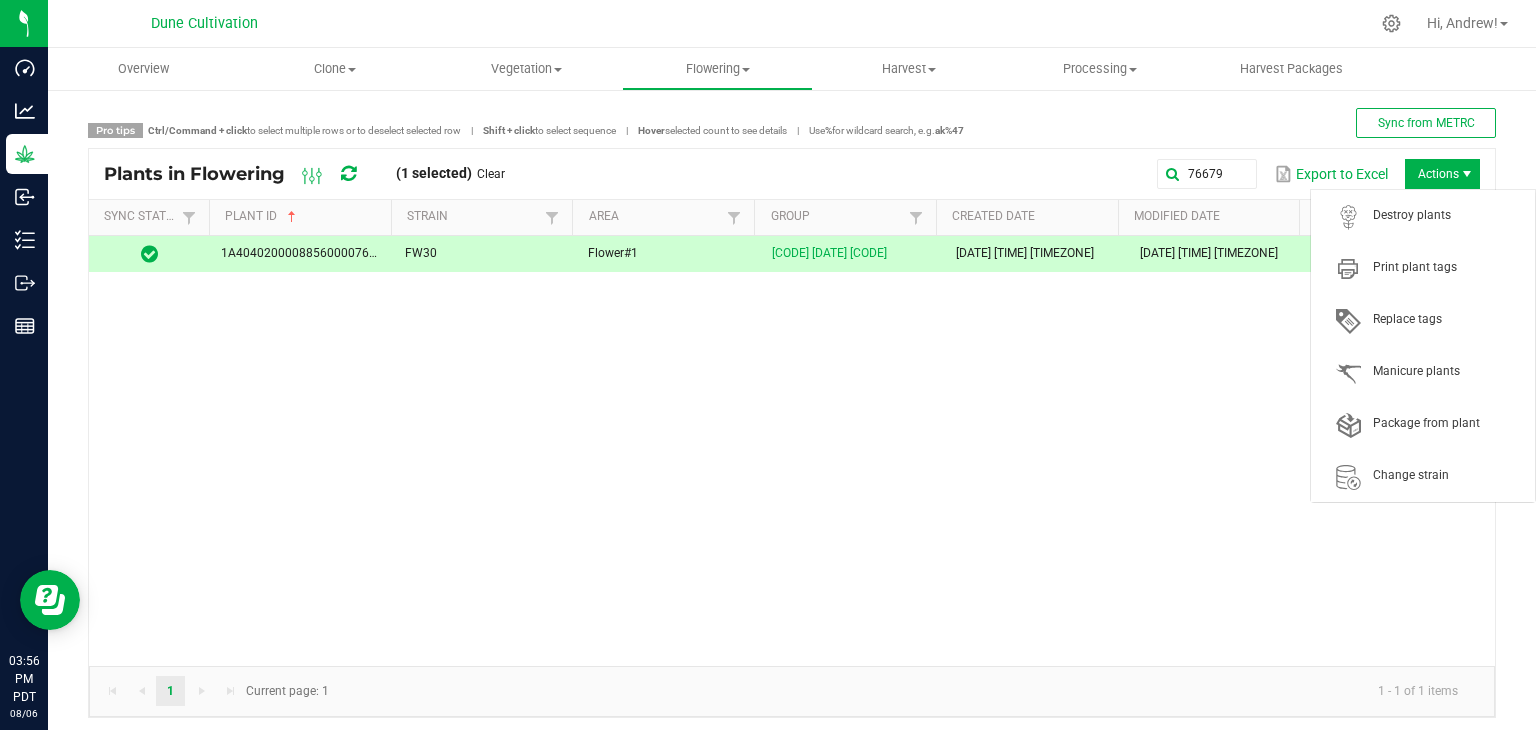 click on "Actions" at bounding box center [1442, 174] 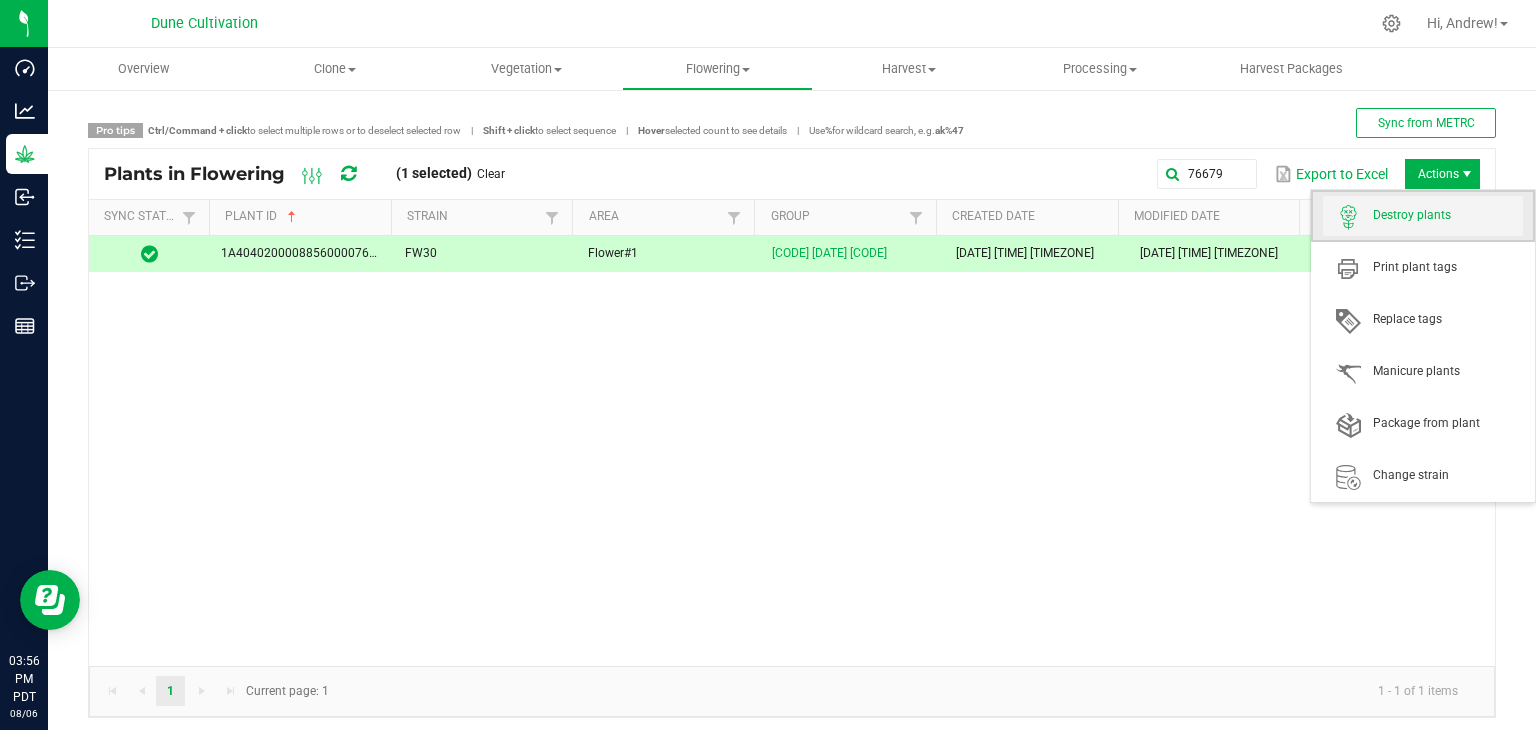 click on "Destroy plants" at bounding box center [1423, 216] 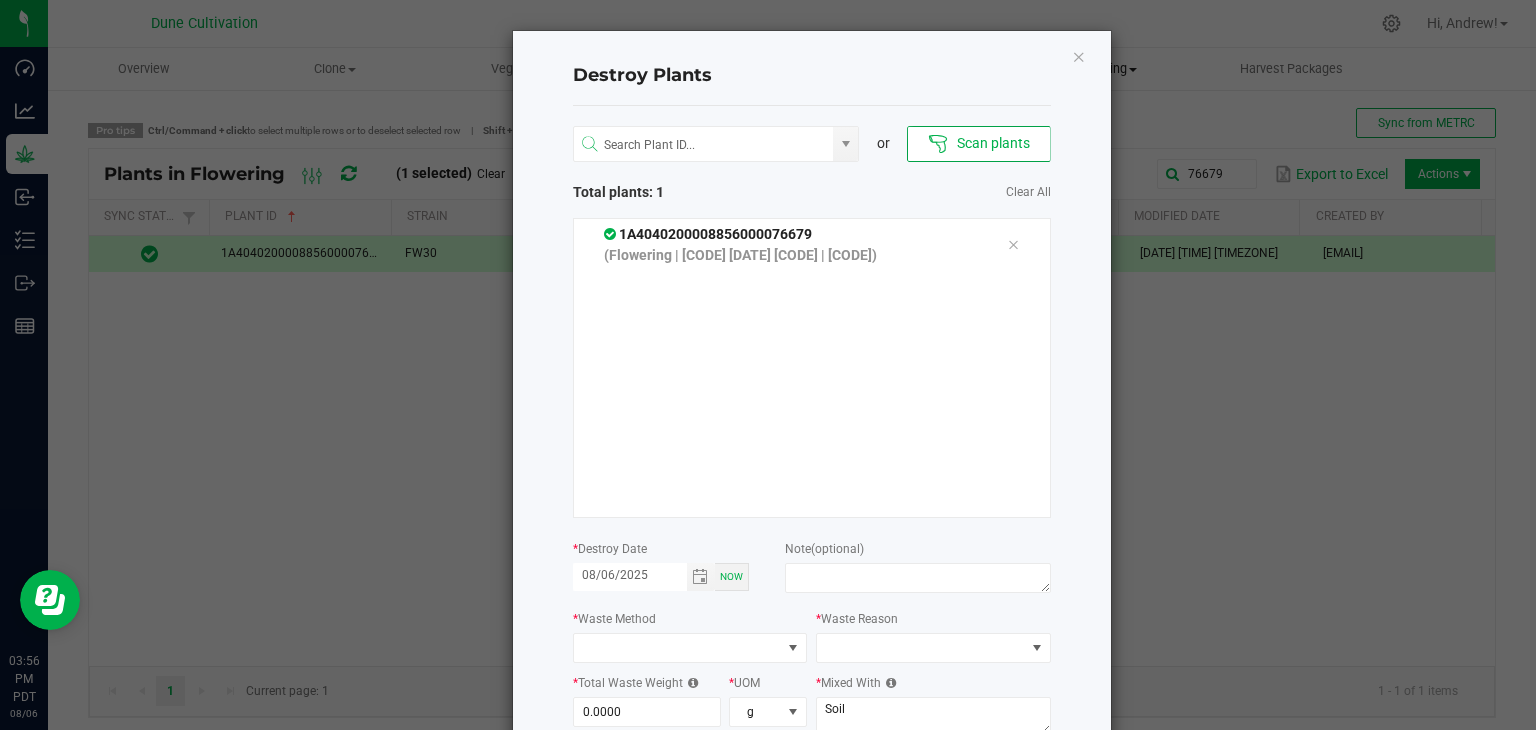 click 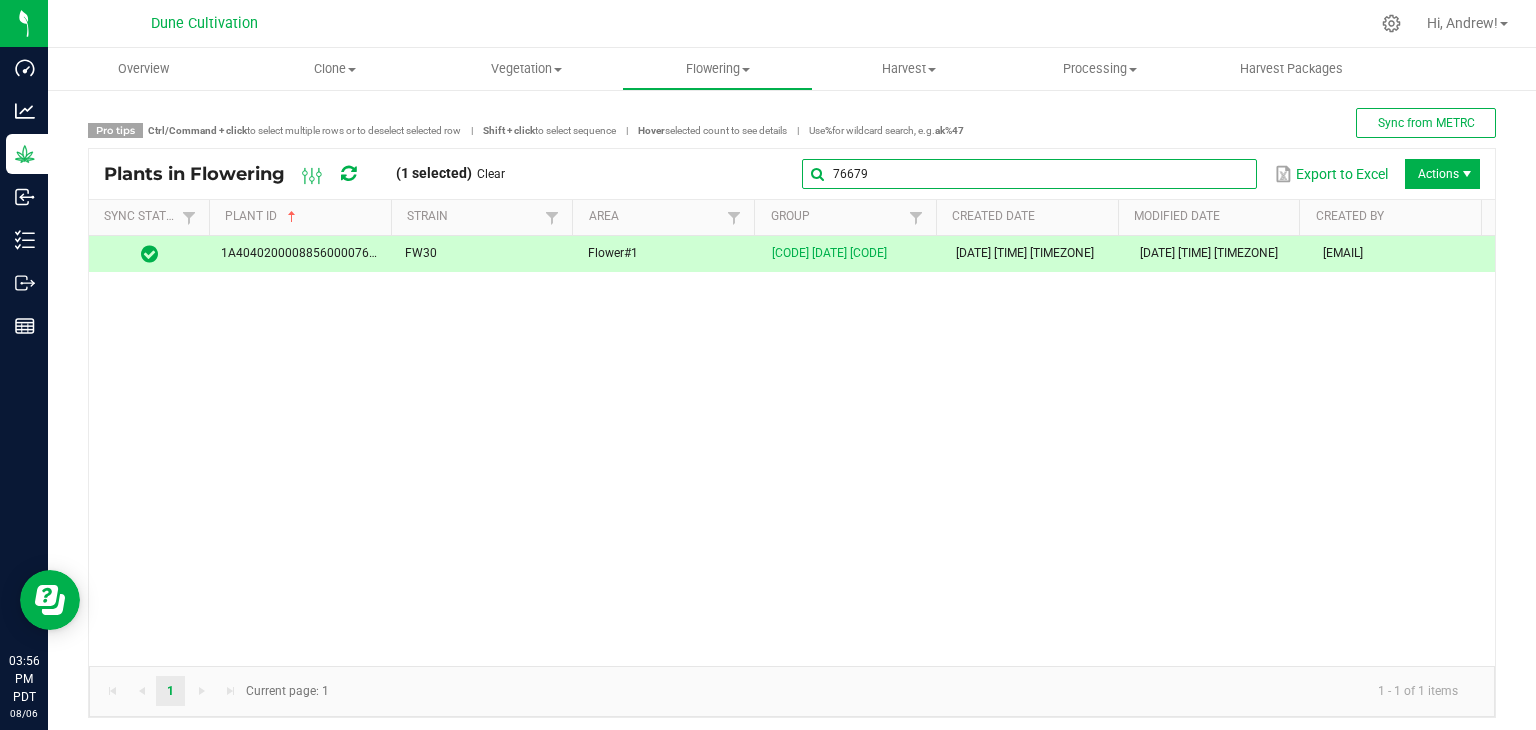click on "76679" at bounding box center (1029, 174) 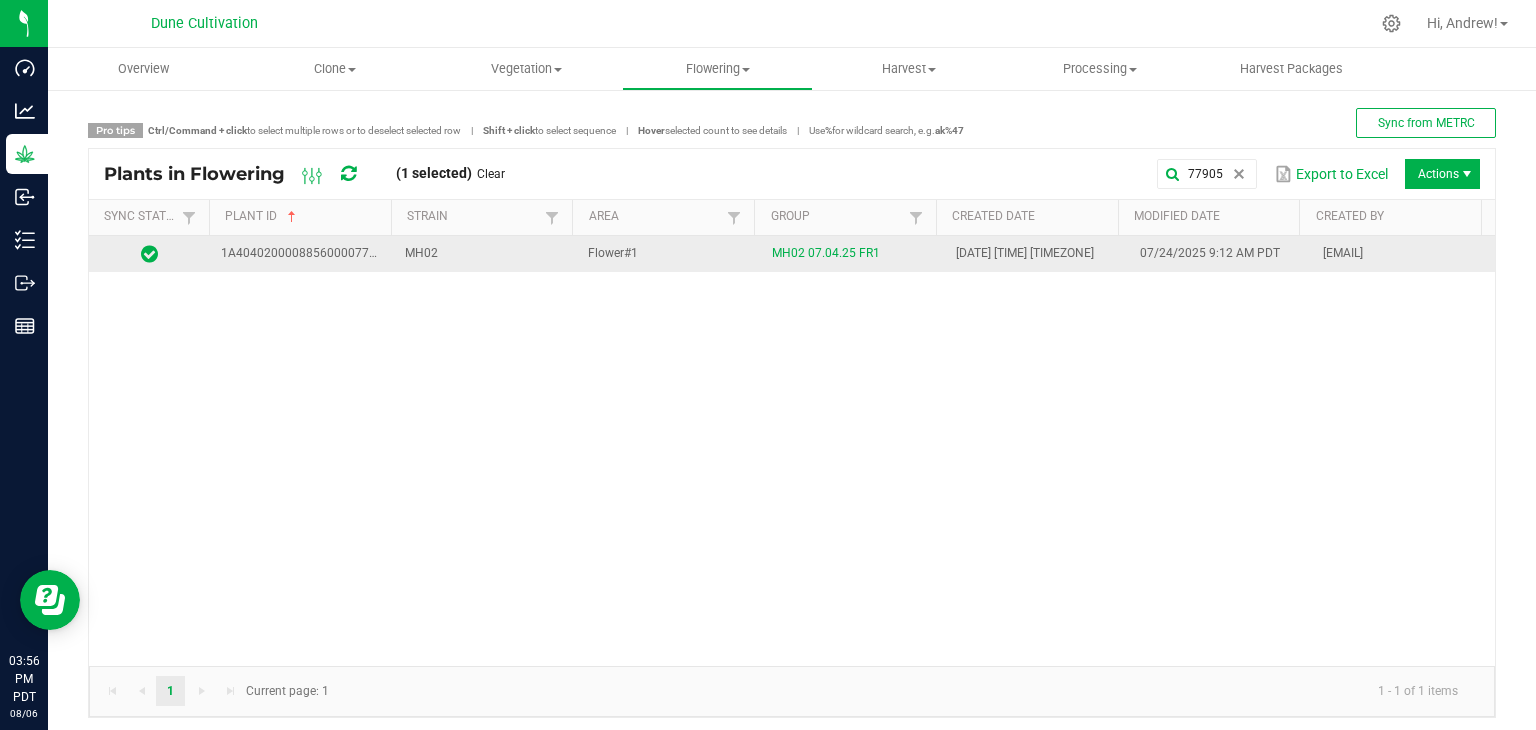 click on "MH02" at bounding box center [485, 254] 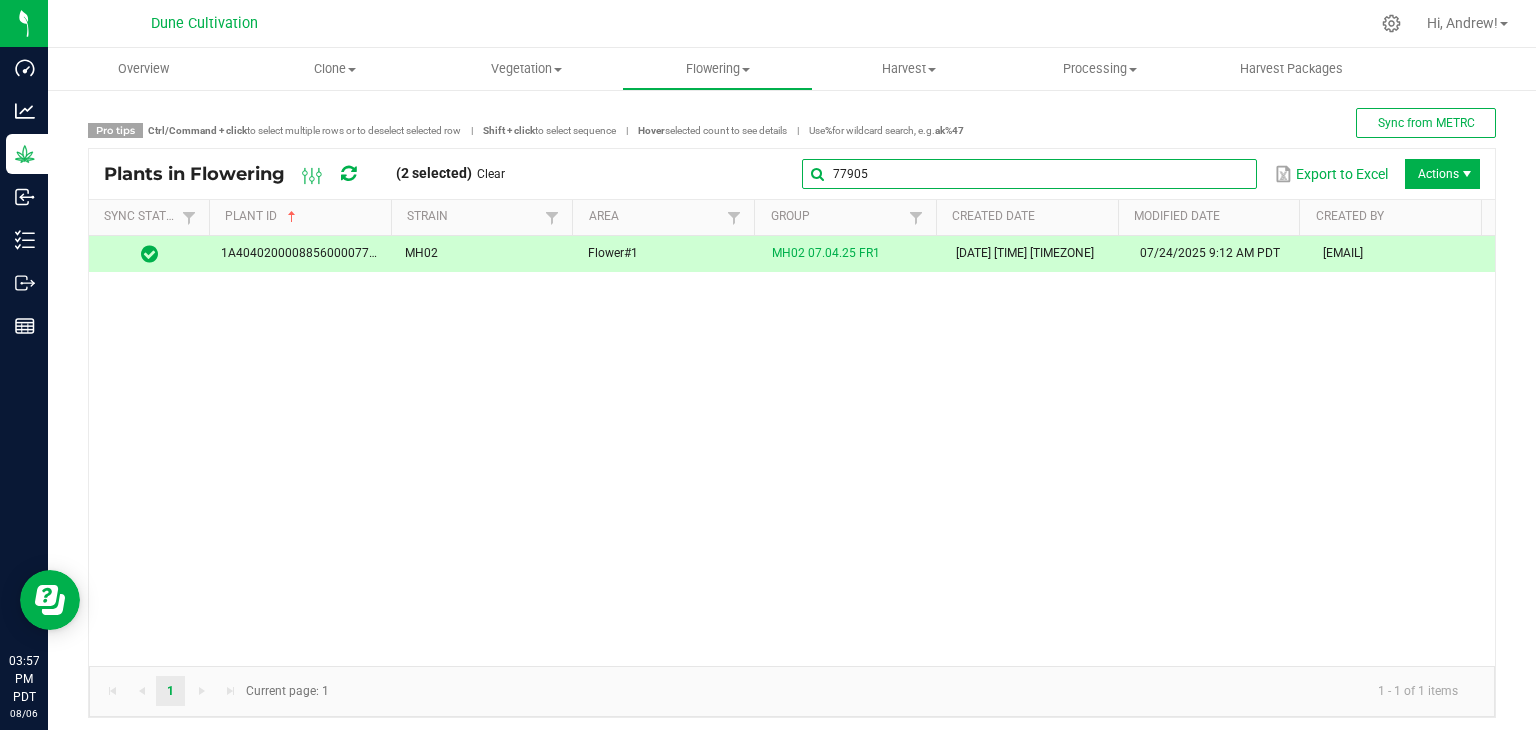 click on "77905" at bounding box center [1029, 174] 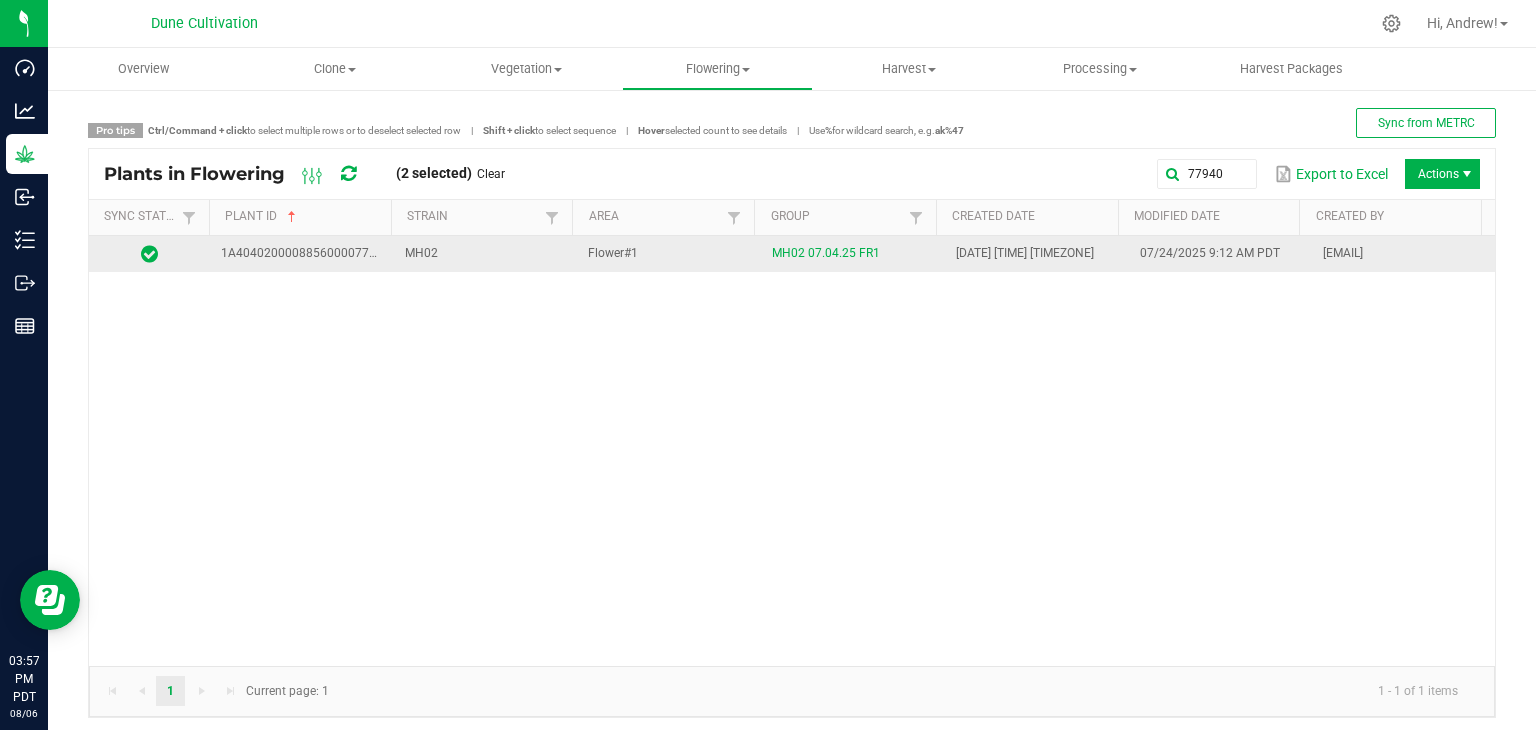 click on "MH02" at bounding box center [485, 254] 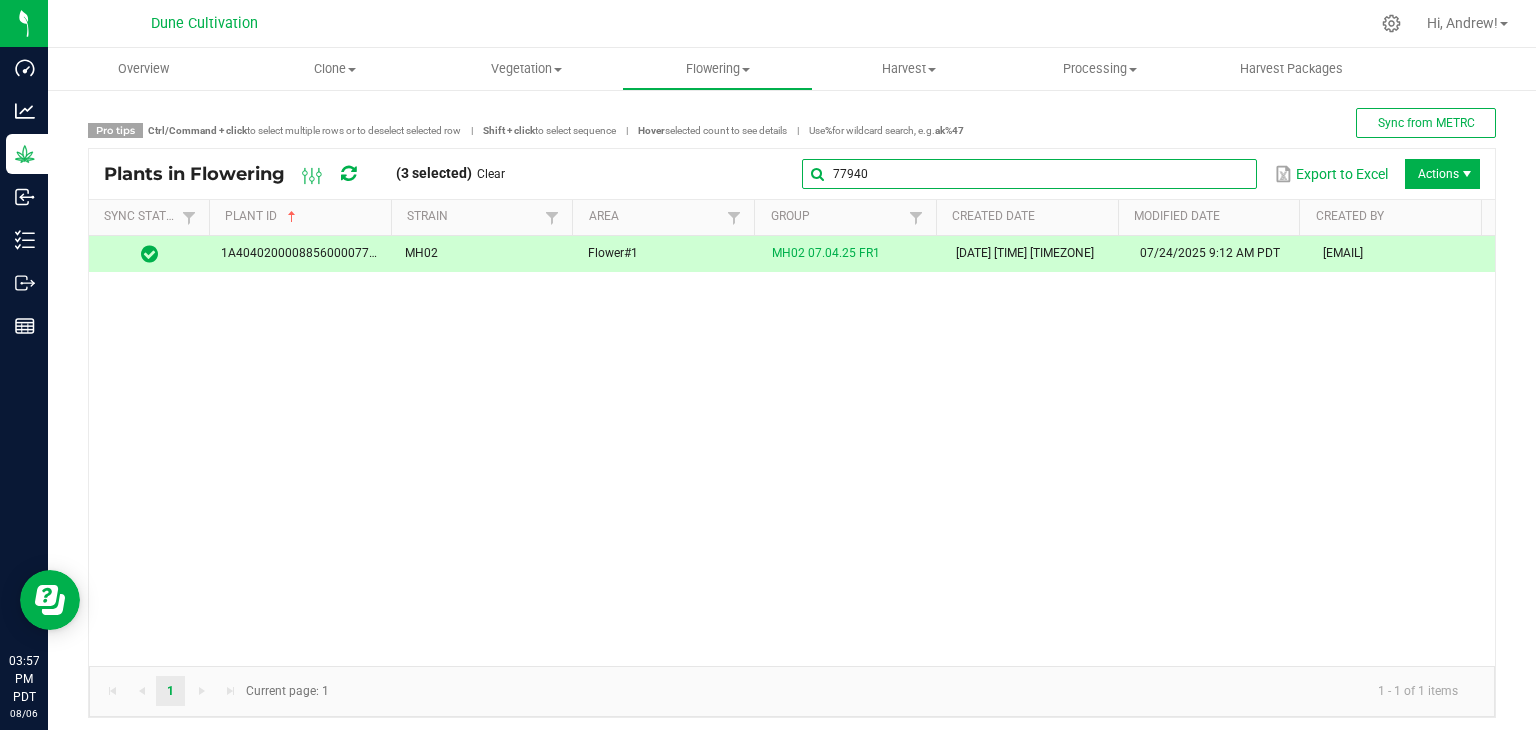 click on "77940" at bounding box center [1029, 174] 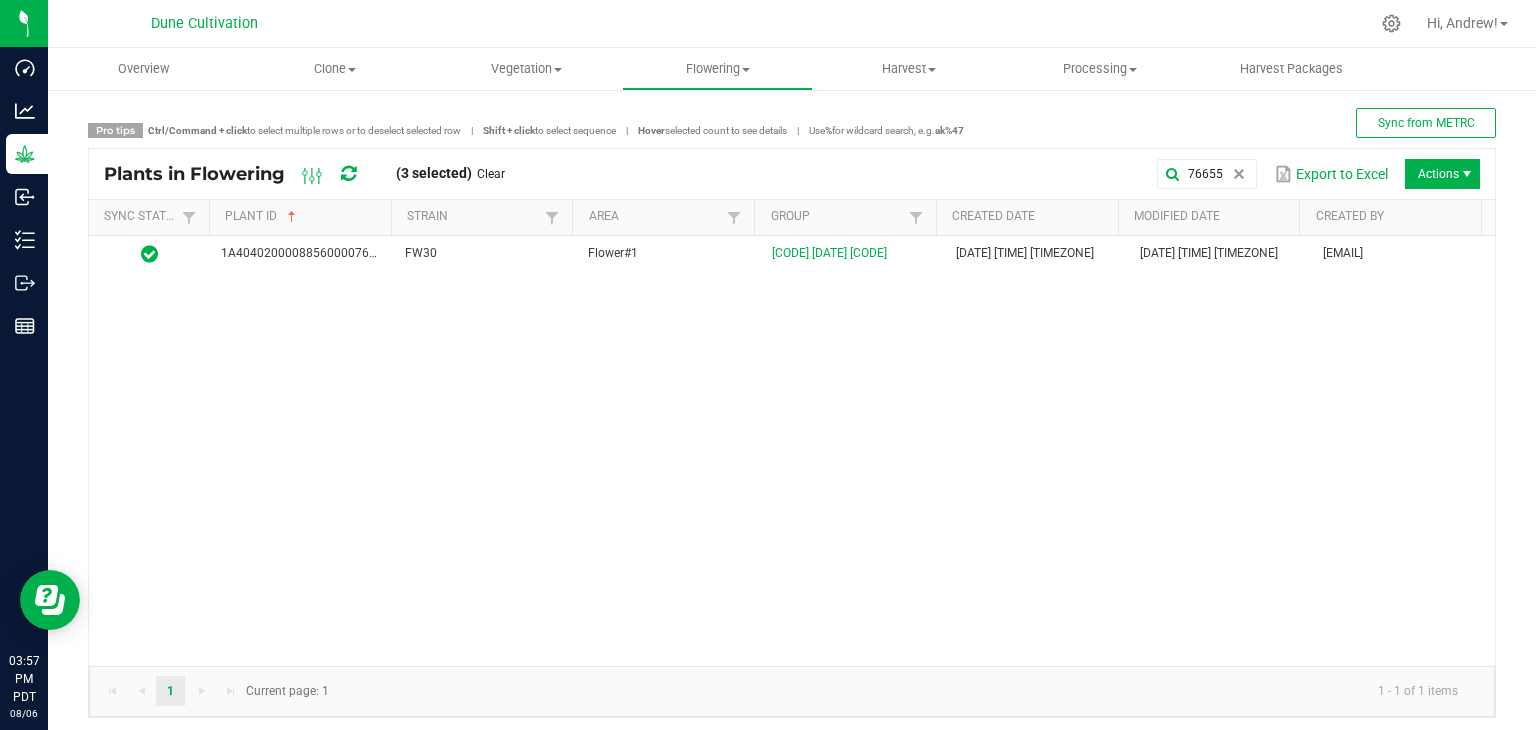 click on "[ID]   [CODE]   Flower#1   [CODE] [DATE] [TIMEZONE]   [DATE] [TIME] [TIMEZONE]   [EMAIL]" at bounding box center [792, 451] 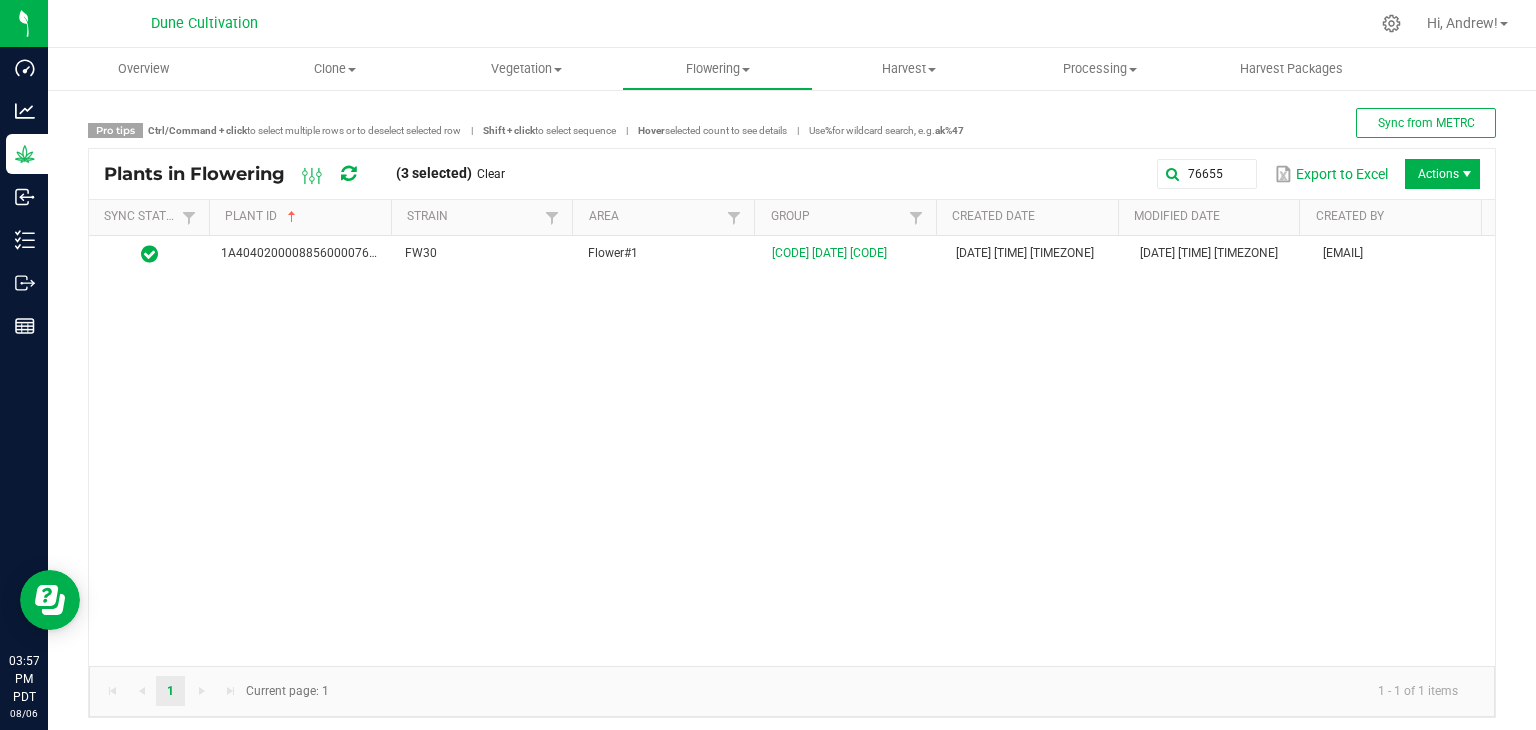 click on "[ID]   [CODE]   Flower#1   [CODE] [DATE] [TIMEZONE]   [DATE] [TIME] [TIMEZONE]   [EMAIL]" at bounding box center [792, 451] 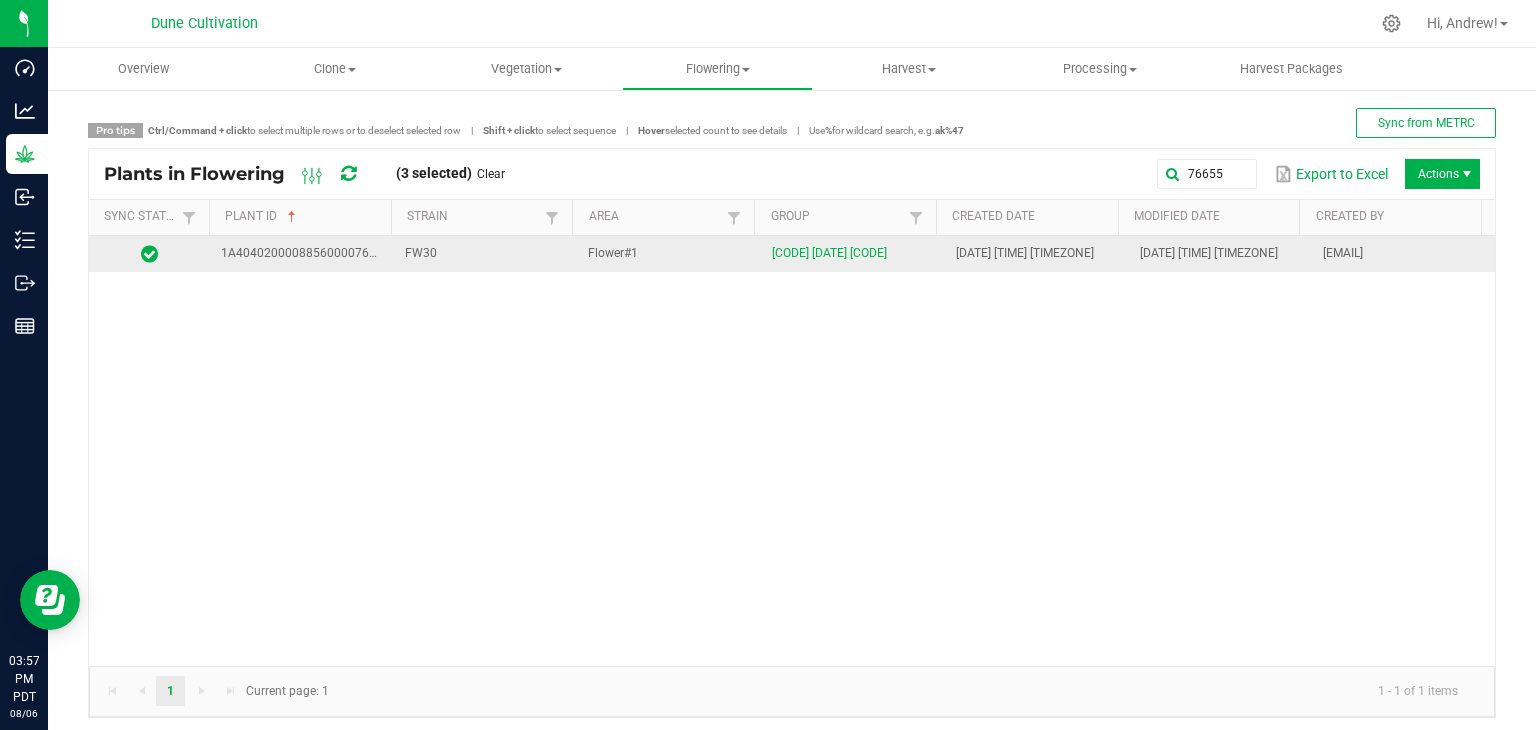 click on "FW30" at bounding box center [485, 254] 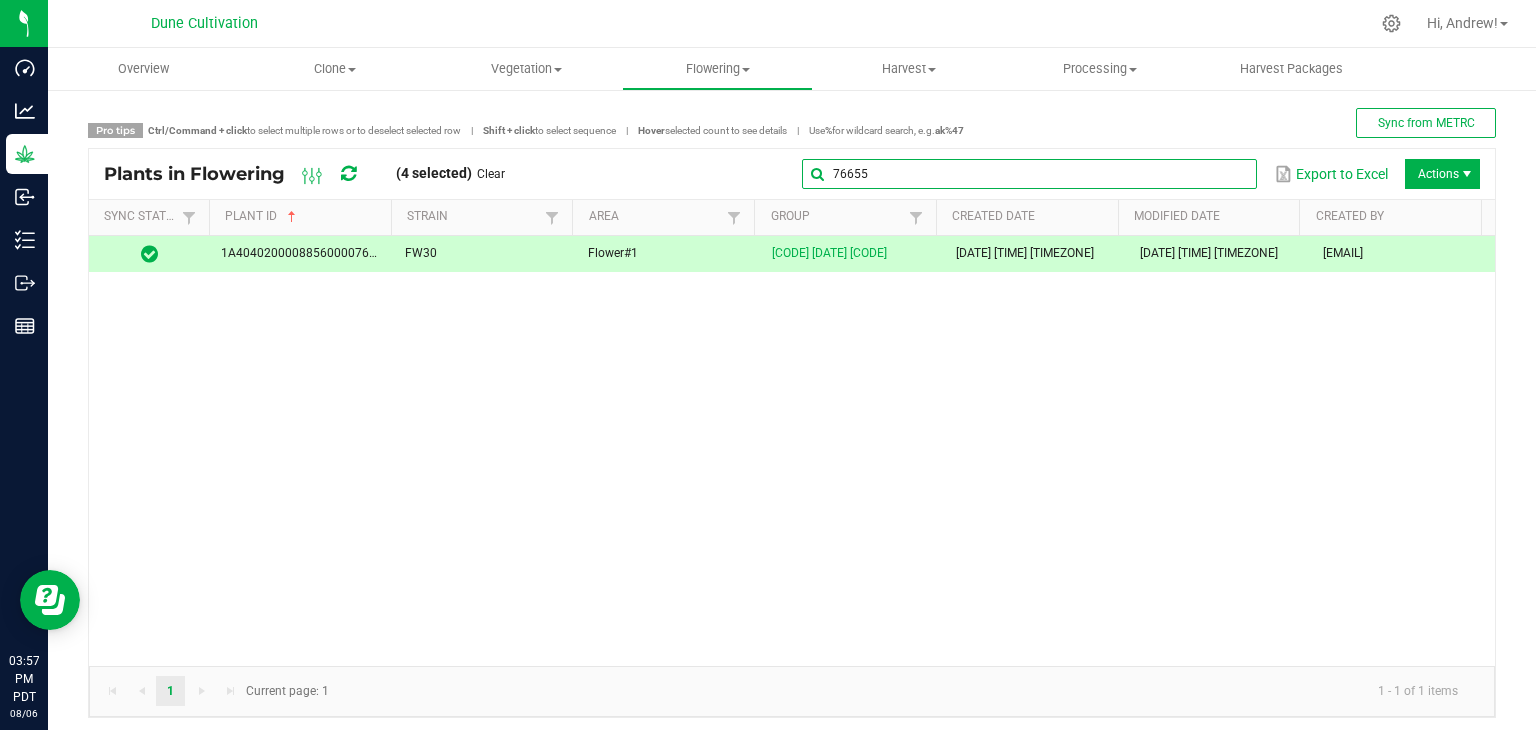 click on "76655" at bounding box center [1029, 174] 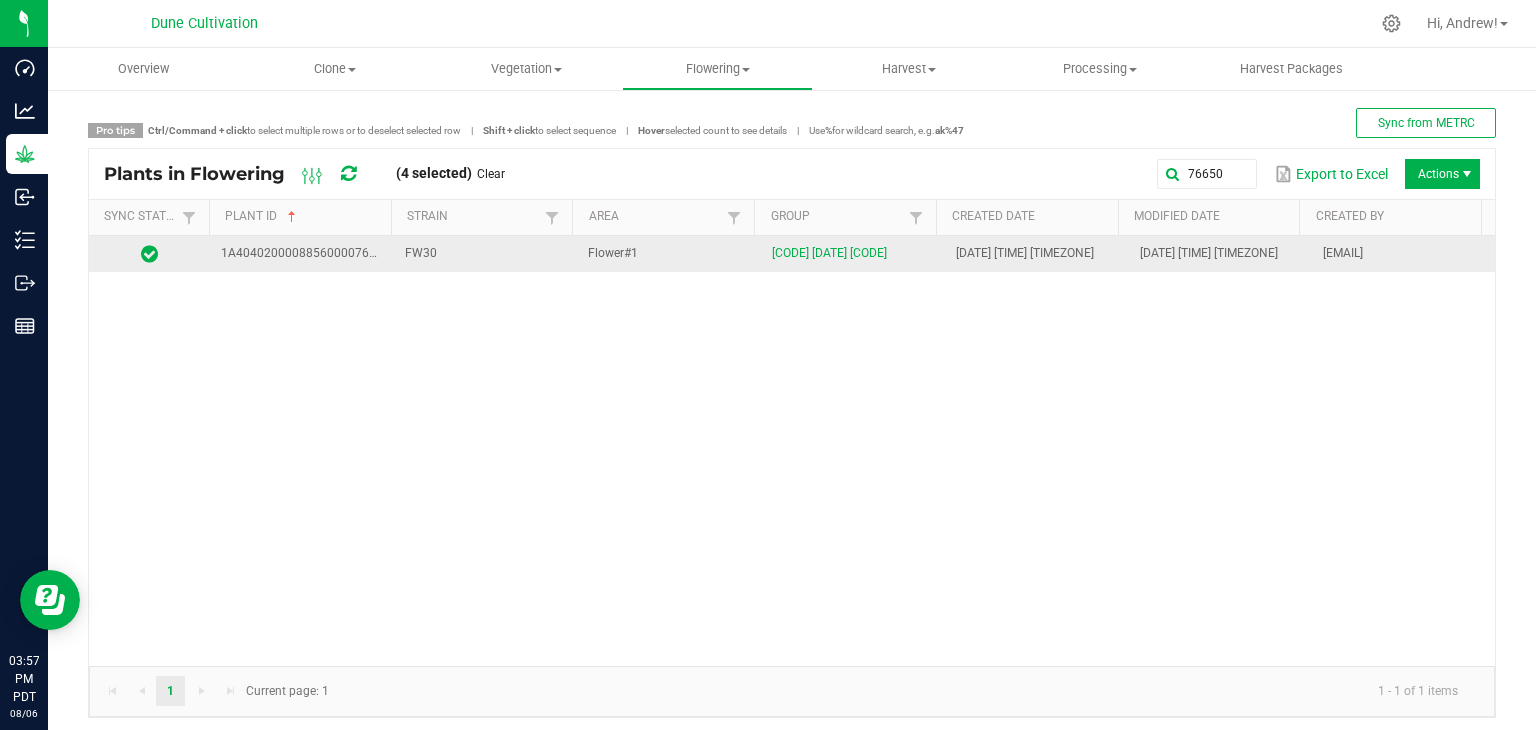click on "1A4040200008856000076650   FW30   Flower#1   FW30 07.04.25 FR1   06/23/2025 4:03 PM PDT   07/24/2025 9:07 AM PDT   [EMAIL]" at bounding box center [792, 254] 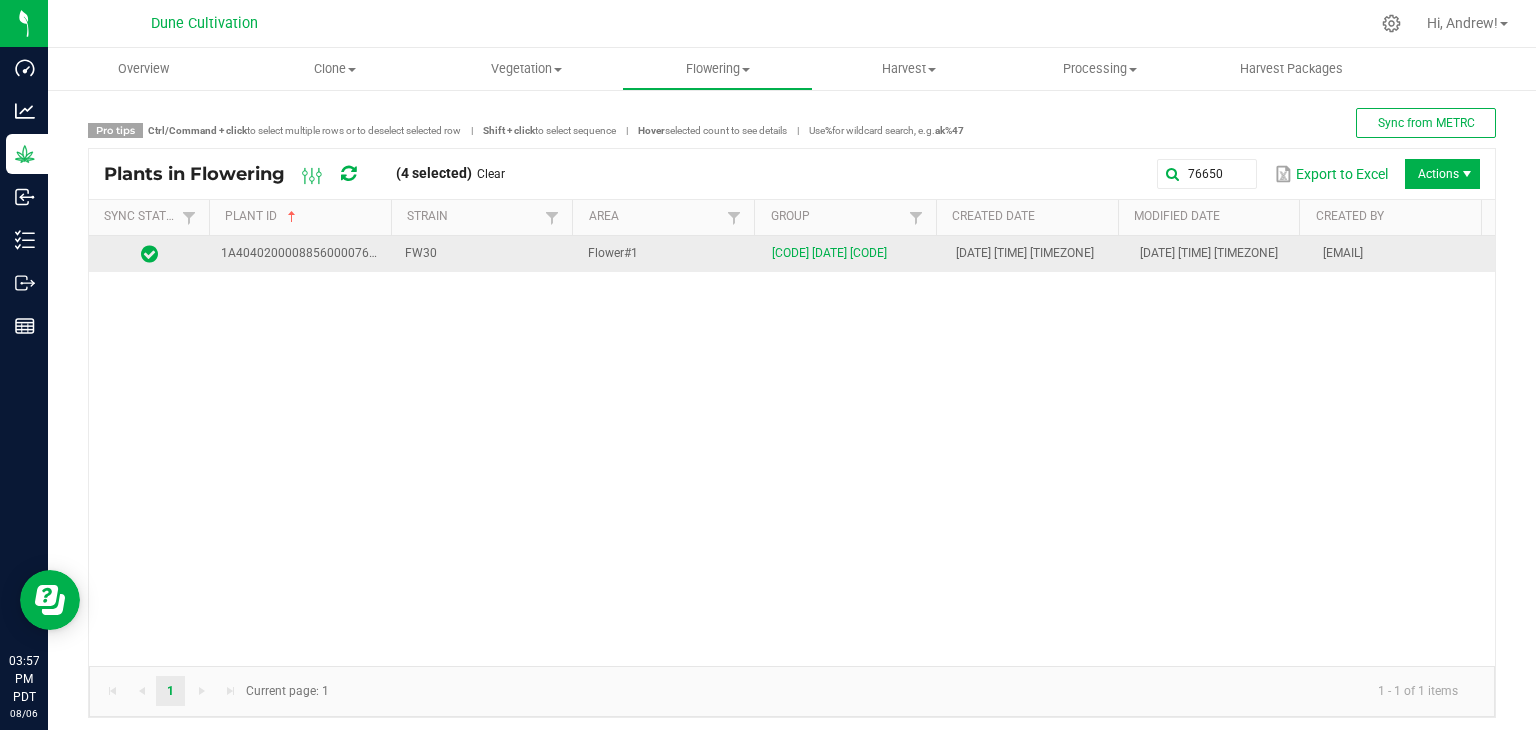 click on "FW30" at bounding box center [485, 254] 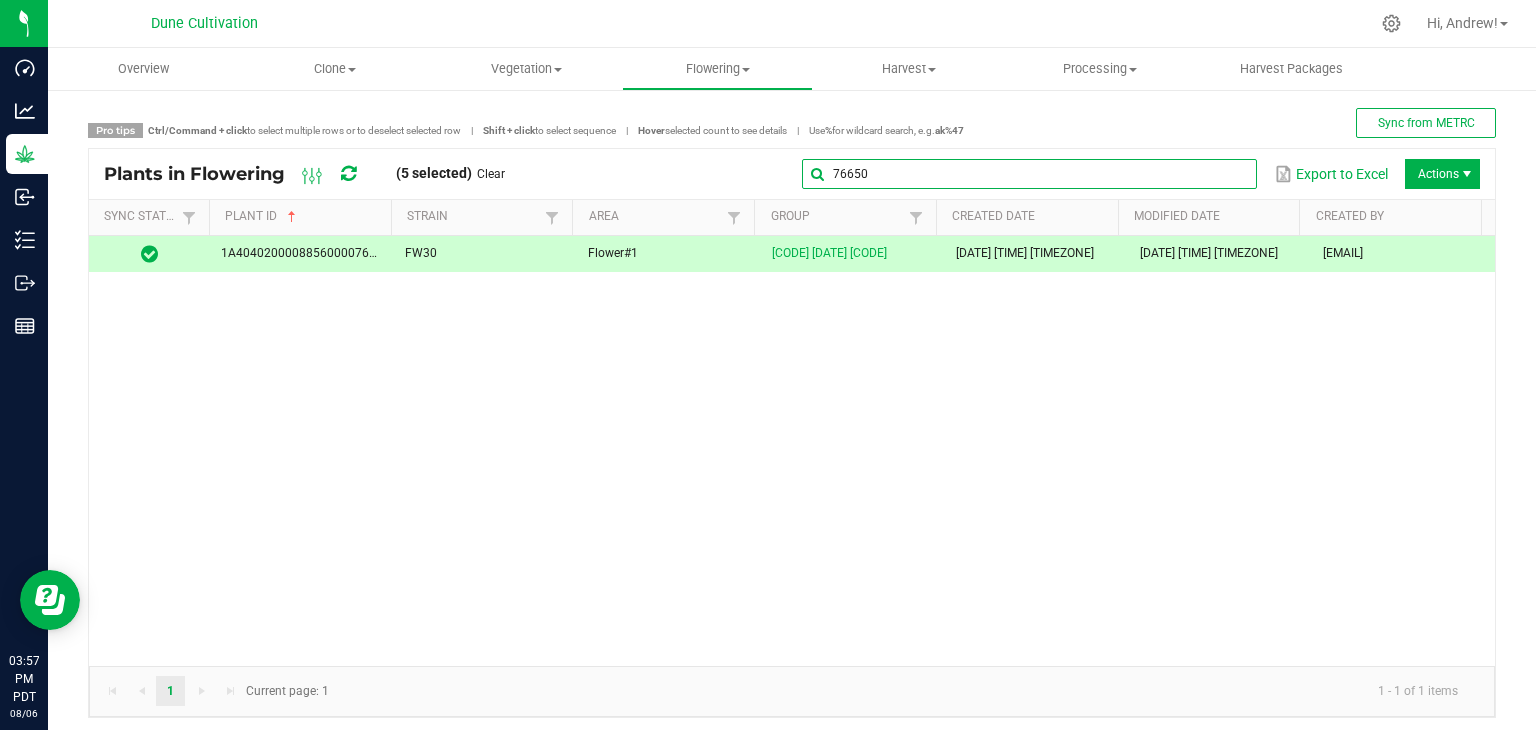 click on "76650" at bounding box center (1029, 174) 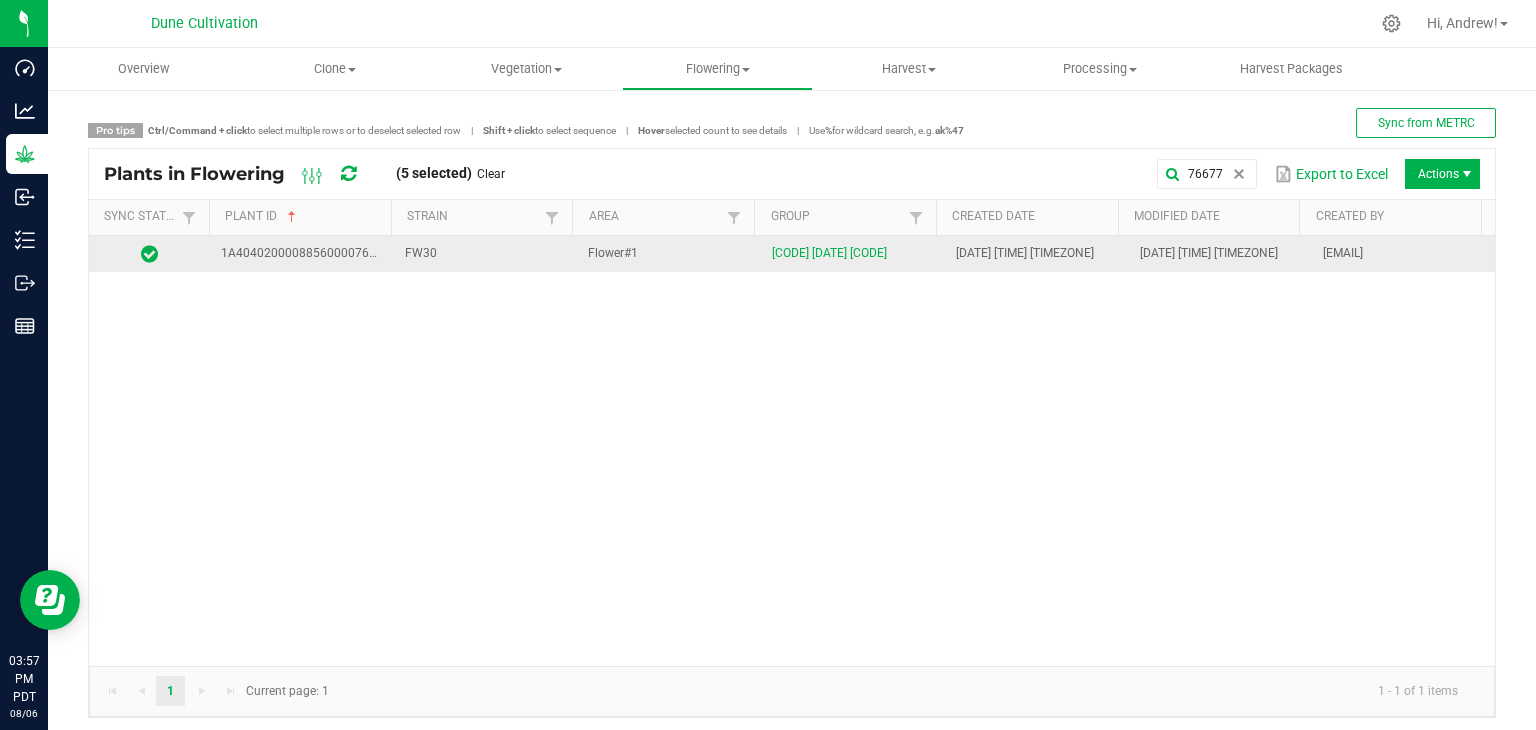 click on "FW30" at bounding box center [485, 254] 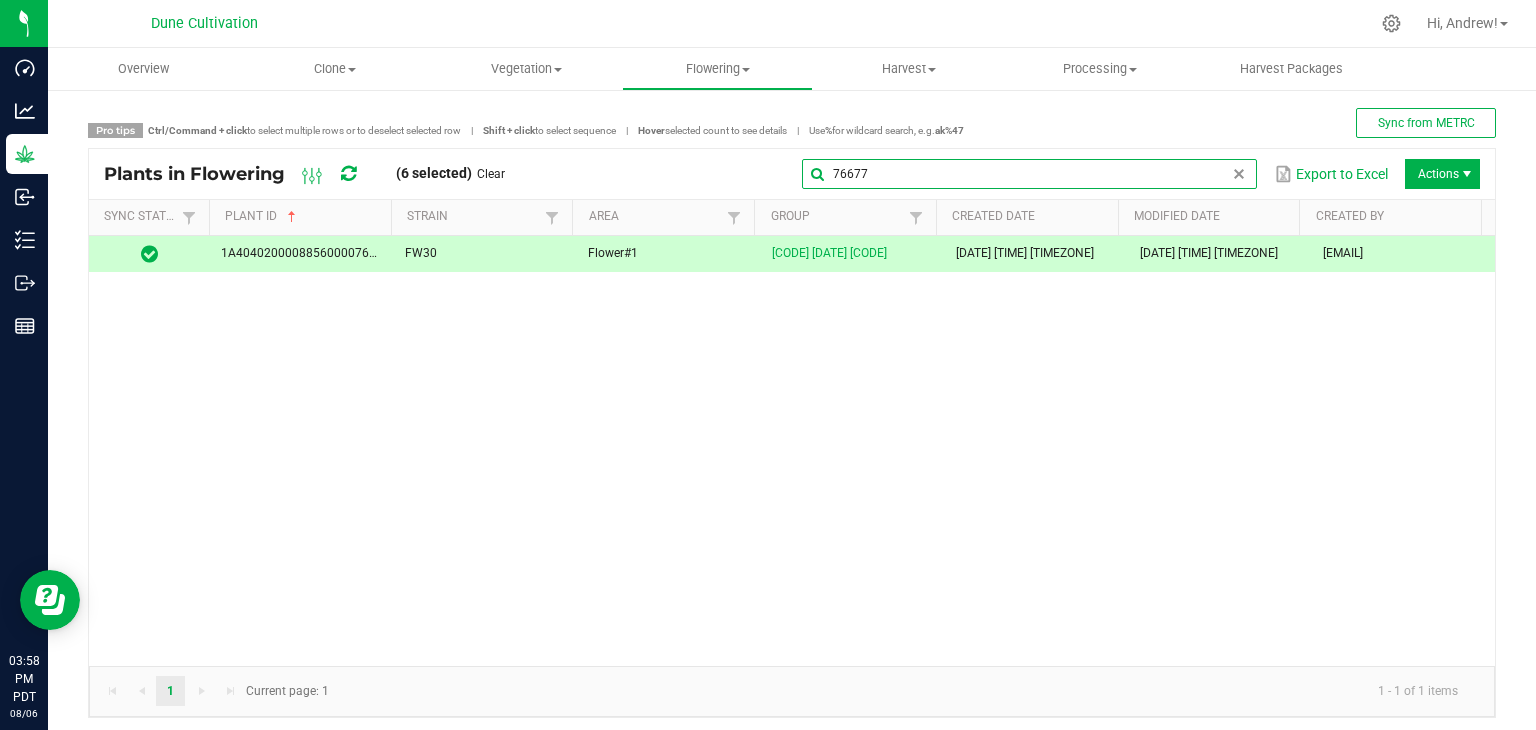 click on "76677" at bounding box center [1029, 174] 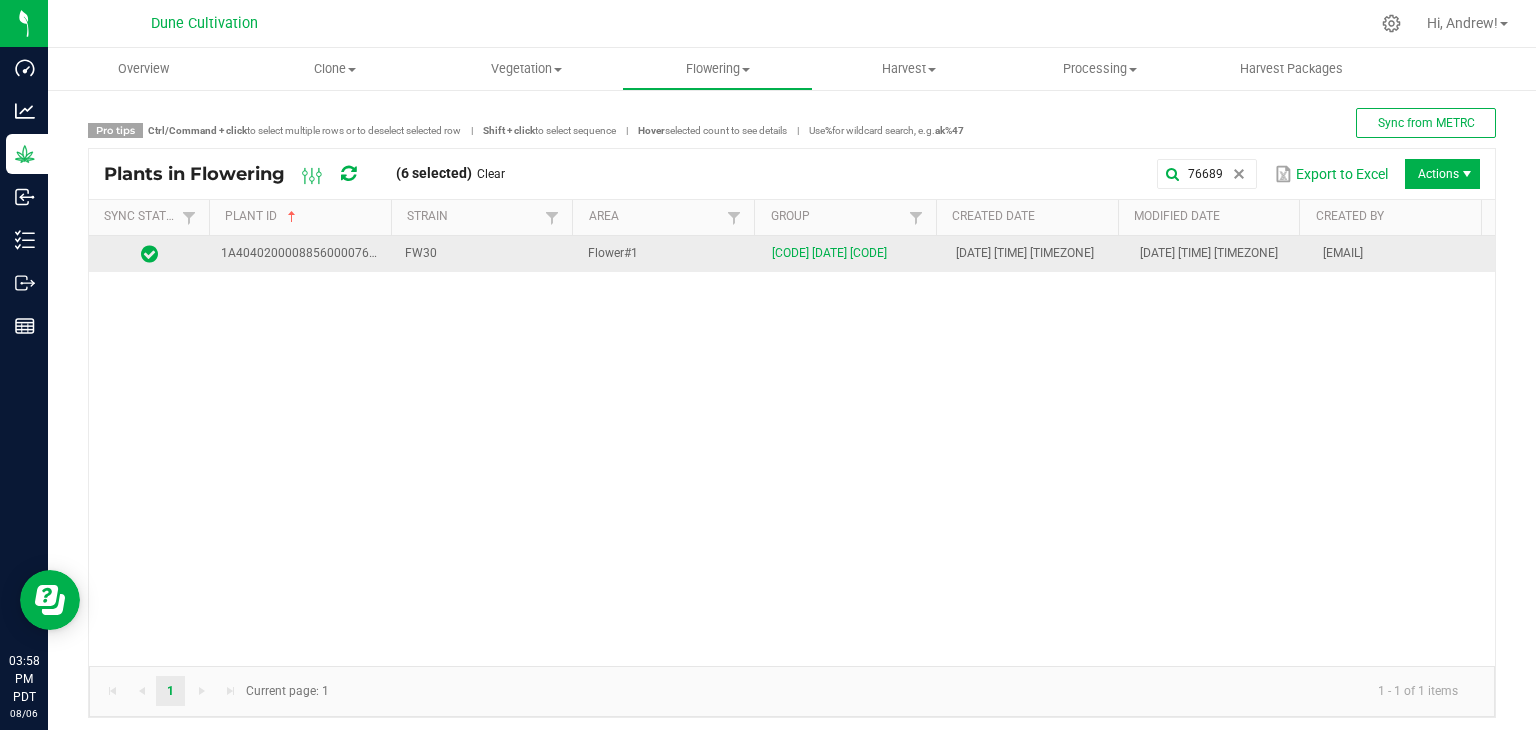 click on "FW30" at bounding box center [485, 254] 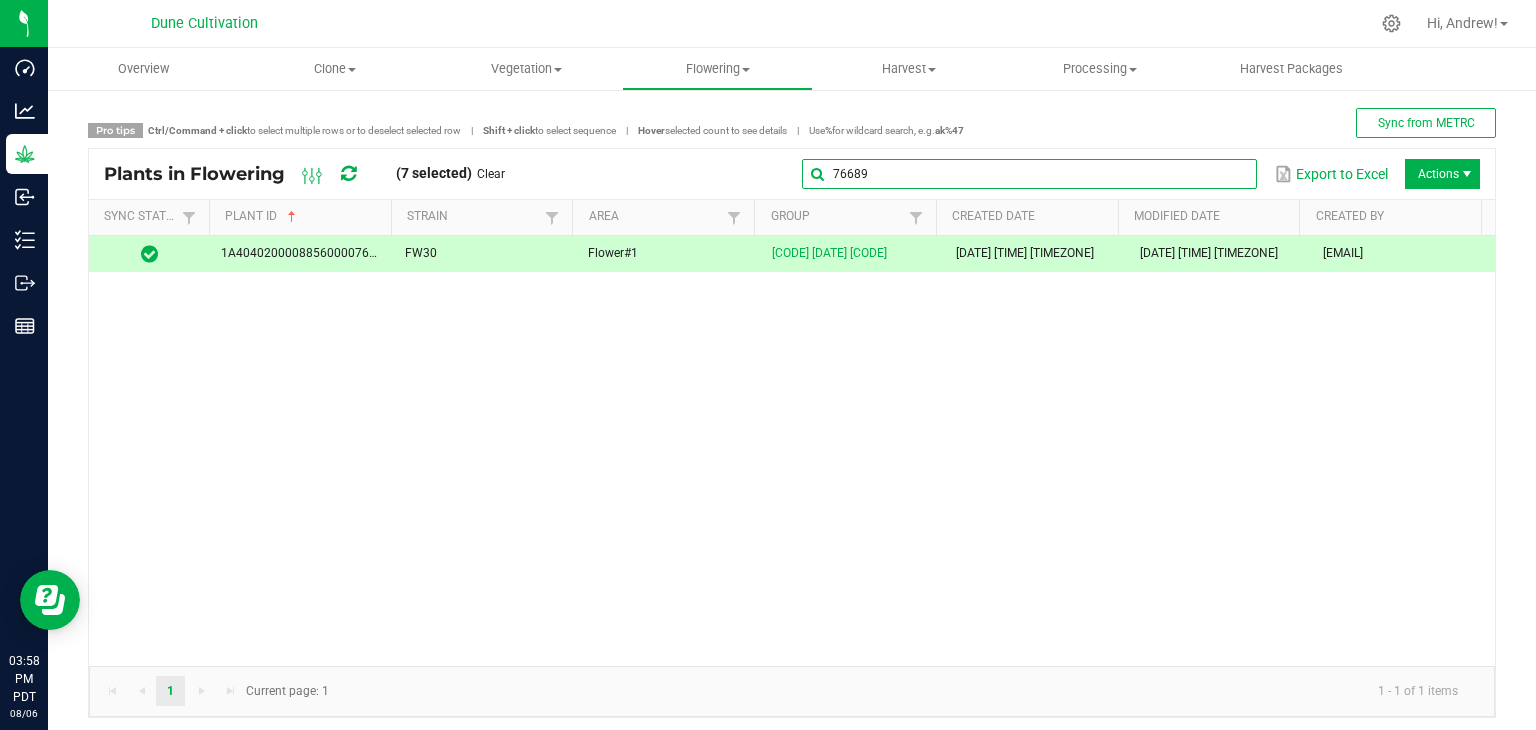 click on "76689" at bounding box center (1029, 174) 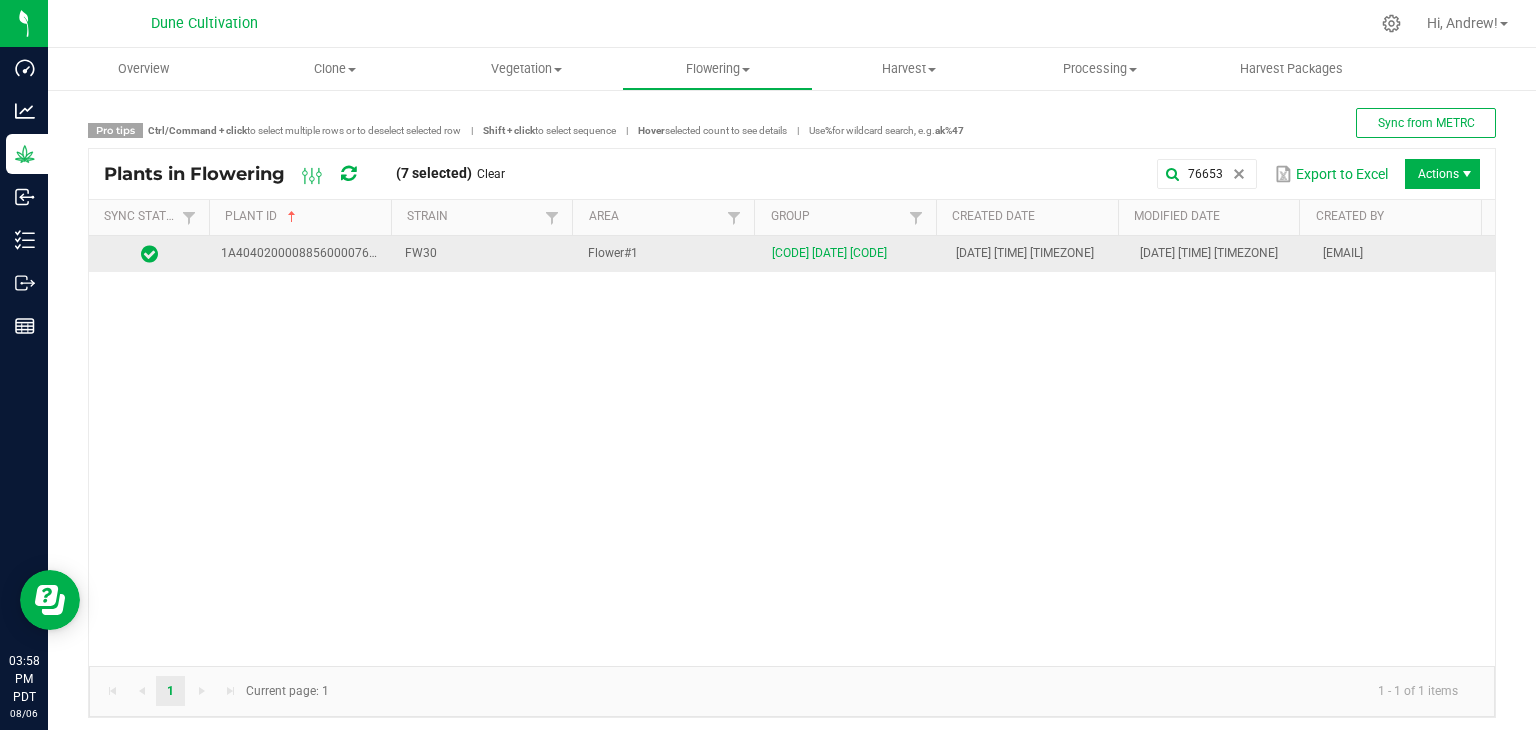 click on "Flower#1" at bounding box center (668, 254) 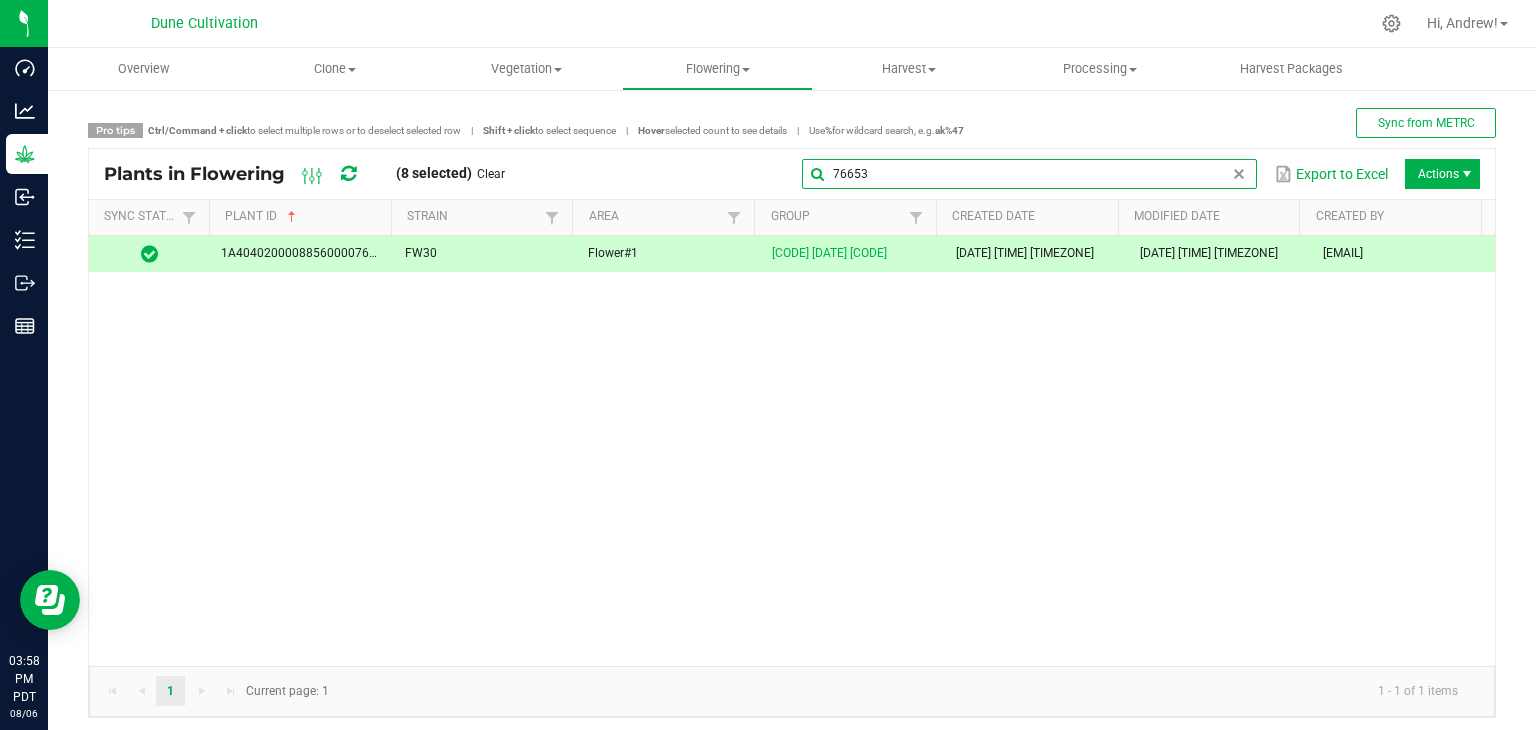 click on "76653" at bounding box center (1029, 174) 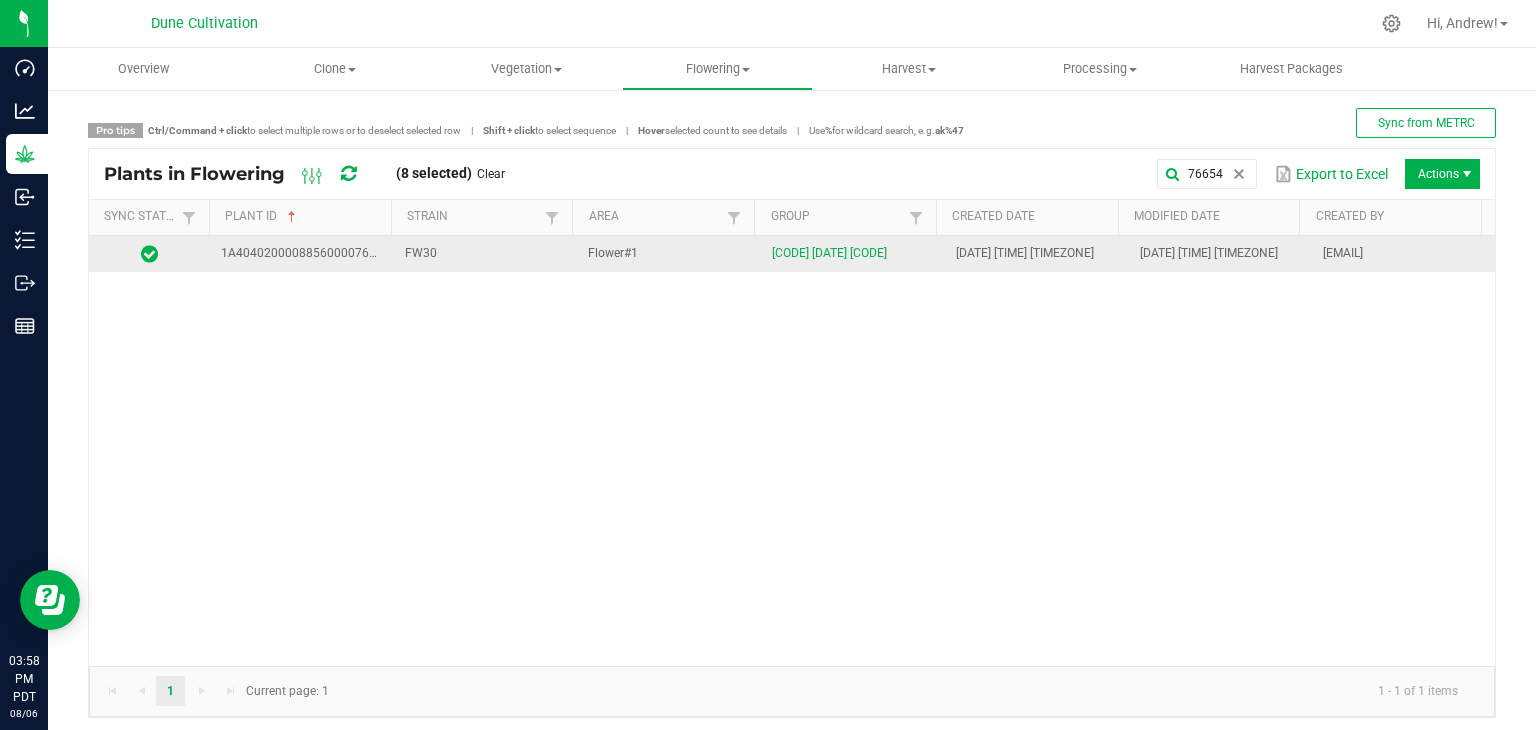 click on "FW30" at bounding box center (485, 254) 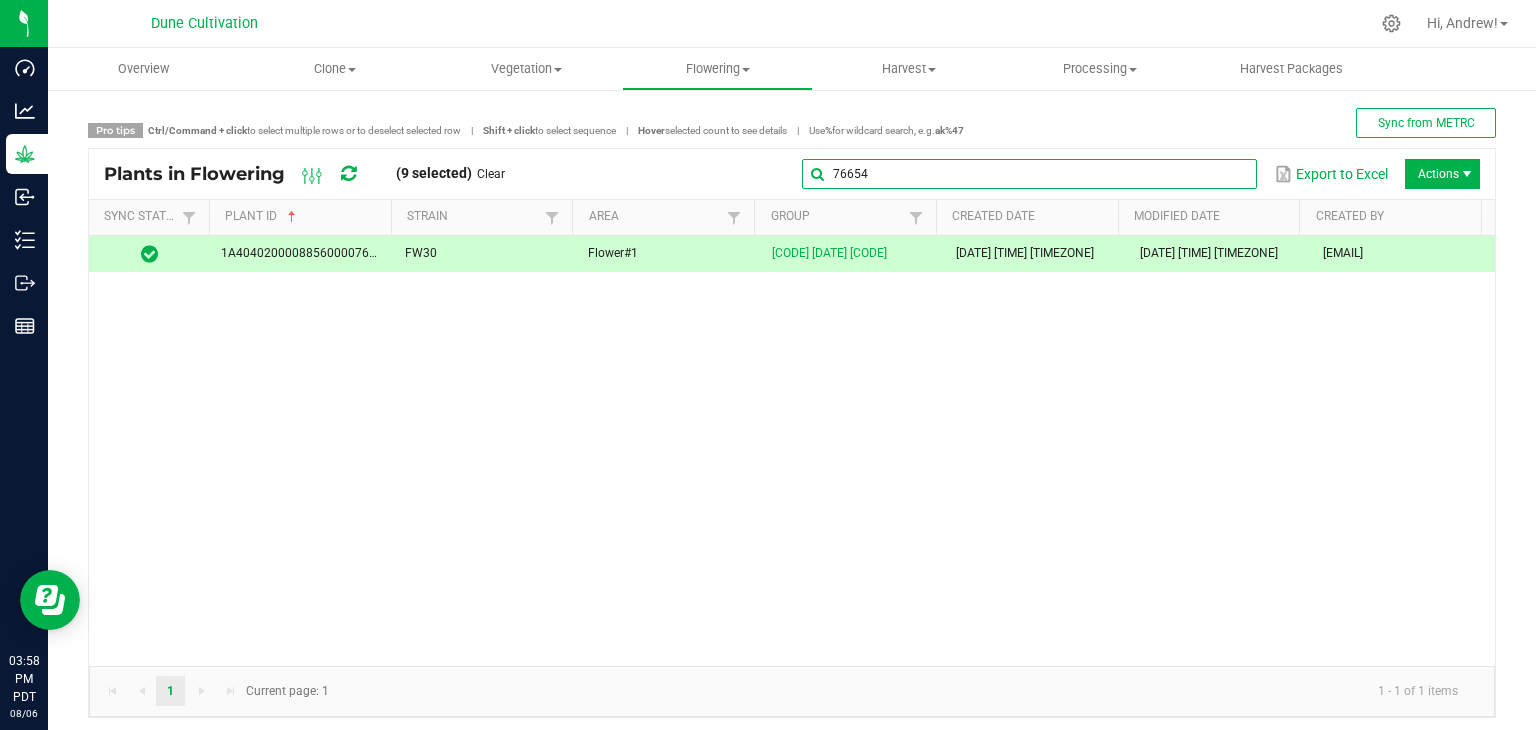 click on "76654" at bounding box center (1029, 174) 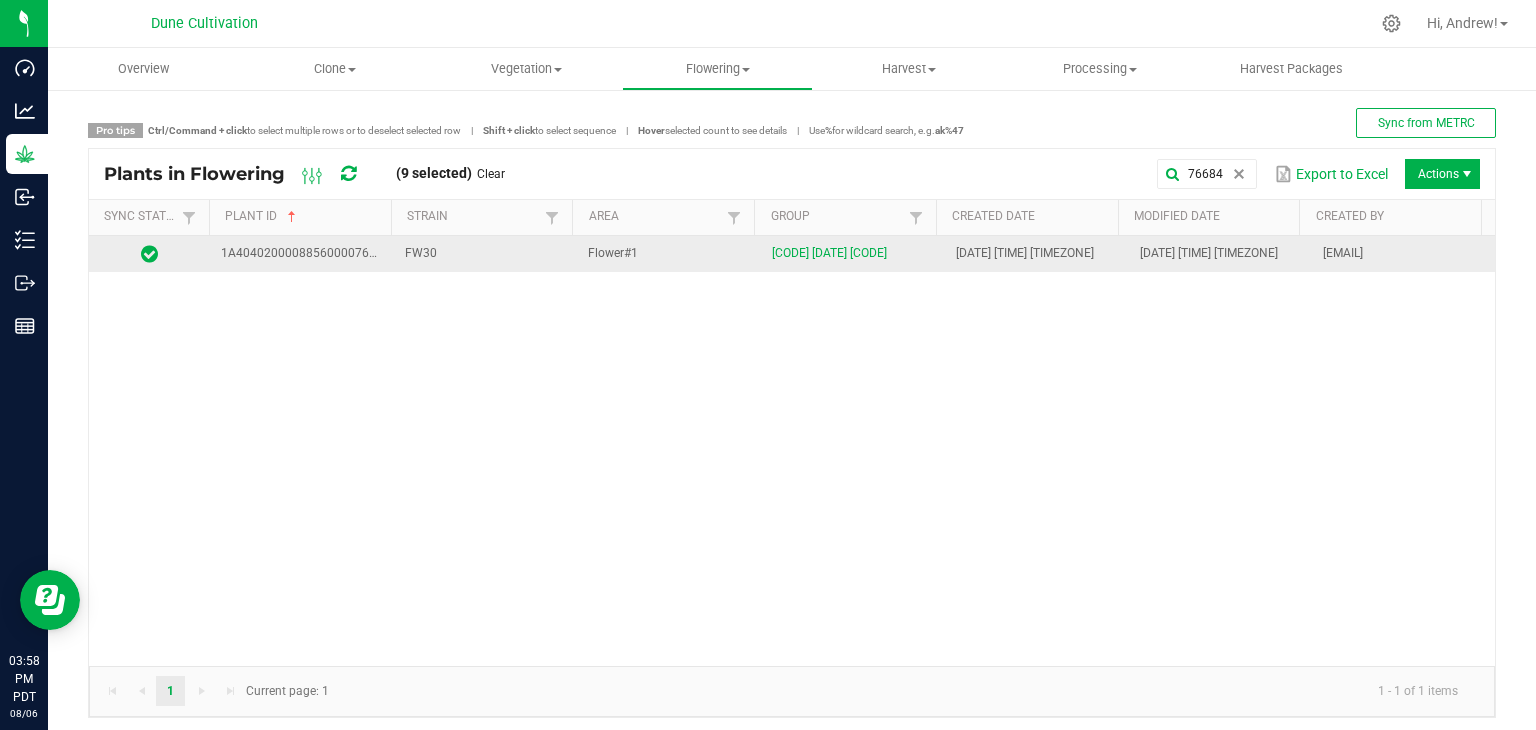 click on "FW30" at bounding box center (485, 254) 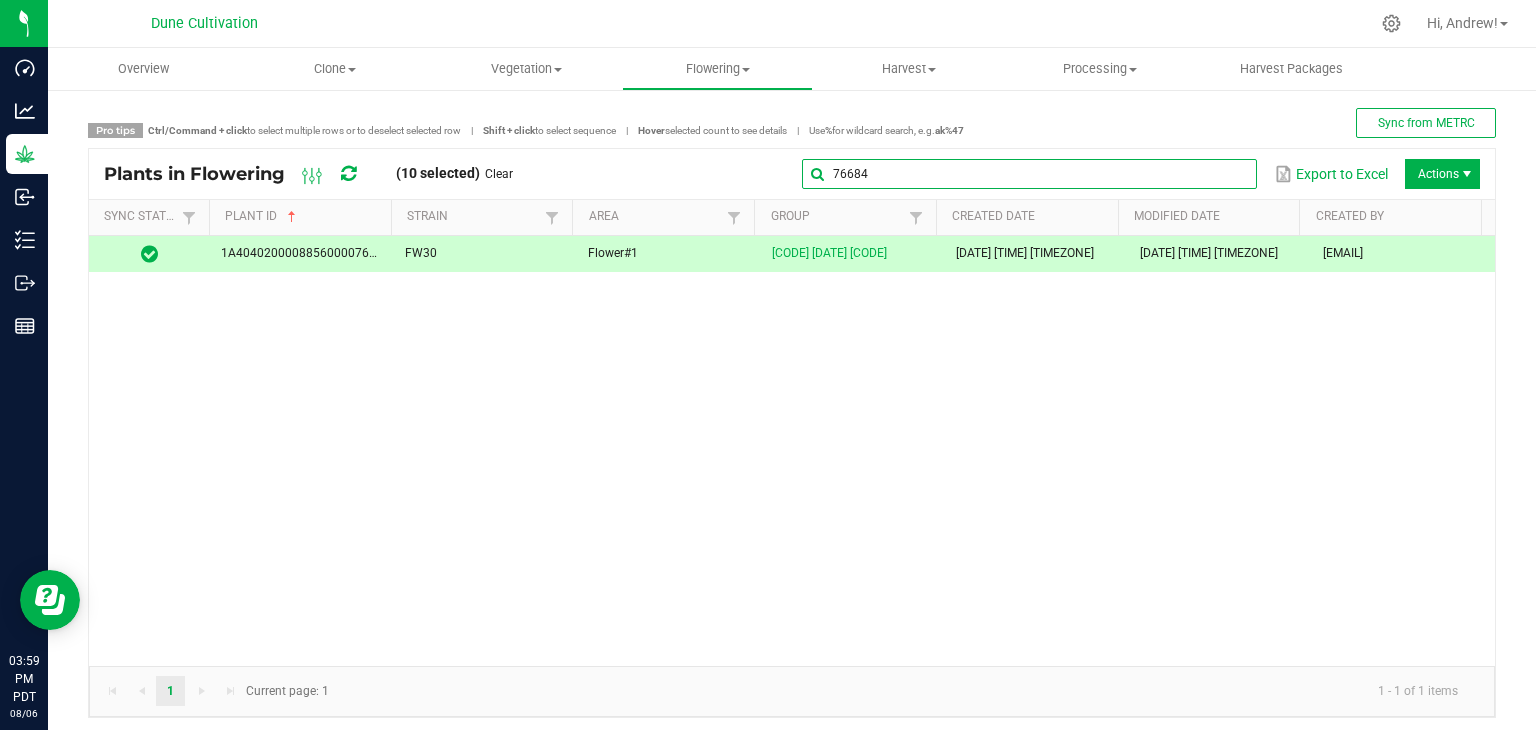 click on "76684" at bounding box center [1029, 174] 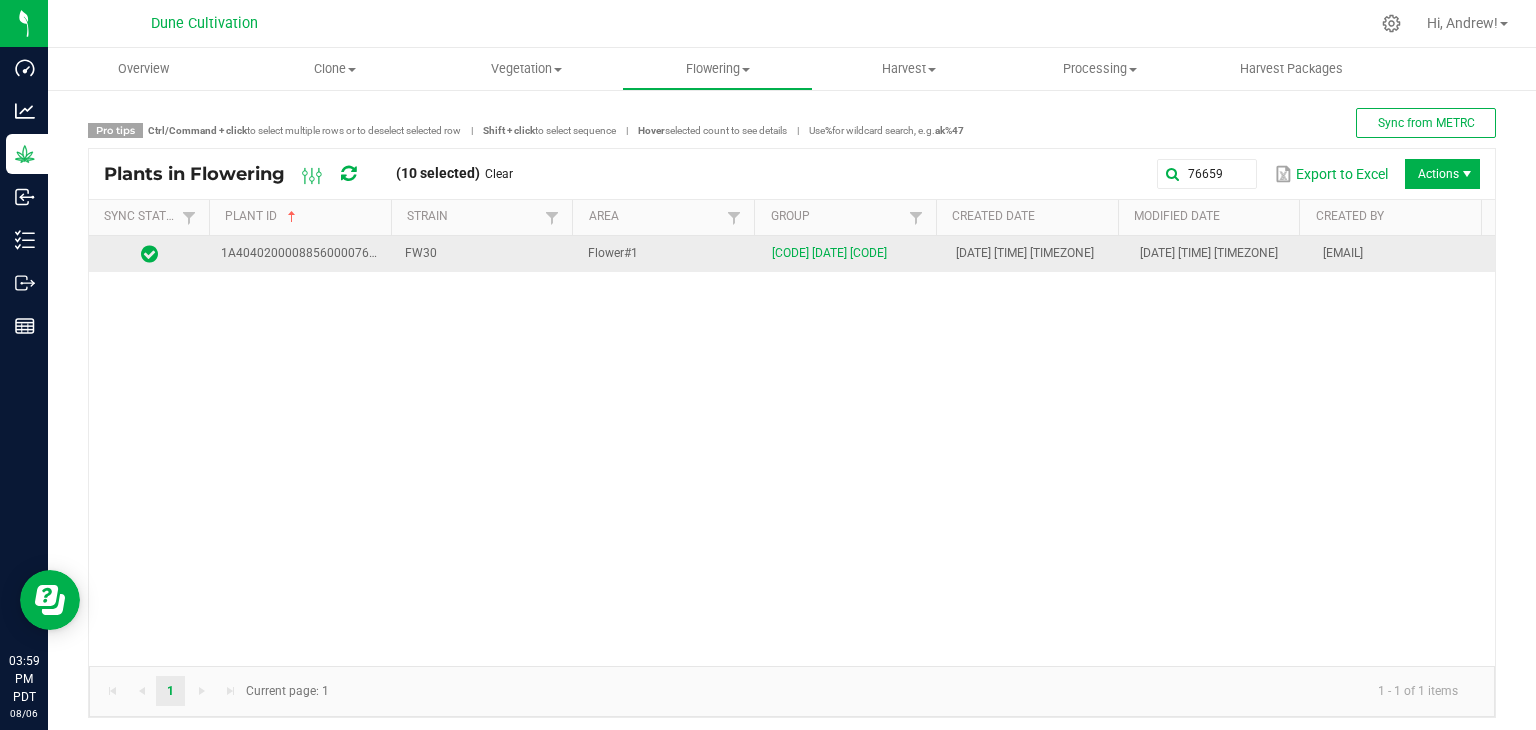 click on "Flower#1" at bounding box center (668, 254) 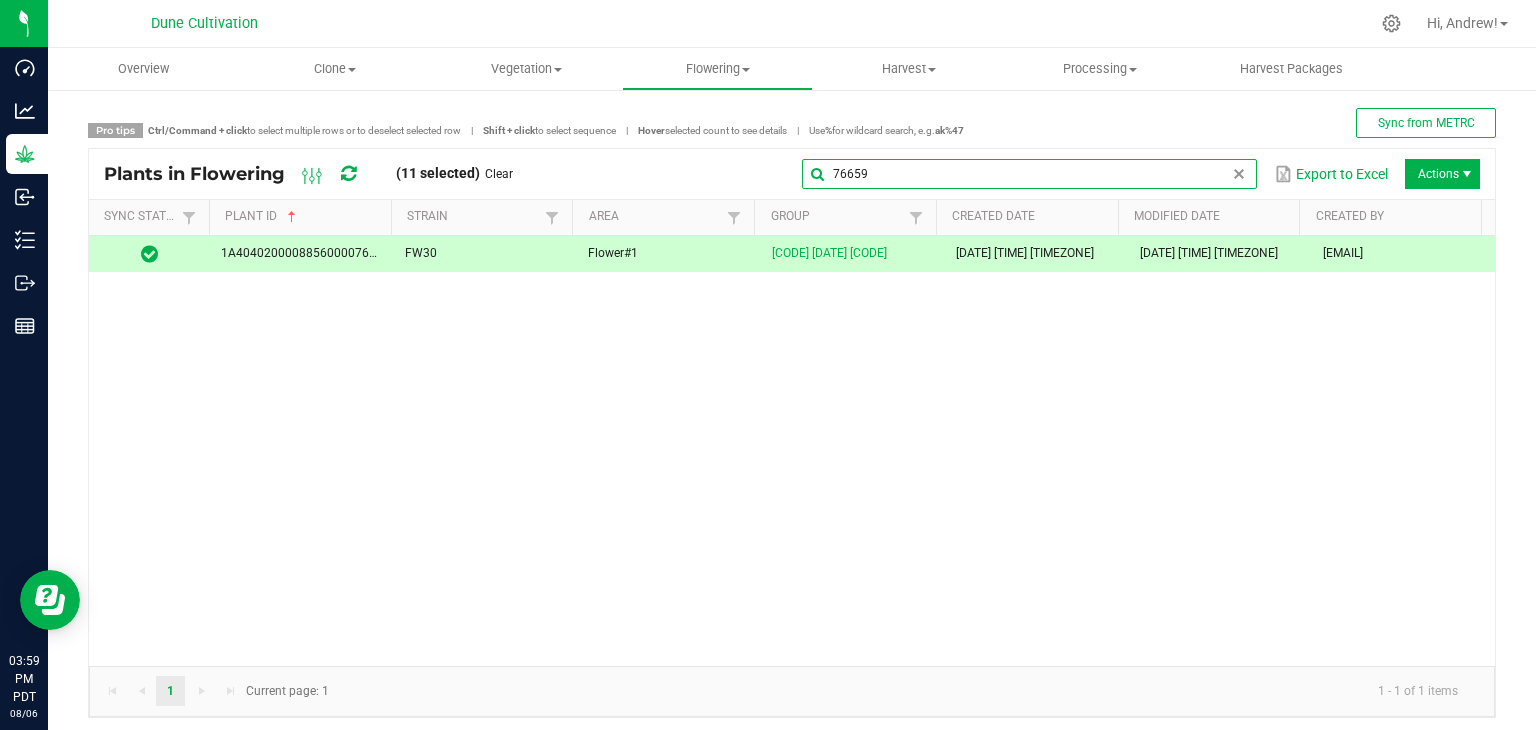 click on "76659" at bounding box center (1029, 174) 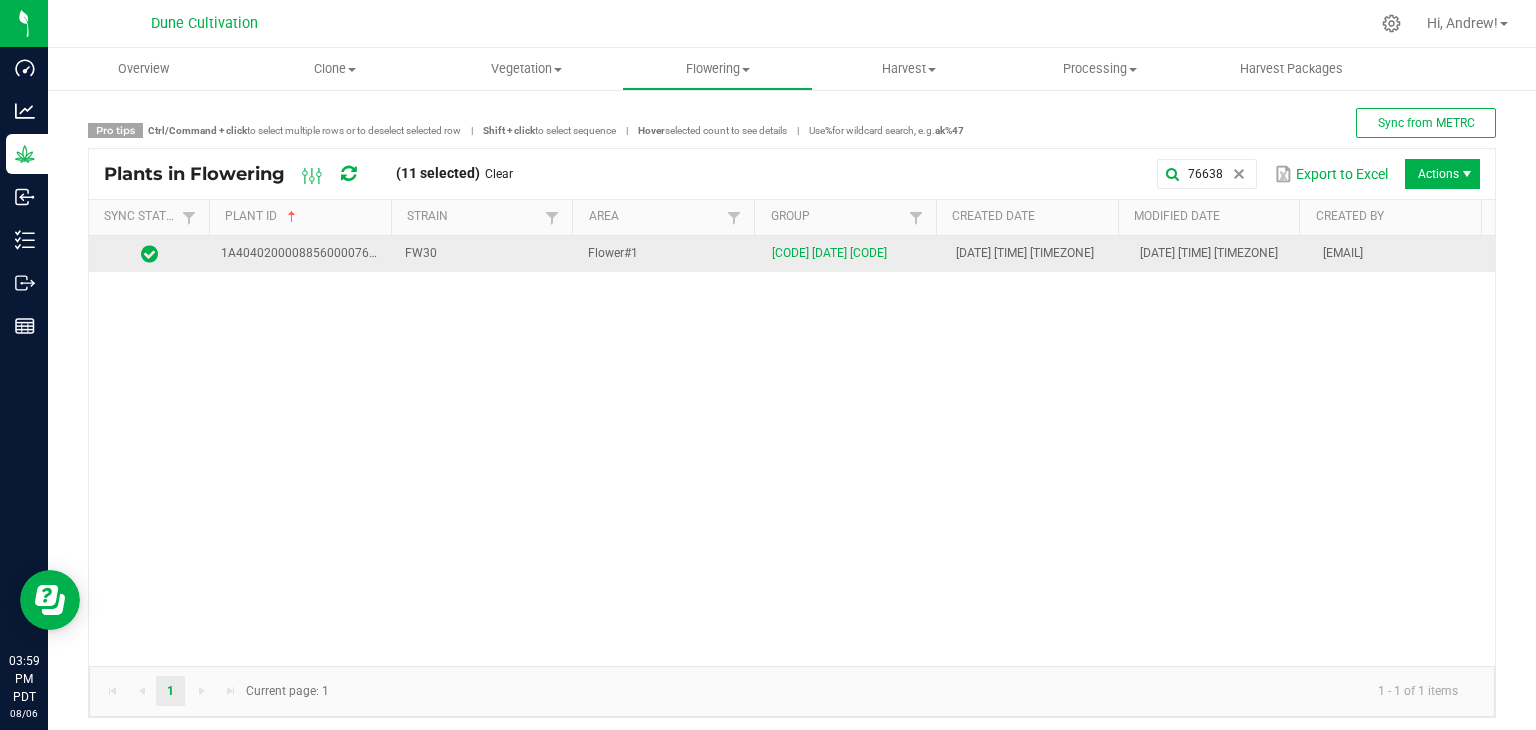 click on "Flower#1" at bounding box center (668, 254) 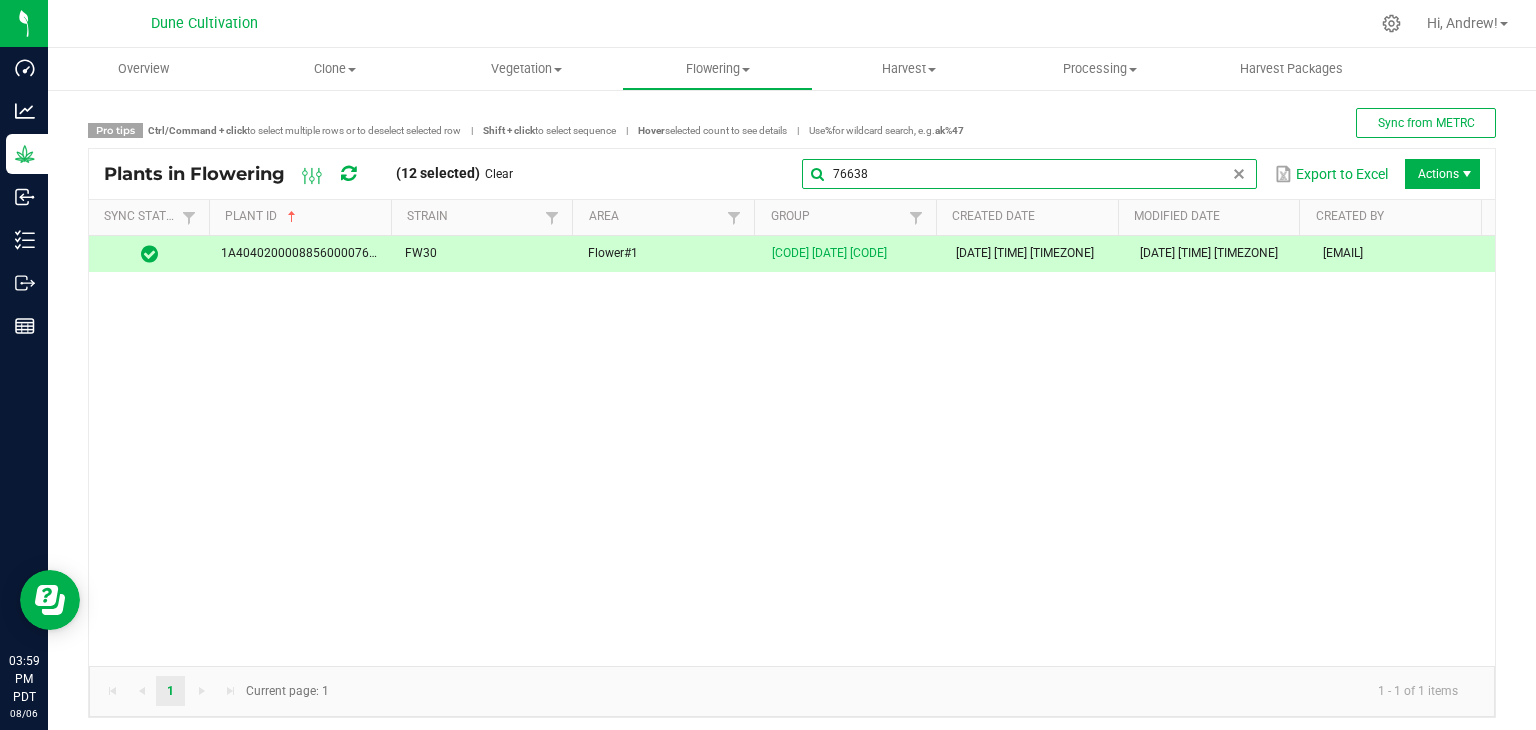 click on "76638" at bounding box center (1029, 174) 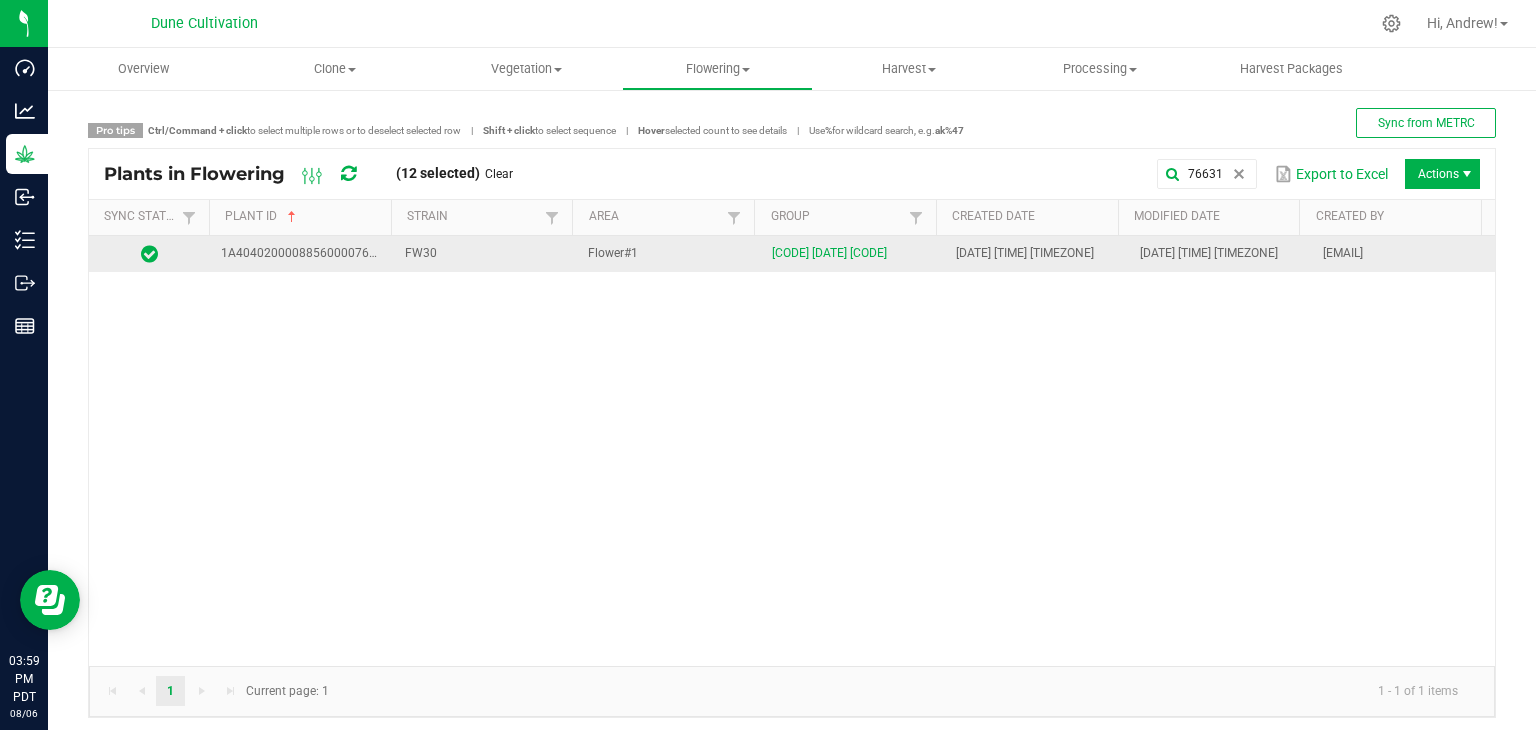 click on "Flower#1" at bounding box center [668, 254] 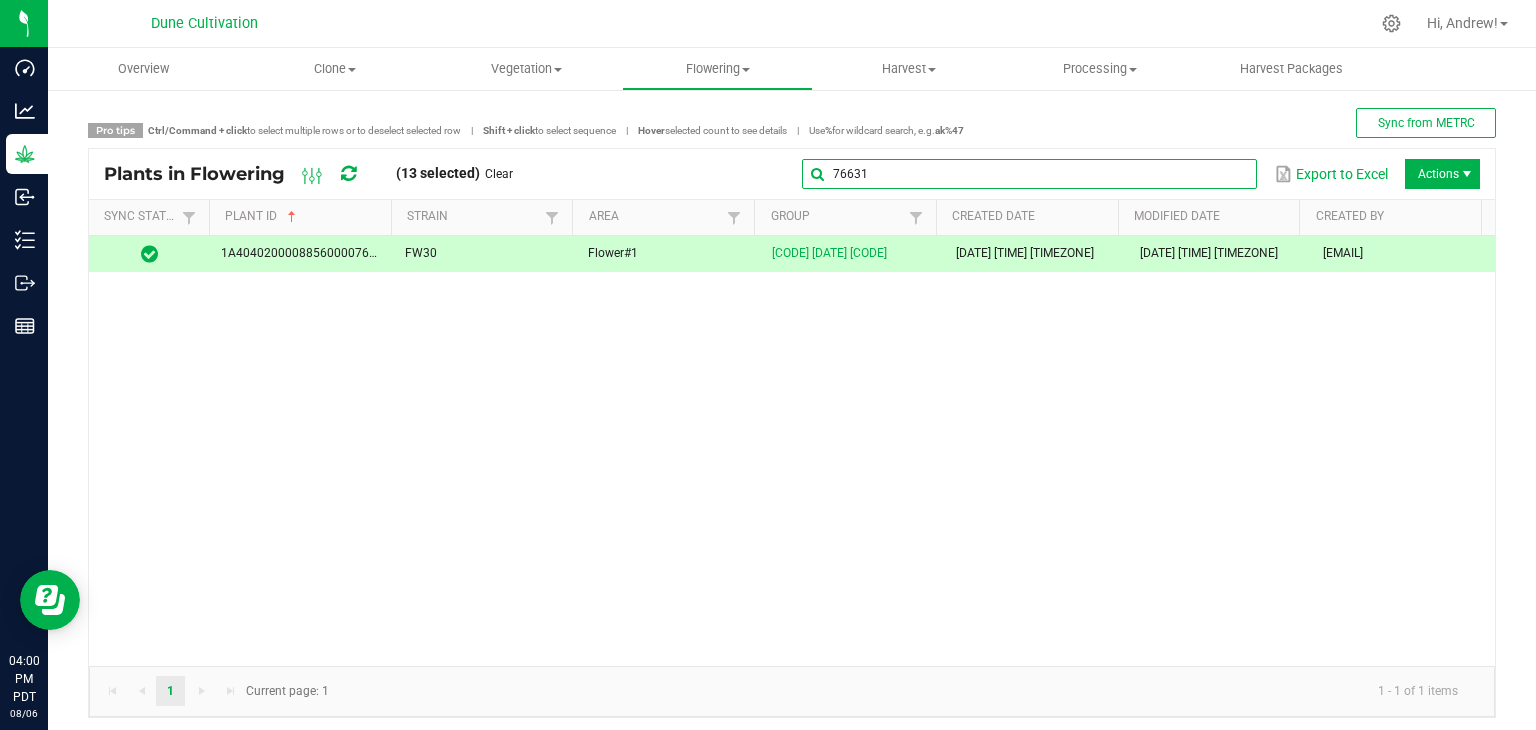 click on "76631" at bounding box center [1029, 174] 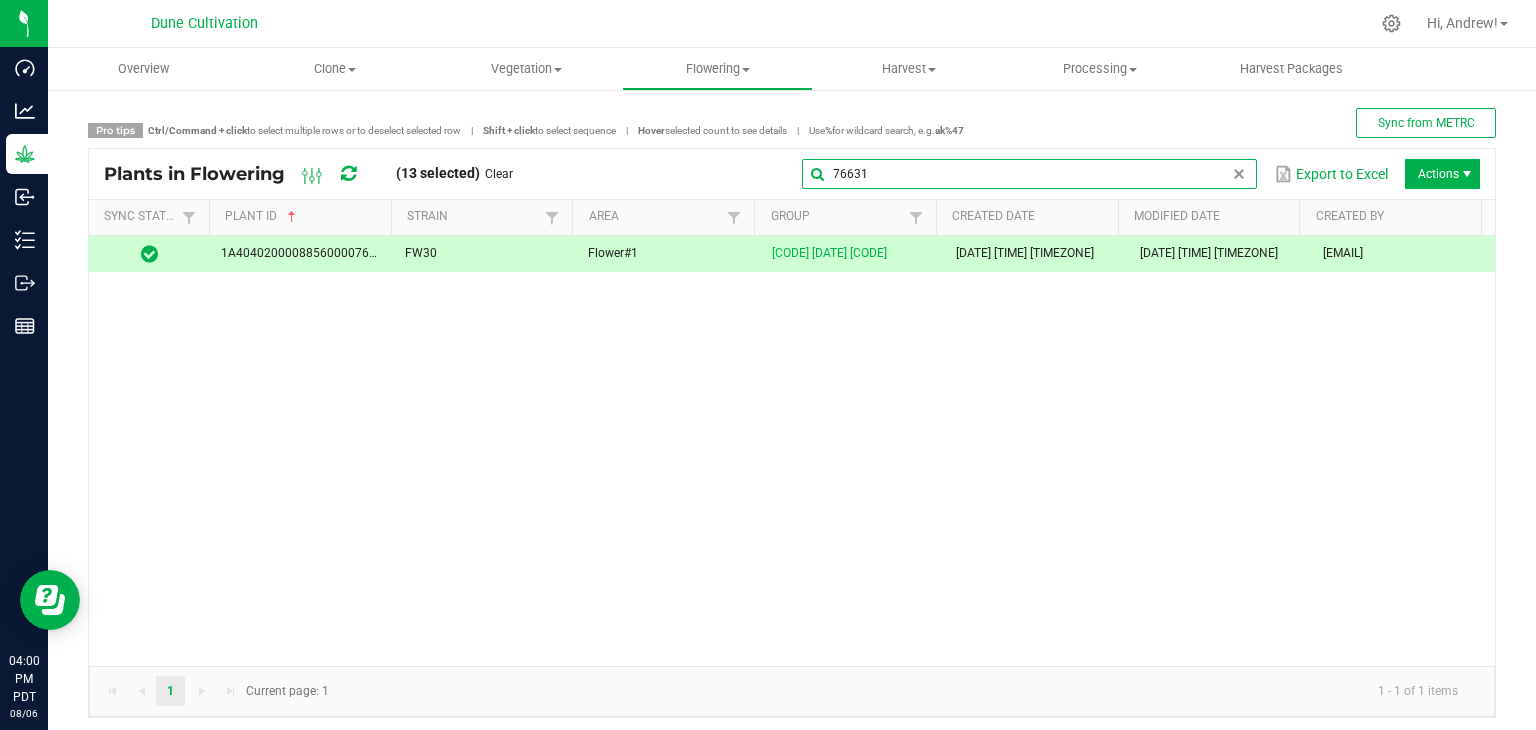 click on "76631" at bounding box center (1029, 174) 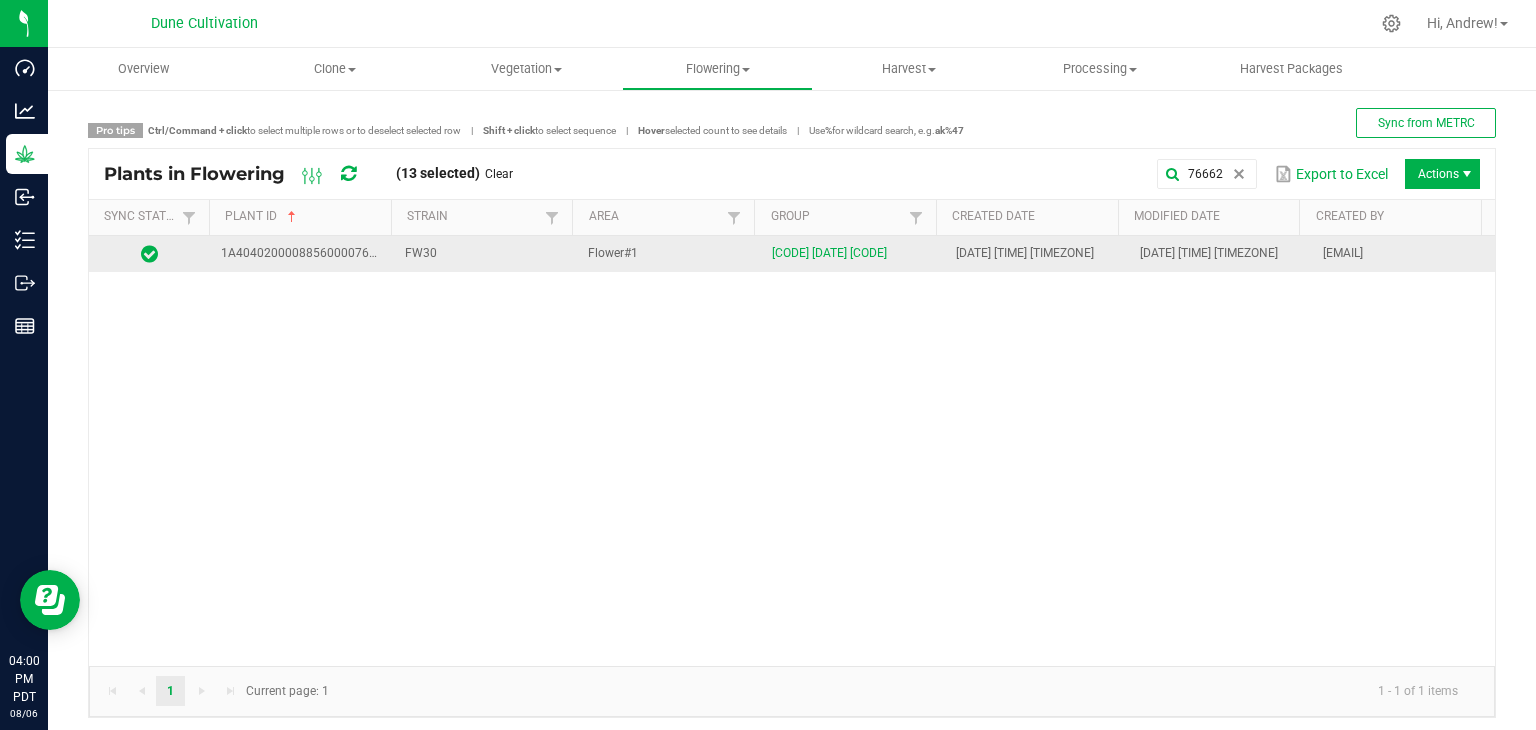click on "FW30" at bounding box center [485, 254] 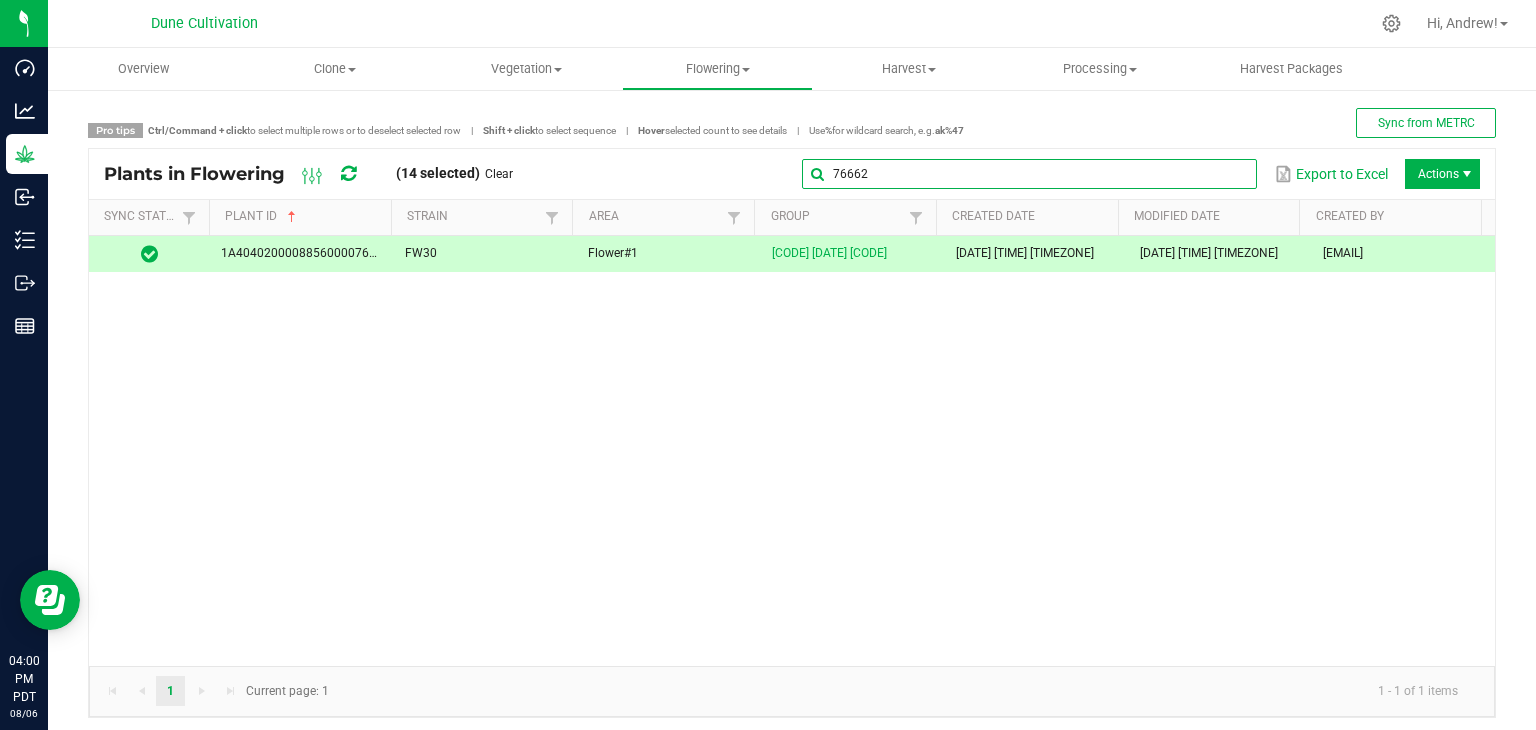 click on "76662" at bounding box center (1029, 174) 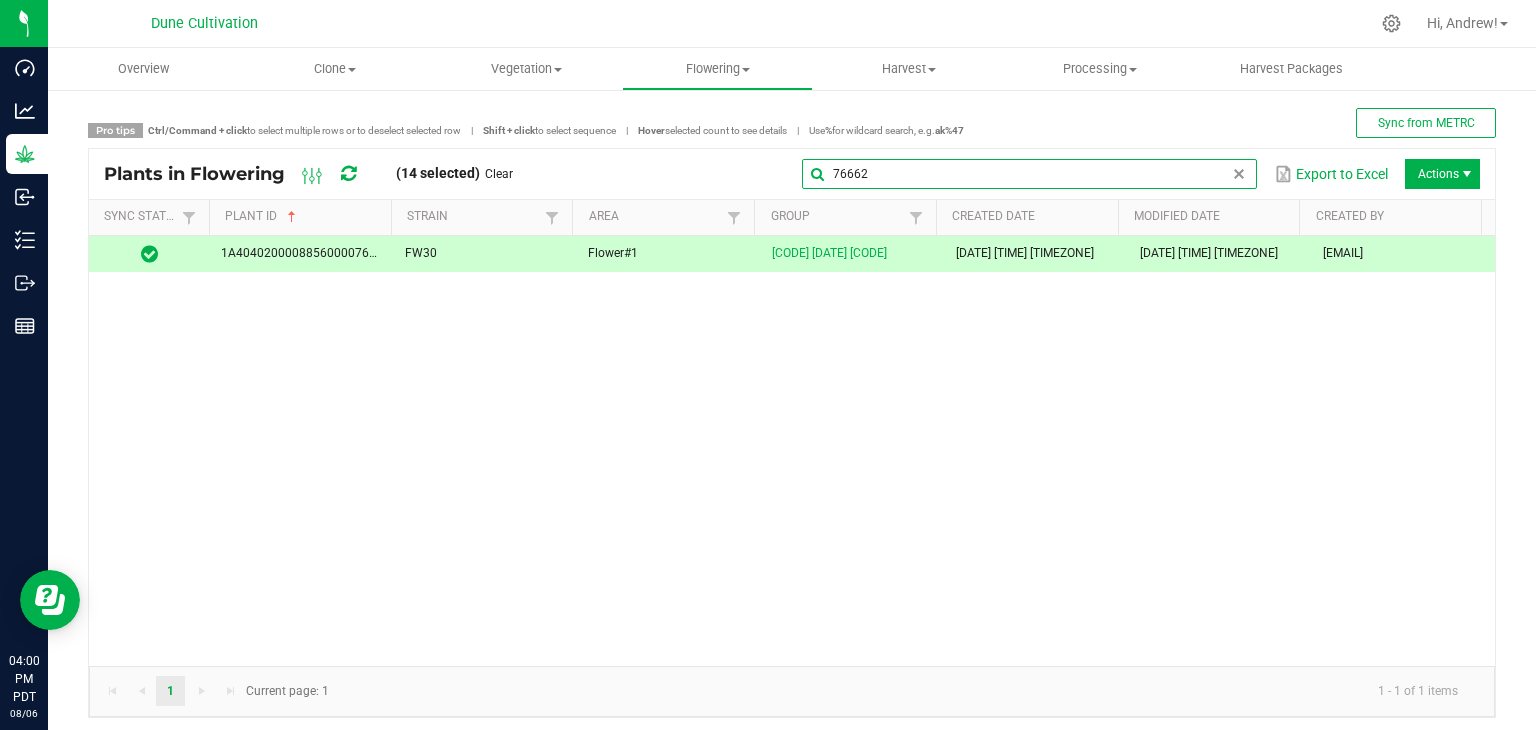 click on "76662" at bounding box center [1029, 174] 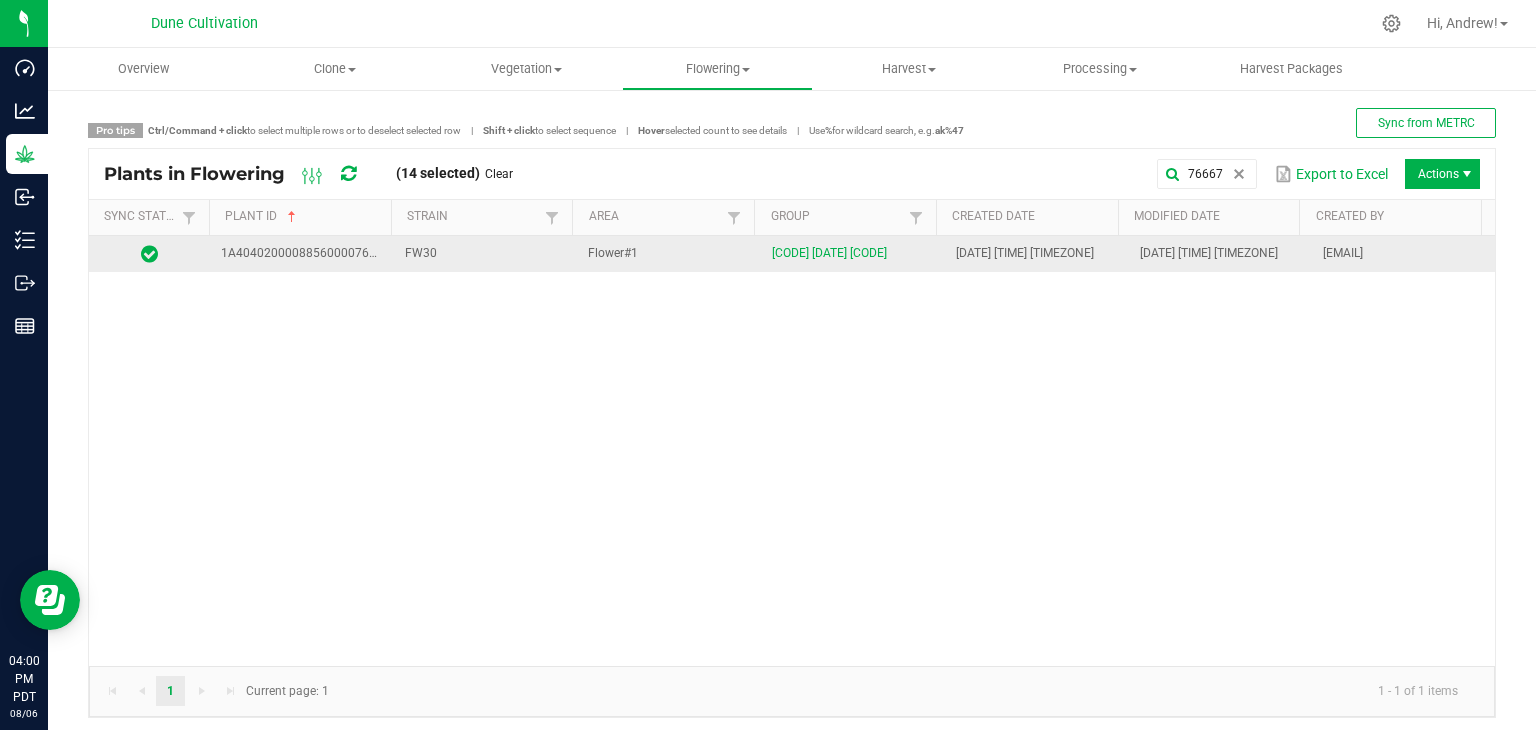 click on "FW30" at bounding box center [485, 254] 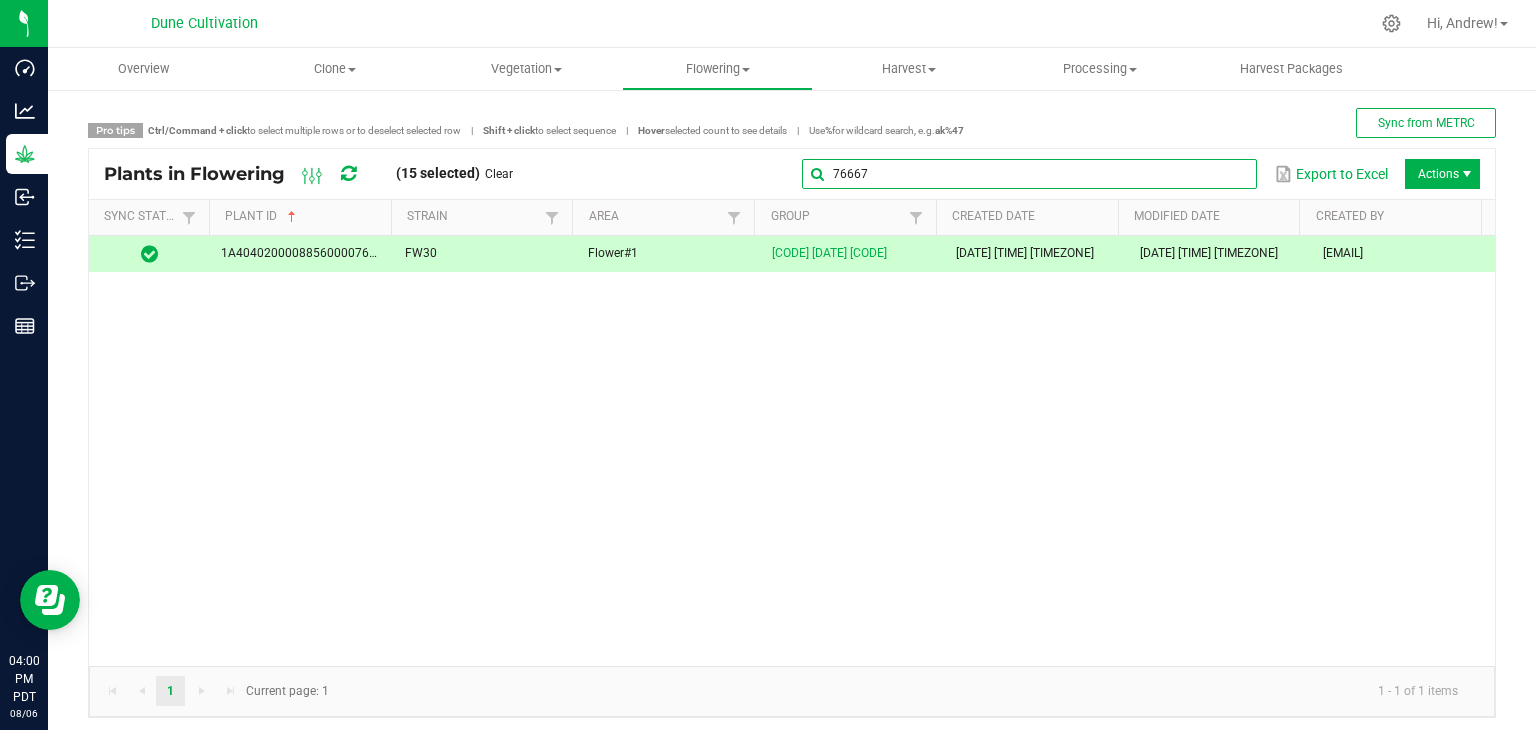 click on "76667" at bounding box center (1029, 174) 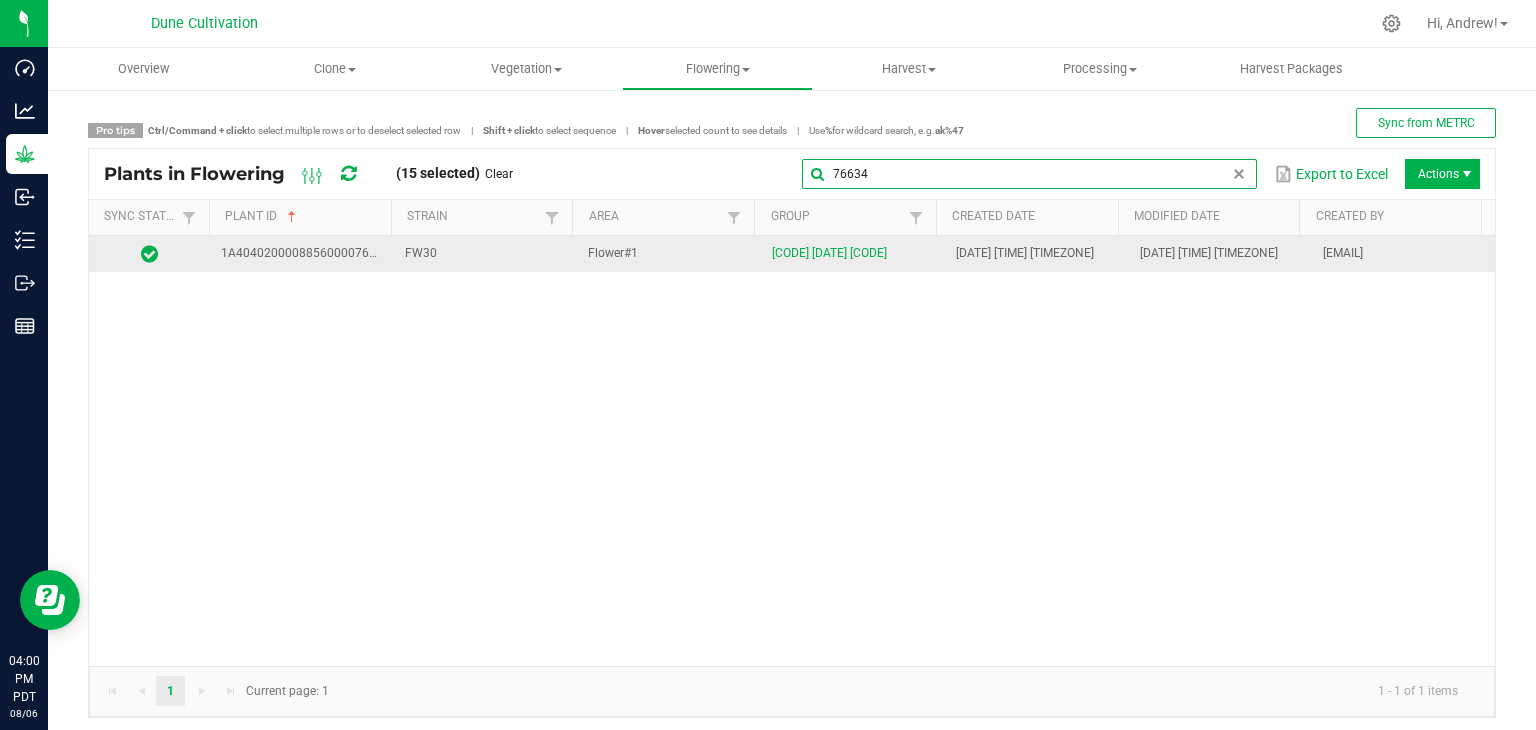type on "76634" 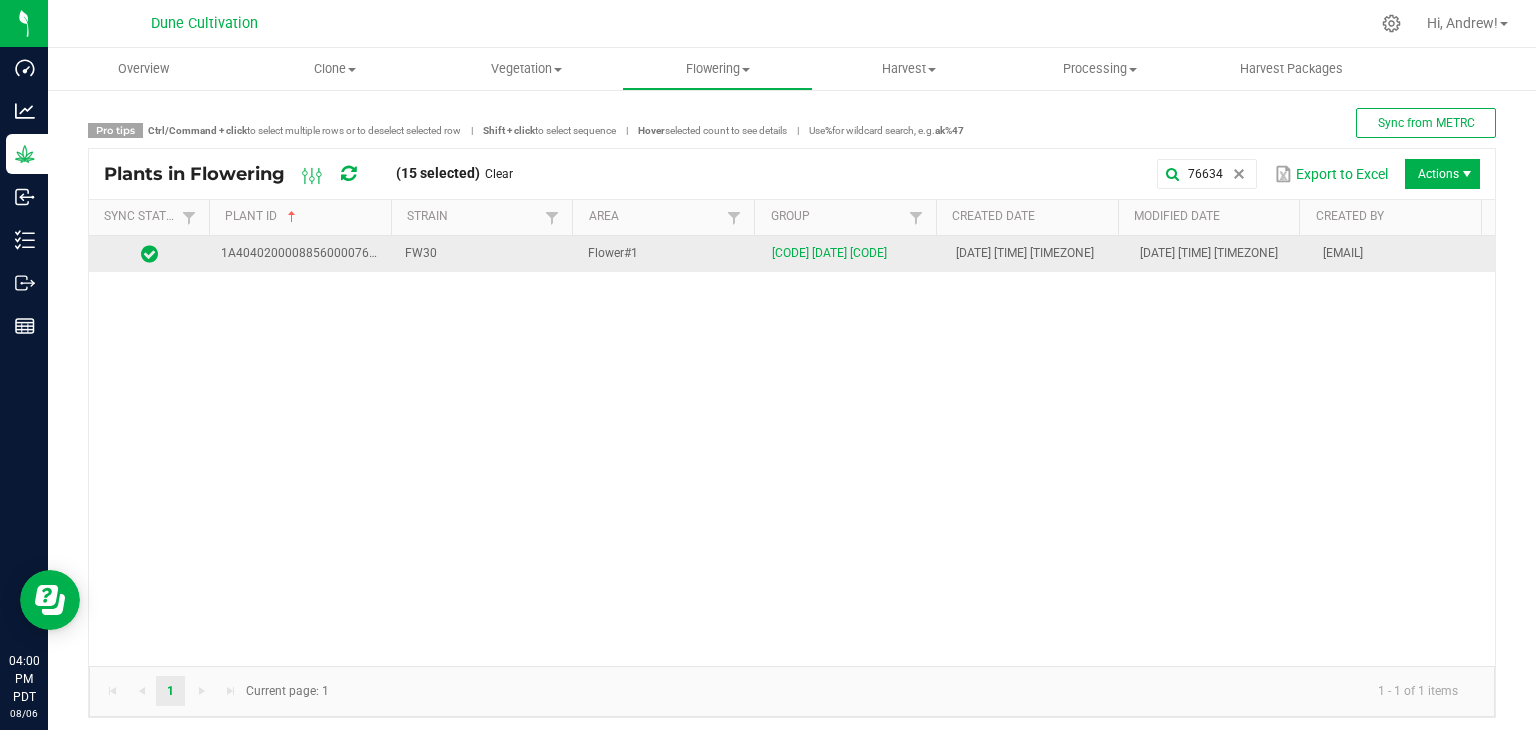 click on "FW30" at bounding box center [485, 254] 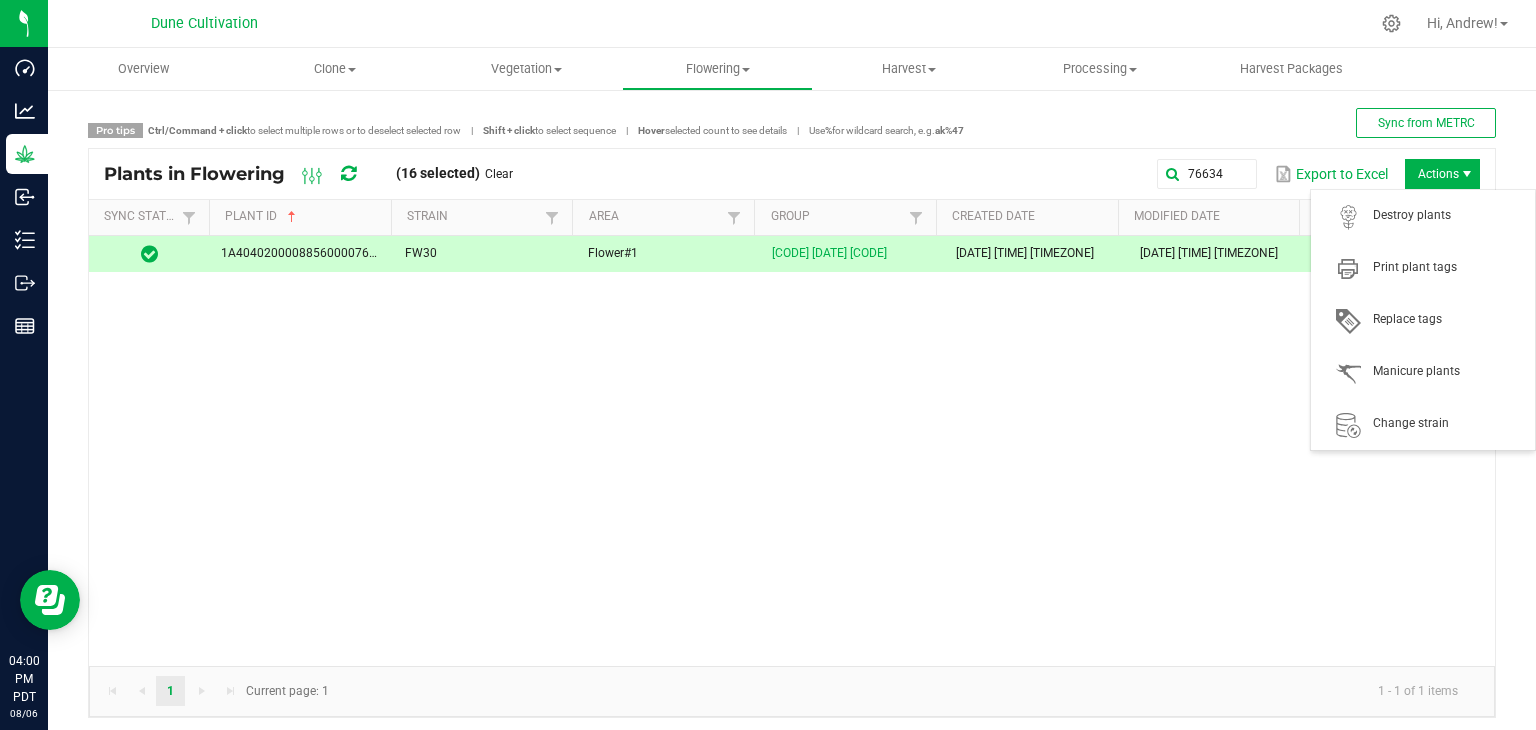drag, startPoint x: 1436, startPoint y: 180, endPoint x: 1419, endPoint y: 181, distance: 17.029387 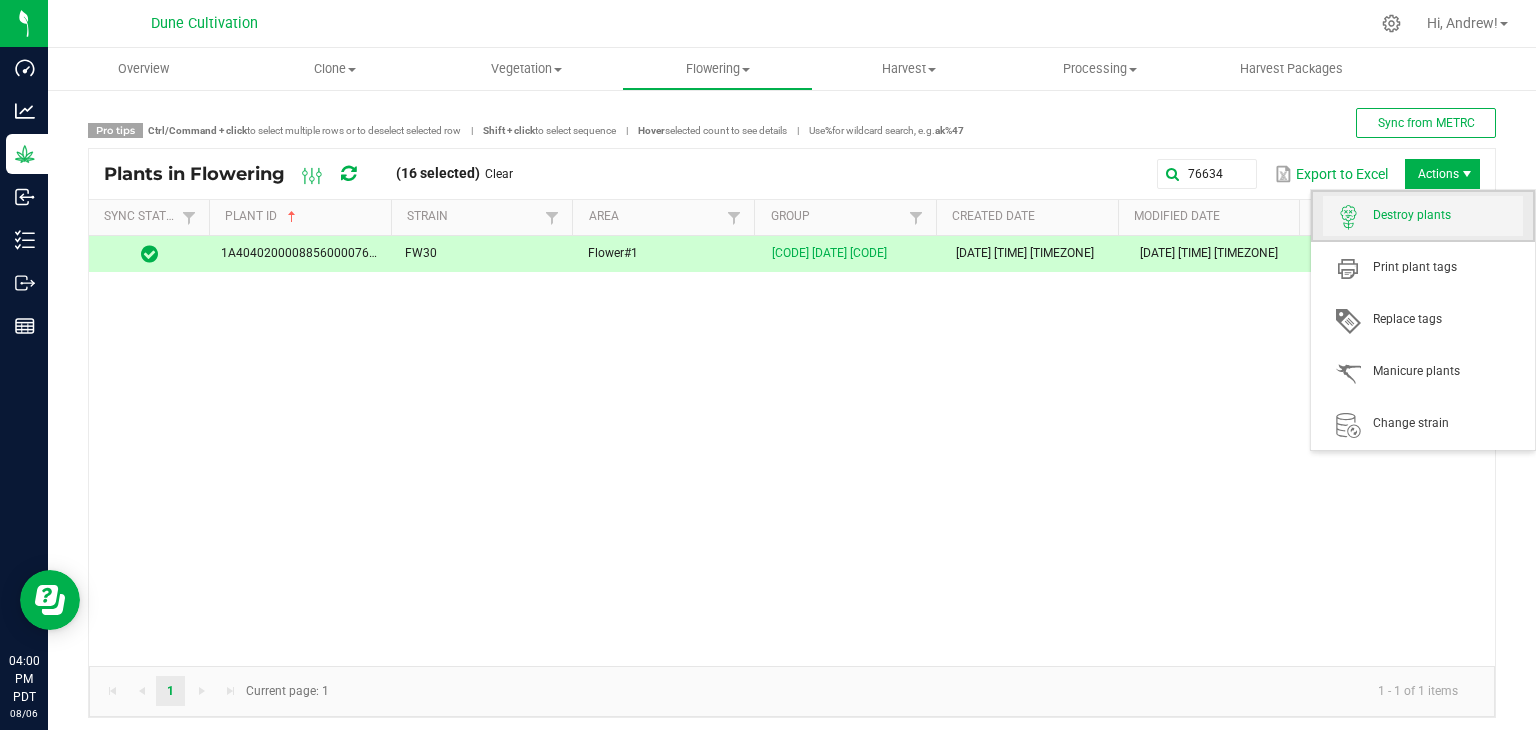 click on "Destroy plants" at bounding box center [1423, 216] 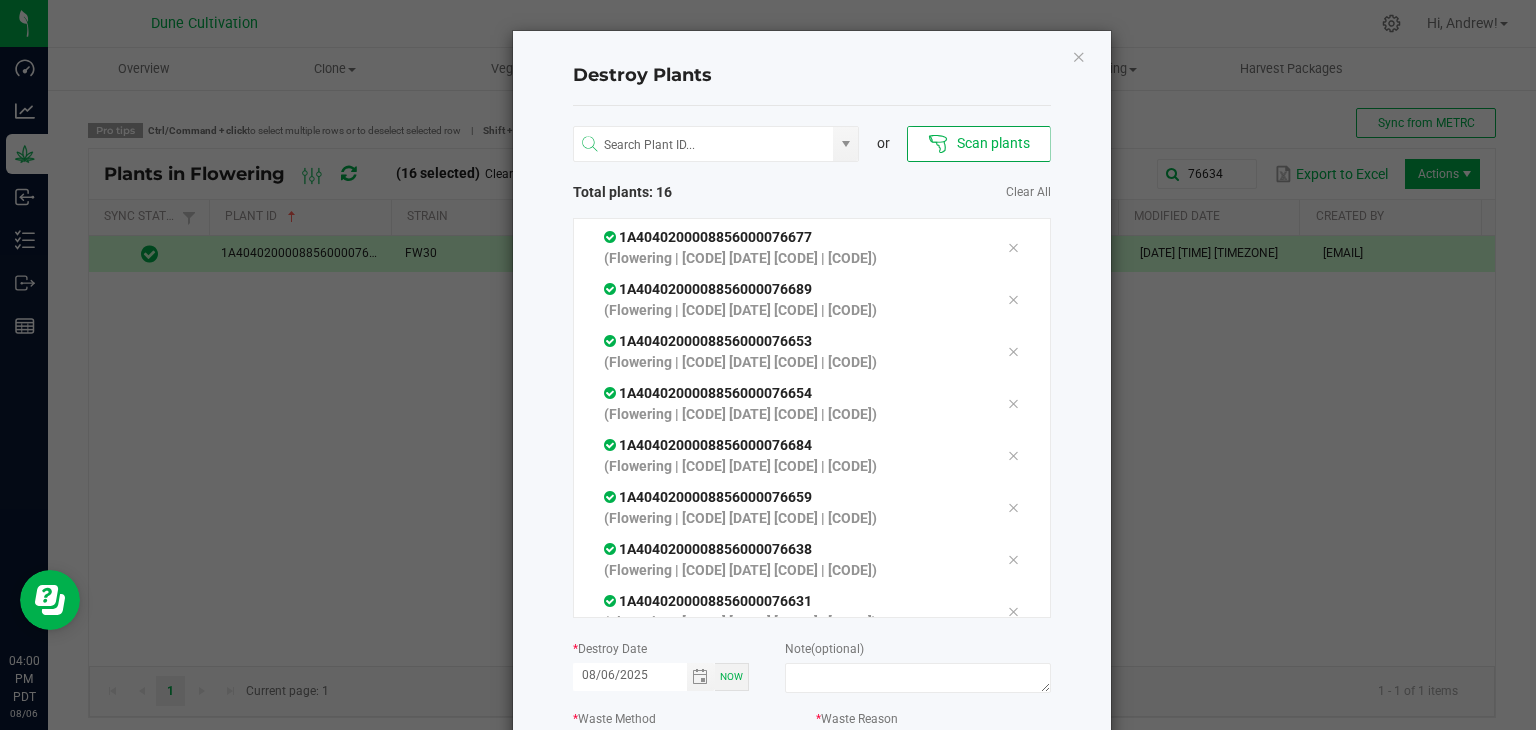 scroll, scrollTop: 300, scrollLeft: 0, axis: vertical 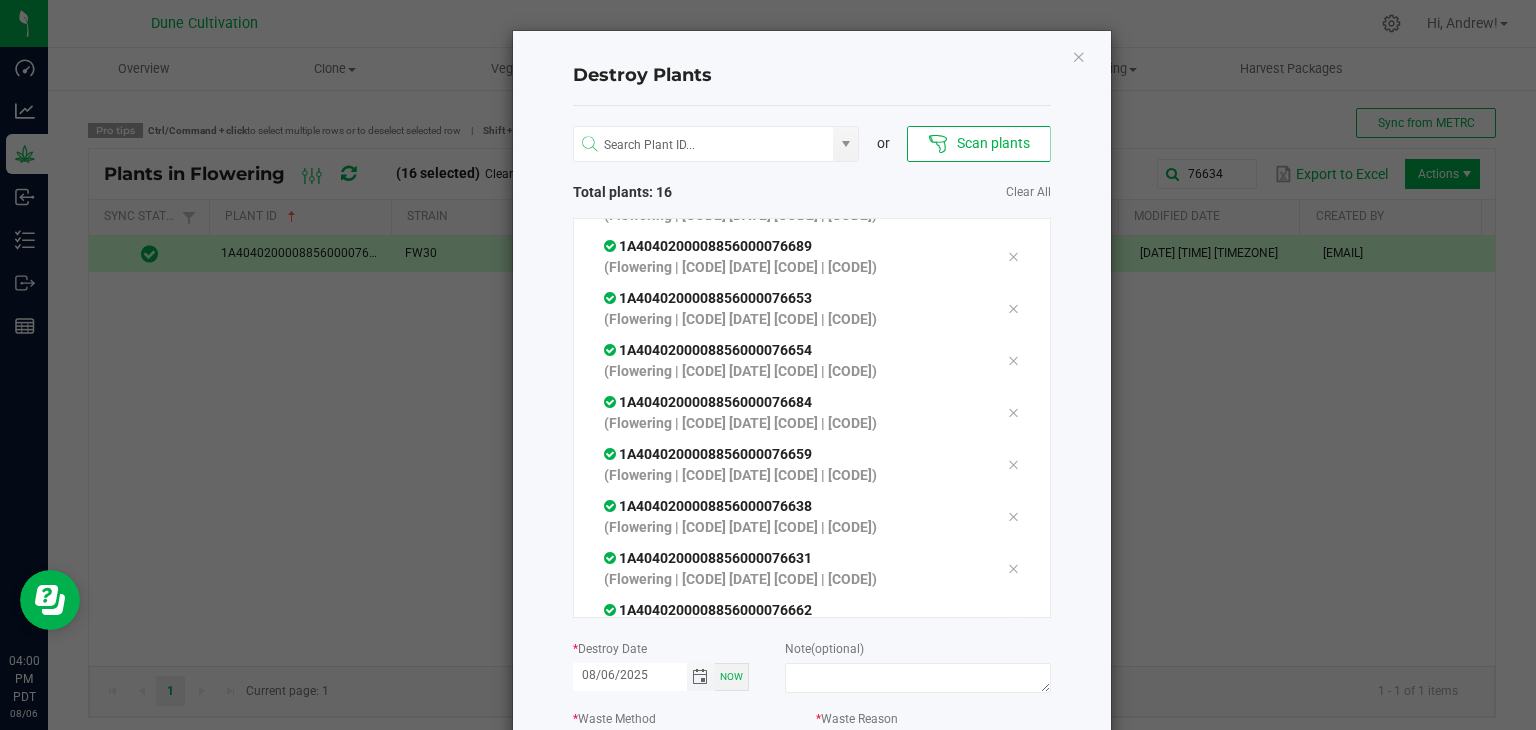 click at bounding box center [700, 677] 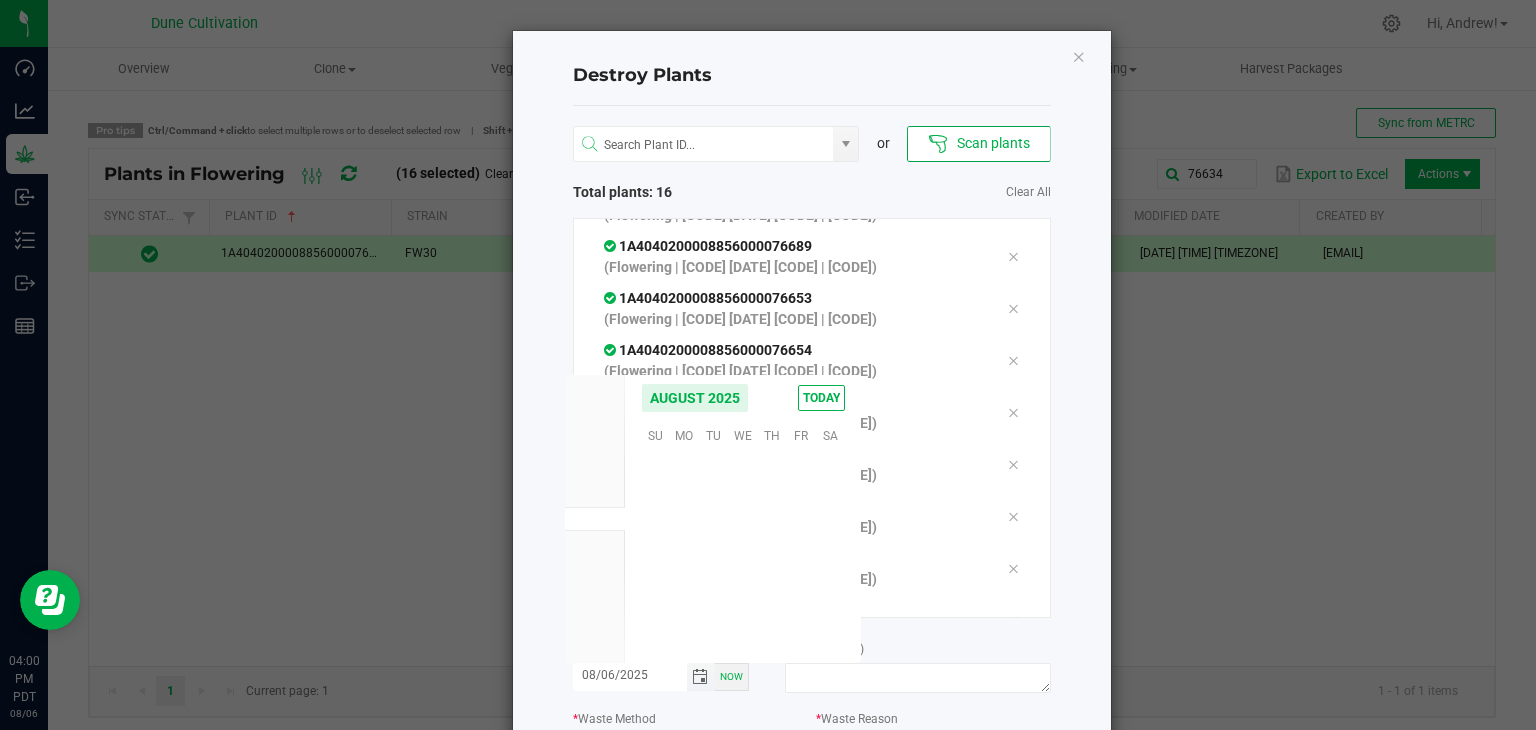 scroll, scrollTop: 0, scrollLeft: 0, axis: both 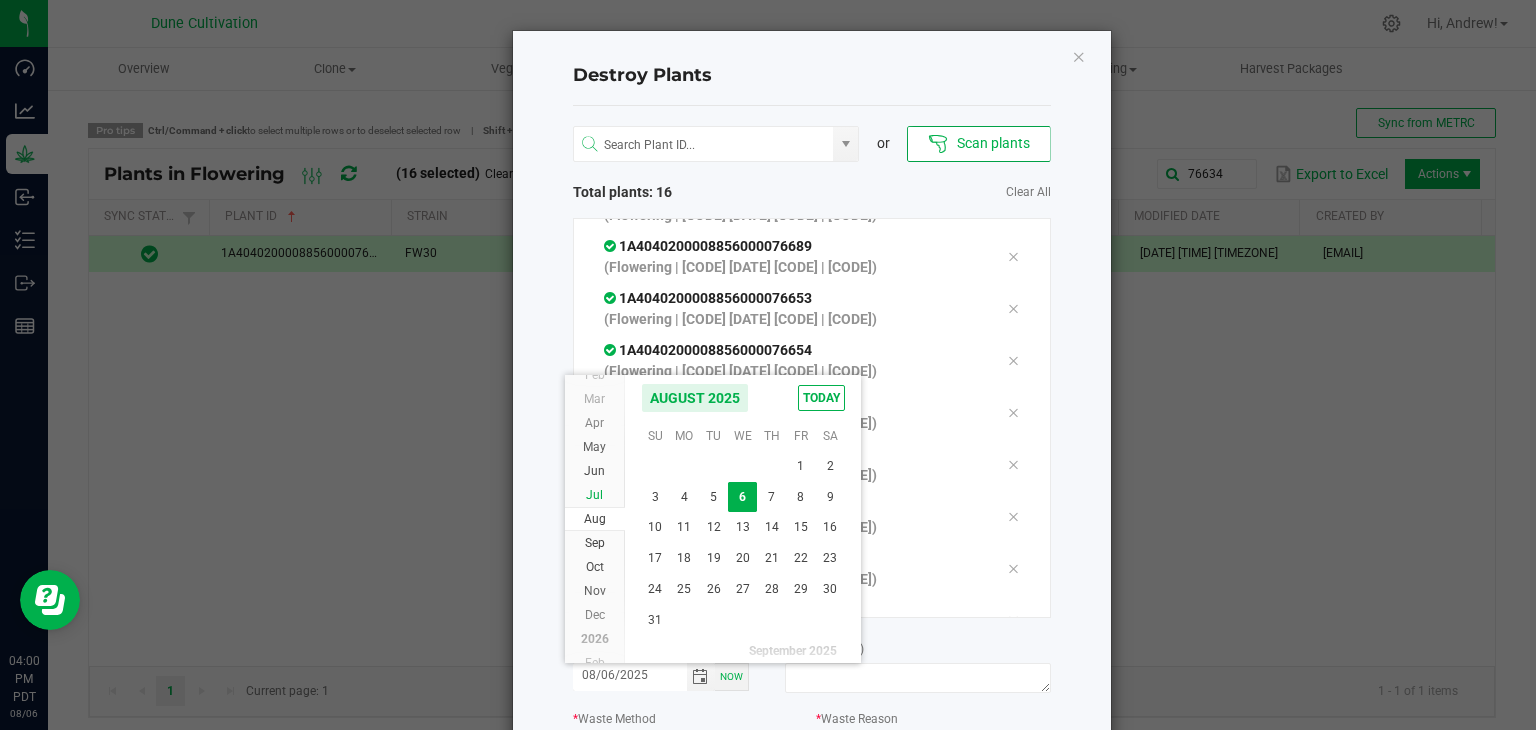 click on "Jul" at bounding box center [595, 495] 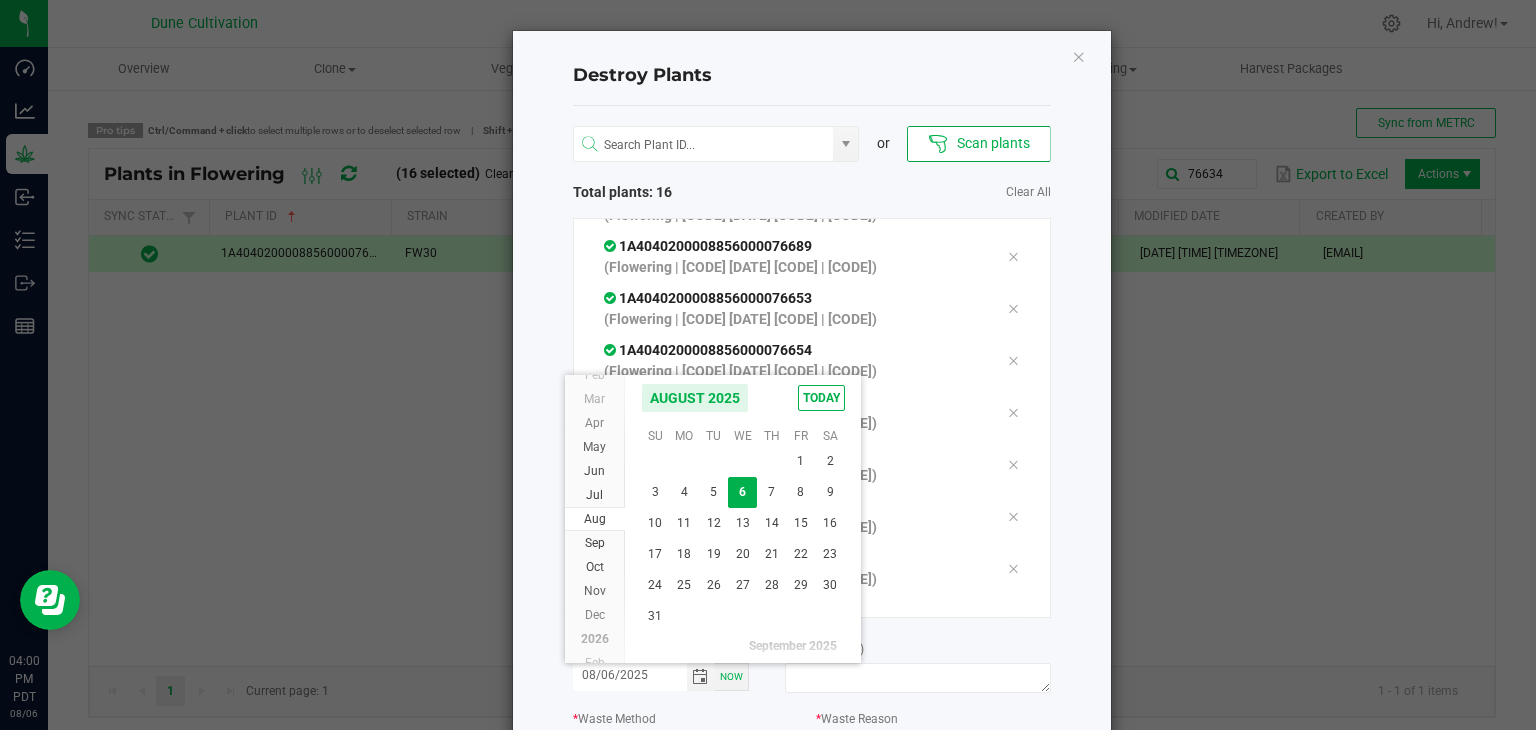 scroll, scrollTop: 36144, scrollLeft: 0, axis: vertical 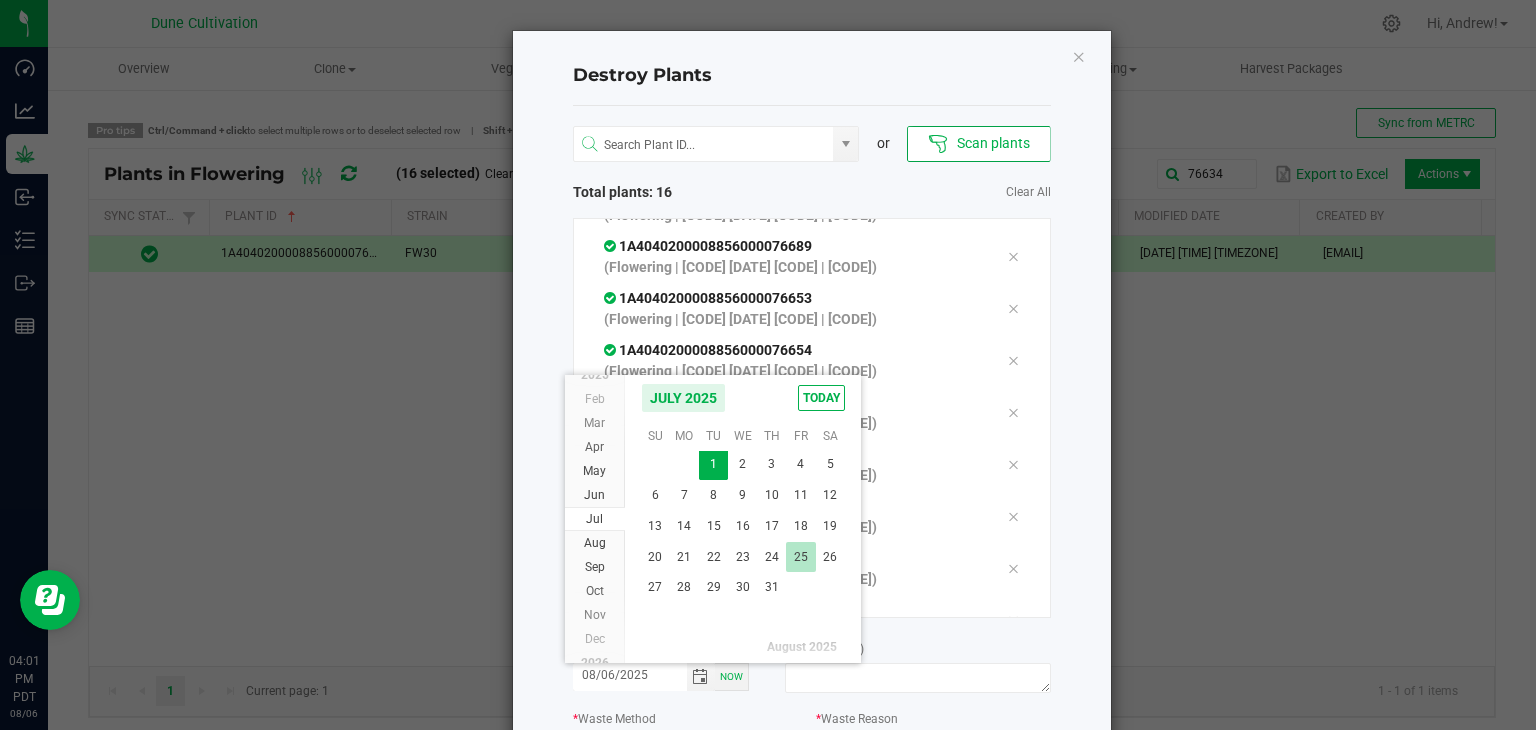 click on "25" at bounding box center [800, 557] 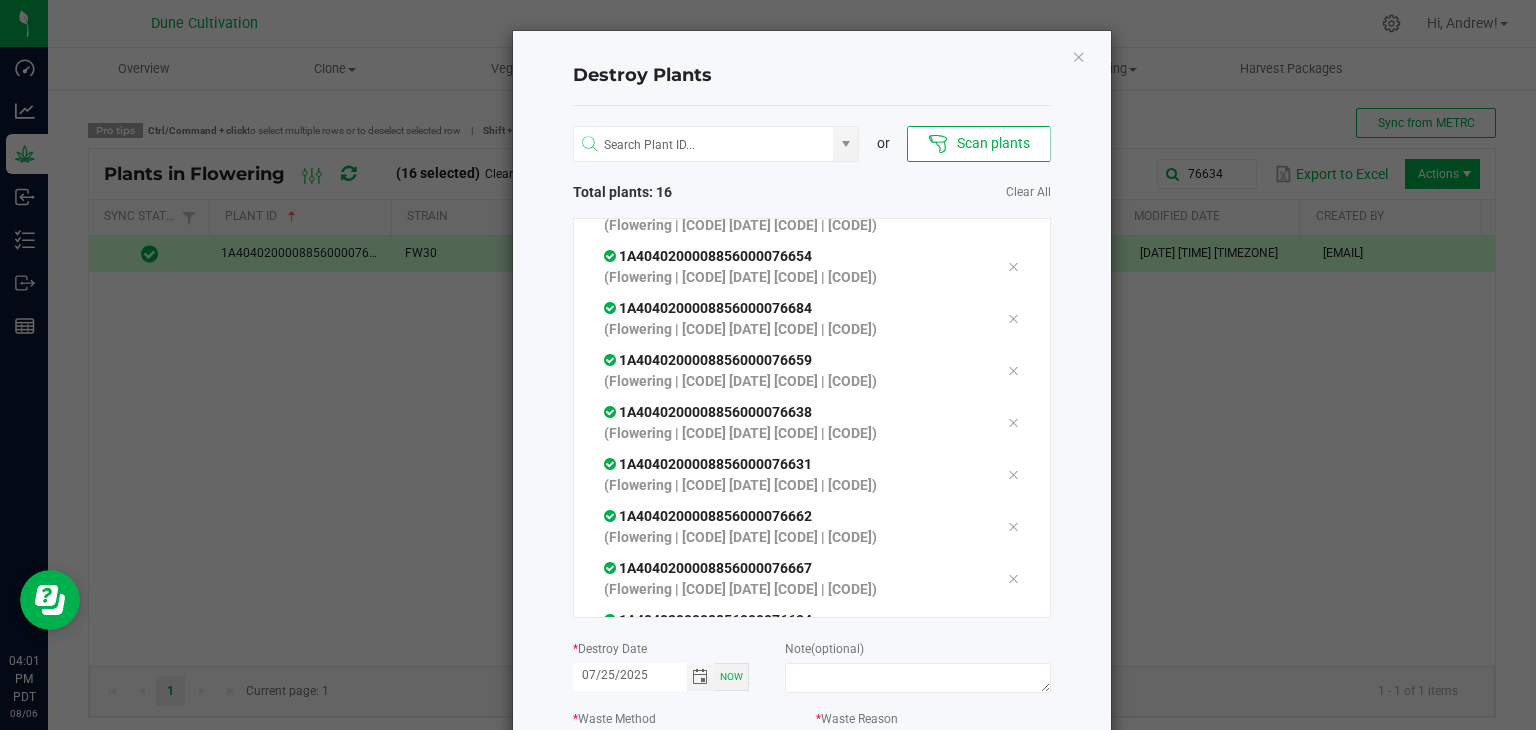 scroll, scrollTop: 483, scrollLeft: 0, axis: vertical 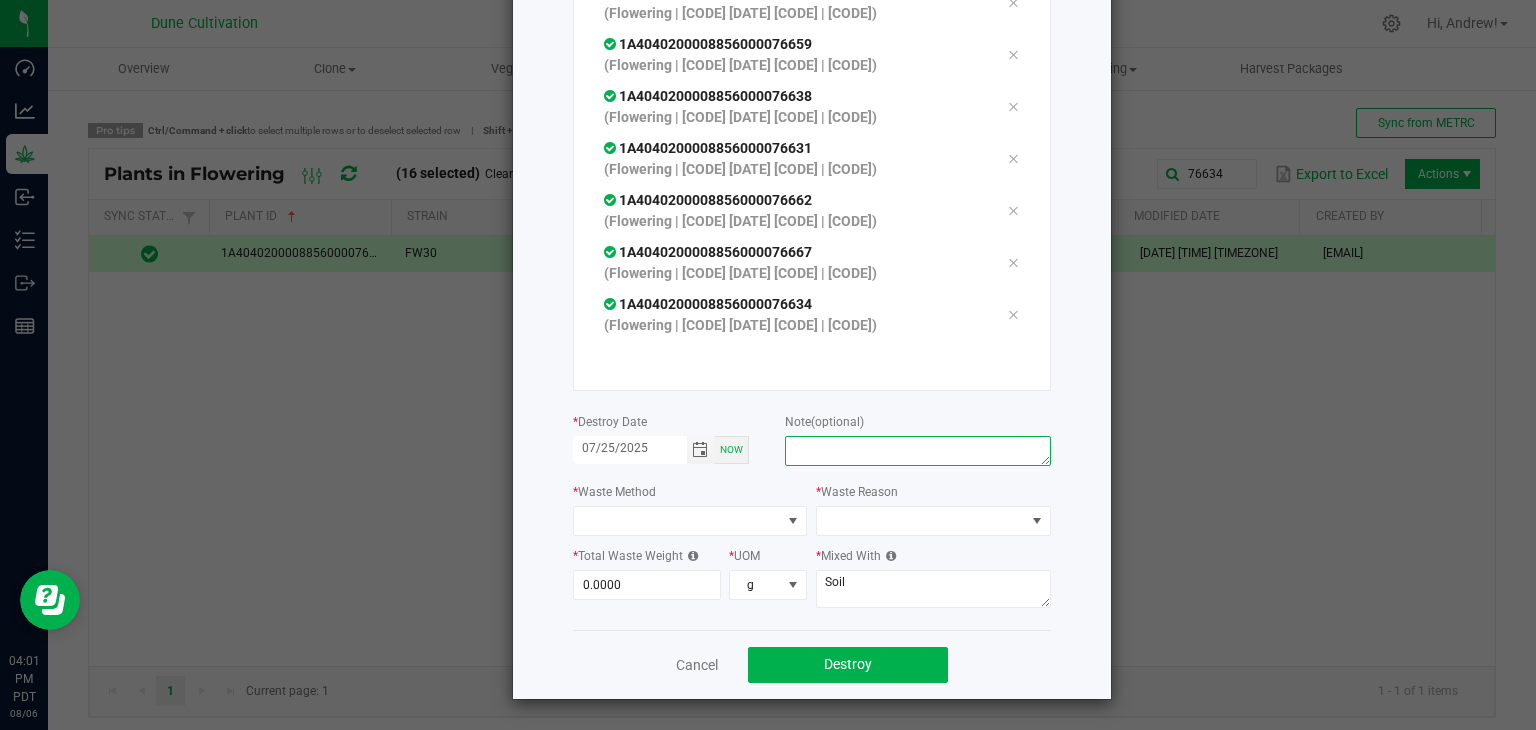 click at bounding box center [917, 451] 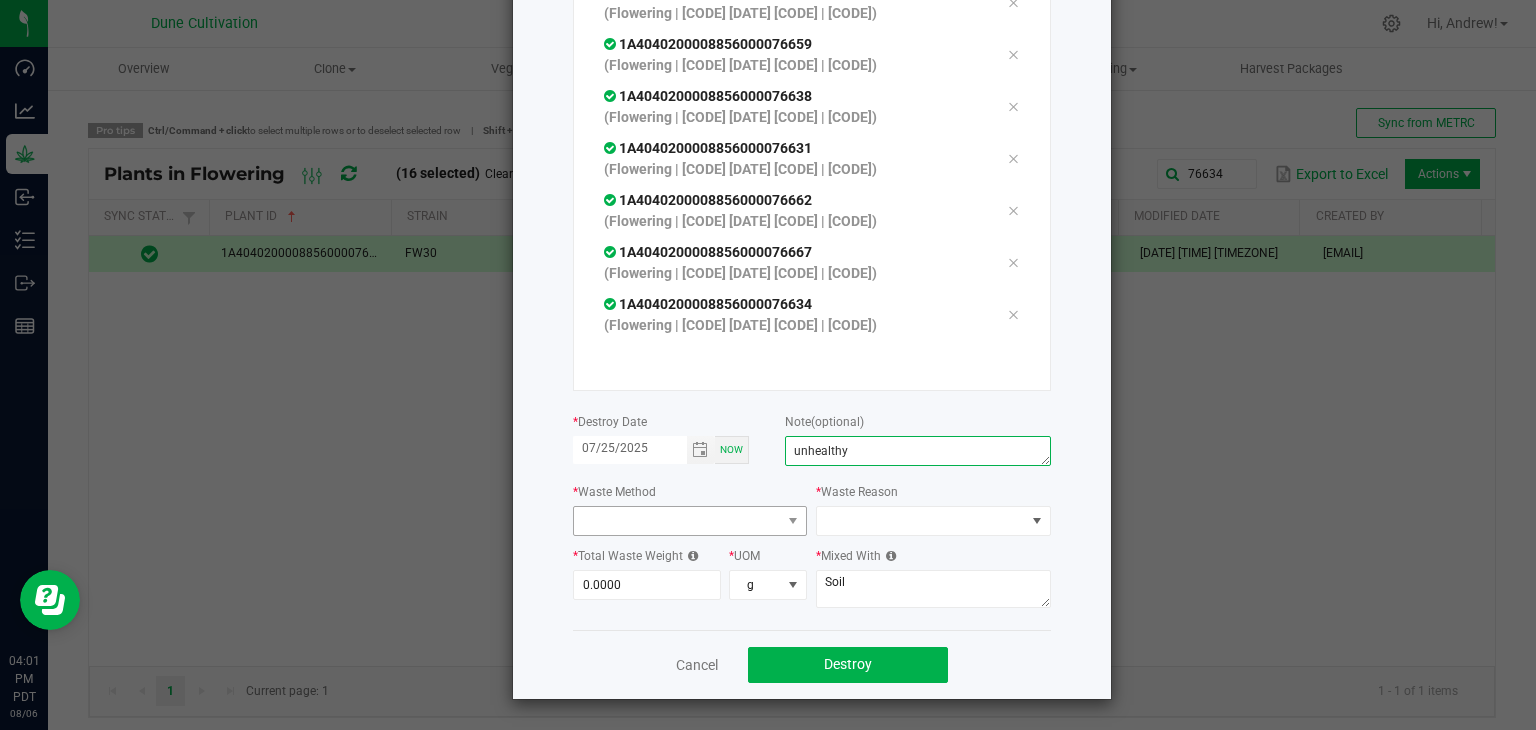 type on "unhealthy" 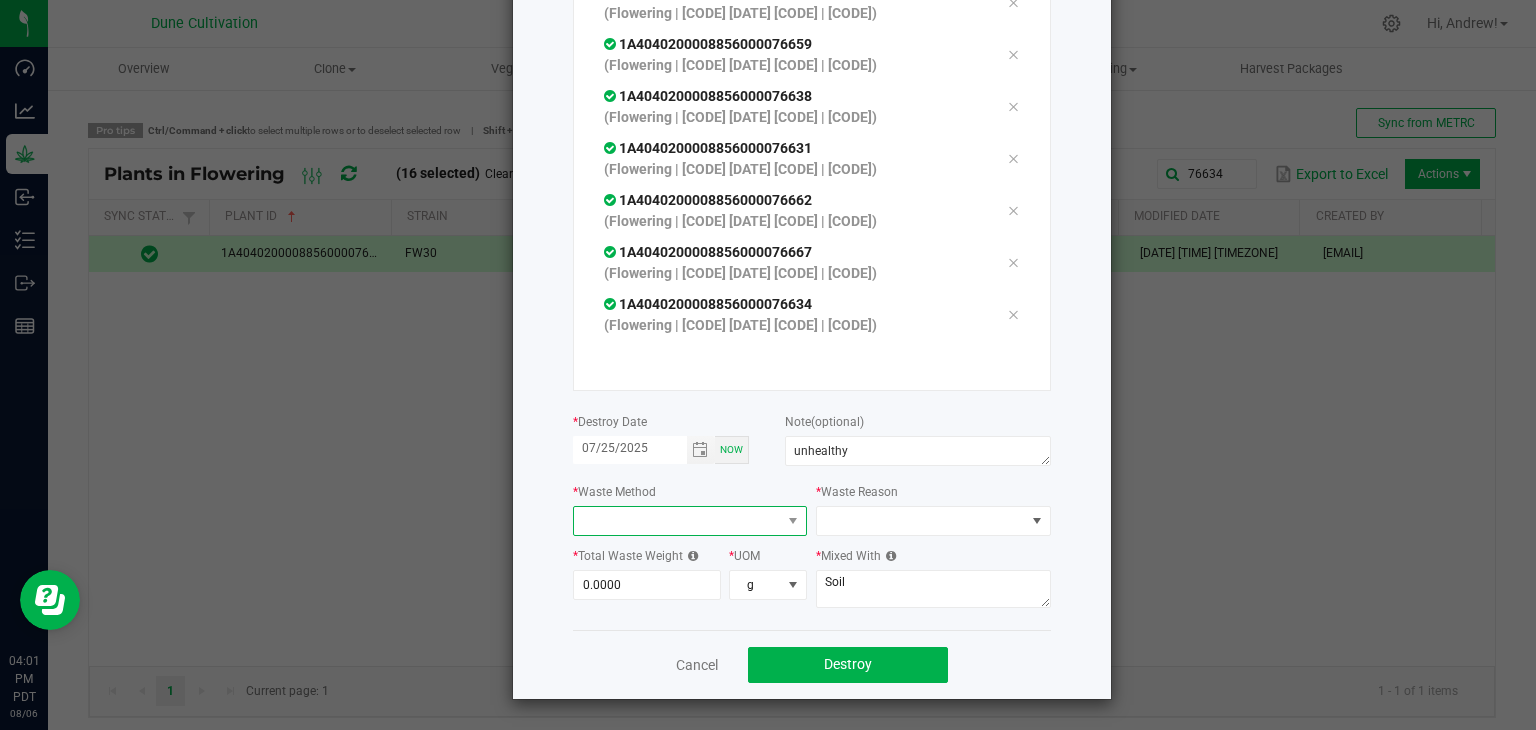 click at bounding box center (678, 521) 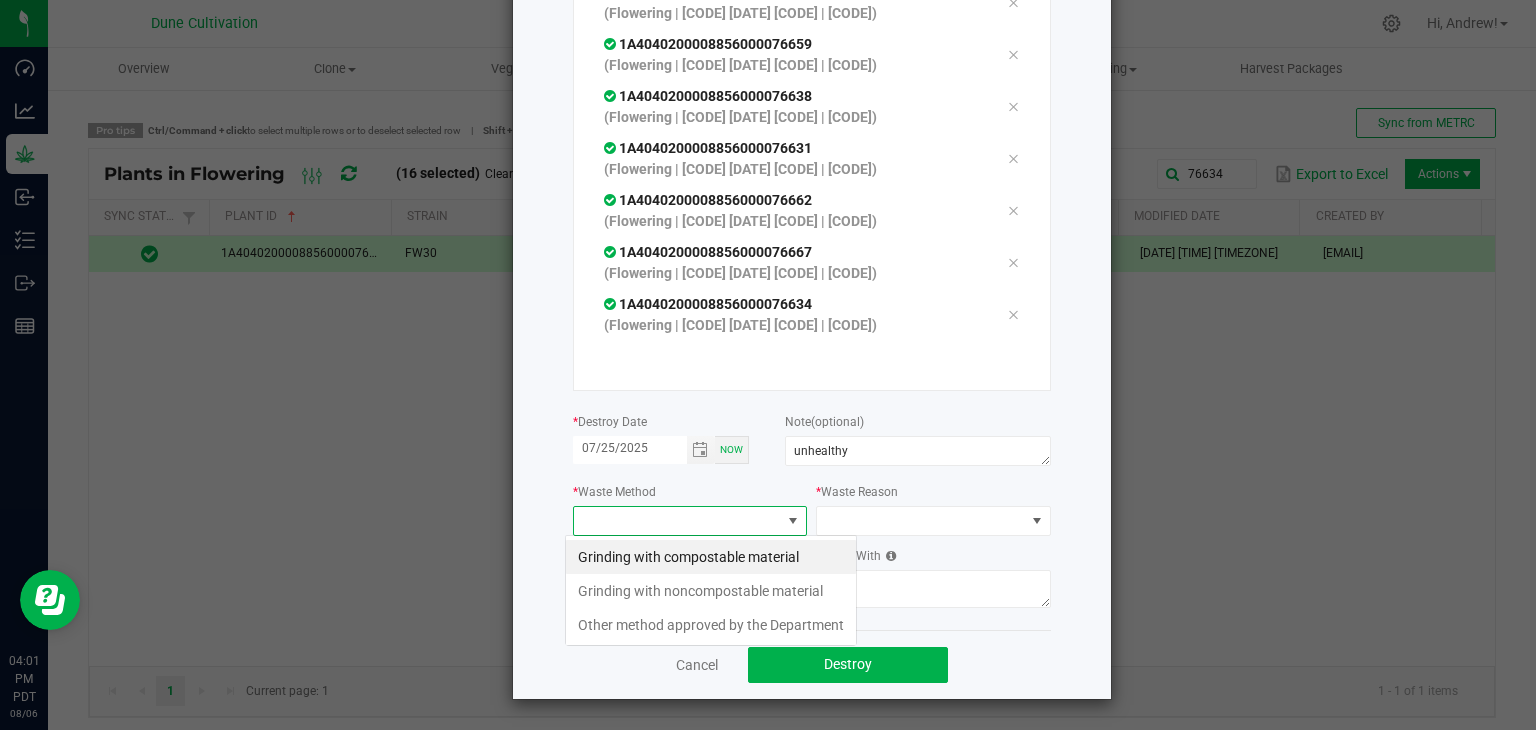 scroll, scrollTop: 99970, scrollLeft: 99765, axis: both 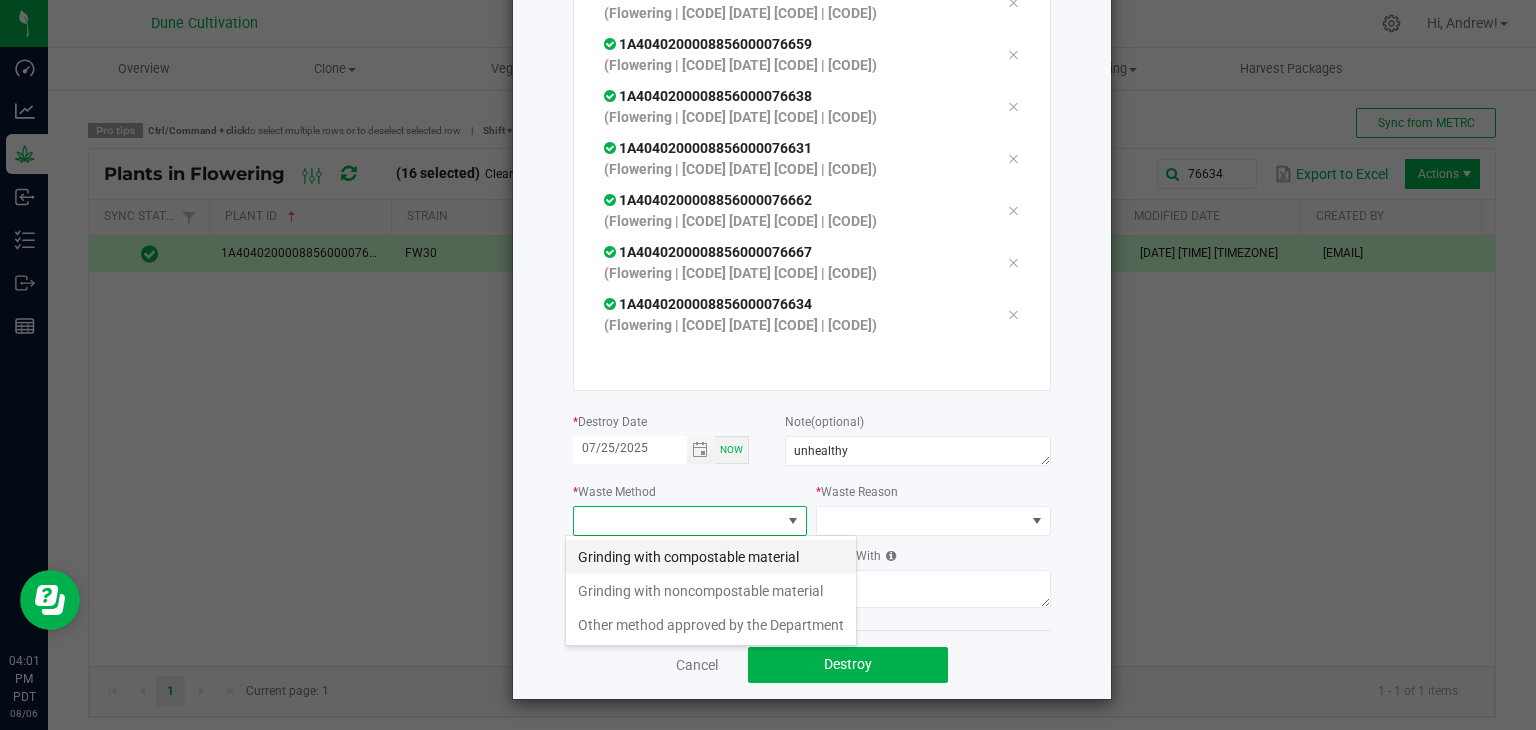 click on "Grinding with compostable material" at bounding box center [711, 557] 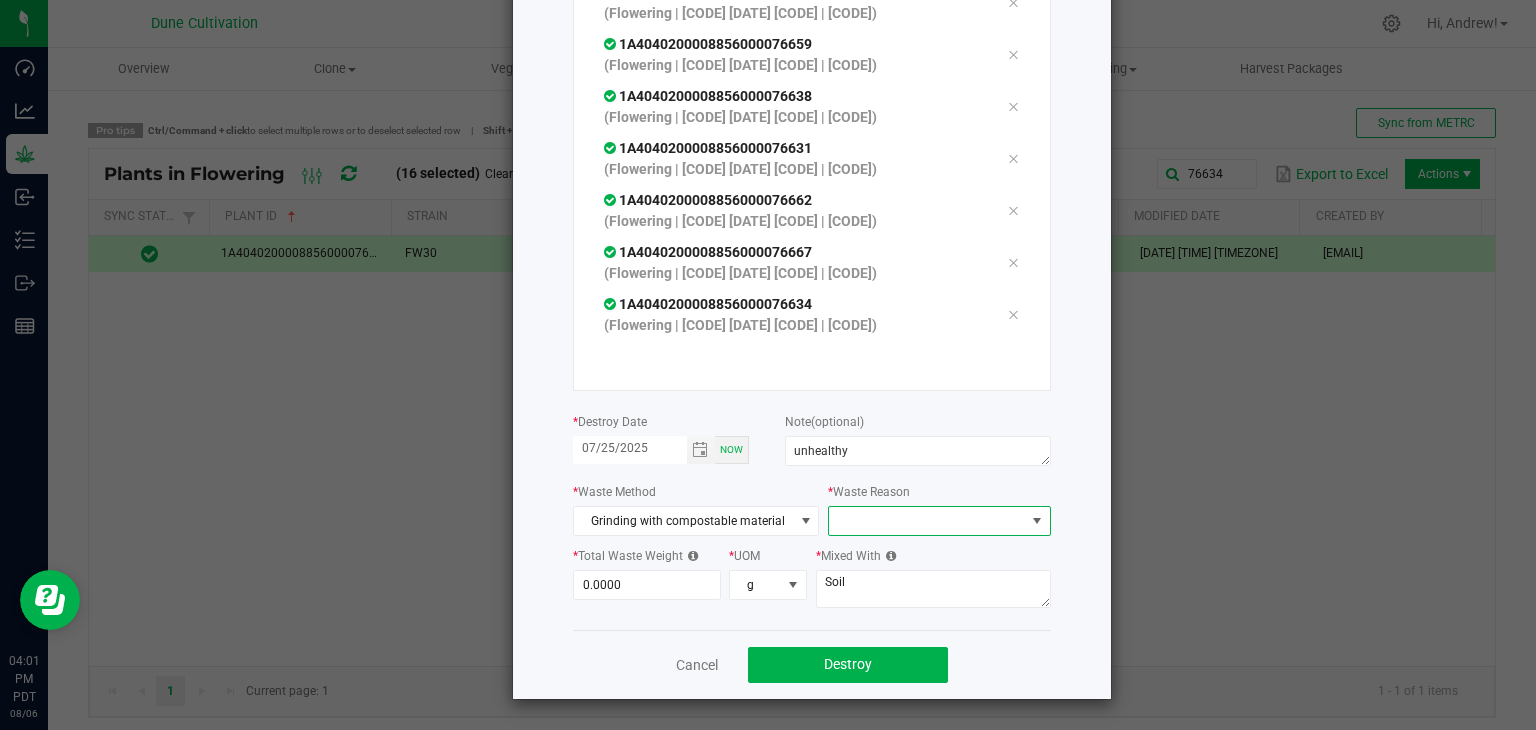 click at bounding box center [926, 521] 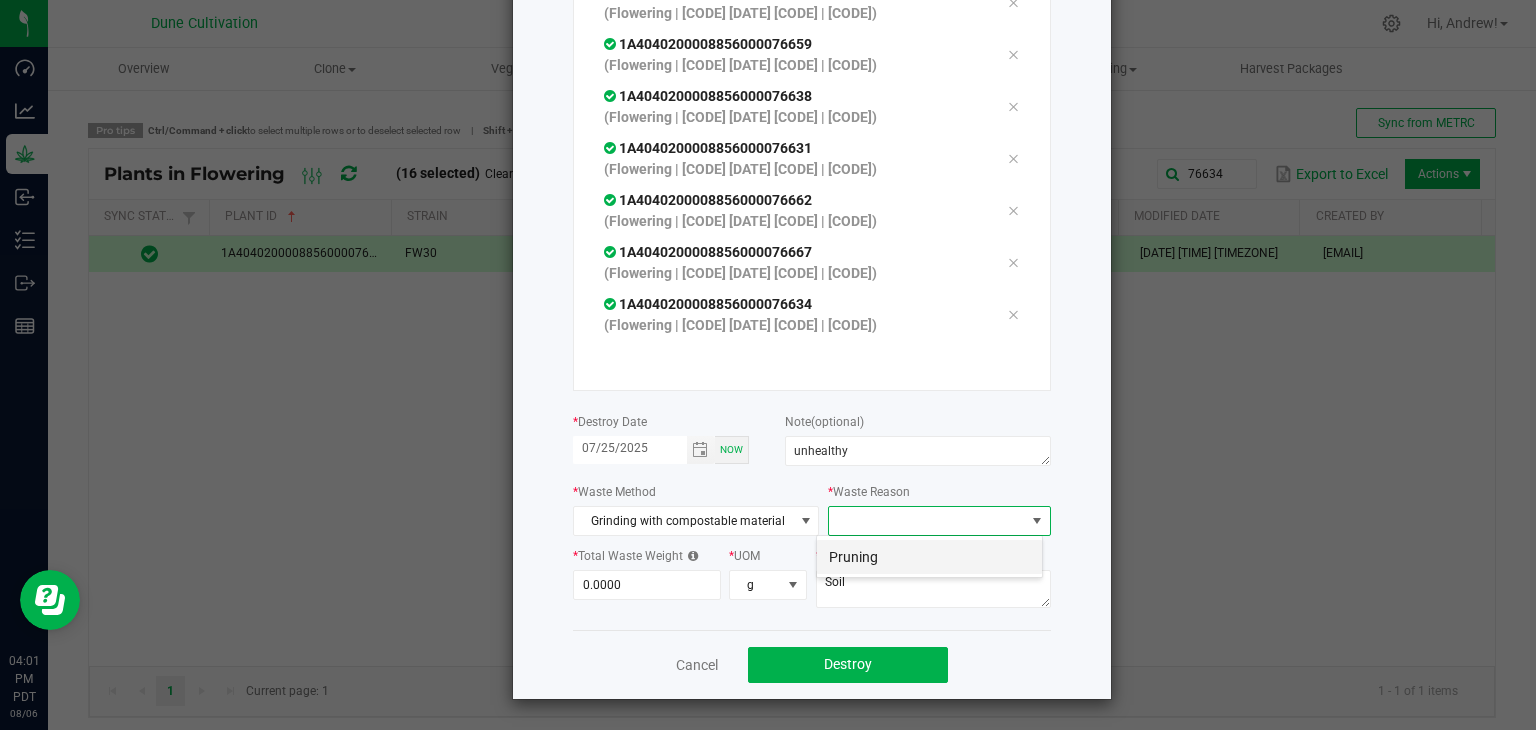 scroll, scrollTop: 99970, scrollLeft: 99772, axis: both 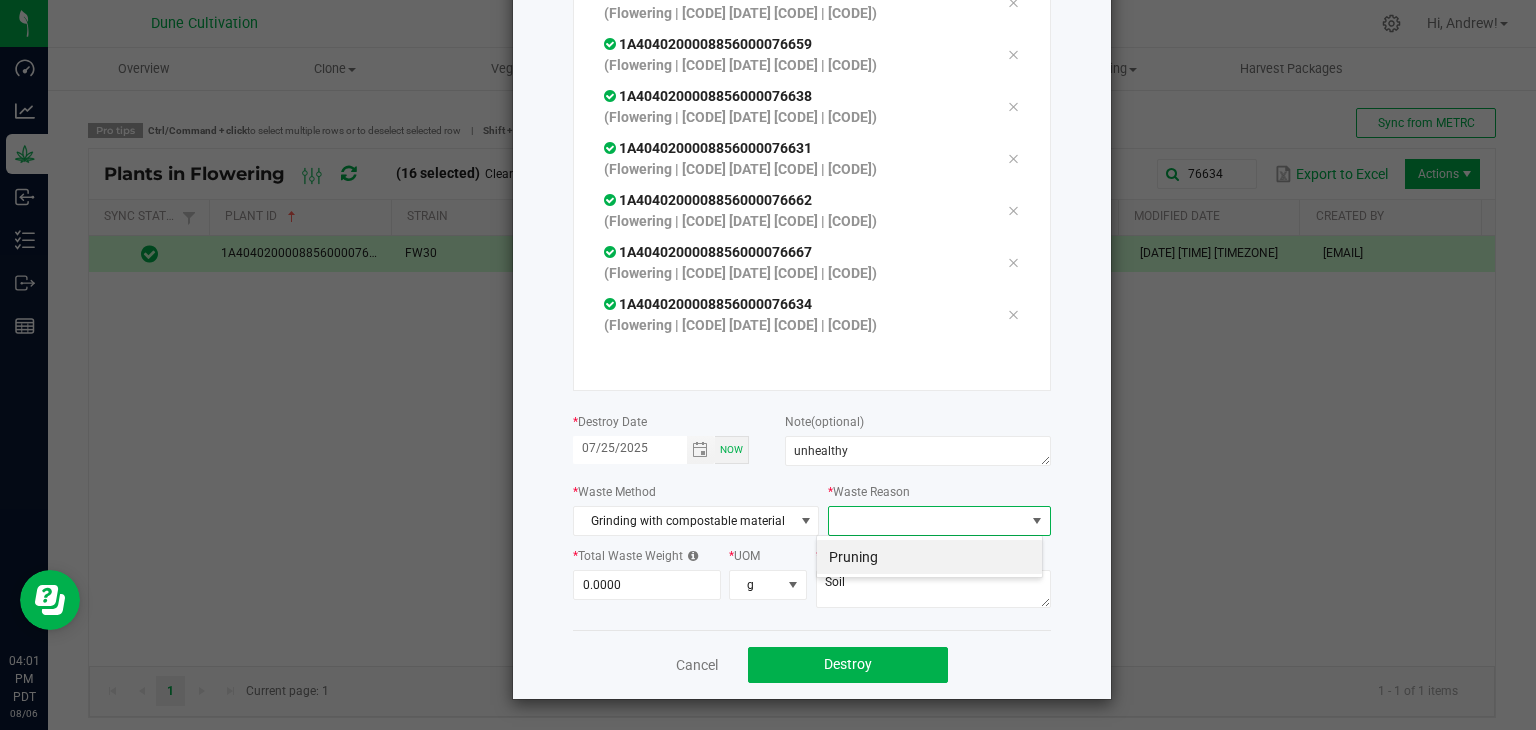 click on "Pruning" at bounding box center [929, 557] 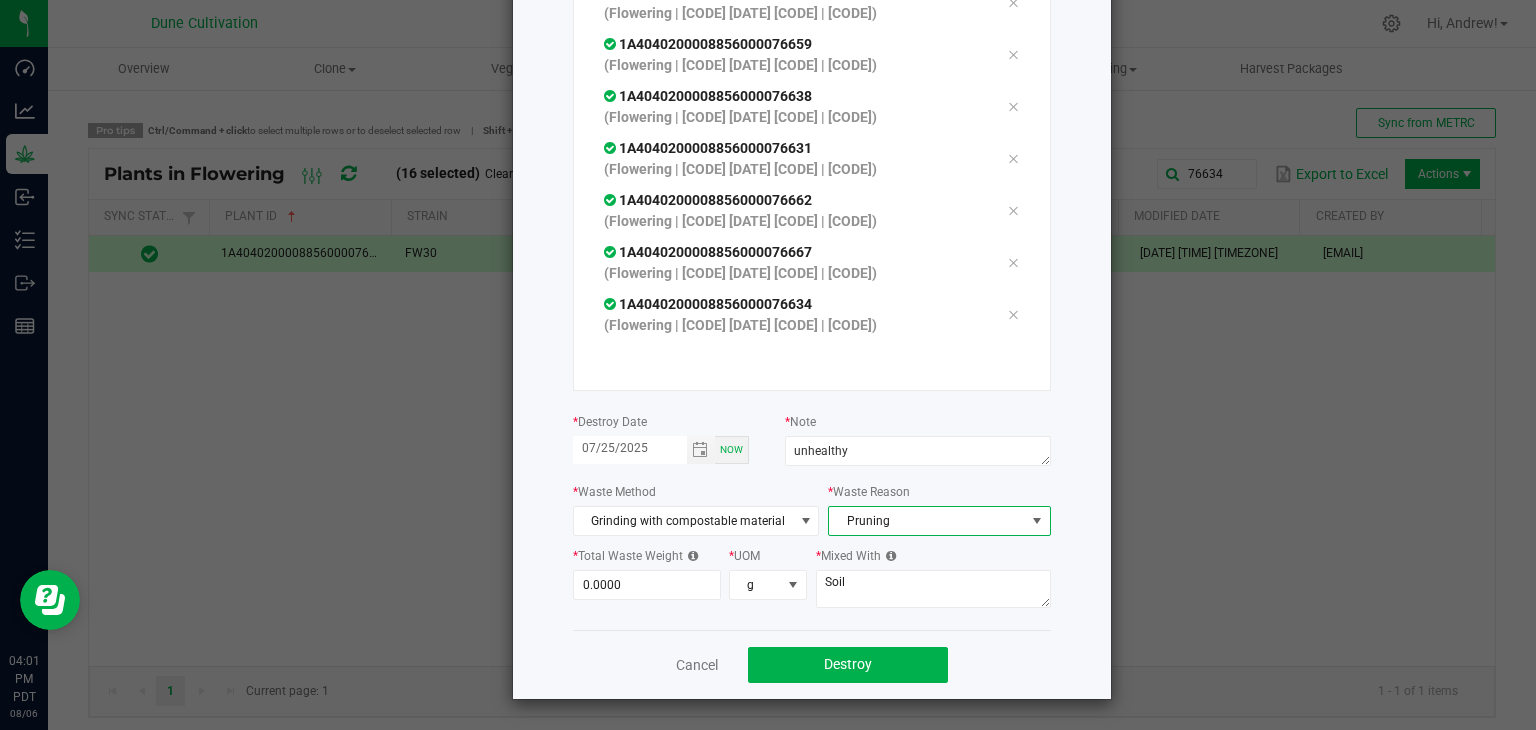 click on "*  Total Waste Weight" 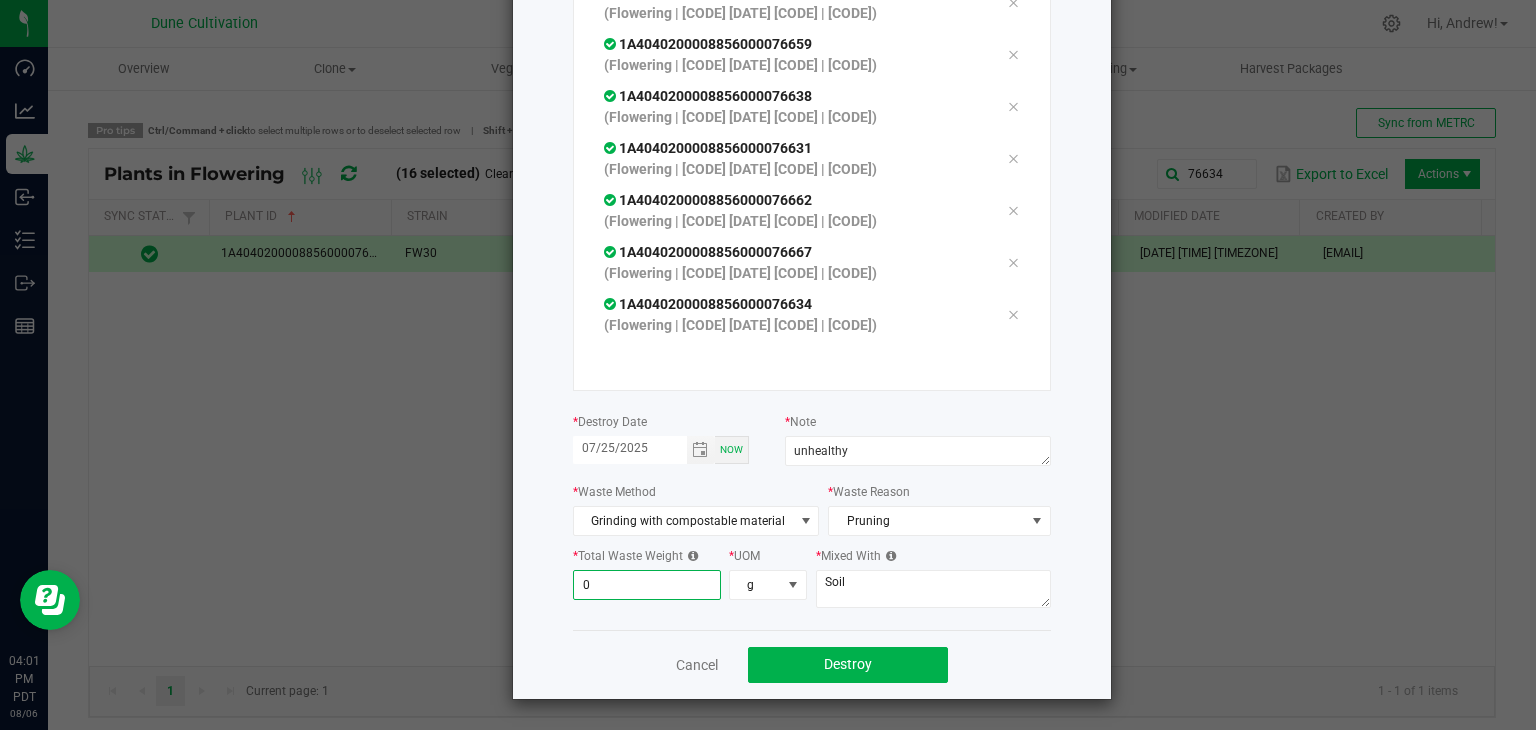 click on "0" at bounding box center (647, 585) 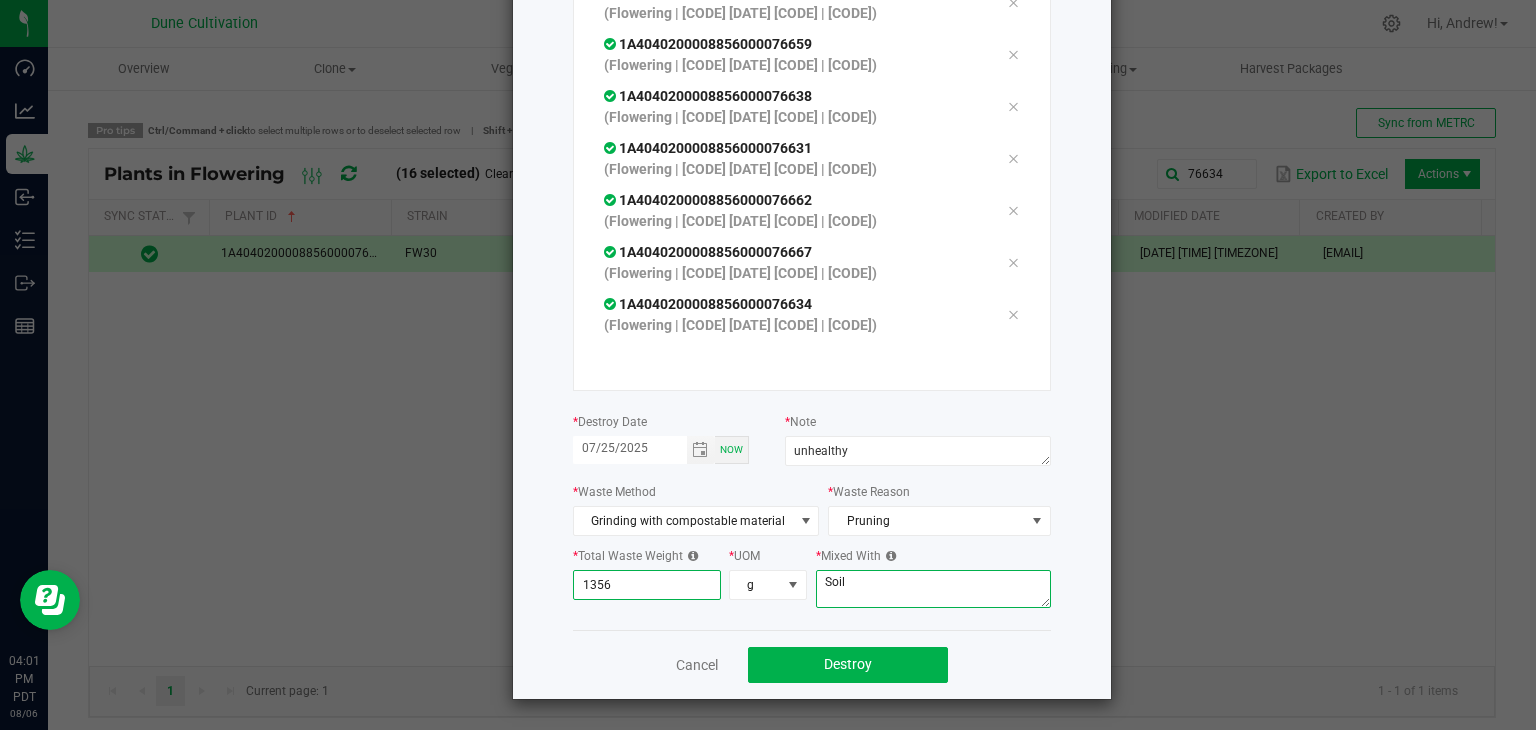 type on "1,356.0000" 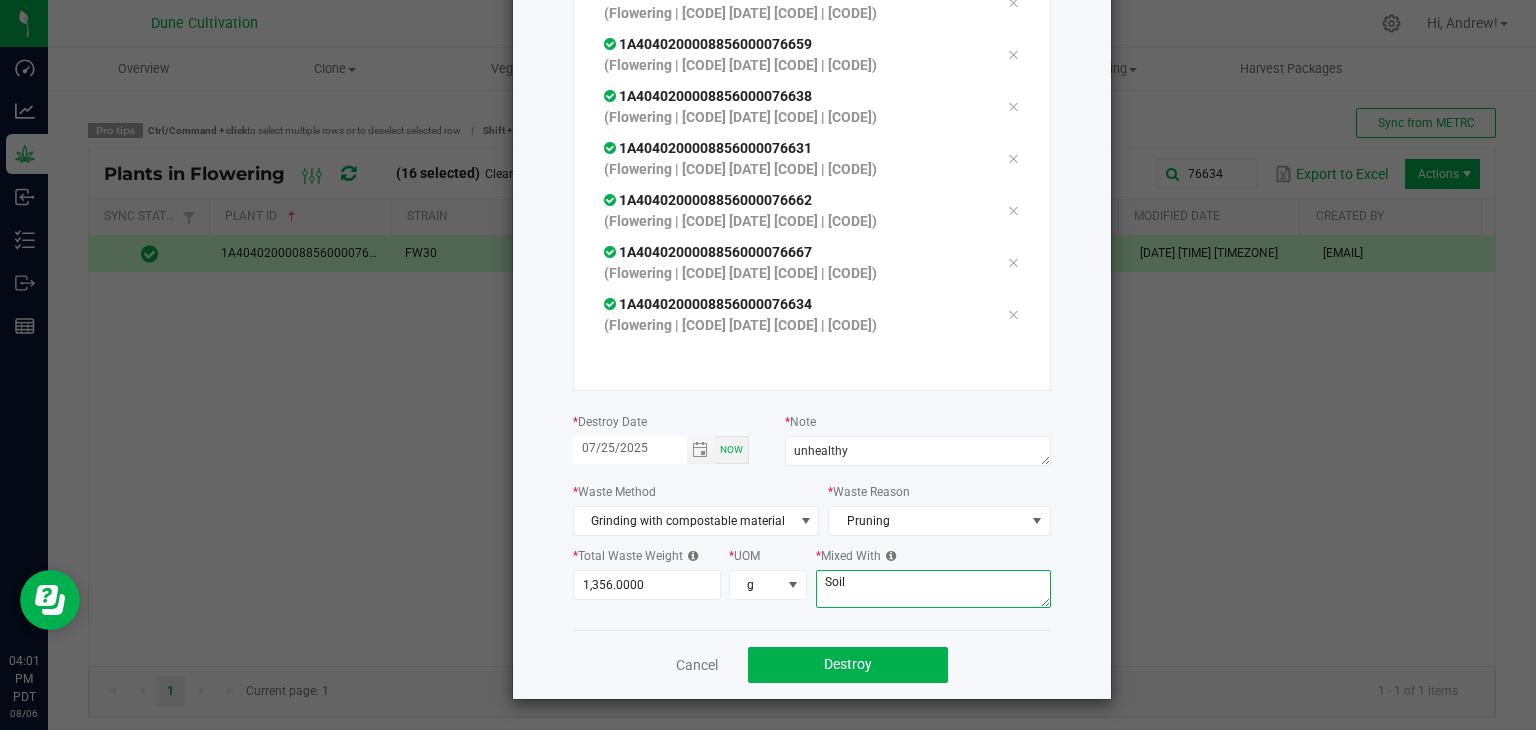 click on "Soil" at bounding box center (933, 589) 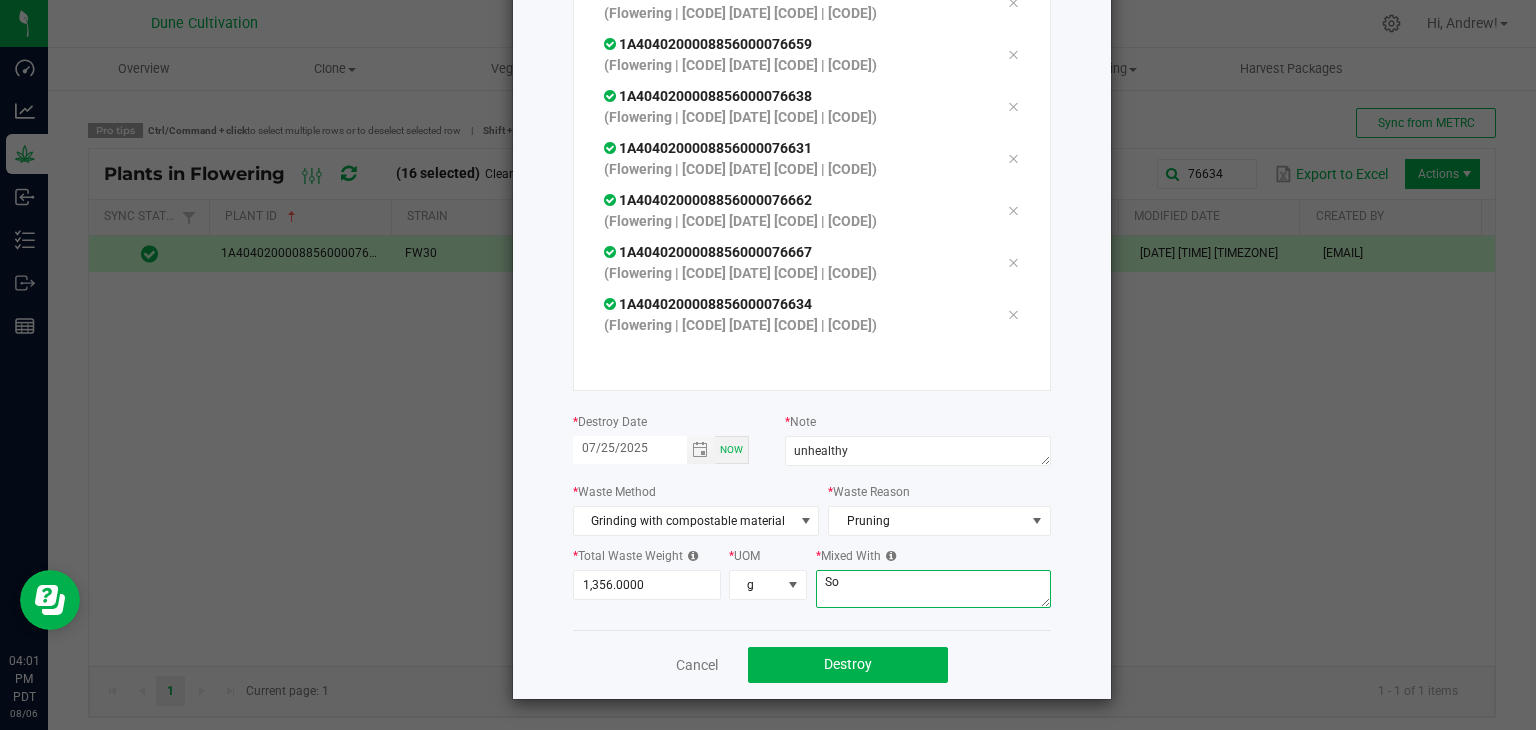 type on "S" 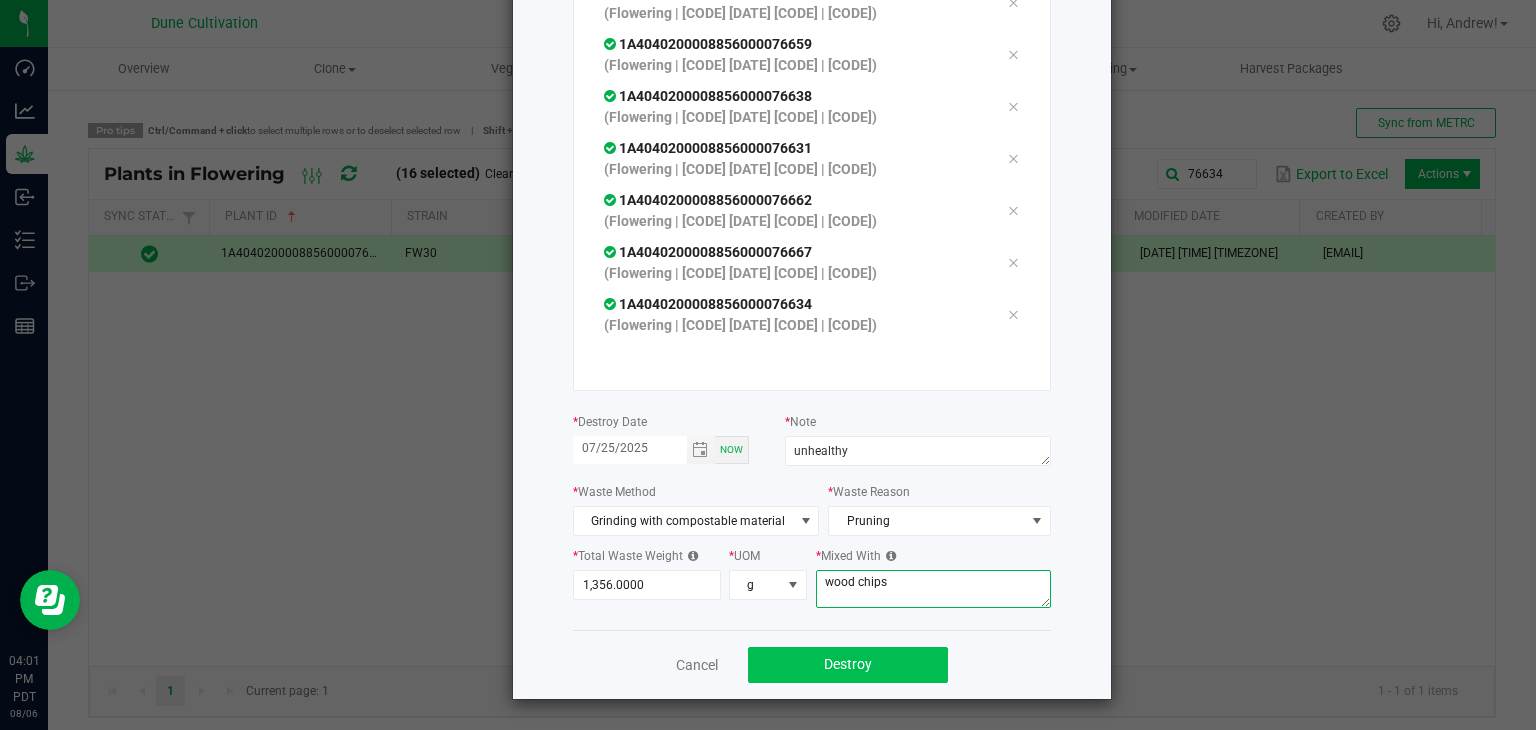 type on "wood chips" 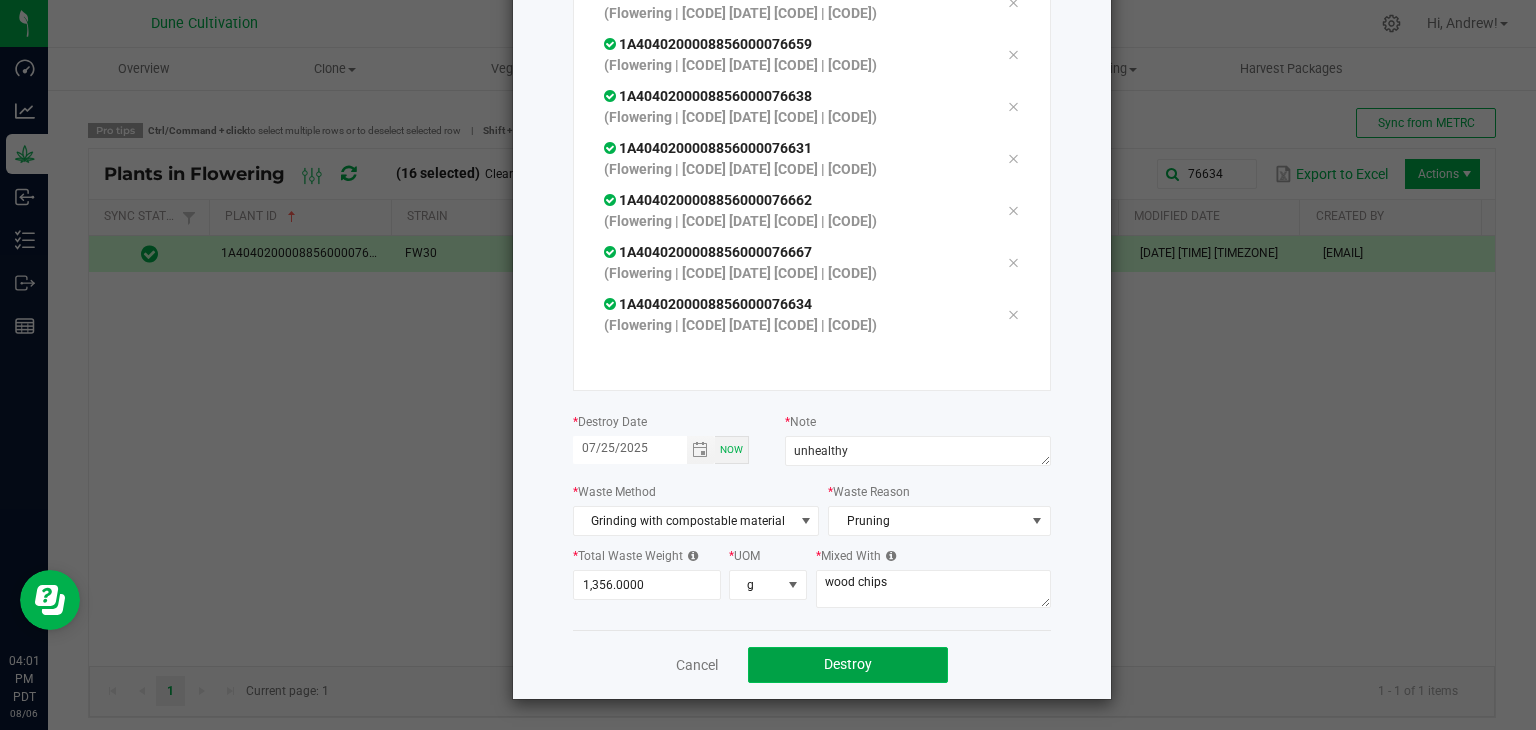 click on "Destroy" 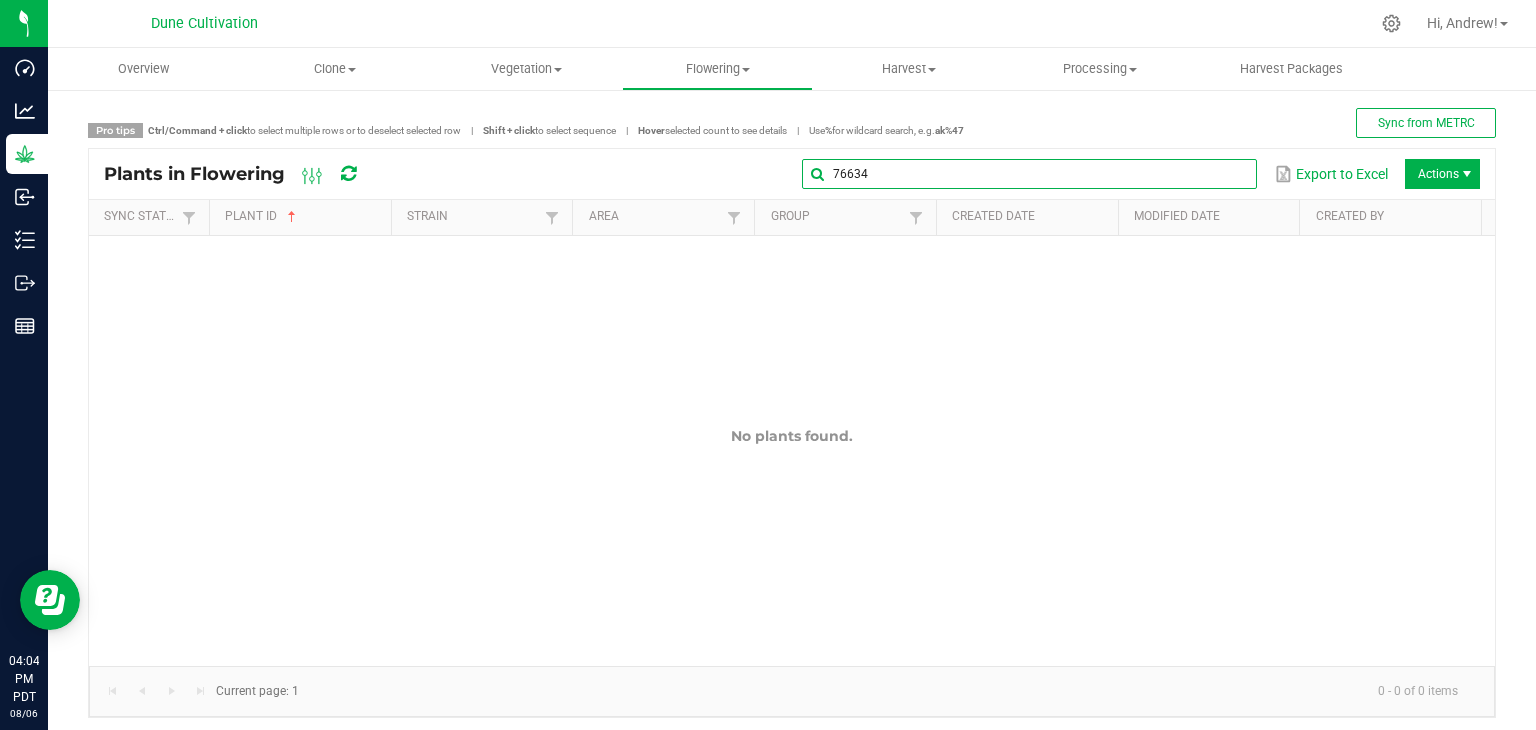 click on "76634" at bounding box center (1029, 174) 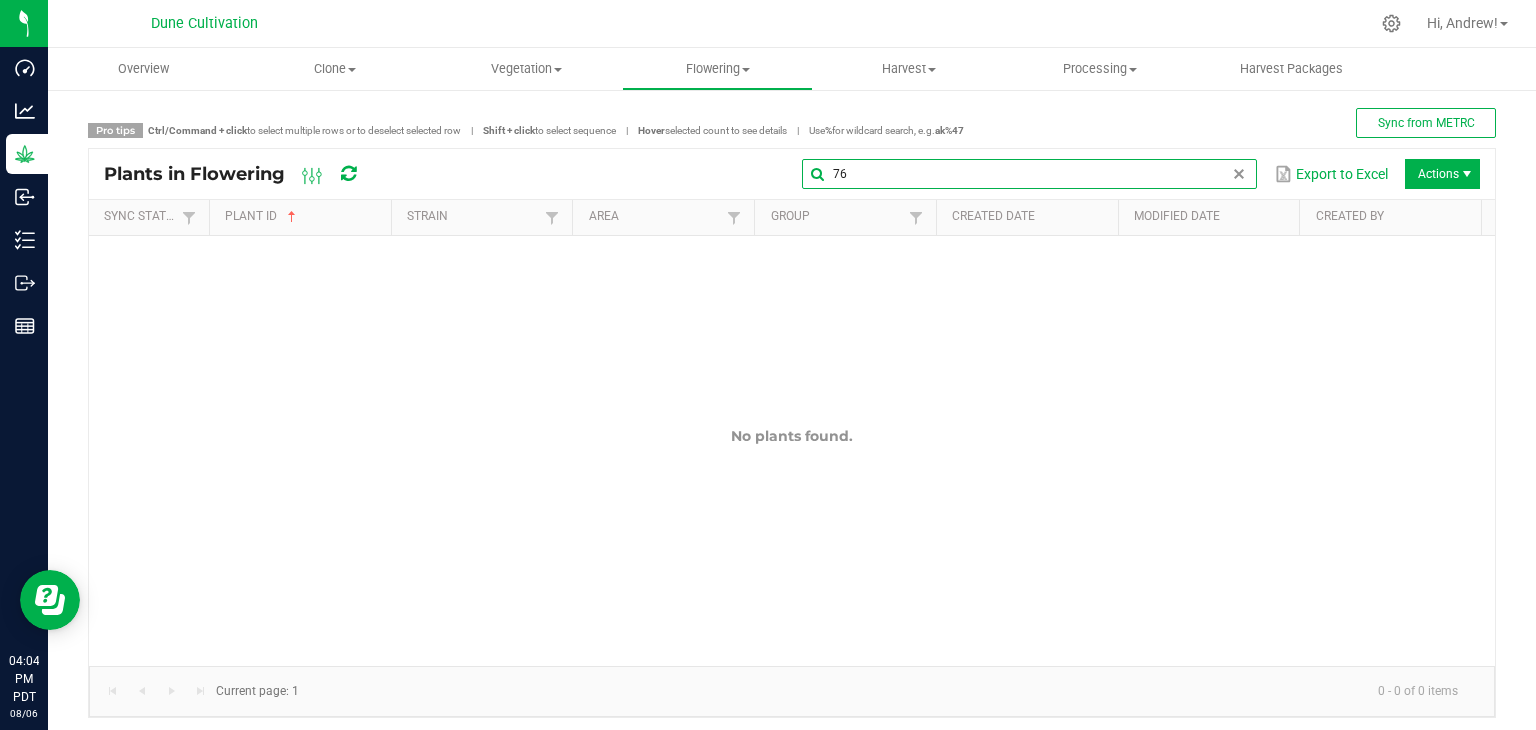 type on "7" 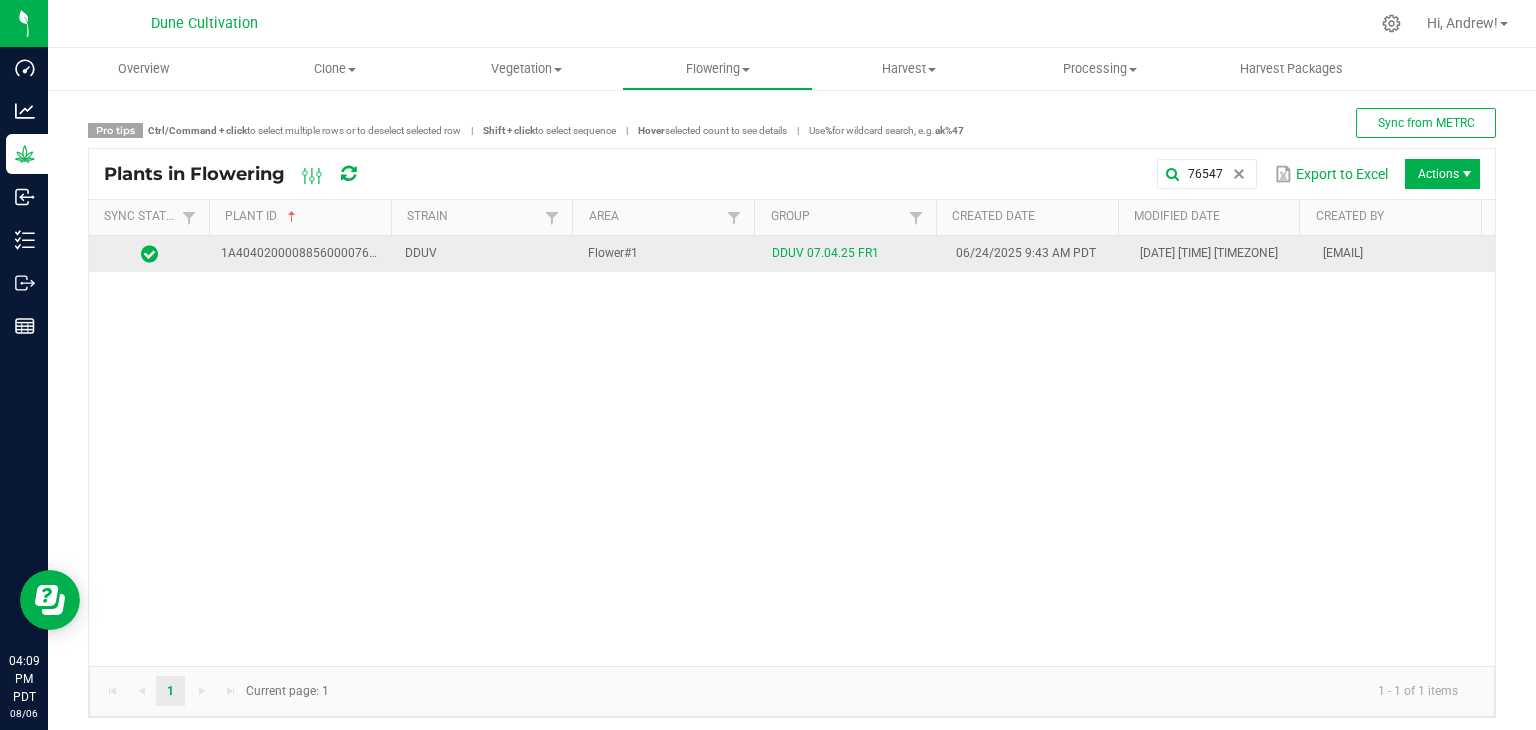 click on "DDUV" at bounding box center [485, 254] 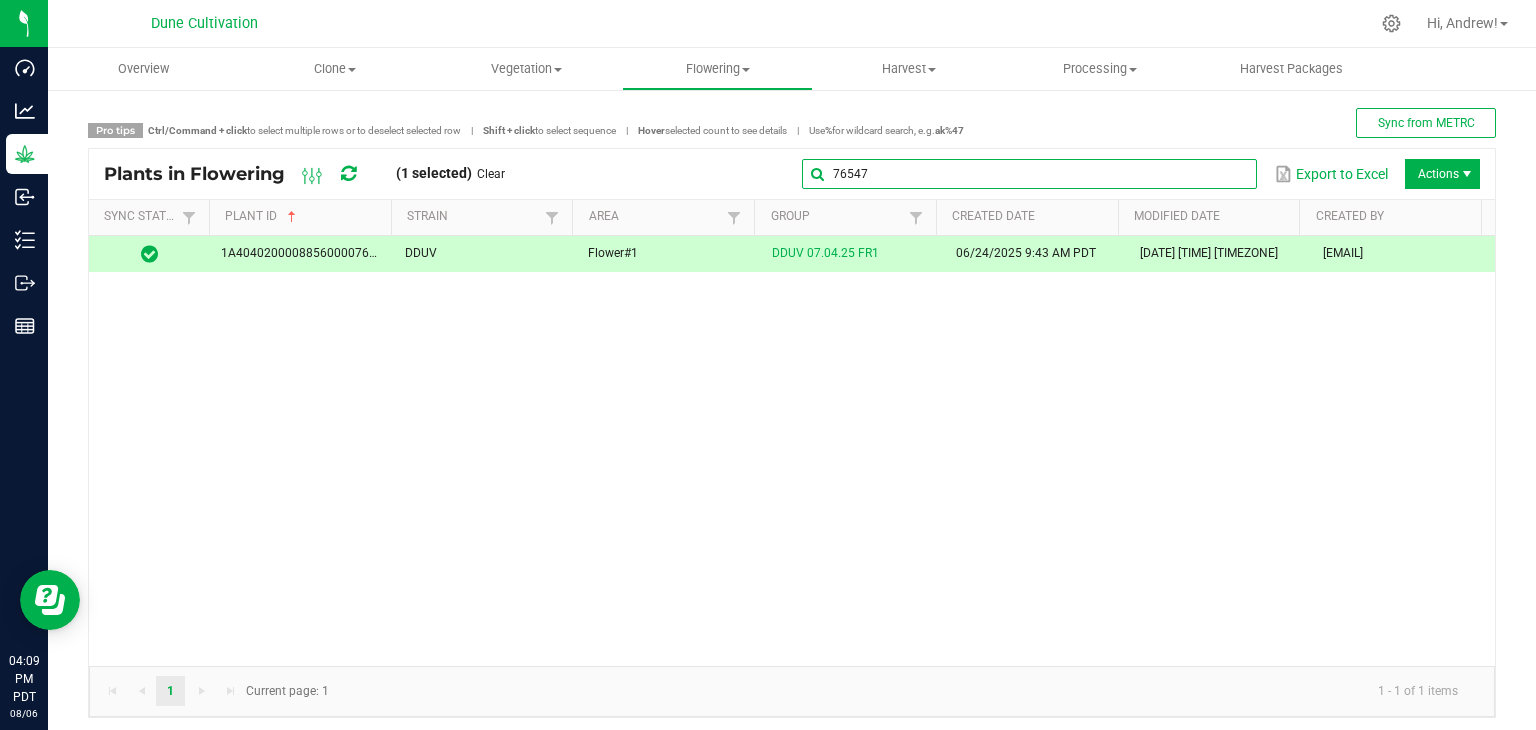 click on "76547" at bounding box center (1029, 174) 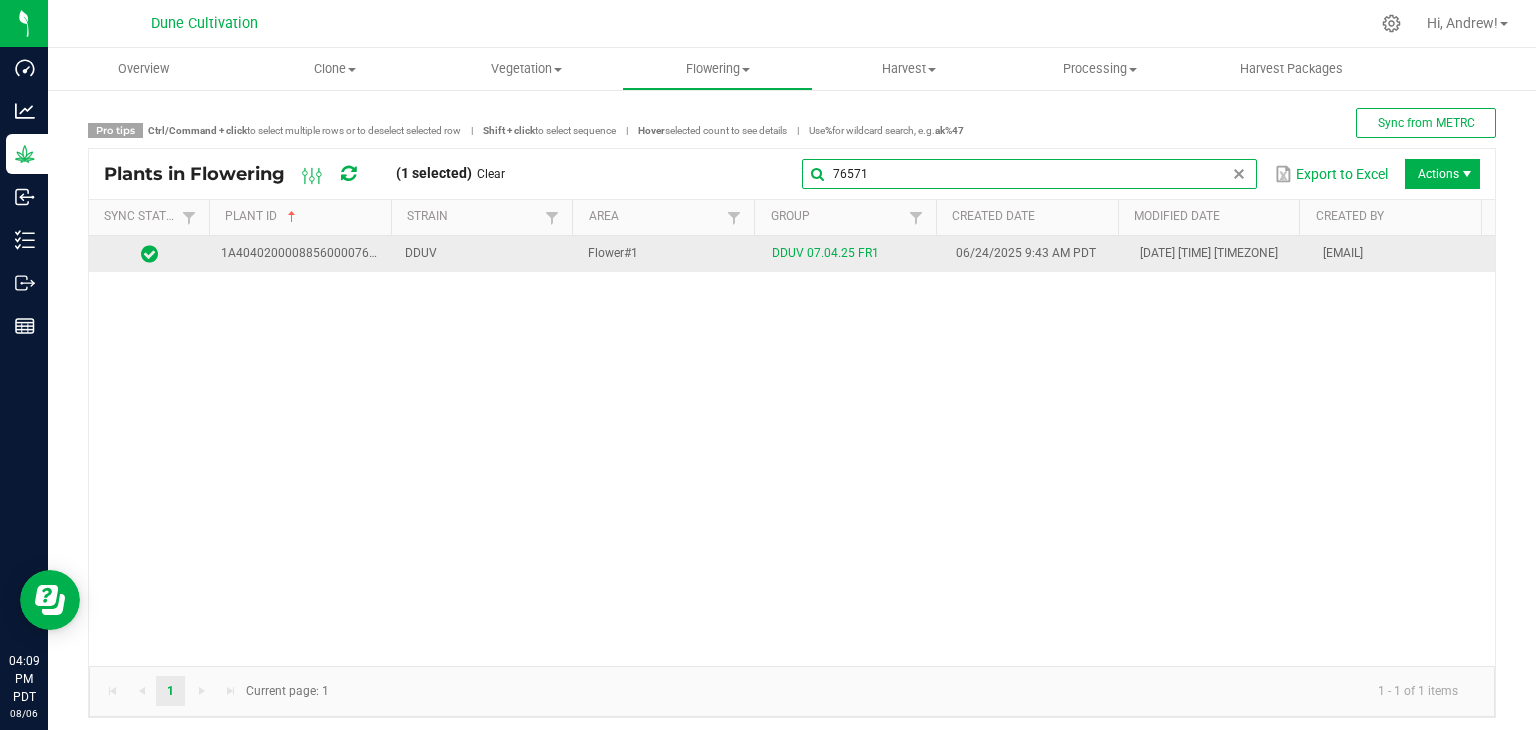 type on "76571" 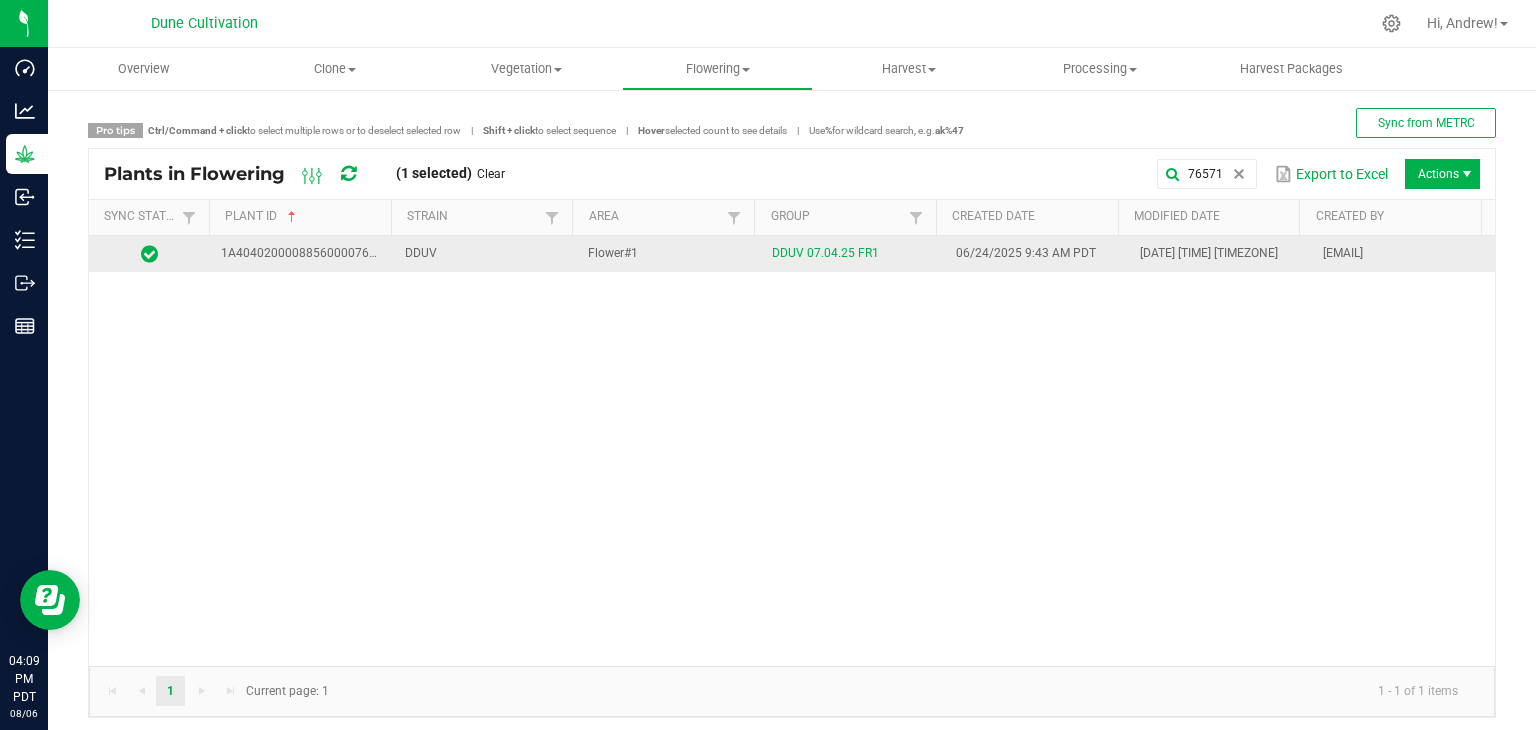 click on "DDUV" at bounding box center [485, 254] 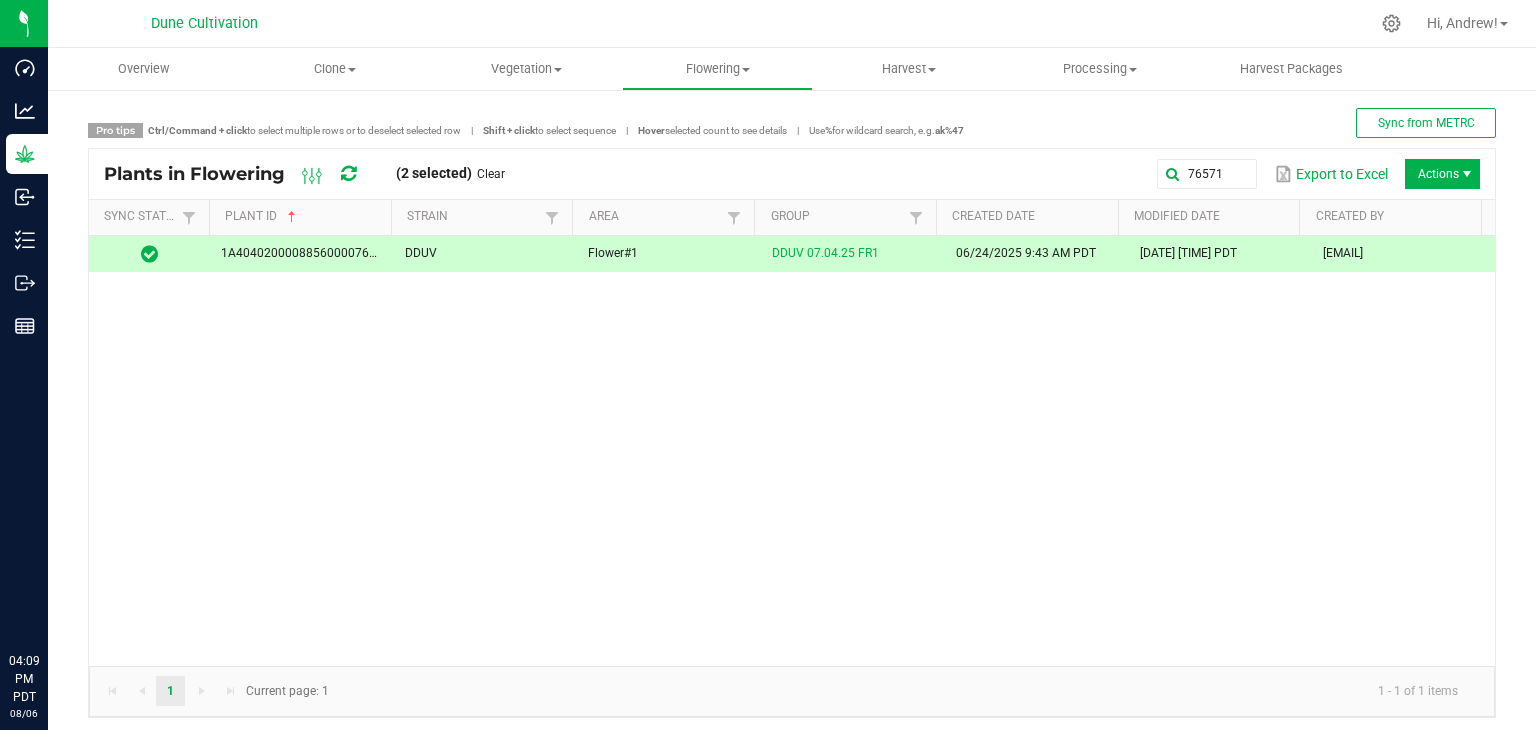scroll, scrollTop: 0, scrollLeft: 0, axis: both 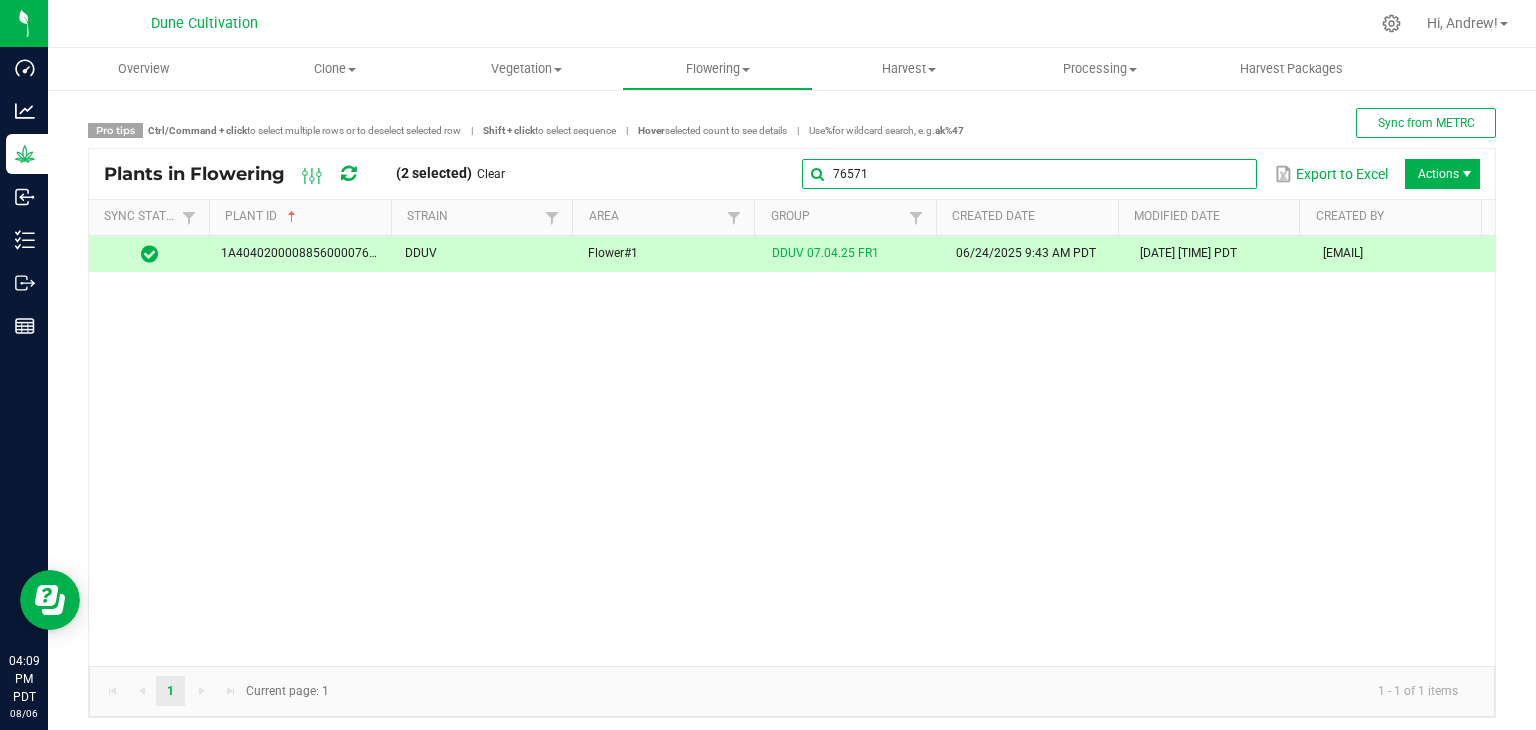 click on "76571" at bounding box center [1029, 174] 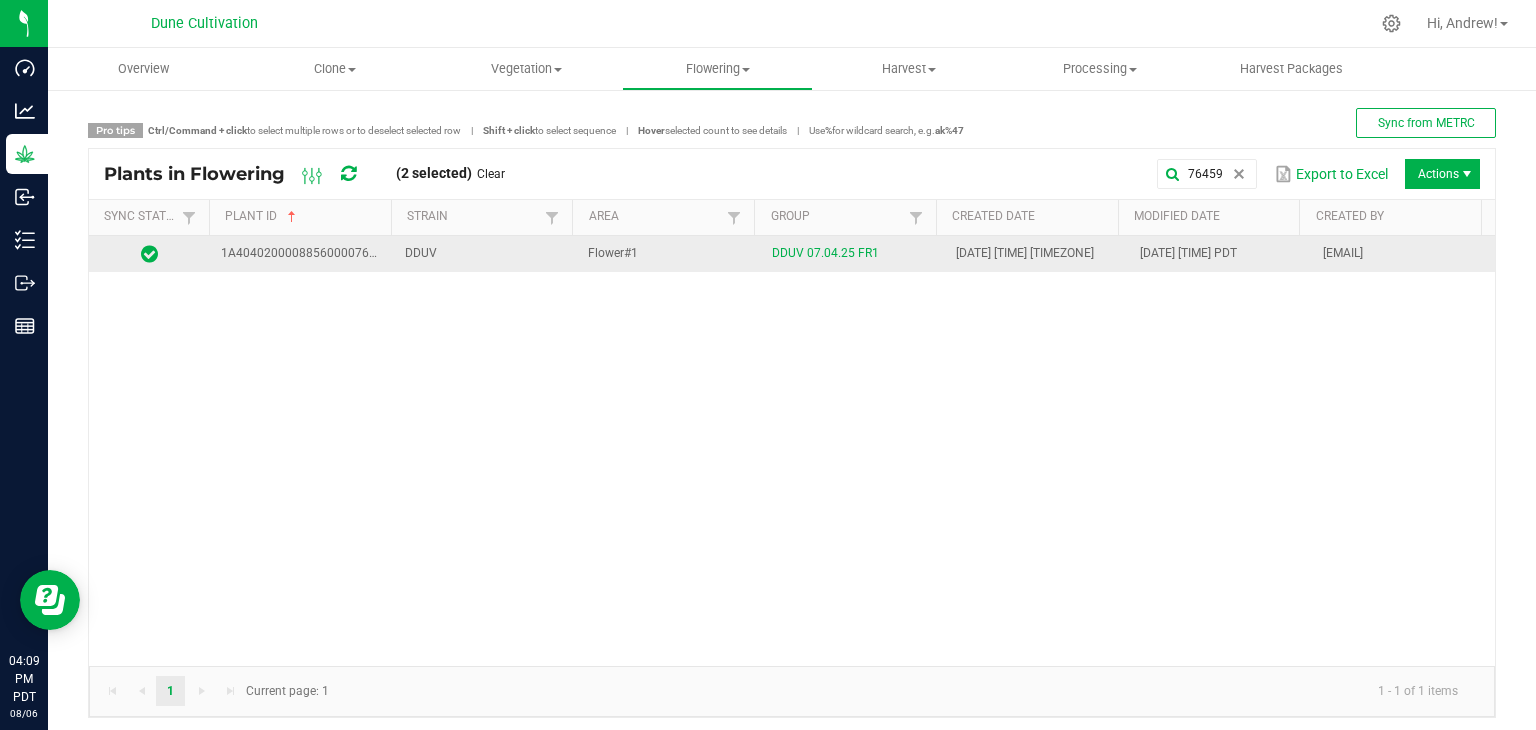 click on "Flower#1" at bounding box center [668, 254] 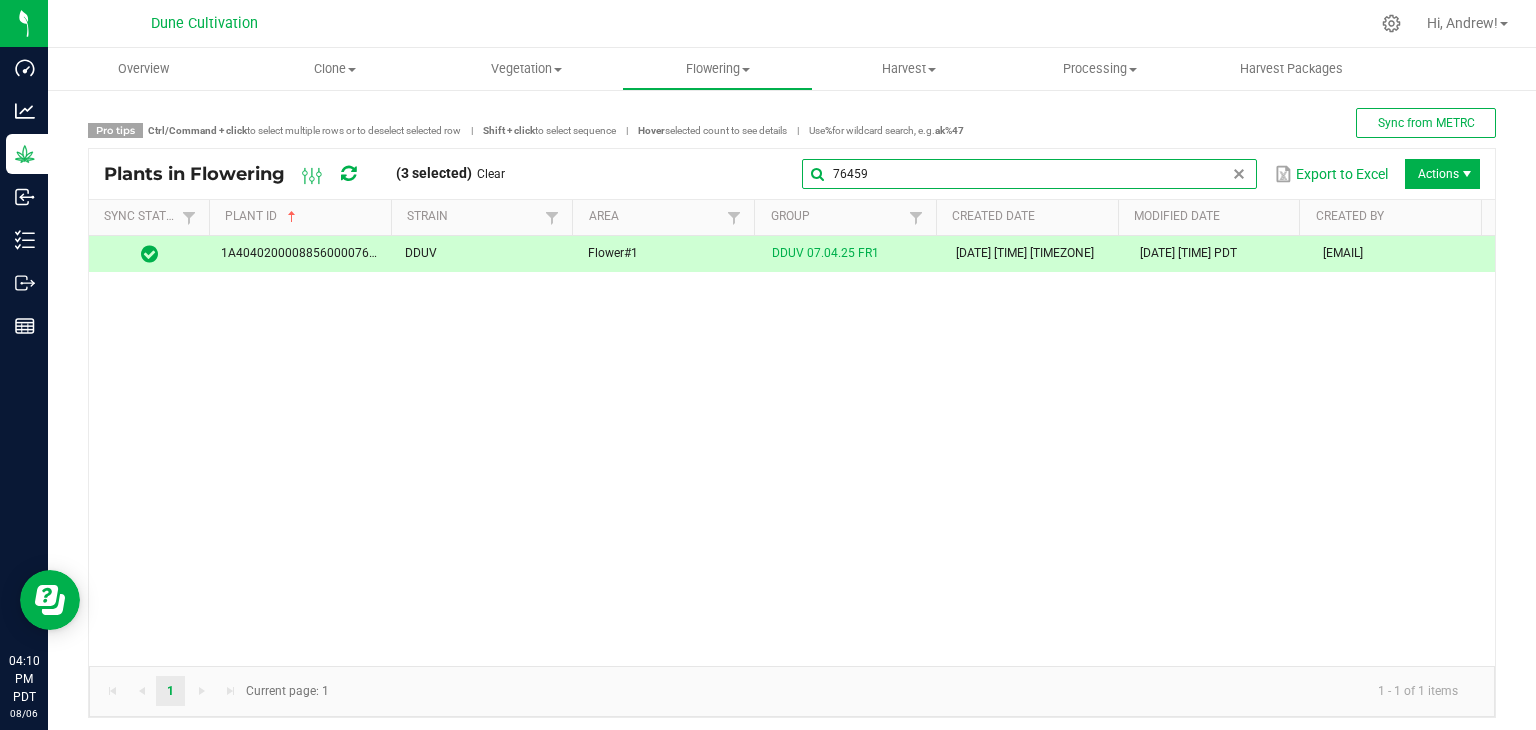 click on "76459" at bounding box center (1029, 174) 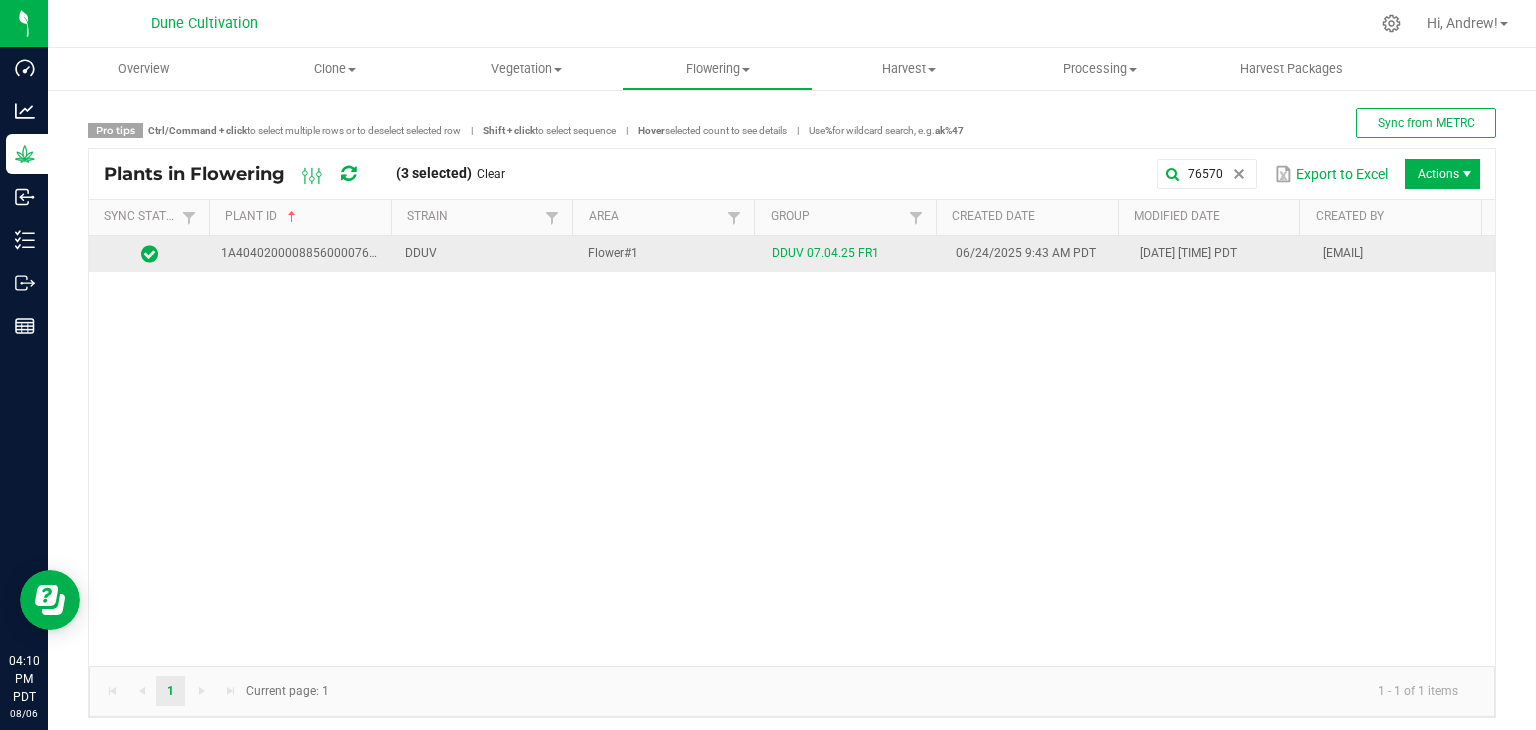 click on "Flower#1" at bounding box center (668, 254) 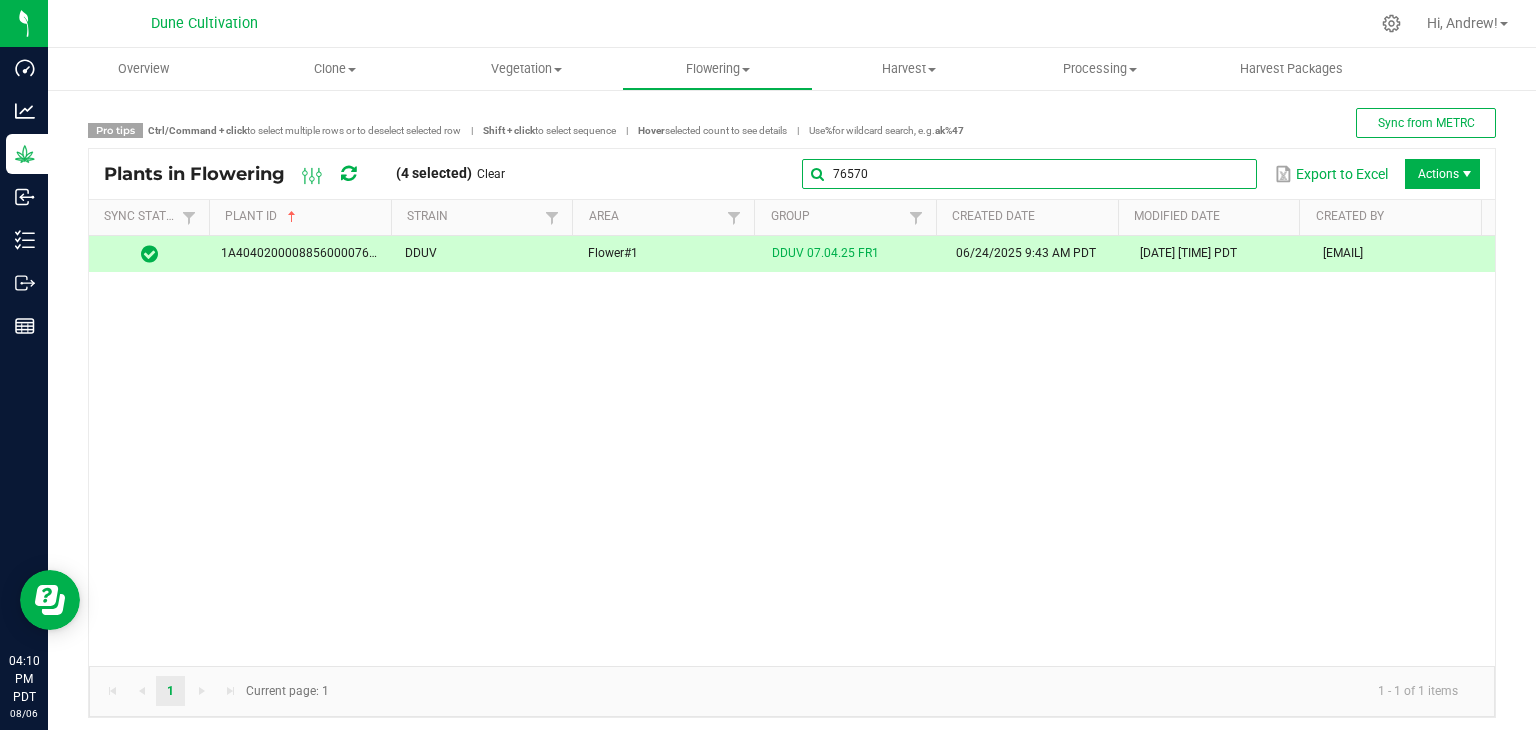 click on "76570" at bounding box center [1029, 174] 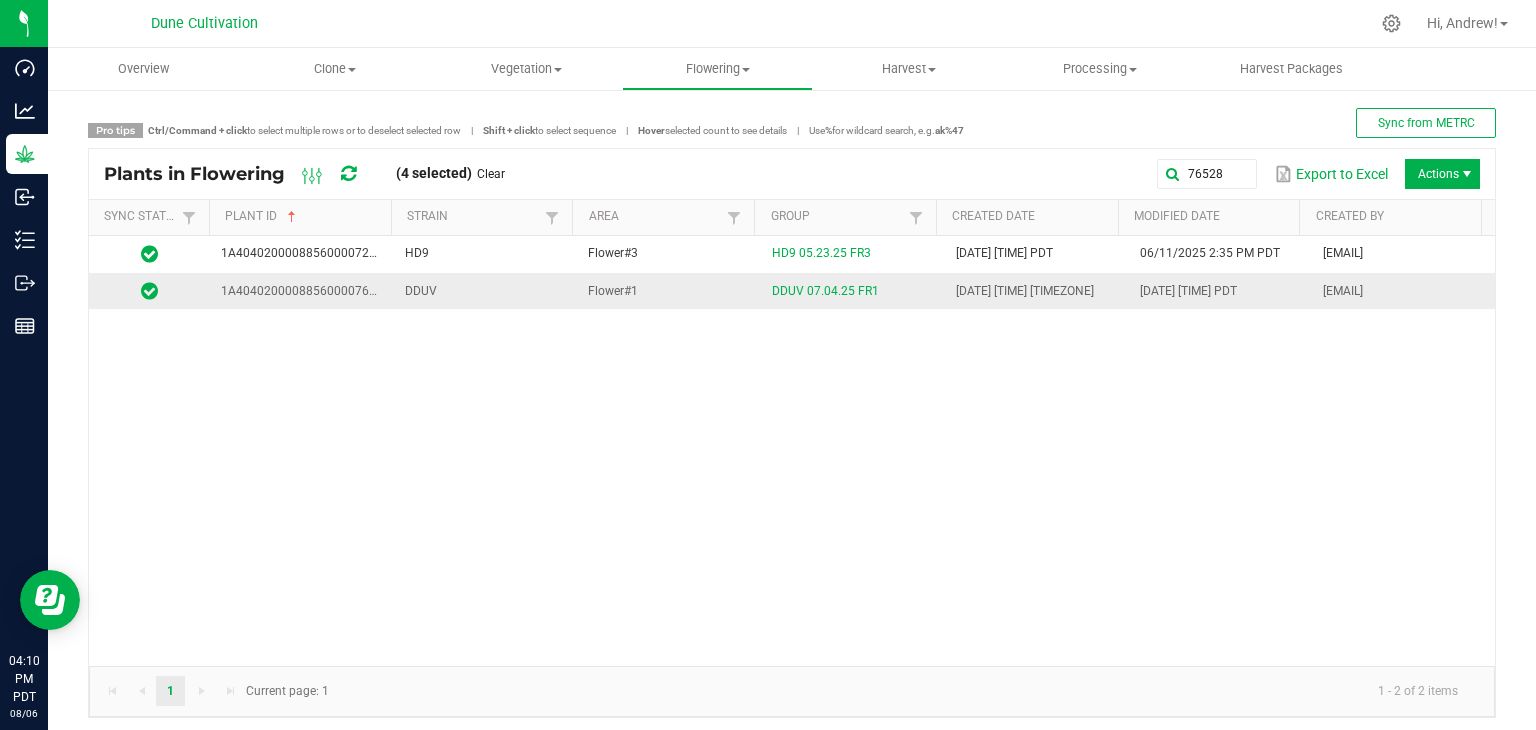 click on "Flower#1" at bounding box center (668, 291) 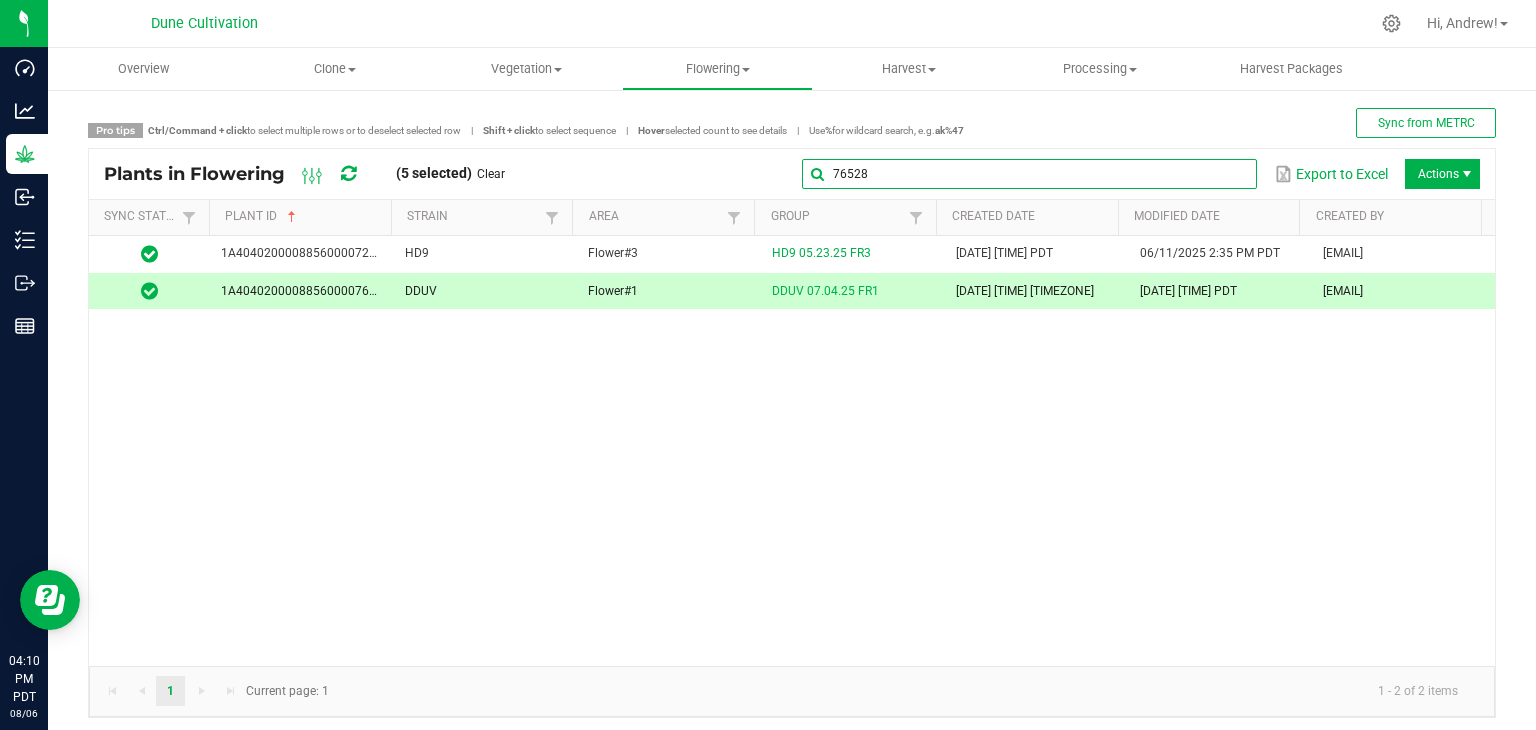 click on "76528" at bounding box center (1029, 174) 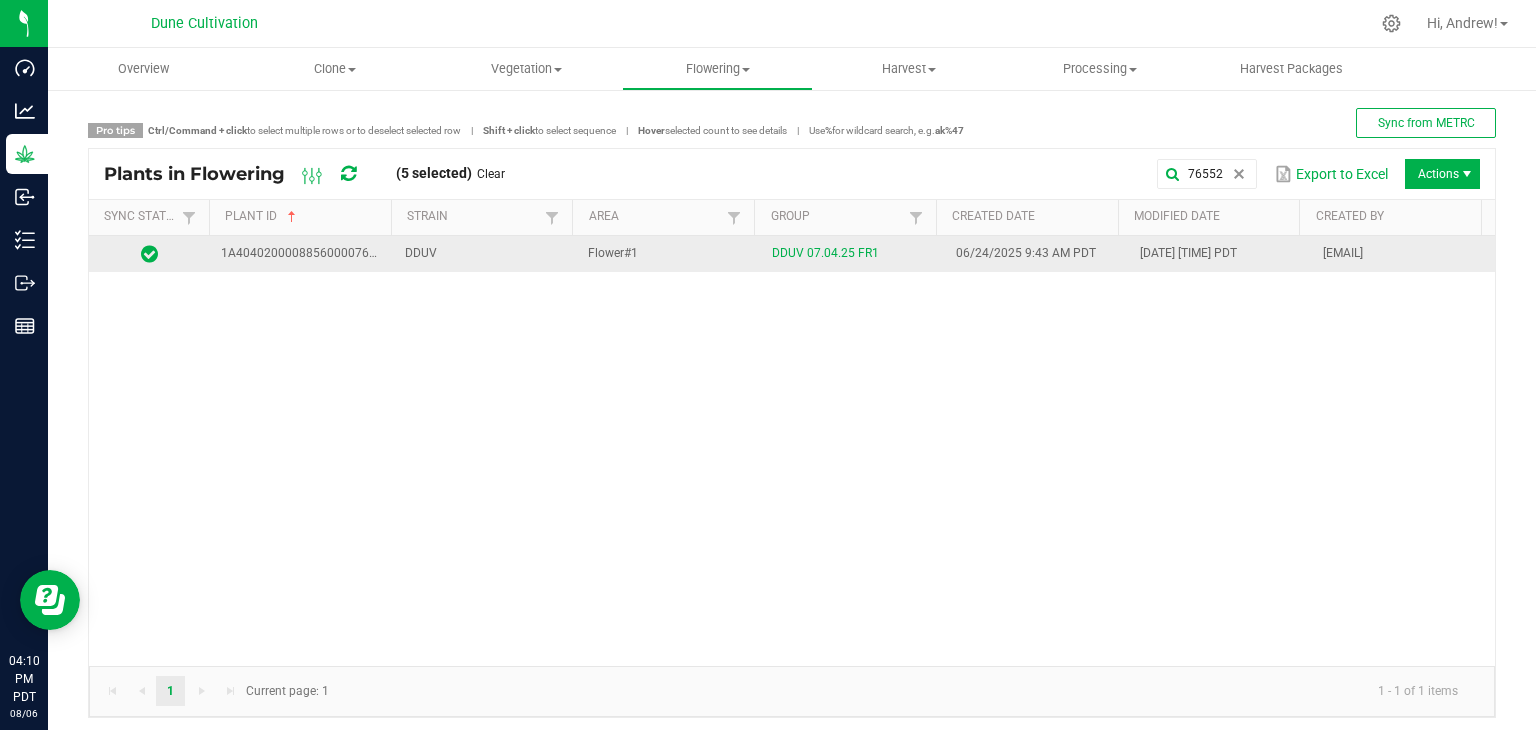 click on "DDUV" at bounding box center (485, 254) 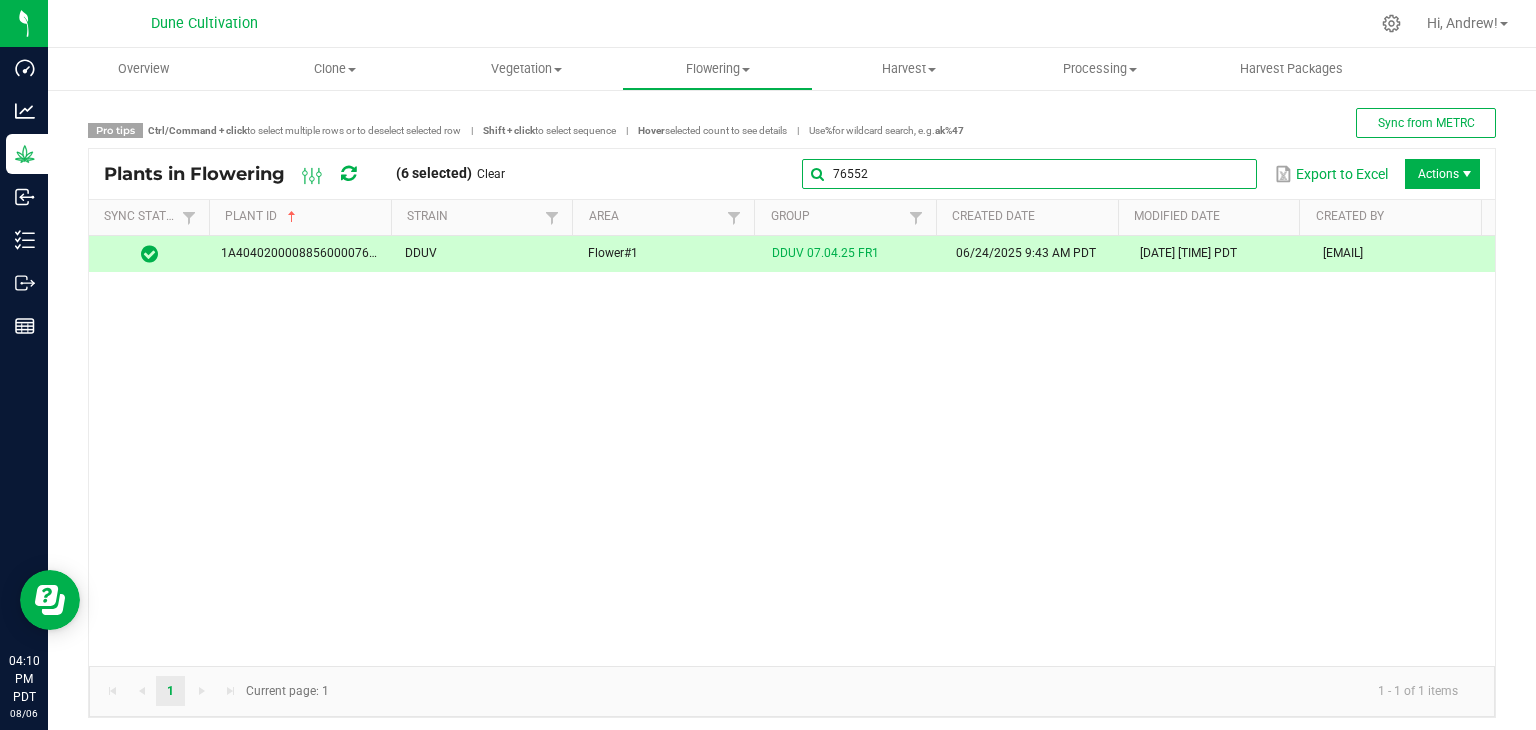 click on "76552" at bounding box center (1029, 174) 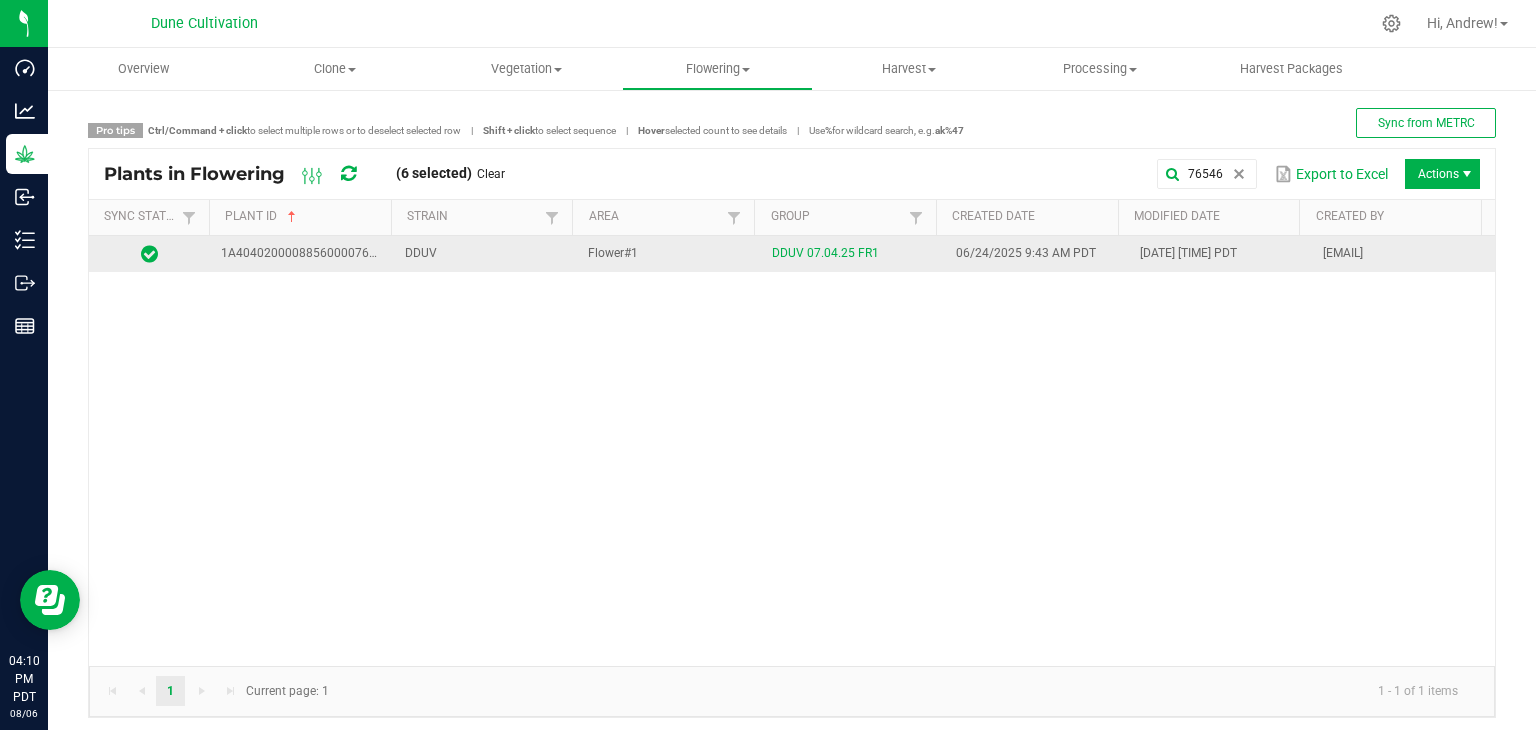 click on "Flower#1" at bounding box center (668, 254) 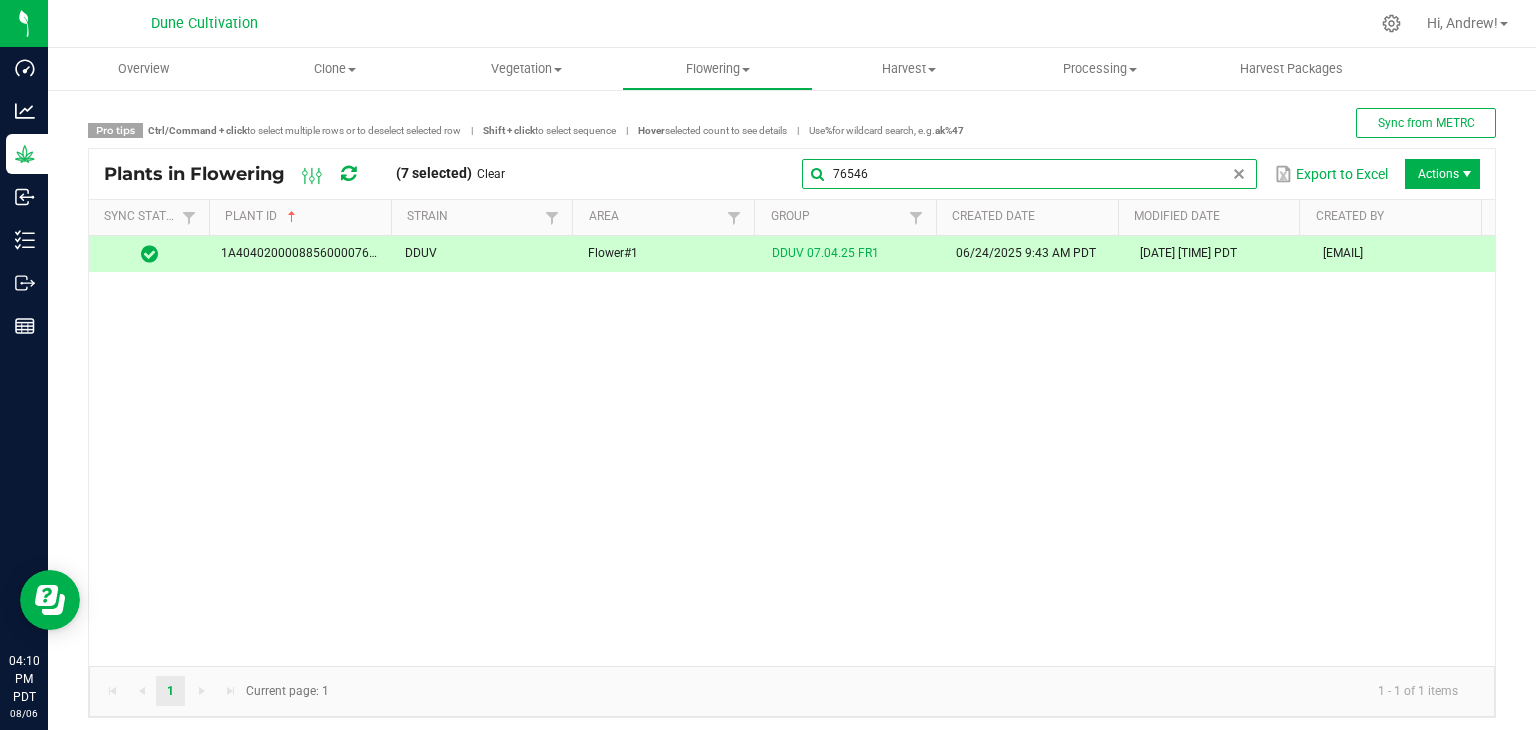 click on "76546" at bounding box center [1029, 174] 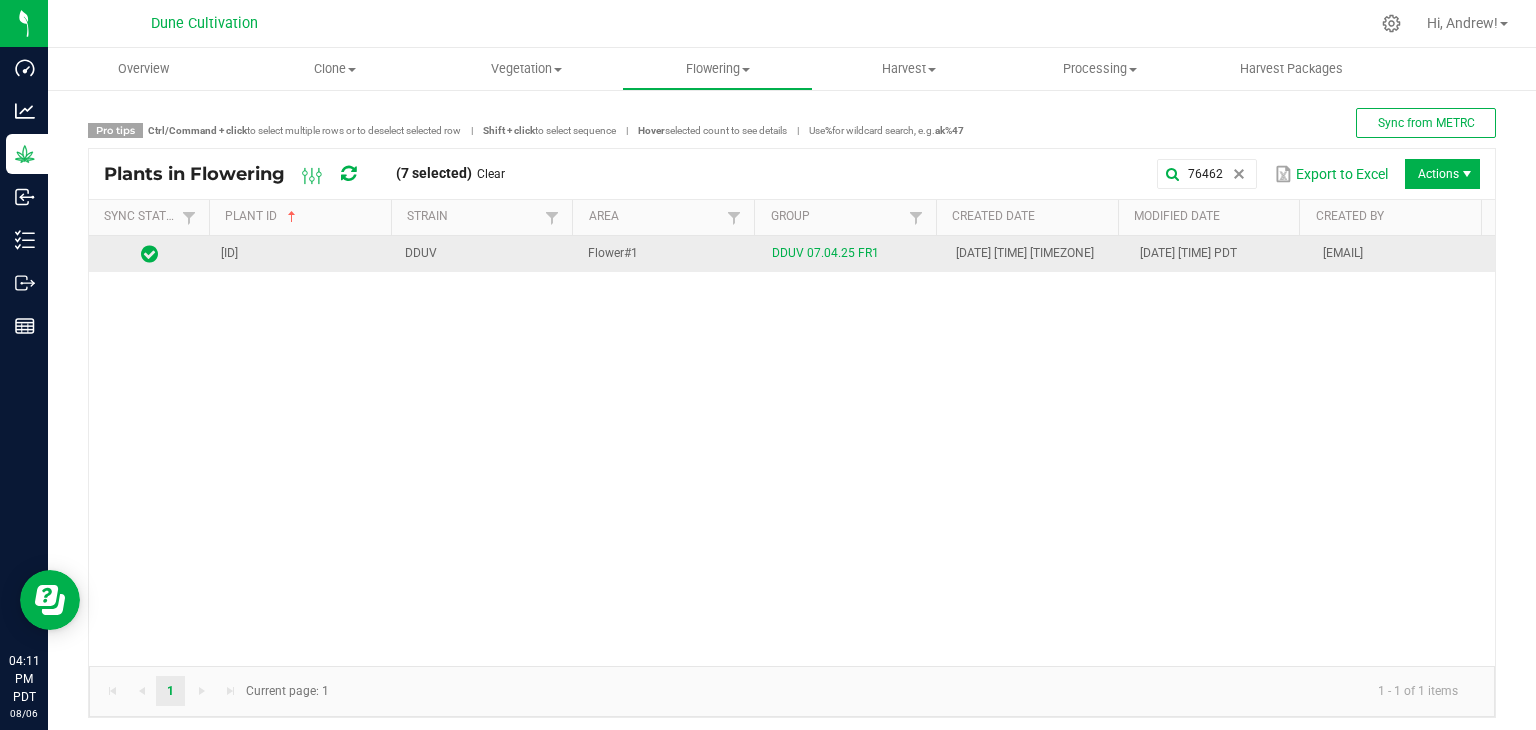 click on "DDUV" at bounding box center [485, 254] 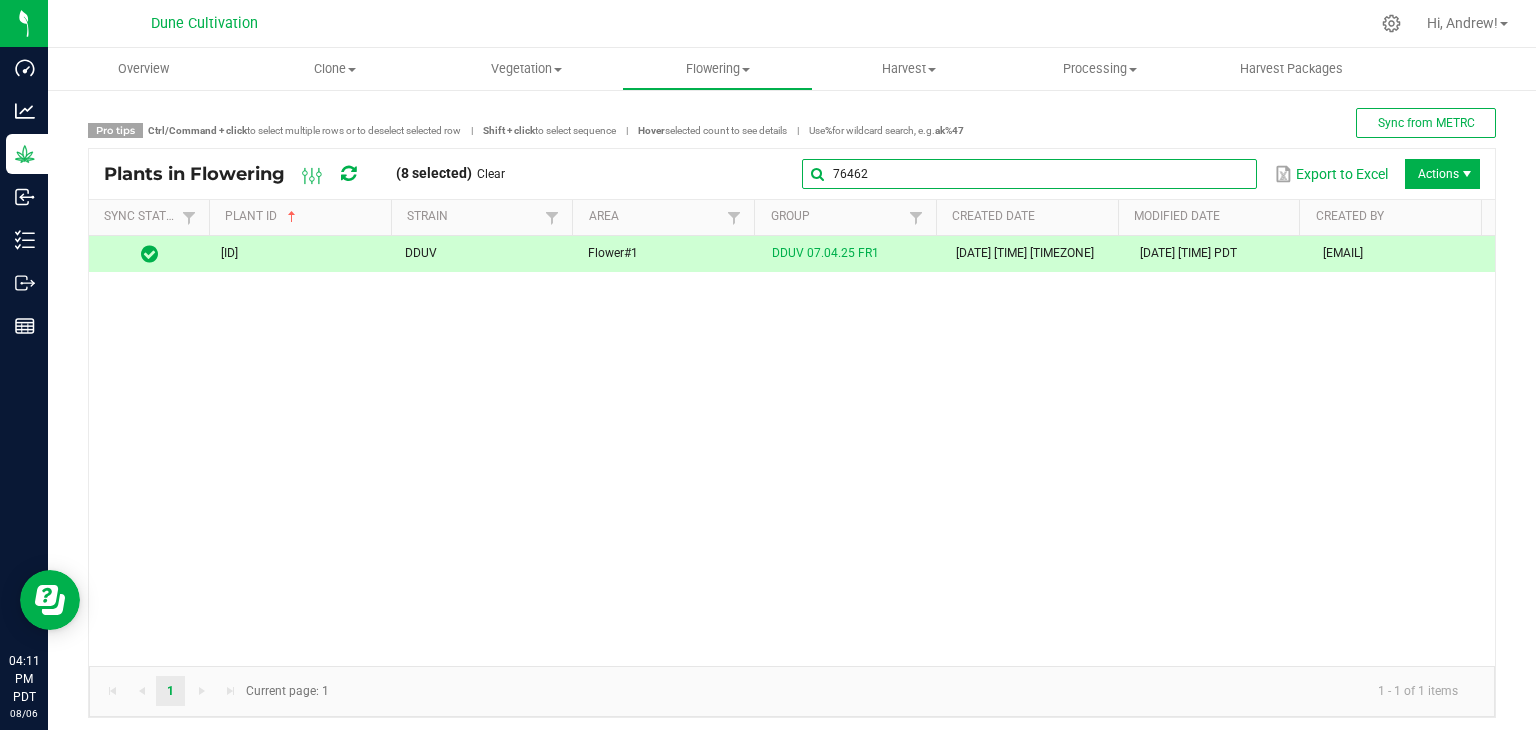 click on "76462  Export to Excel   Actions" at bounding box center [1000, 174] 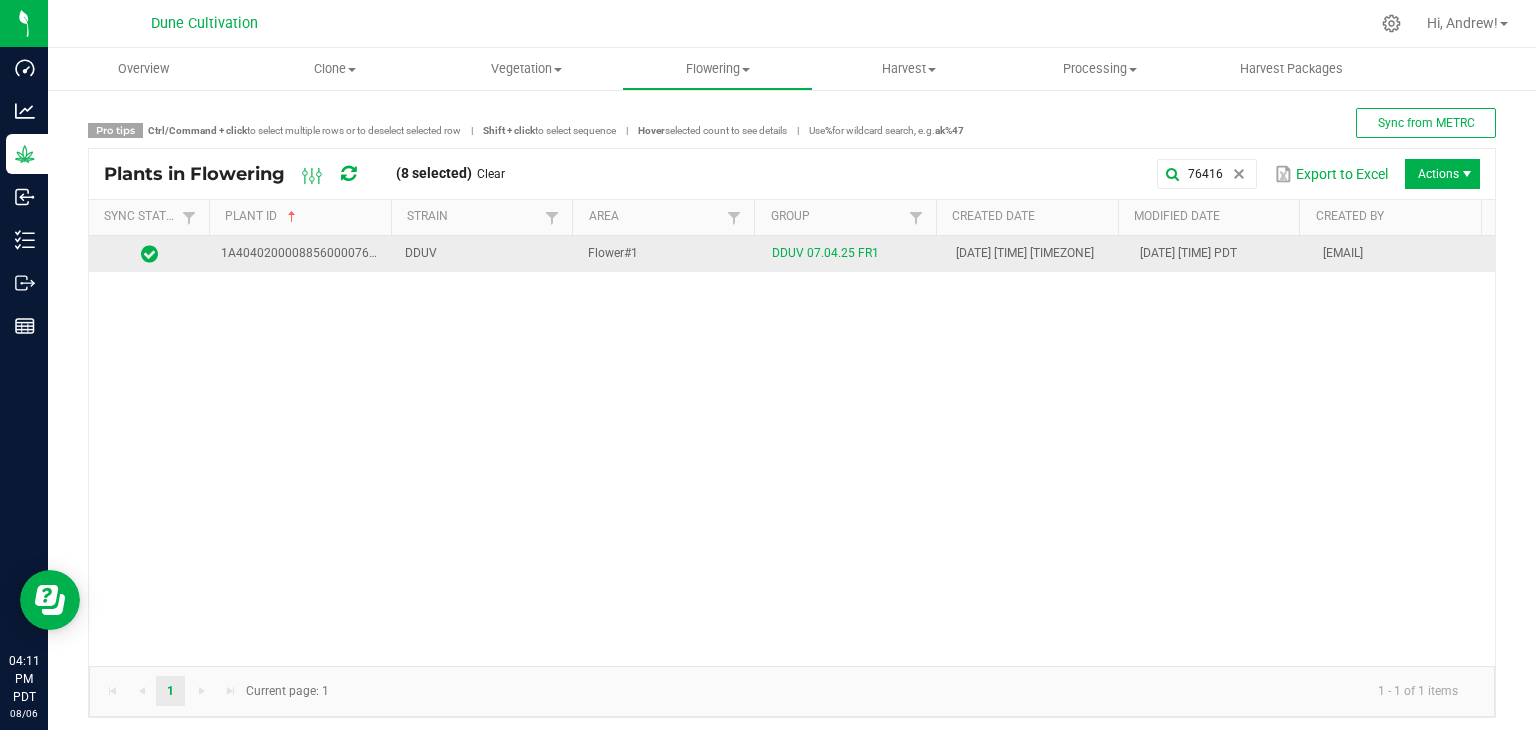 click on "DDUV" at bounding box center [485, 254] 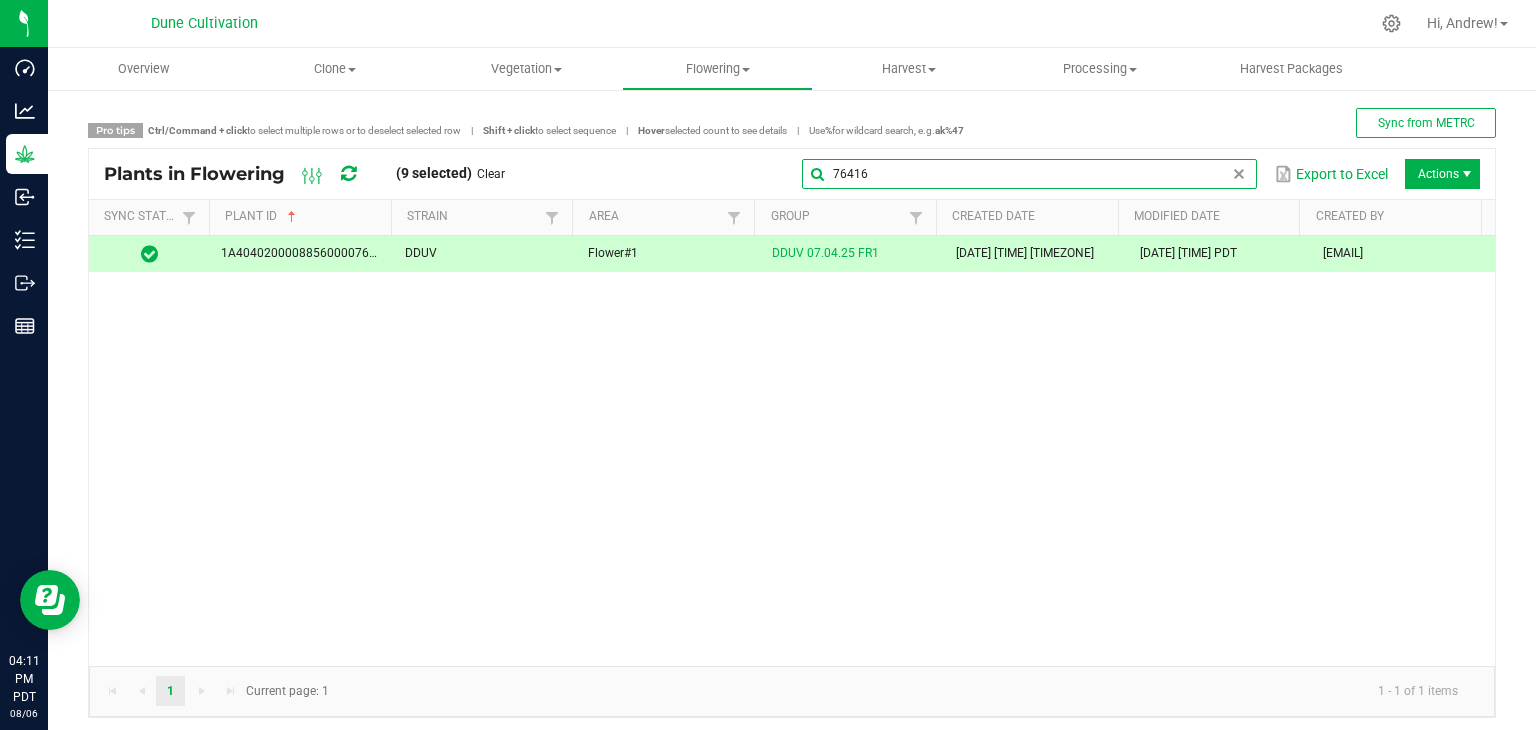 click on "76416" at bounding box center (1029, 174) 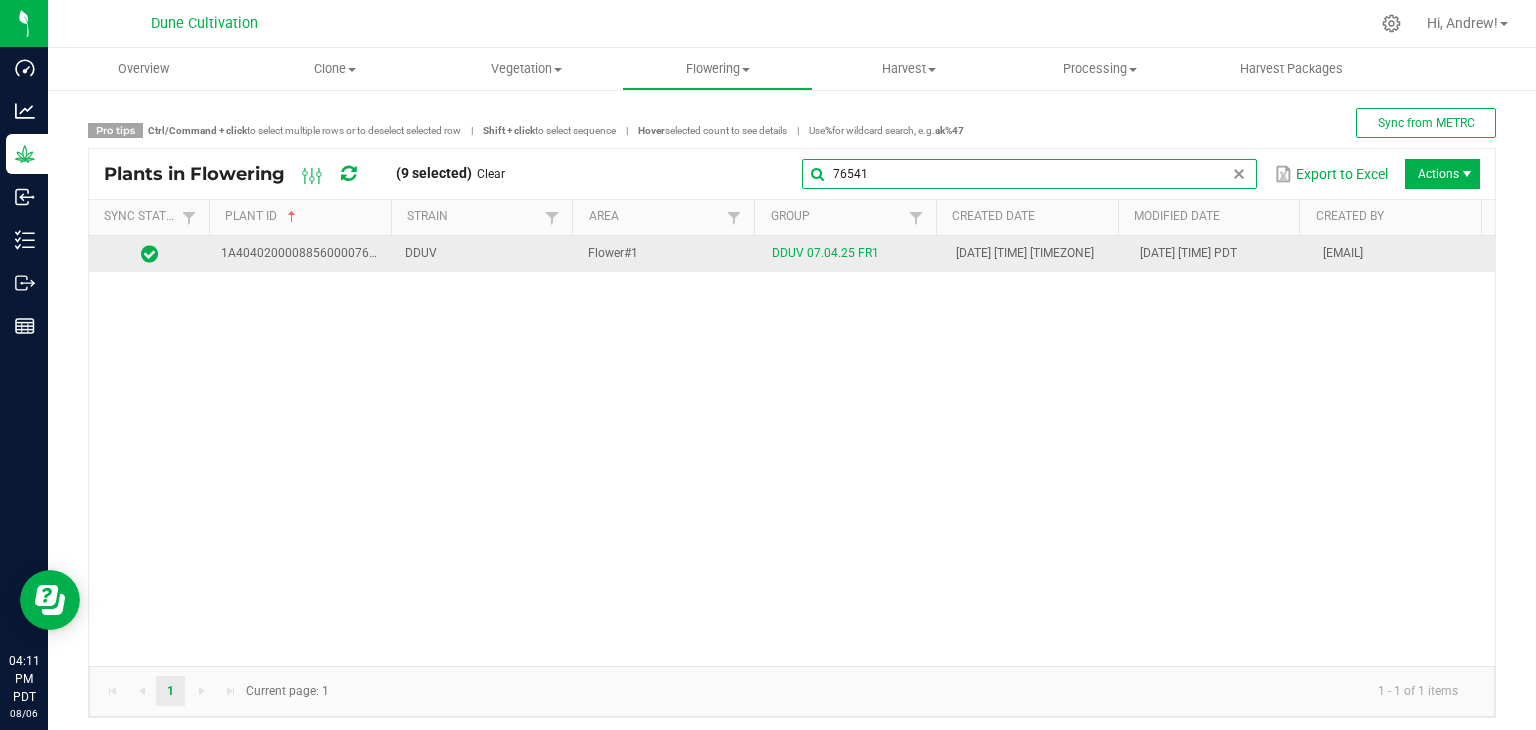 type on "76541" 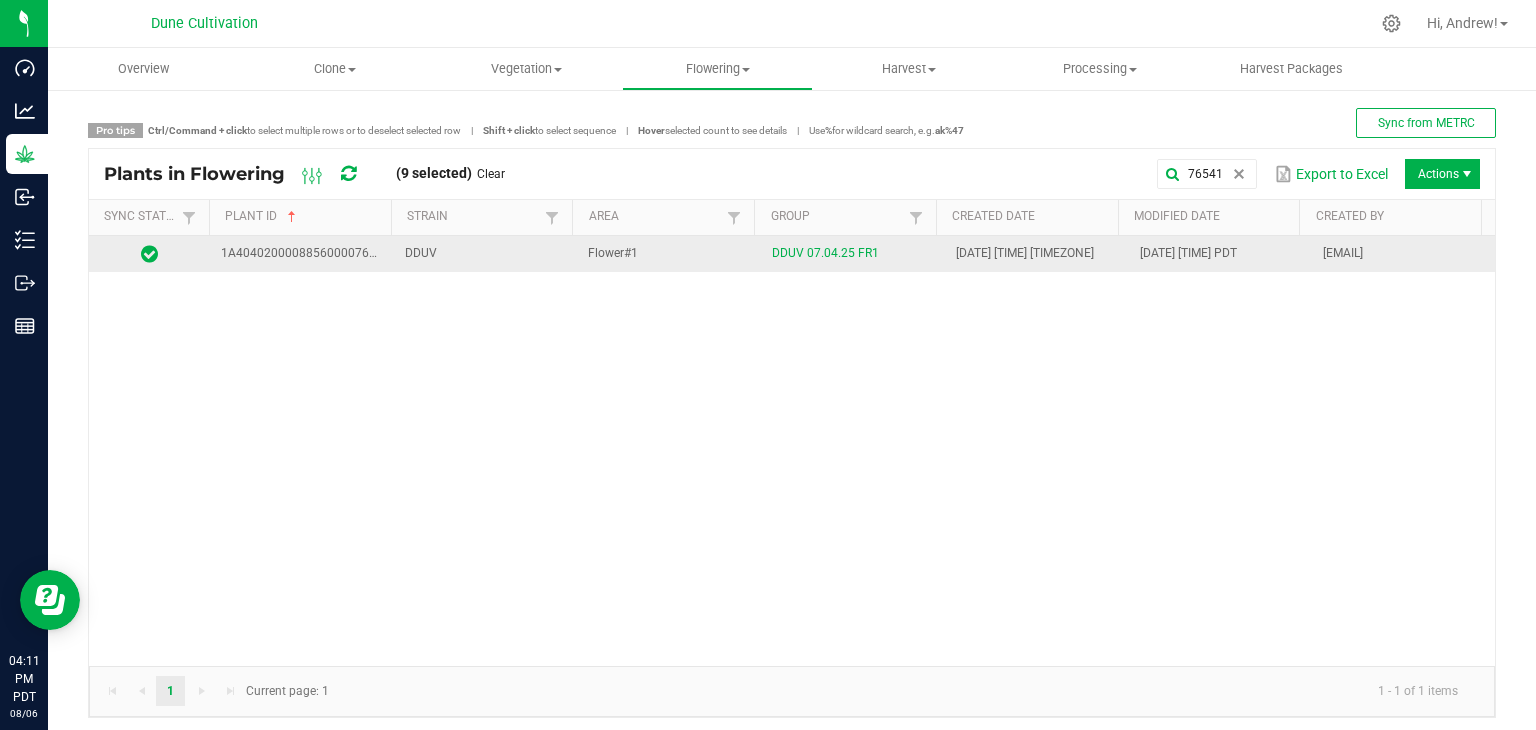 click on "Flower#1" at bounding box center (668, 254) 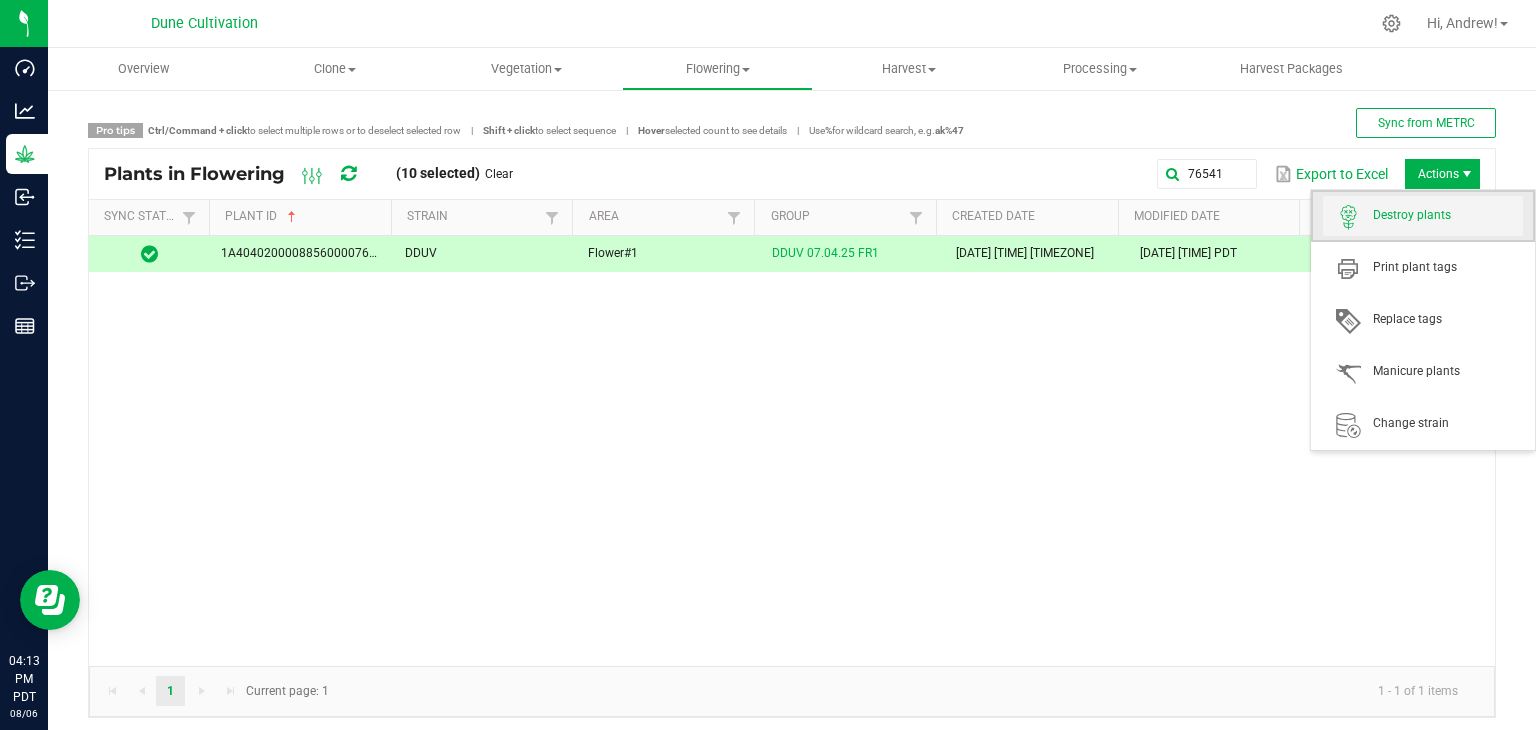 click on "Destroy plants" at bounding box center (1423, 216) 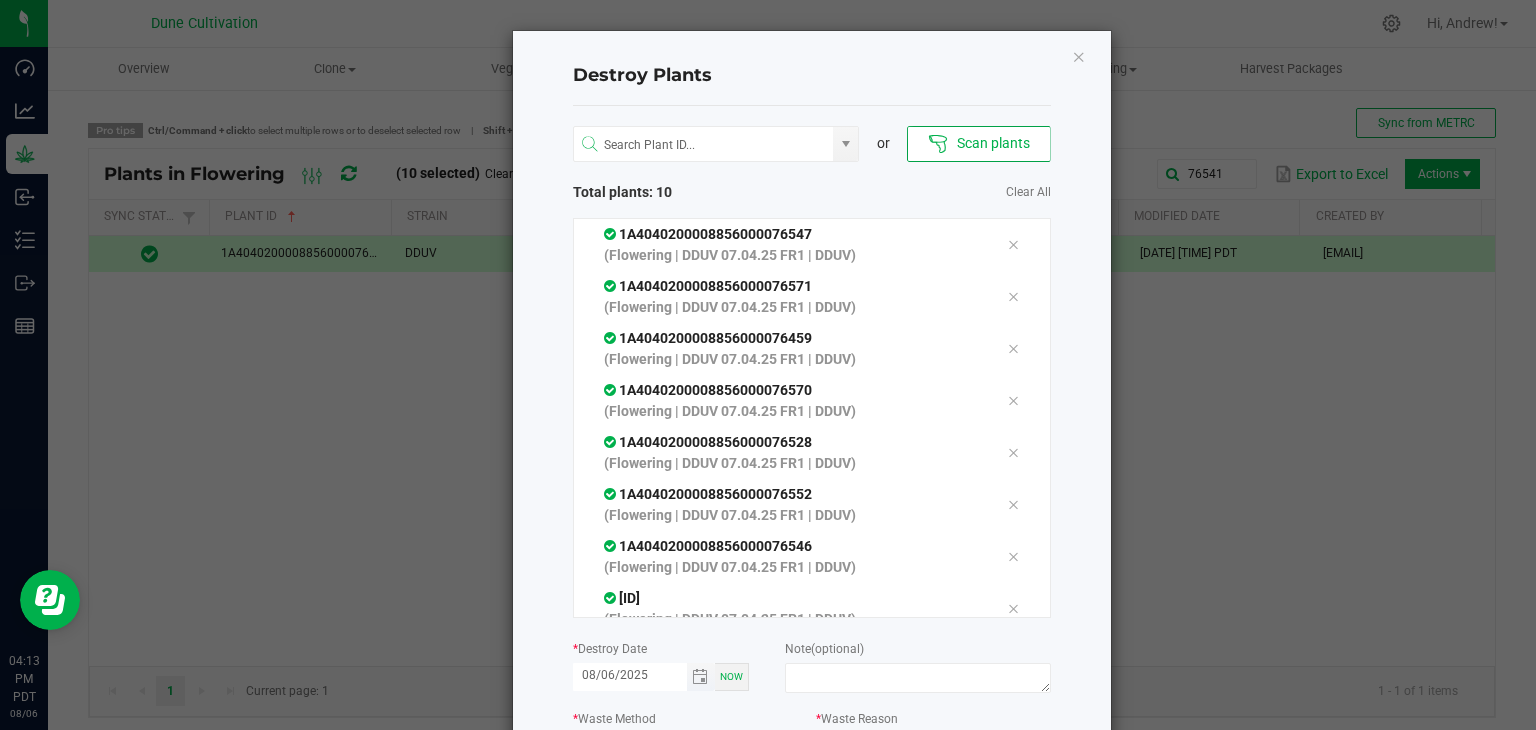 click at bounding box center [701, 677] 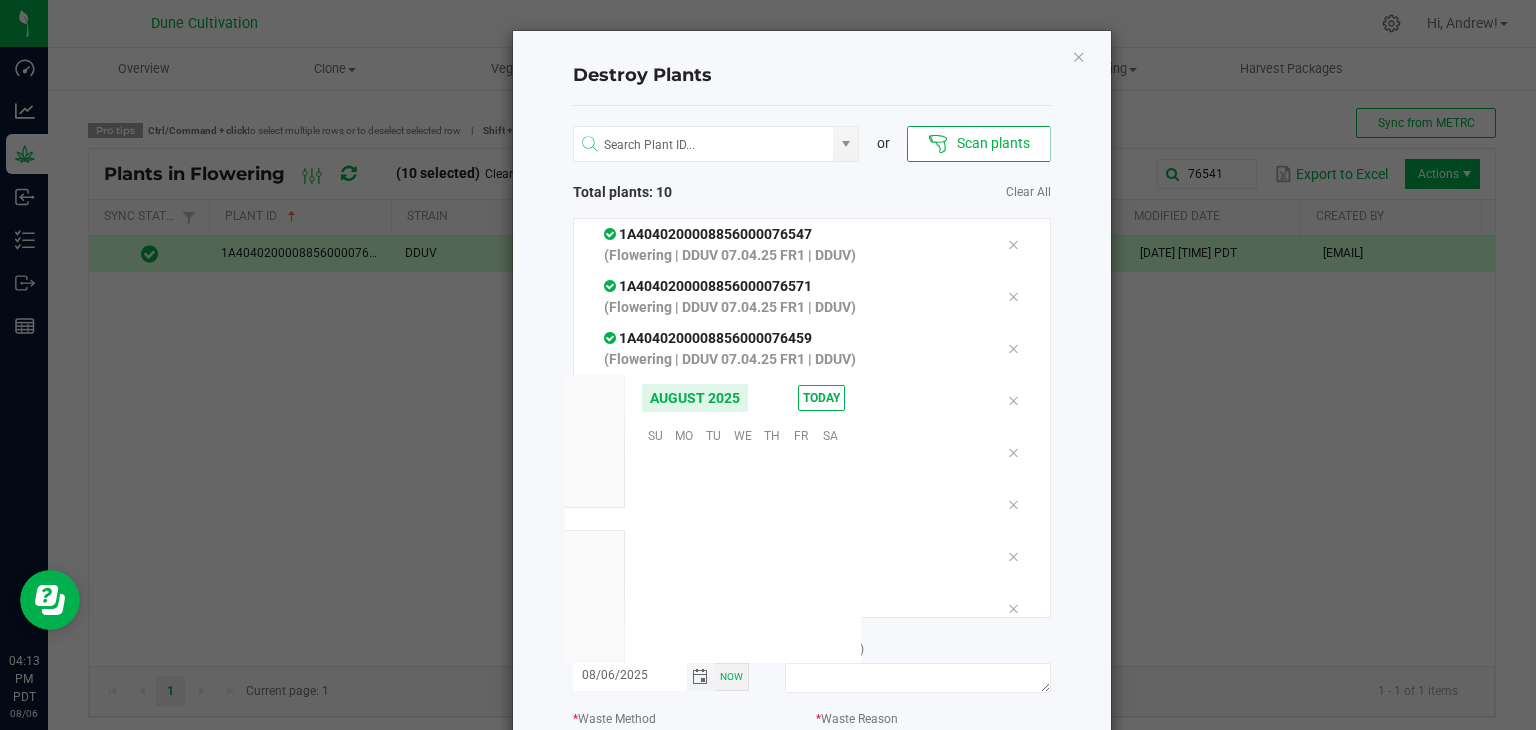 scroll, scrollTop: 0, scrollLeft: 0, axis: both 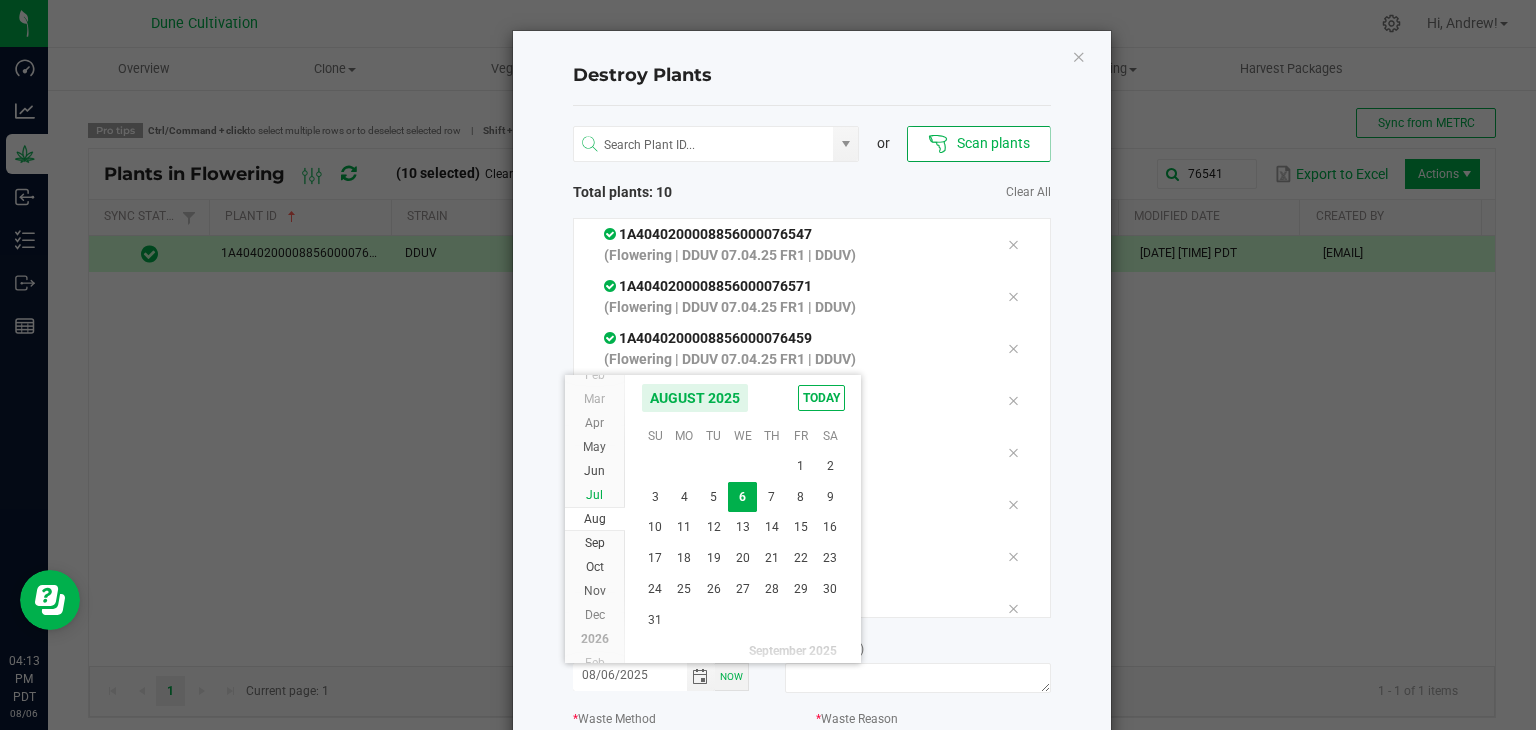 click on "Jul" at bounding box center (595, 495) 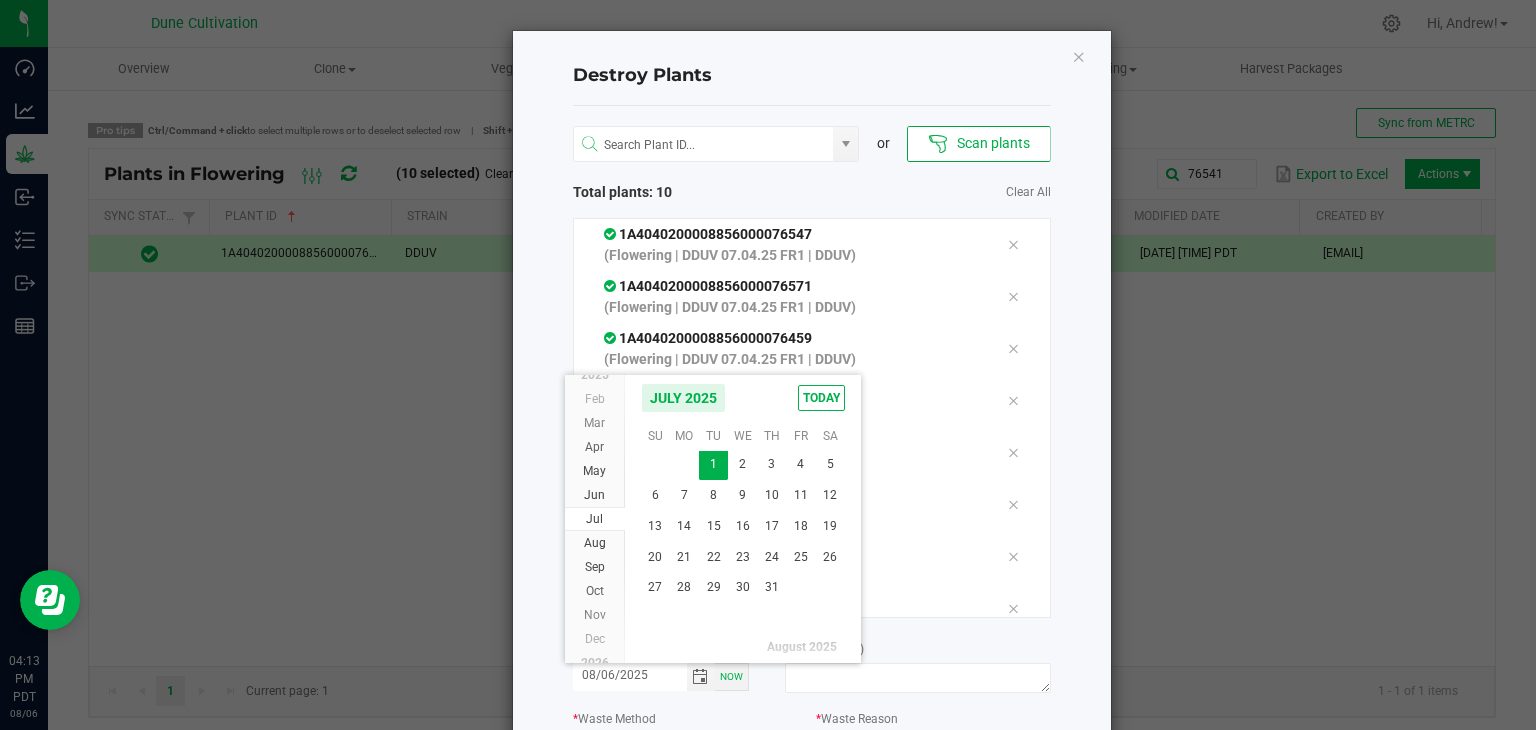 click on "24" at bounding box center [771, 557] 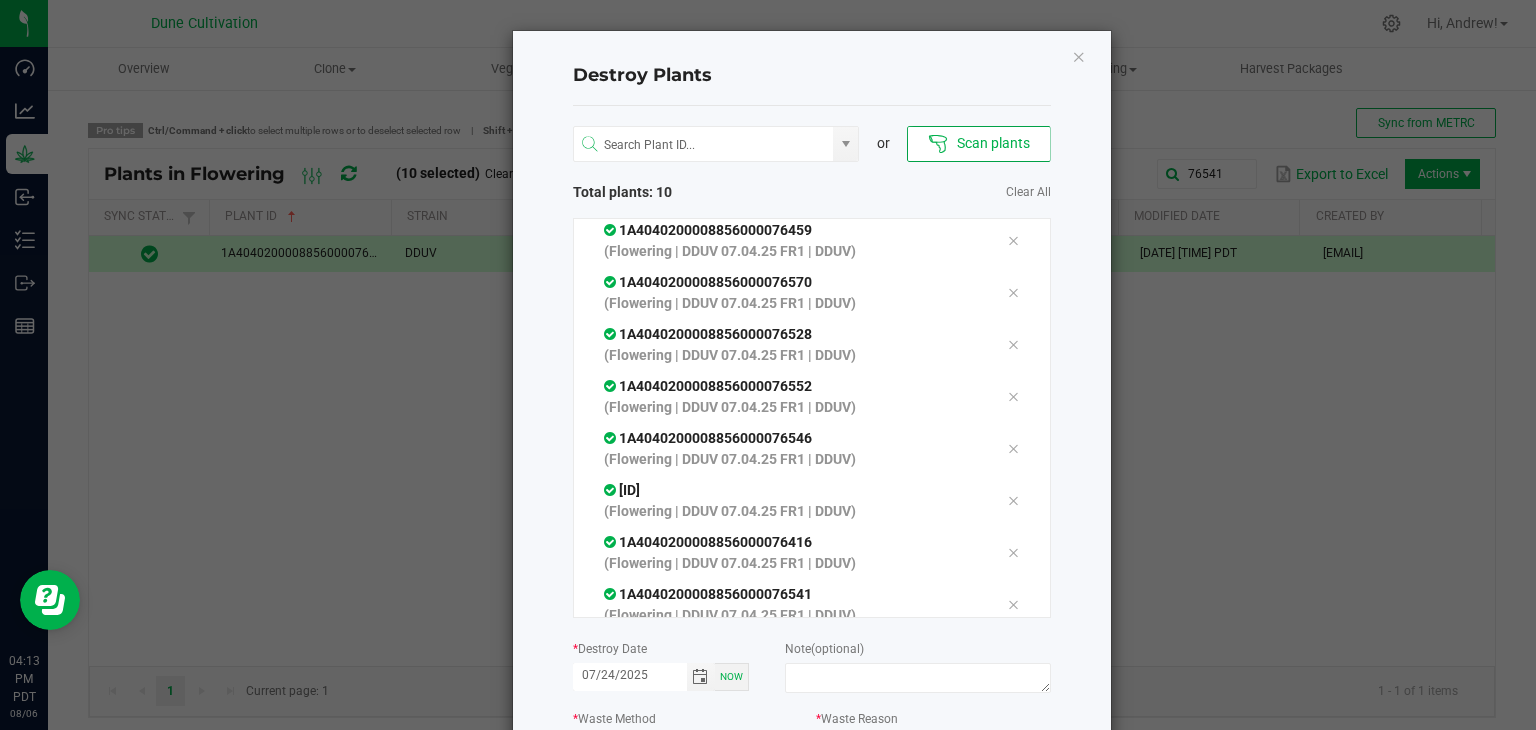 scroll, scrollTop: 171, scrollLeft: 0, axis: vertical 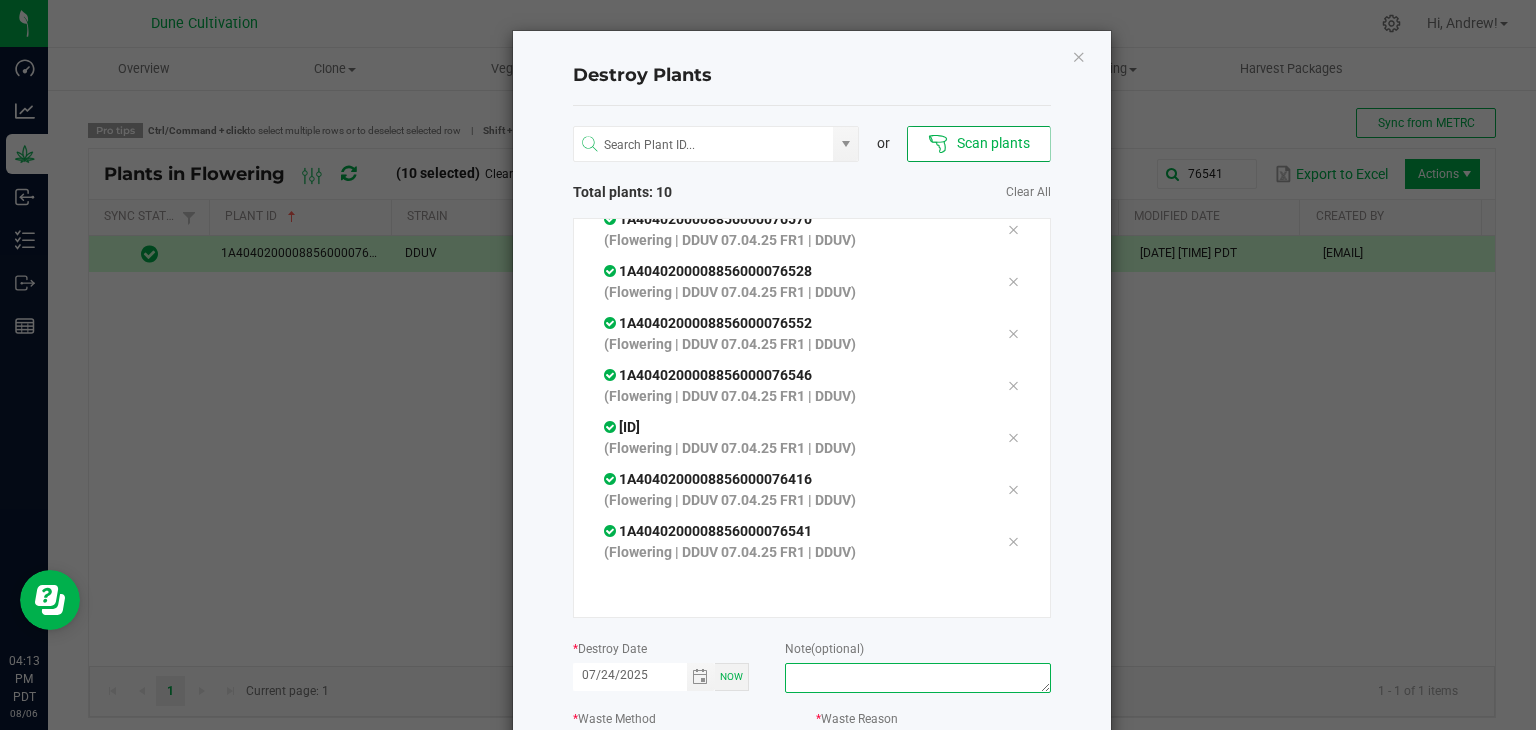 click at bounding box center (917, 678) 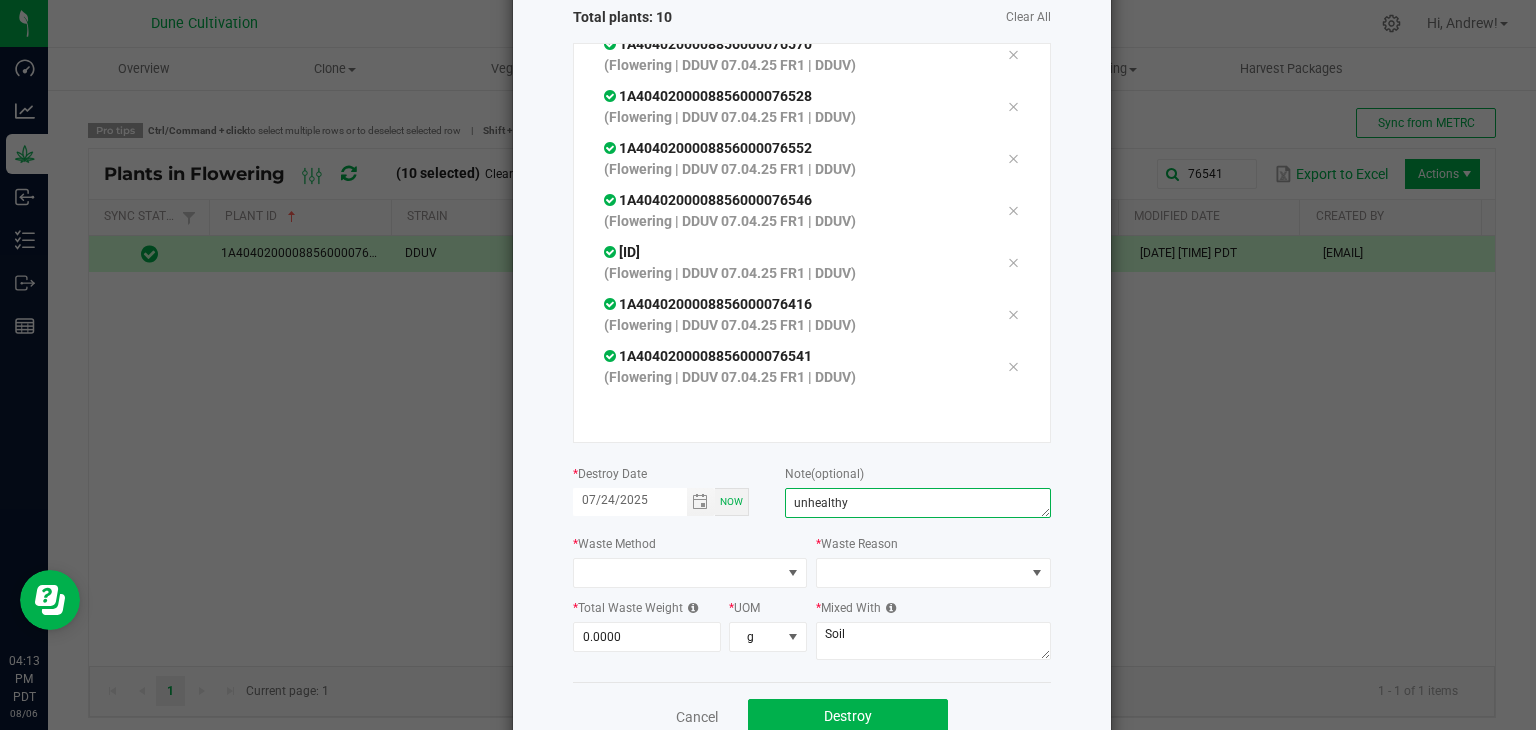 scroll, scrollTop: 227, scrollLeft: 0, axis: vertical 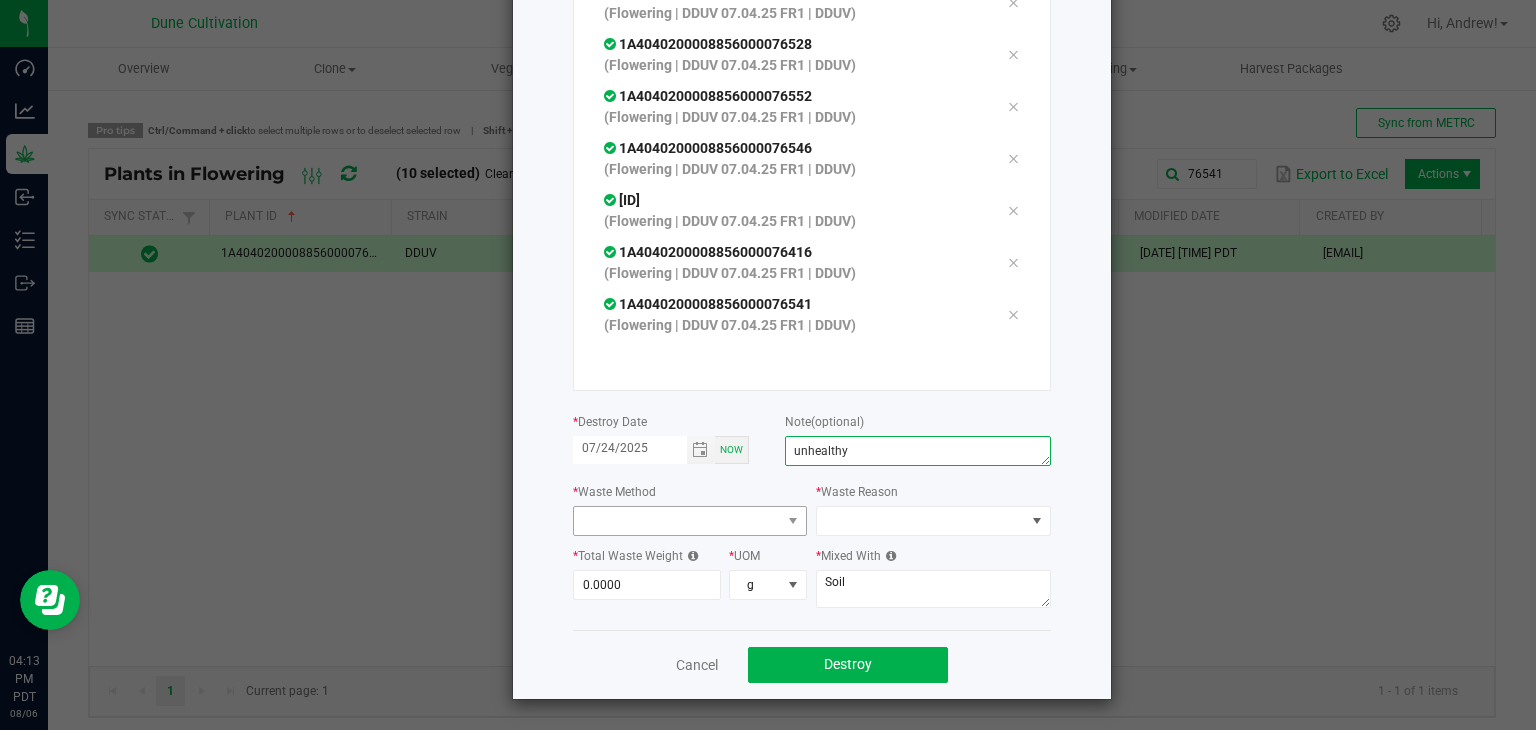 type on "unhealthy" 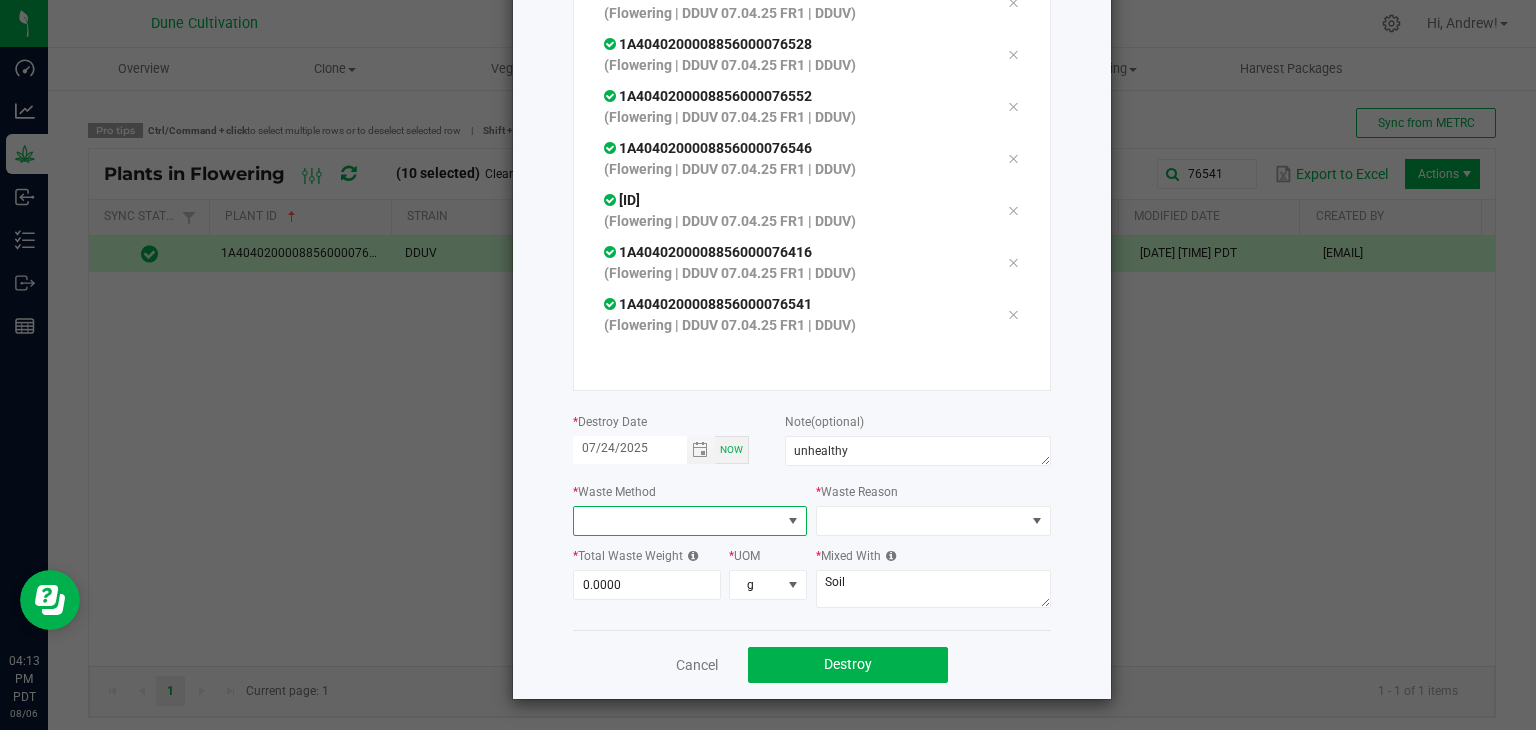 click at bounding box center [678, 521] 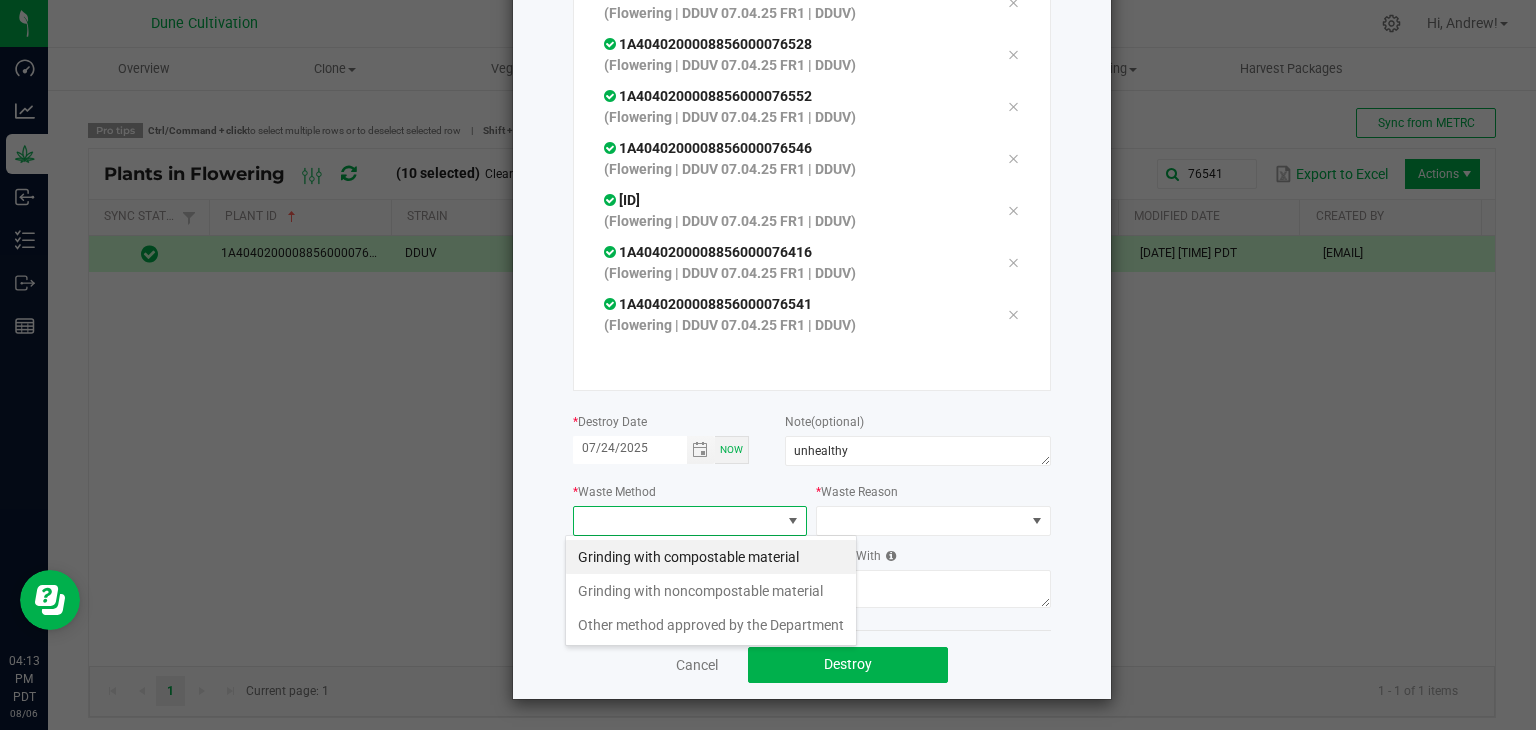 scroll, scrollTop: 99970, scrollLeft: 99765, axis: both 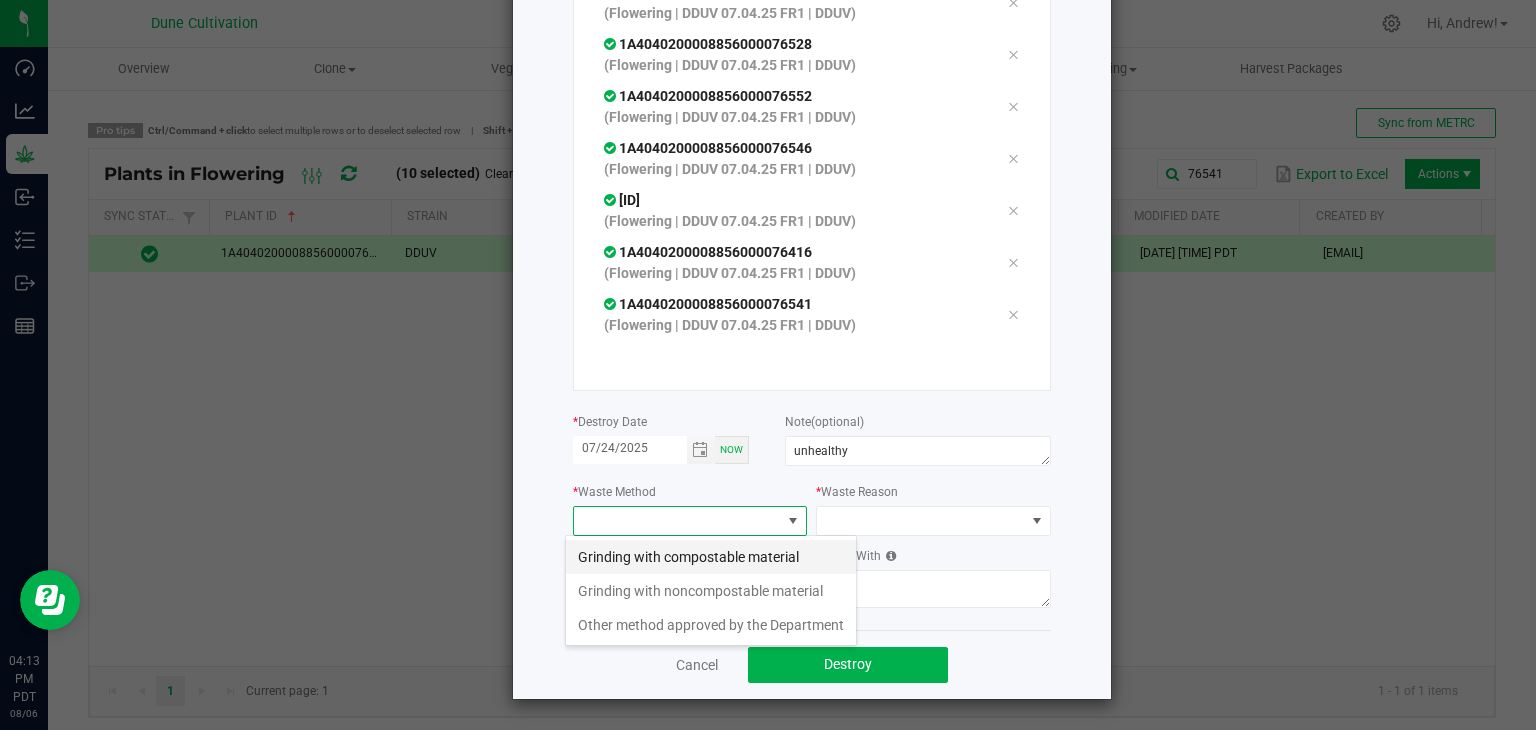 click on "Grinding with compostable material" at bounding box center [711, 557] 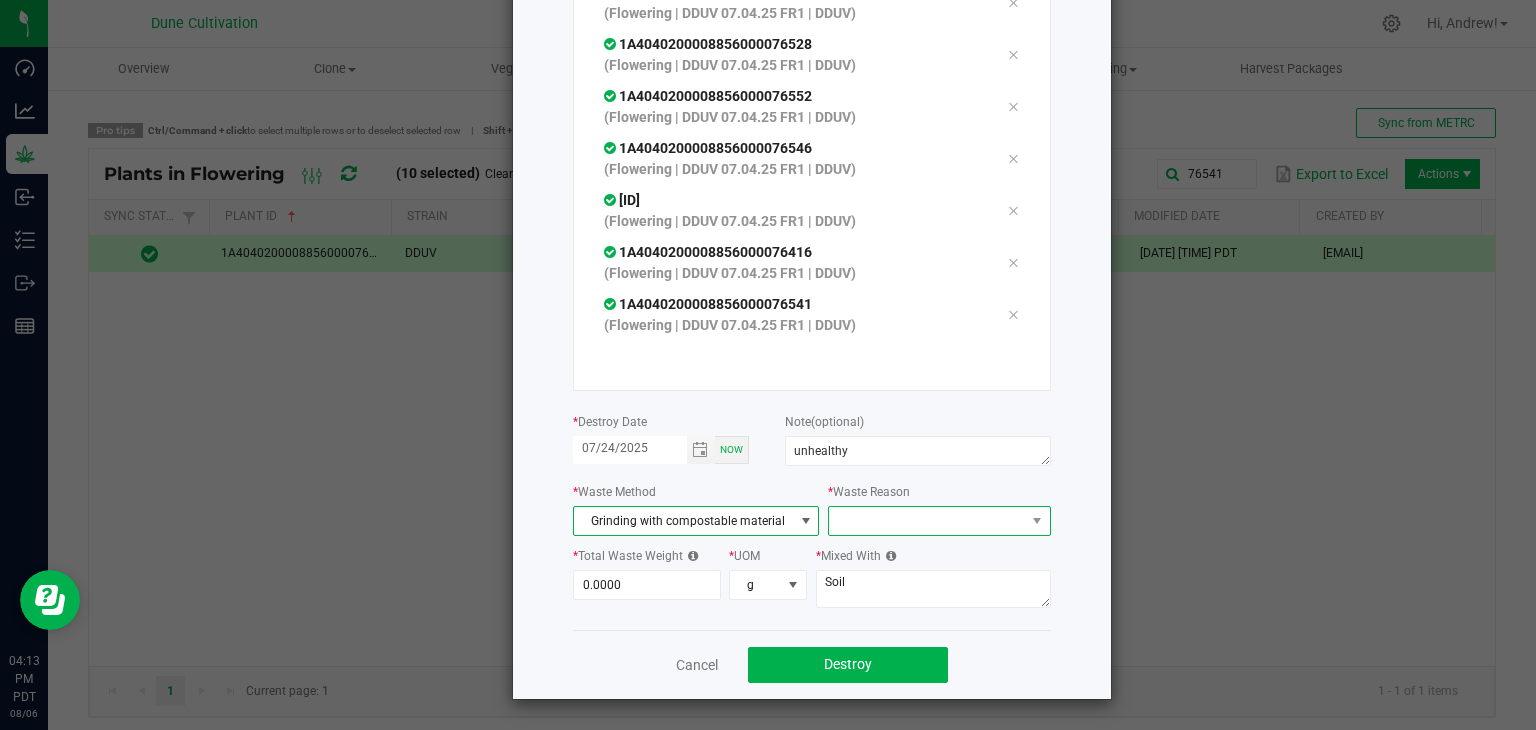 click at bounding box center [926, 521] 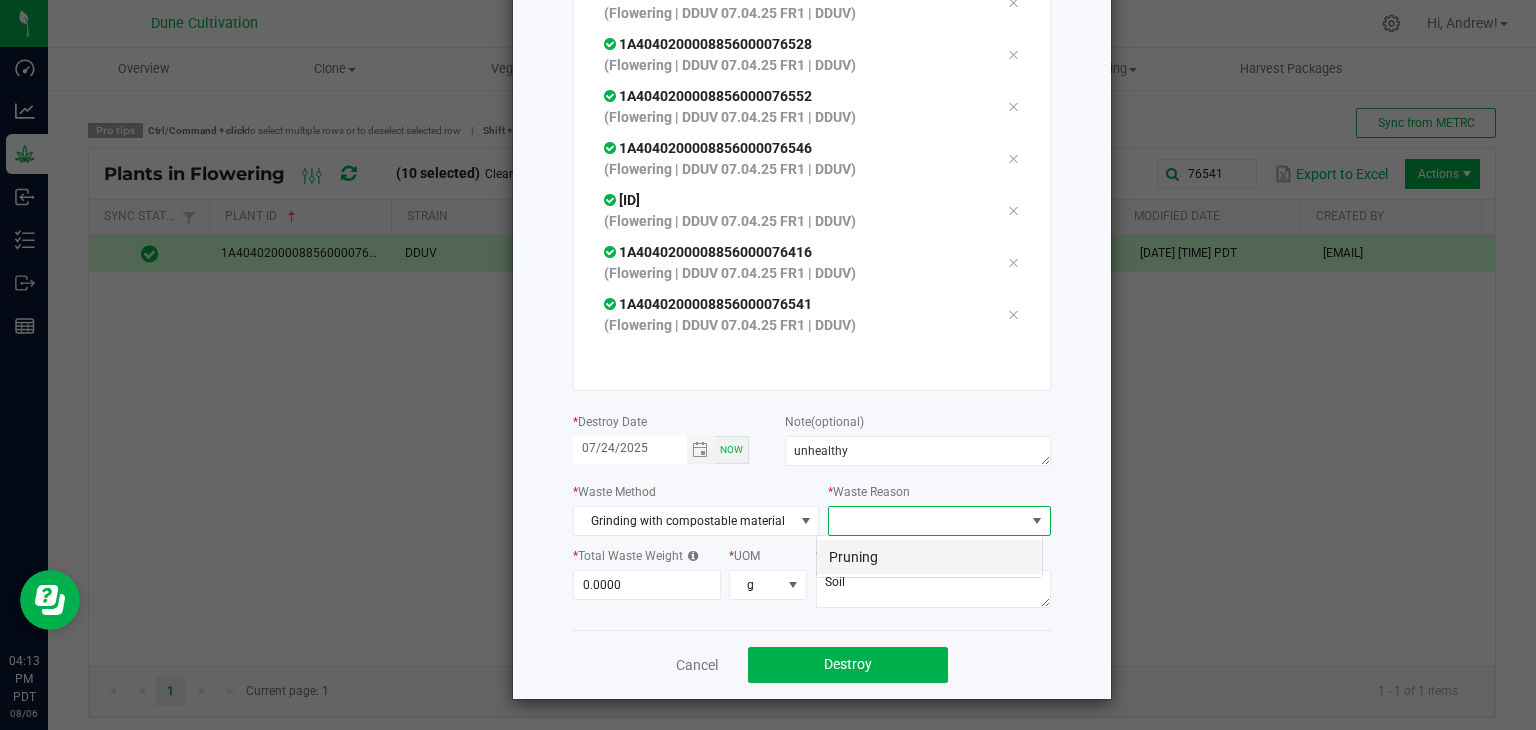 scroll, scrollTop: 99970, scrollLeft: 99772, axis: both 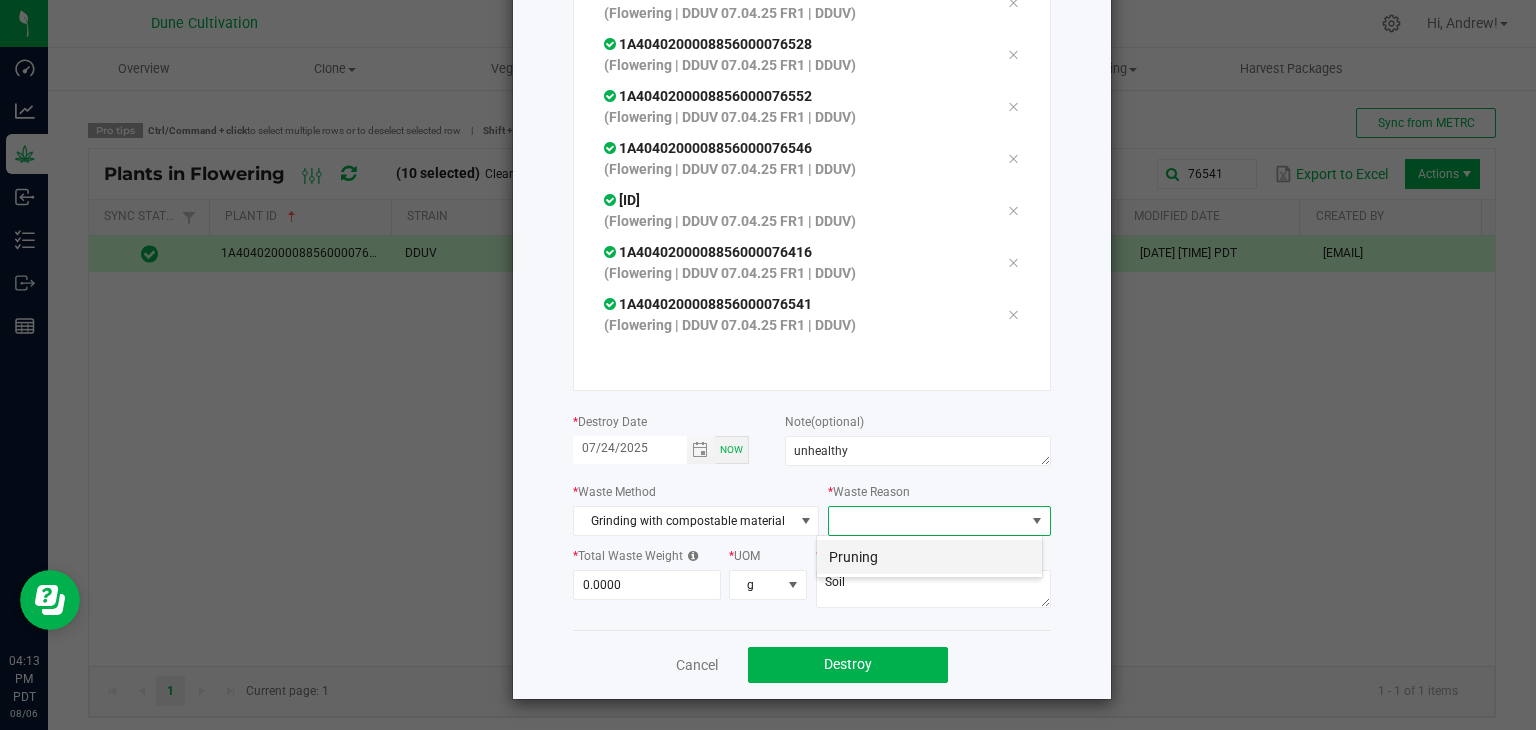 click on "Pruning" at bounding box center [929, 557] 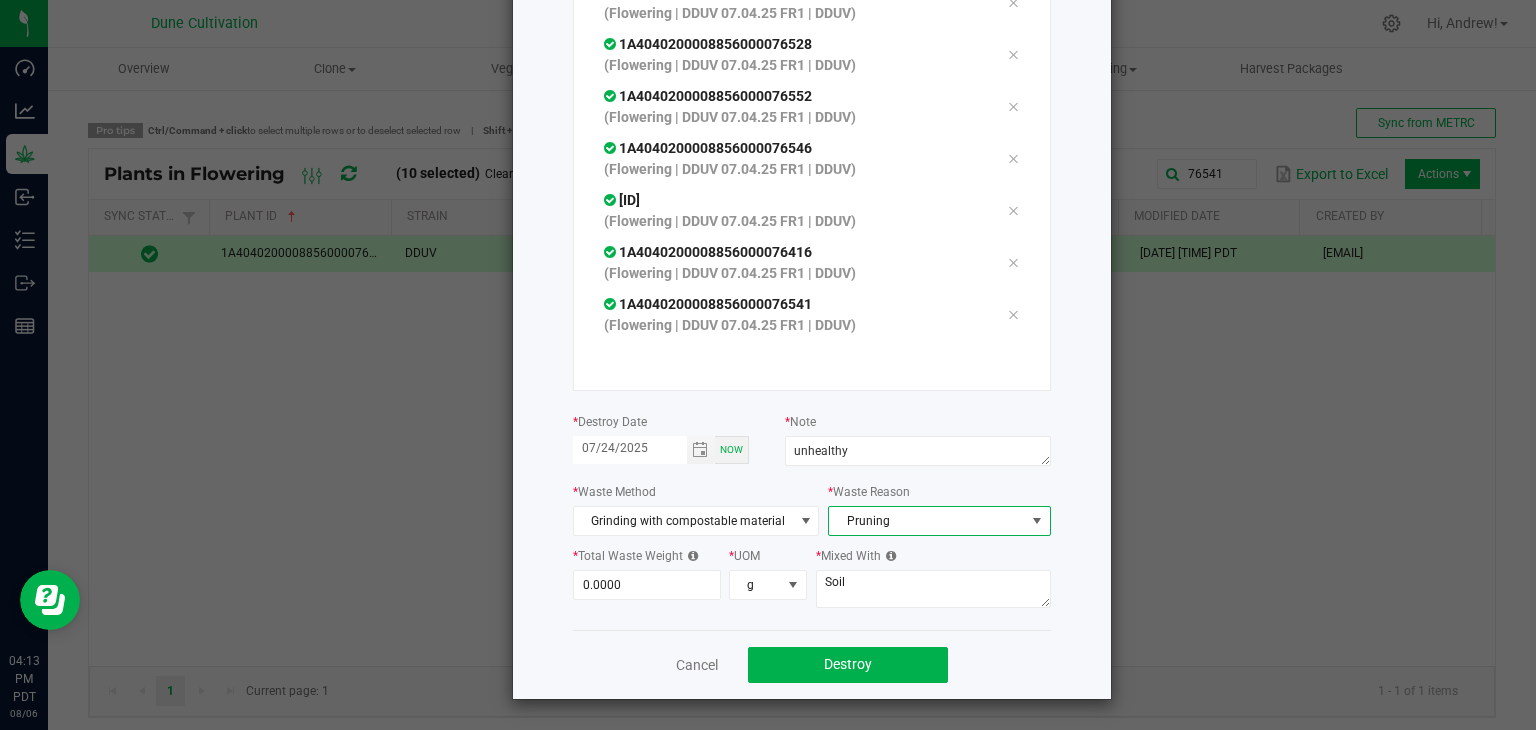 click on "*  Total Waste Weight  0.0000 *  UOM  g" 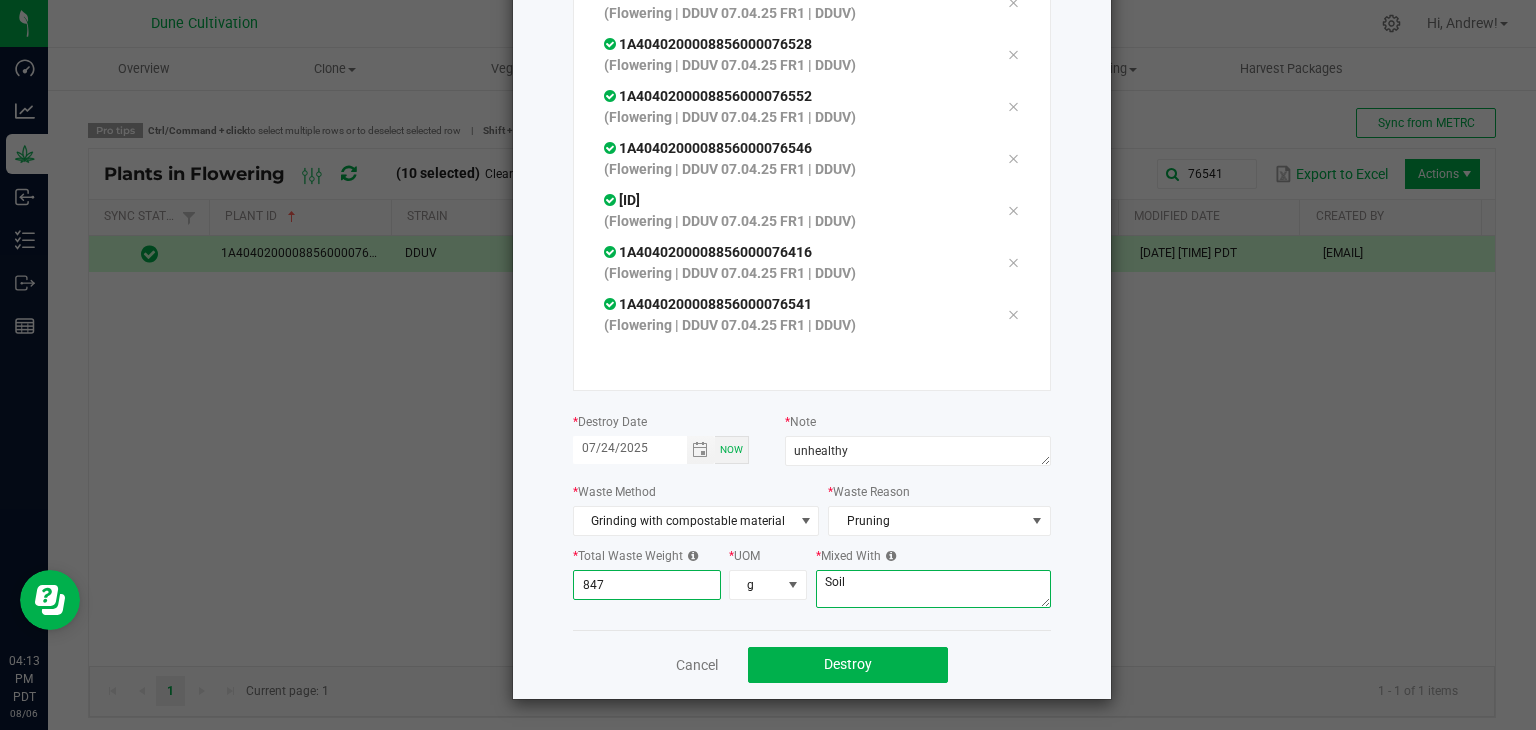 type on "847.0000" 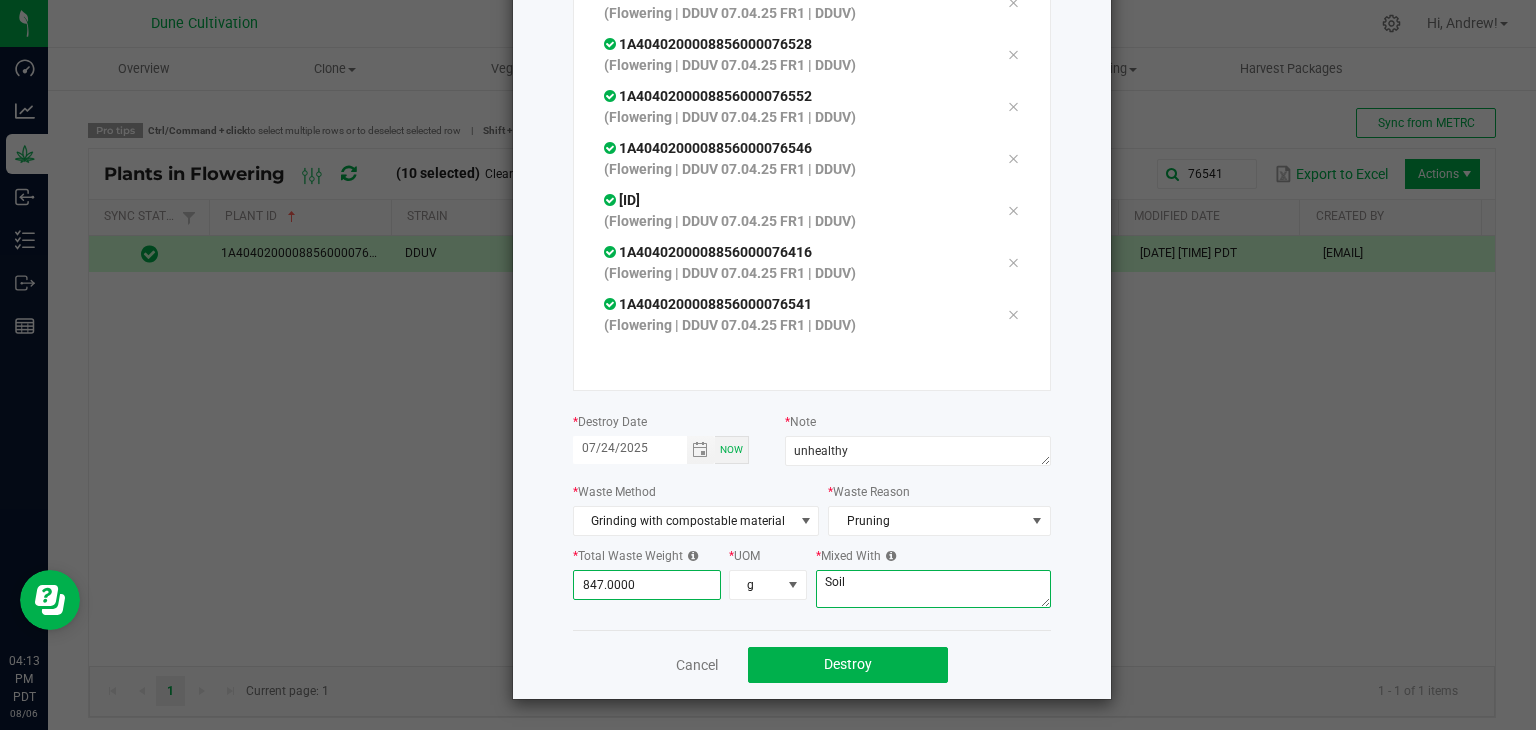 click on "Soil" at bounding box center [933, 589] 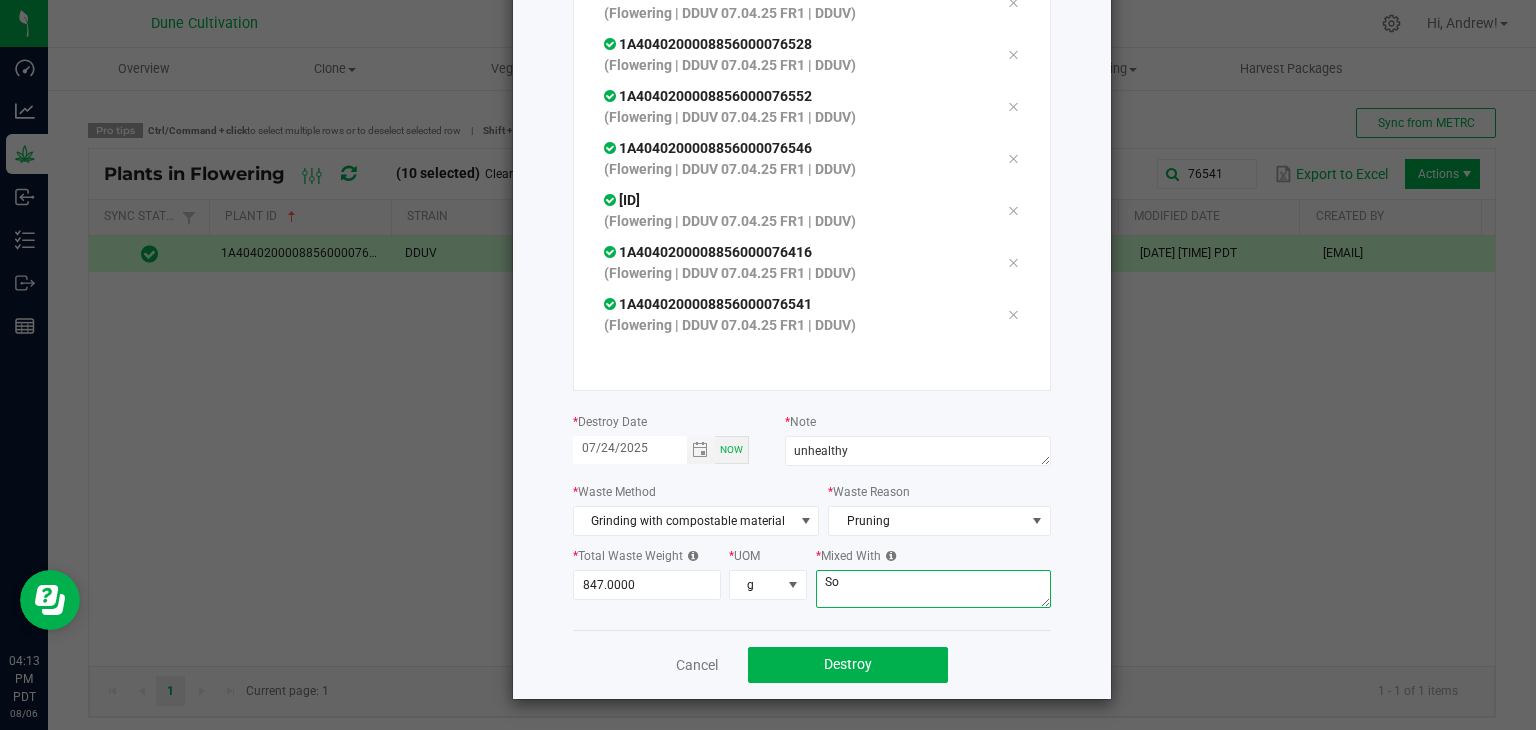 type on "S" 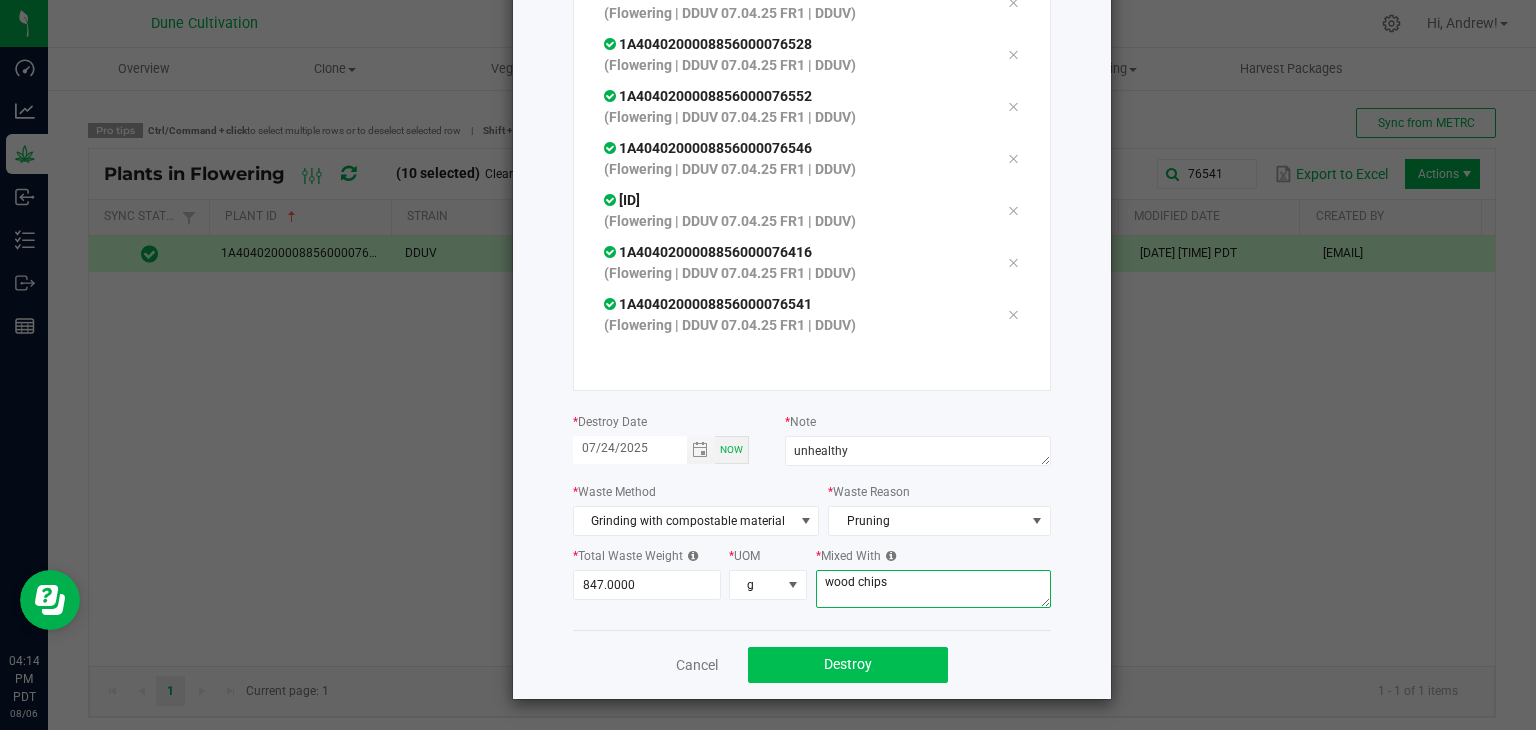 type on "wood chips" 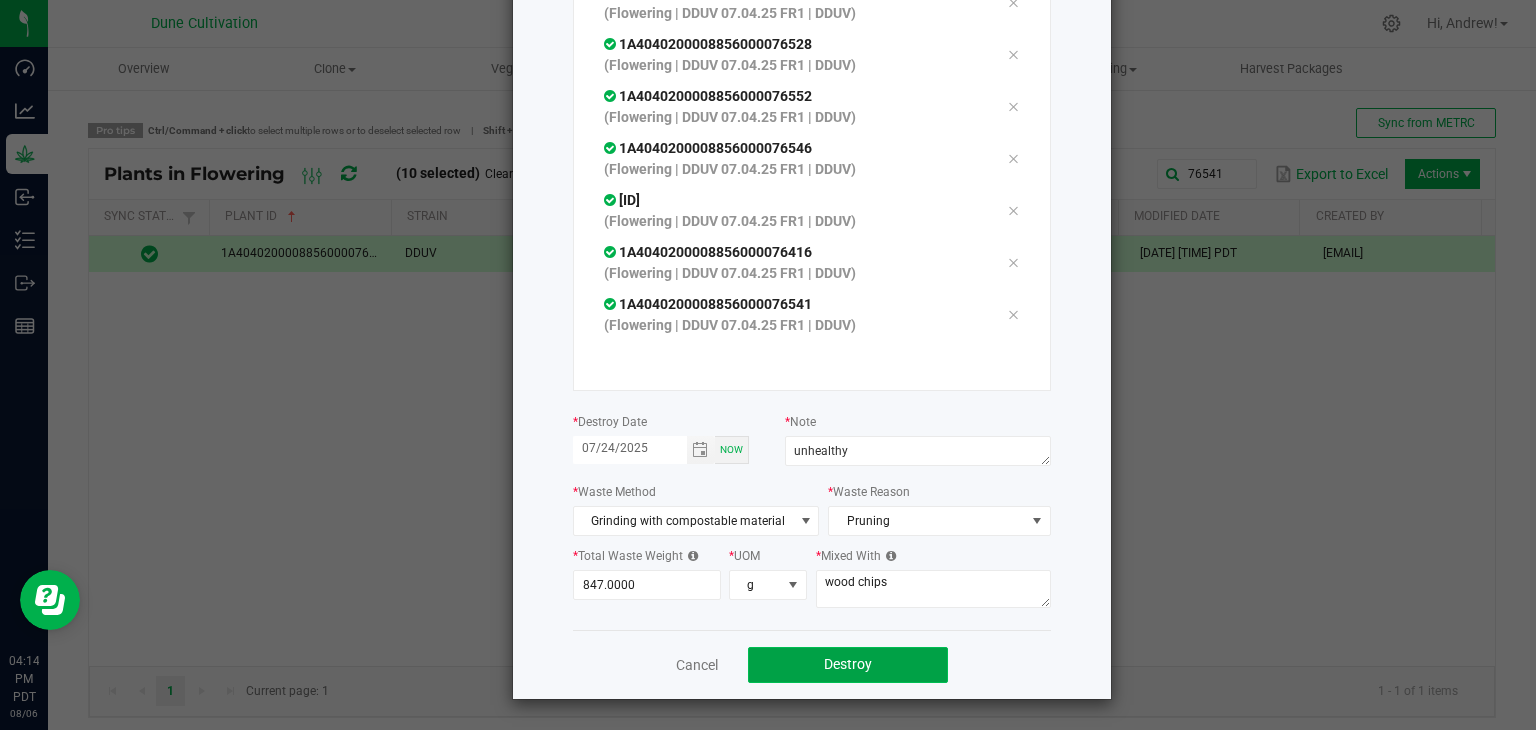 click on "Destroy" 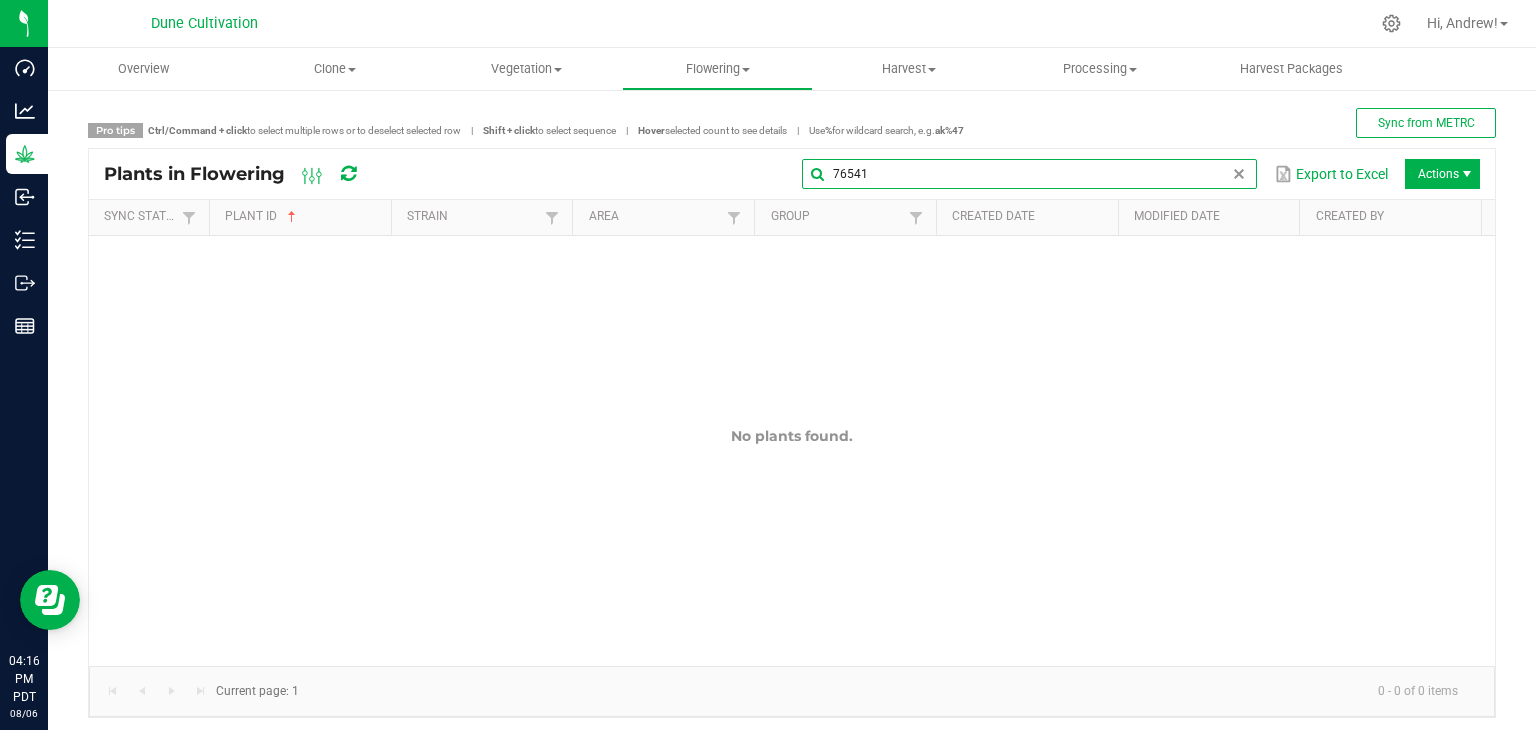 click on "76541" at bounding box center [1029, 174] 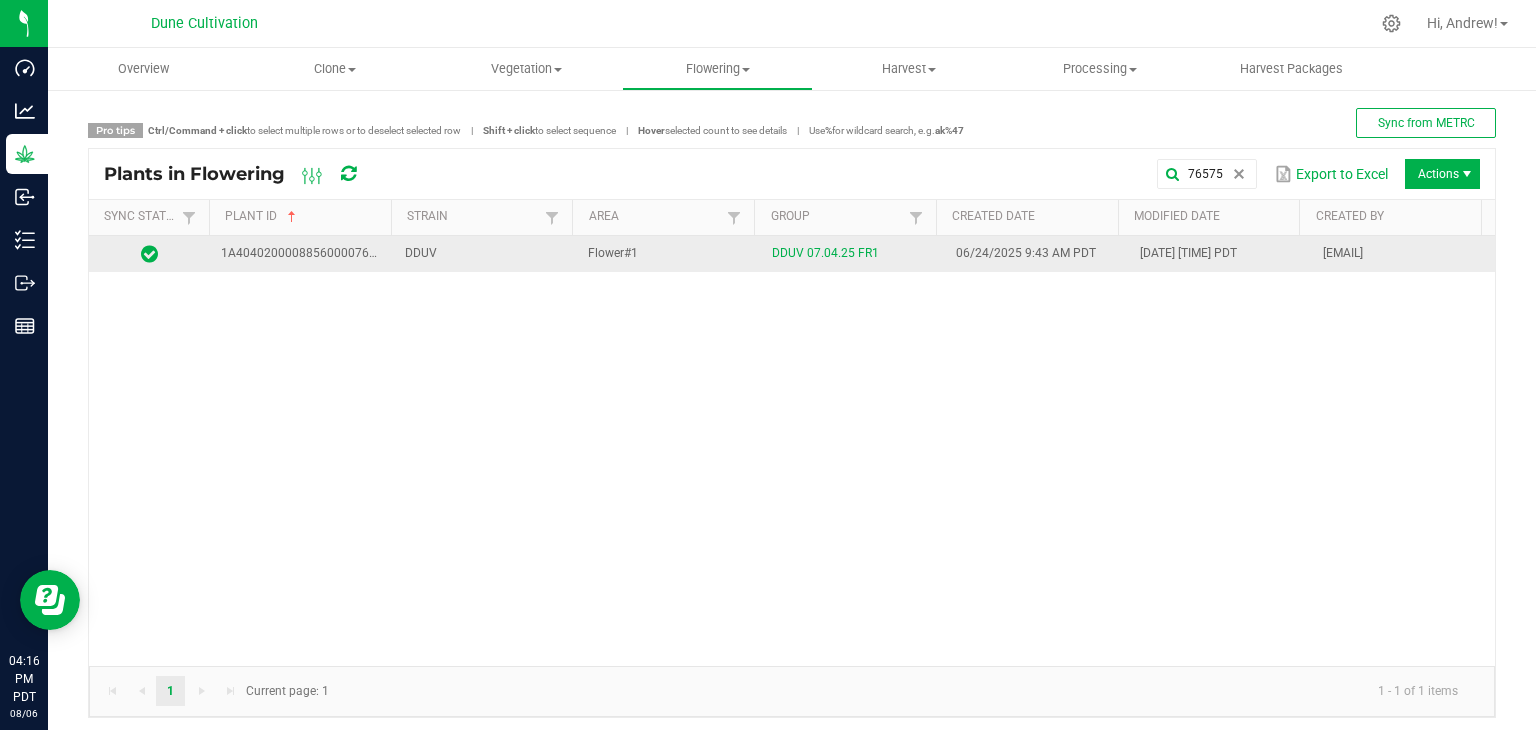 click on "DDUV" at bounding box center [485, 254] 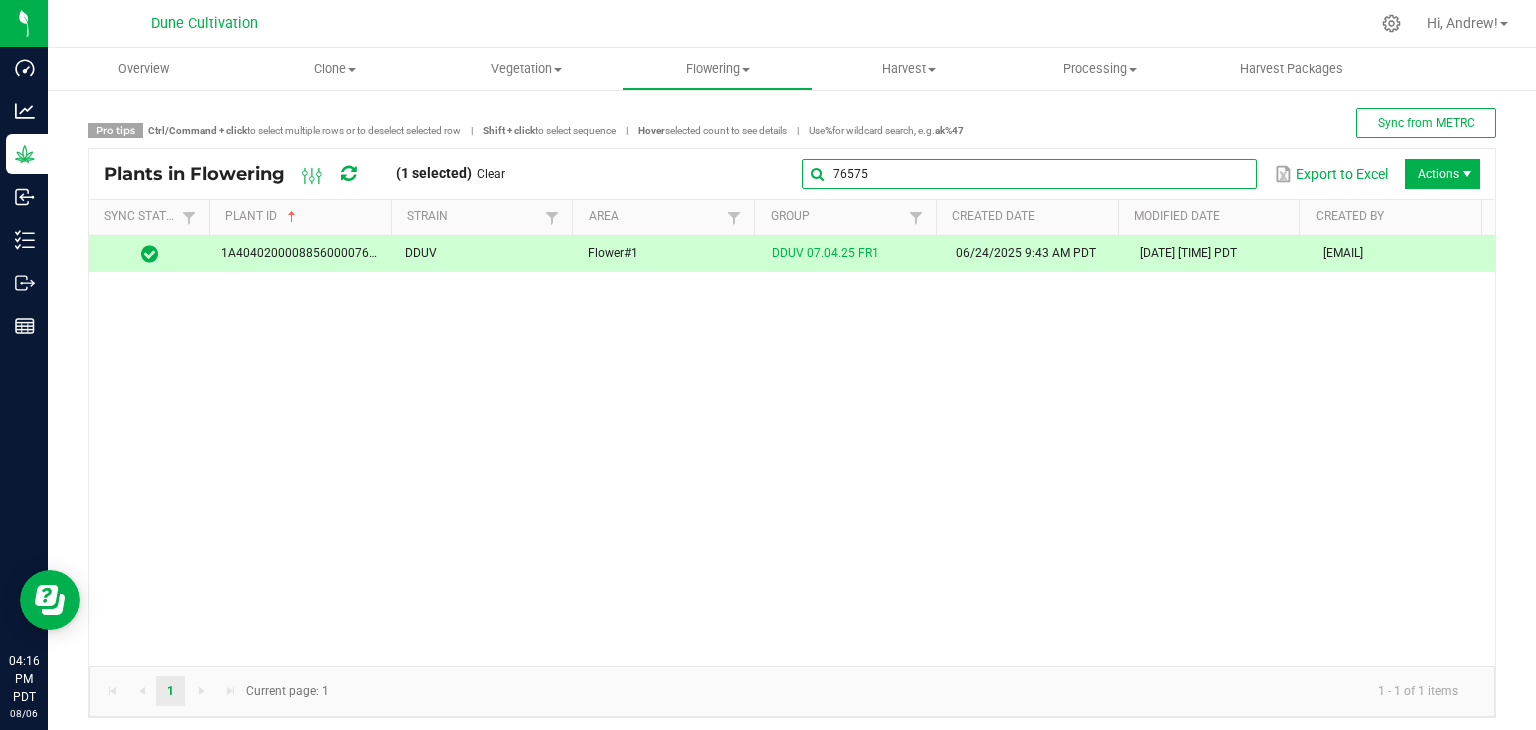 click on "76575" at bounding box center [1029, 174] 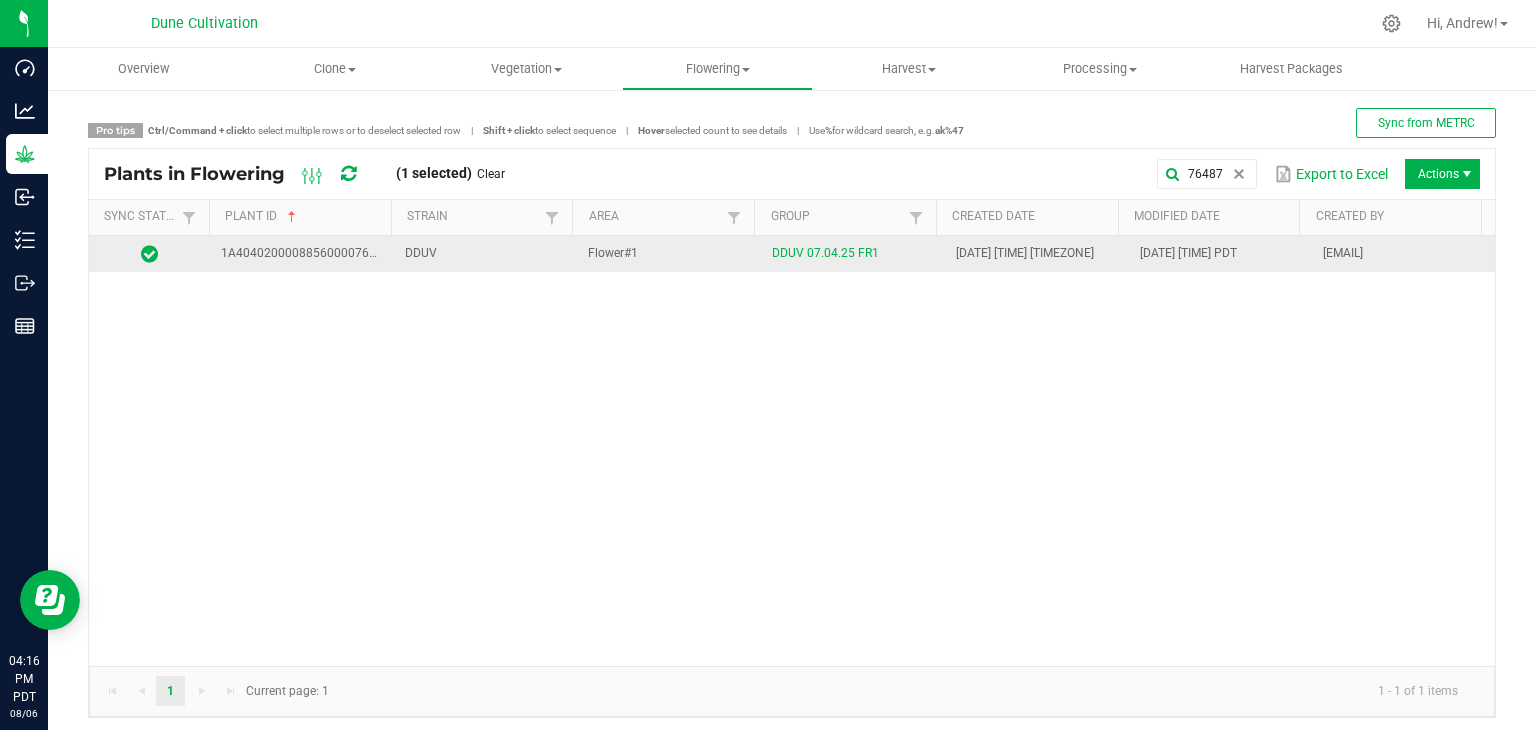 click on "DDUV" at bounding box center [485, 254] 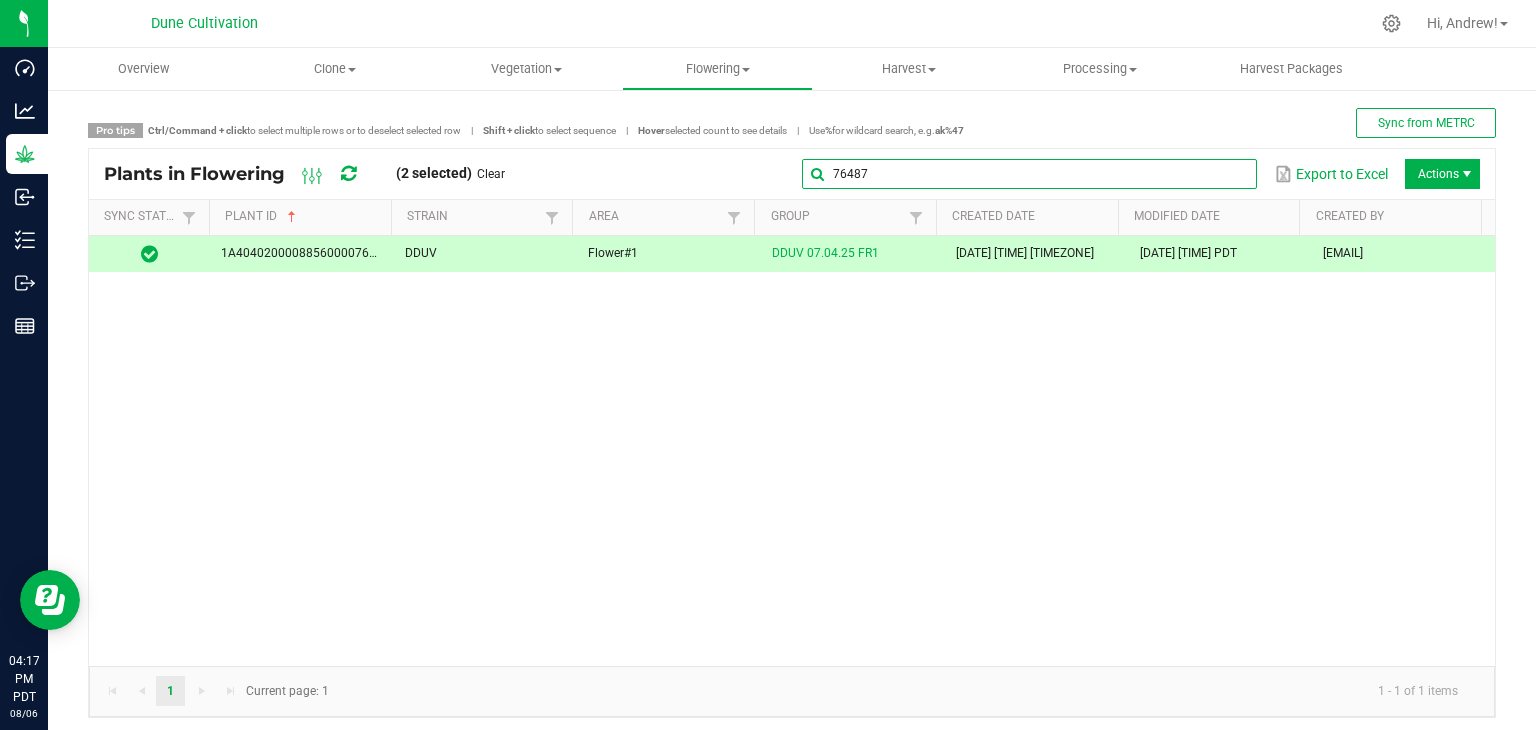 click on "76487" at bounding box center [1029, 174] 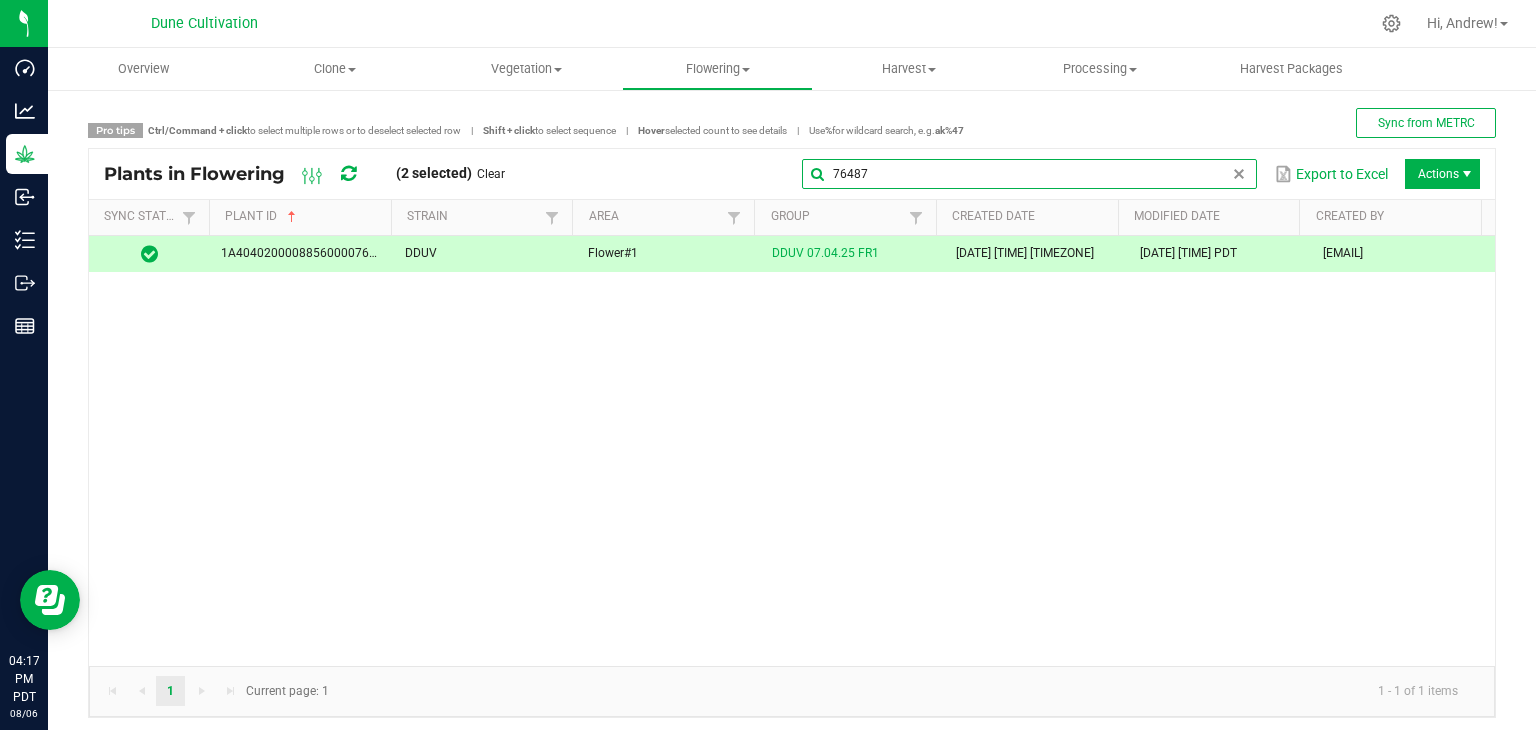 click on "76487" at bounding box center (1029, 174) 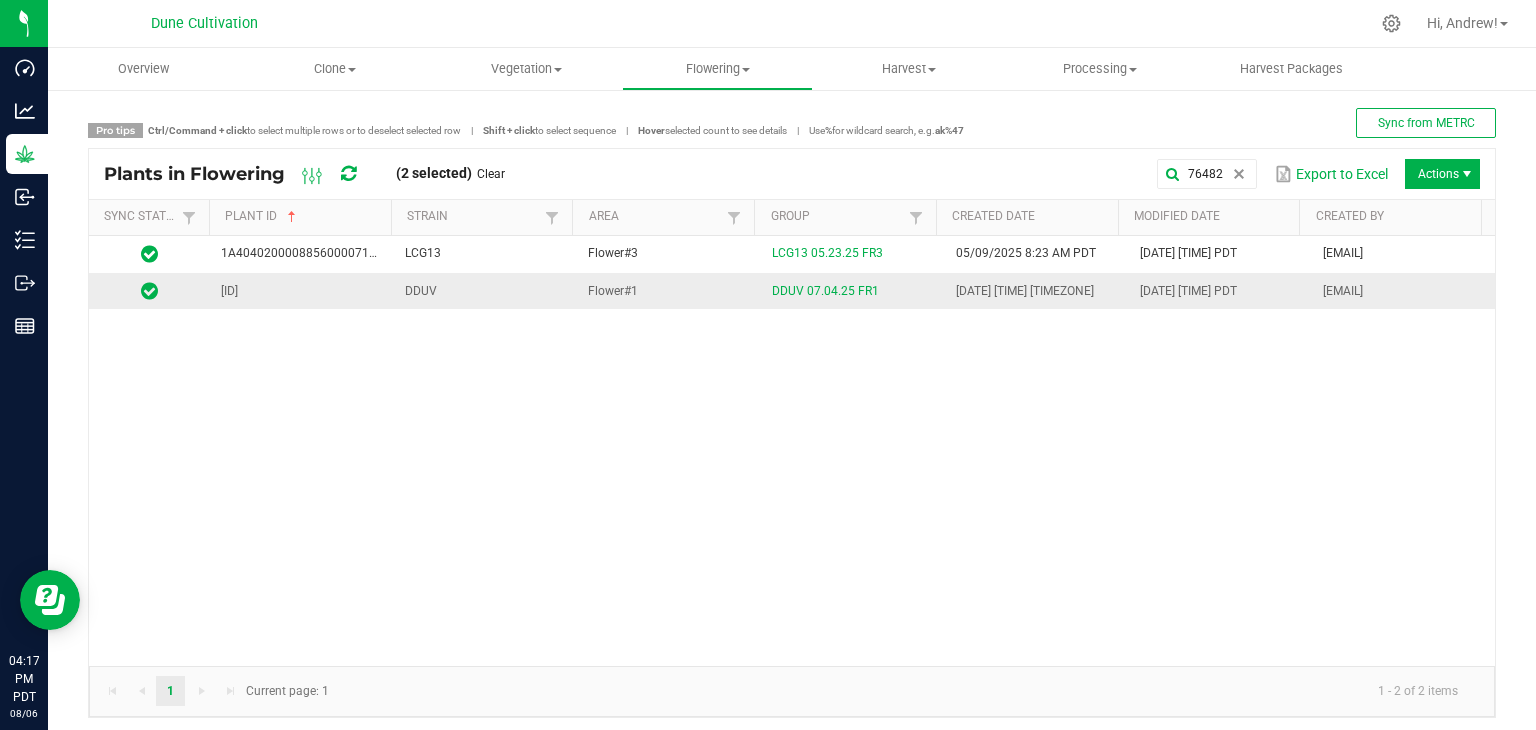 click on "Flower#1" at bounding box center [668, 291] 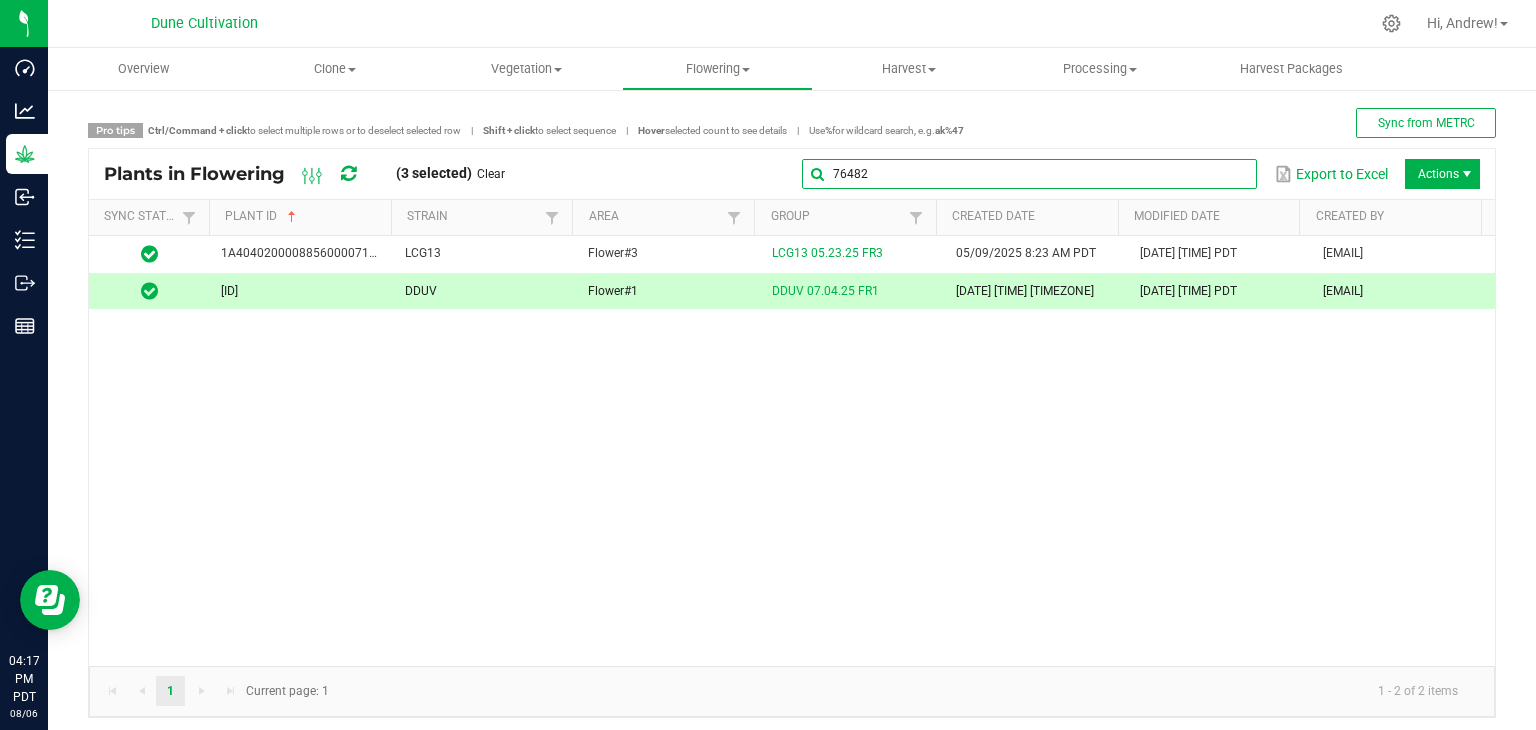 click on "76482" at bounding box center (1029, 174) 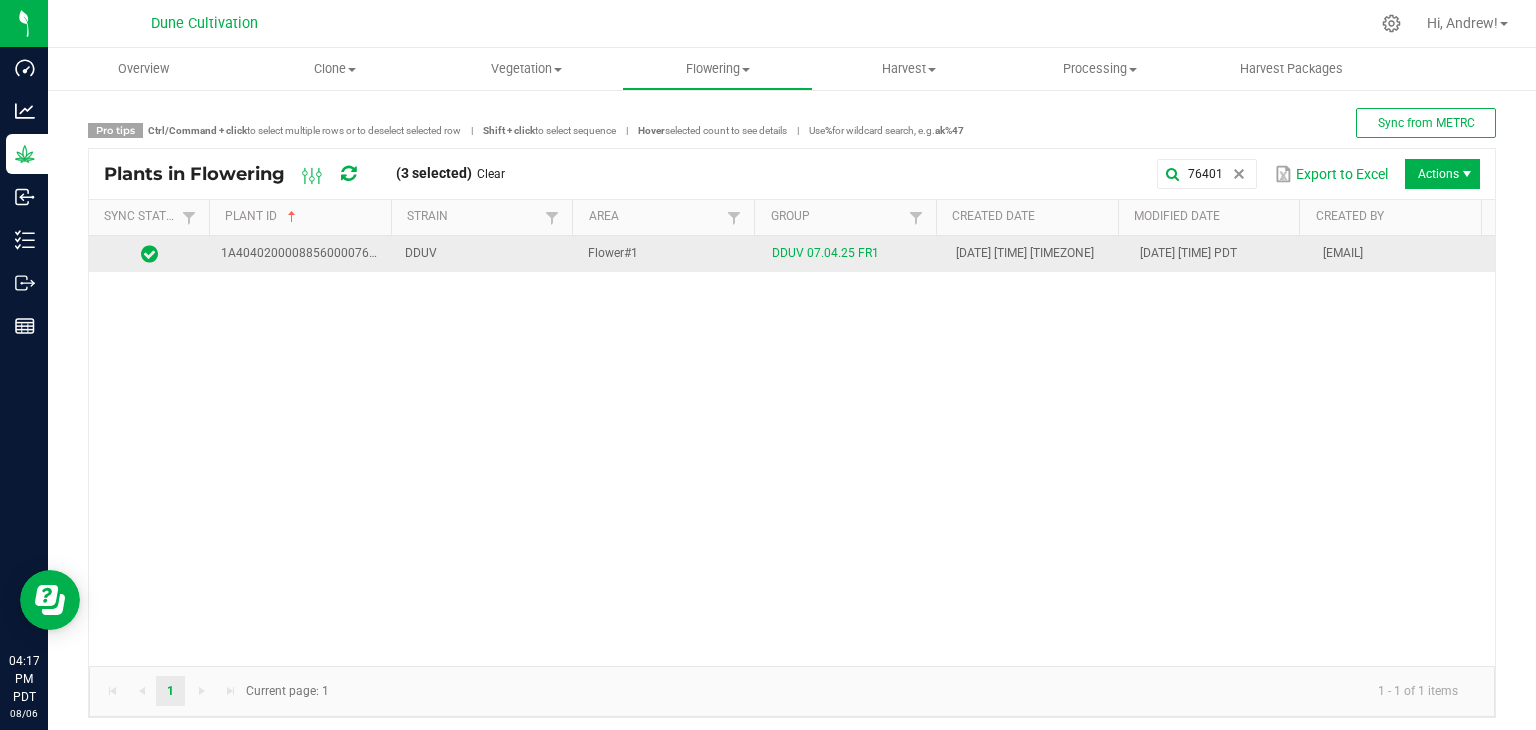 click on "Flower#1" at bounding box center (668, 254) 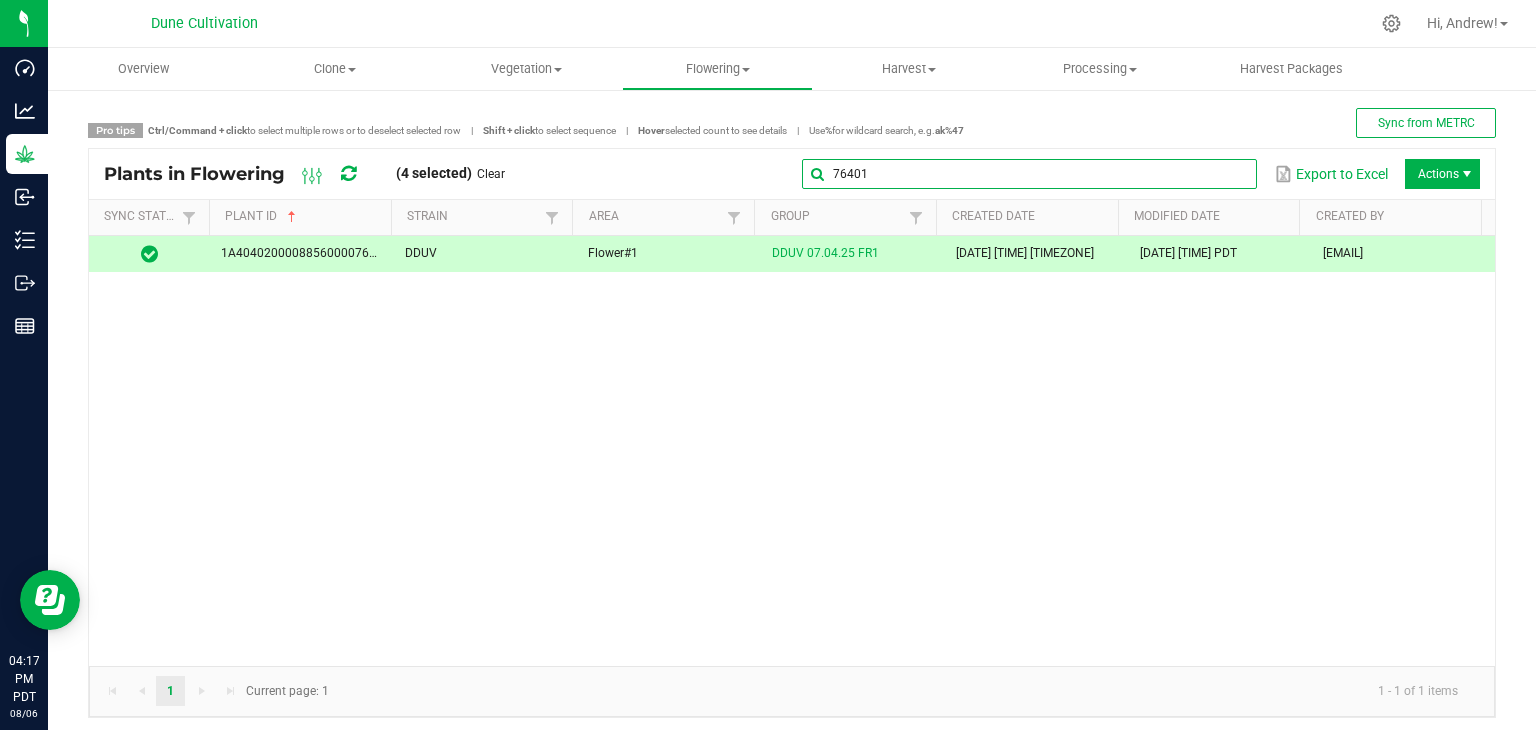 click on "76401" at bounding box center (1029, 174) 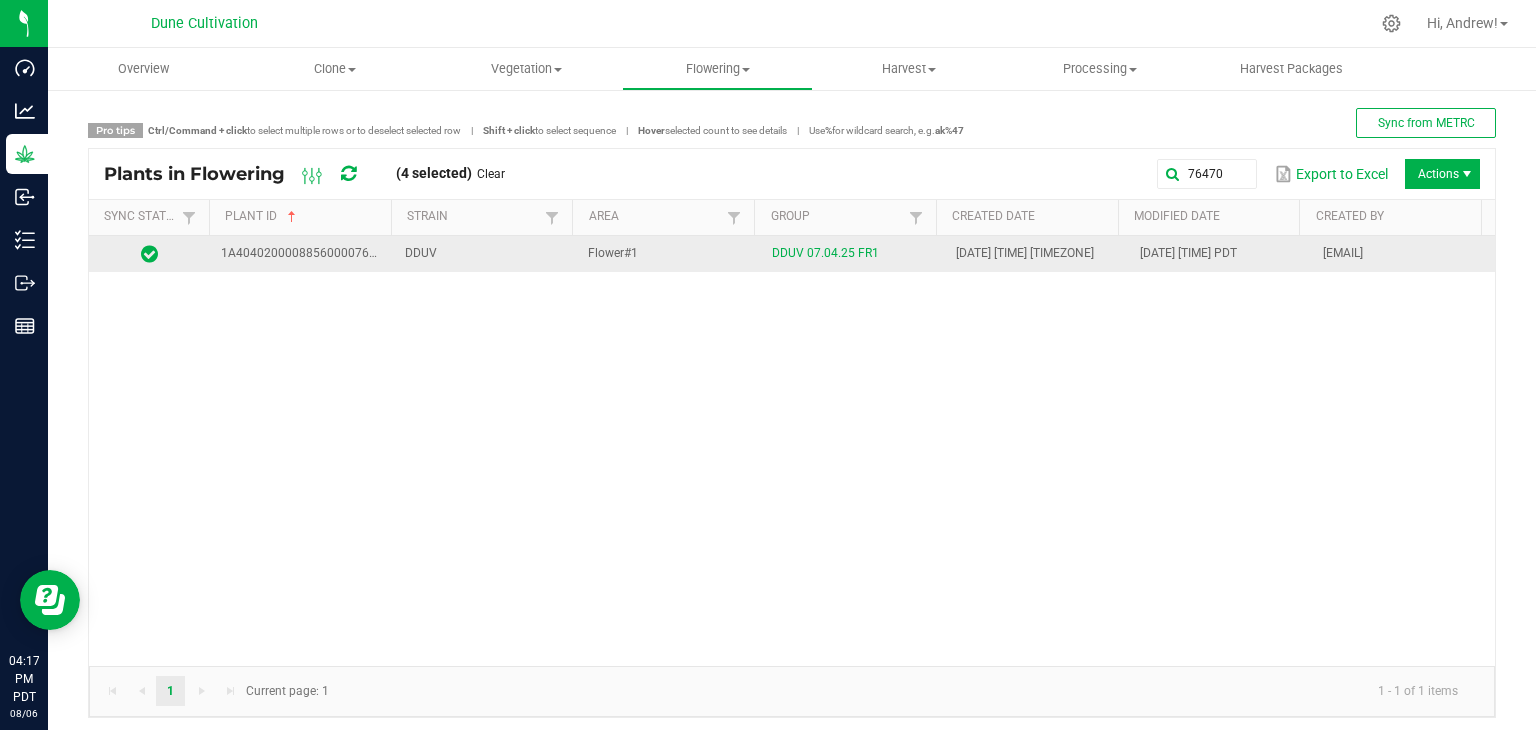 click on "DDUV" at bounding box center (485, 254) 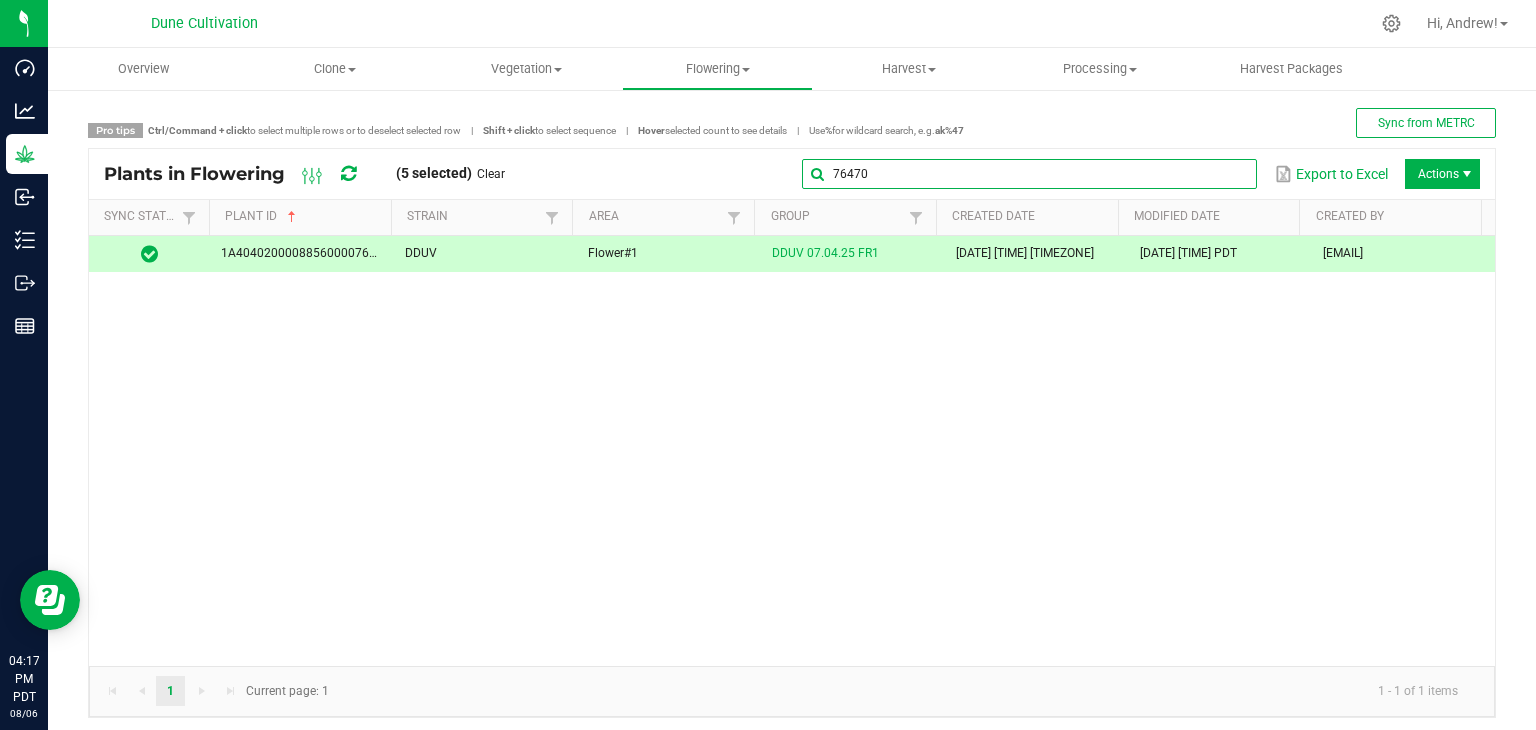 click on "76470" at bounding box center (1029, 174) 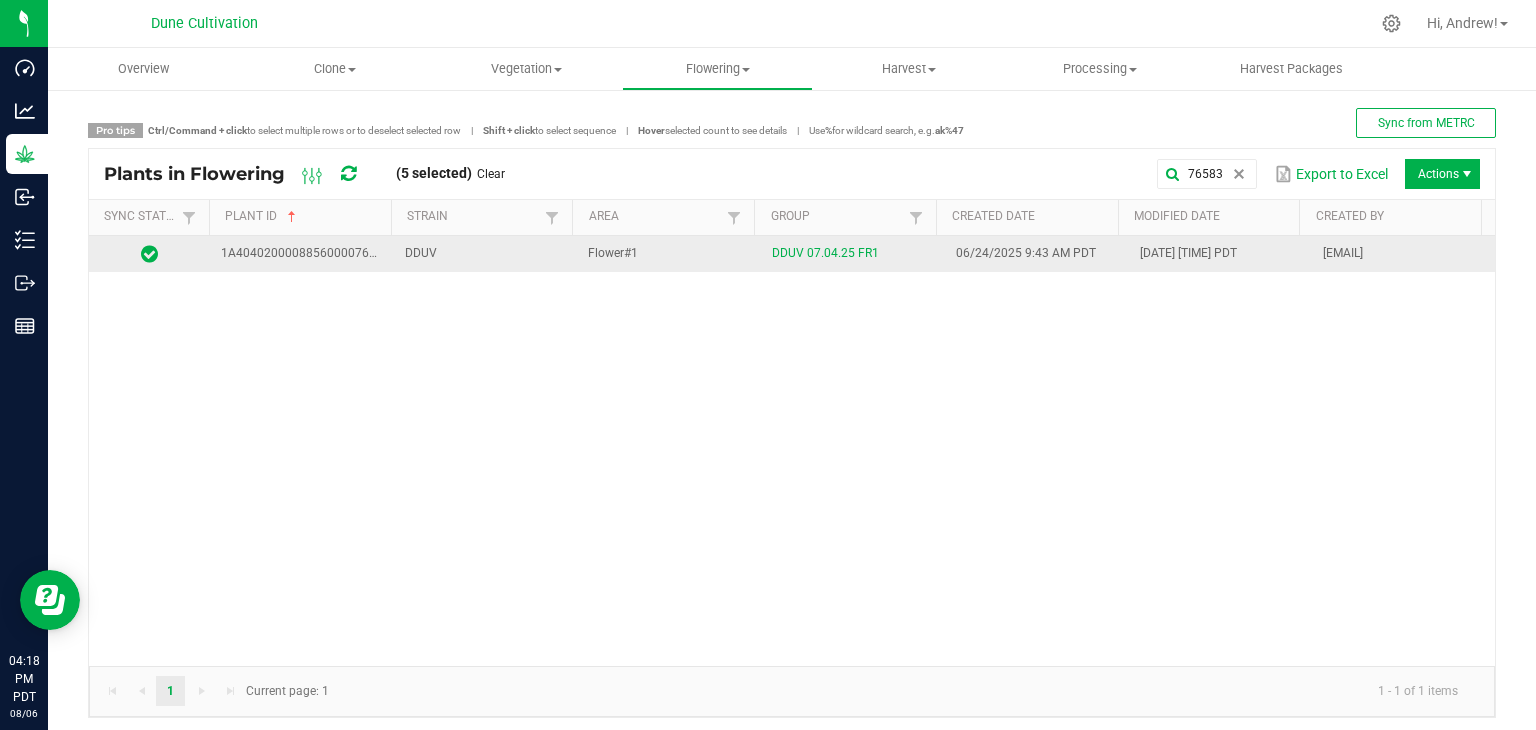 click on "DDUV" at bounding box center [485, 254] 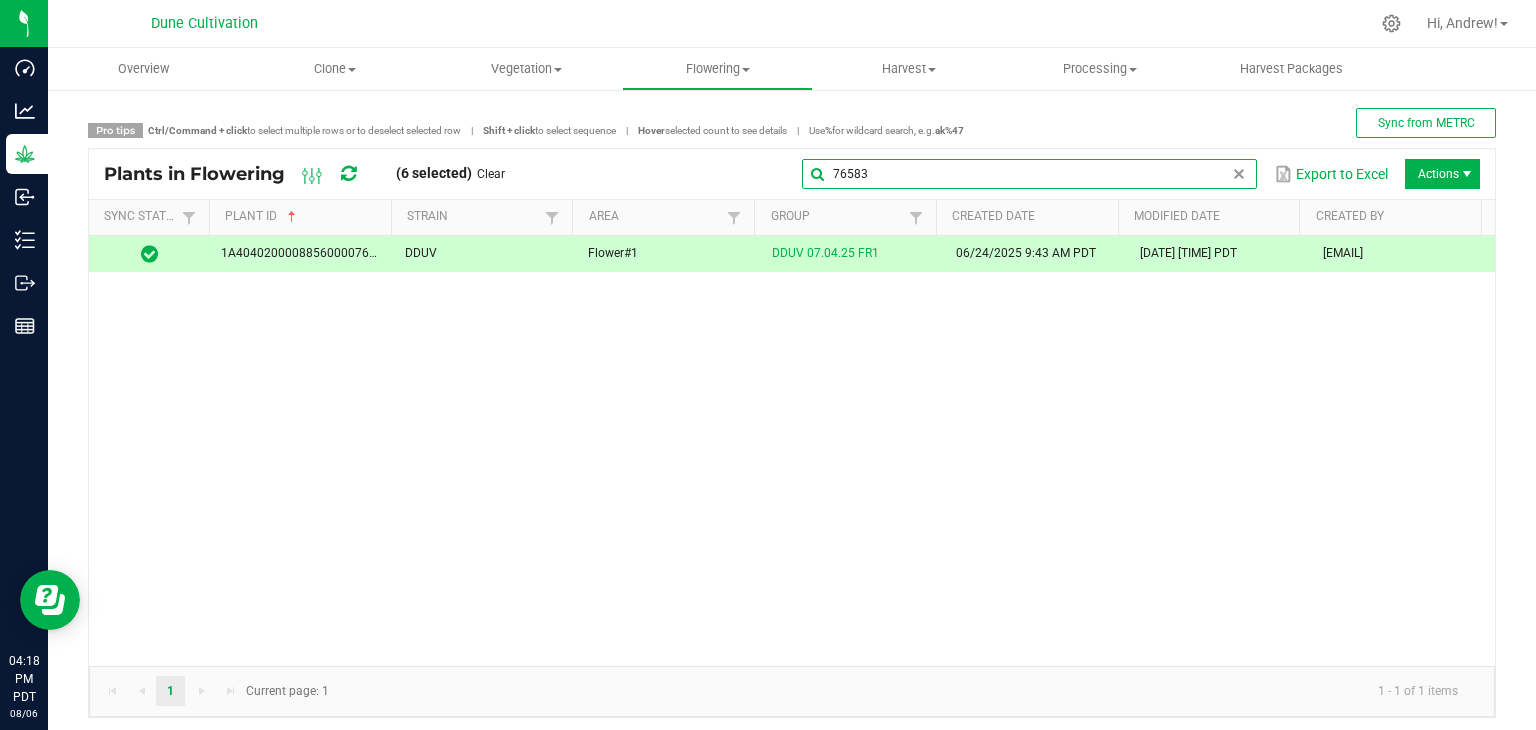 click on "76583" at bounding box center [1029, 174] 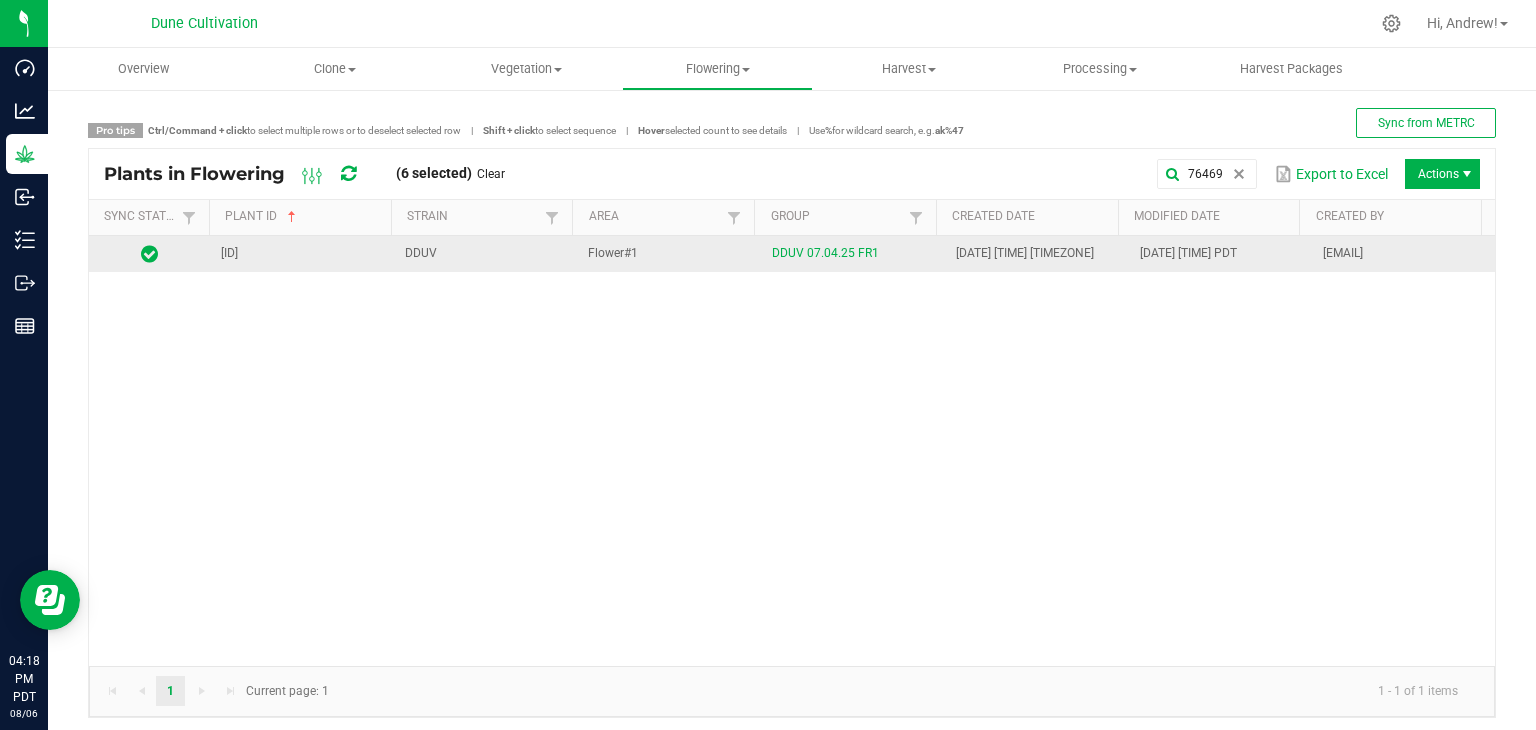 click on "Flower#1" at bounding box center (668, 254) 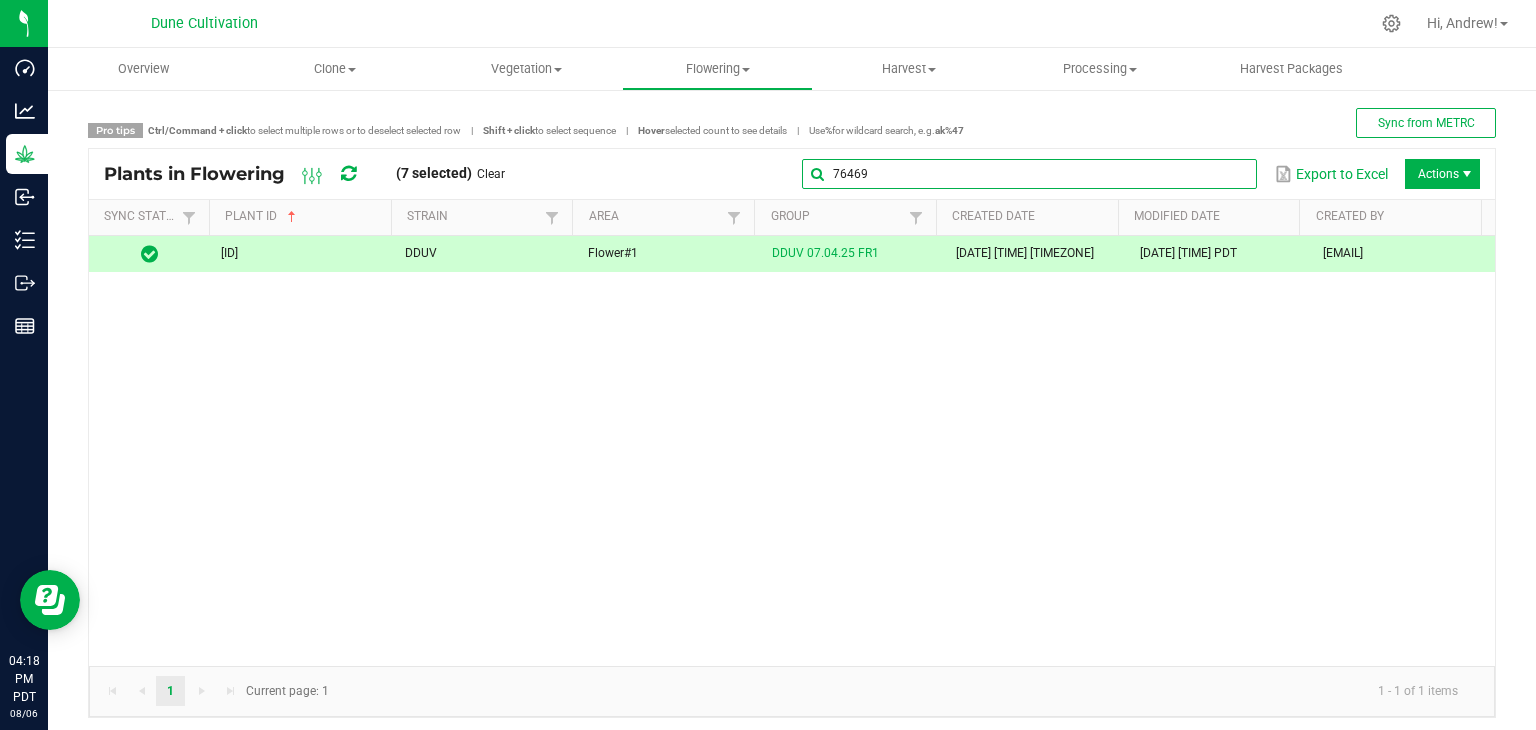drag, startPoint x: 1212, startPoint y: 173, endPoint x: 1204, endPoint y: 162, distance: 13.601471 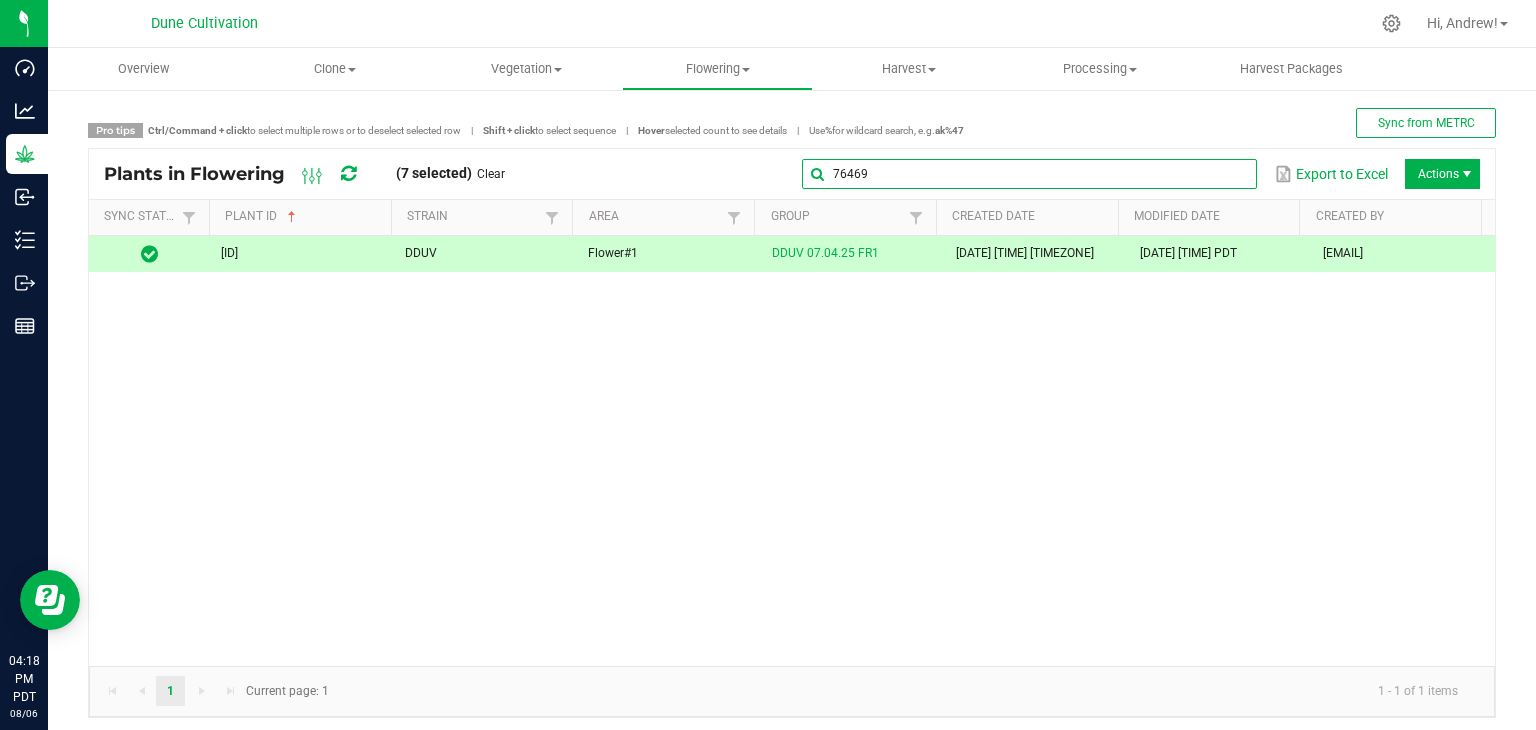click on "76469" at bounding box center [1029, 174] 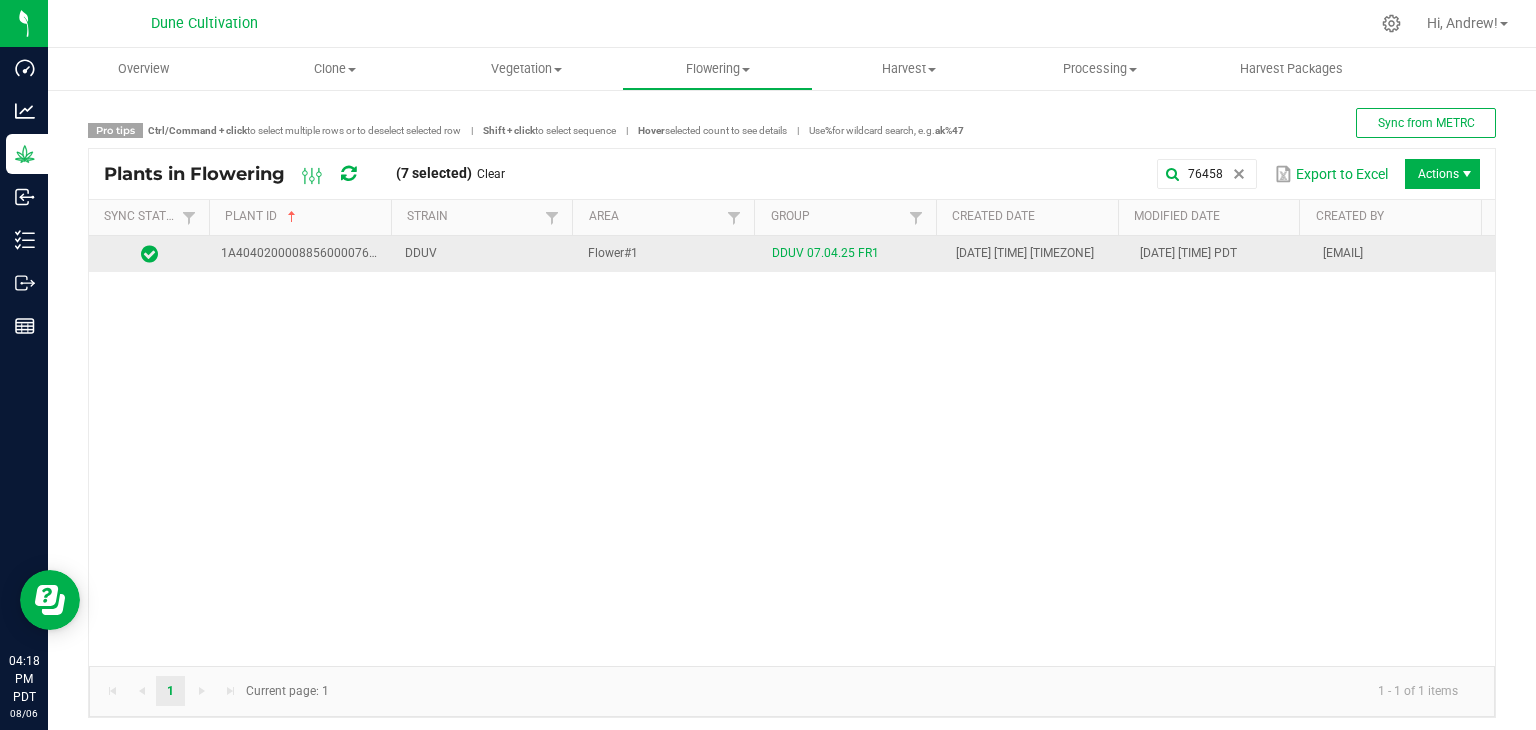 click on "DDUV" at bounding box center (485, 254) 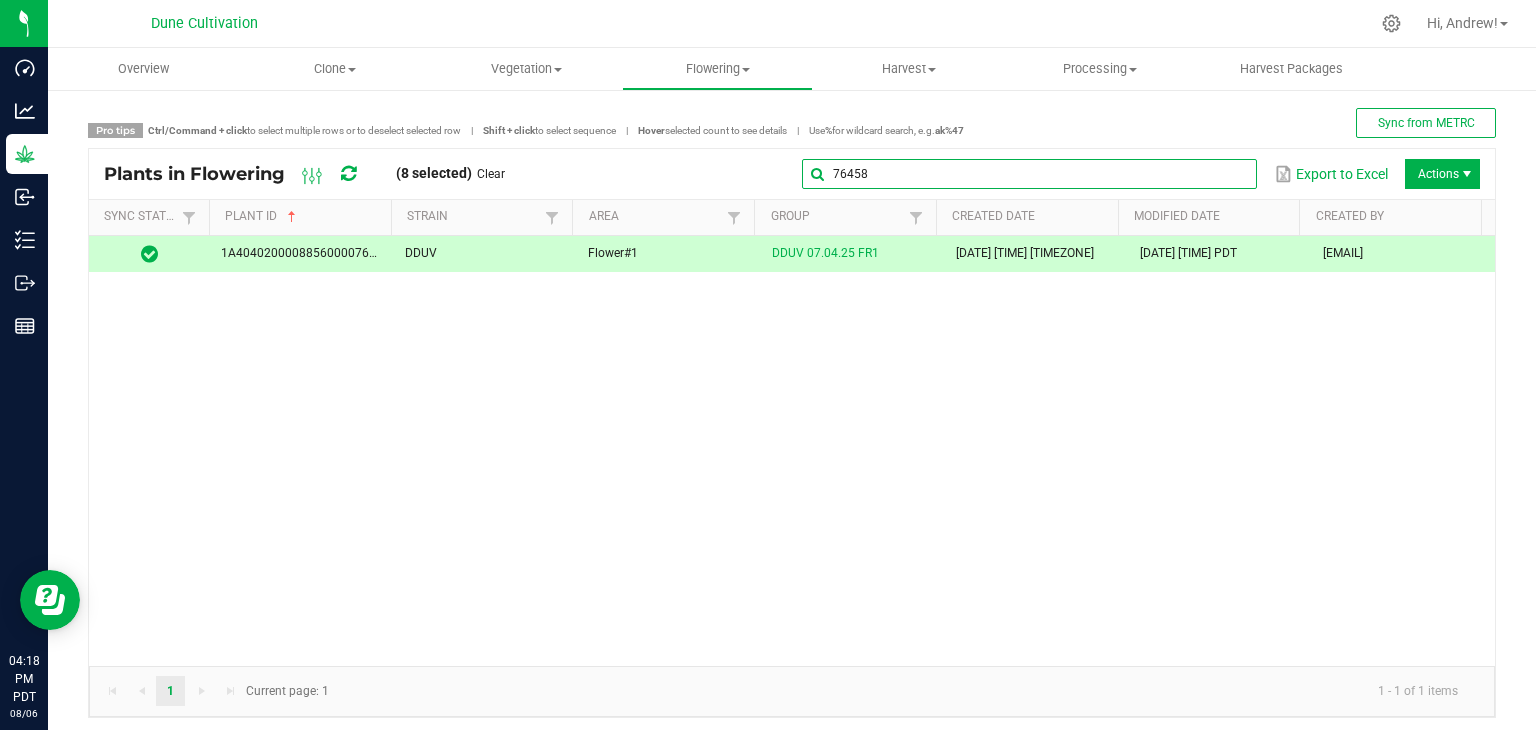 click on "76458" at bounding box center (1029, 174) 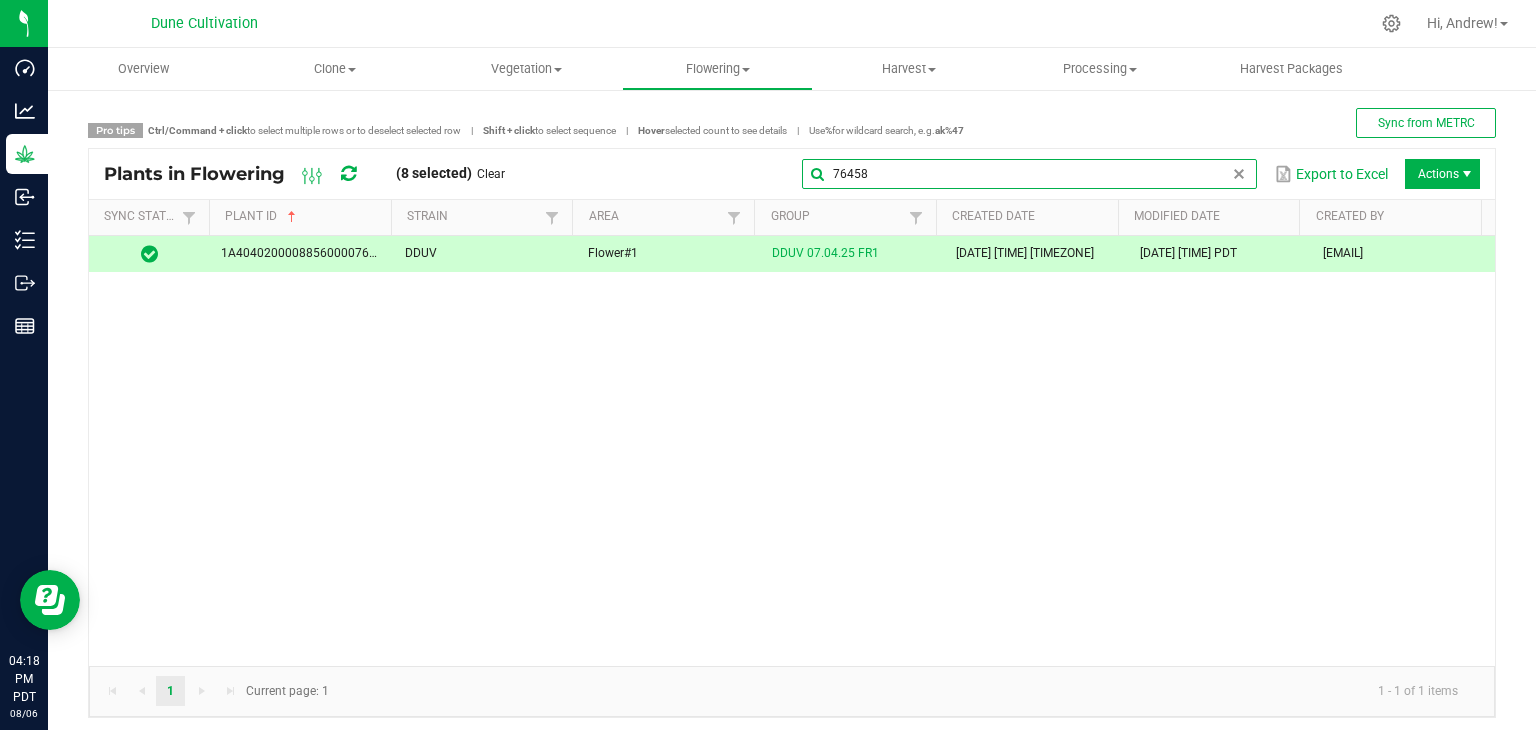 click on "76458" at bounding box center [1029, 174] 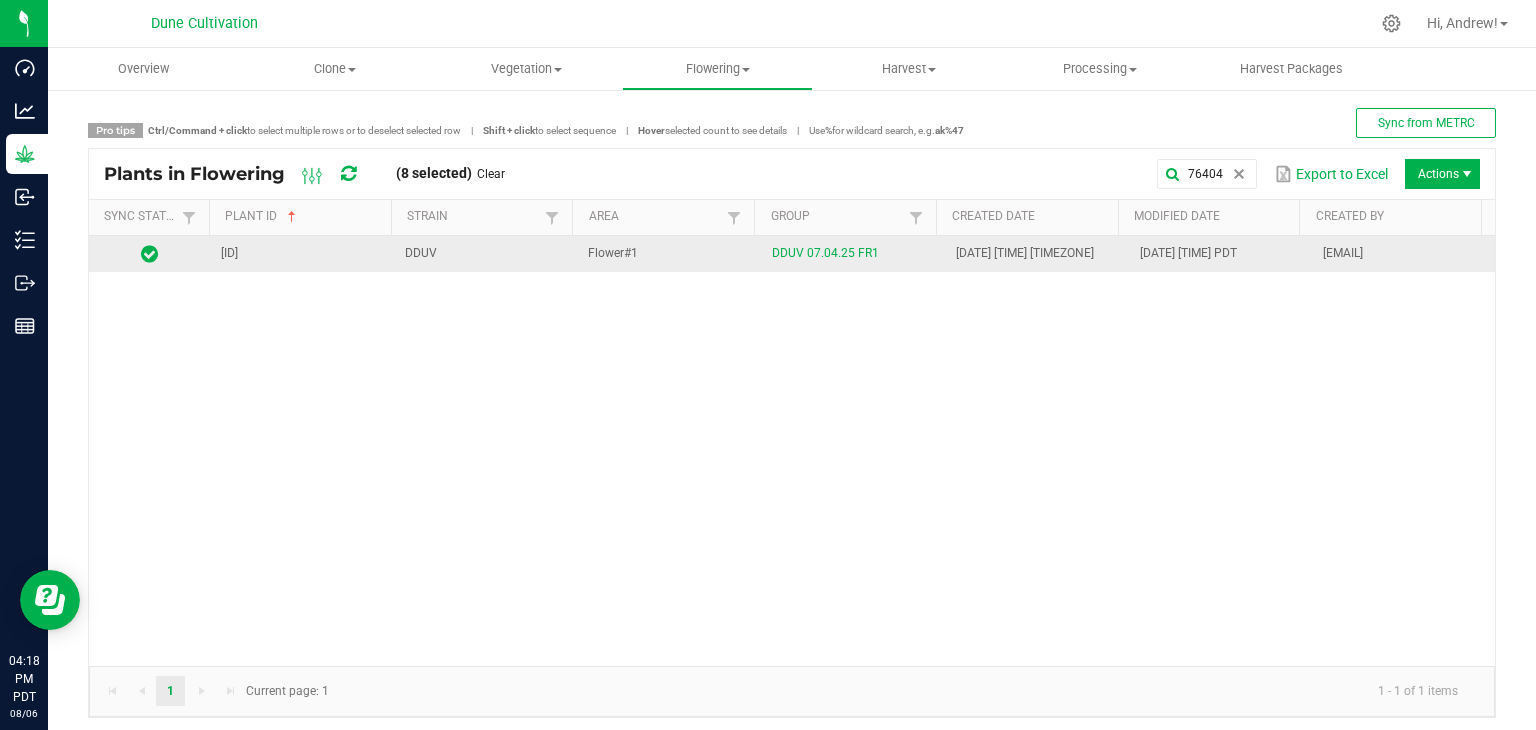 click on "DDUV" at bounding box center (485, 254) 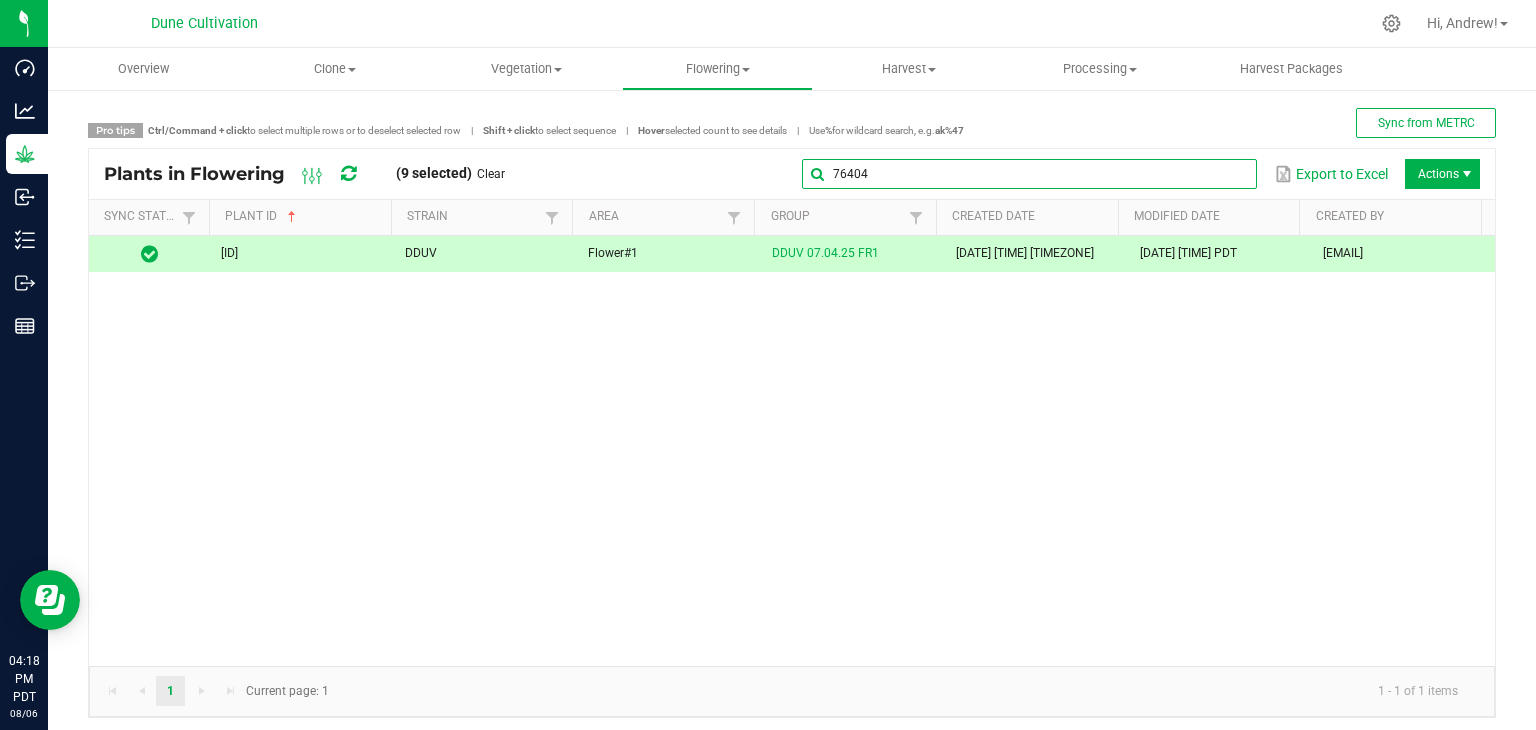 click on "76404" at bounding box center (1029, 174) 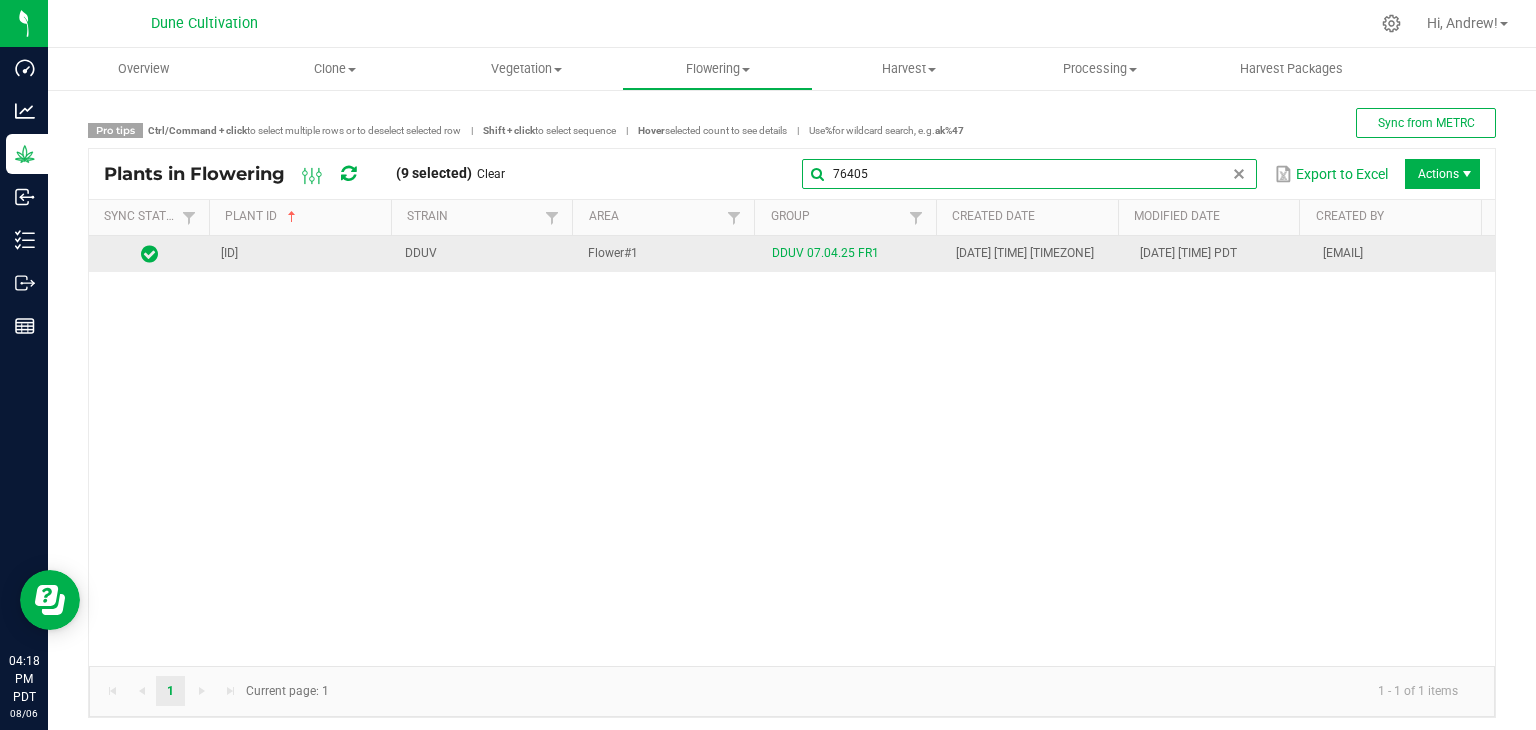 type on "76405" 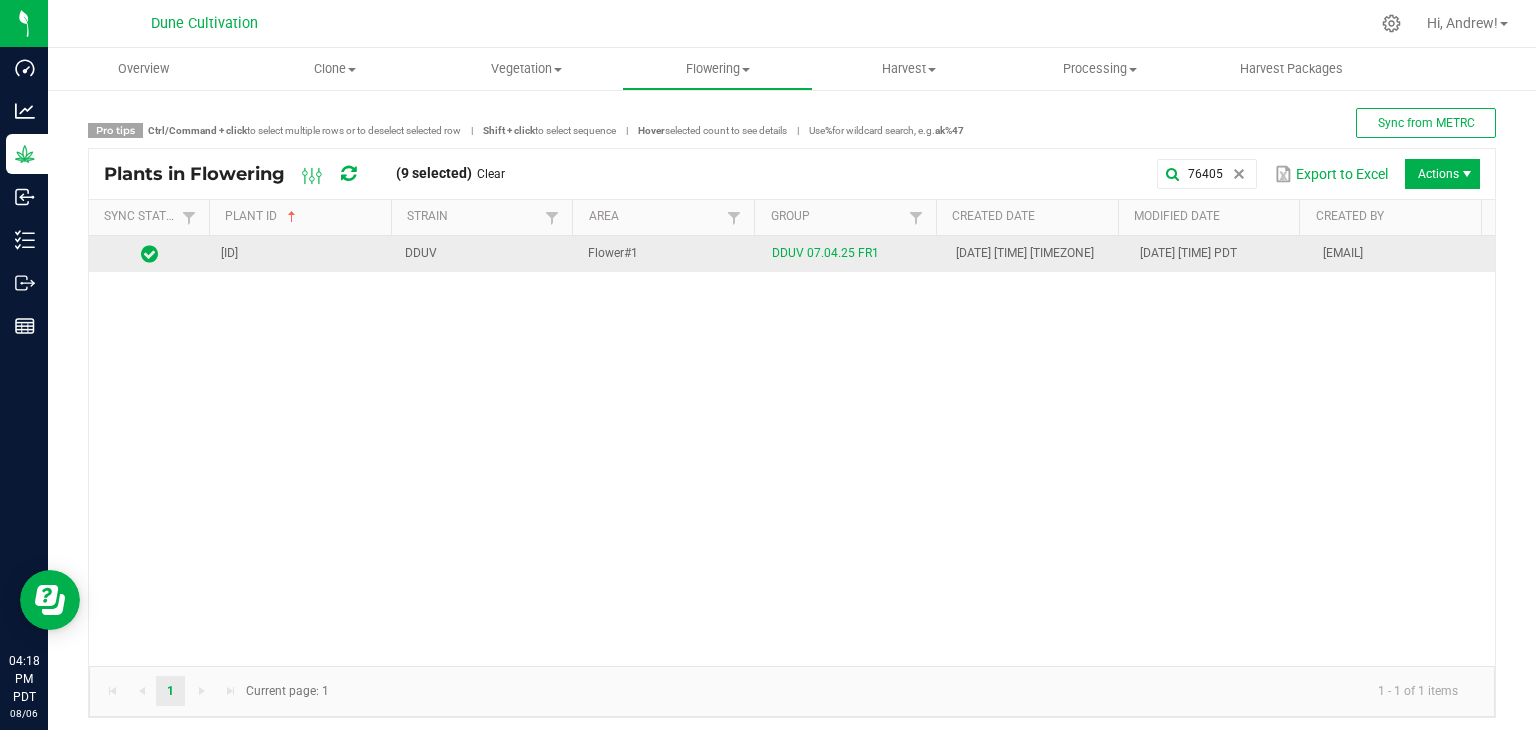 click on "DDUV" at bounding box center [485, 254] 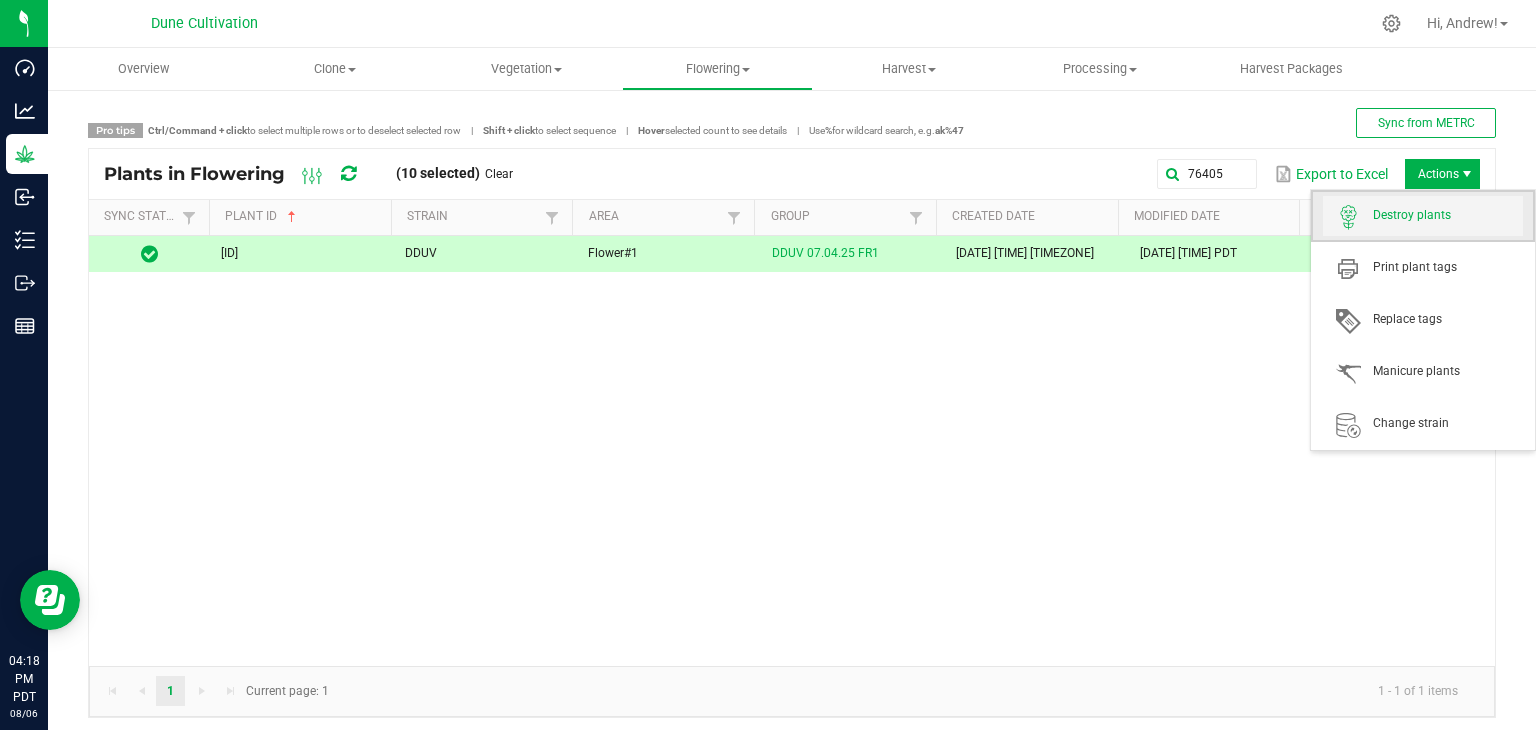 click on "Destroy plants" at bounding box center (1448, 215) 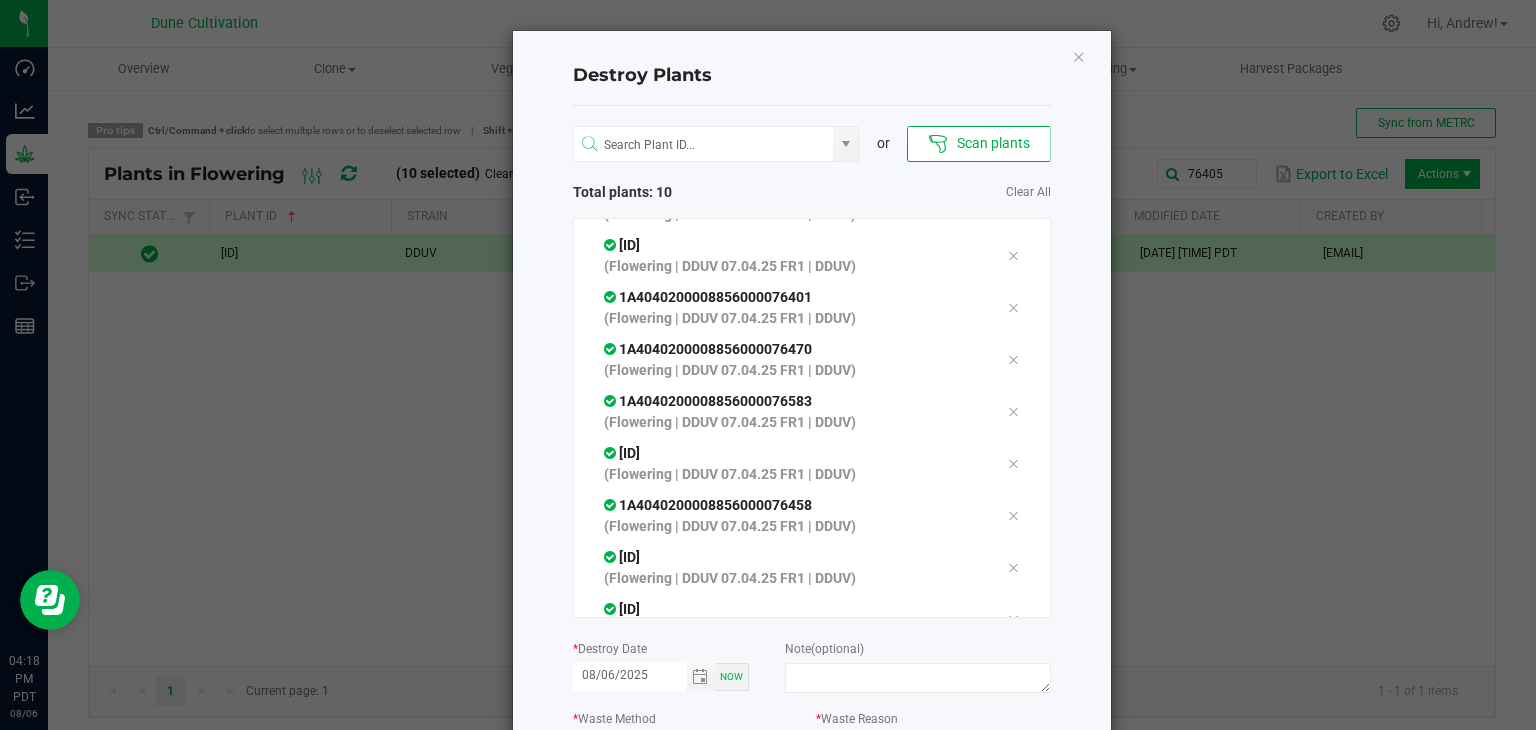 scroll, scrollTop: 171, scrollLeft: 0, axis: vertical 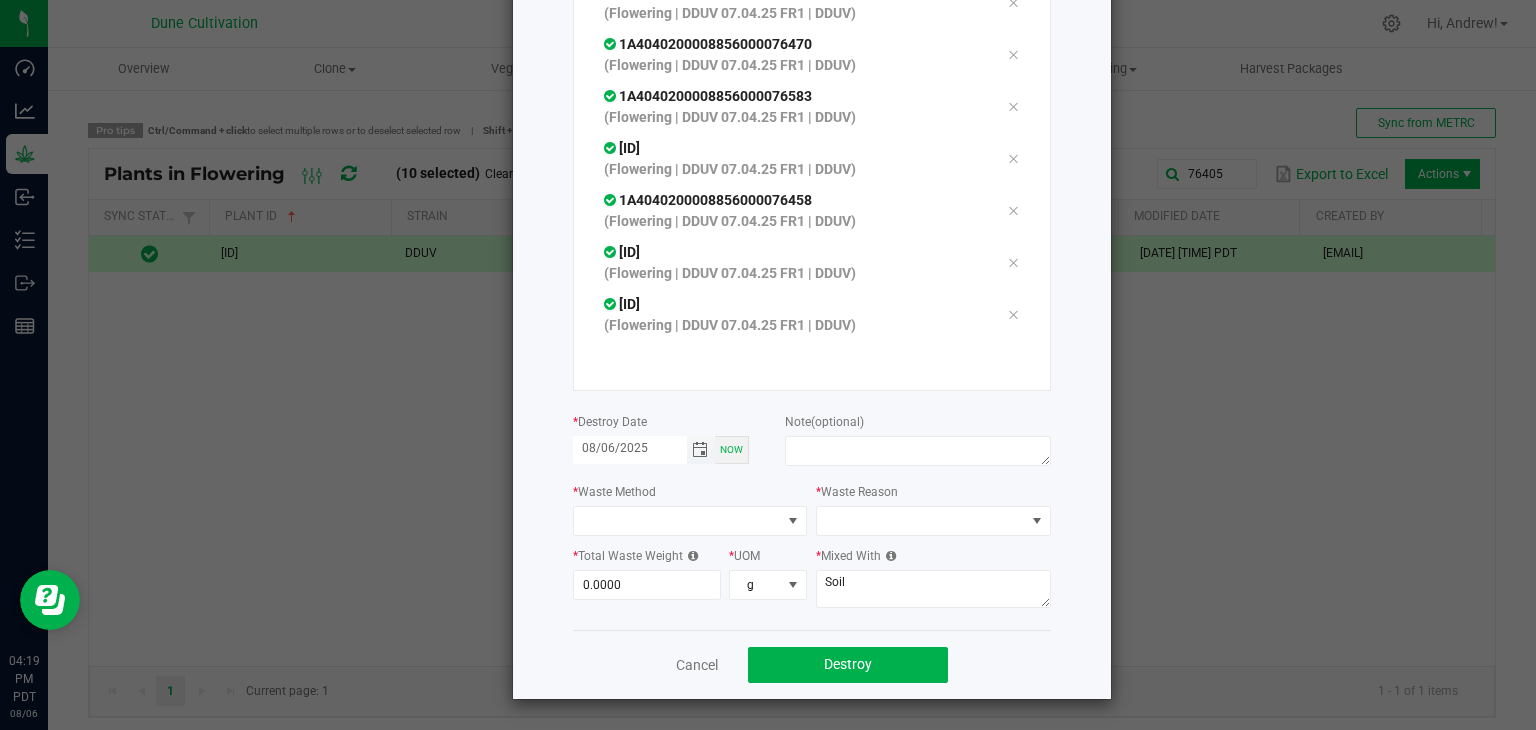 click at bounding box center (700, 450) 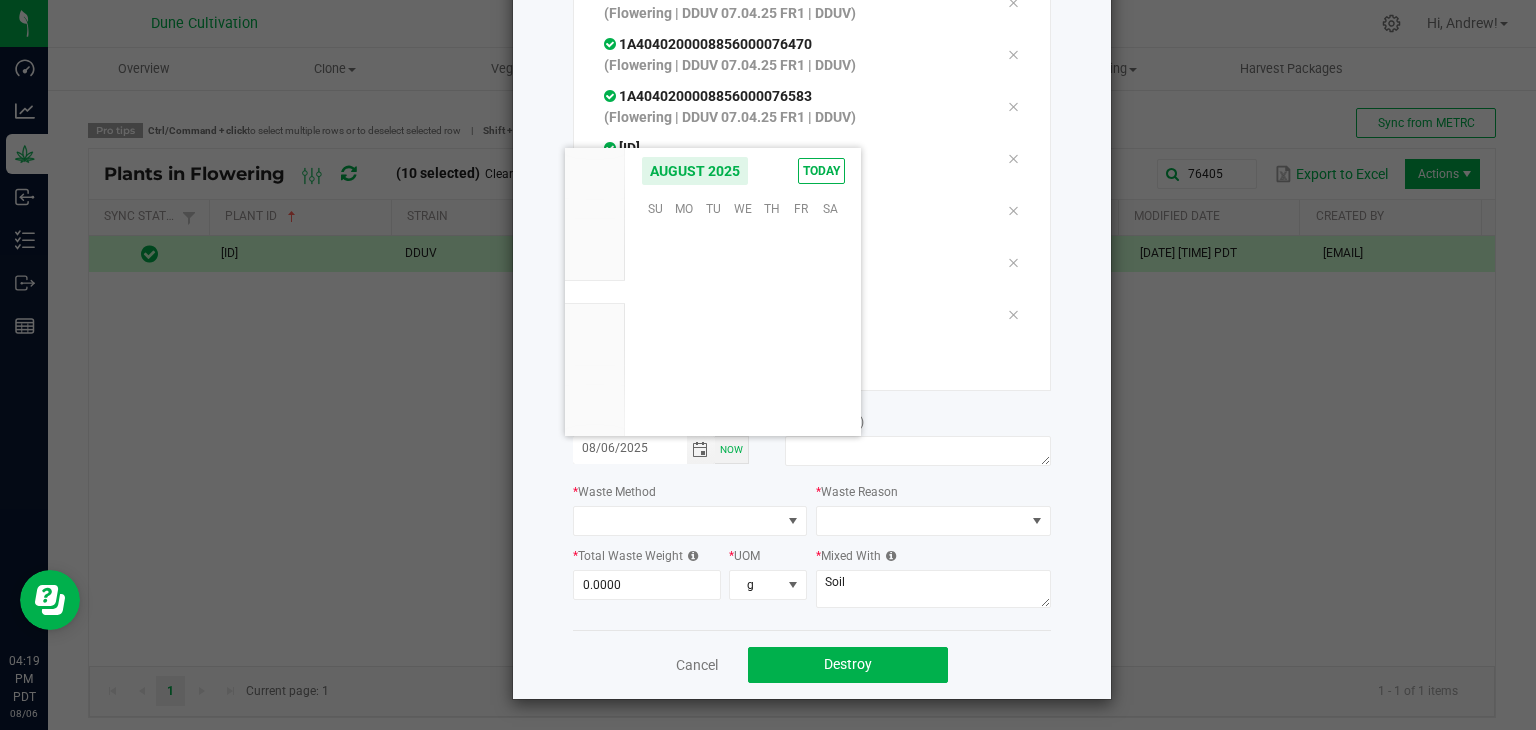scroll, scrollTop: 36168, scrollLeft: 0, axis: vertical 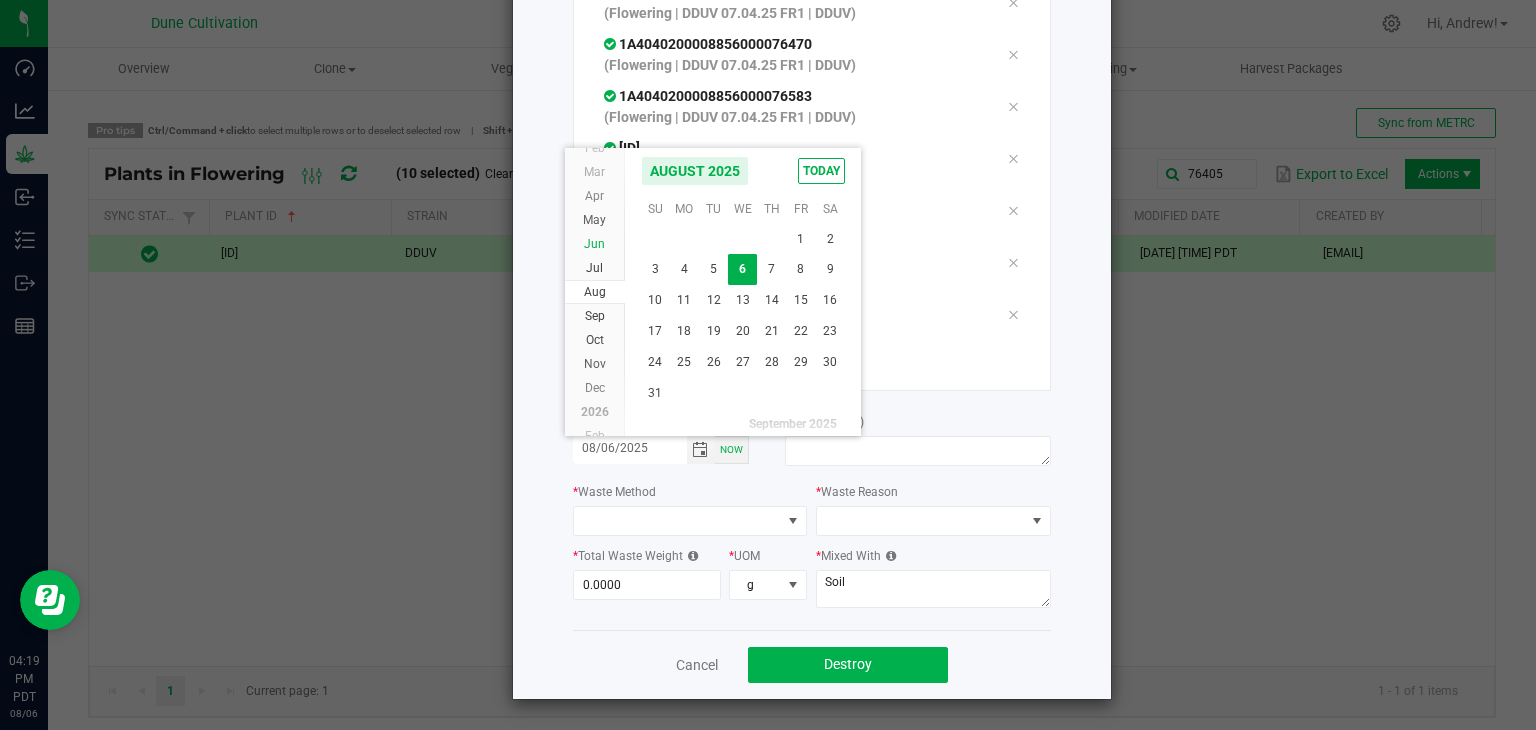 click on "Jul" at bounding box center [594, 268] 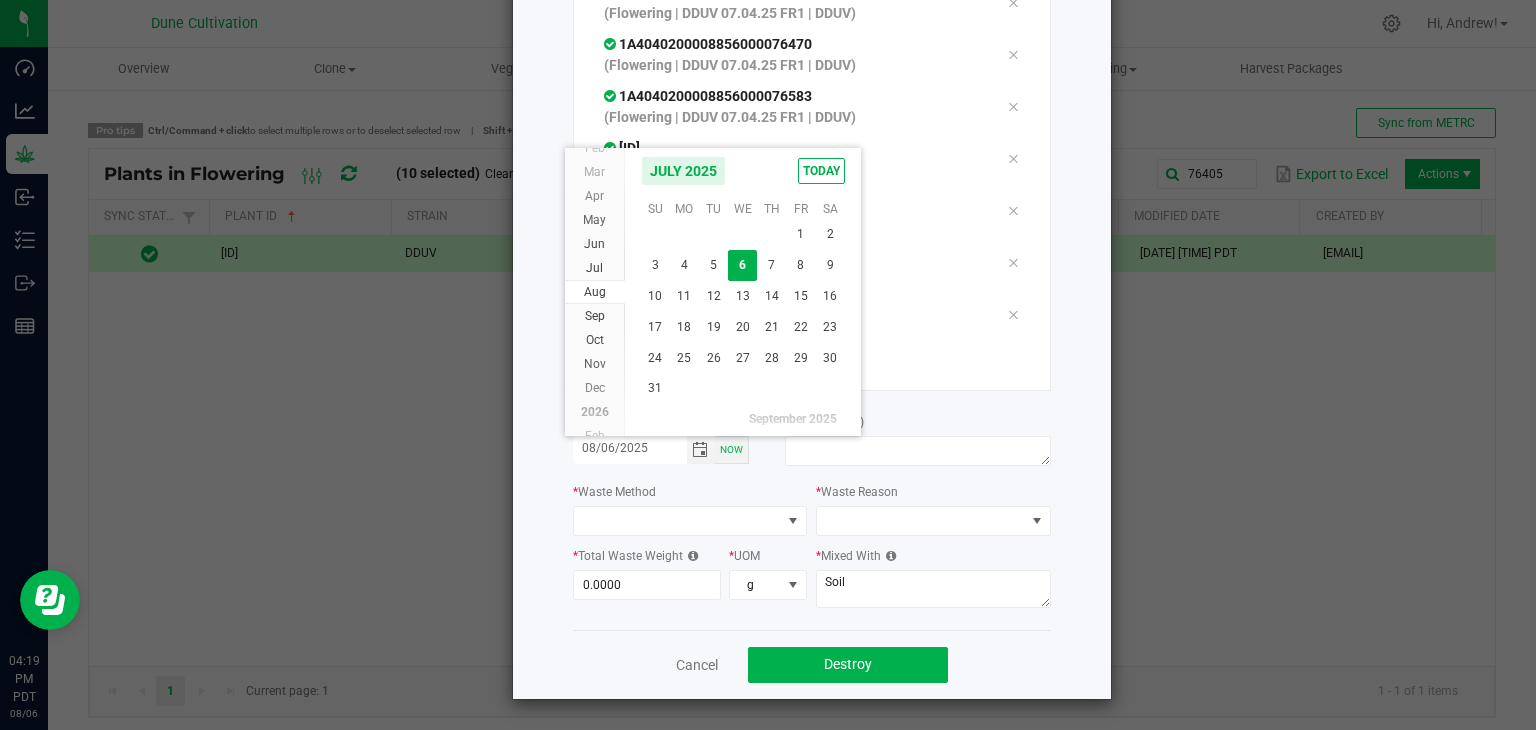 scroll, scrollTop: 36148, scrollLeft: 0, axis: vertical 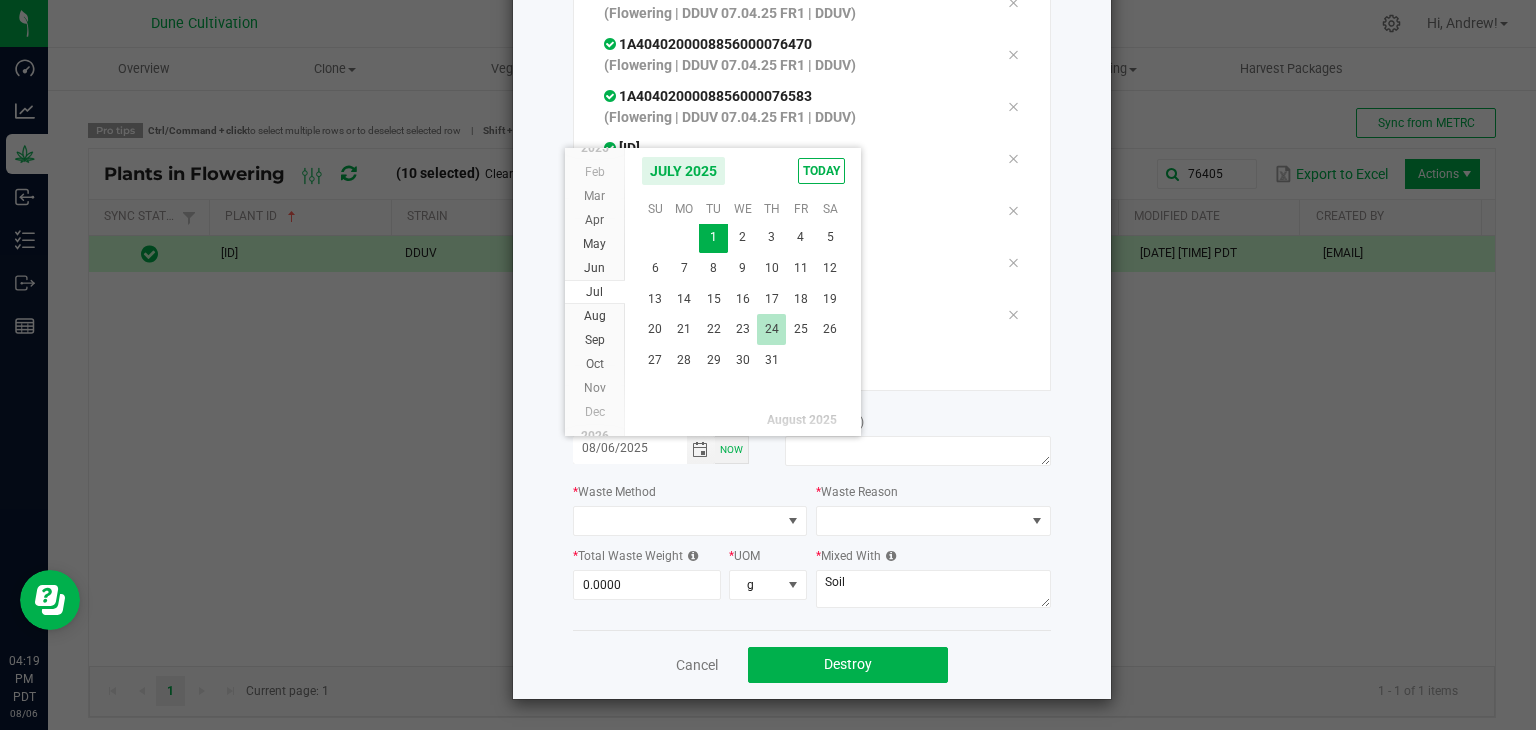 click on "24" at bounding box center (771, 329) 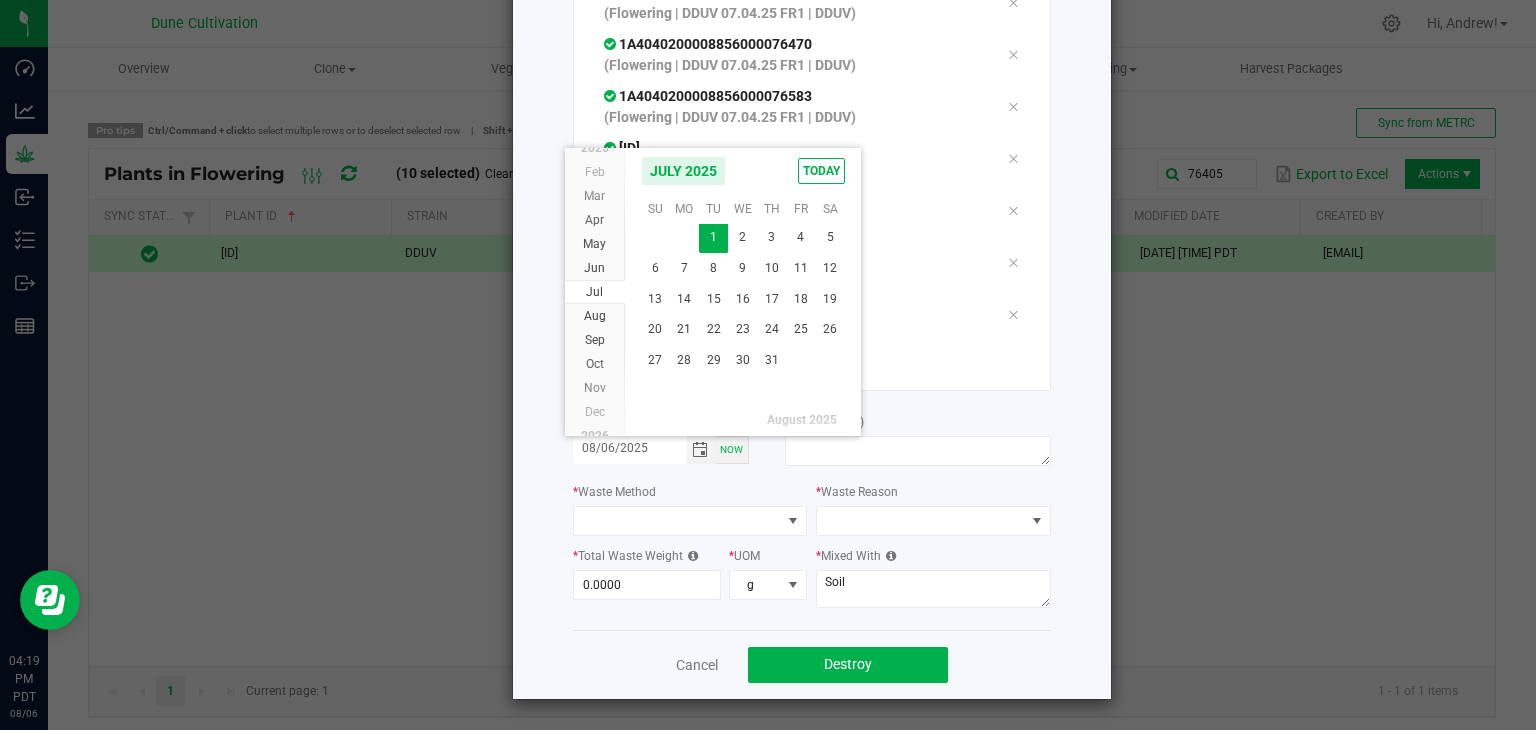 type on "07/24/2025" 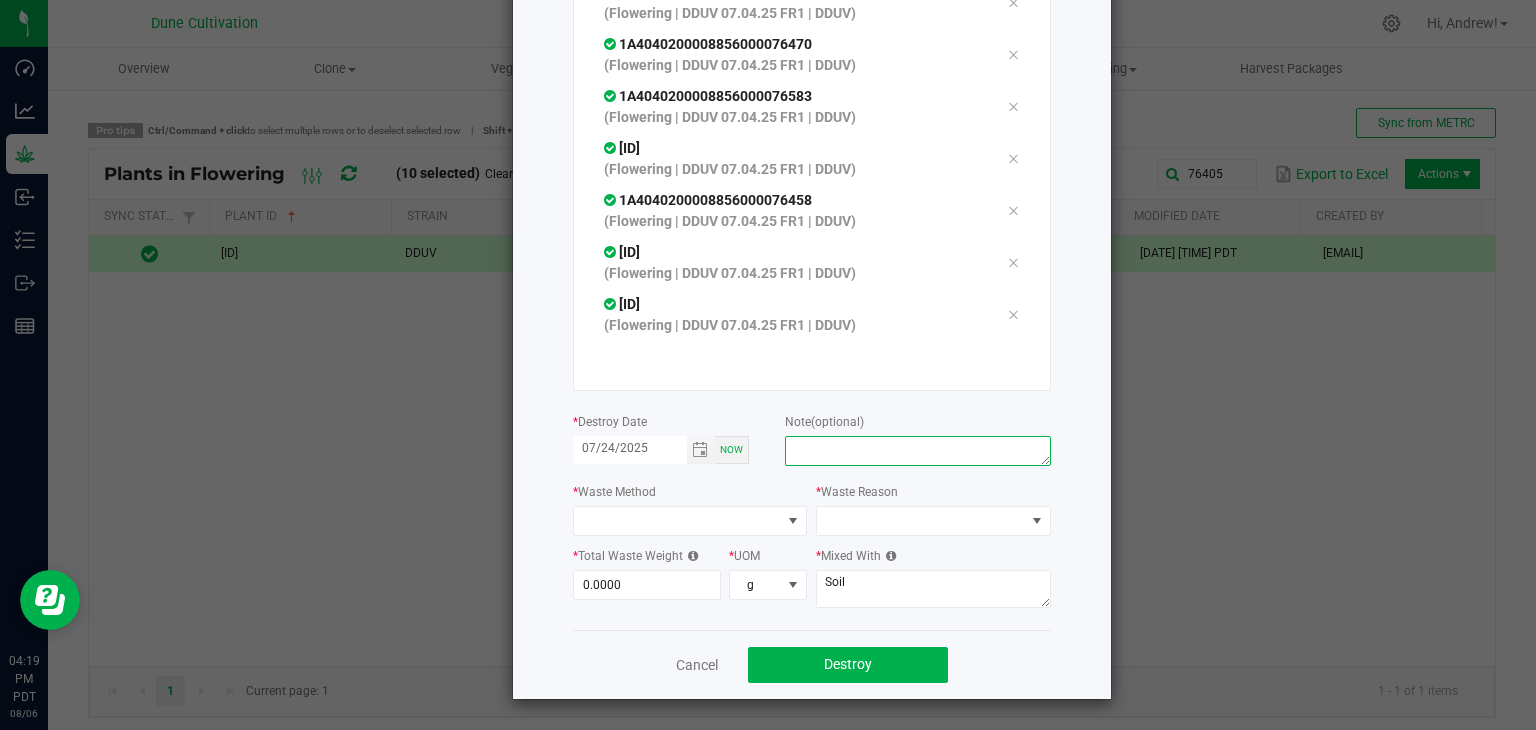 click at bounding box center [917, 451] 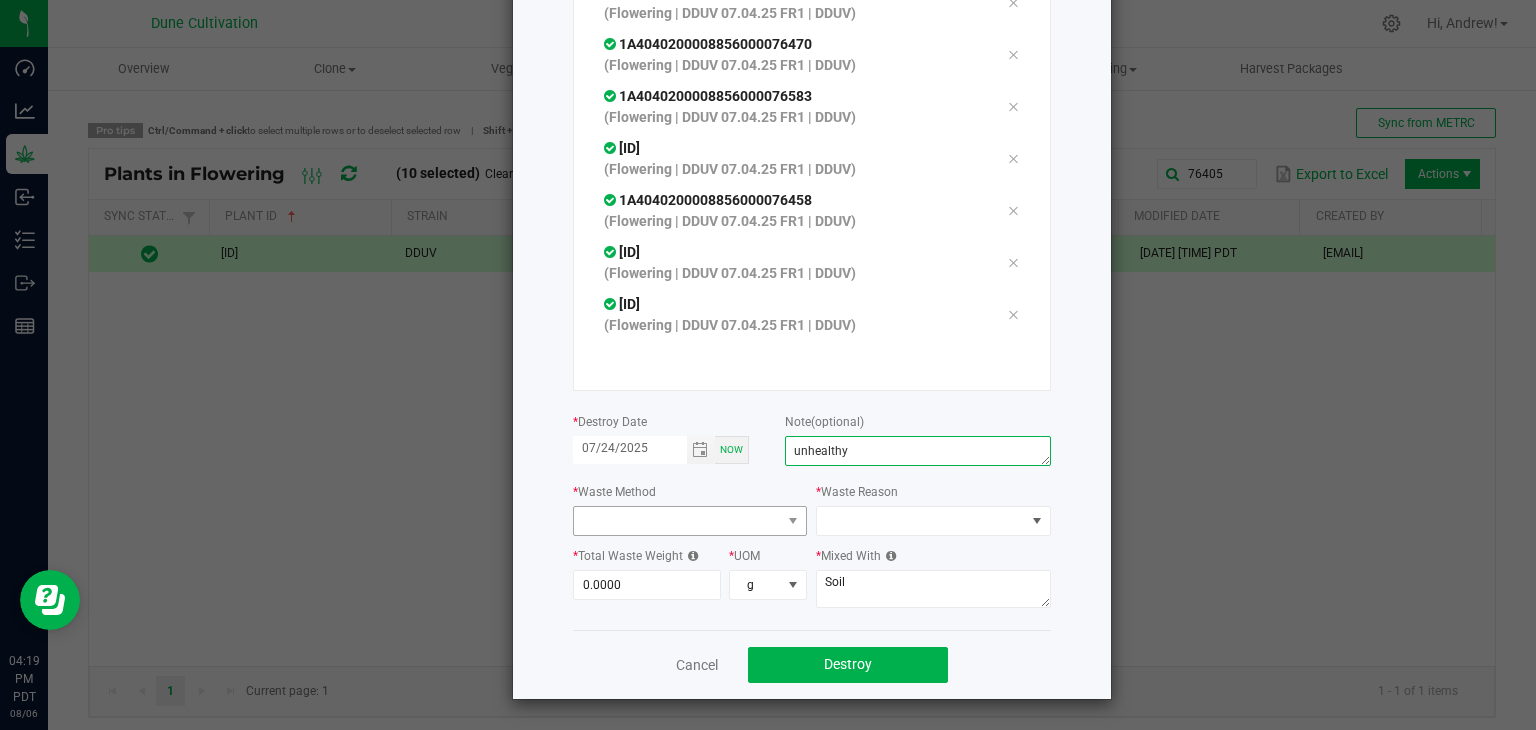 type on "unhealthy" 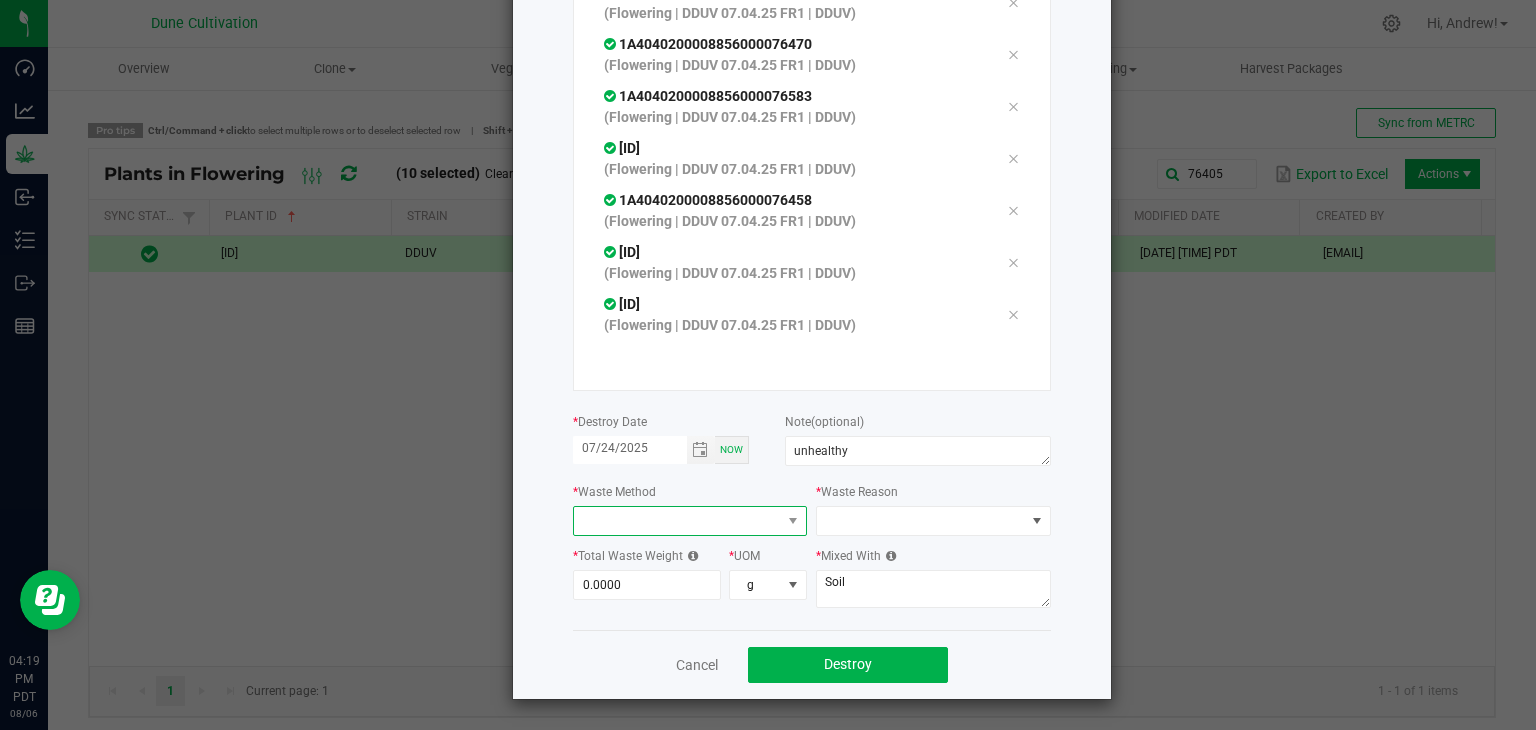 click at bounding box center (678, 521) 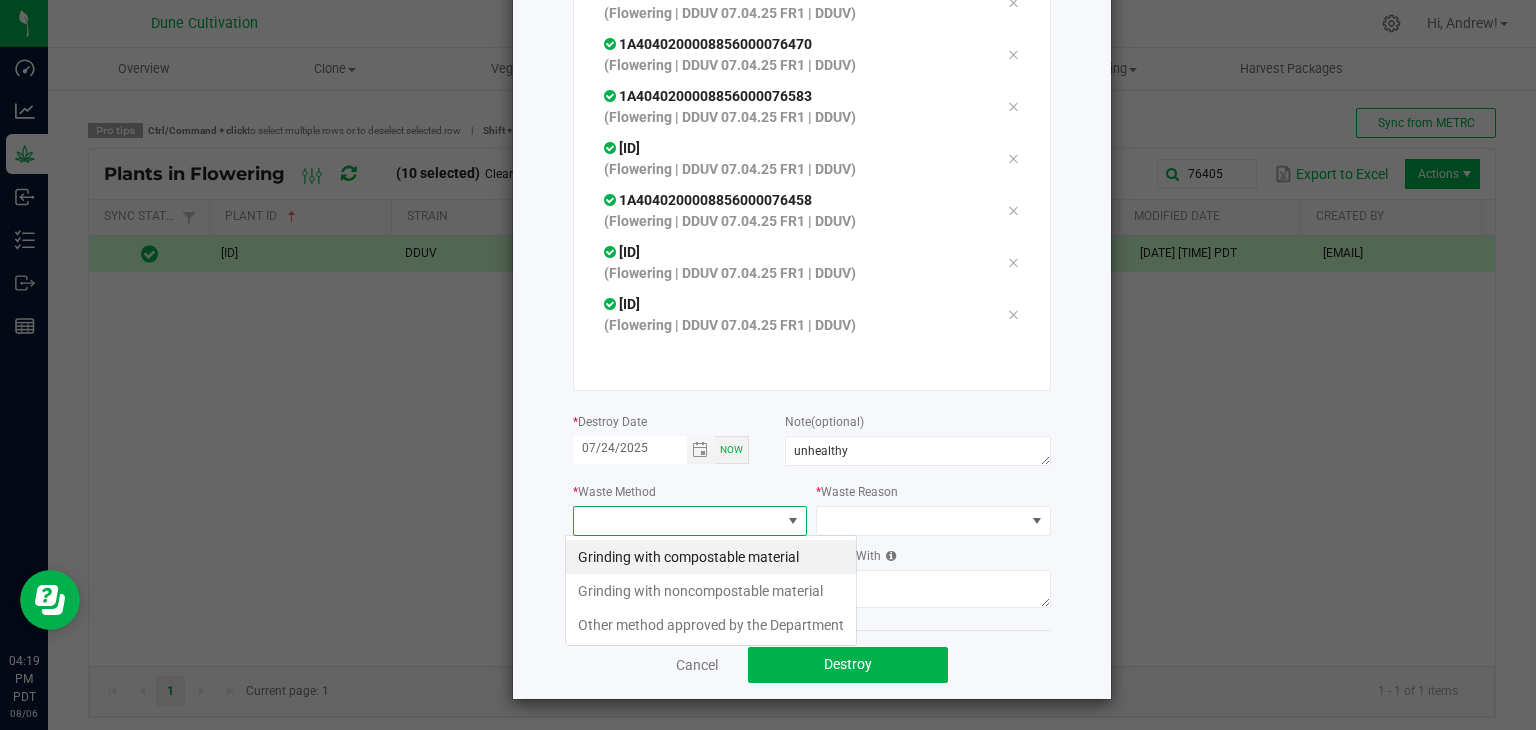 scroll, scrollTop: 99970, scrollLeft: 99765, axis: both 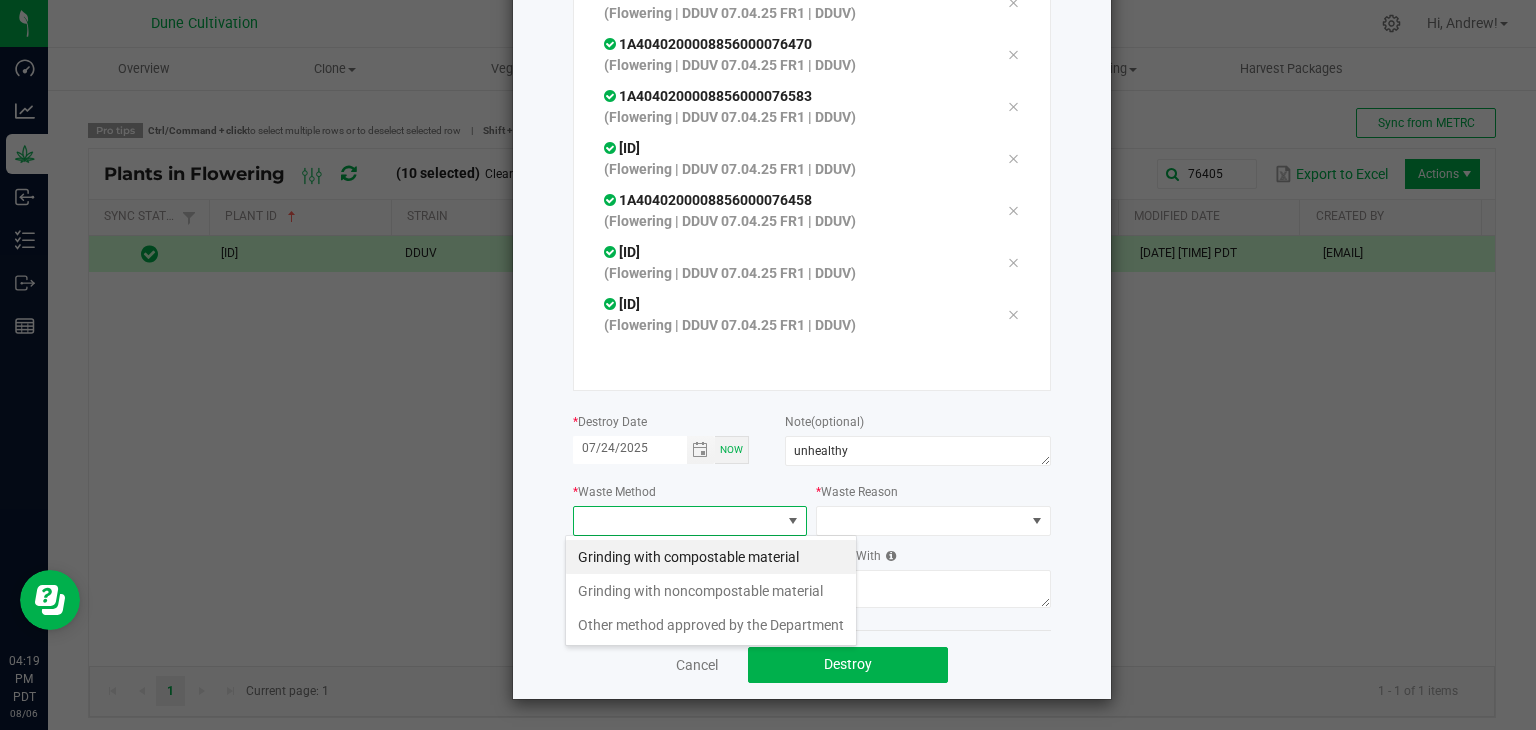 drag, startPoint x: 612, startPoint y: 565, endPoint x: 649, endPoint y: 569, distance: 37.215588 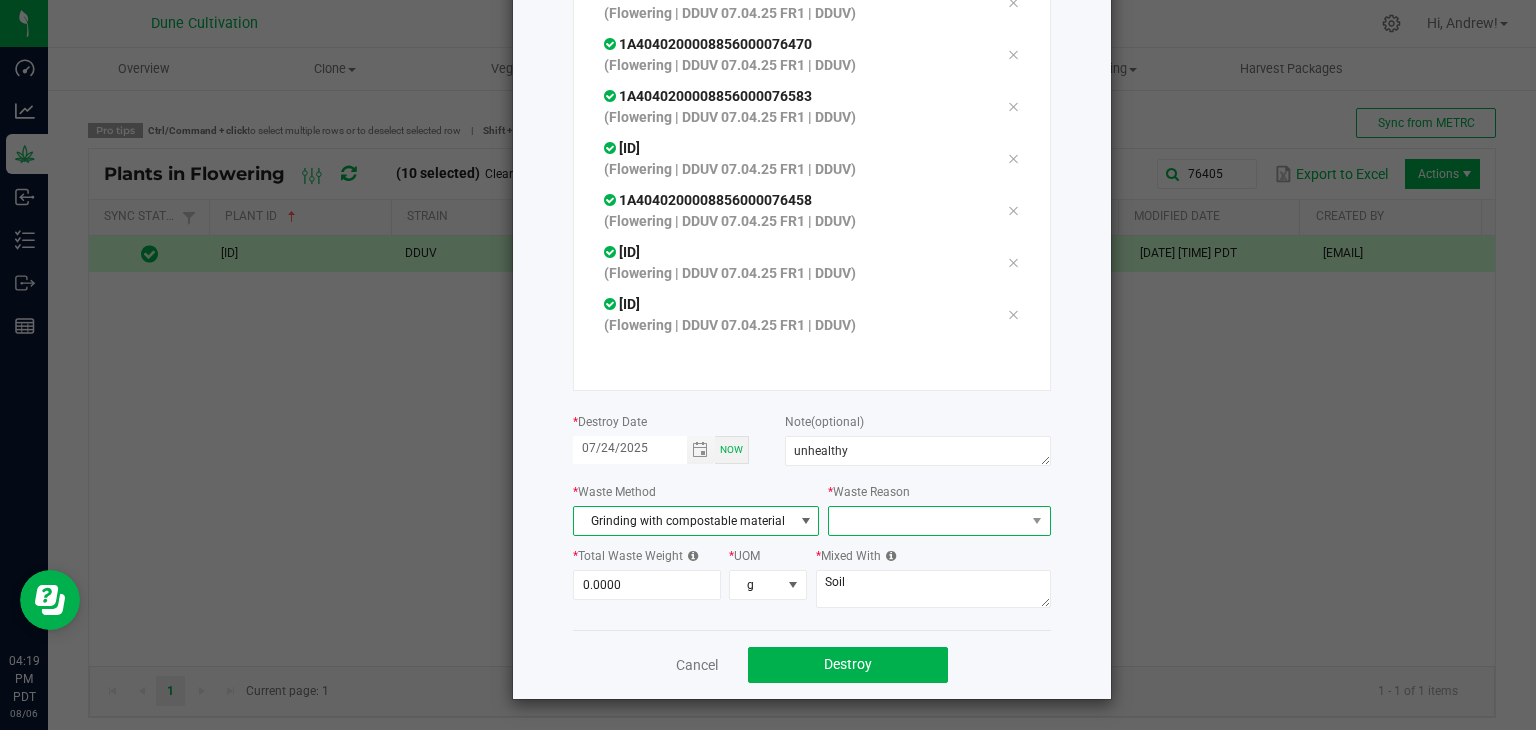 click at bounding box center (926, 521) 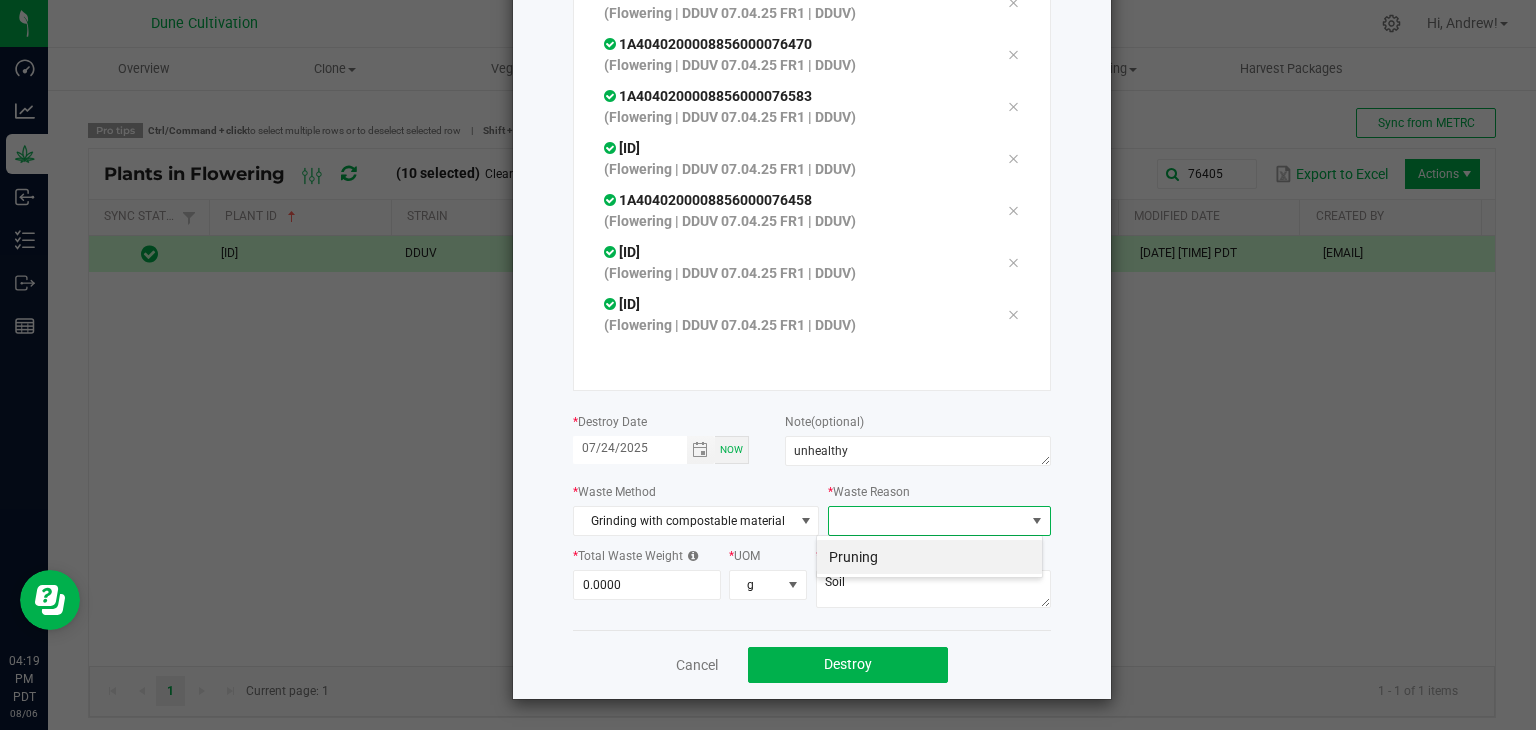 scroll, scrollTop: 99970, scrollLeft: 99772, axis: both 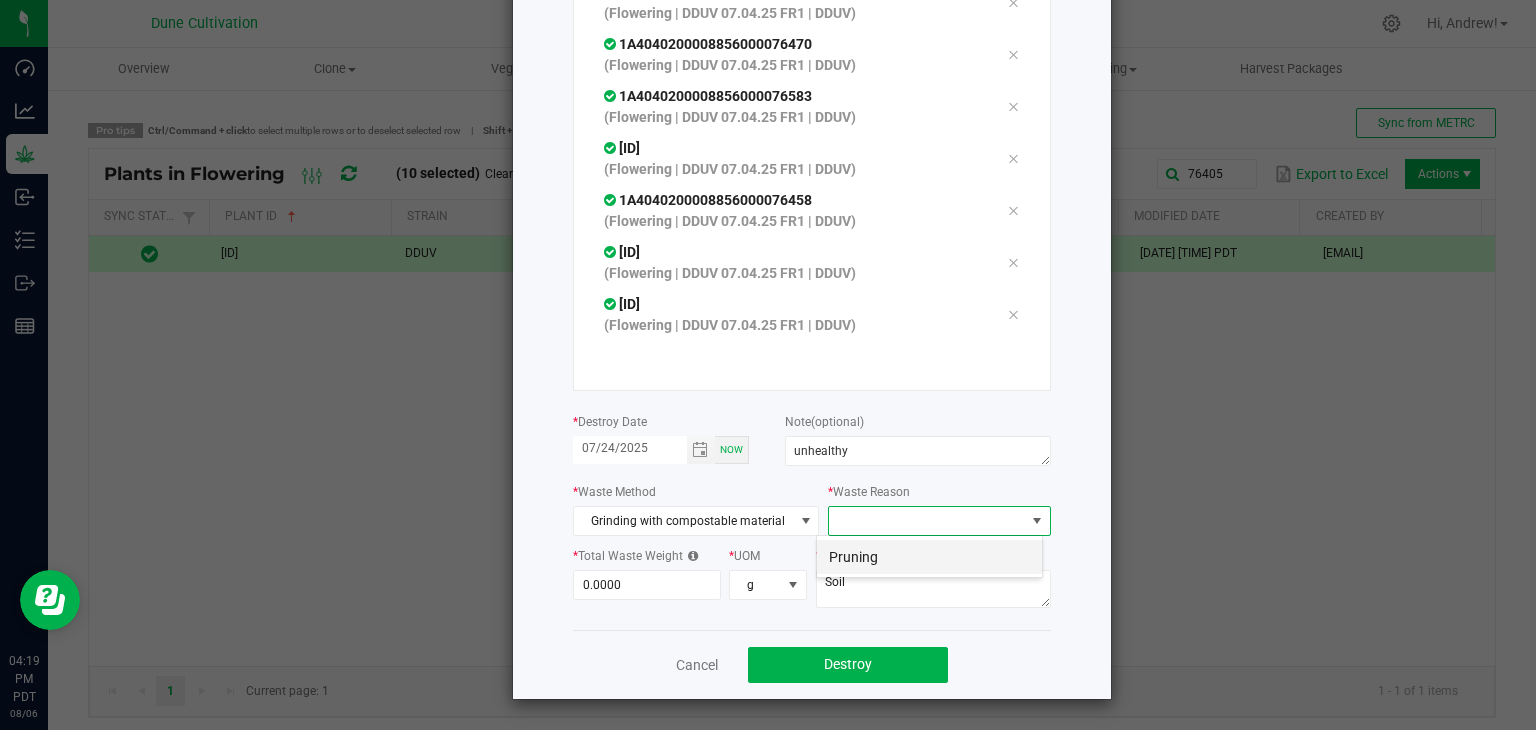 click on "Pruning" at bounding box center [929, 557] 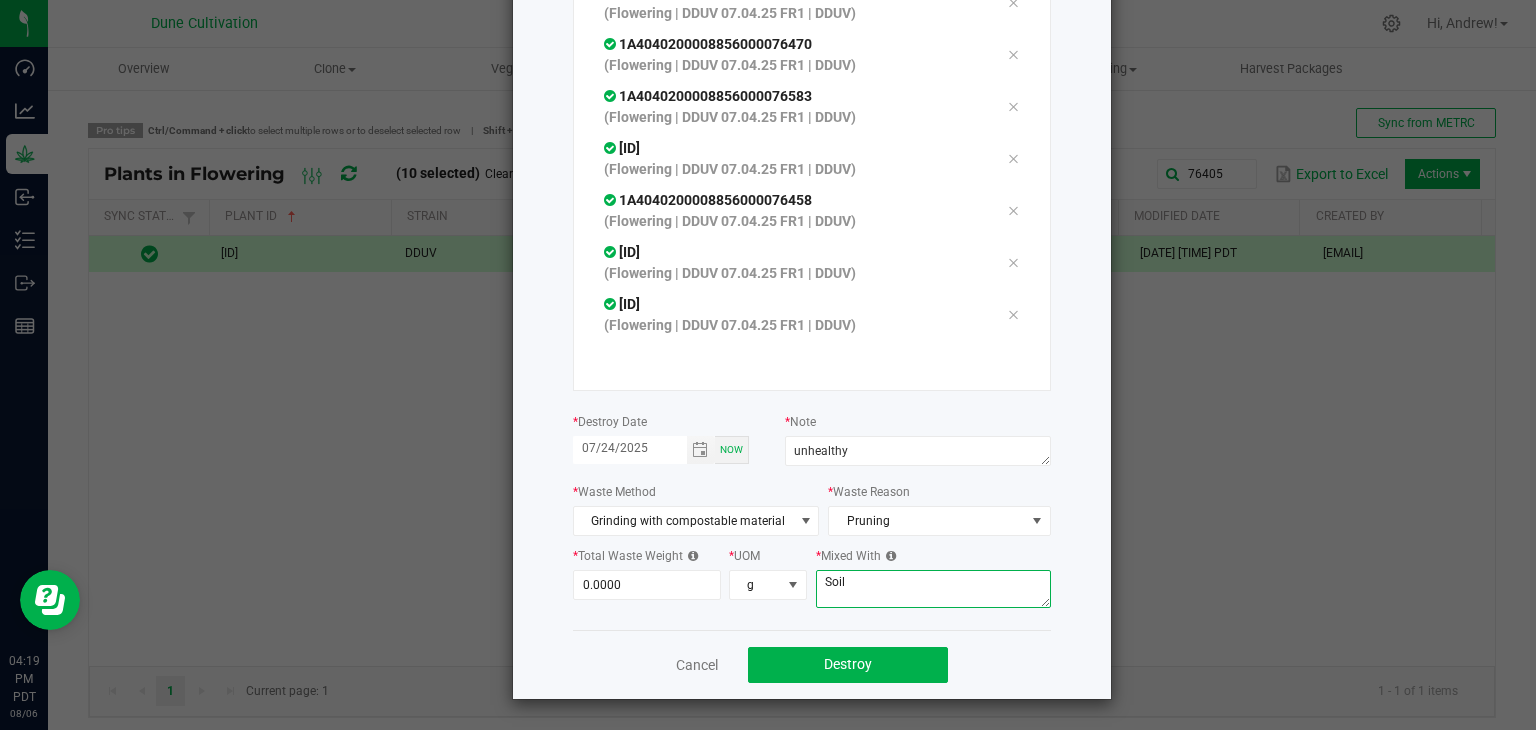 click on "Soil" at bounding box center (933, 589) 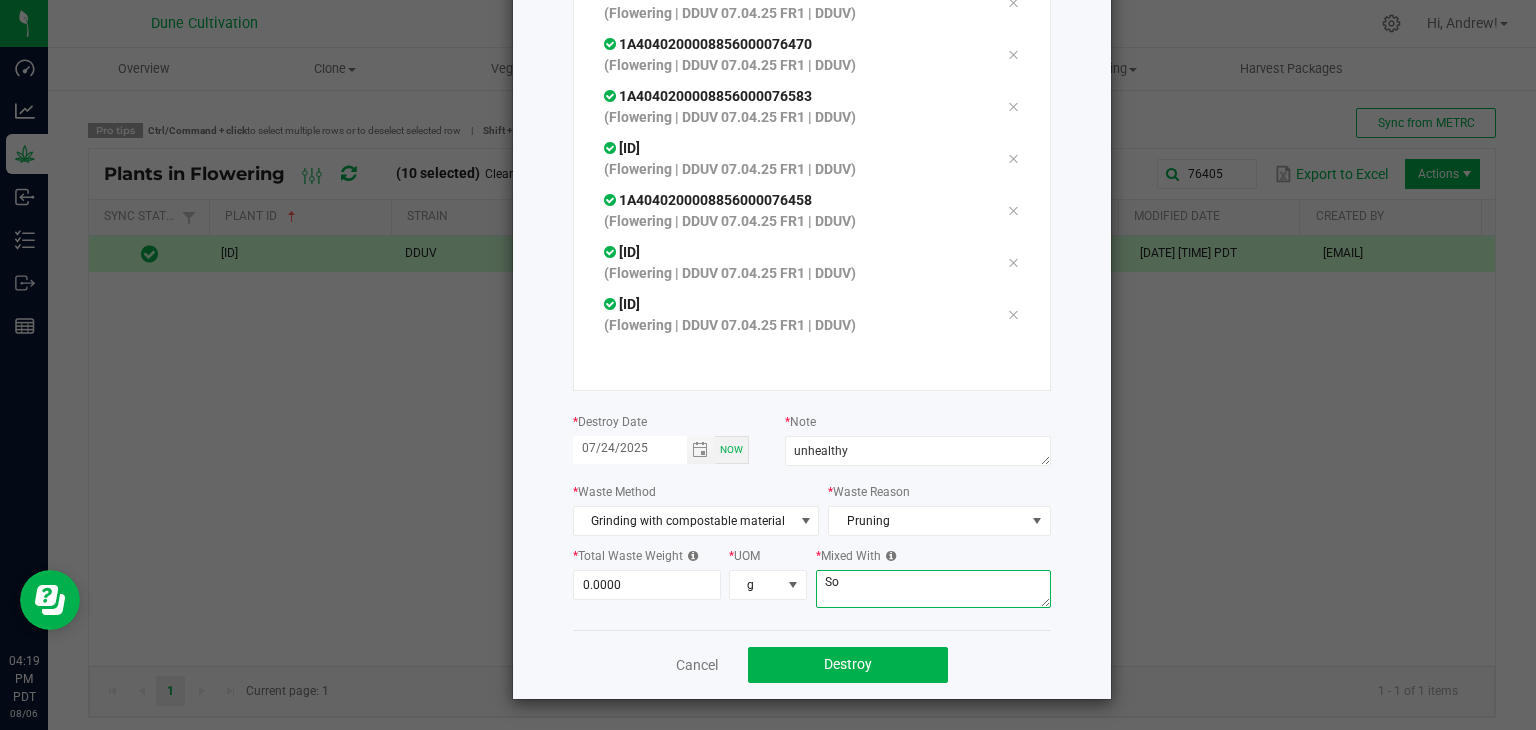 type on "S" 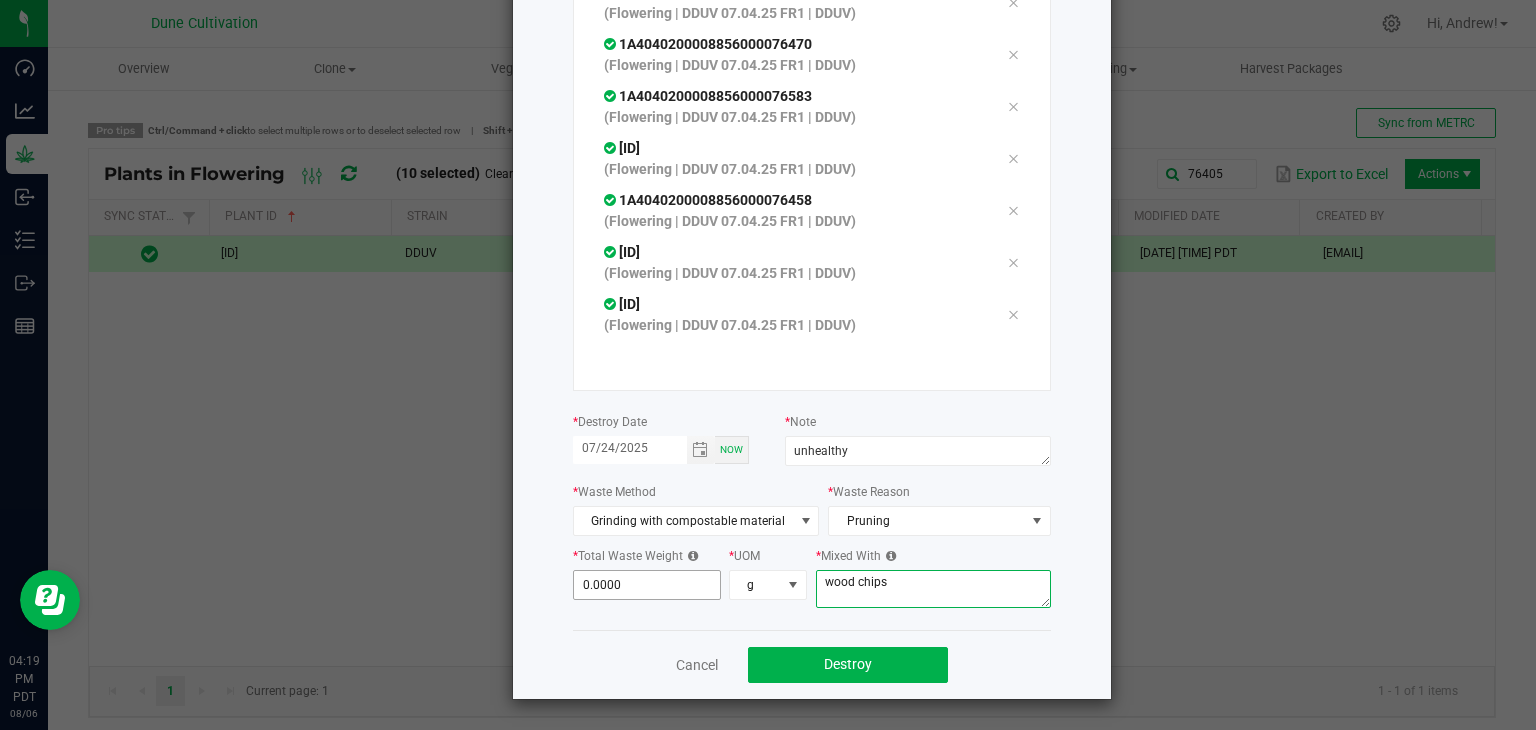 type on "wood chips" 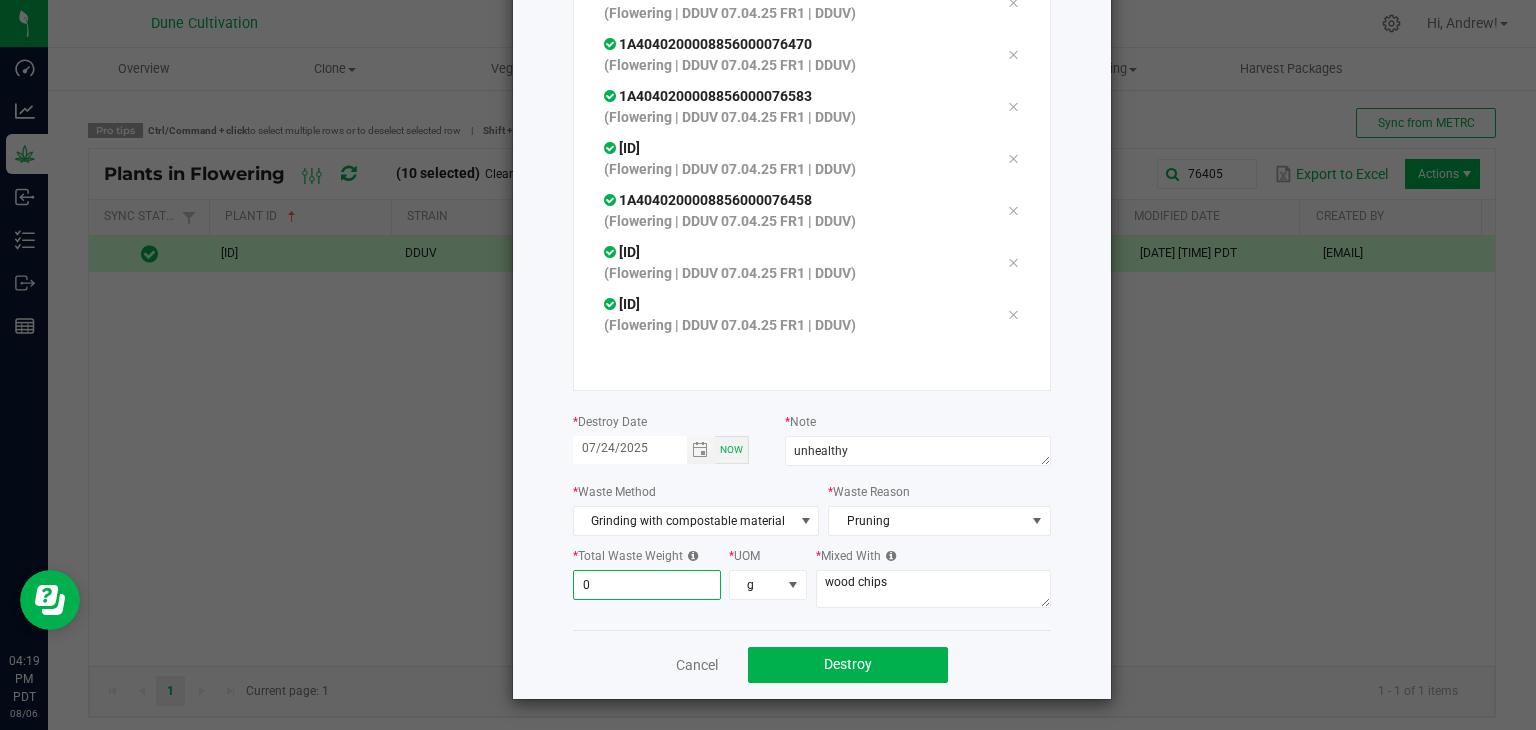 click on "0" at bounding box center [647, 585] 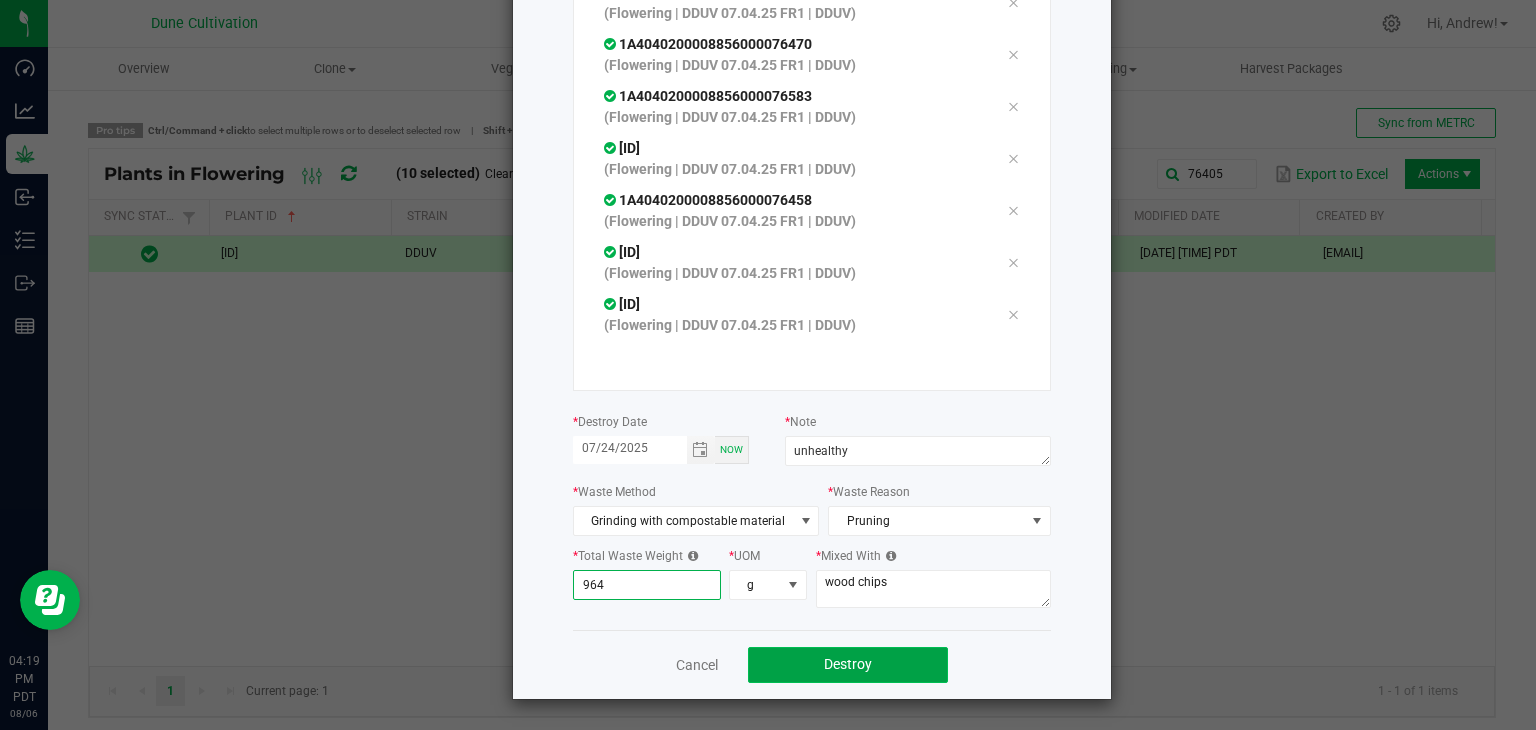 type on "964.0000" 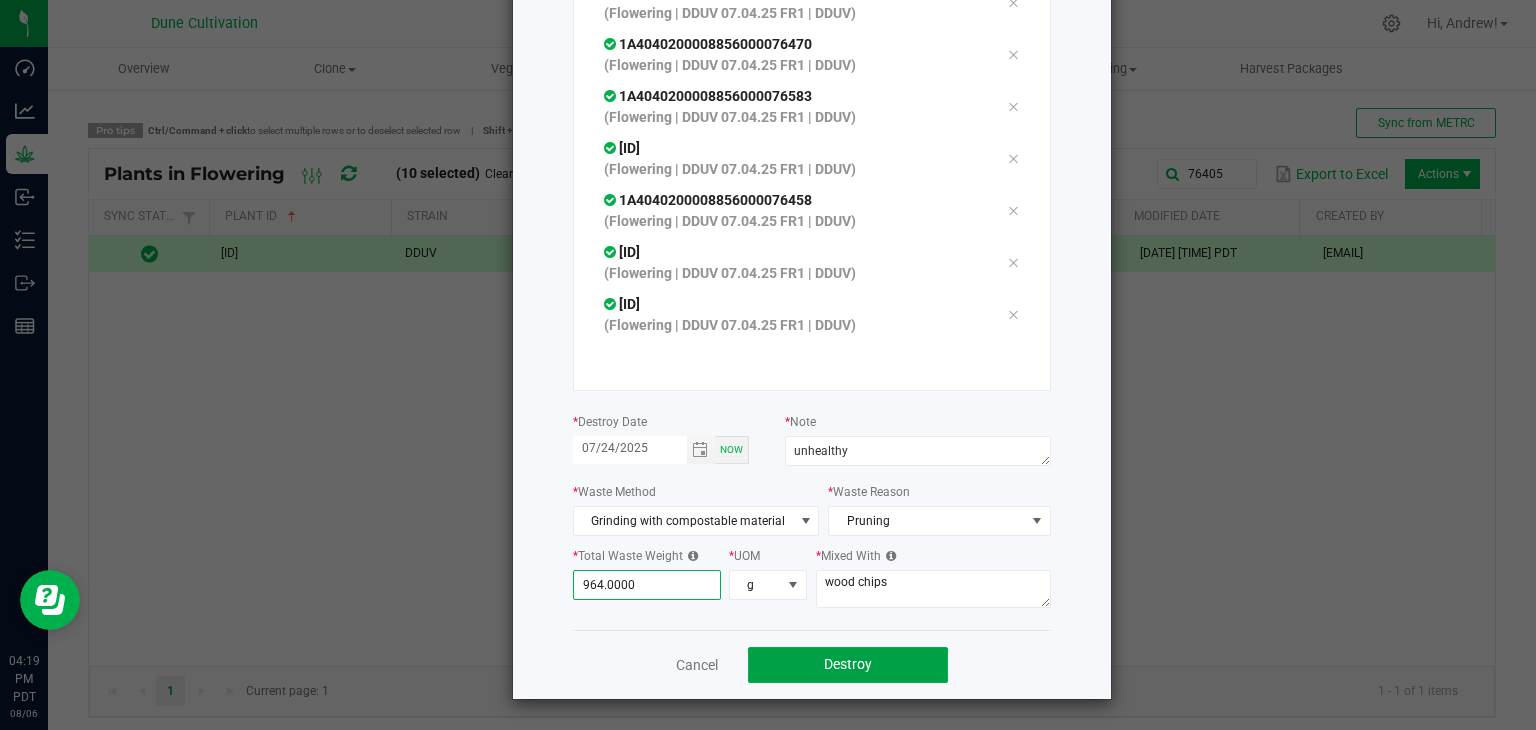 drag, startPoint x: 760, startPoint y: 657, endPoint x: 771, endPoint y: 642, distance: 18.601076 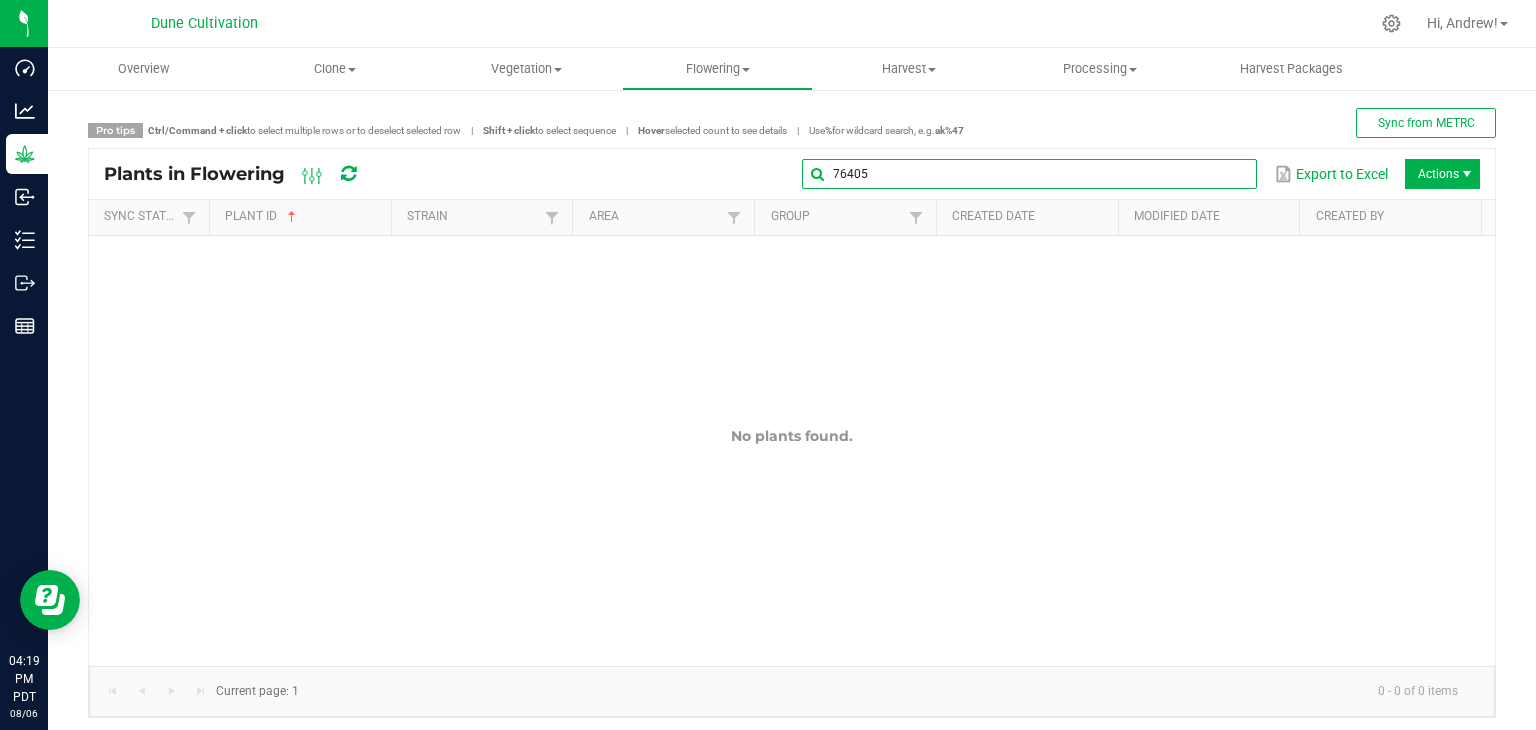 click on "76405" at bounding box center (1029, 174) 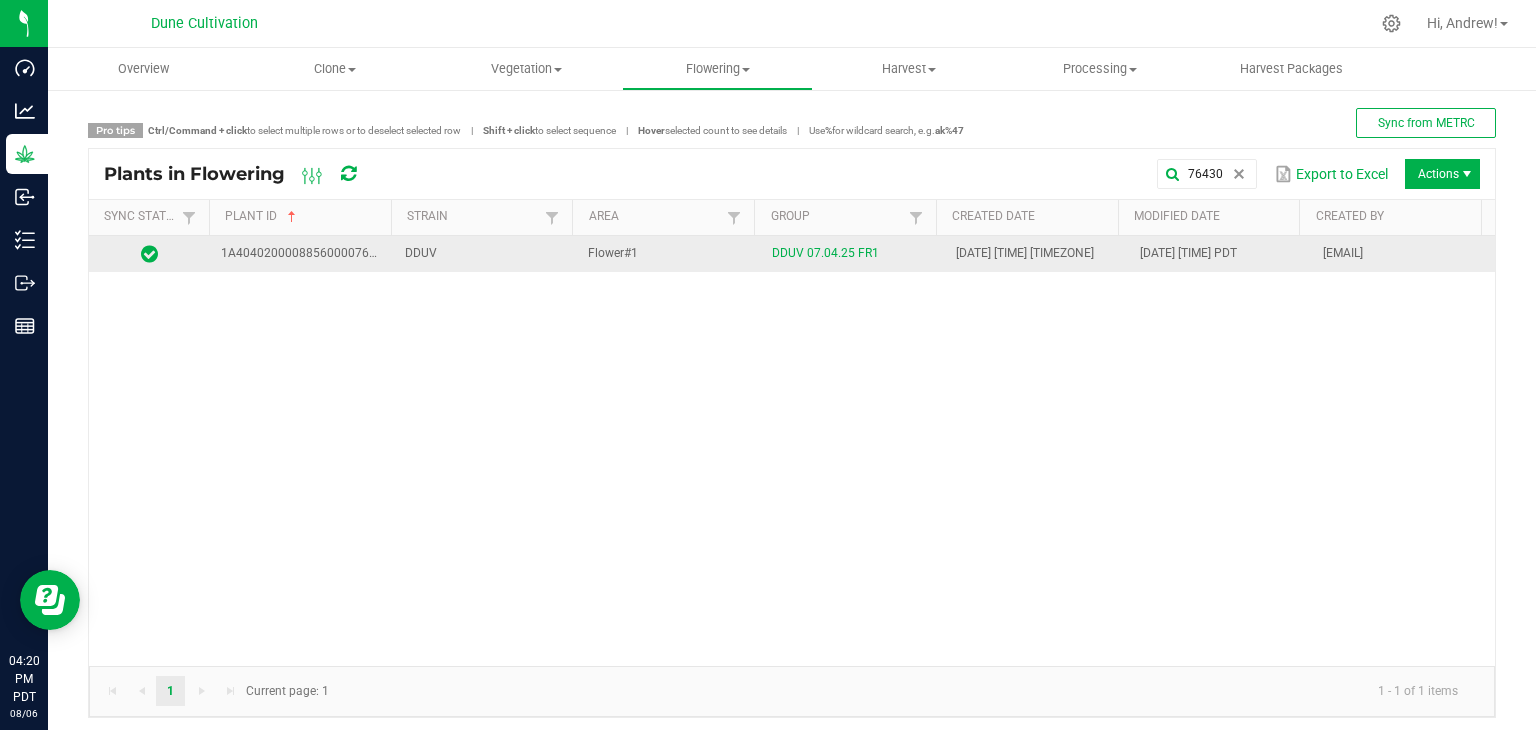 click on "DDUV" at bounding box center [485, 254] 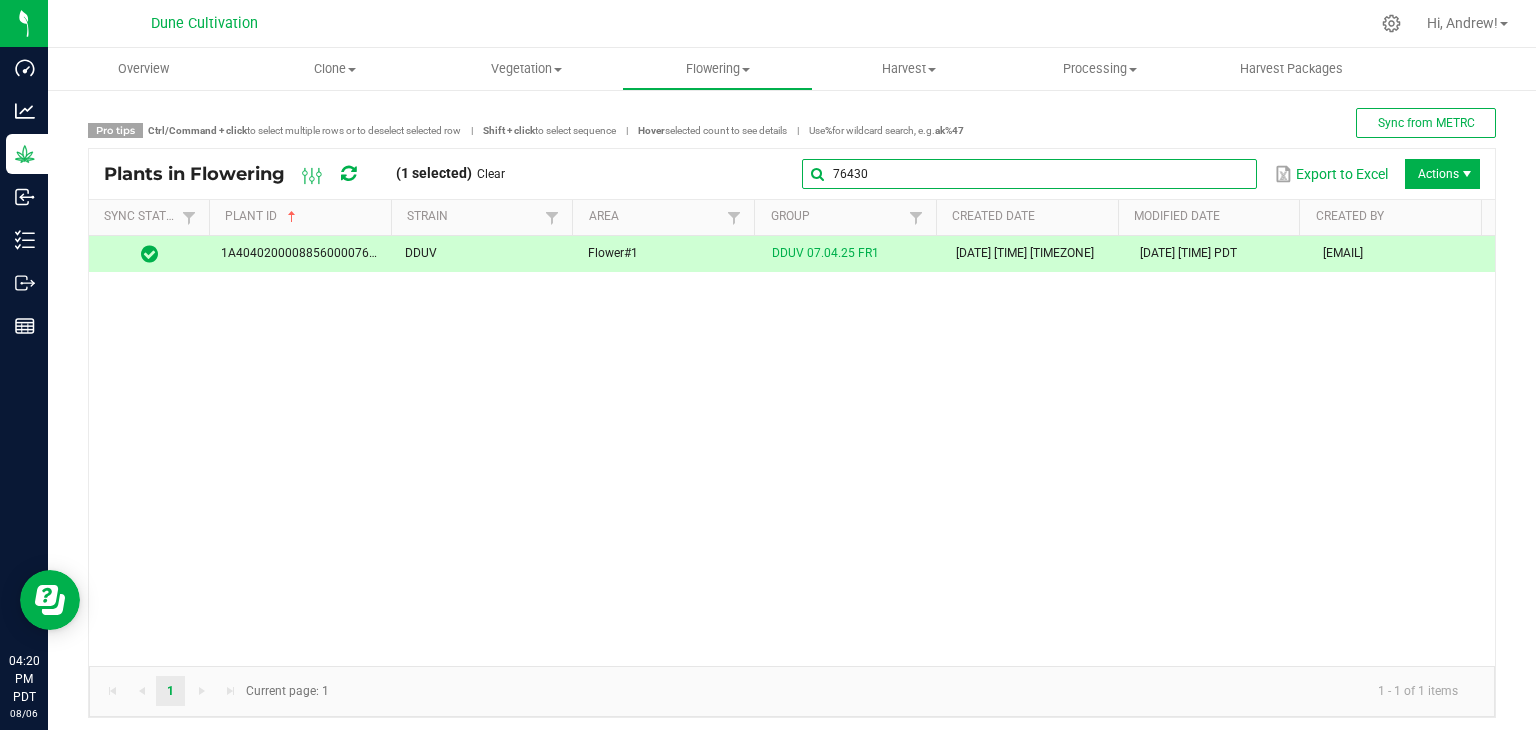 click on "76430" at bounding box center (1029, 174) 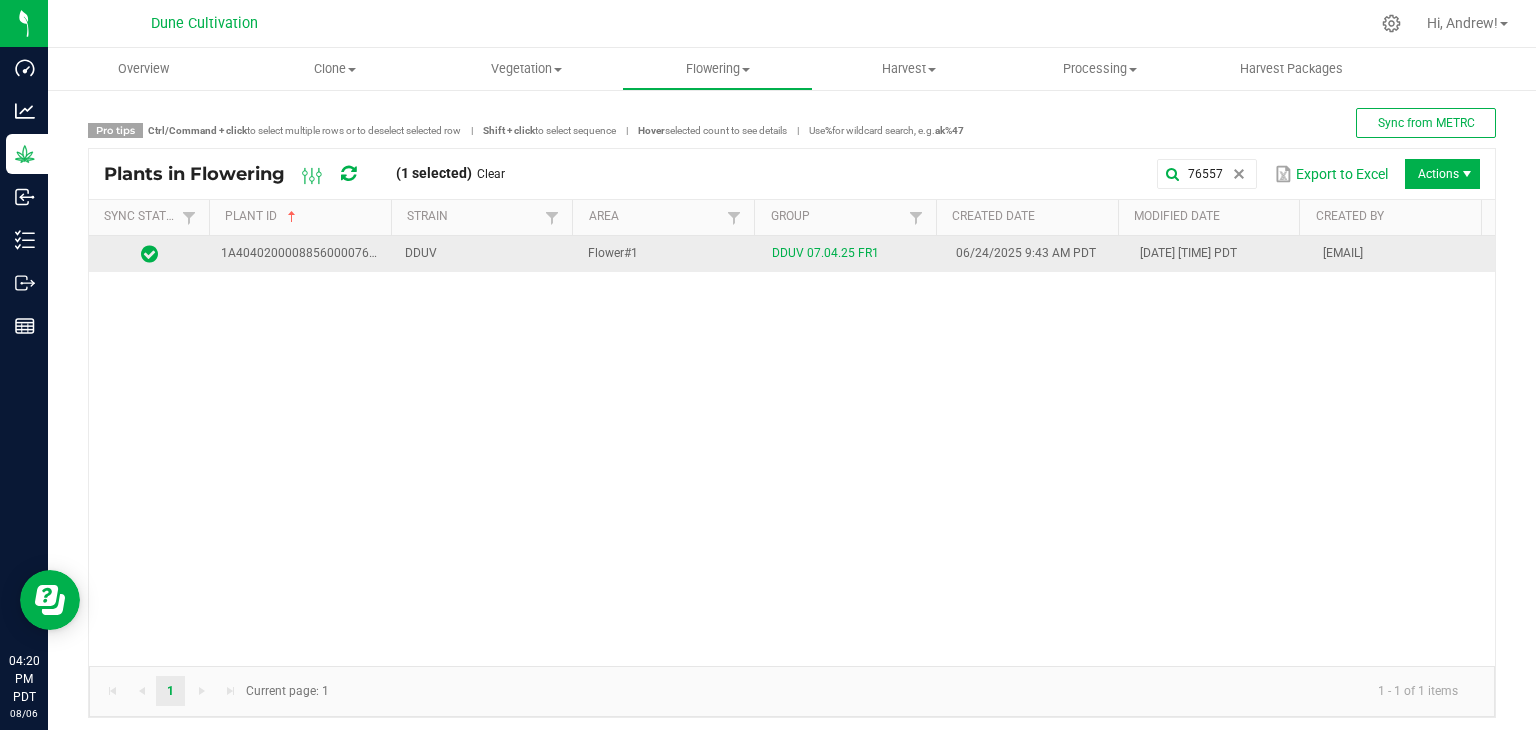 click on "Flower#1" at bounding box center (668, 254) 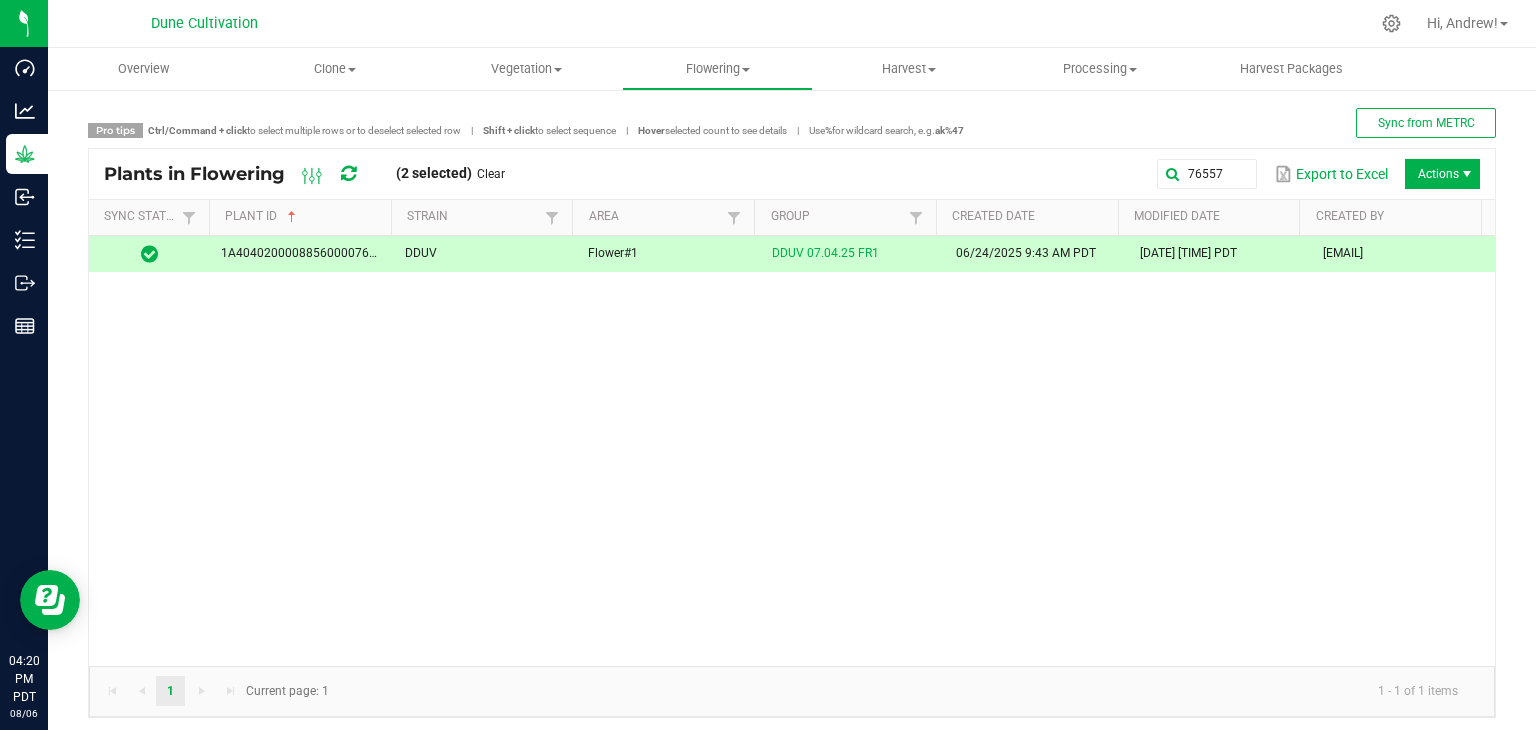 click on "76557  Export to Excel   Actions" at bounding box center [1000, 174] 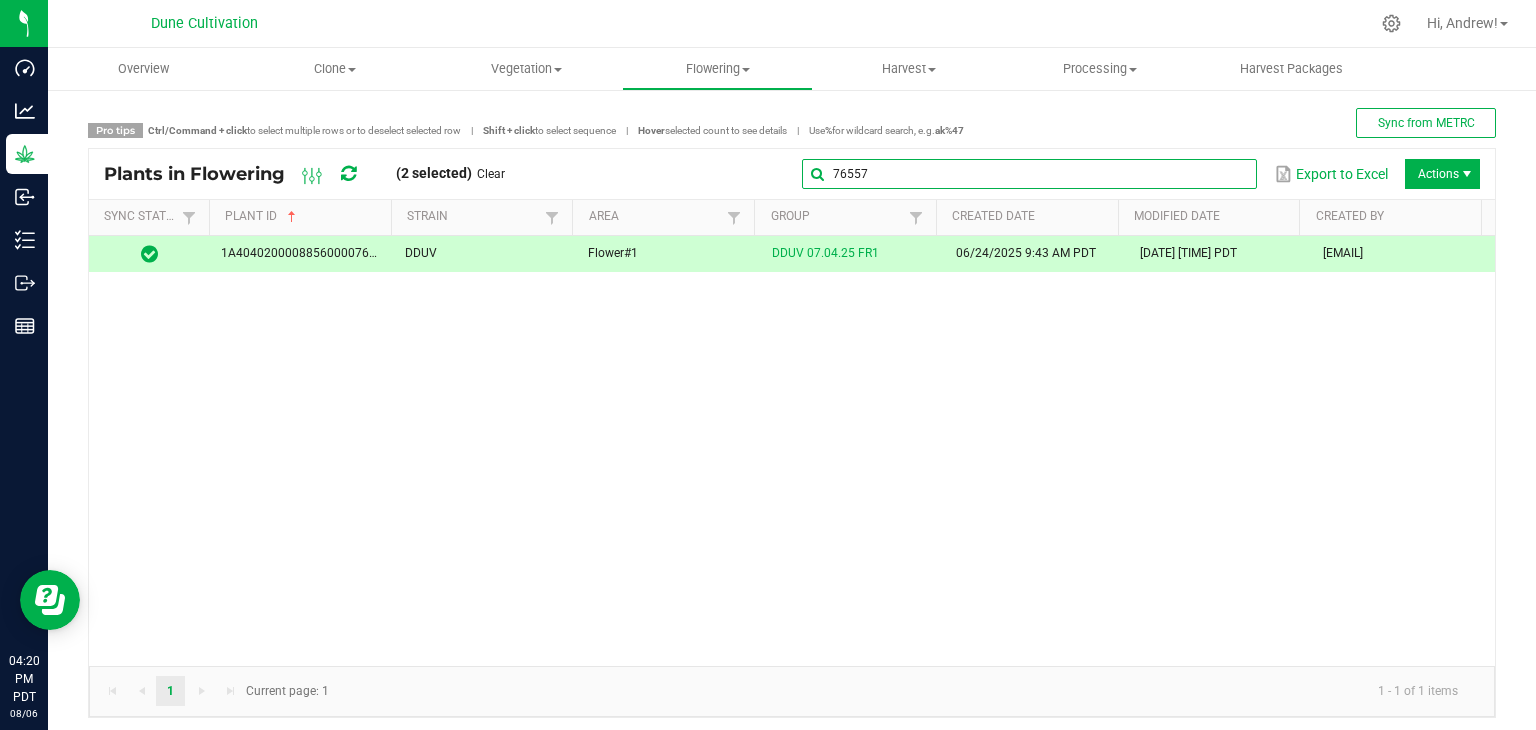 click on "76557" at bounding box center [1029, 174] 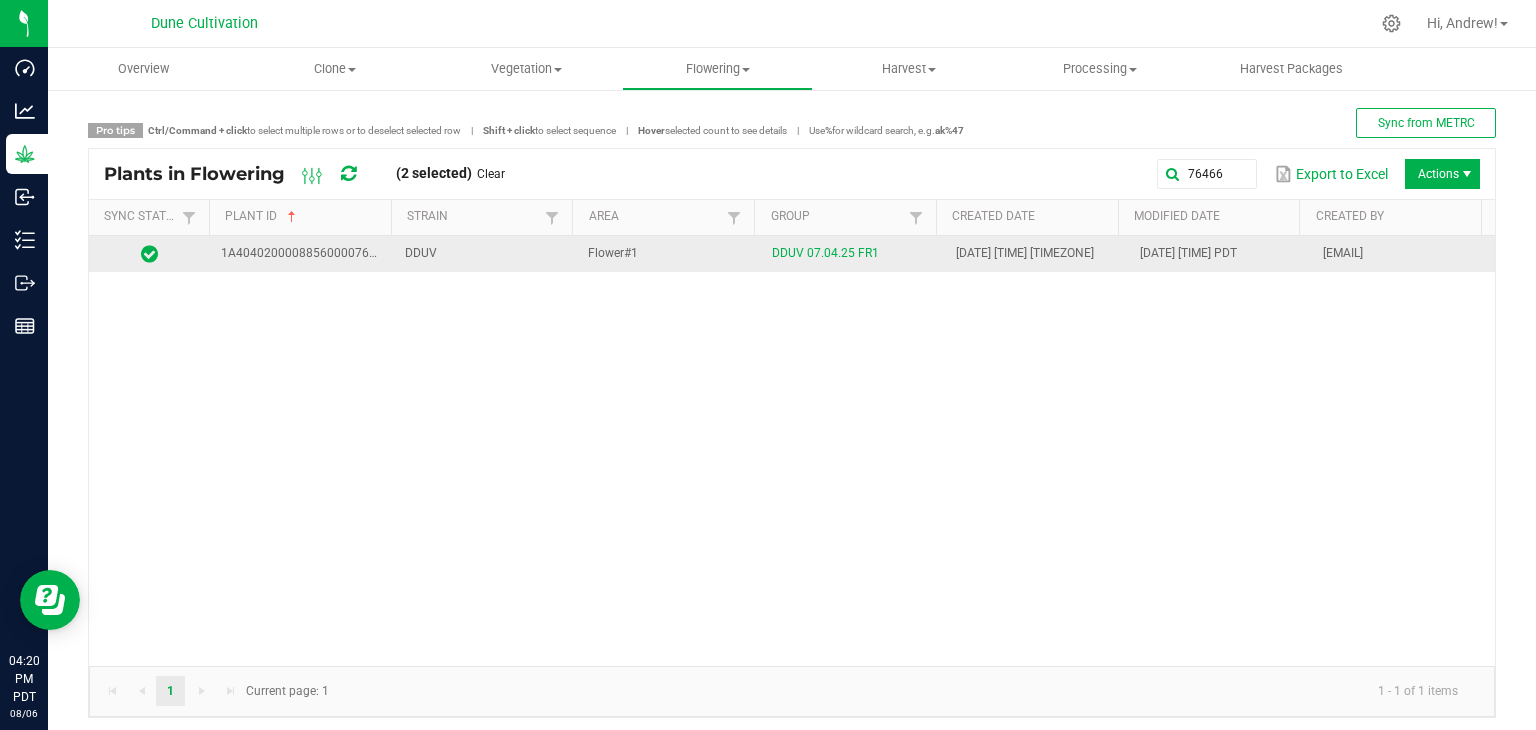 click on "DDUV" at bounding box center (485, 254) 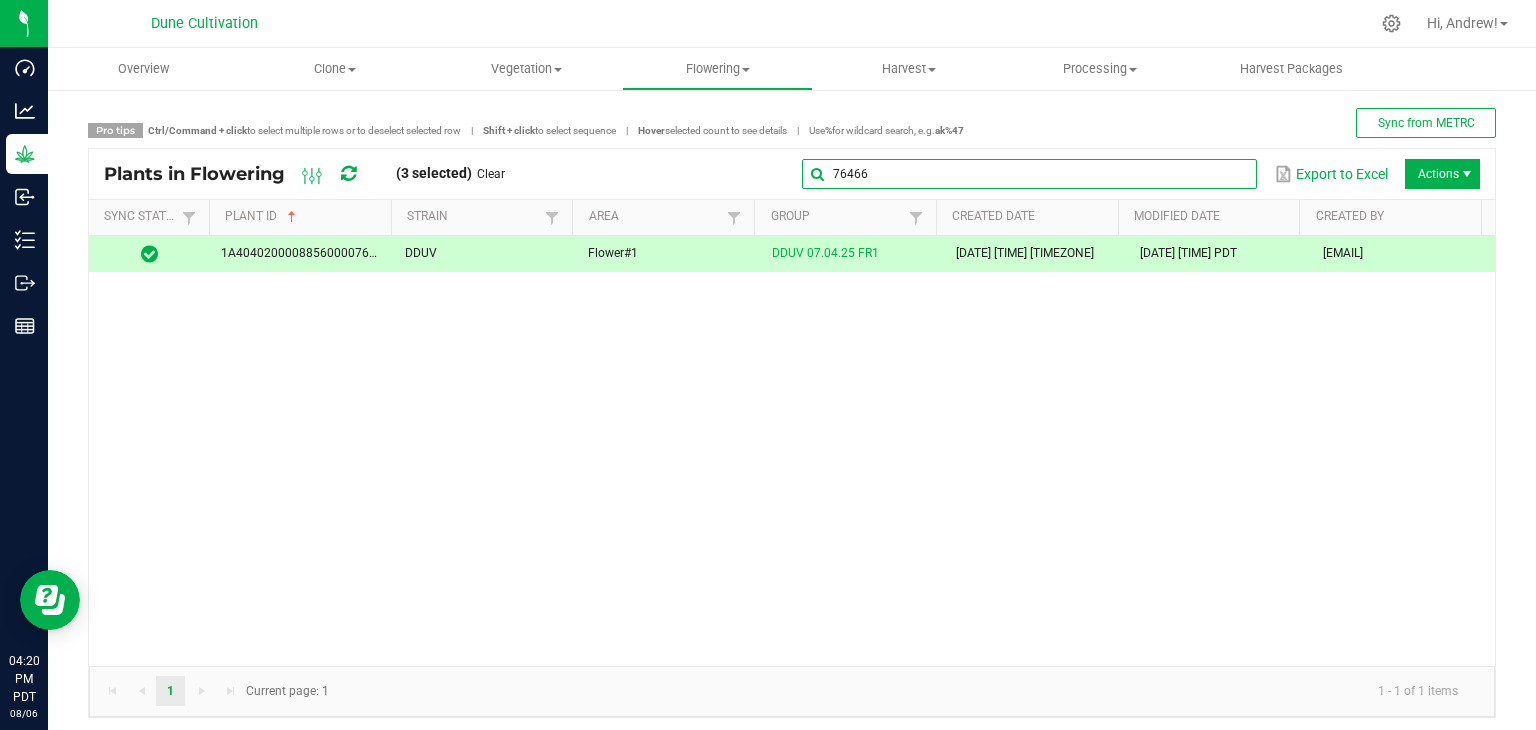 click on "76466" at bounding box center [1029, 174] 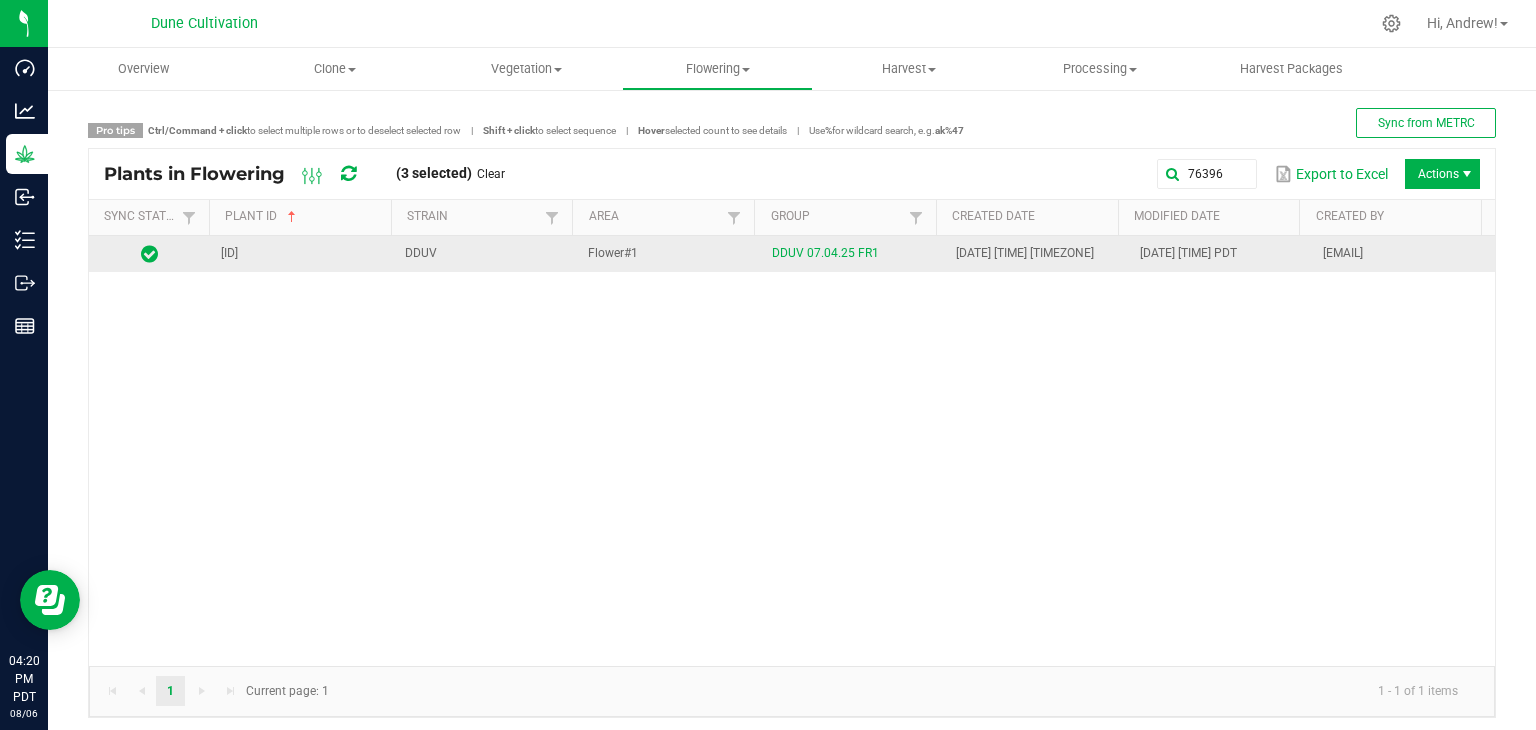 click on "DDUV" at bounding box center (485, 254) 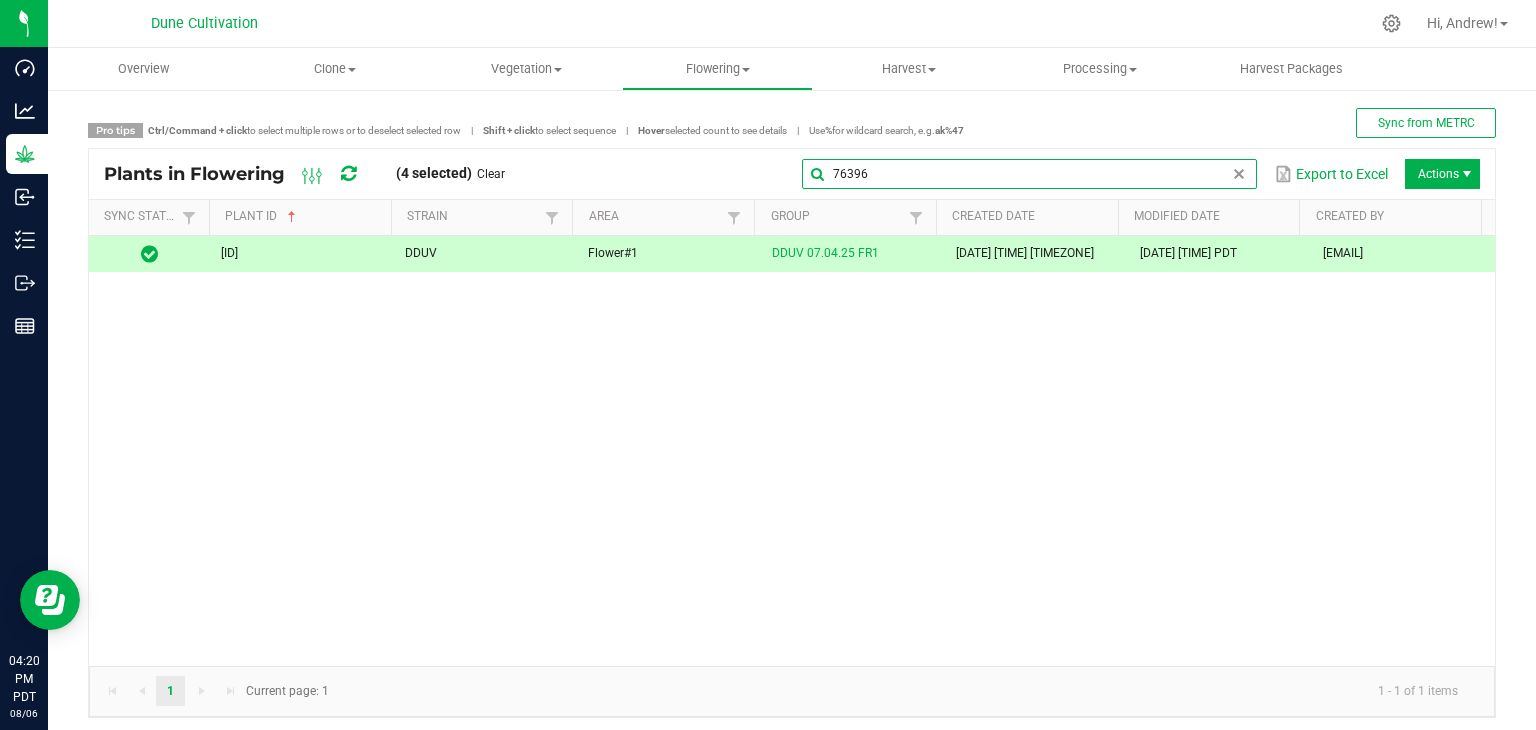 click on "76396" at bounding box center (1029, 174) 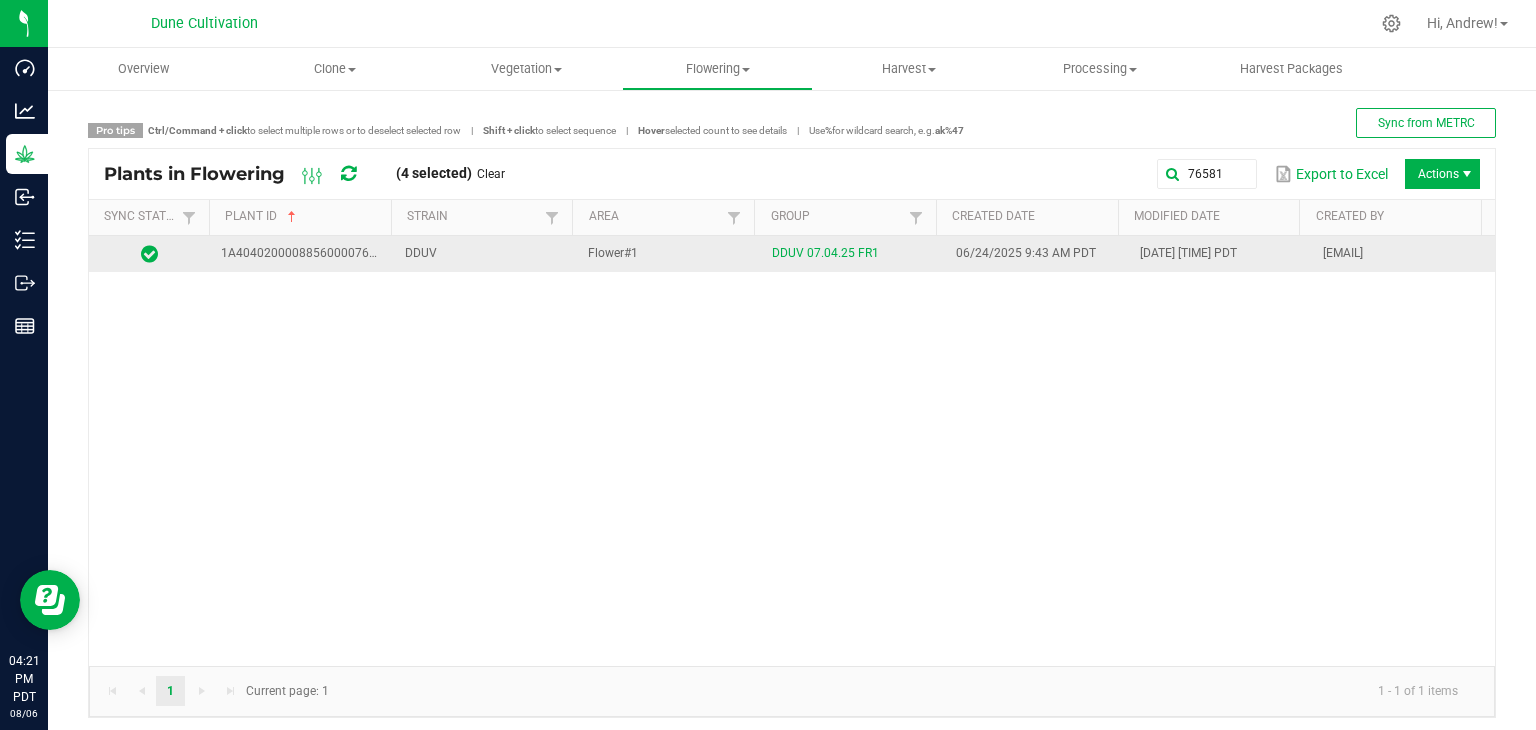 click on "DDUV" at bounding box center (485, 254) 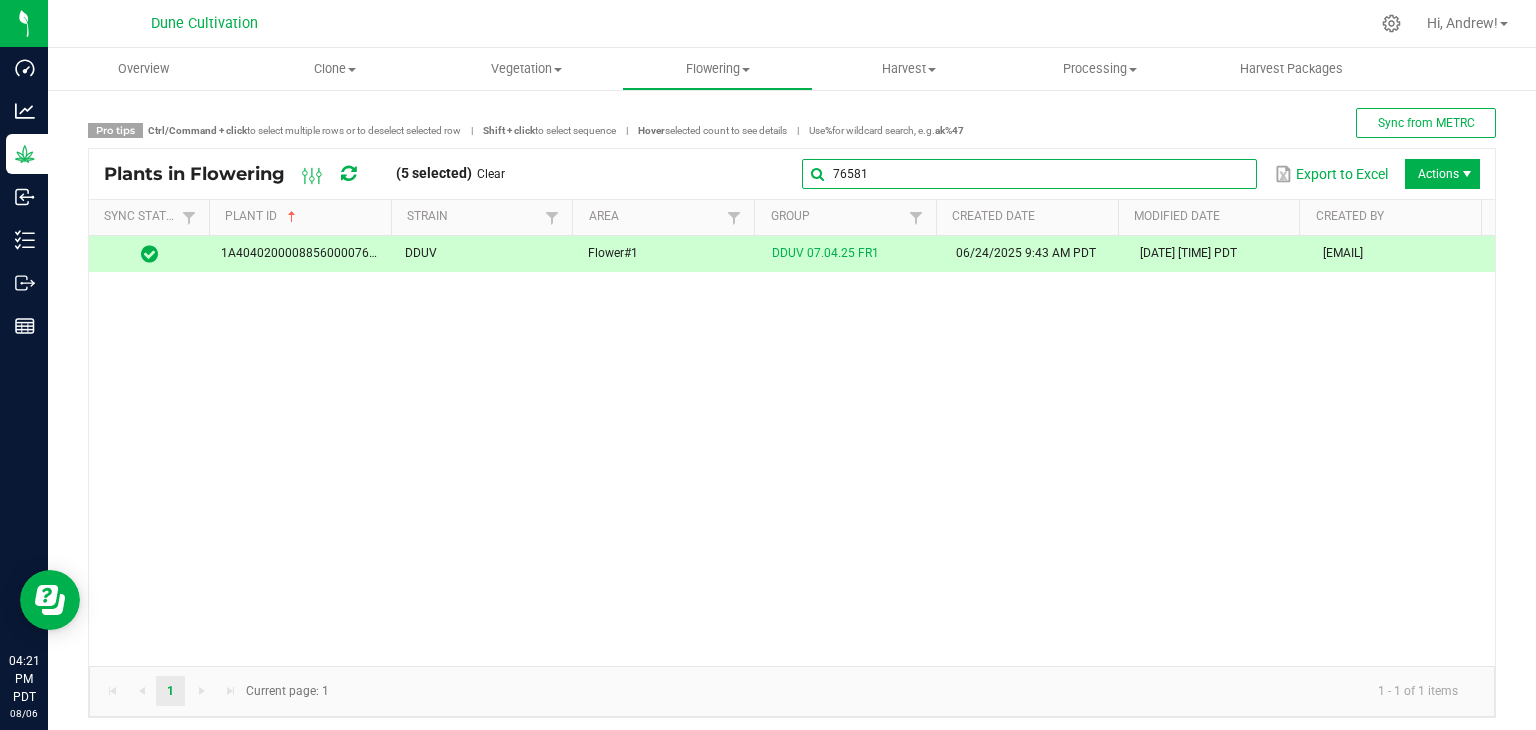 click on "76581" at bounding box center [1029, 174] 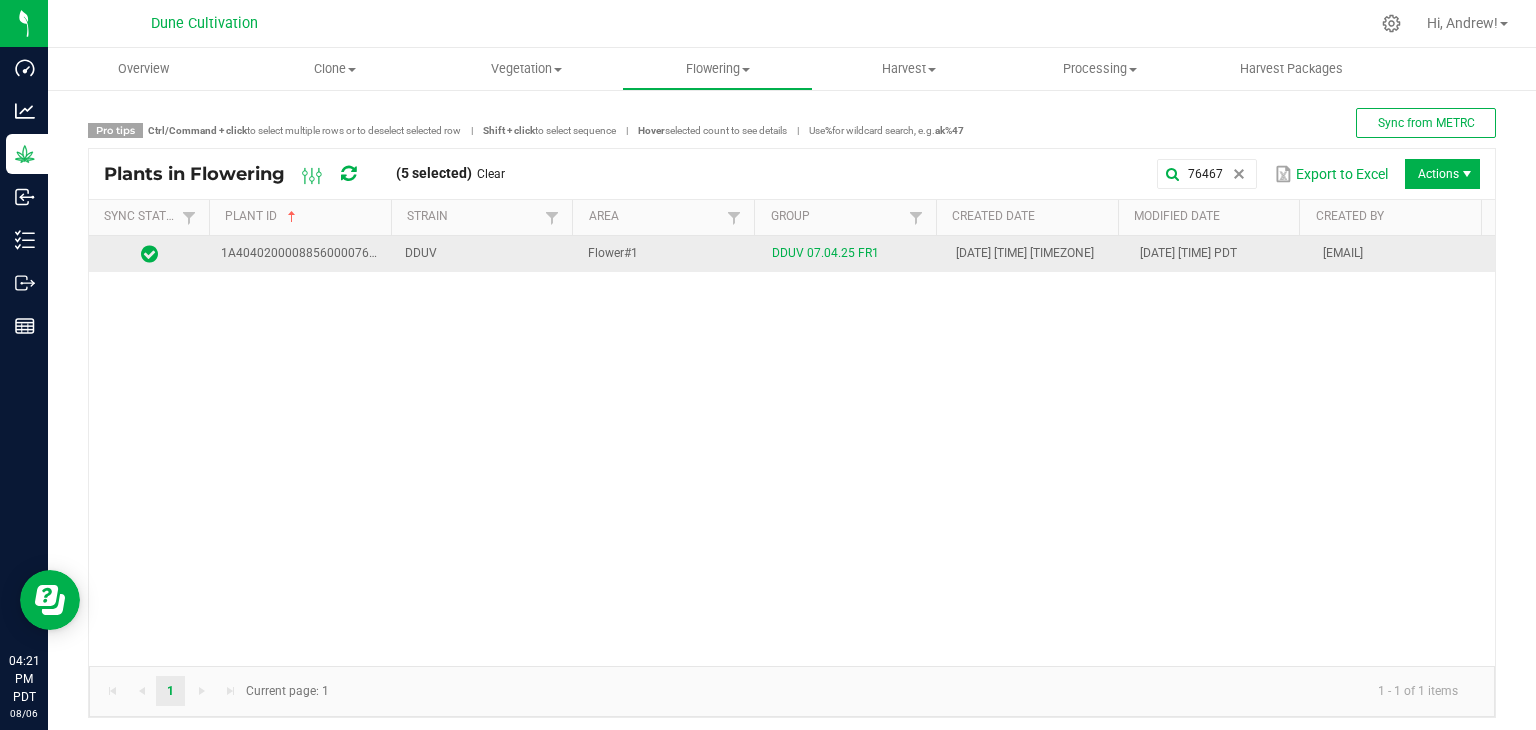 click on "Flower#1" at bounding box center [668, 254] 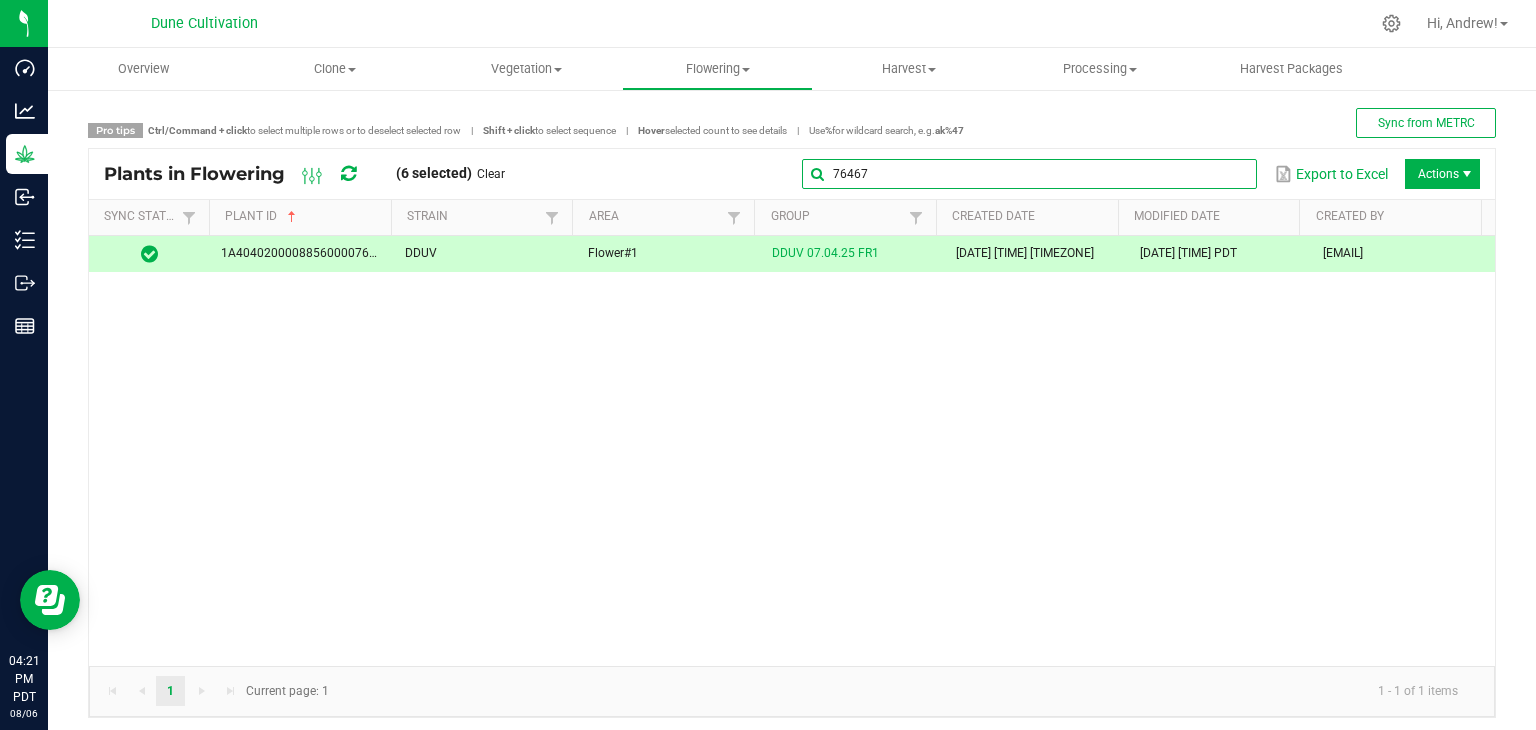 click on "76467" at bounding box center (1029, 174) 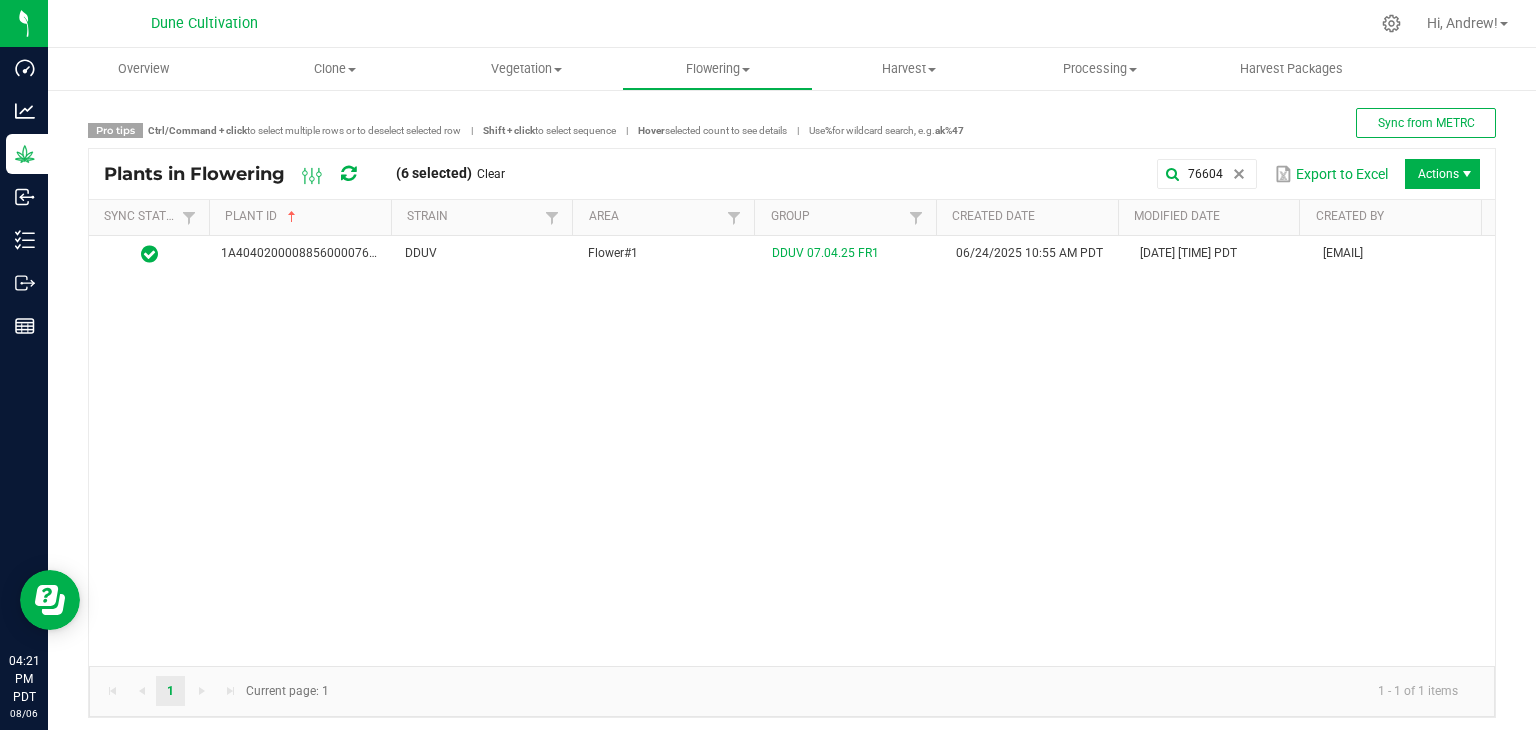 click on "1A4040200008856000076604   DDUV   Flower#1   DDUV 07.04.25 FR1   06/24/2025 10:55 AM PDT   07/24/2025 9:06 AM PDT   analisa.santiago@perfectharvestco.com" at bounding box center (792, 451) 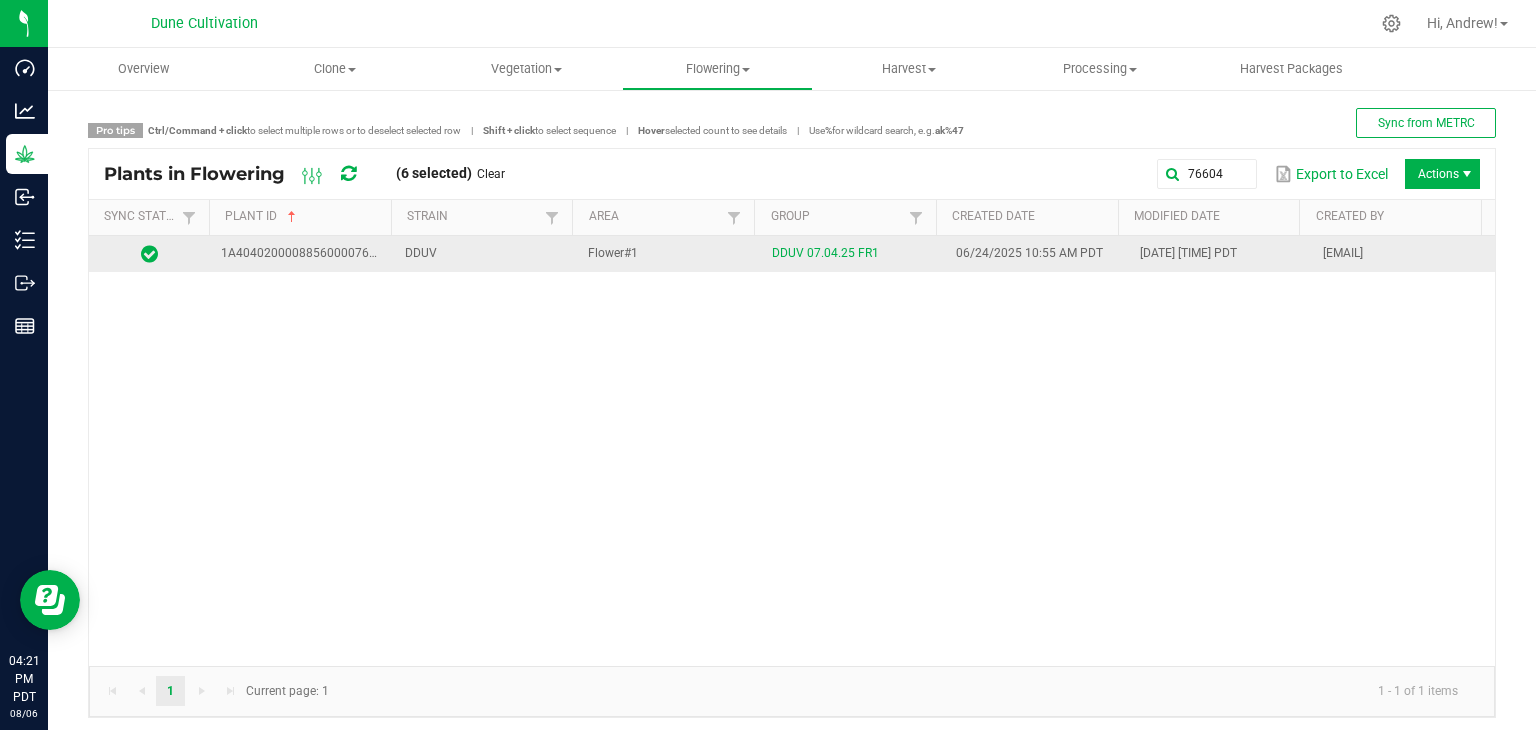 click on "DDUV" at bounding box center [485, 254] 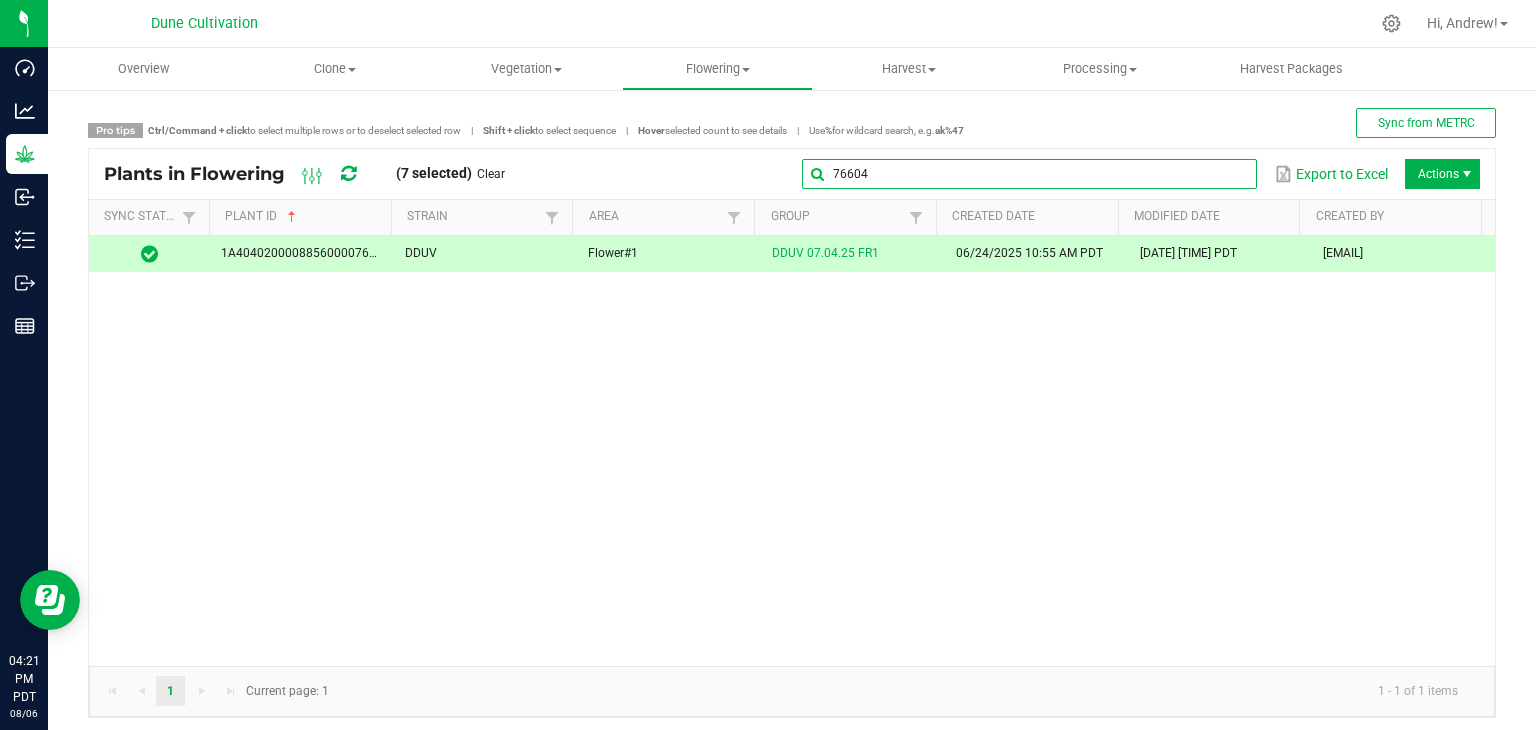 click on "76604" at bounding box center [1029, 174] 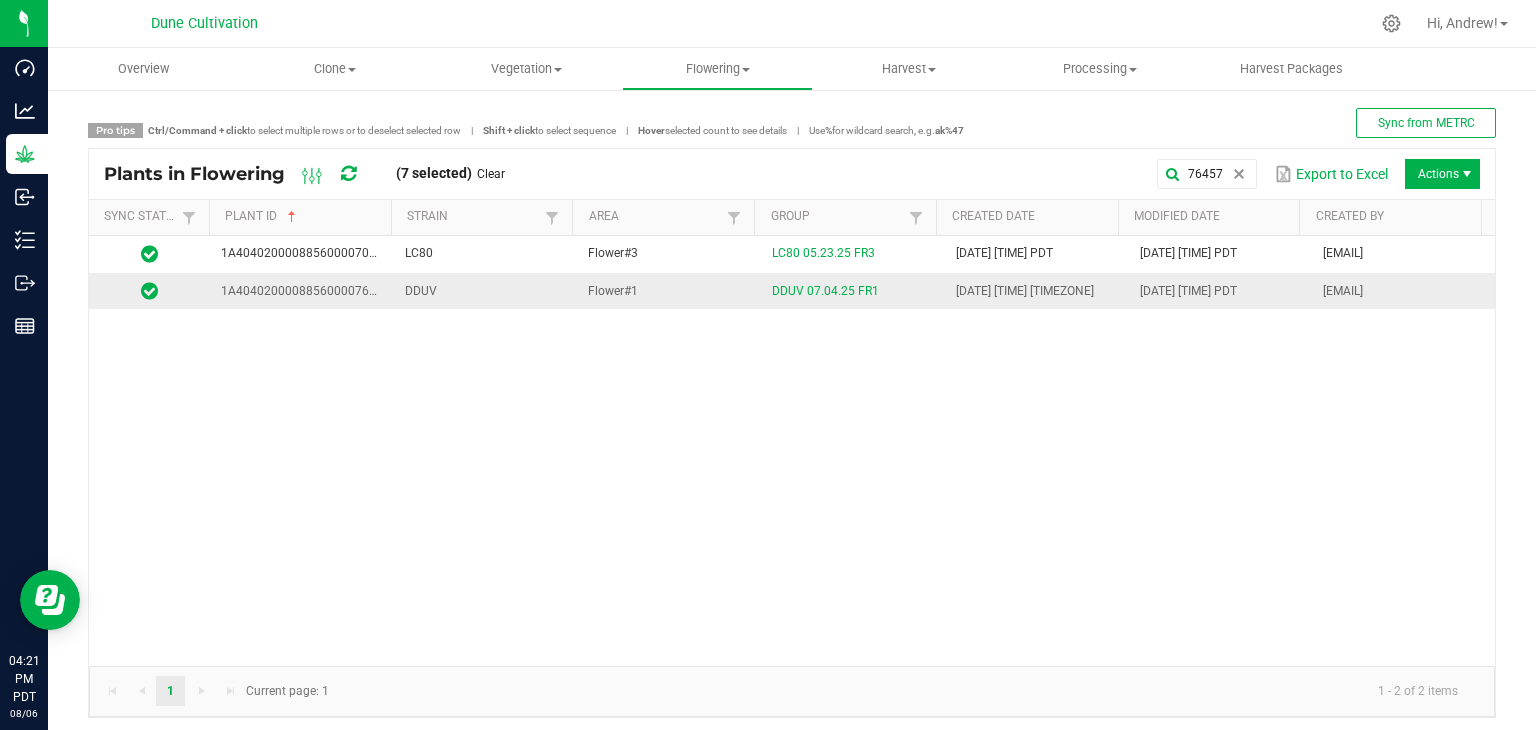 click on "DDUV" at bounding box center [485, 291] 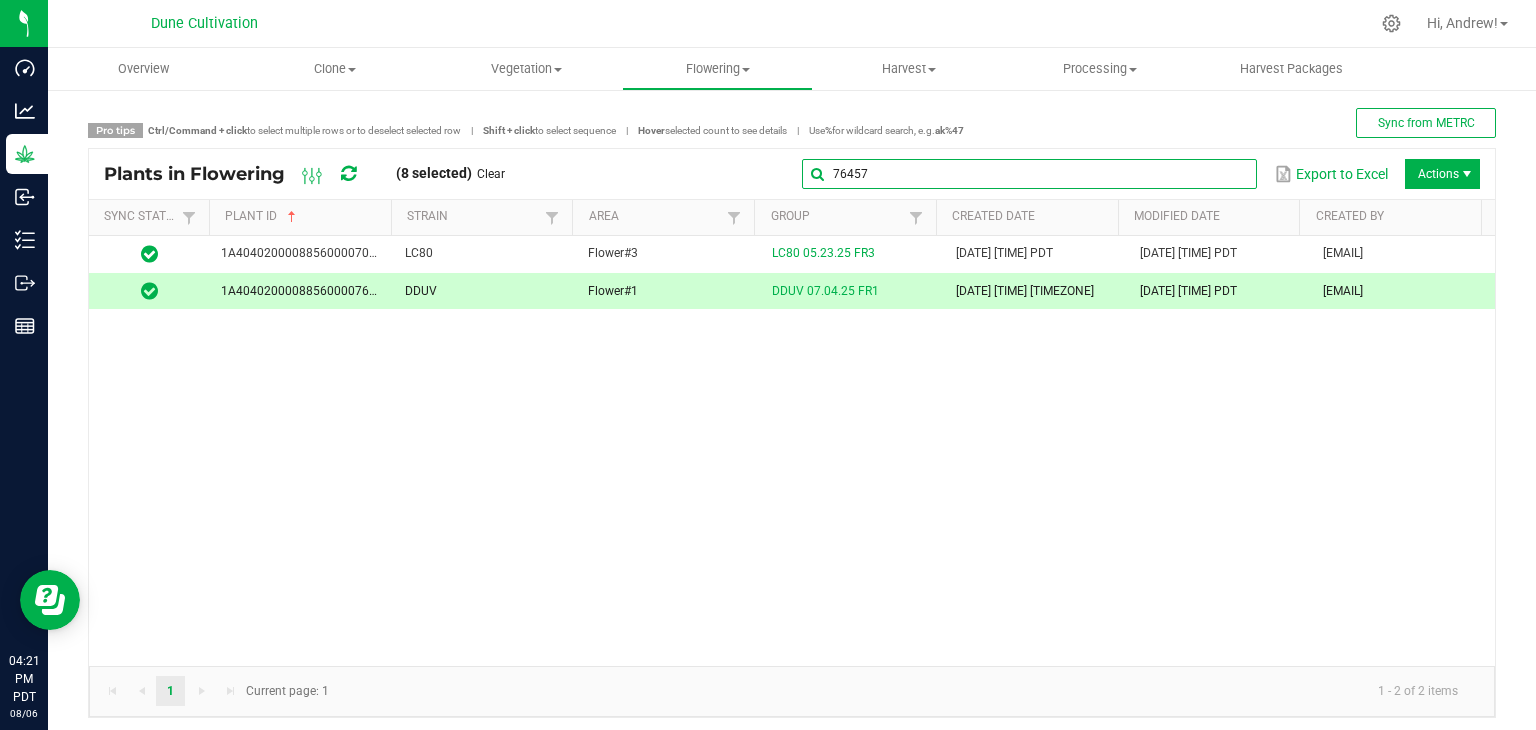click on "76457" at bounding box center (1029, 174) 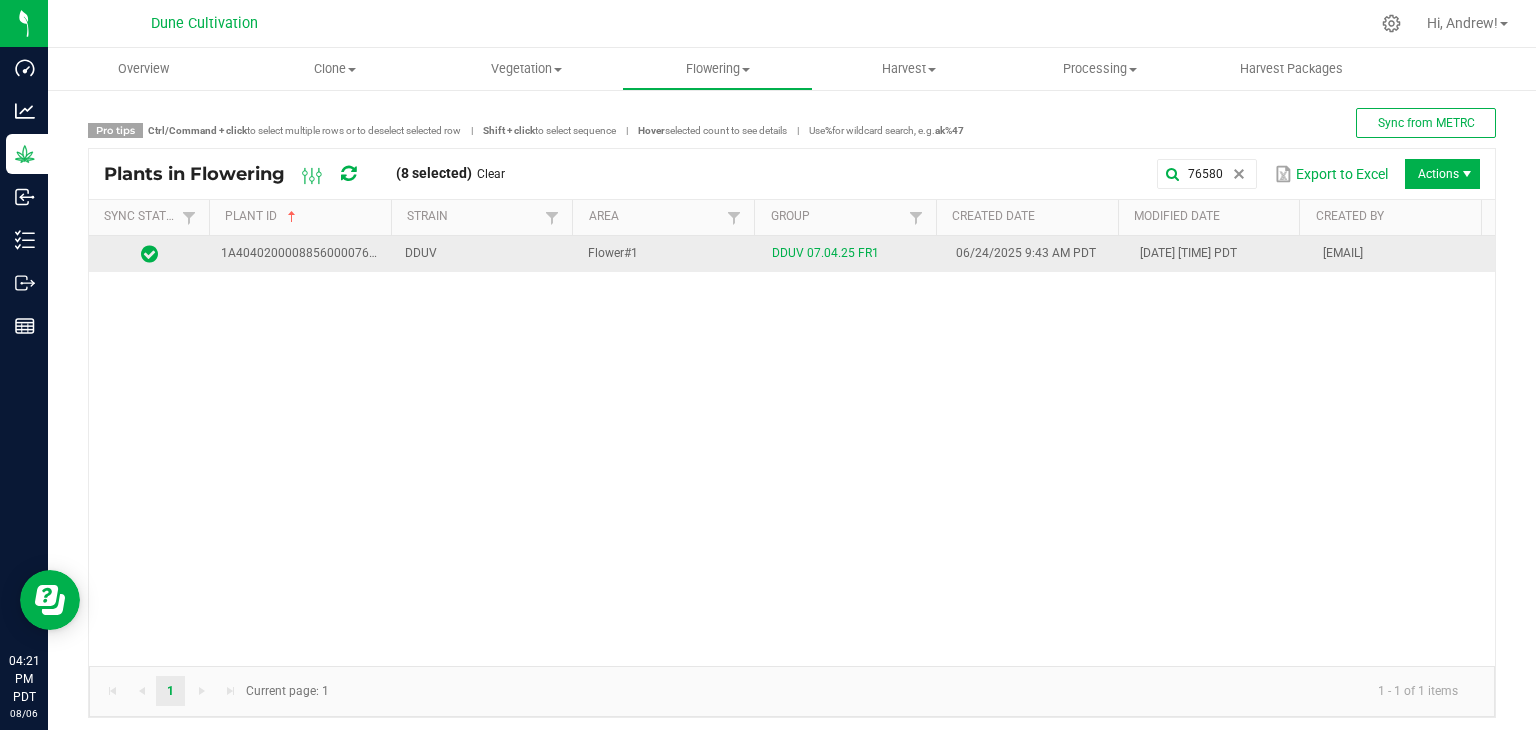 click on "DDUV" at bounding box center [485, 254] 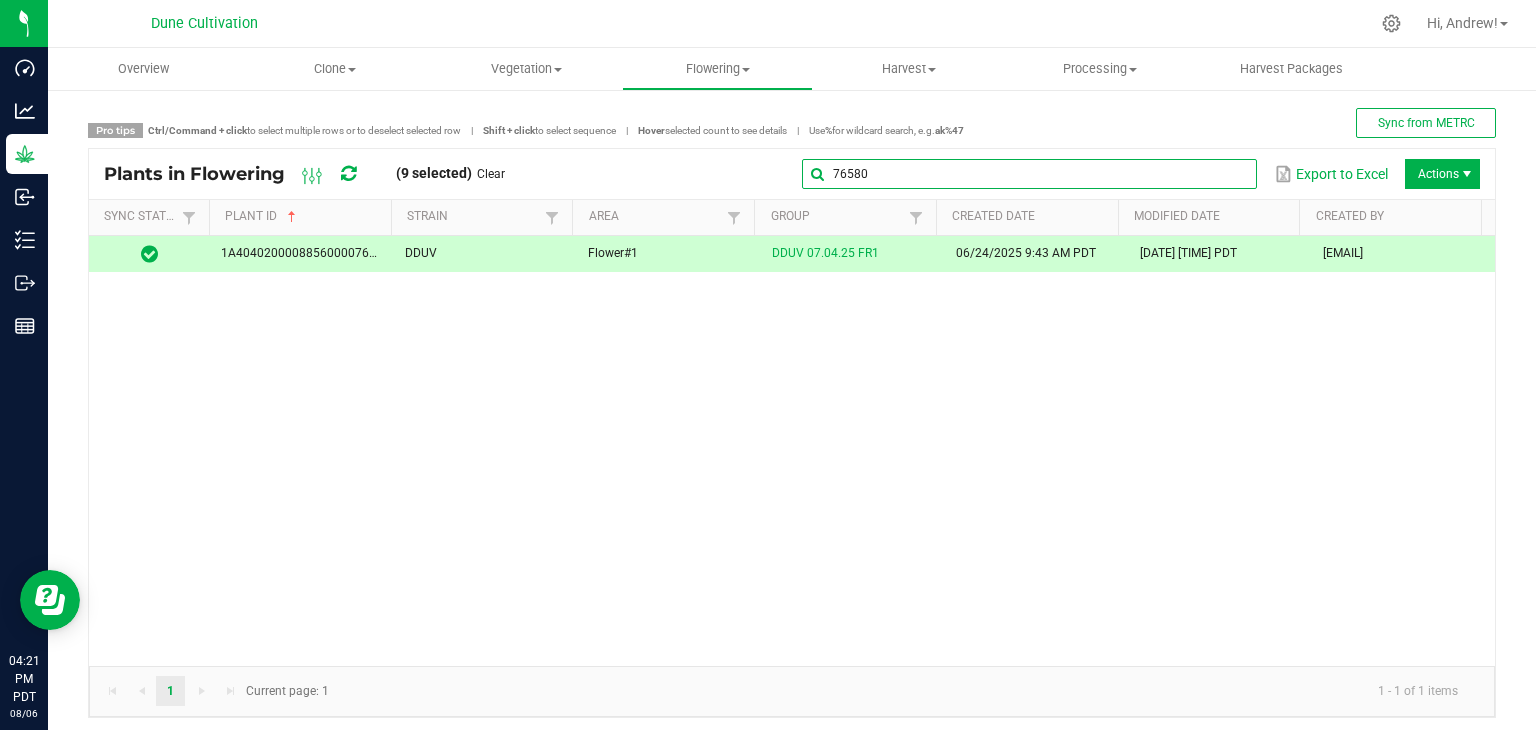 click on "76580" at bounding box center [1029, 174] 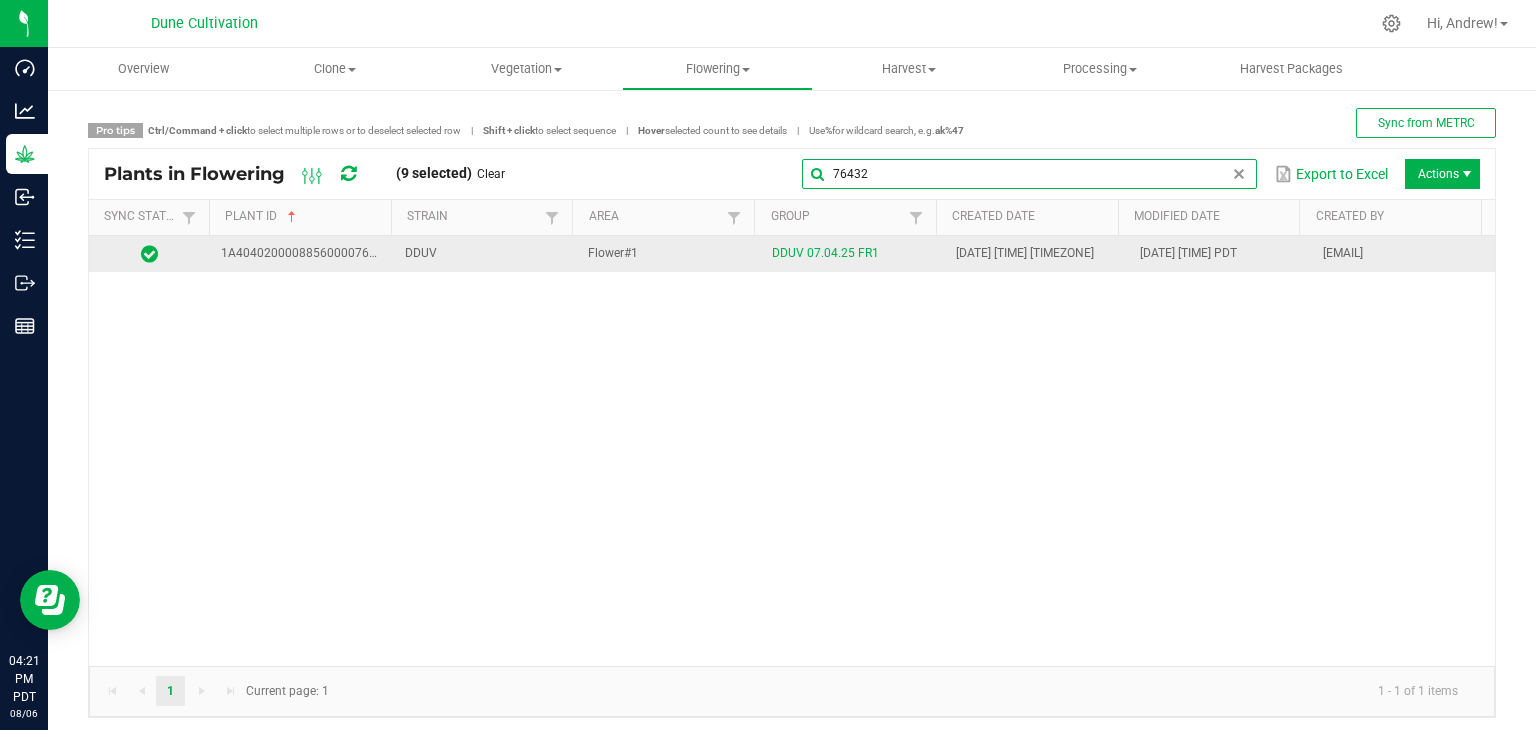 type on "76432" 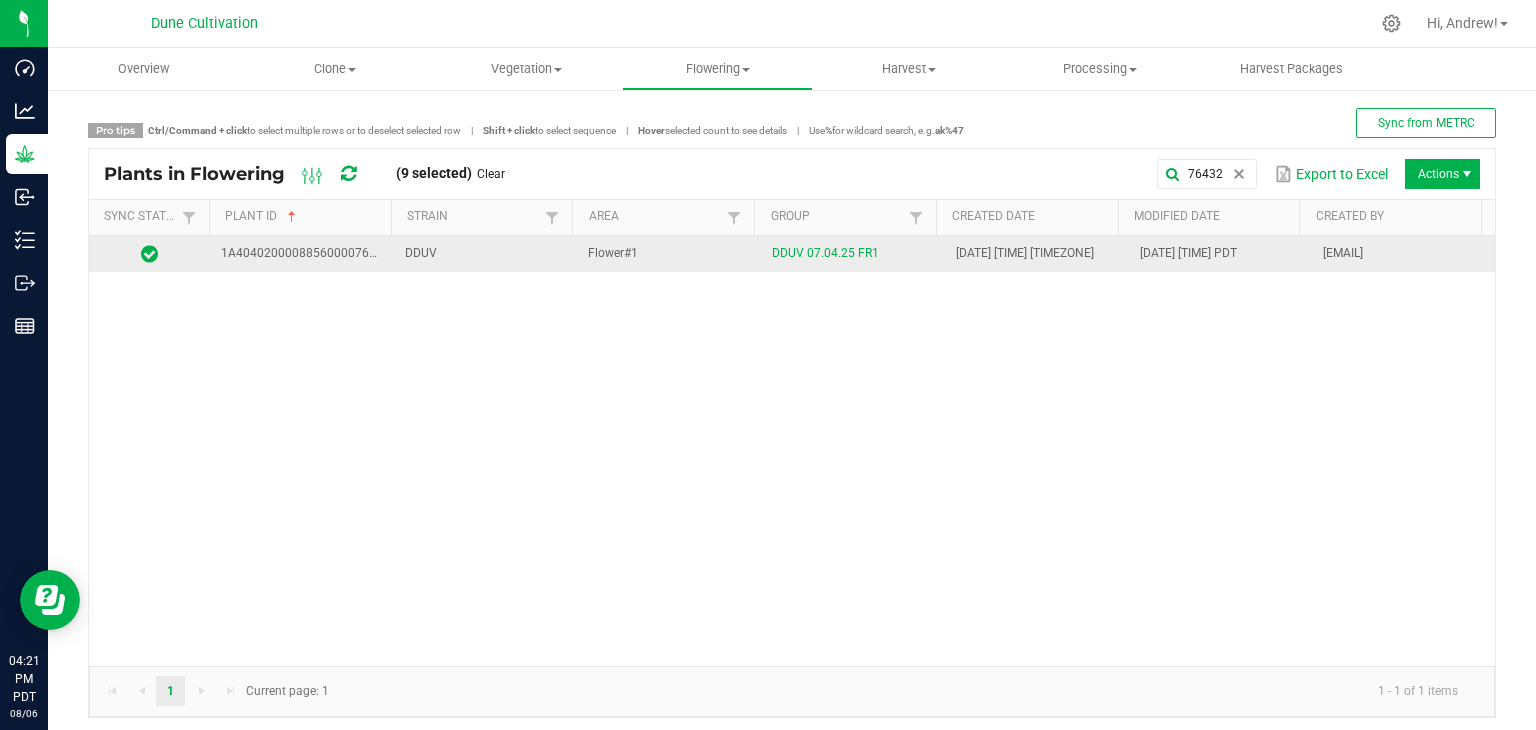click on "Flower#1" at bounding box center [668, 254] 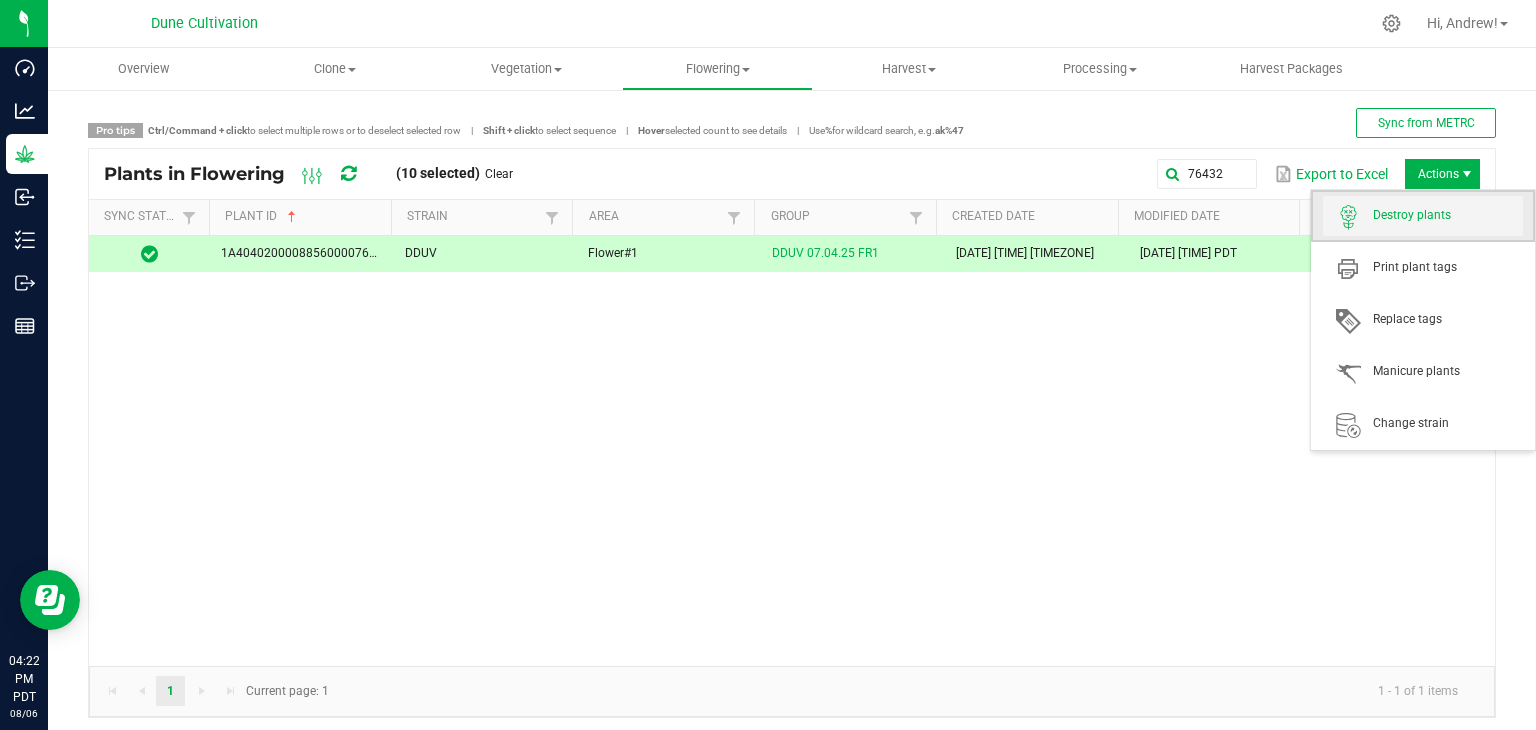click on "Destroy plants" at bounding box center [1448, 215] 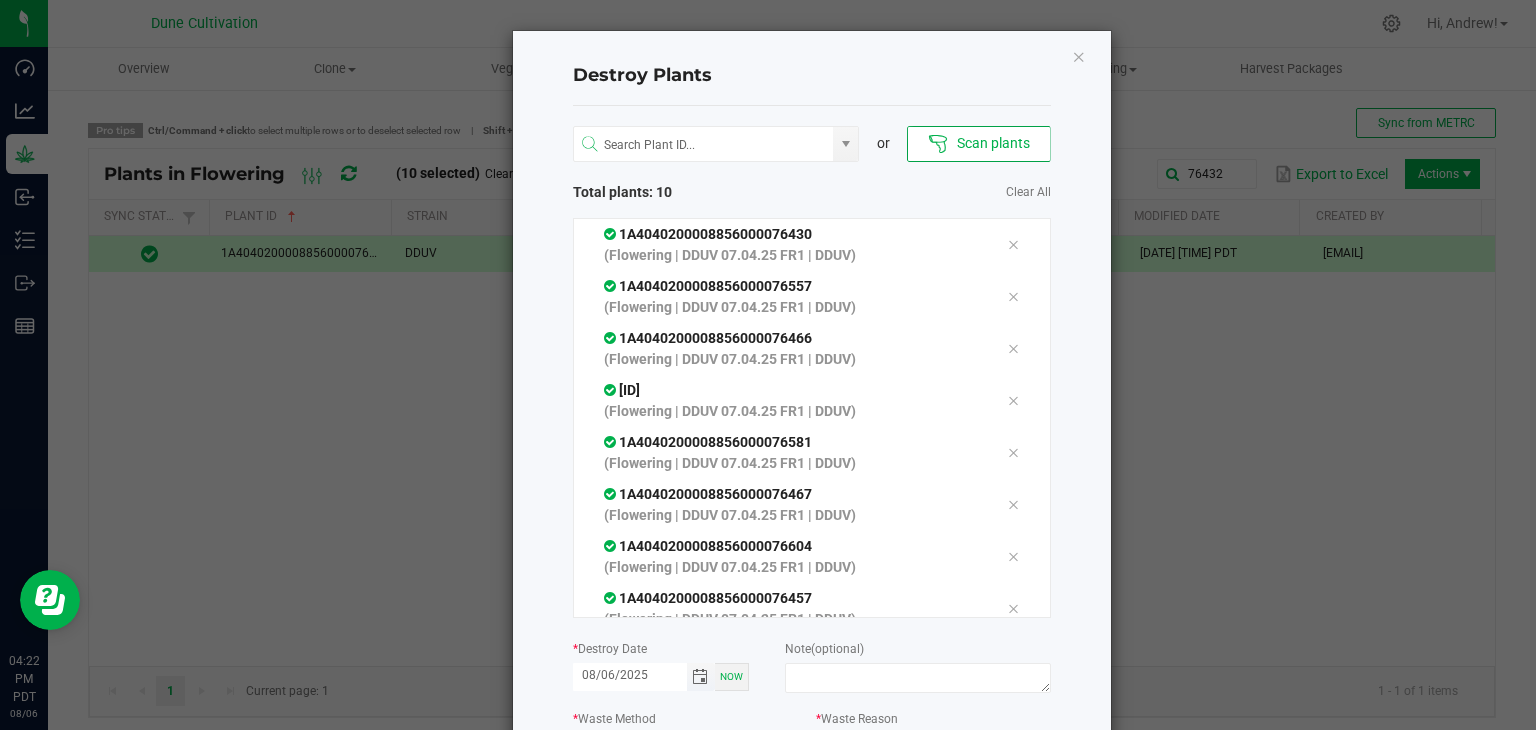 click at bounding box center [700, 677] 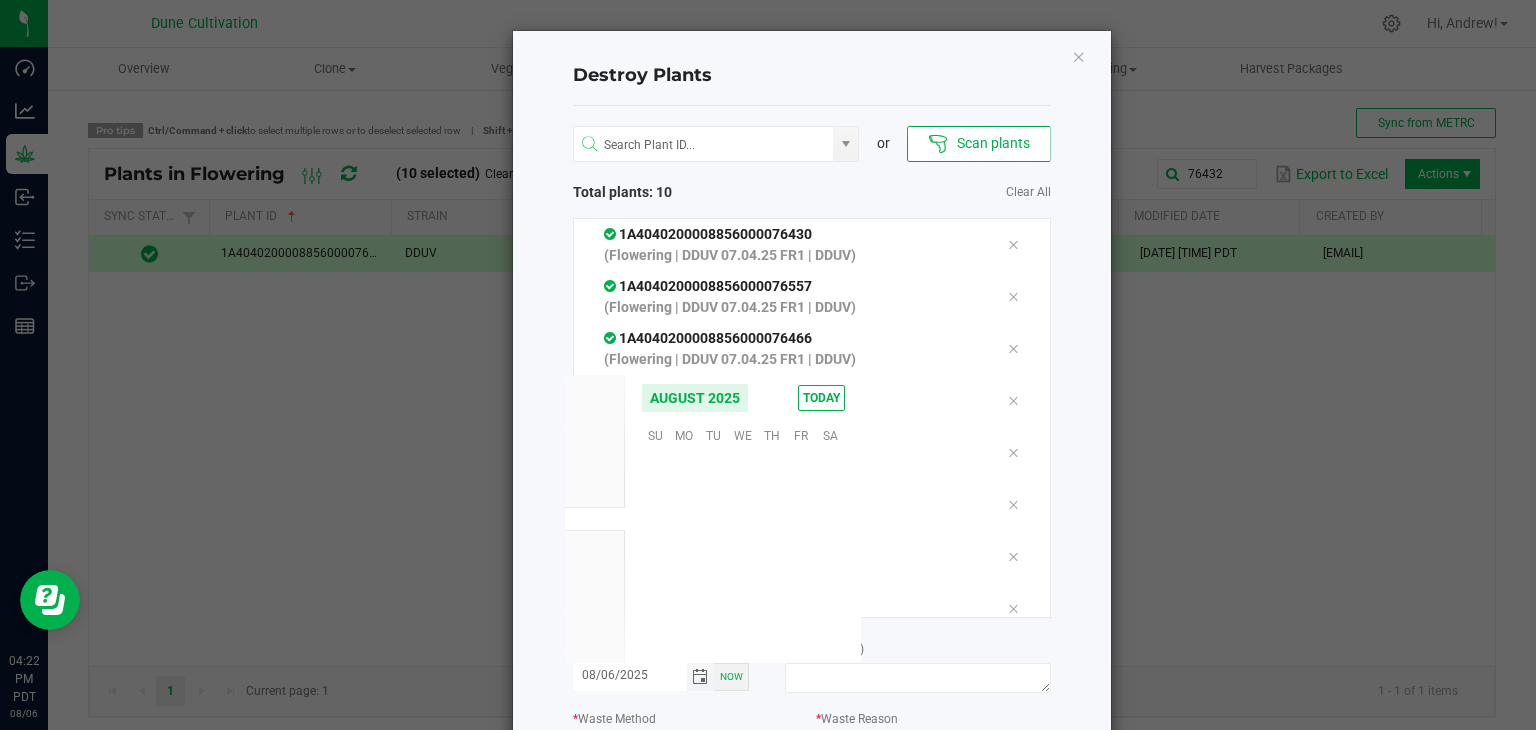 scroll, scrollTop: 0, scrollLeft: 0, axis: both 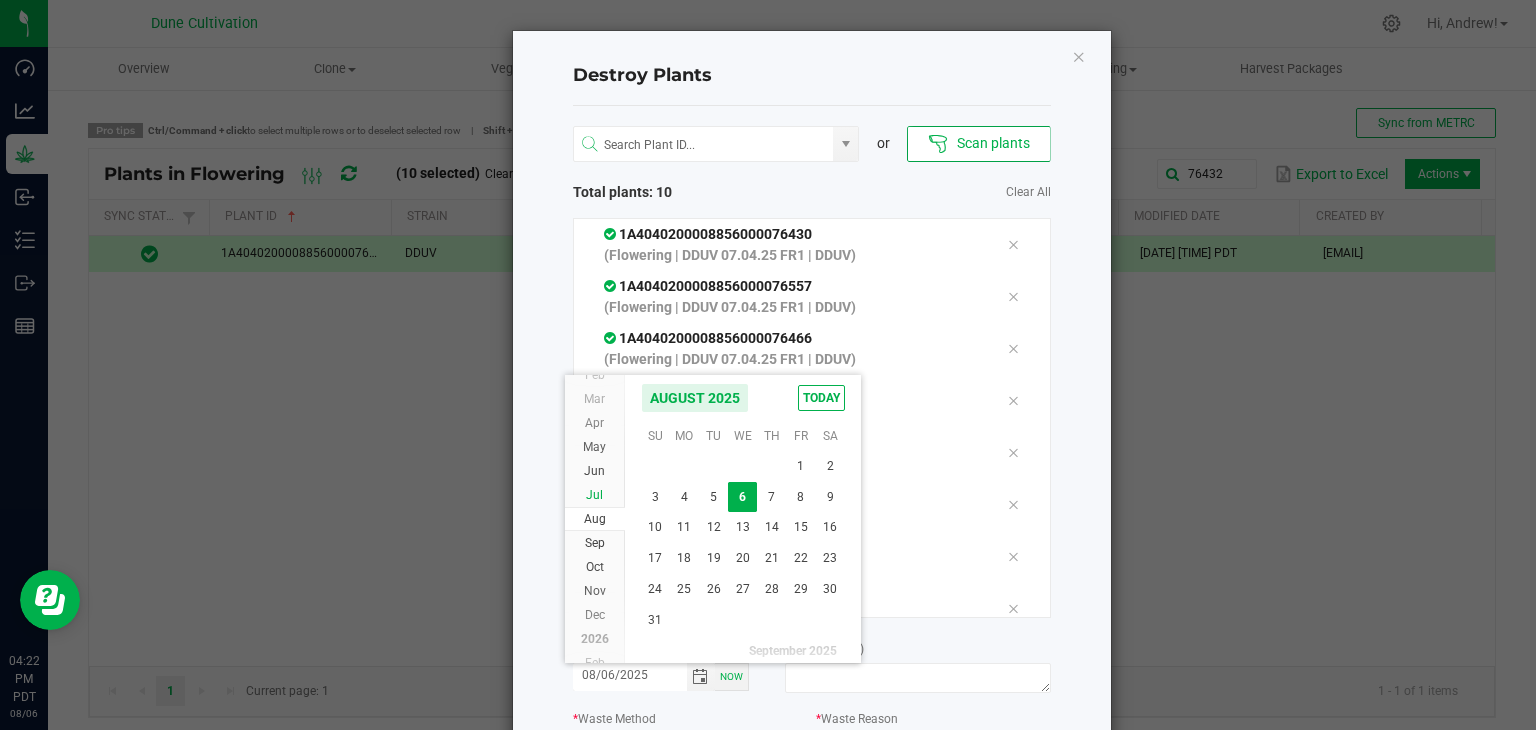 click on "Jul" at bounding box center [594, 495] 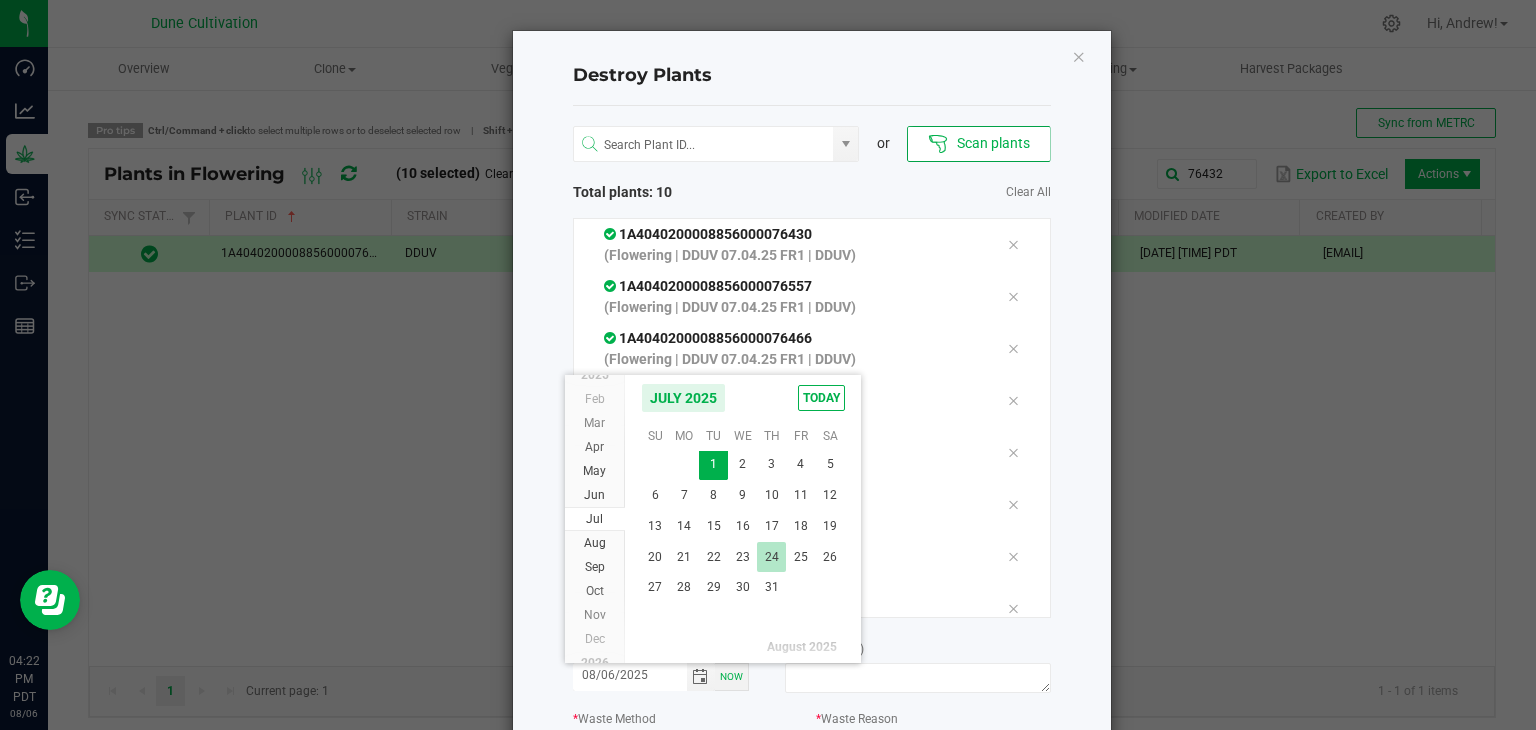 click on "24" at bounding box center [771, 557] 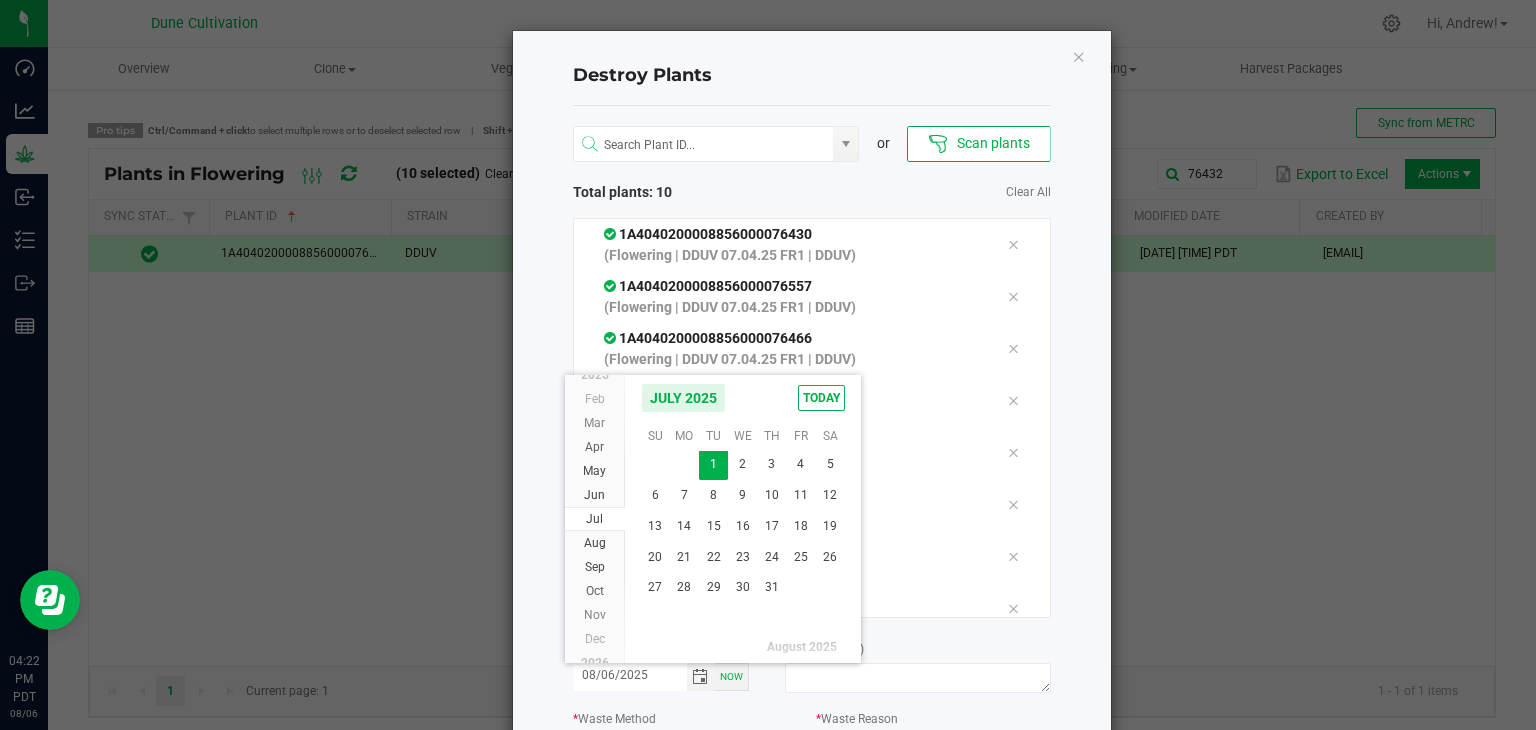 type on "07/24/2025" 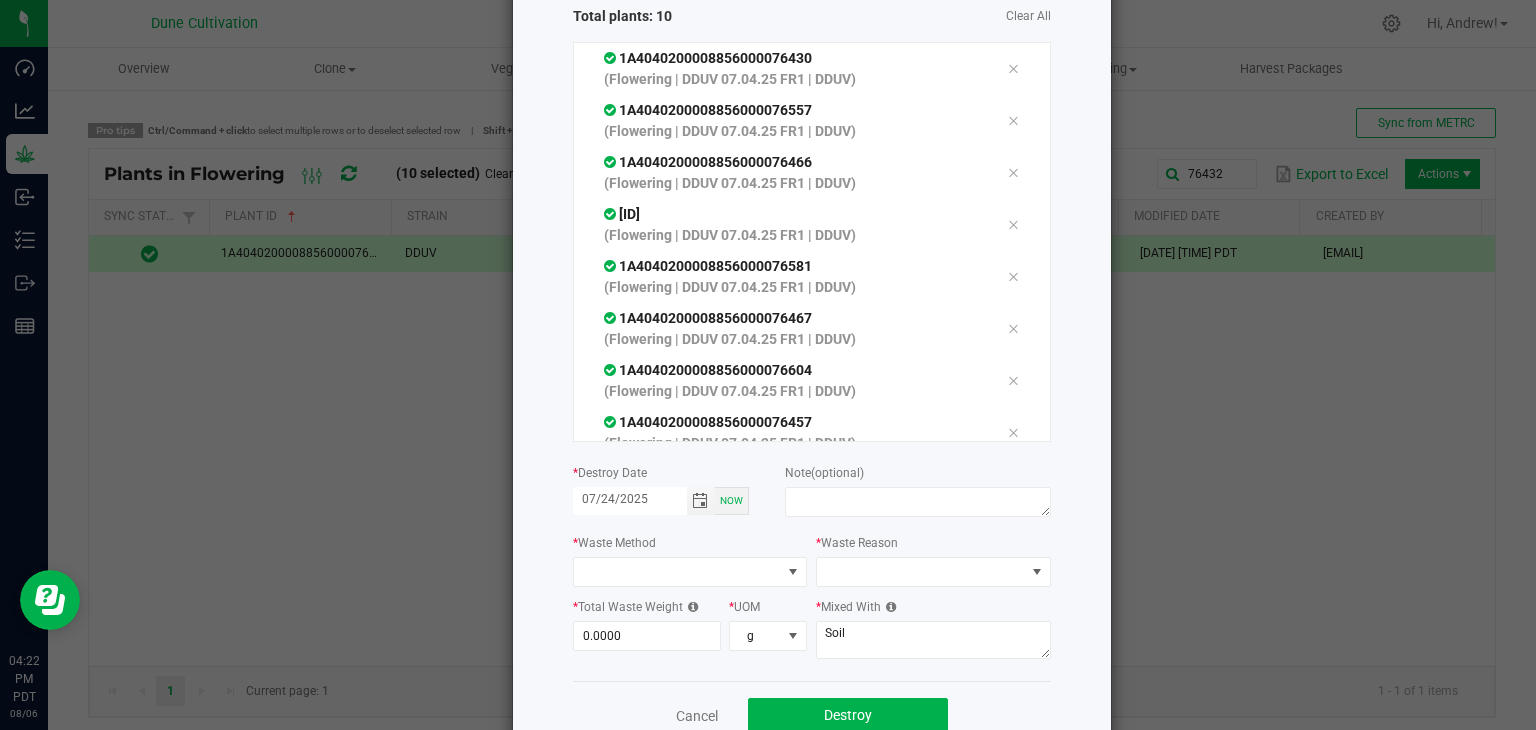 scroll, scrollTop: 227, scrollLeft: 0, axis: vertical 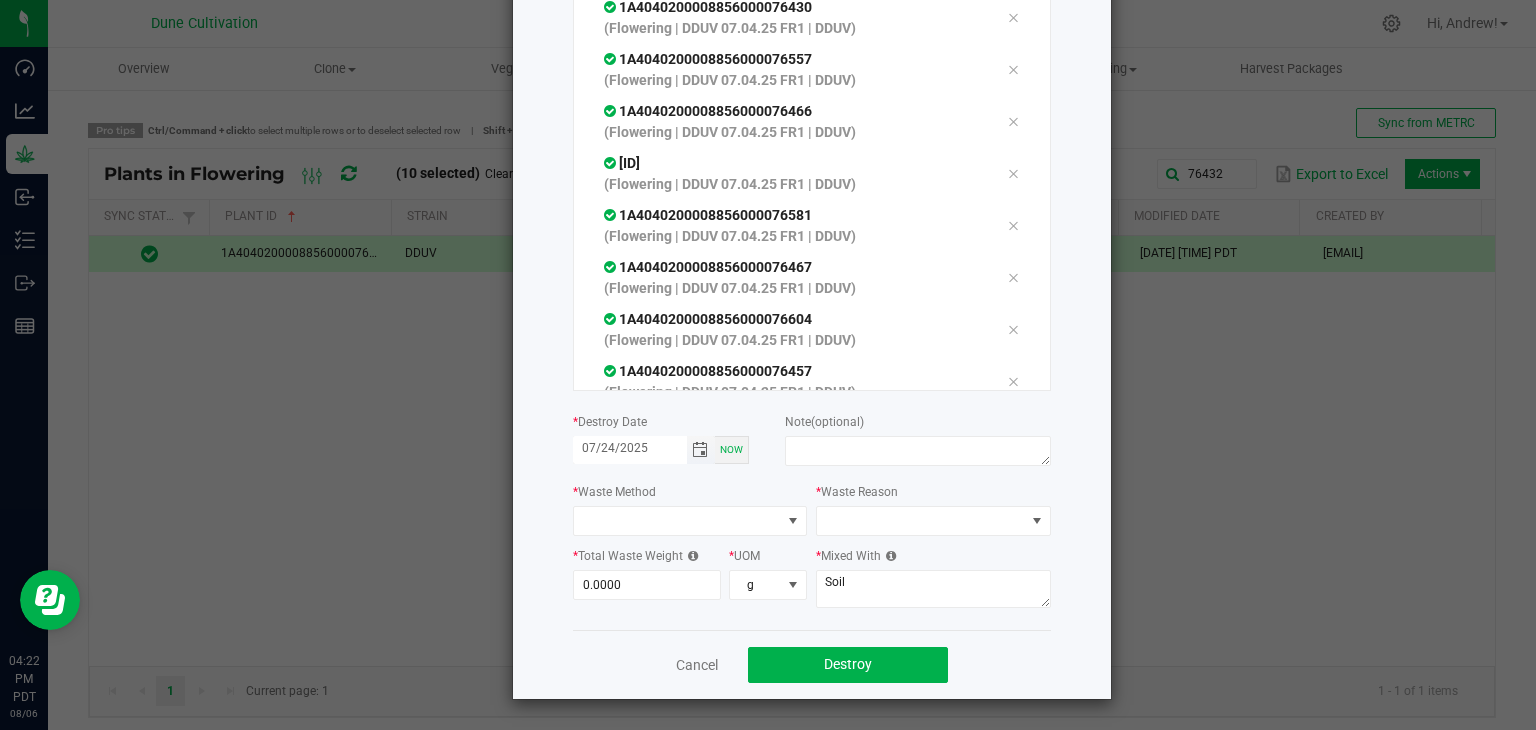 click at bounding box center (701, 450) 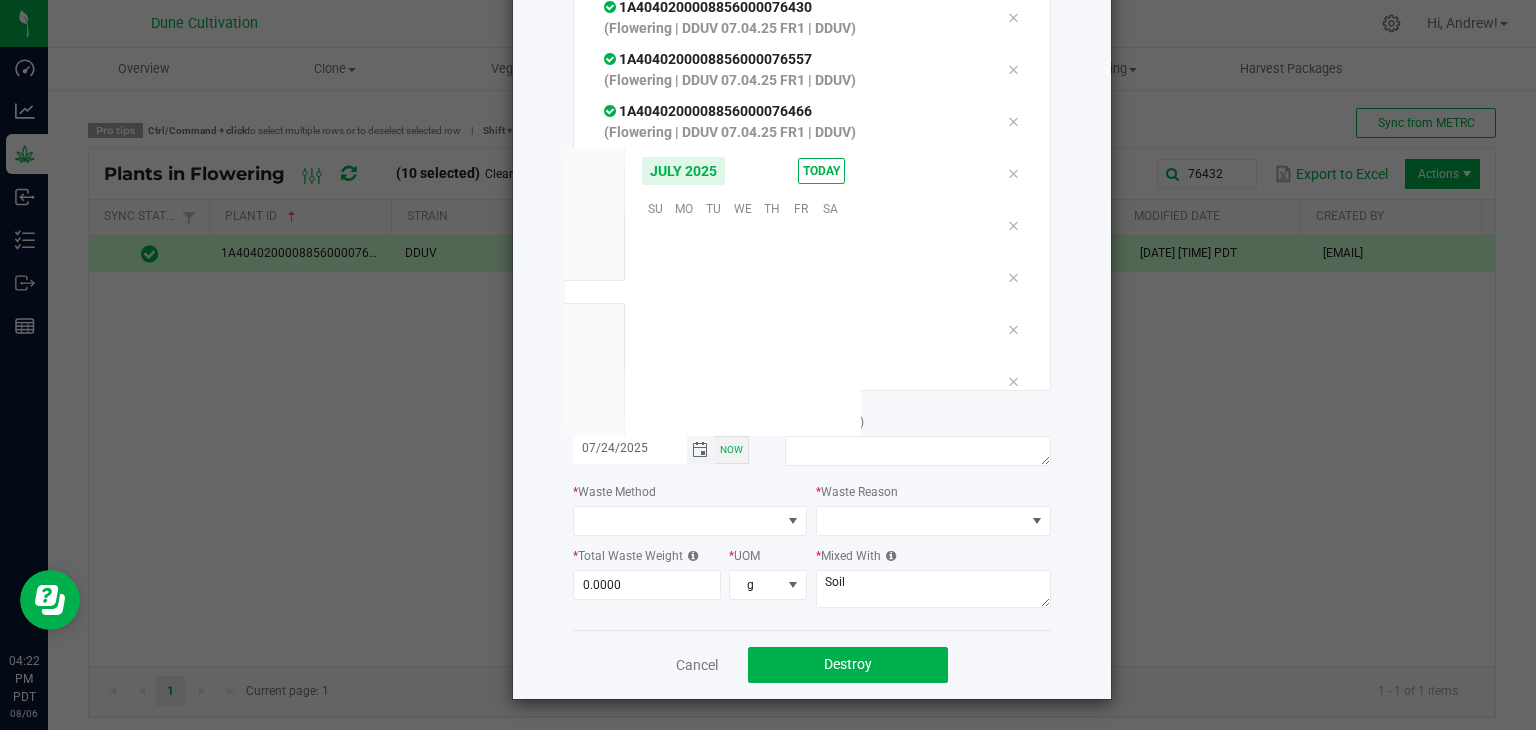 scroll, scrollTop: 0, scrollLeft: 0, axis: both 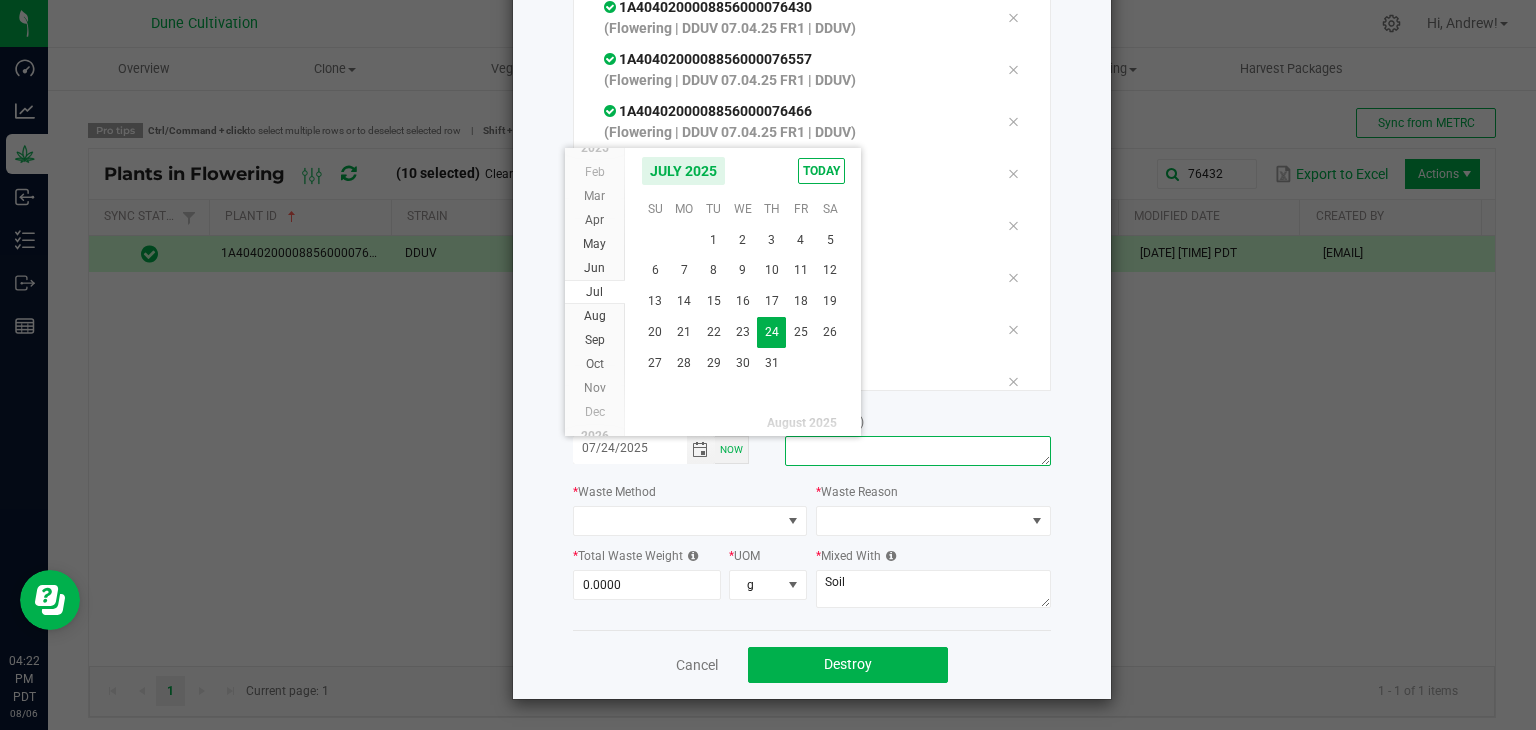 click at bounding box center (917, 451) 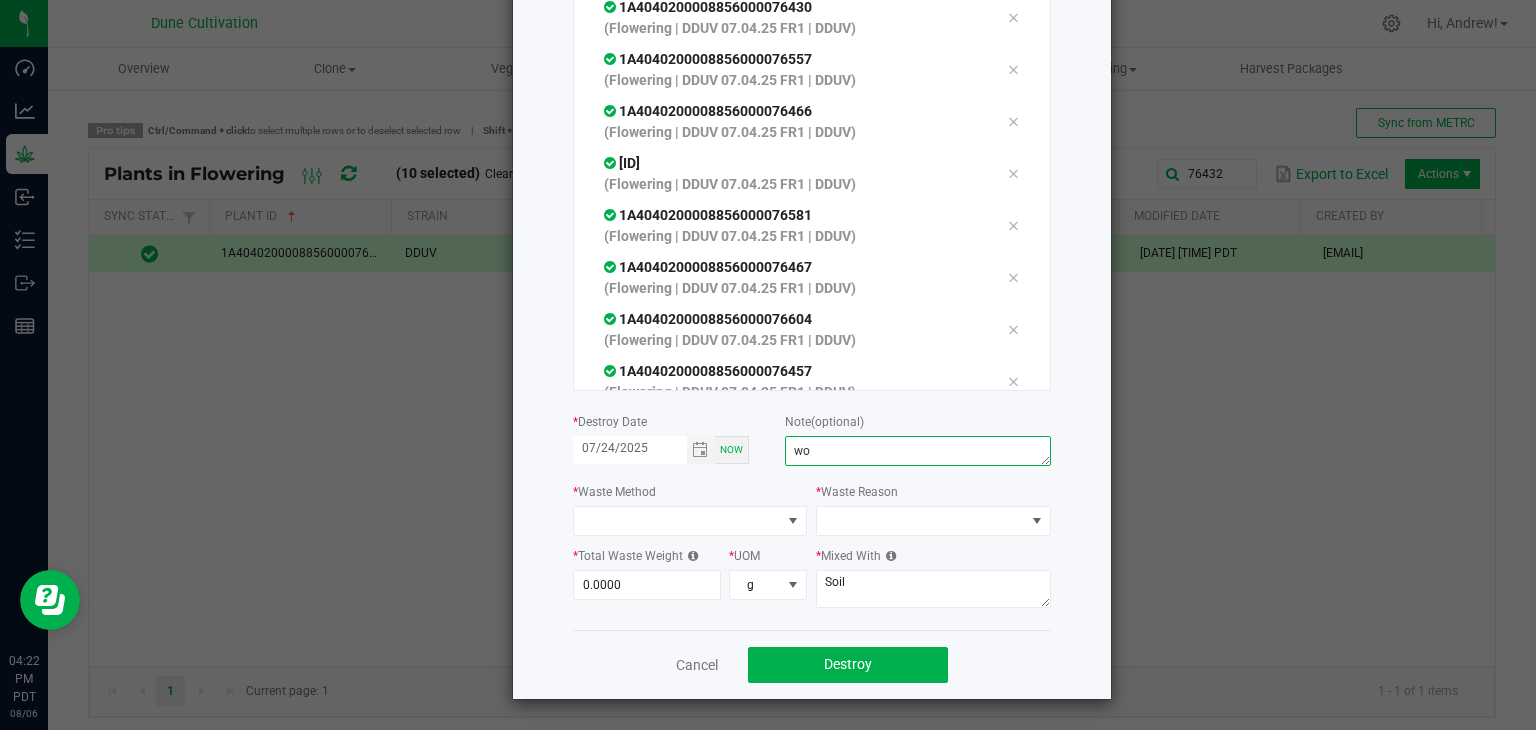 type on "w" 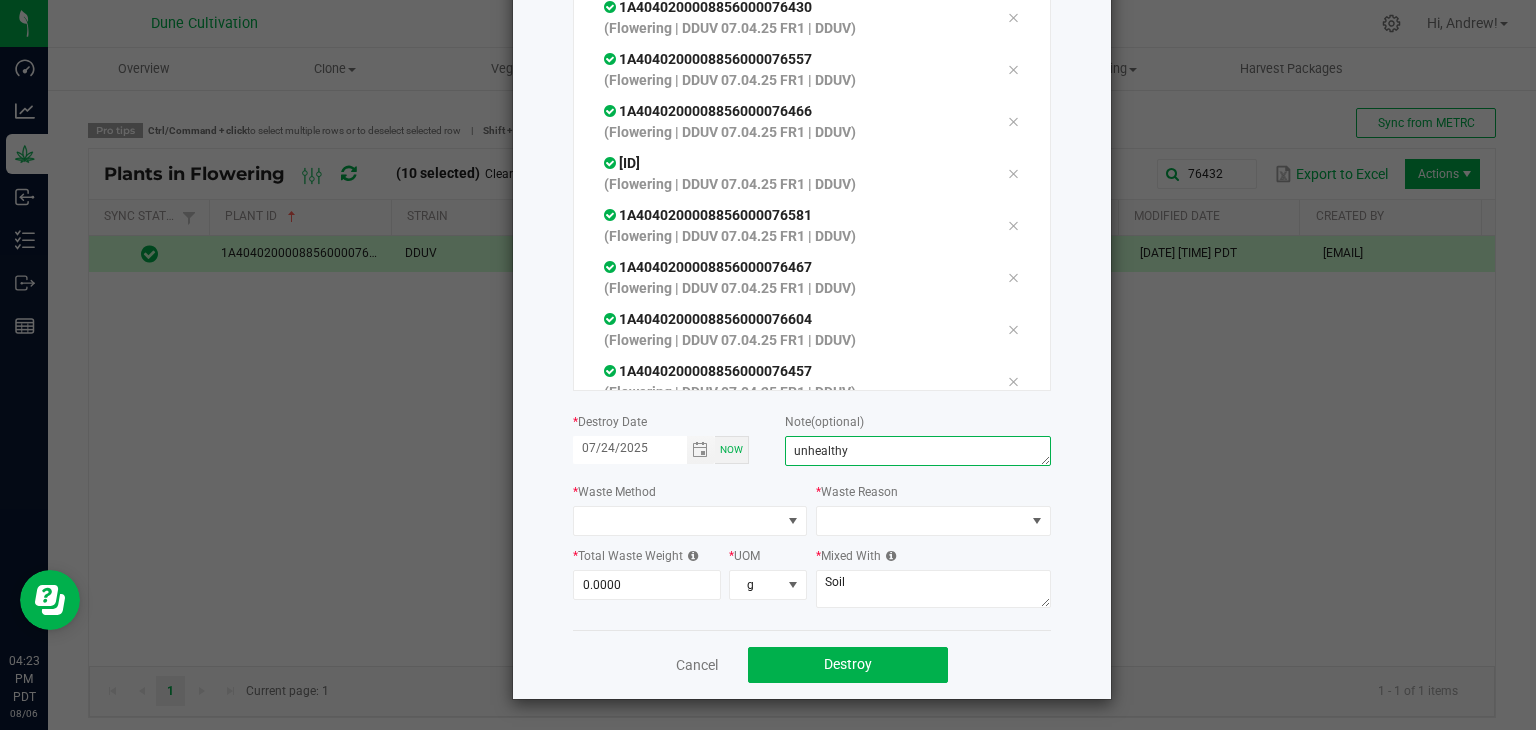 type on "unhealthy" 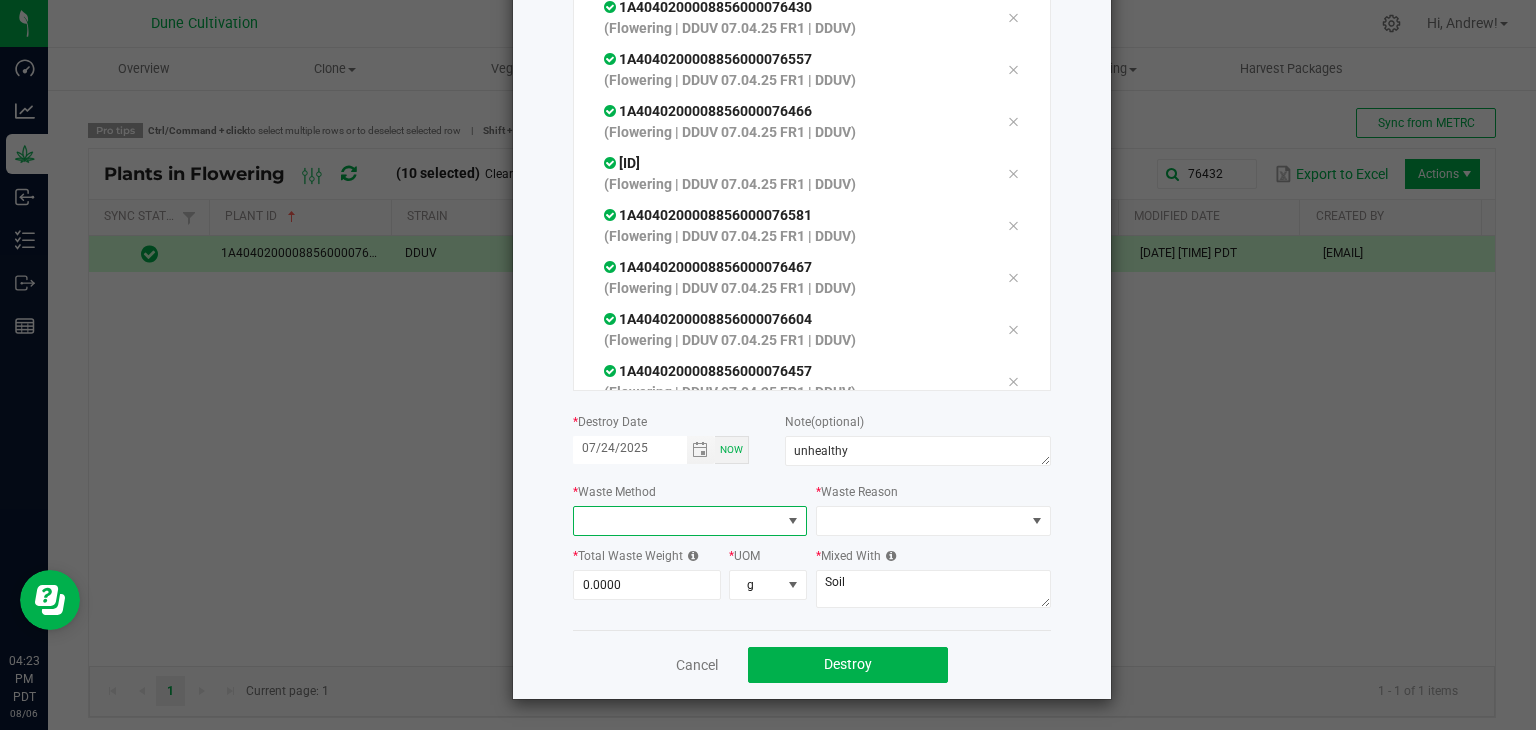 click on "Destroy Plants
or
Scan plants   Total plants: 10   Clear All
1A4040200008856000076430  (Flowering | DDUV 07.04.25 FR1 | DDUV)
1A4040200008856000076557  (Flowering | DDUV 07.04.25 FR1 | DDUV)
1A4040200008856000076466  (Flowering | DDUV 07.04.25 FR1 | DDUV)
1A4040200008856000076396  (Flowering | DDUV 07.04.25 FR1 | DDUV)
1A4040200008856000076581  (Flowering | DDUV 07.04.25 FR1 | DDUV)
1A4040200008856000076467  (Flowering | DDUV 07.04.25 FR1 | DDUV)
1A4040200008856000076604  (Flowering | DDUV 07.04.25 FR1 | DDUV)
1A4040200008856000076457" 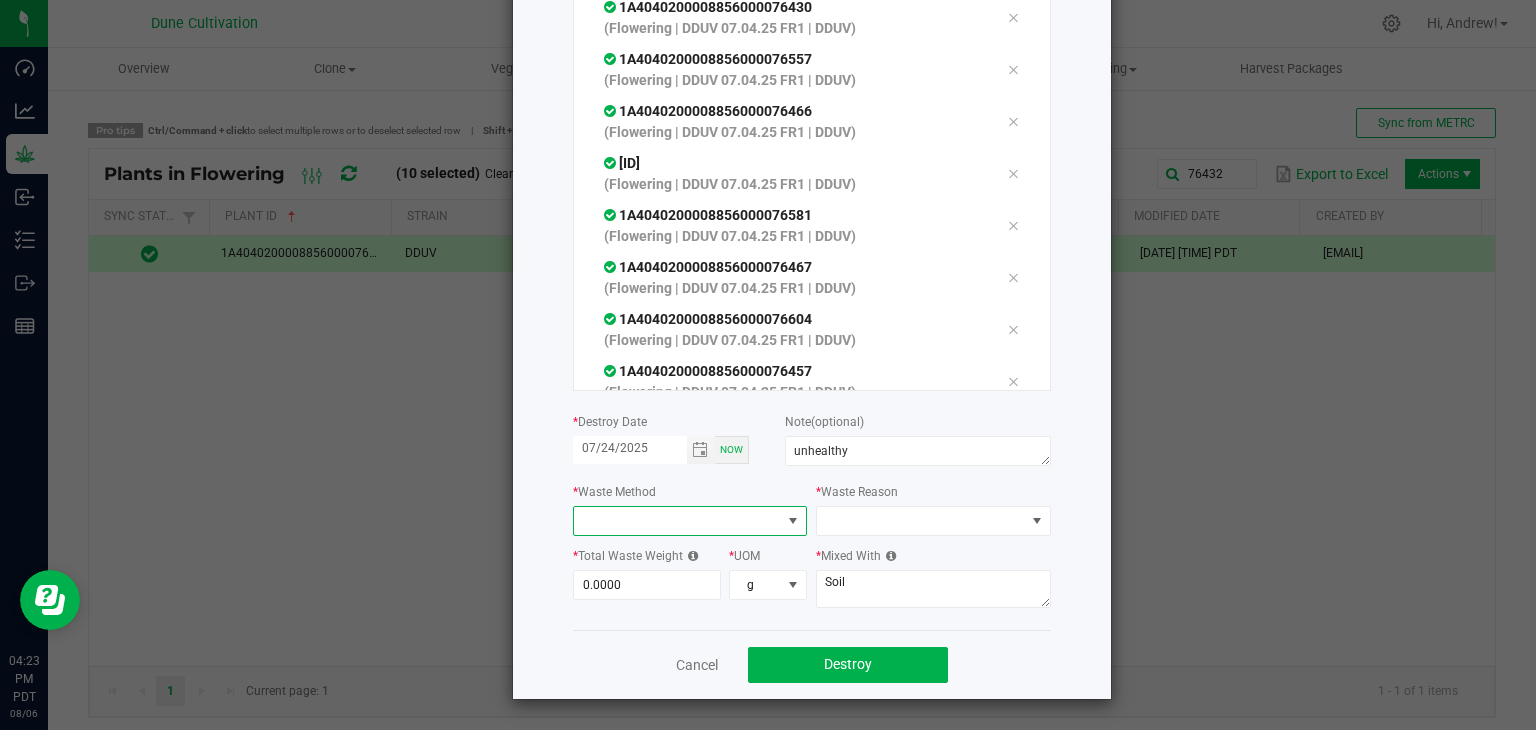 click at bounding box center (678, 521) 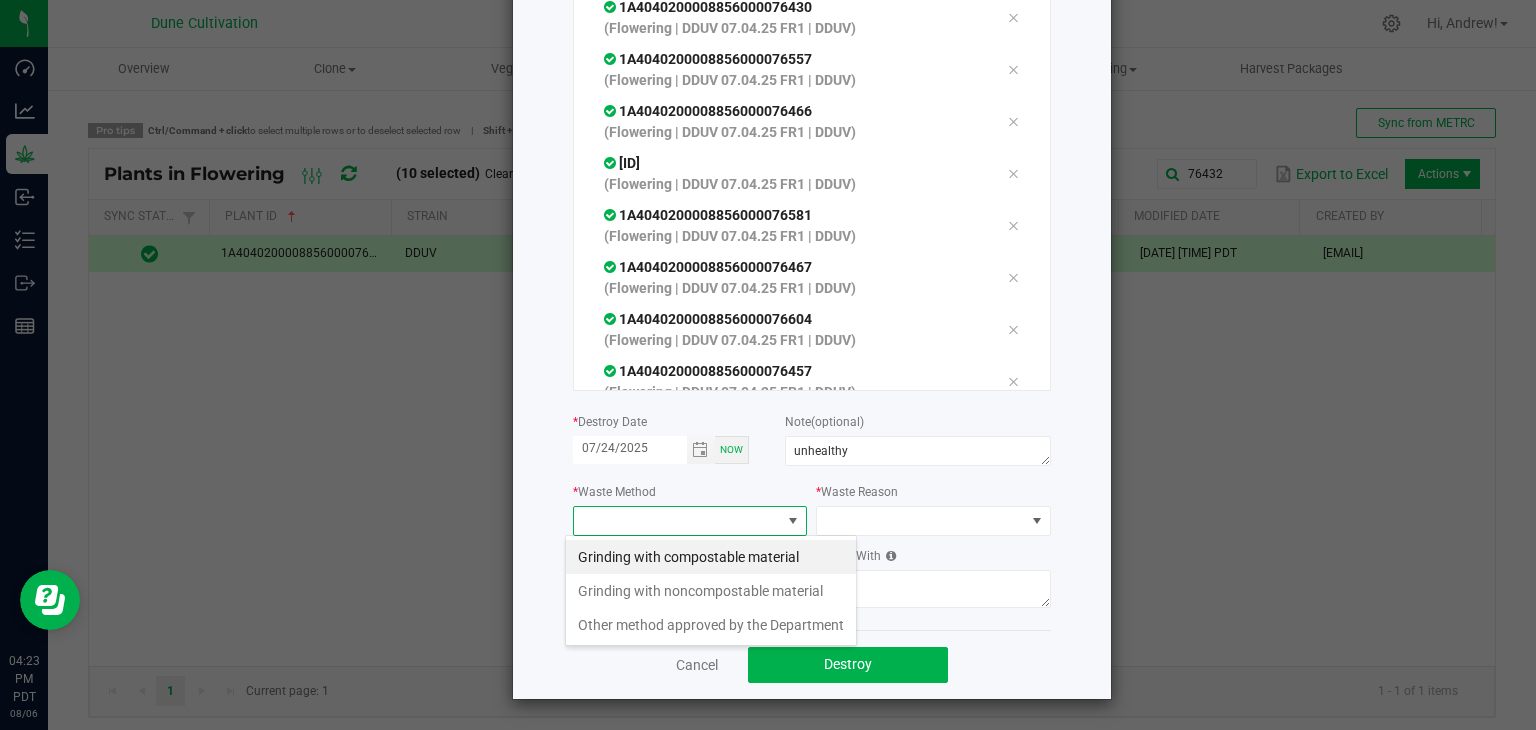 scroll, scrollTop: 99970, scrollLeft: 99765, axis: both 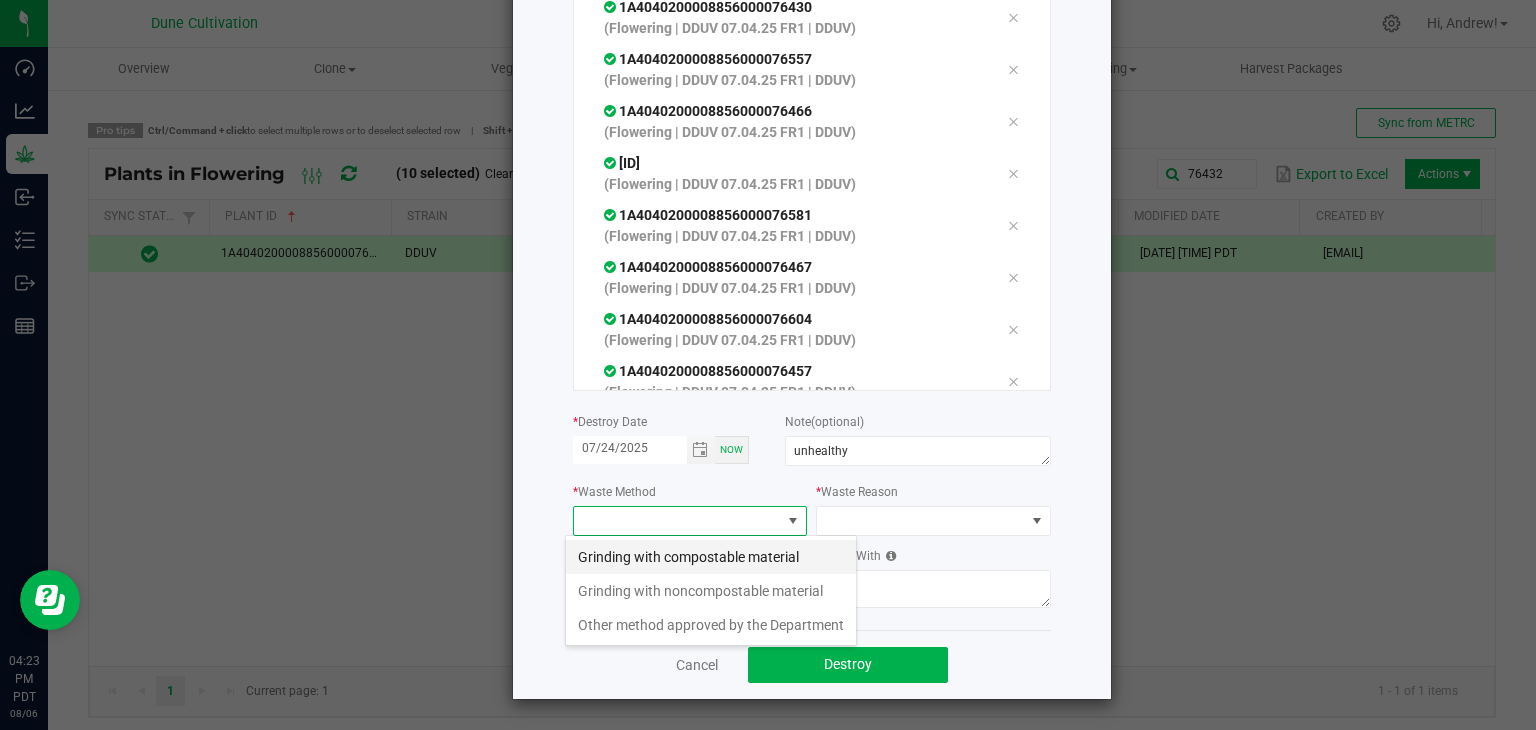 click on "Grinding with compostable material" at bounding box center (711, 557) 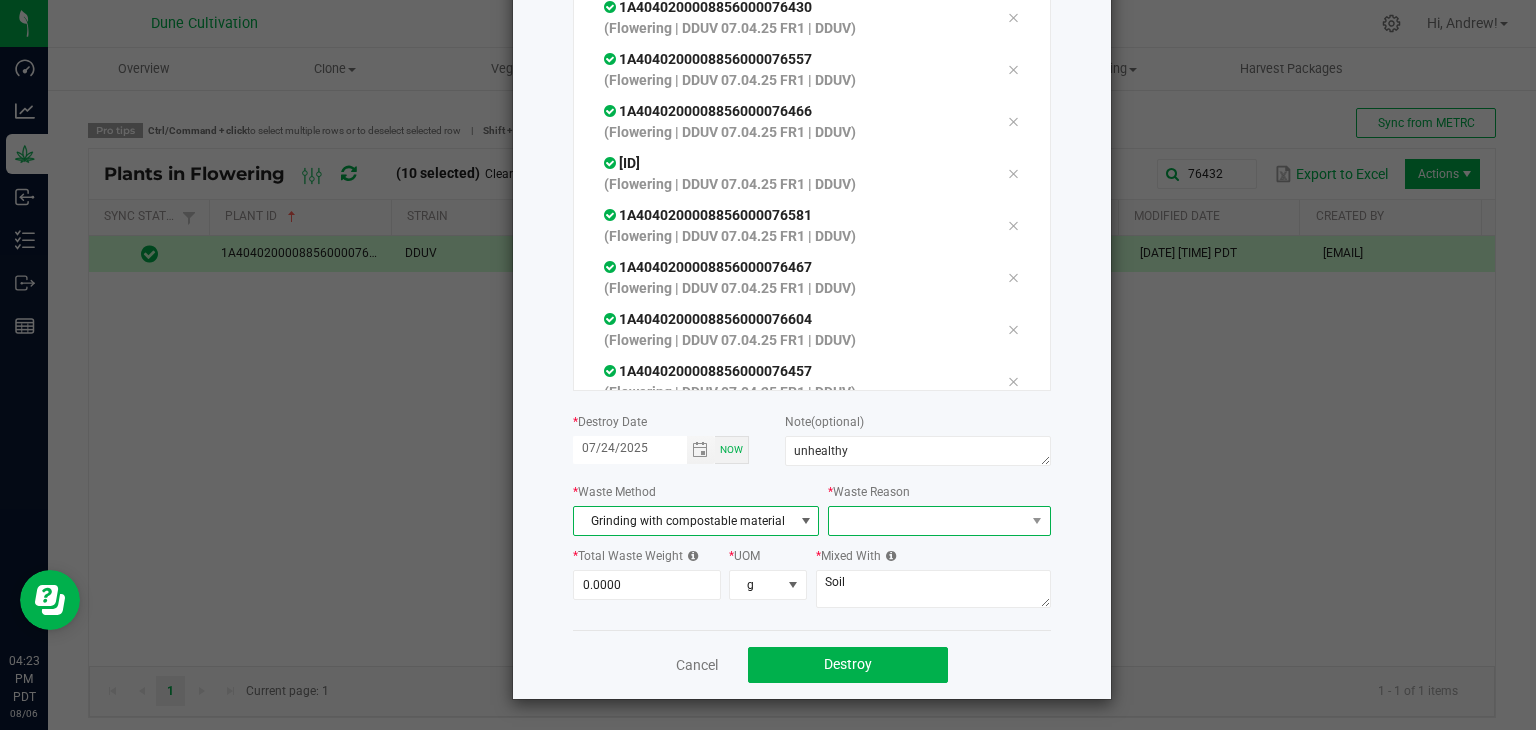 click at bounding box center (939, 521) 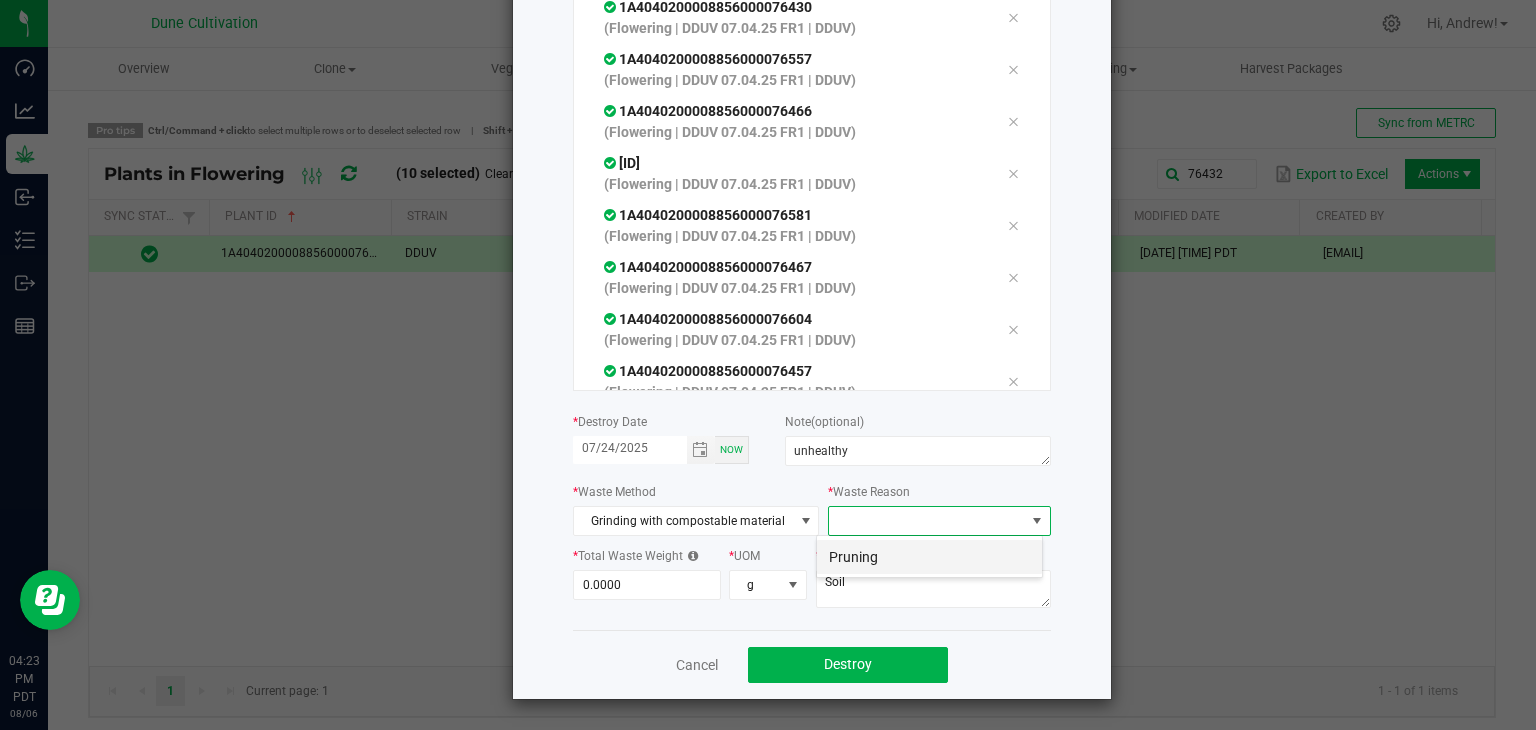 scroll, scrollTop: 99970, scrollLeft: 99772, axis: both 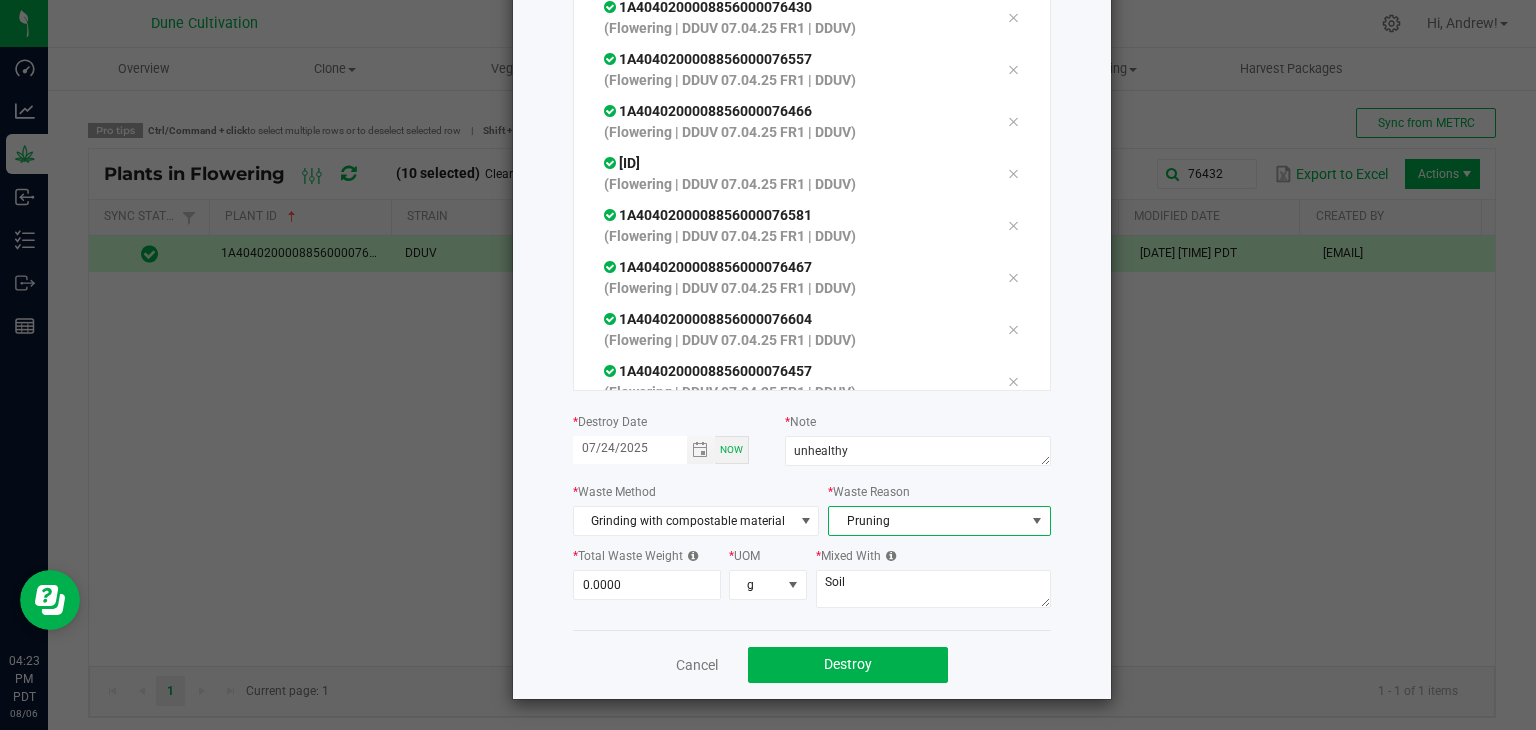 click on "*  Total Waste Weight" 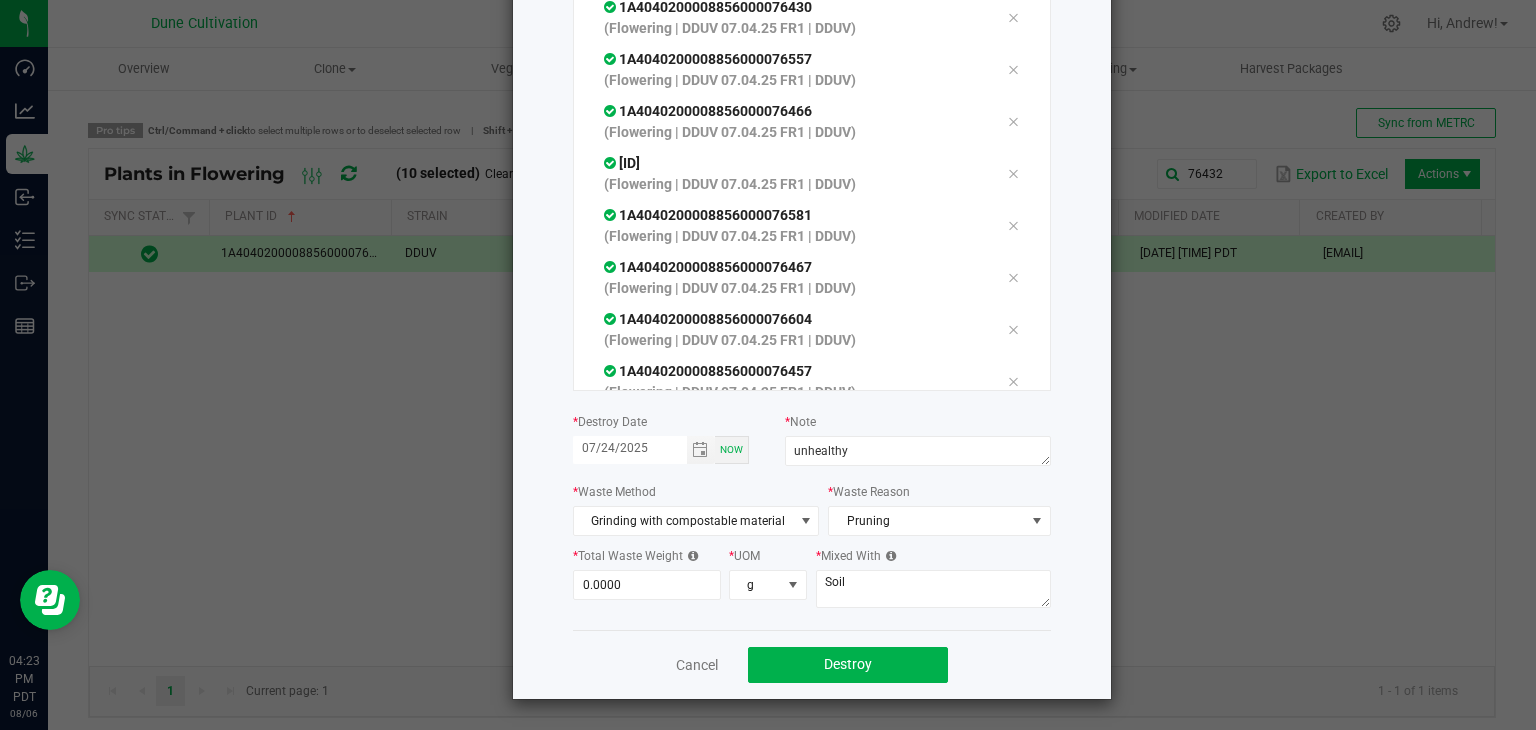 click on "*  Total Waste Weight  0.0000" 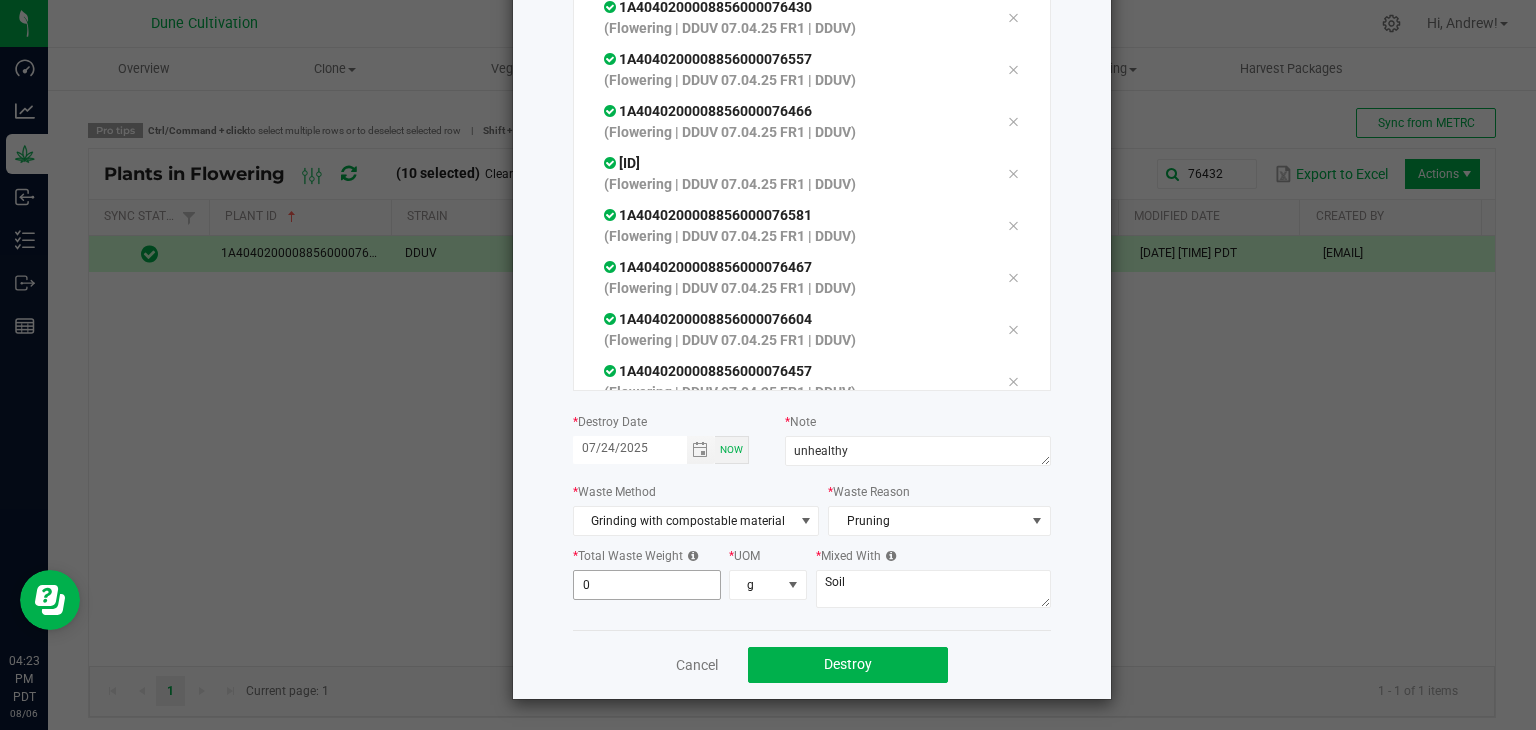 click on "0" at bounding box center (647, 585) 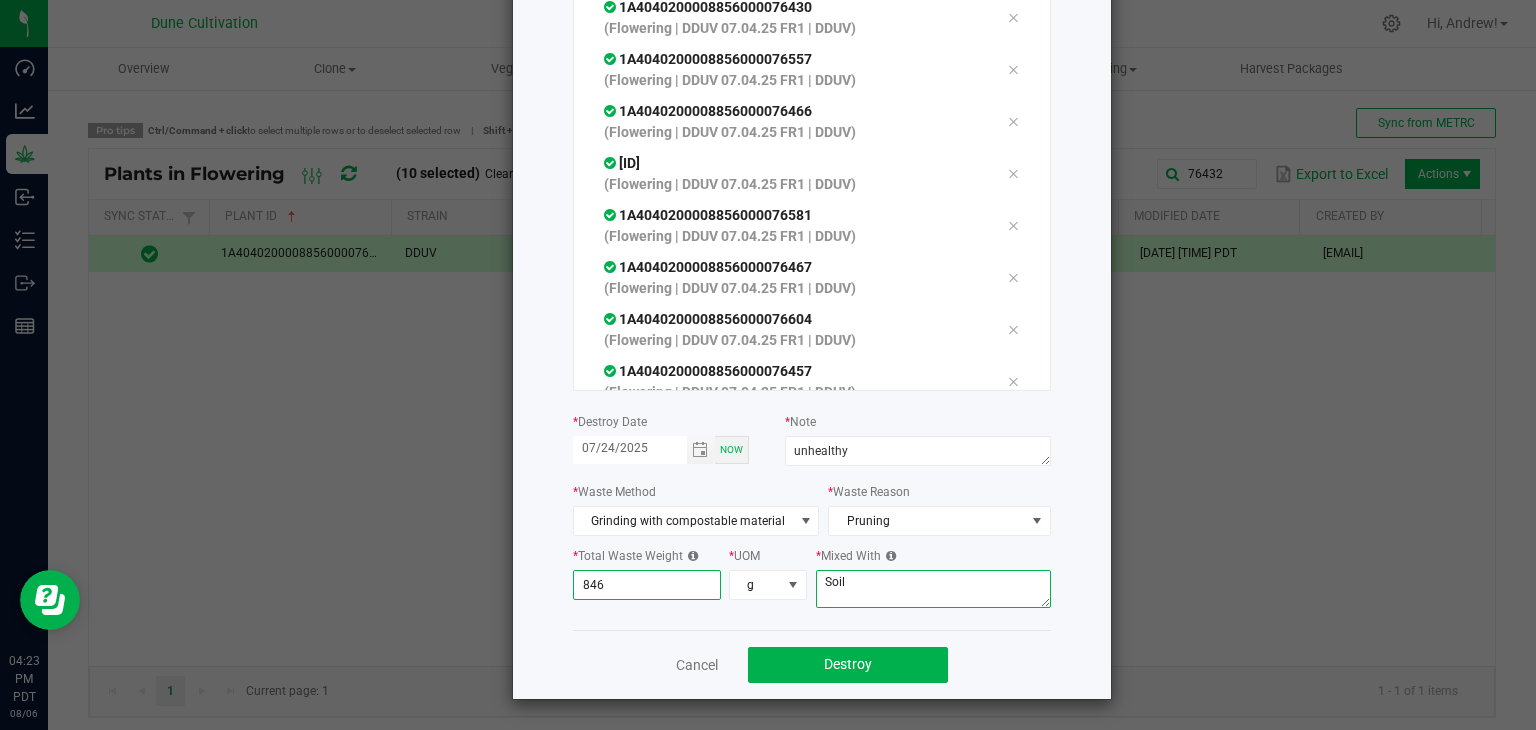 type on "846.0000" 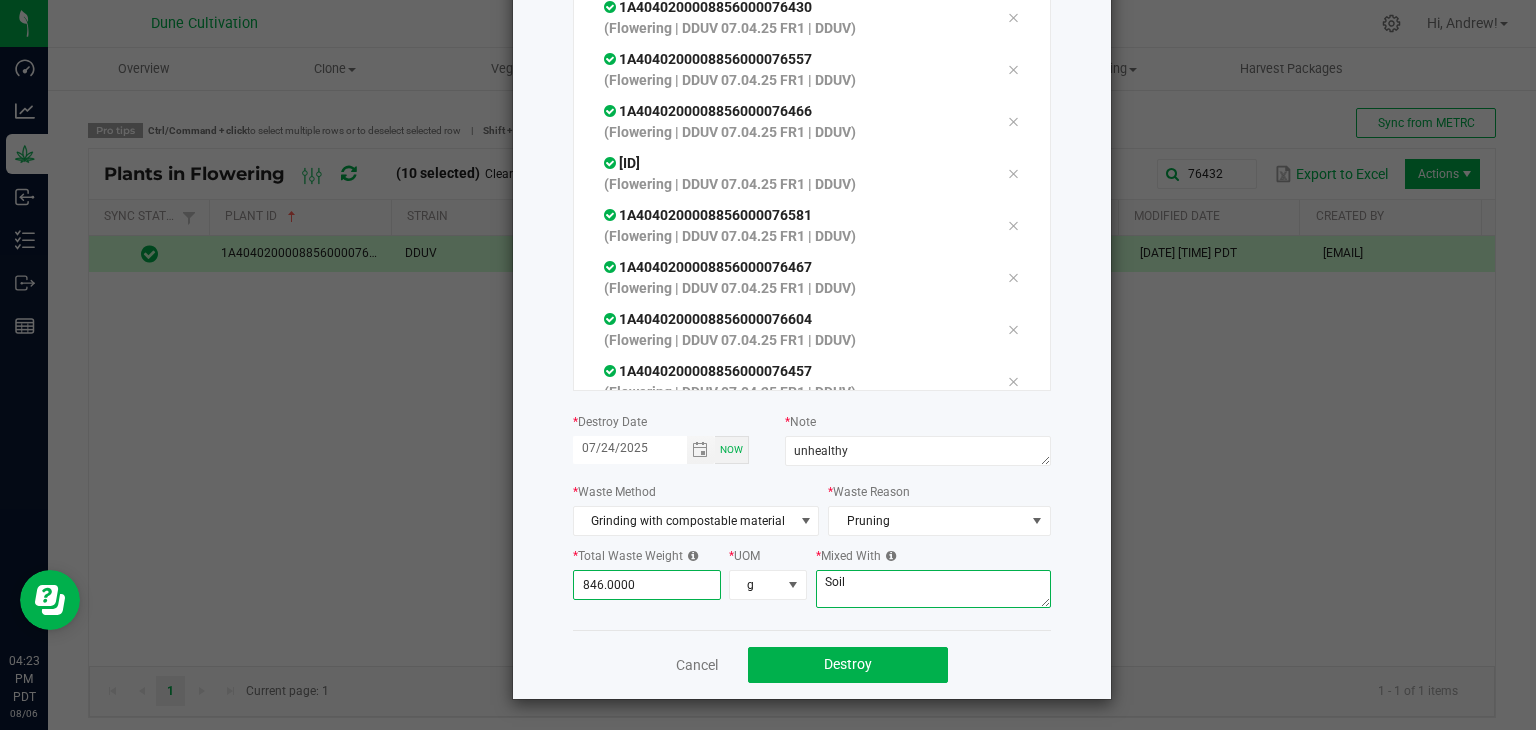 click on "Soil" at bounding box center (933, 589) 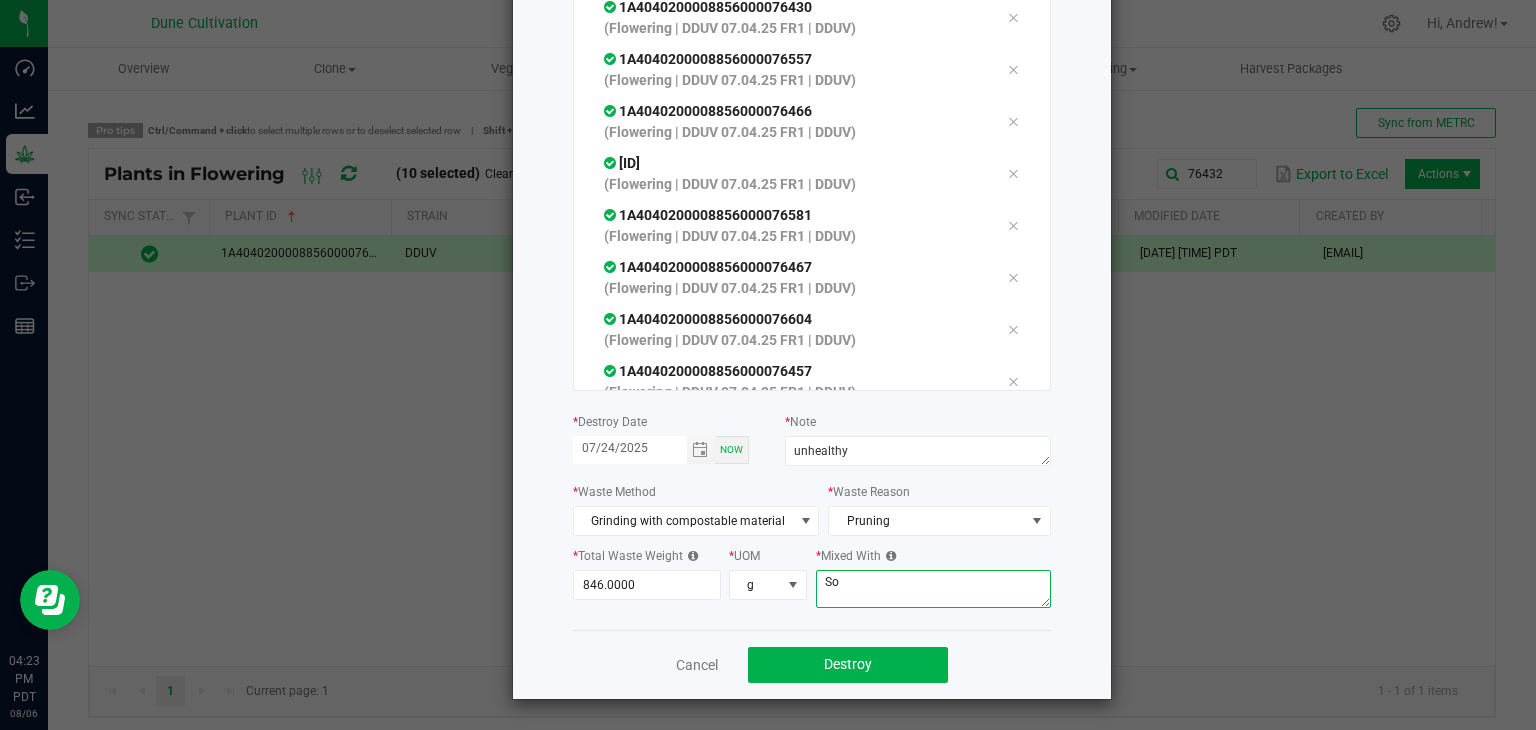 type on "S" 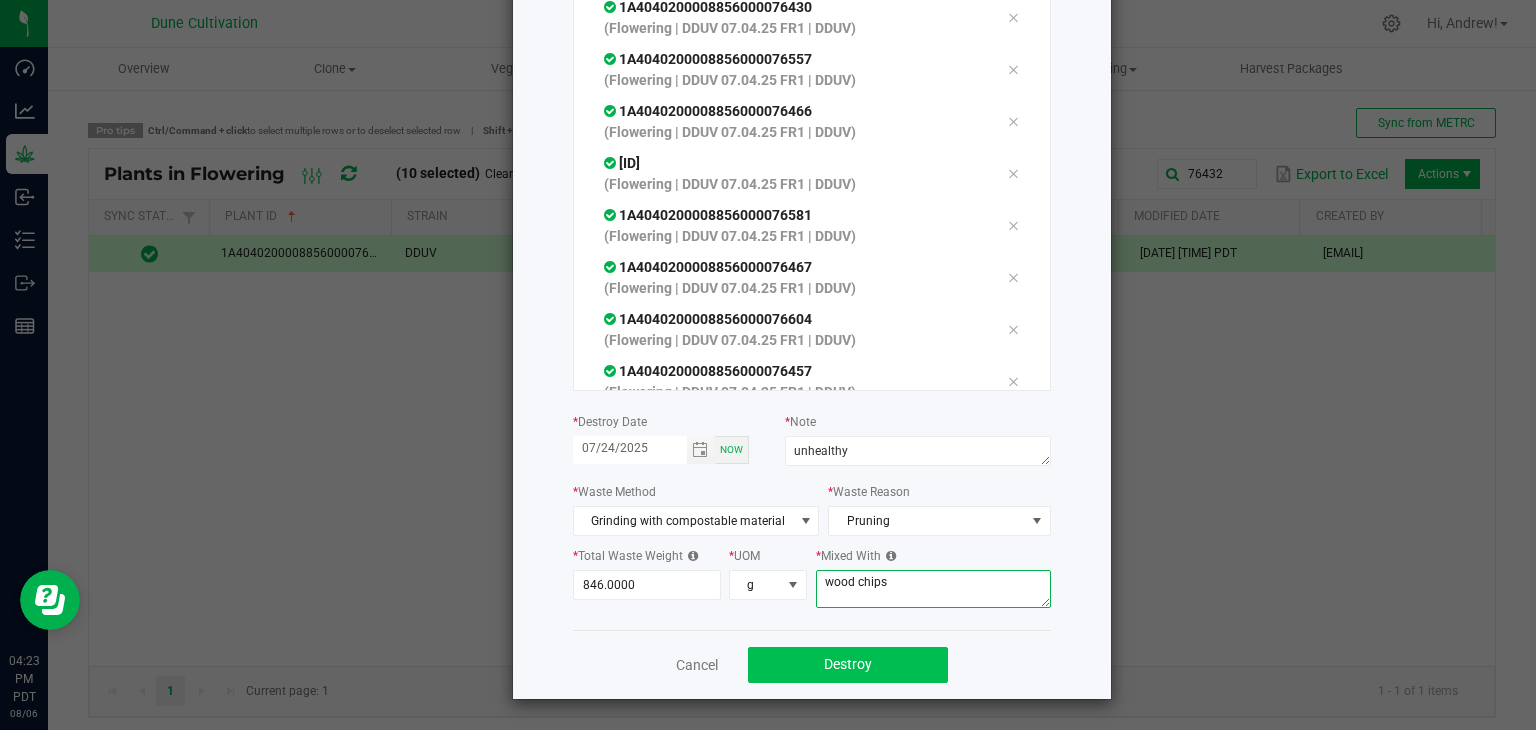 type on "wood chips" 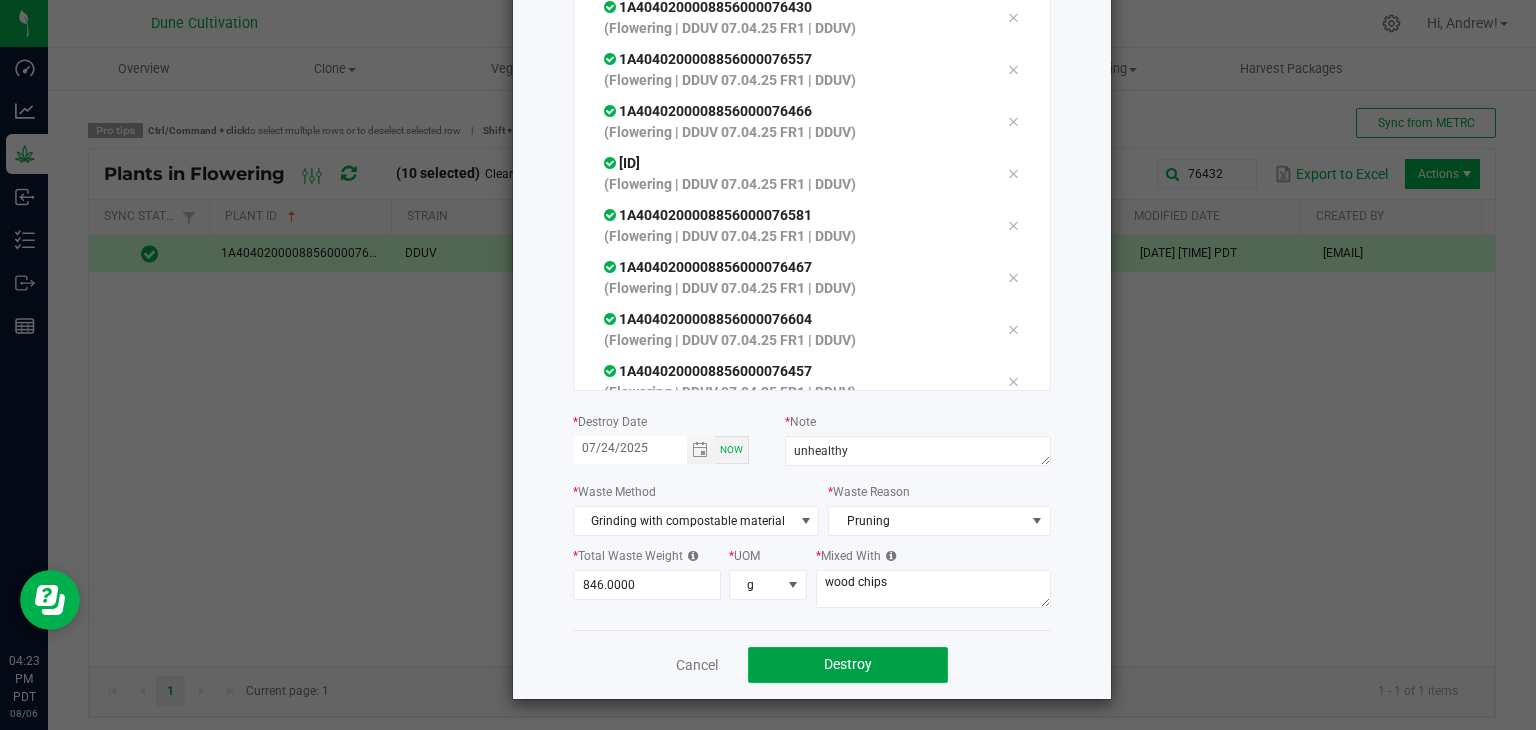 click on "Destroy" 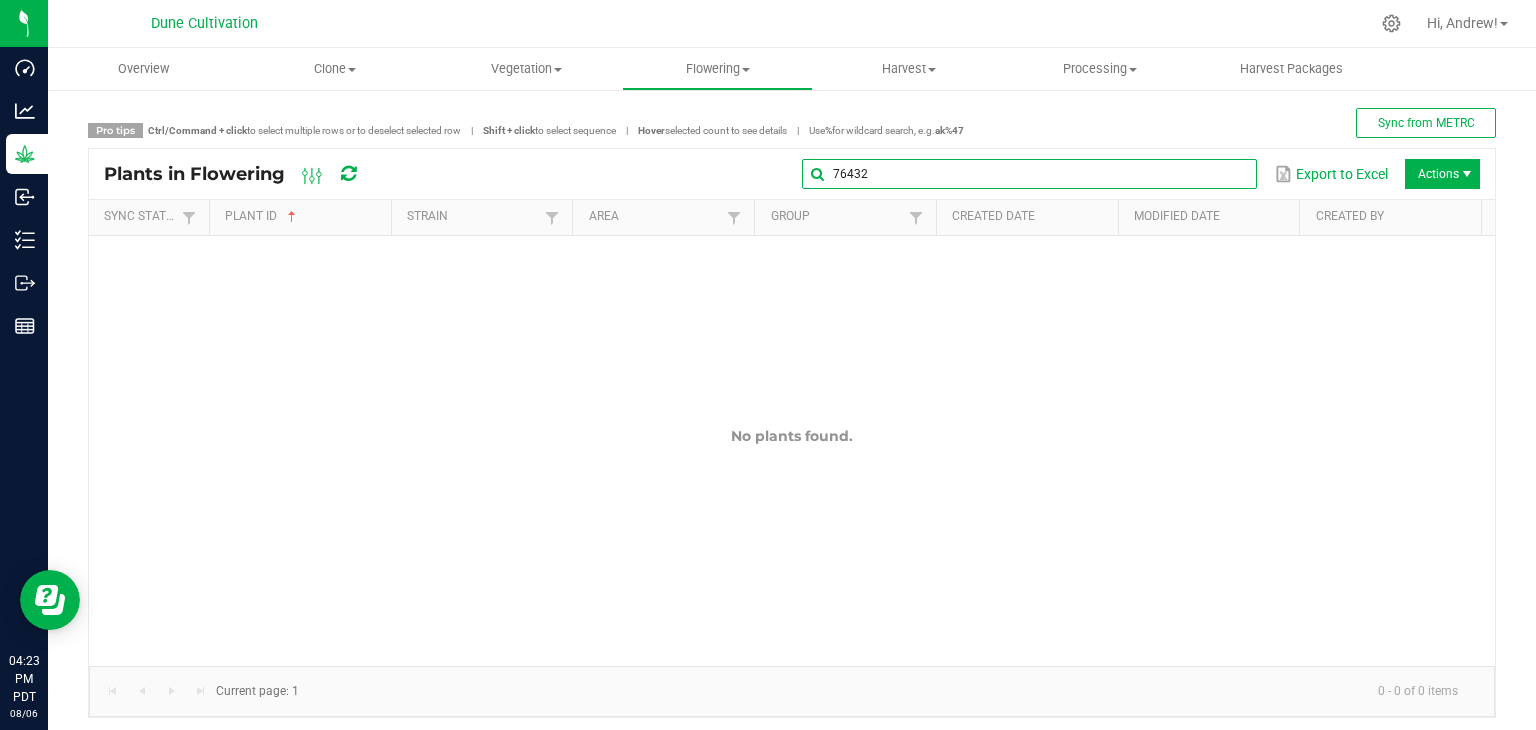 click on "76432" at bounding box center (1029, 174) 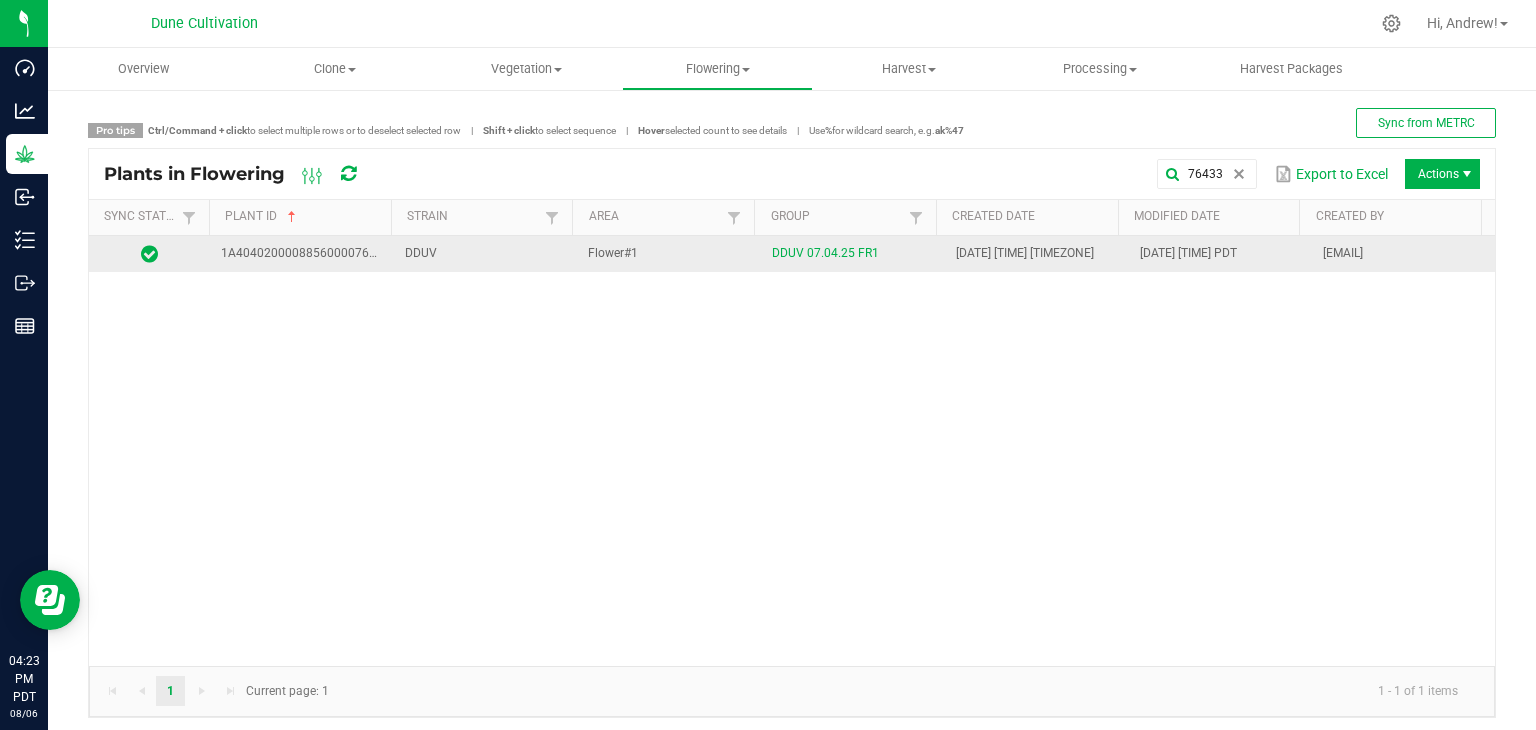 click on "Flower#1" at bounding box center [668, 254] 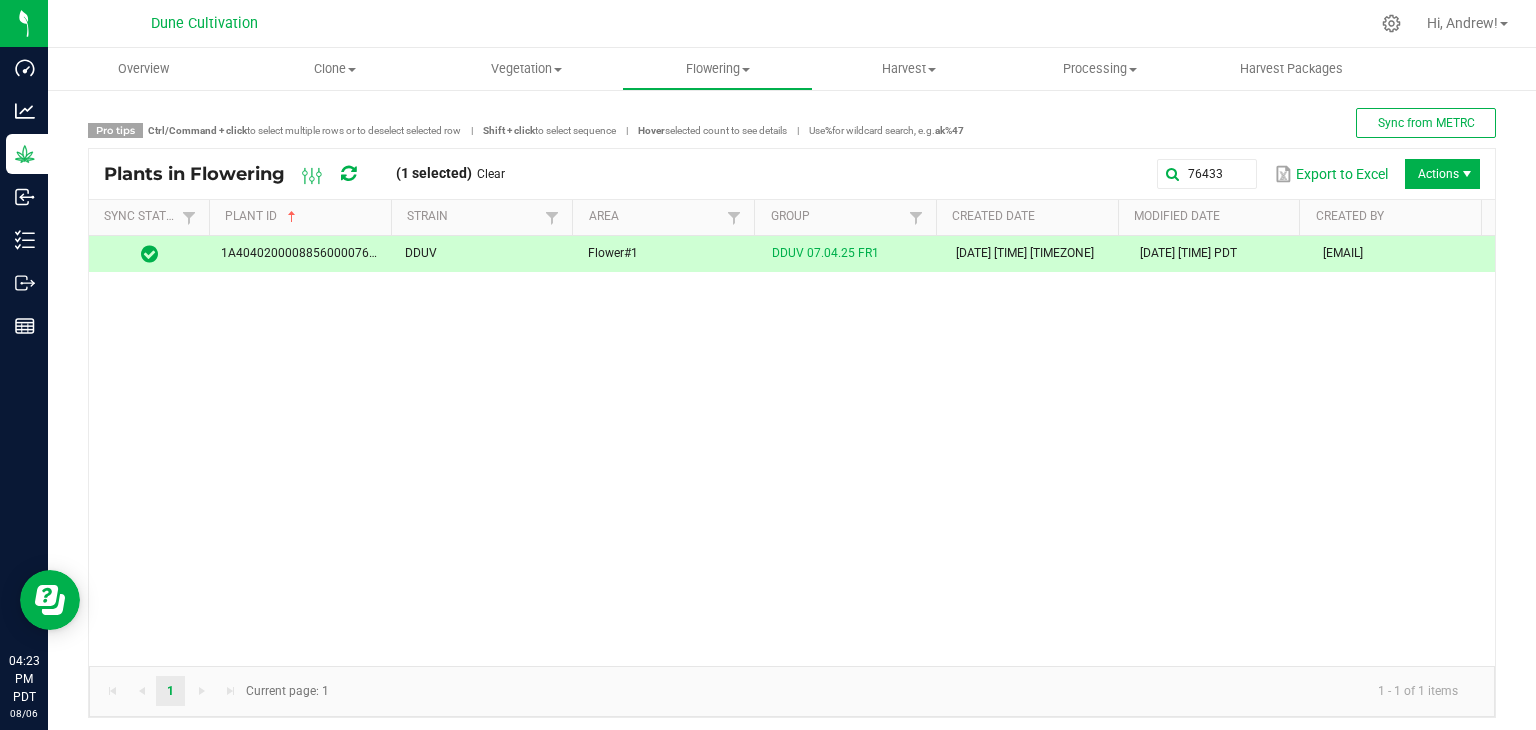 click on "76433  Export to Excel   Actions" at bounding box center [1000, 174] 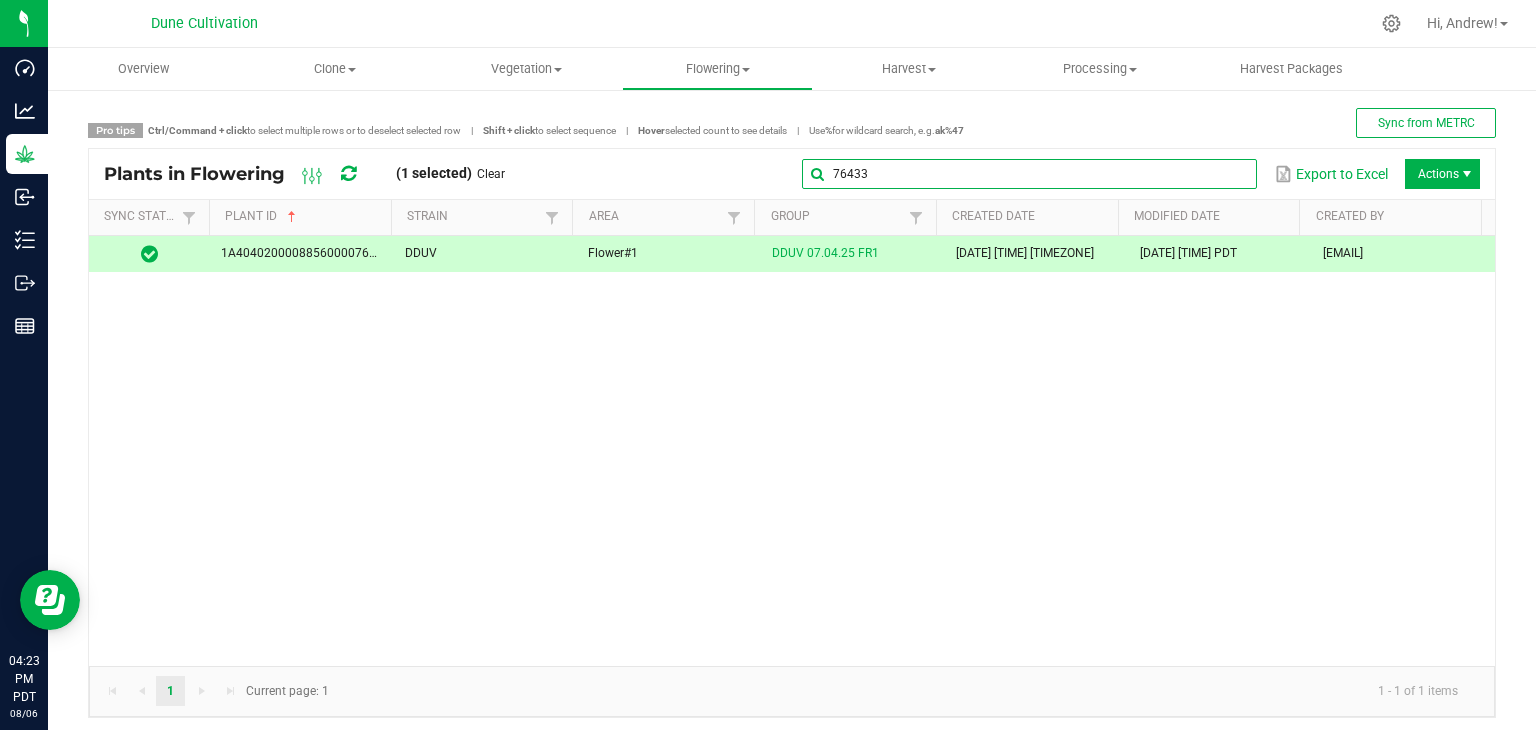 click on "76433" at bounding box center (1029, 174) 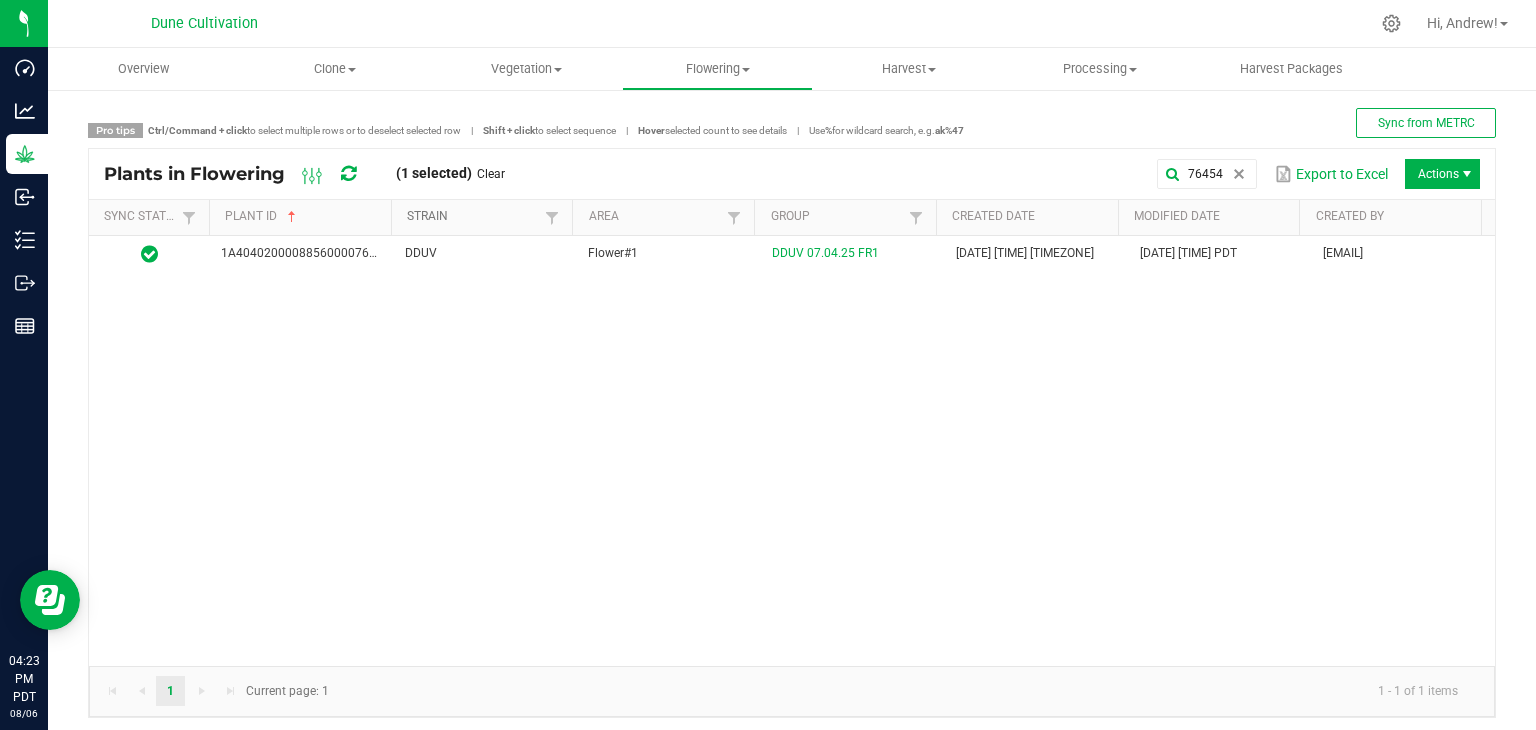 click on "Strain" at bounding box center [473, 217] 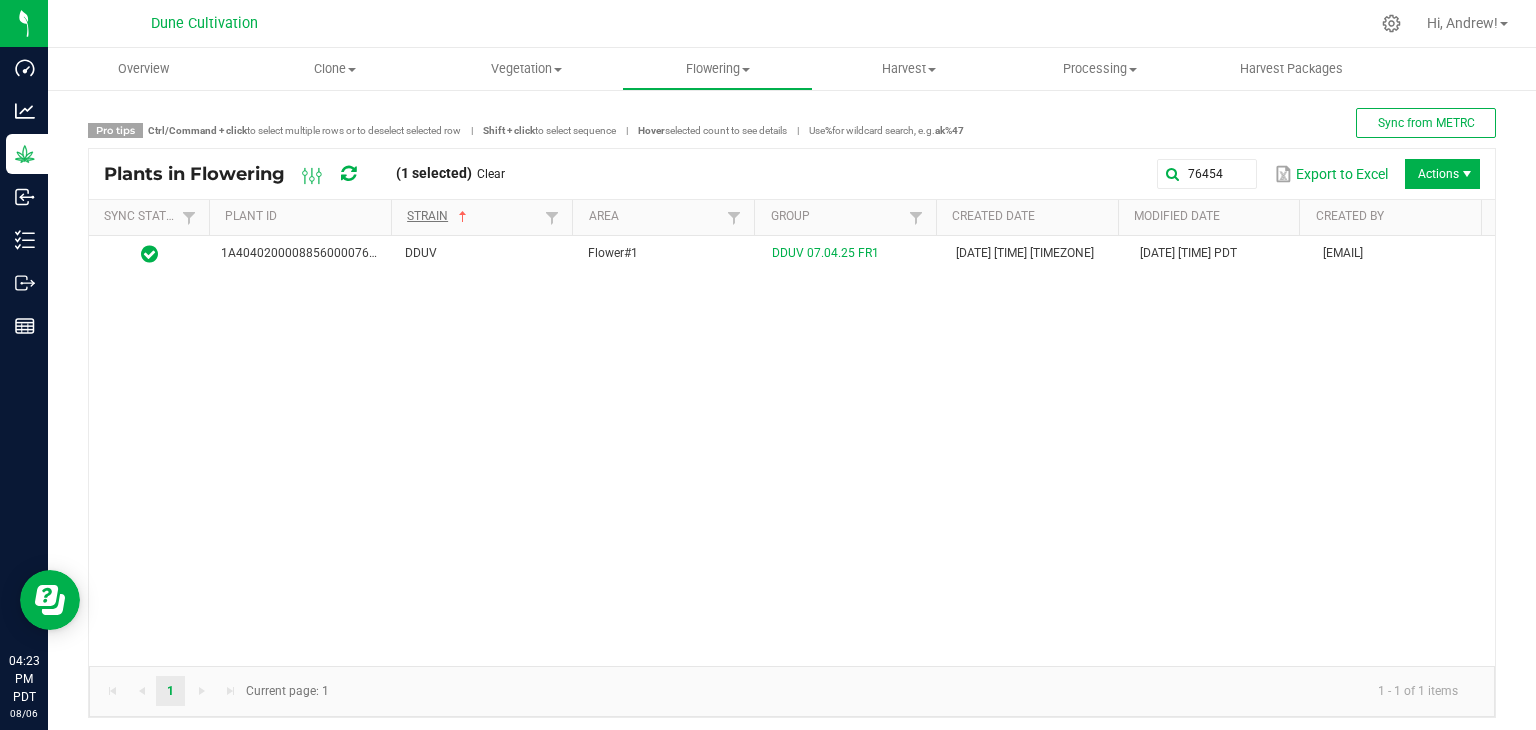 click on "DDUV" at bounding box center (485, 254) 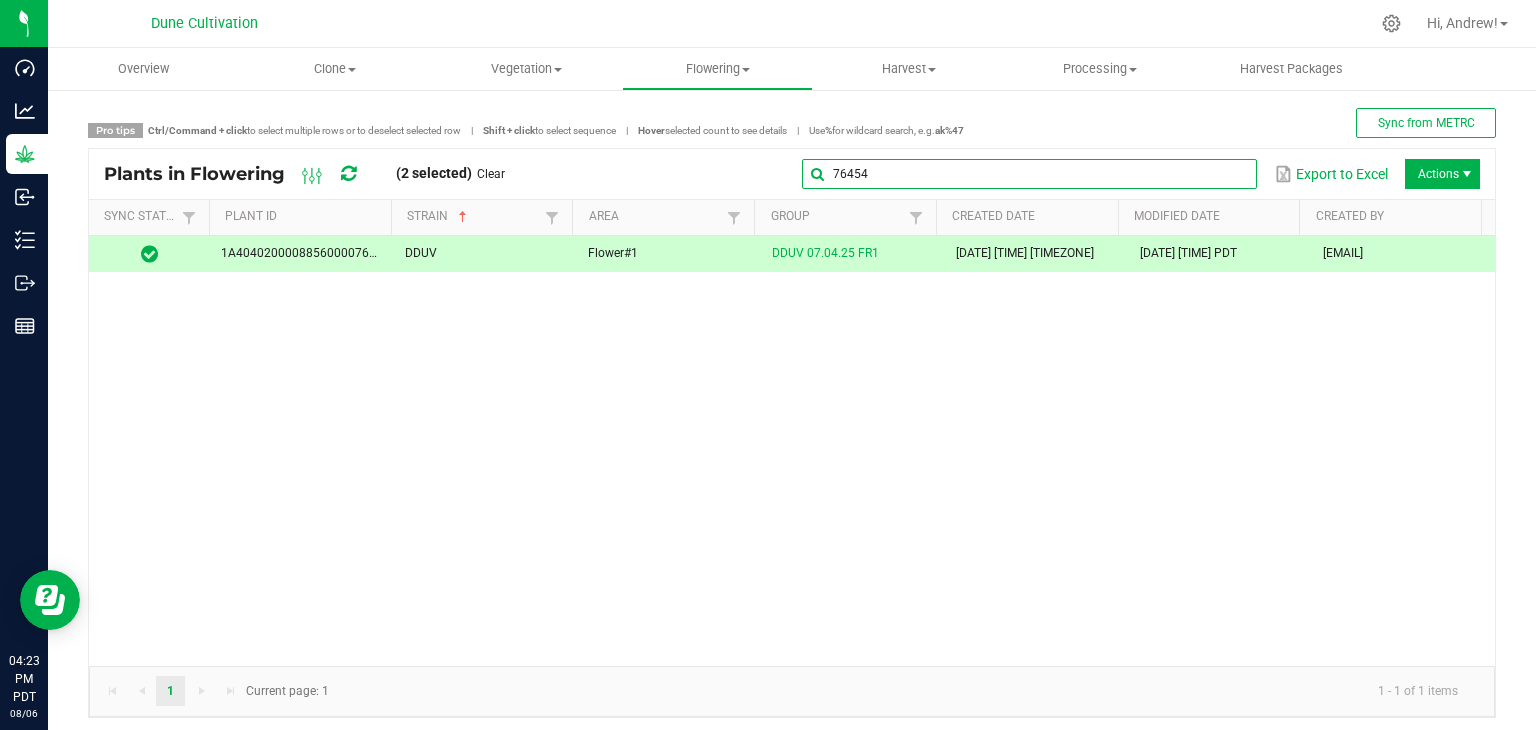 click on "76454" at bounding box center [1029, 174] 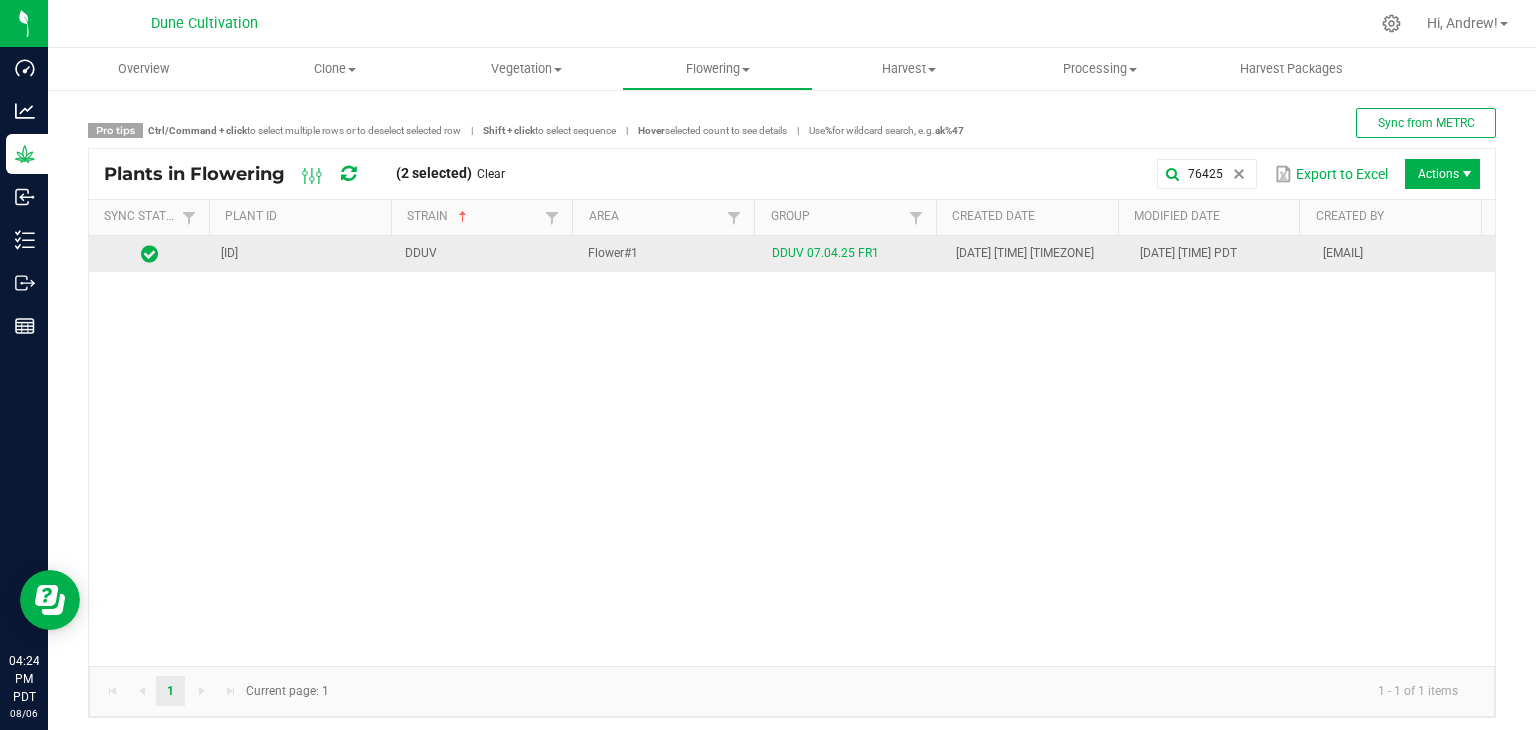 click on "DDUV" at bounding box center [485, 254] 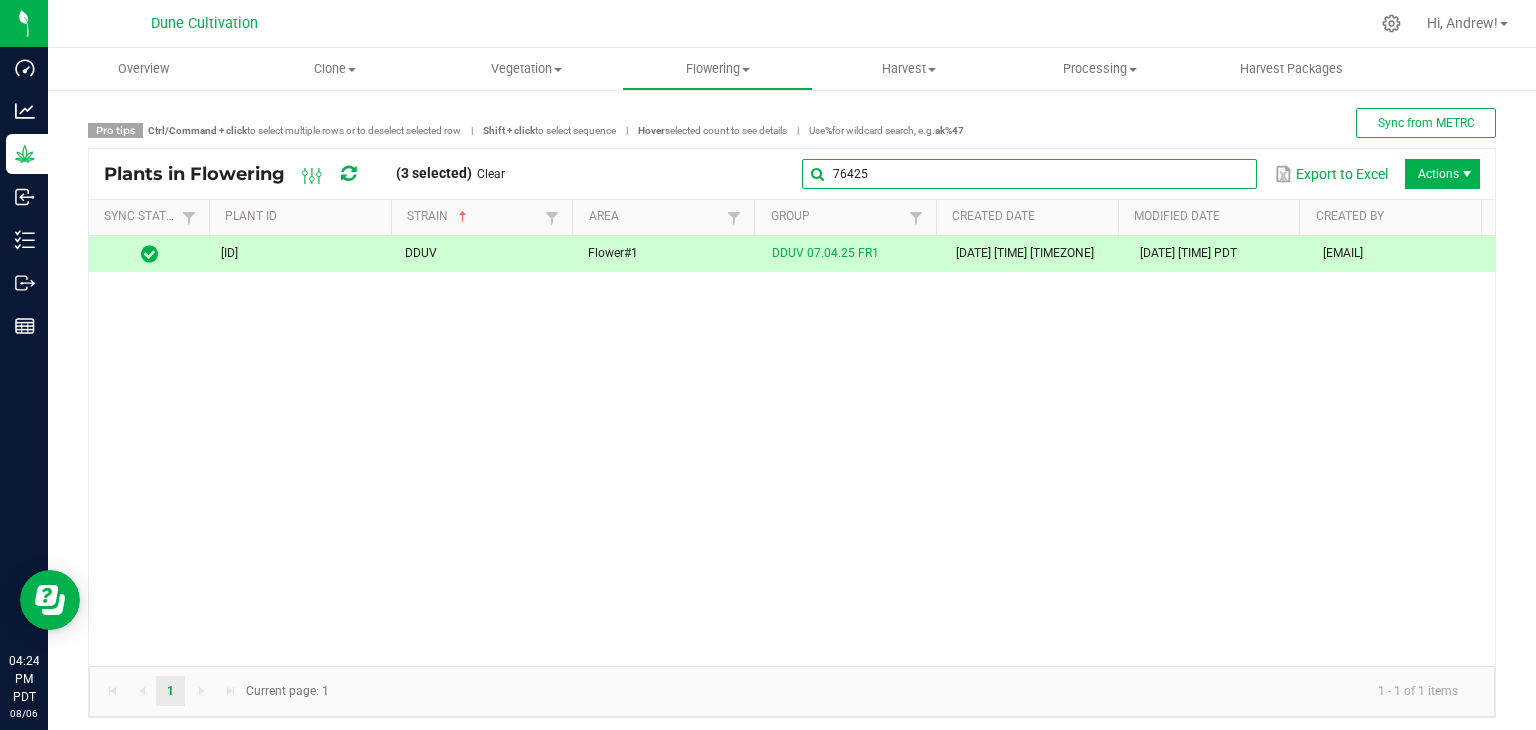 click on "76425" at bounding box center (1029, 174) 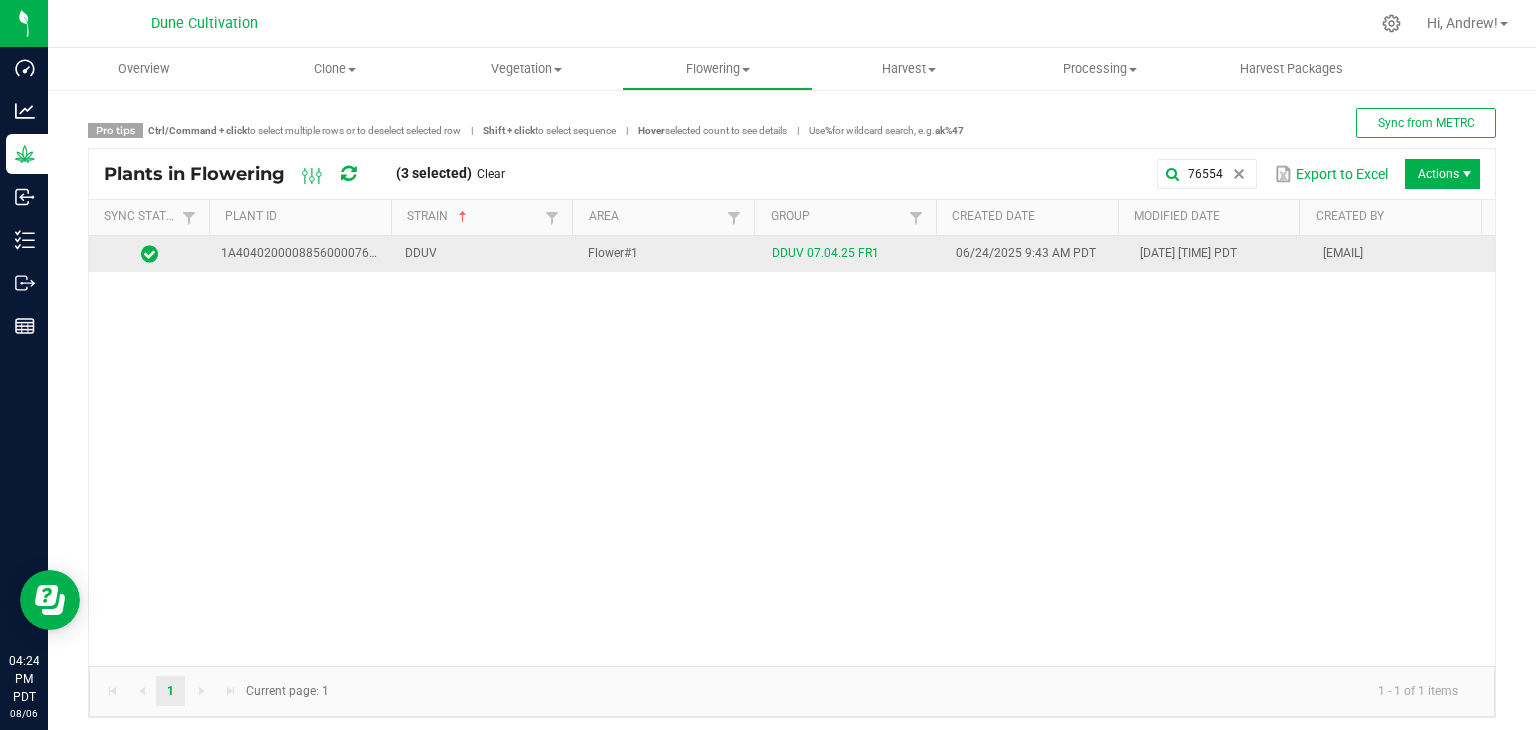 click on "DDUV" at bounding box center (485, 254) 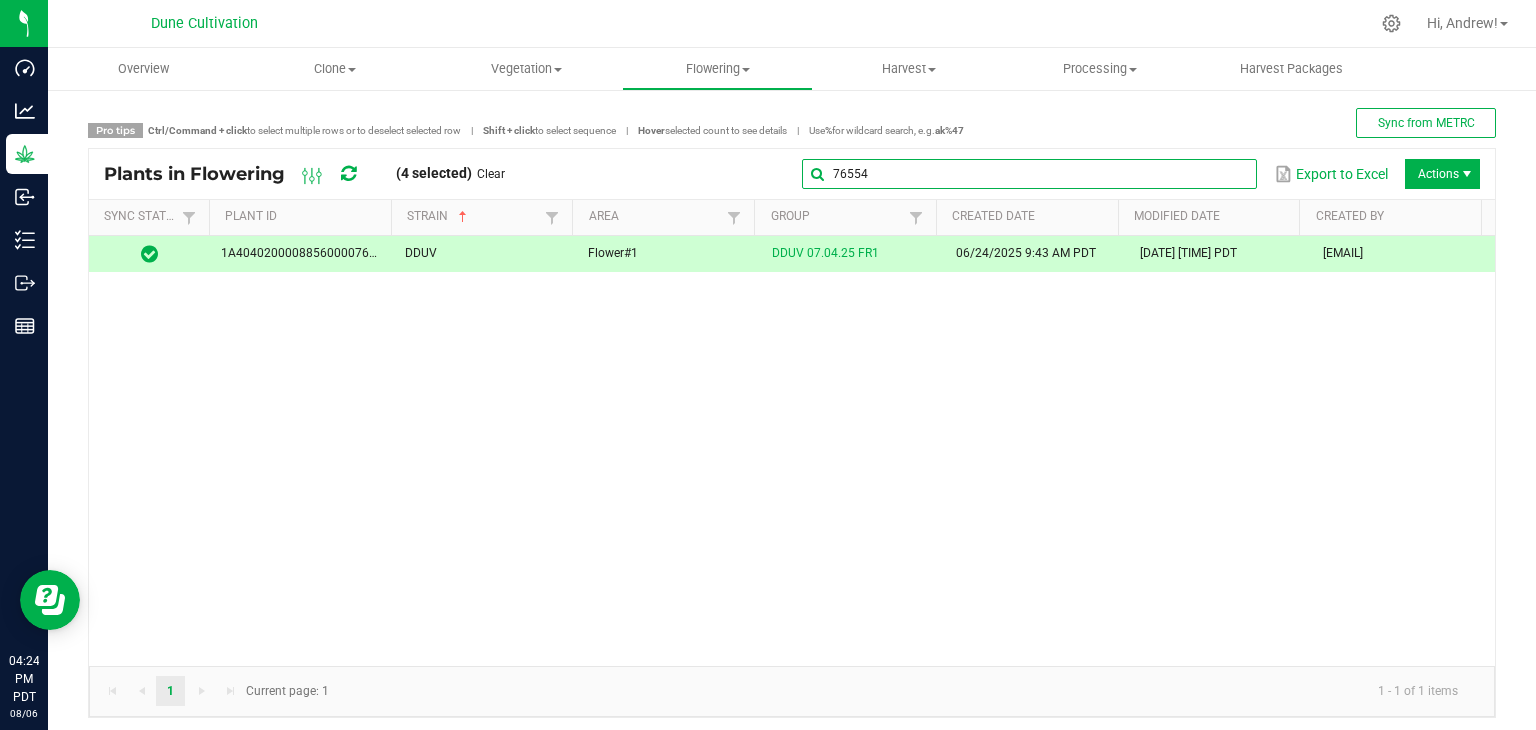 click on "76554" at bounding box center [1029, 174] 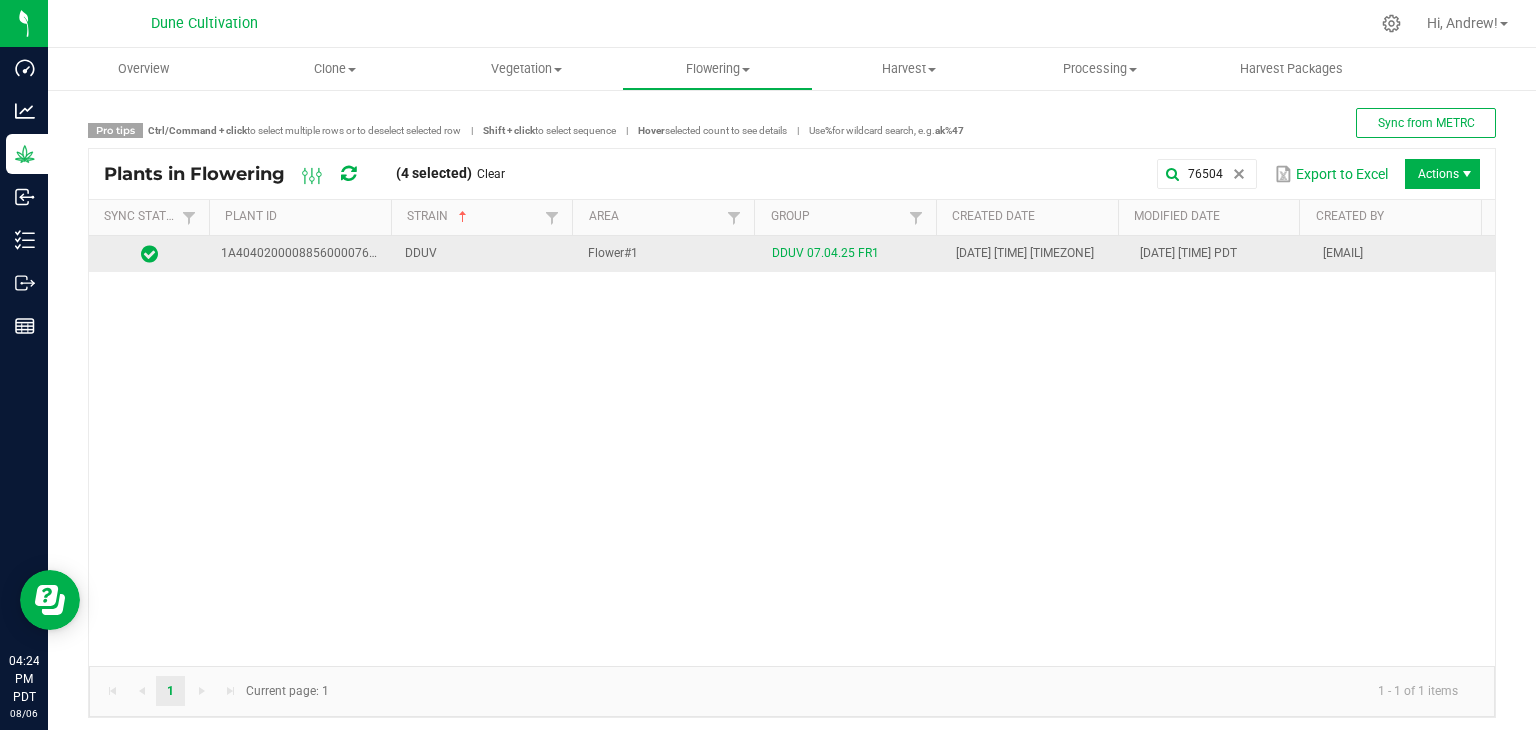 click on "DDUV" at bounding box center (485, 254) 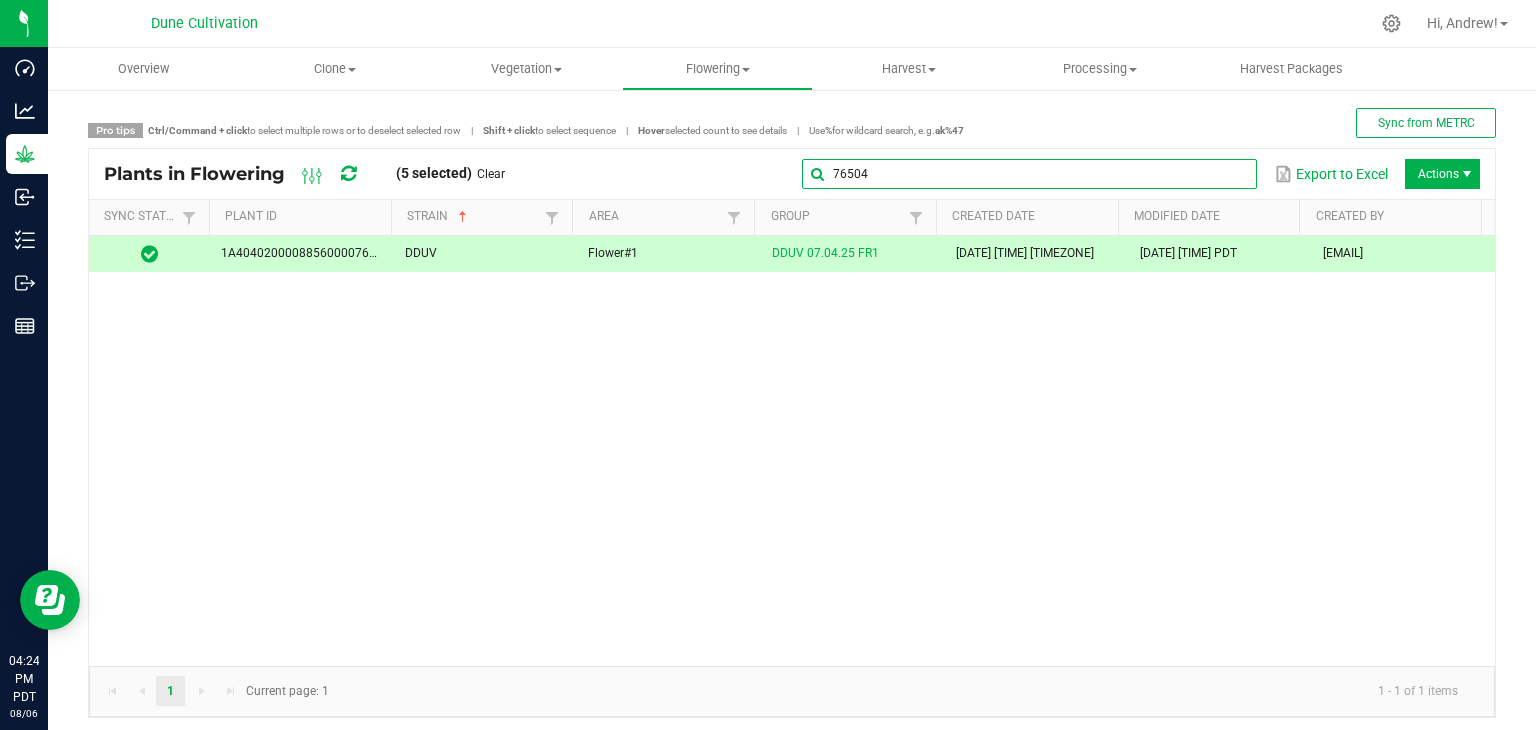 click on "76504" at bounding box center (1029, 174) 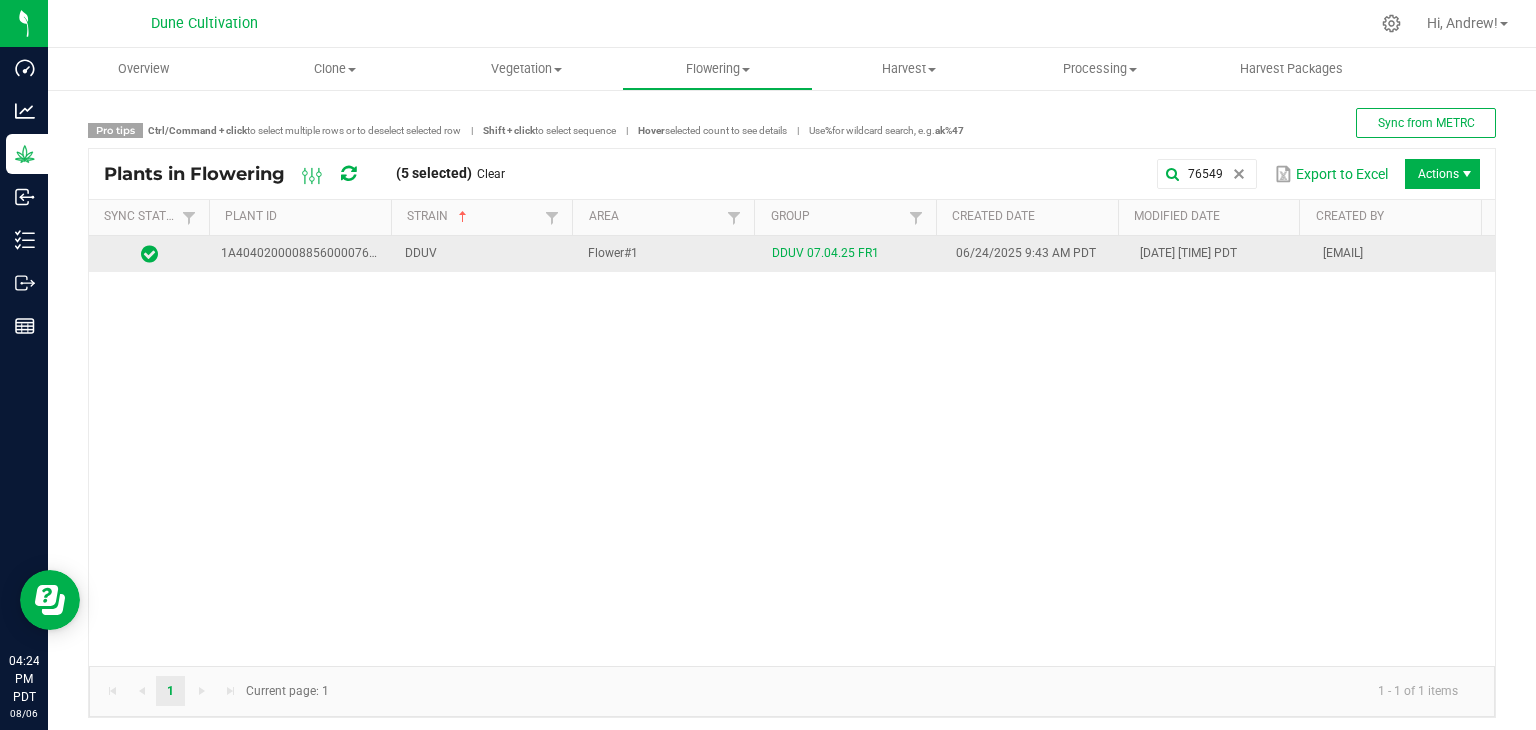 click on "DDUV" at bounding box center (485, 254) 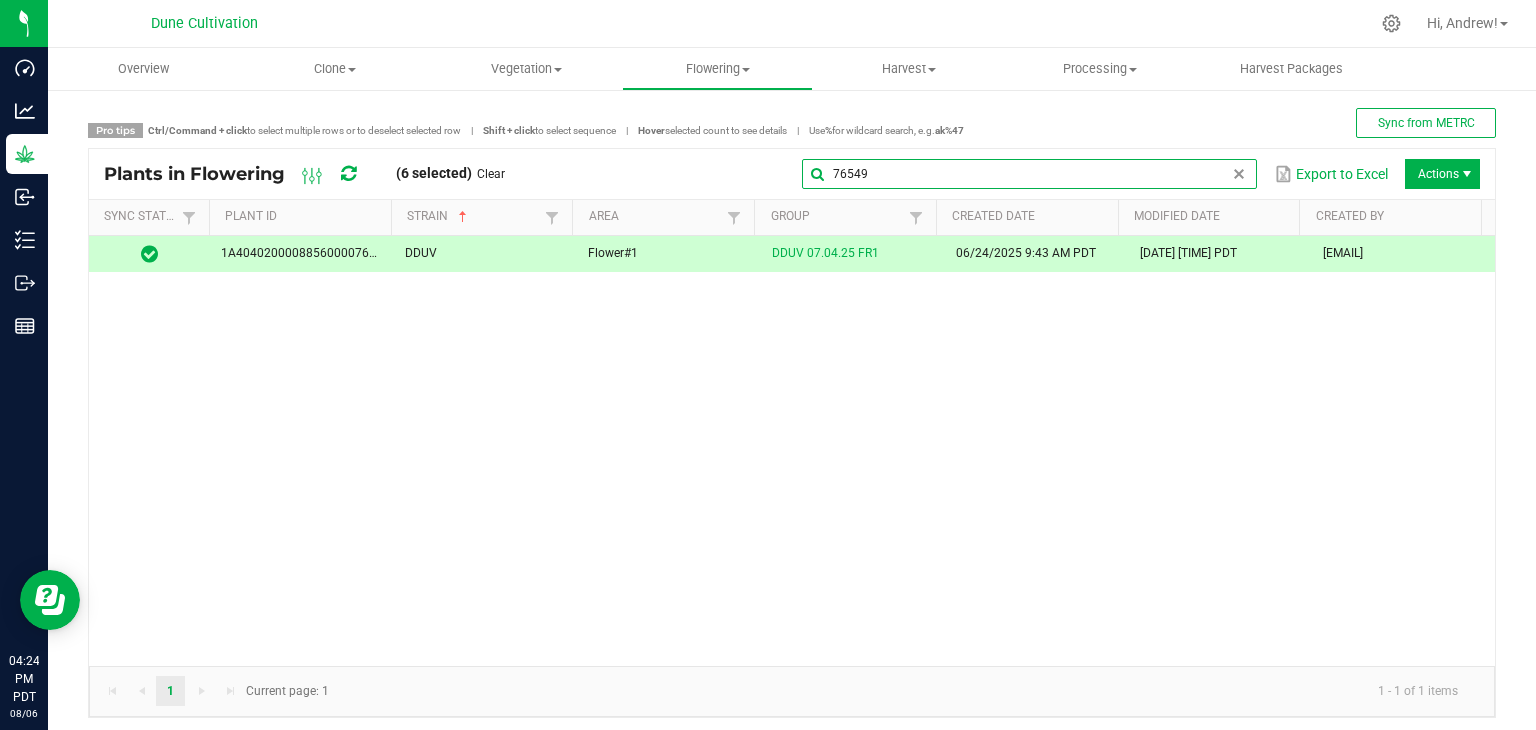 click on "76549" at bounding box center [1029, 174] 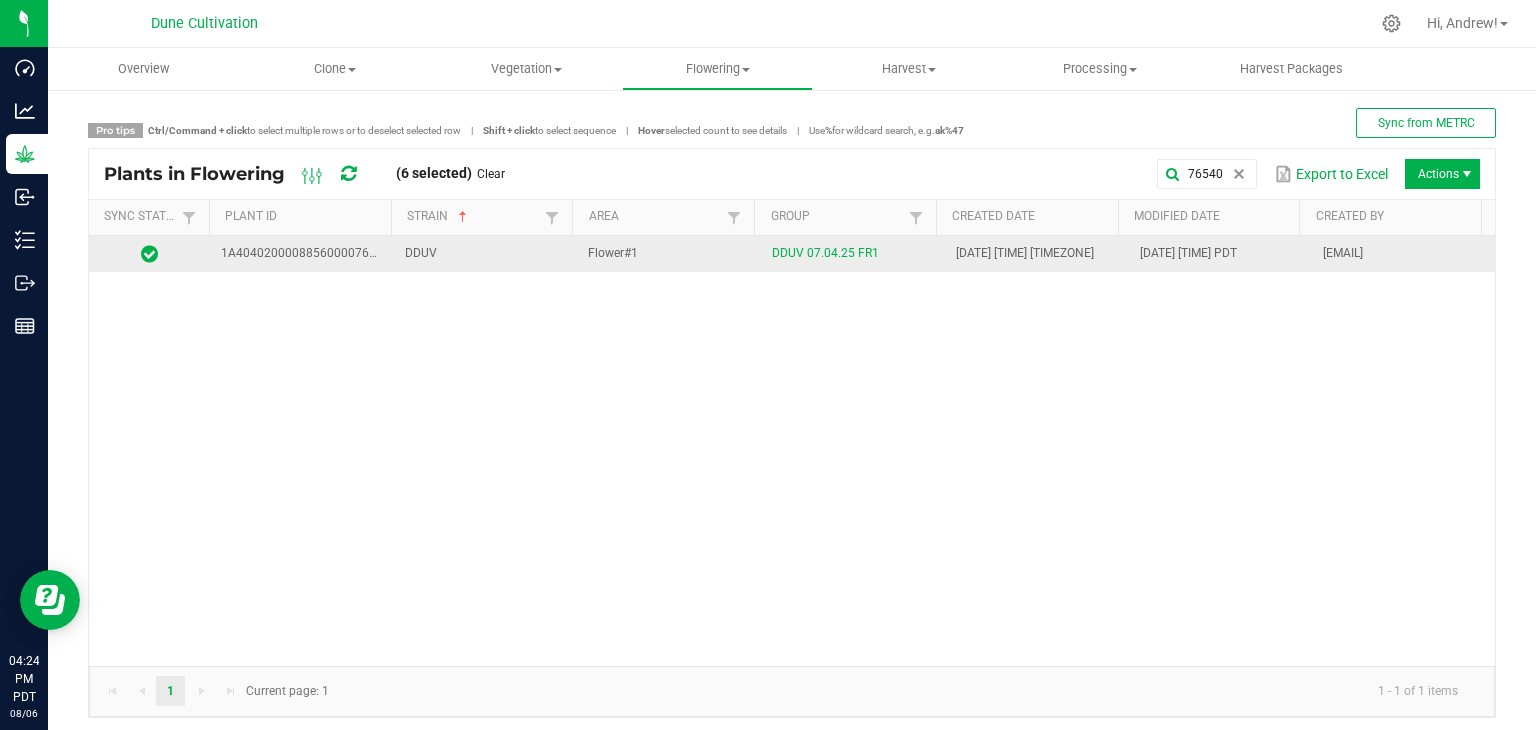 click on "Flower#1" at bounding box center (668, 254) 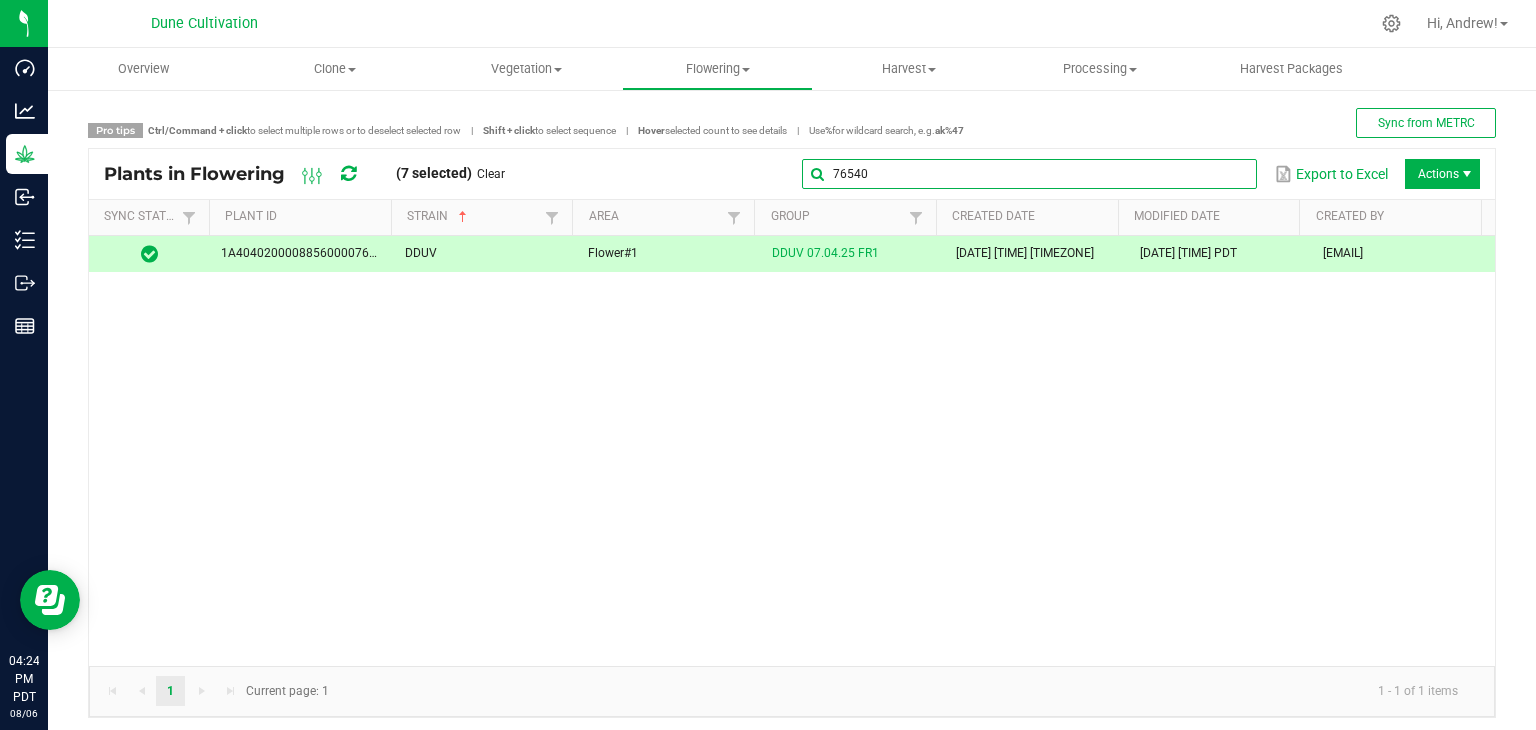 click on "76540" at bounding box center (1029, 174) 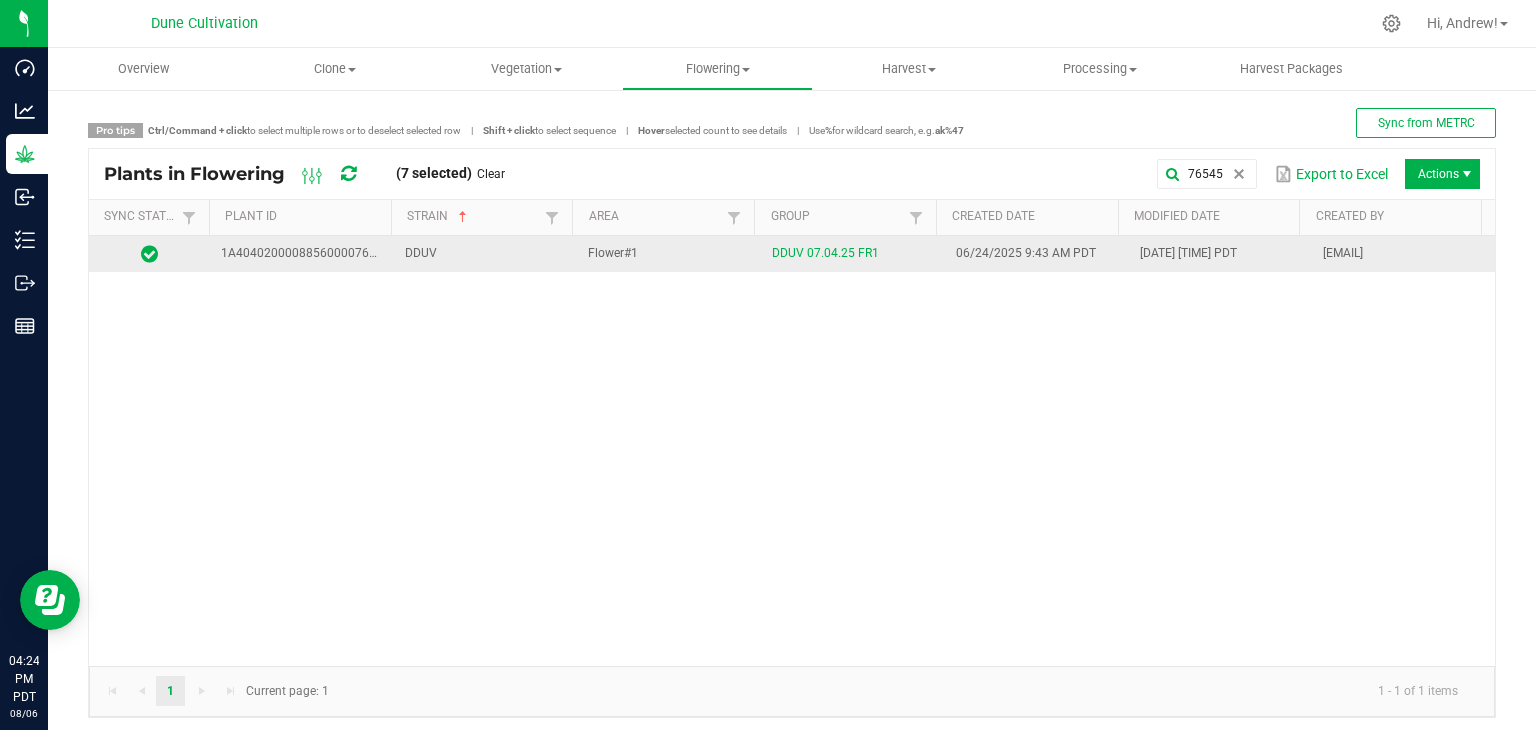 click on "DDUV" at bounding box center [485, 254] 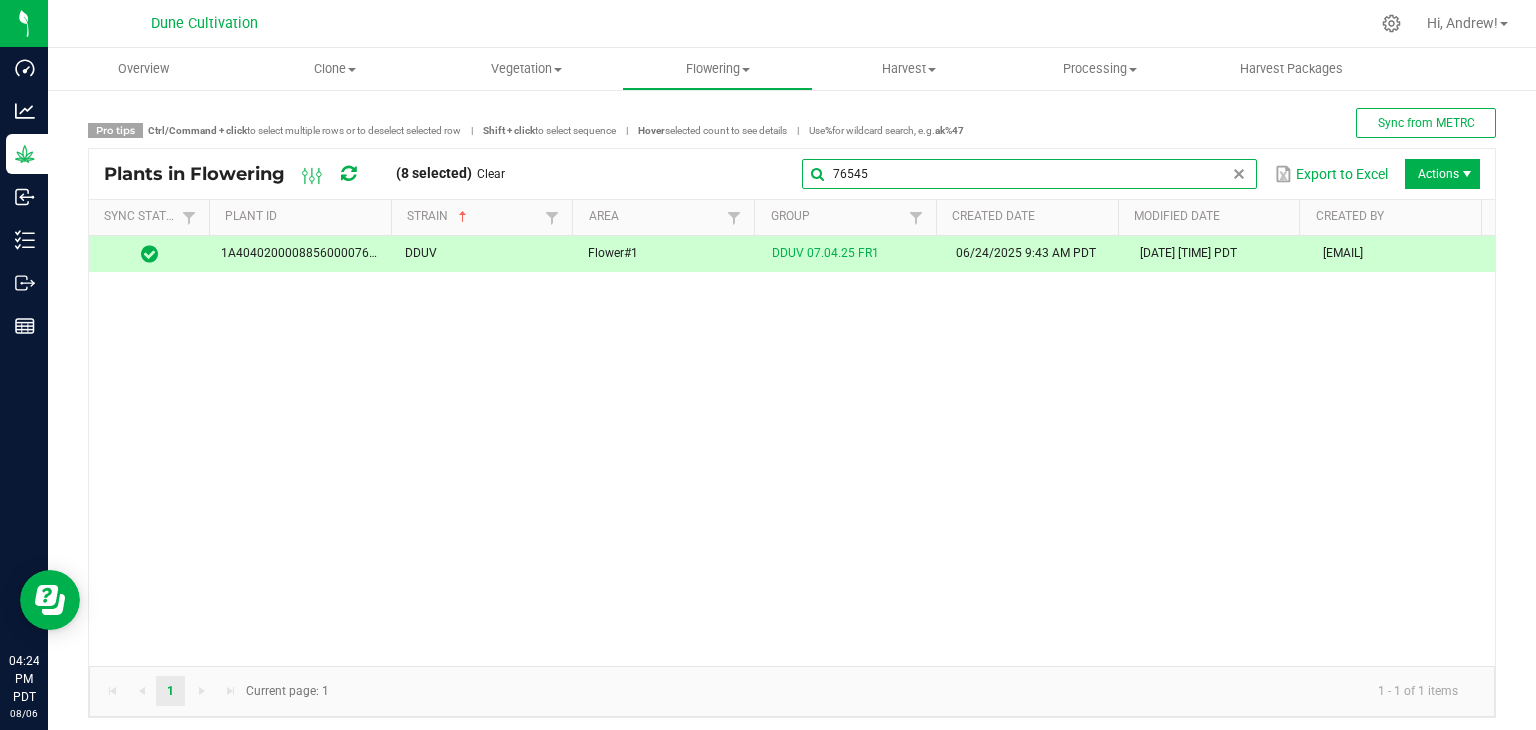 click on "76545" at bounding box center [1029, 174] 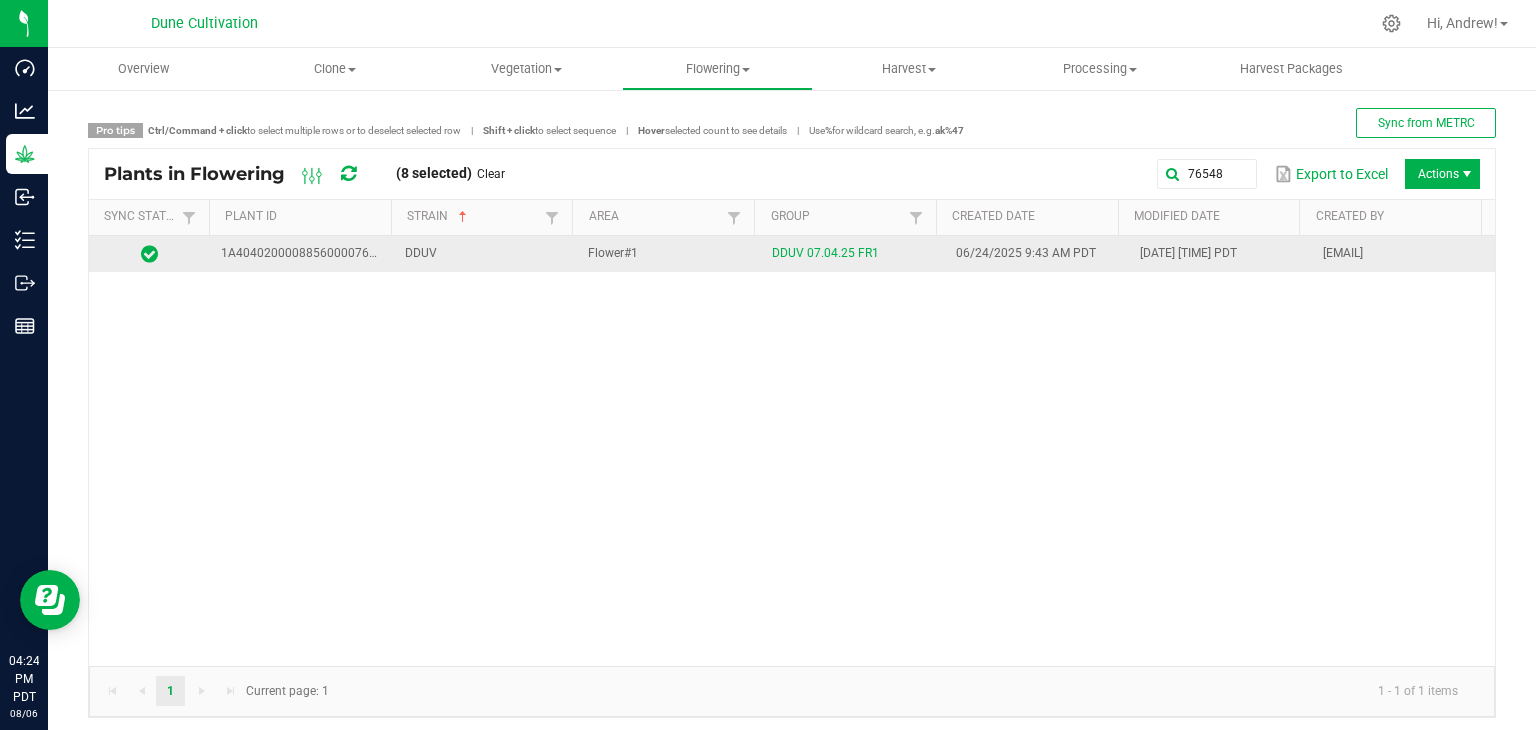 click on "Flower#1" at bounding box center [668, 254] 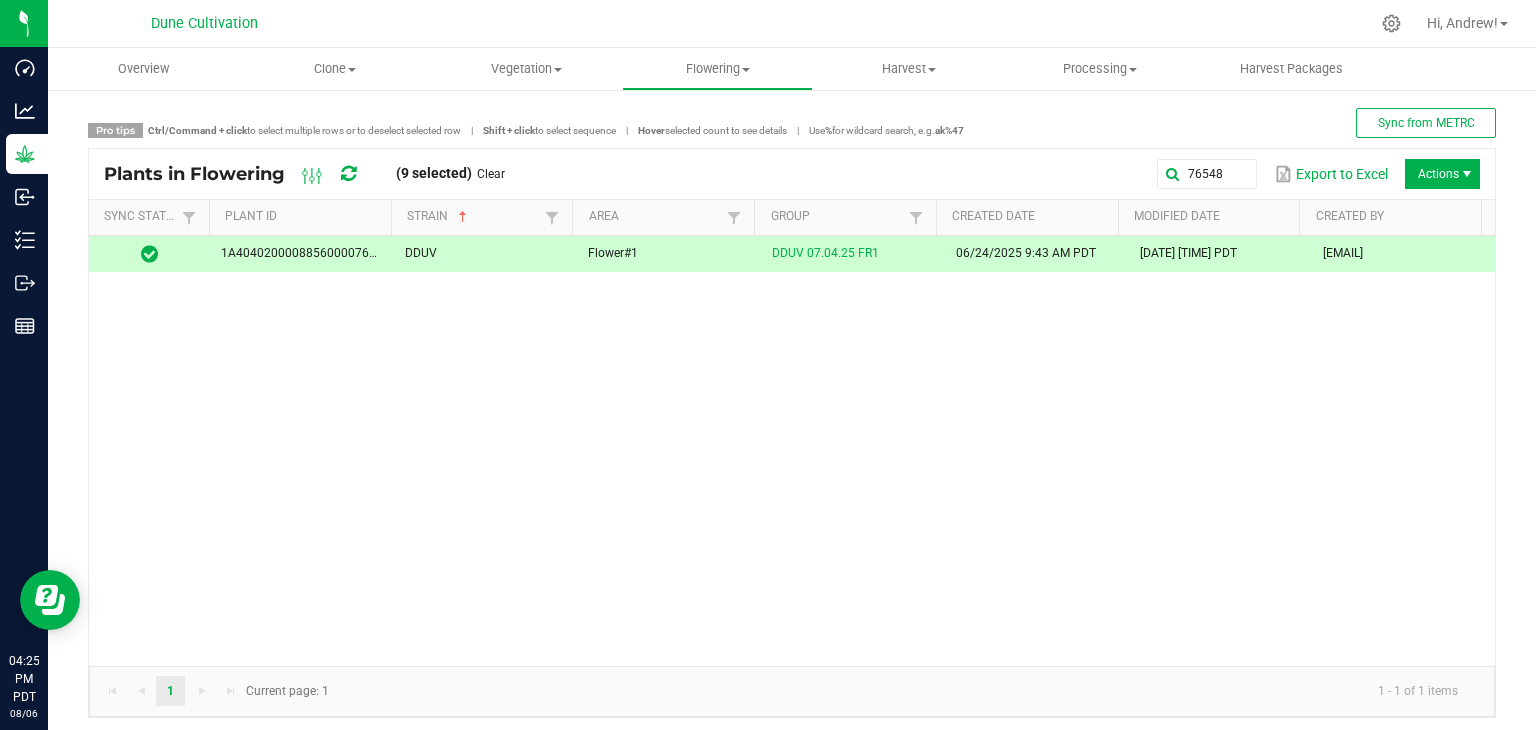 click on "Plants in Flowering   (9 selected)   Clear  76548  Export to Excel   Actions" at bounding box center [792, 174] 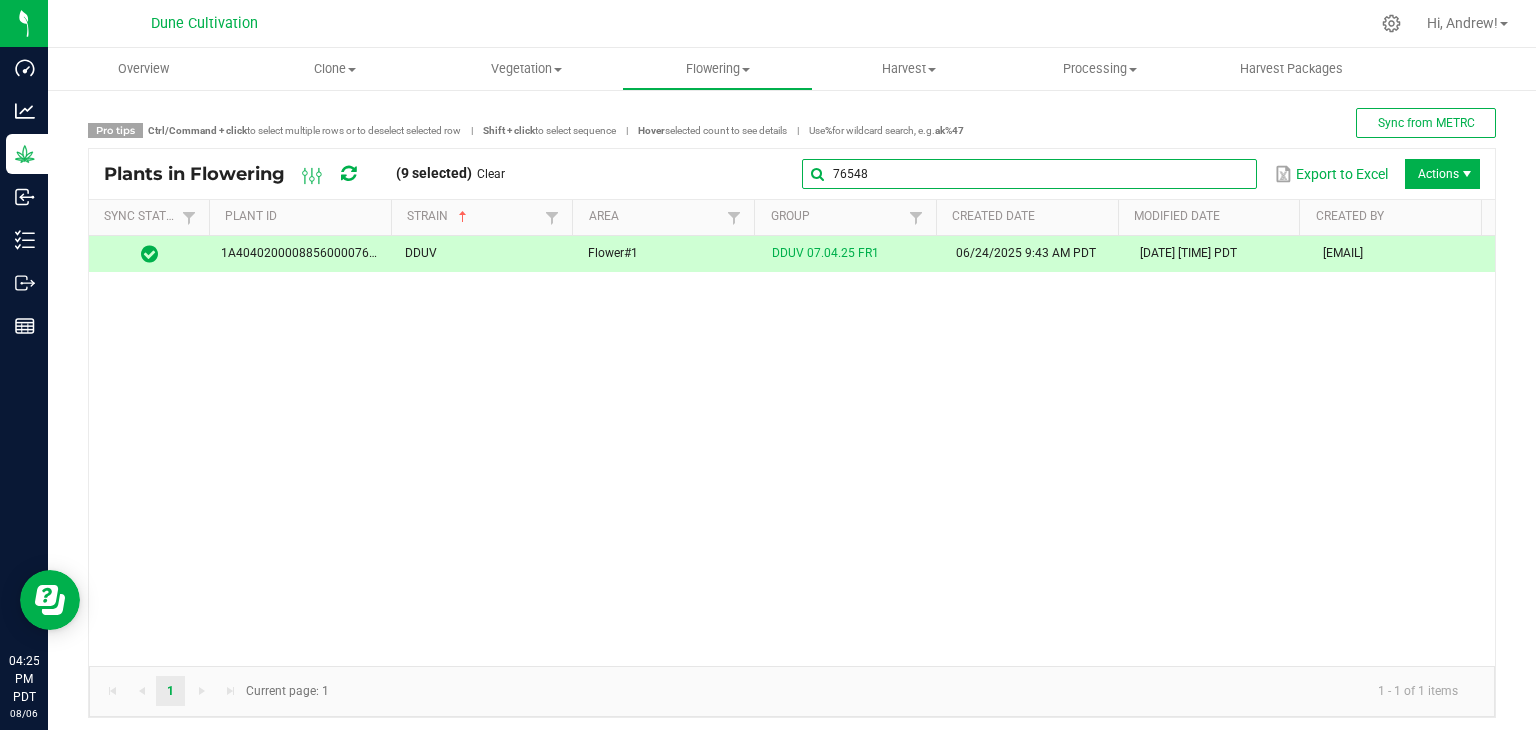 click on "76548" at bounding box center [1029, 174] 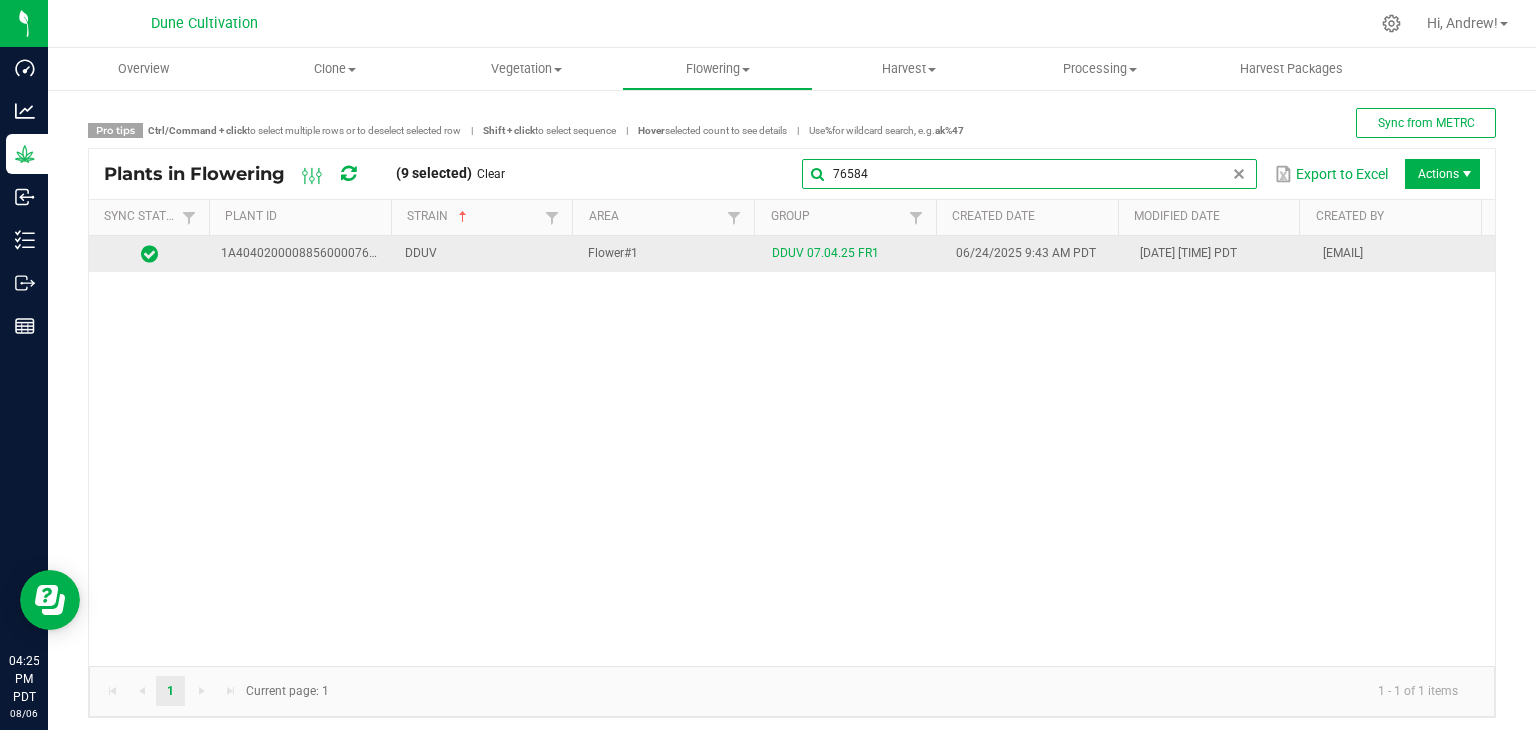type on "76584" 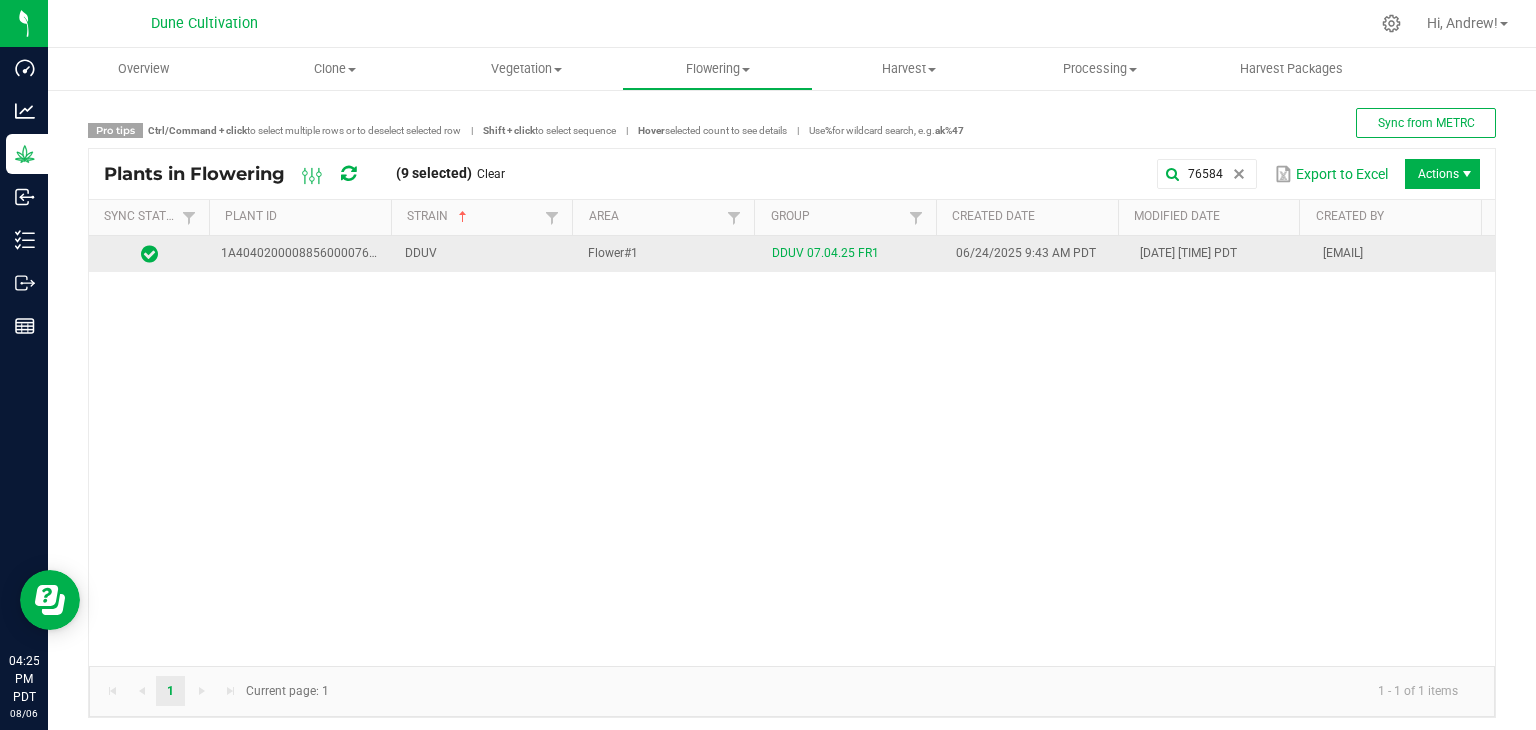 drag, startPoint x: 700, startPoint y: 245, endPoint x: 734, endPoint y: 244, distance: 34.0147 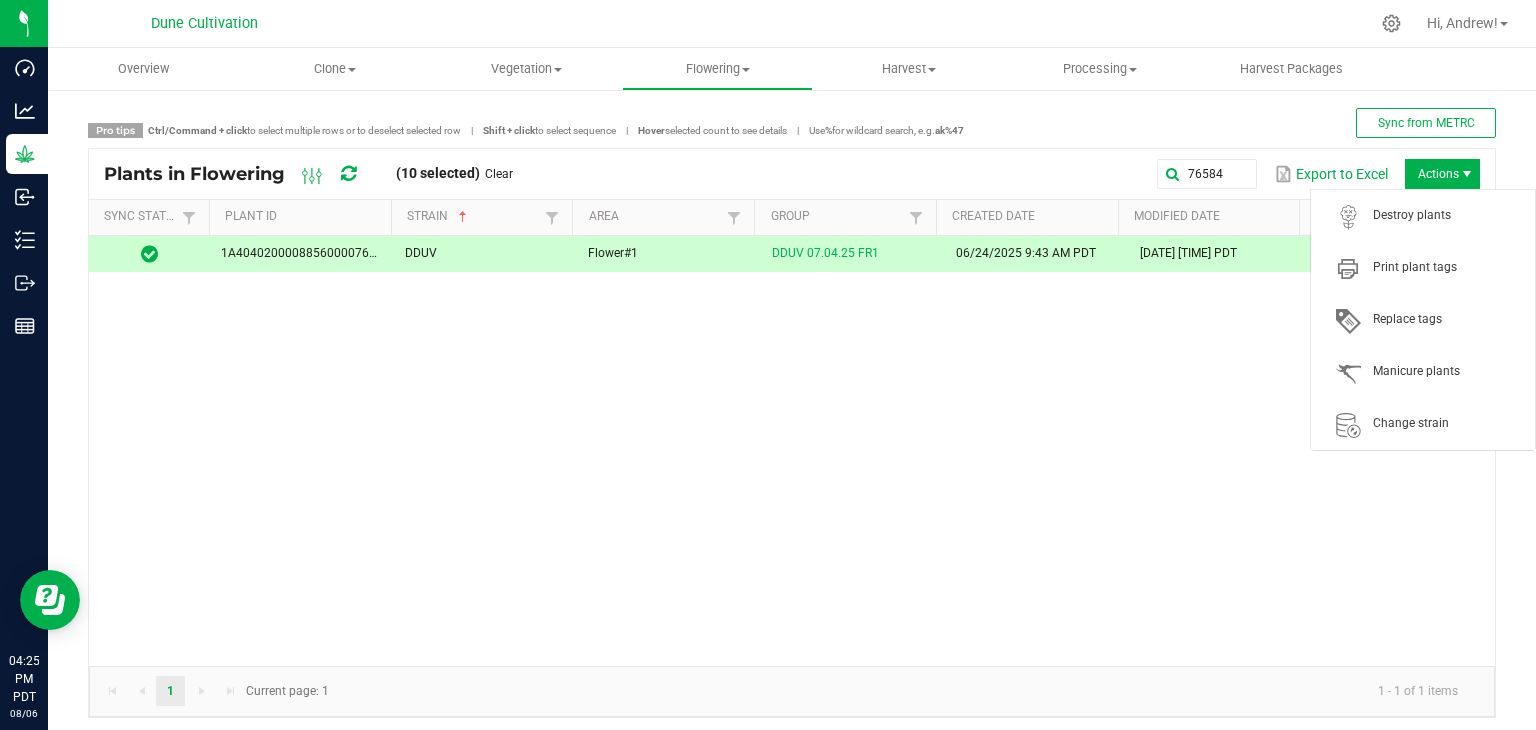 click on "Actions" at bounding box center [1442, 174] 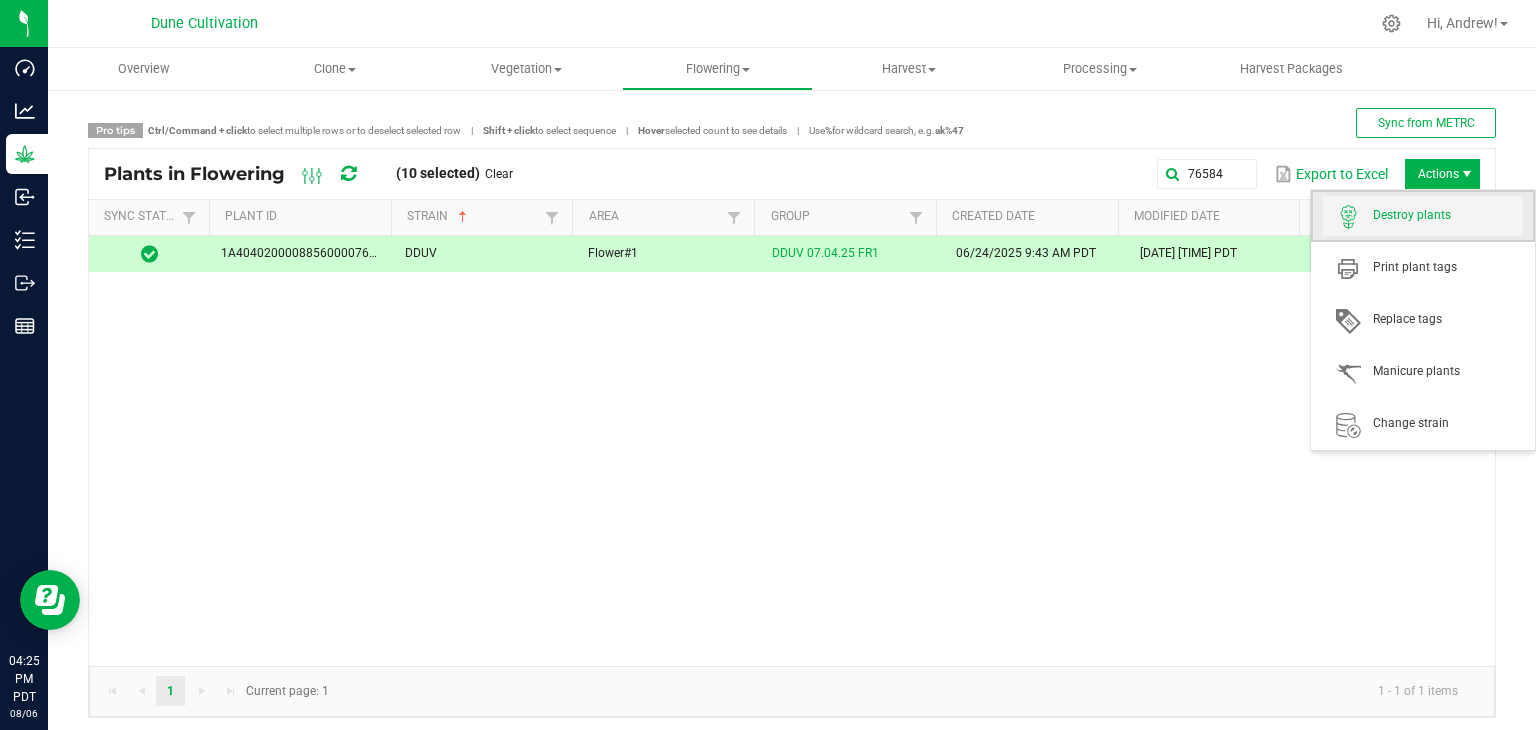 click on "Destroy plants" at bounding box center [1423, 216] 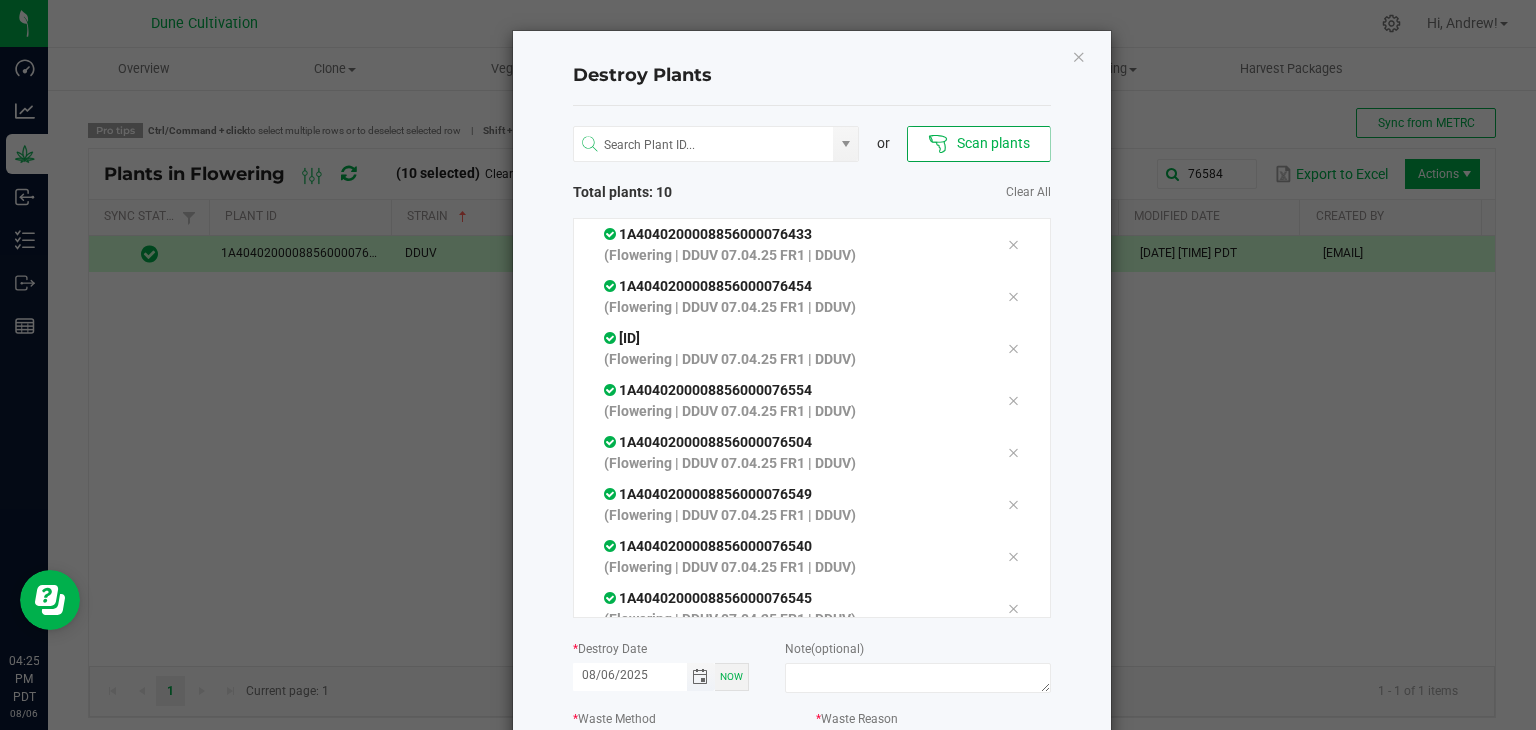 click at bounding box center (700, 677) 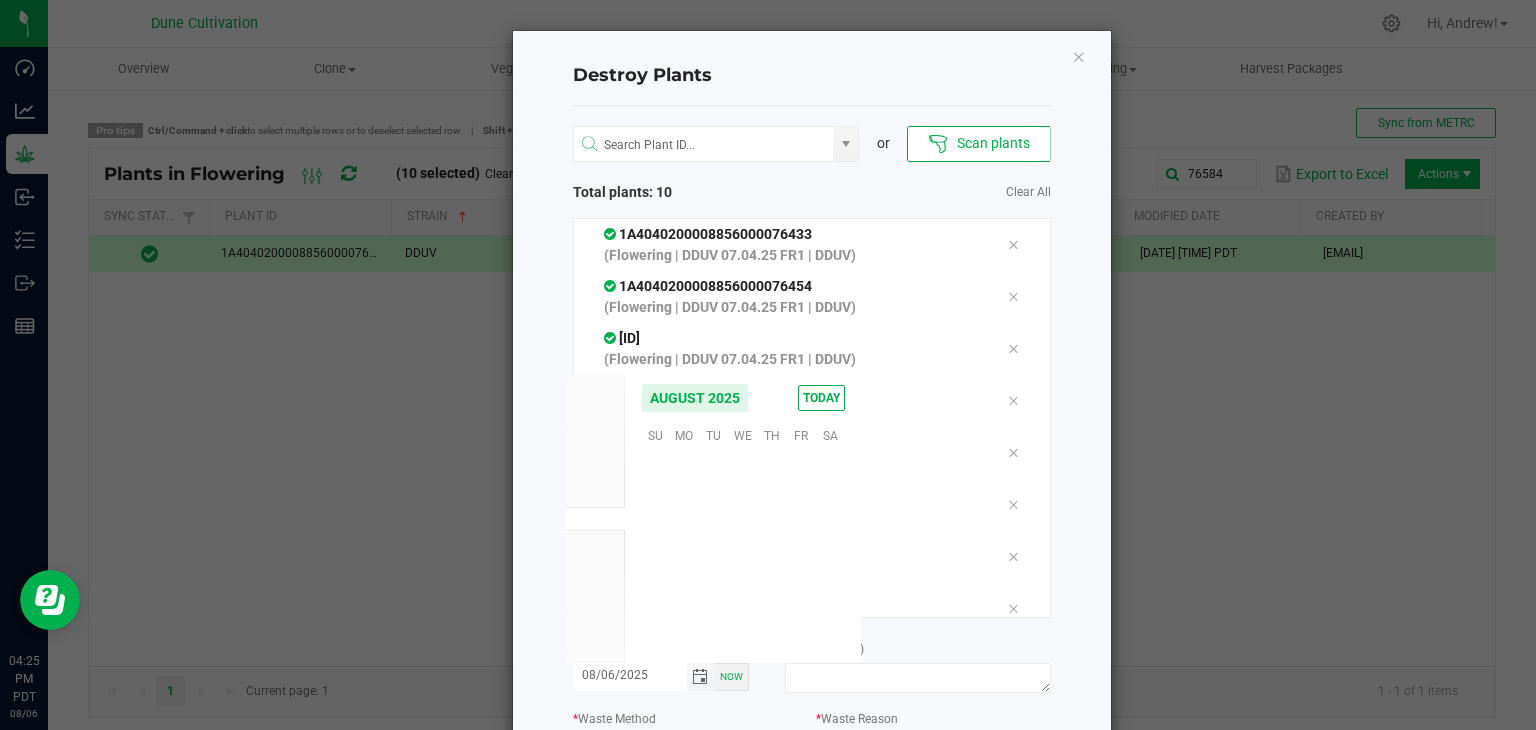 scroll, scrollTop: 0, scrollLeft: 0, axis: both 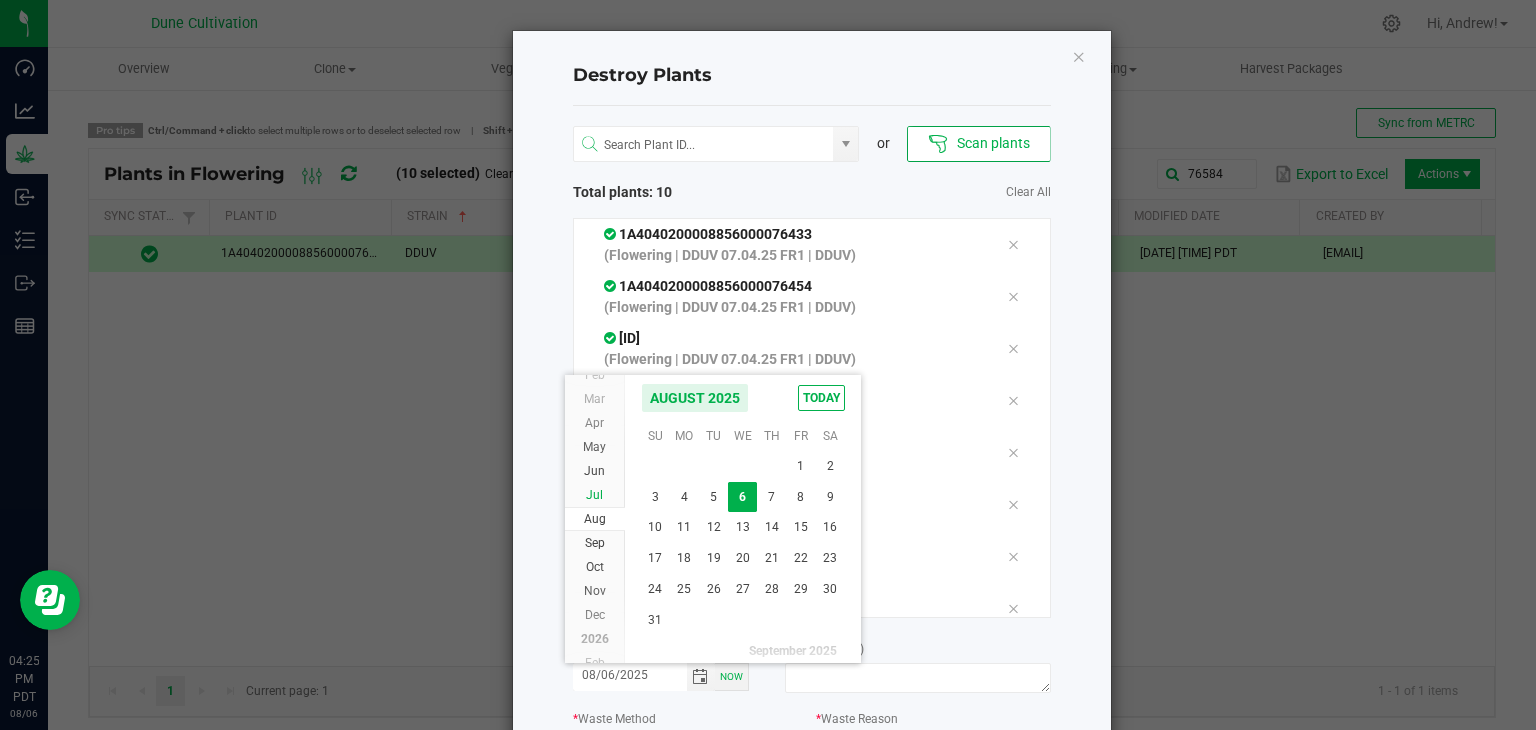 click on "Jul" at bounding box center [594, 495] 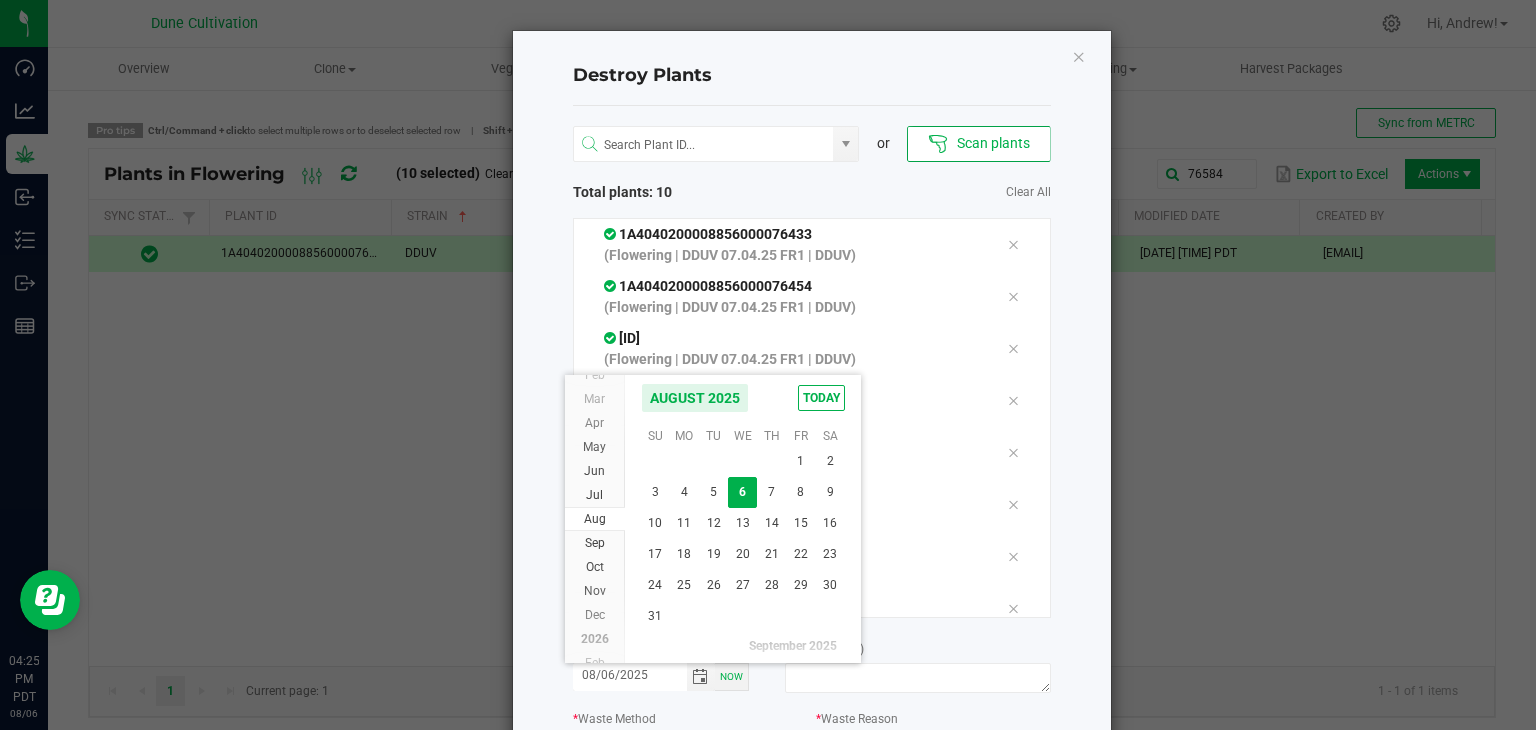 scroll, scrollTop: 36144, scrollLeft: 0, axis: vertical 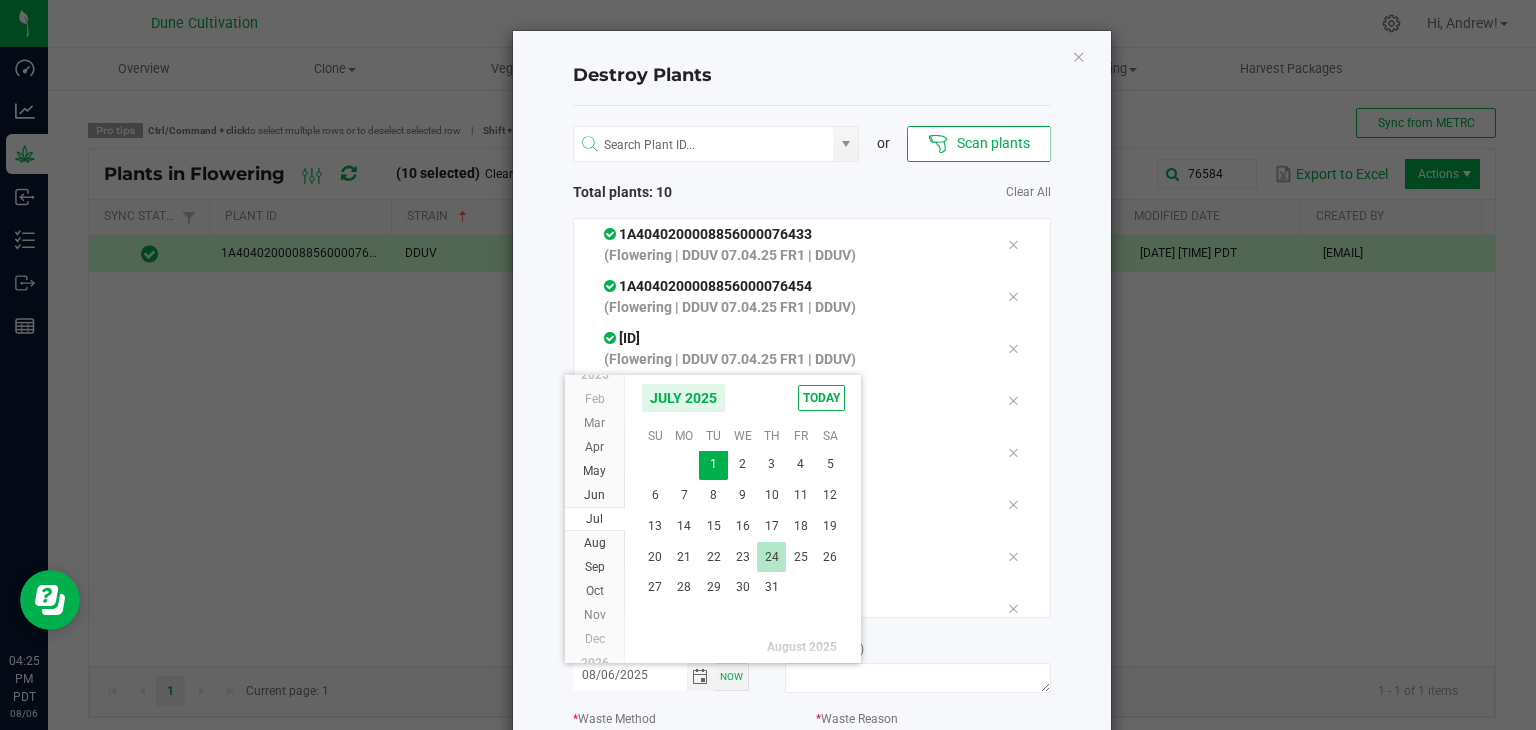 click on "24" at bounding box center (771, 557) 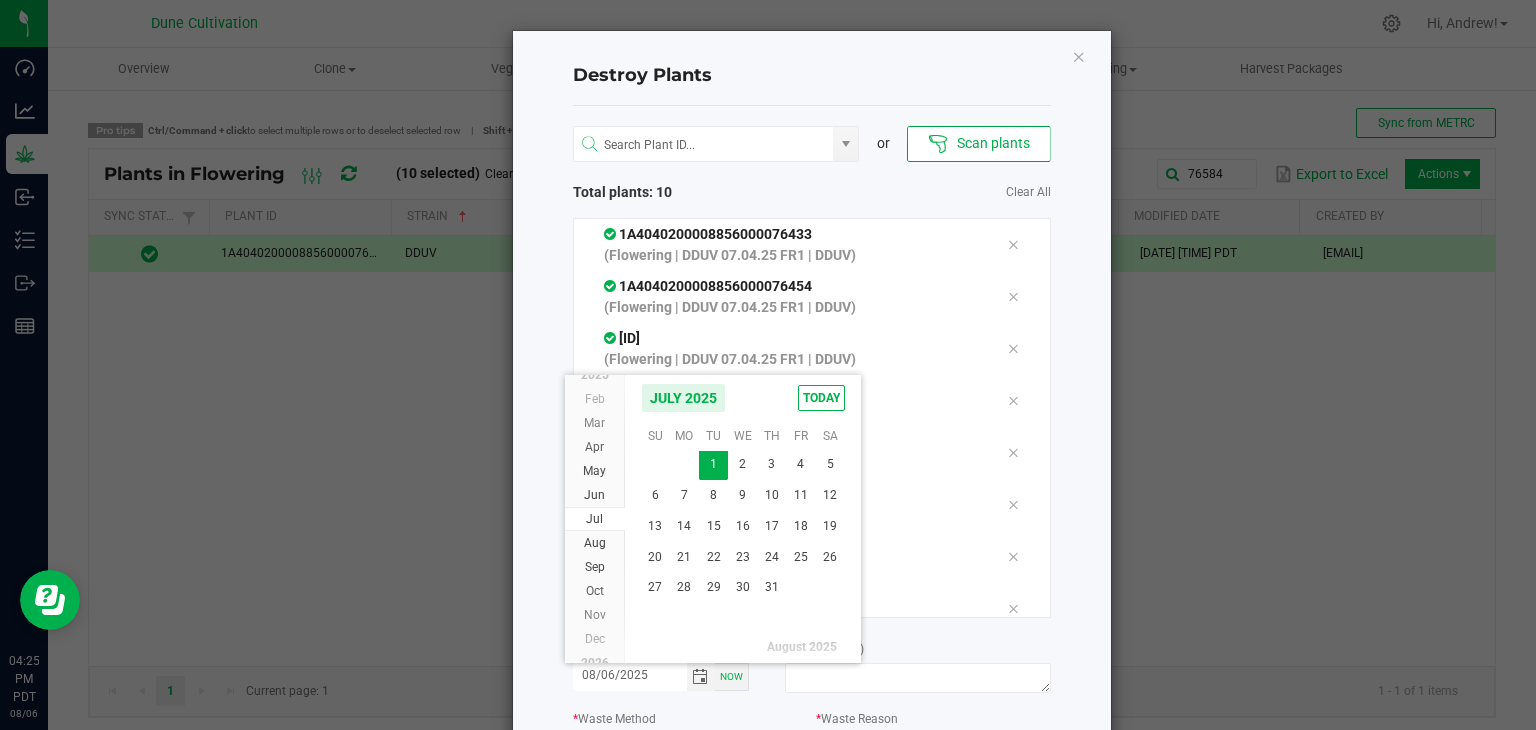 type on "07/24/2025" 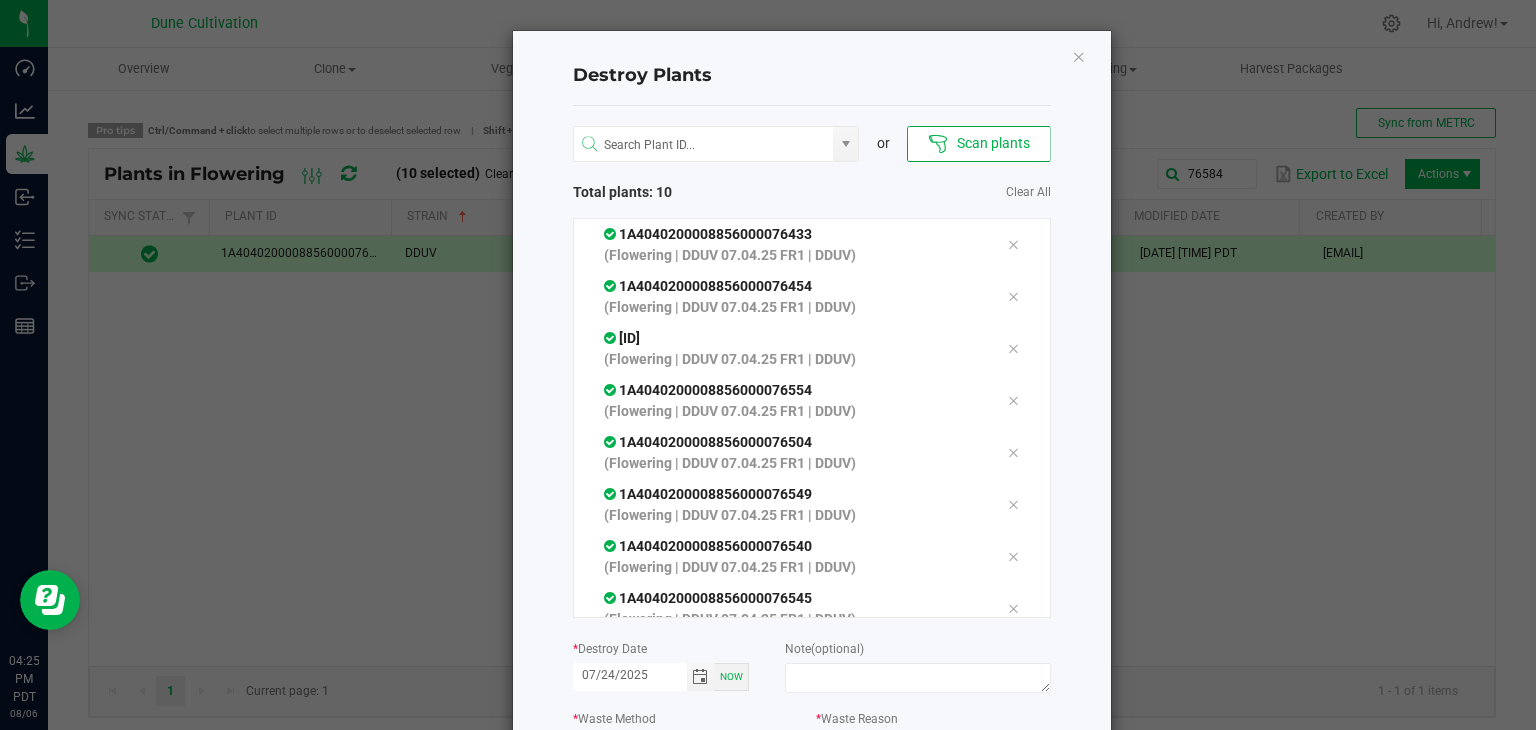 click on "Note   (optional)" 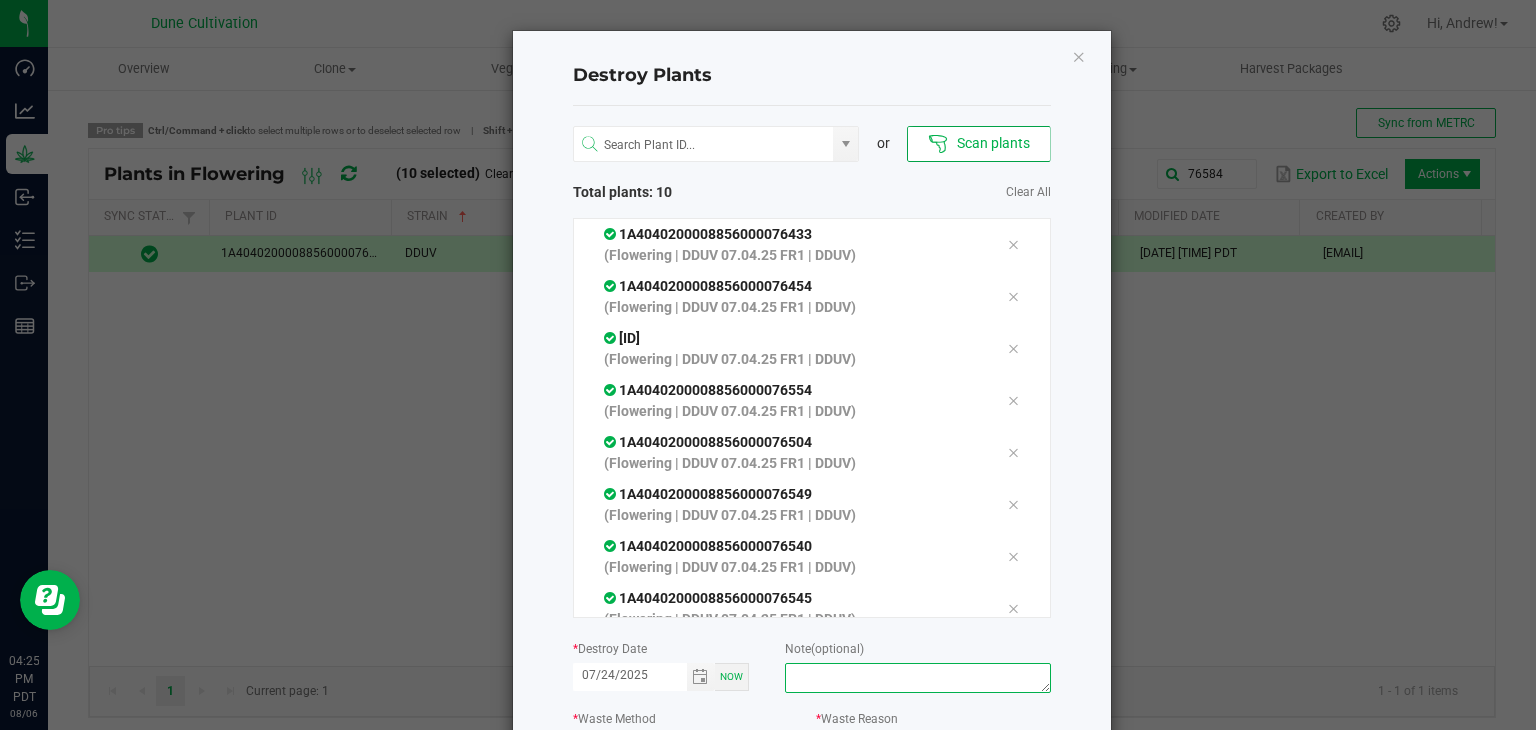 click at bounding box center (917, 678) 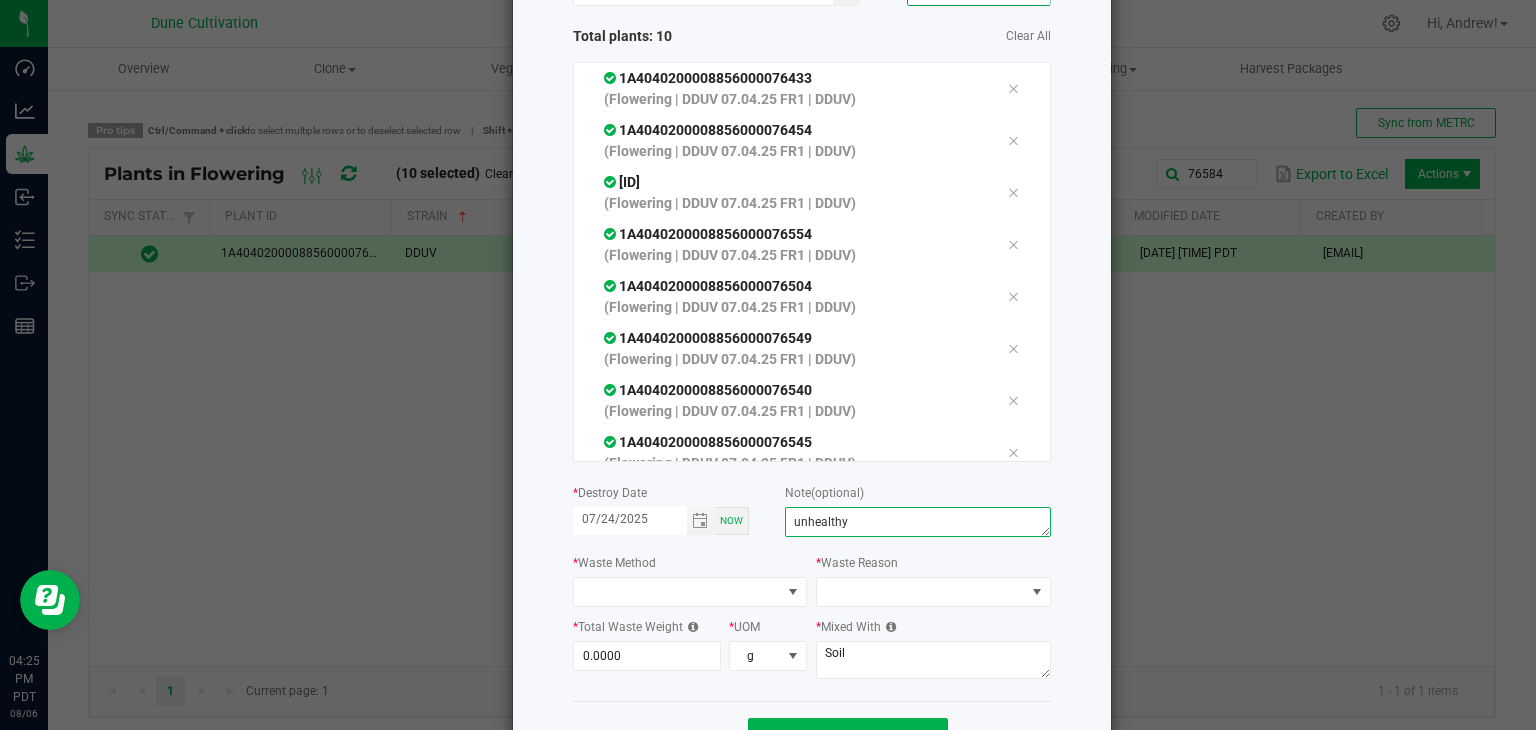 scroll, scrollTop: 227, scrollLeft: 0, axis: vertical 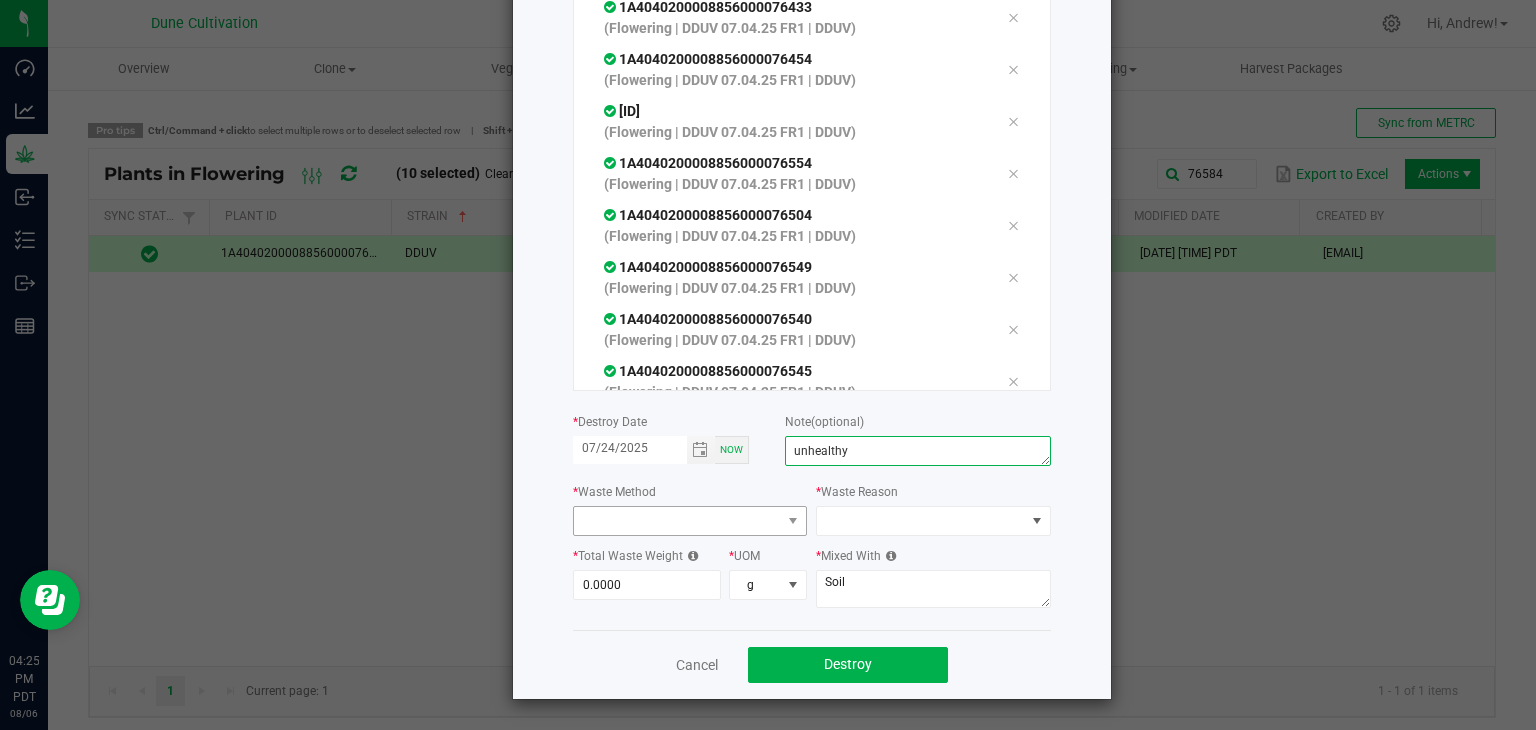 type on "unhealthy" 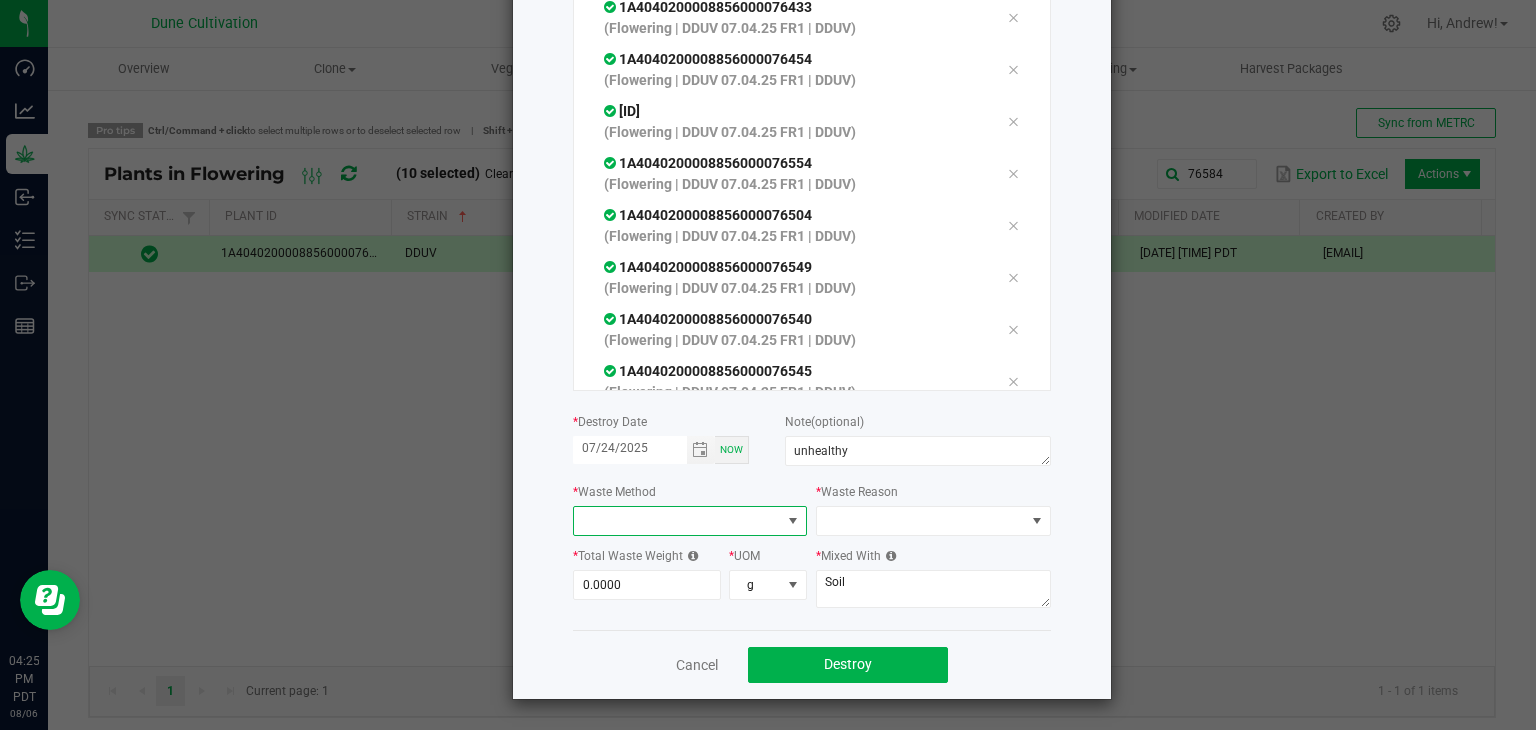 click at bounding box center [678, 521] 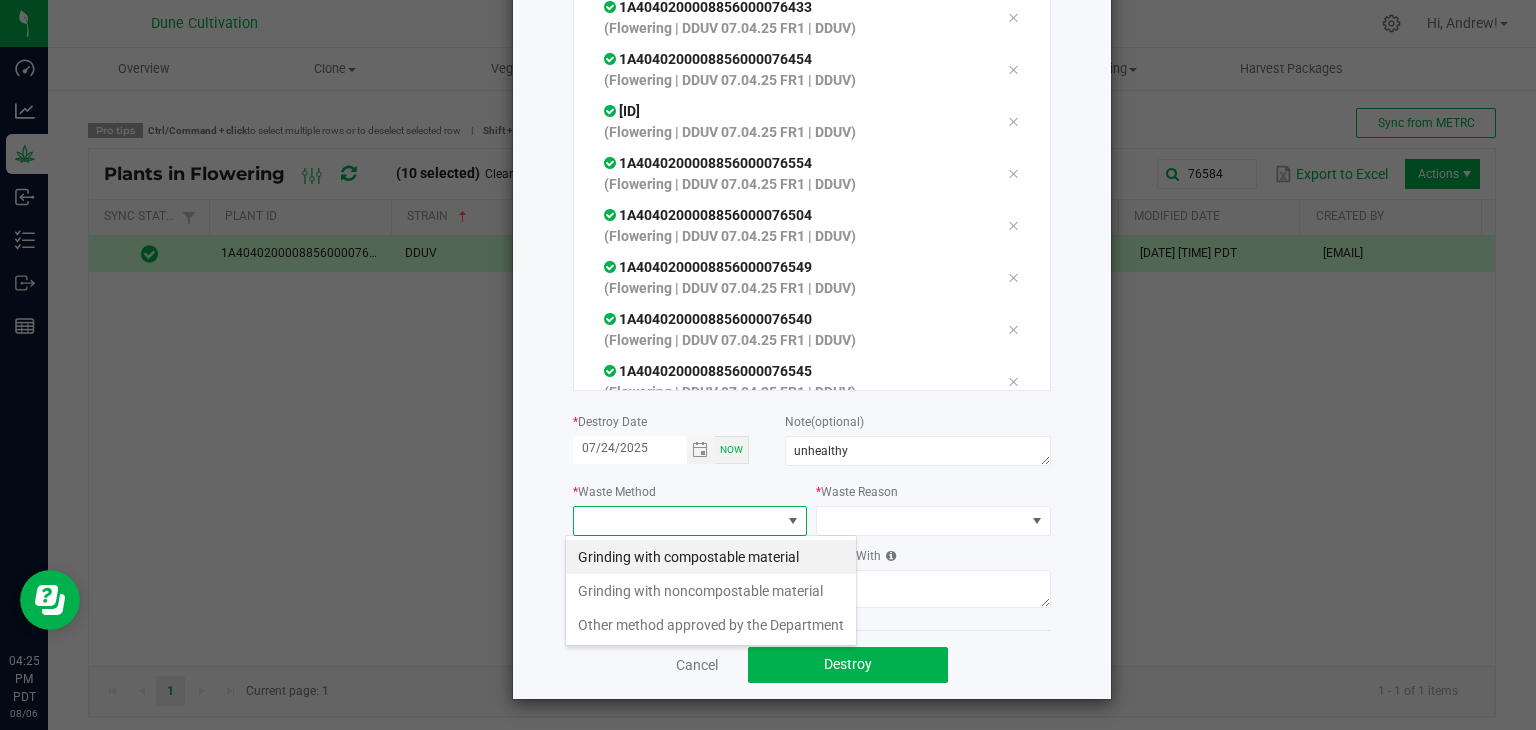 scroll, scrollTop: 99970, scrollLeft: 99765, axis: both 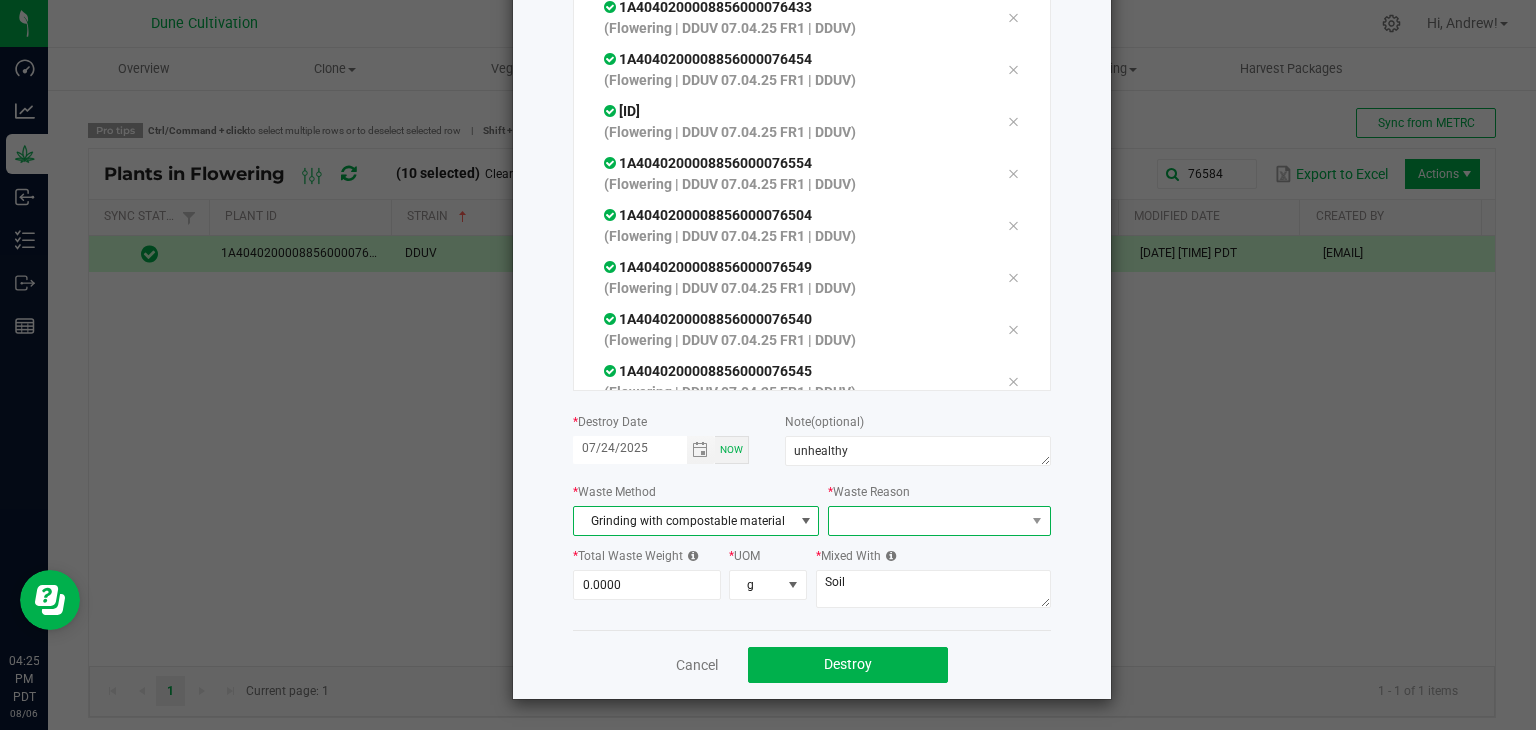 click at bounding box center (926, 521) 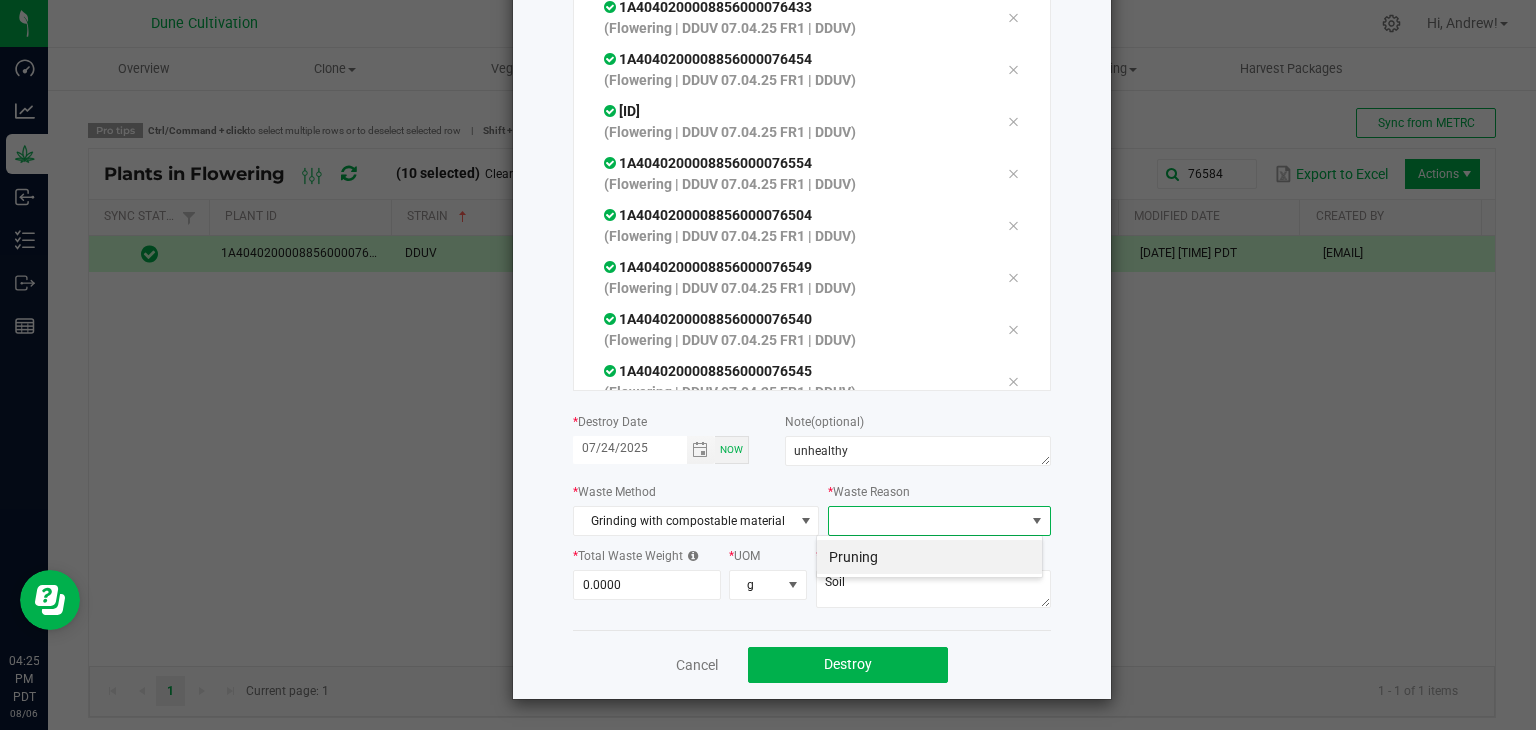 scroll, scrollTop: 99970, scrollLeft: 99772, axis: both 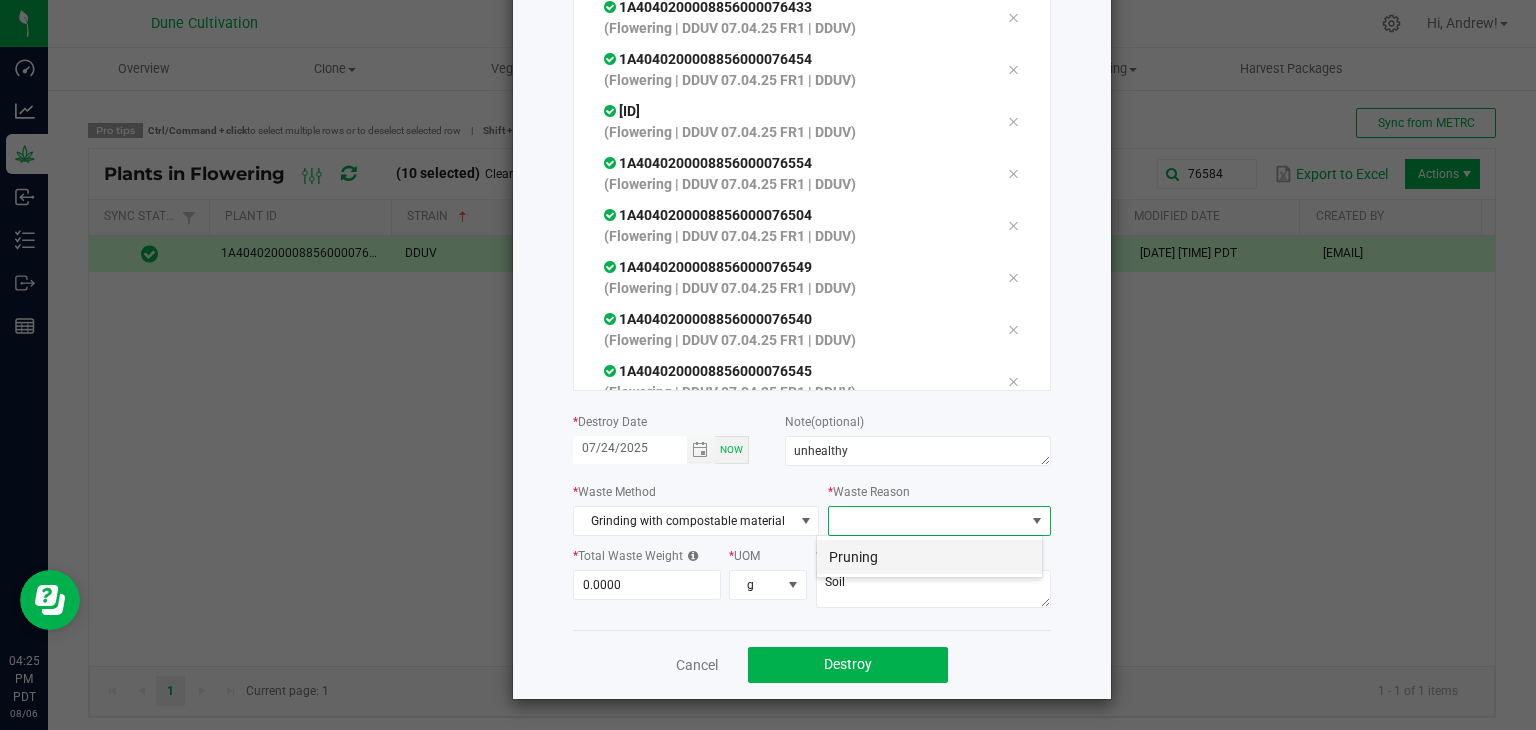 click on "Pruning" at bounding box center [929, 557] 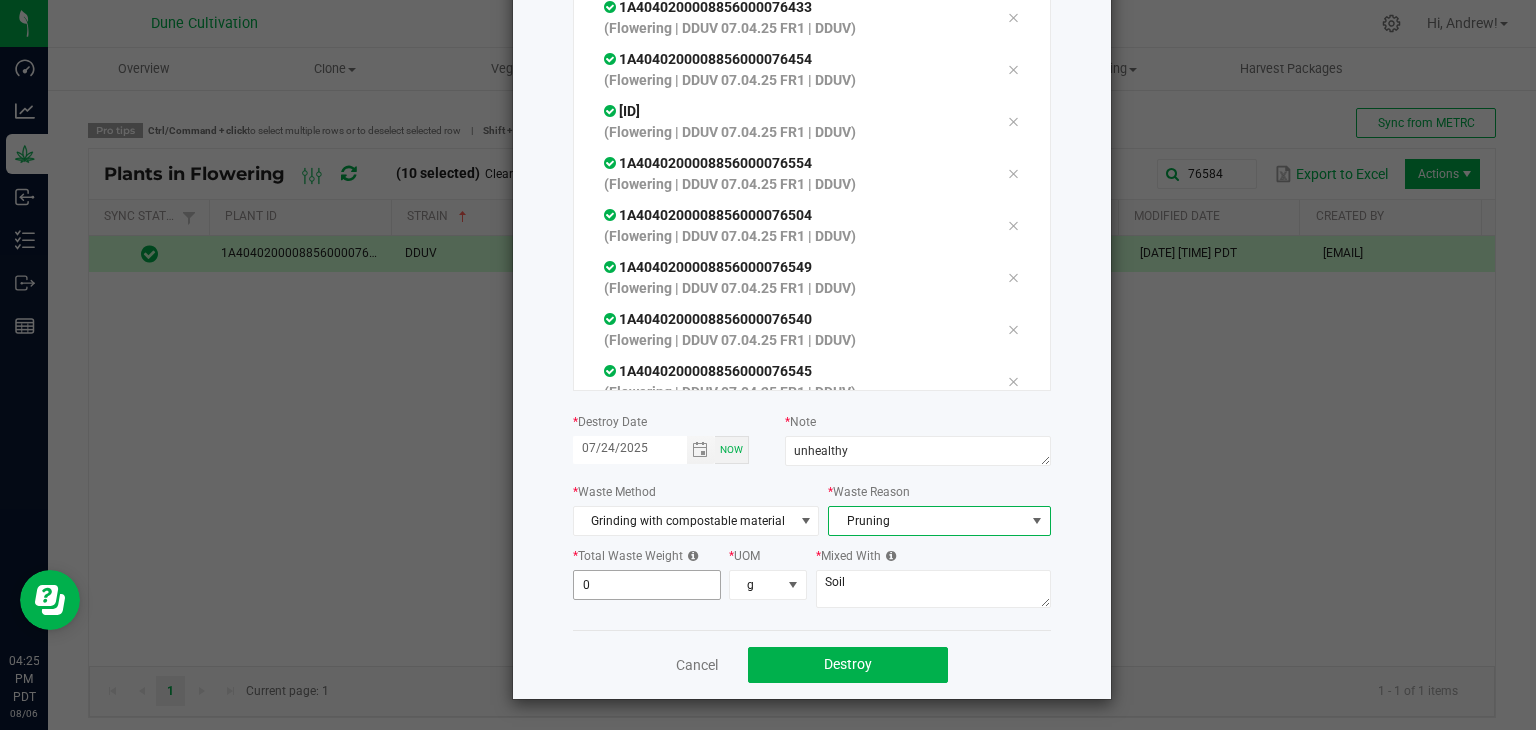 click on "0" at bounding box center [647, 585] 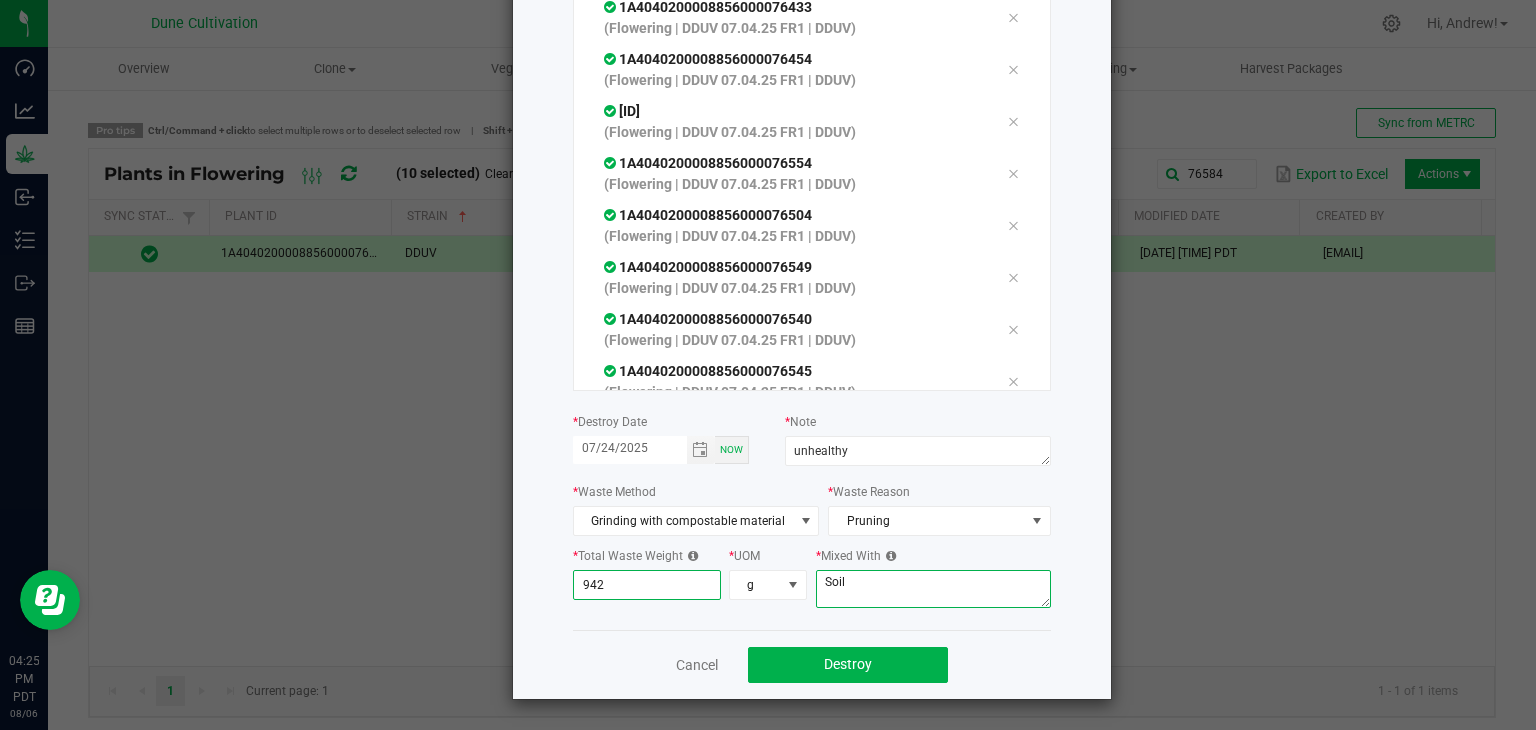type on "942.0000" 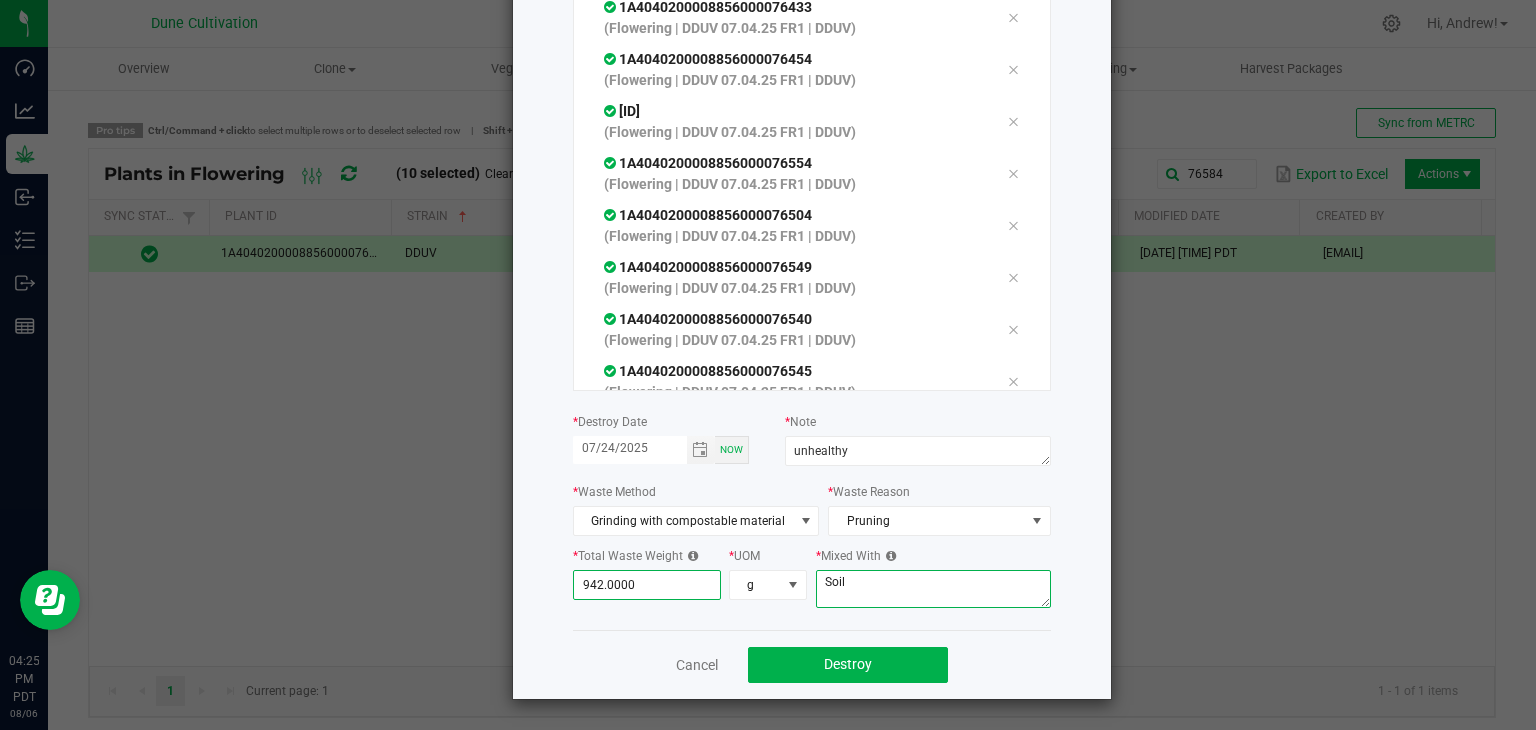 click on "Soil" at bounding box center [933, 589] 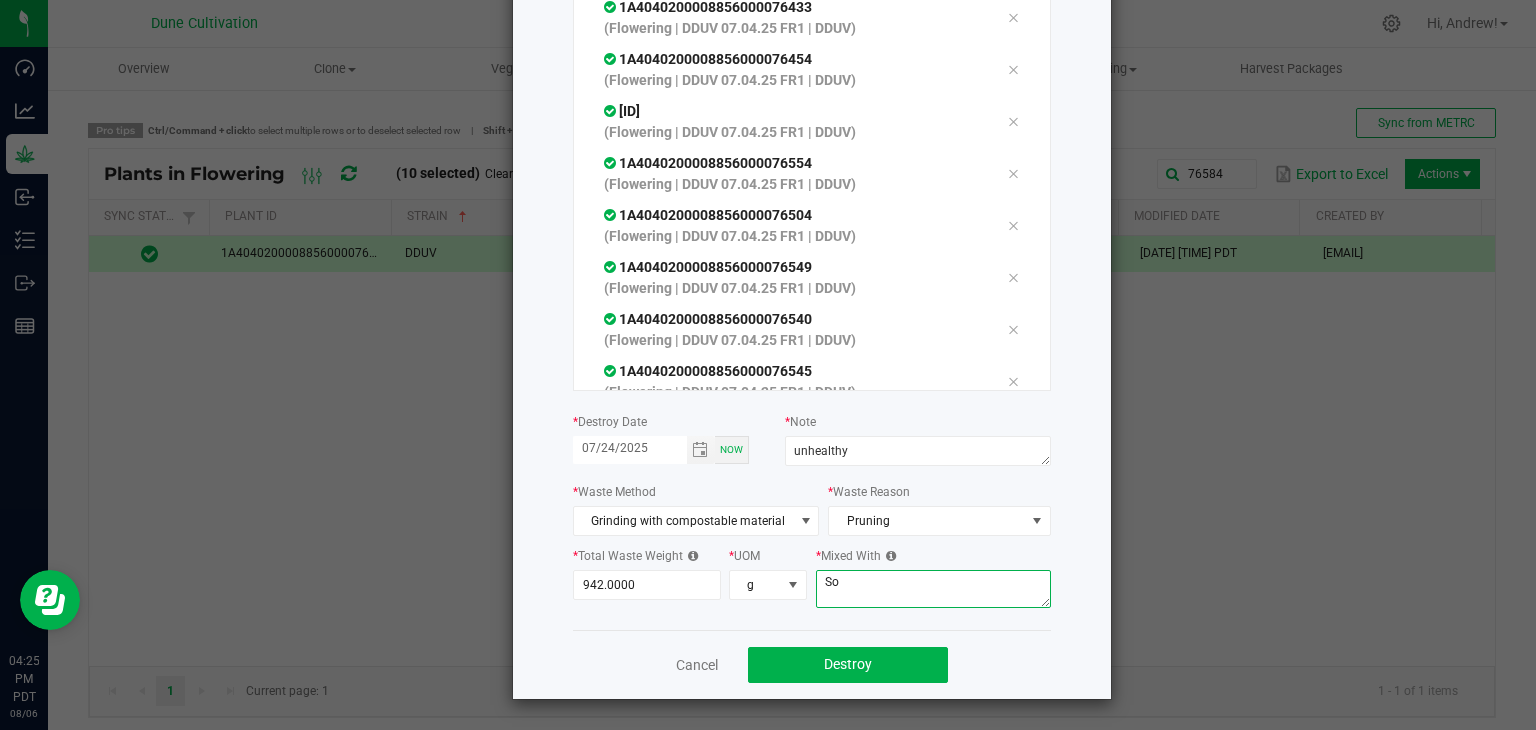 type on "S" 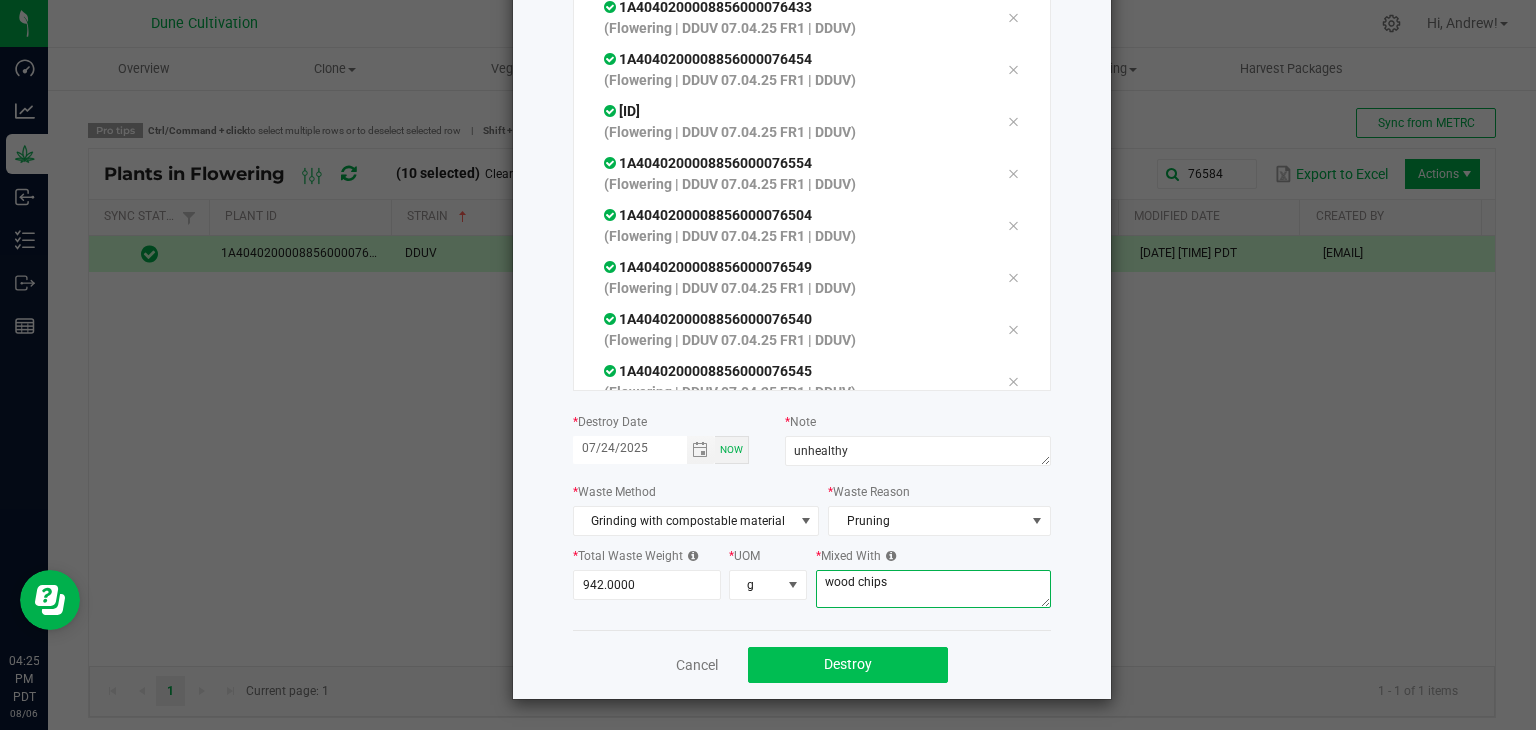 type on "wood chips" 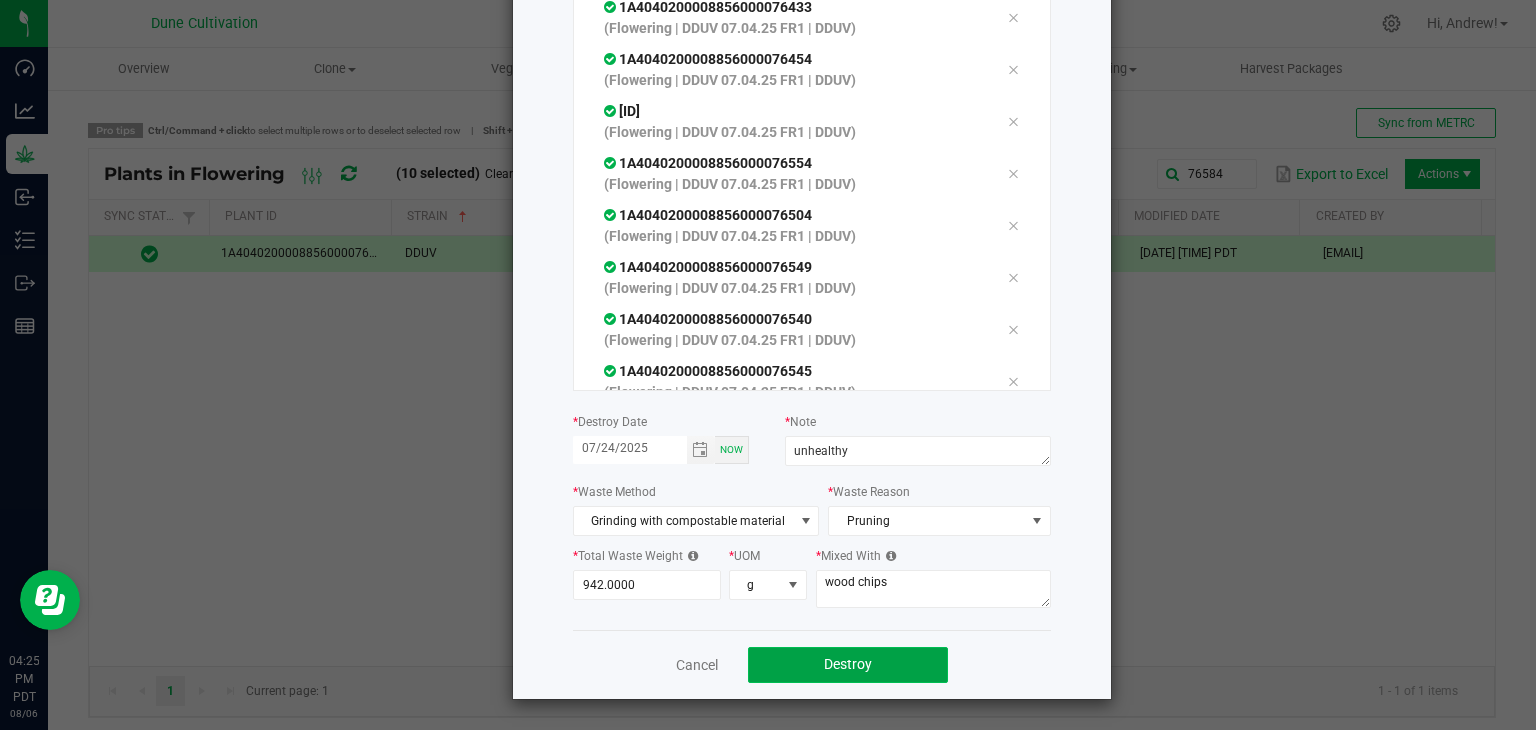 click on "Destroy" 